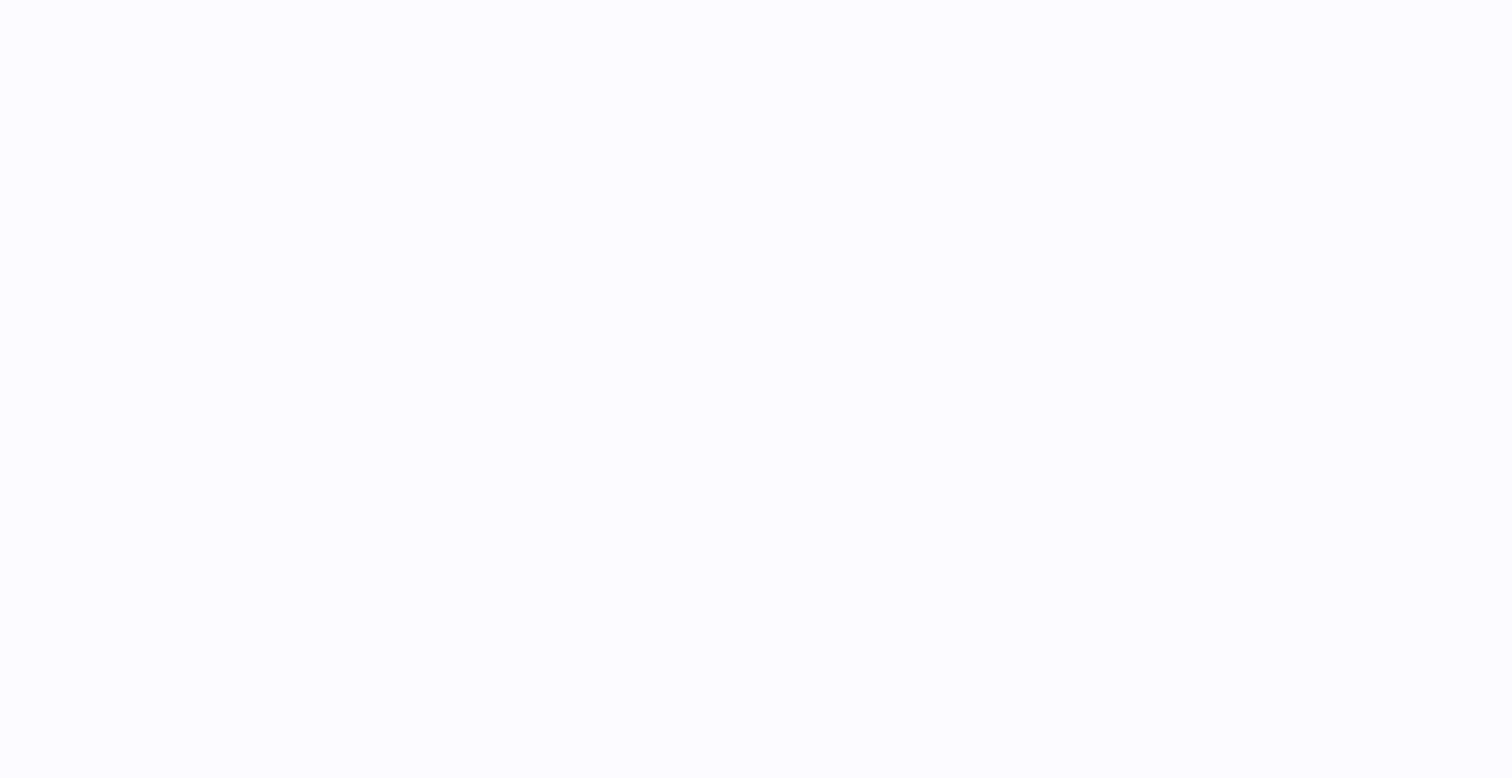 scroll, scrollTop: 0, scrollLeft: 0, axis: both 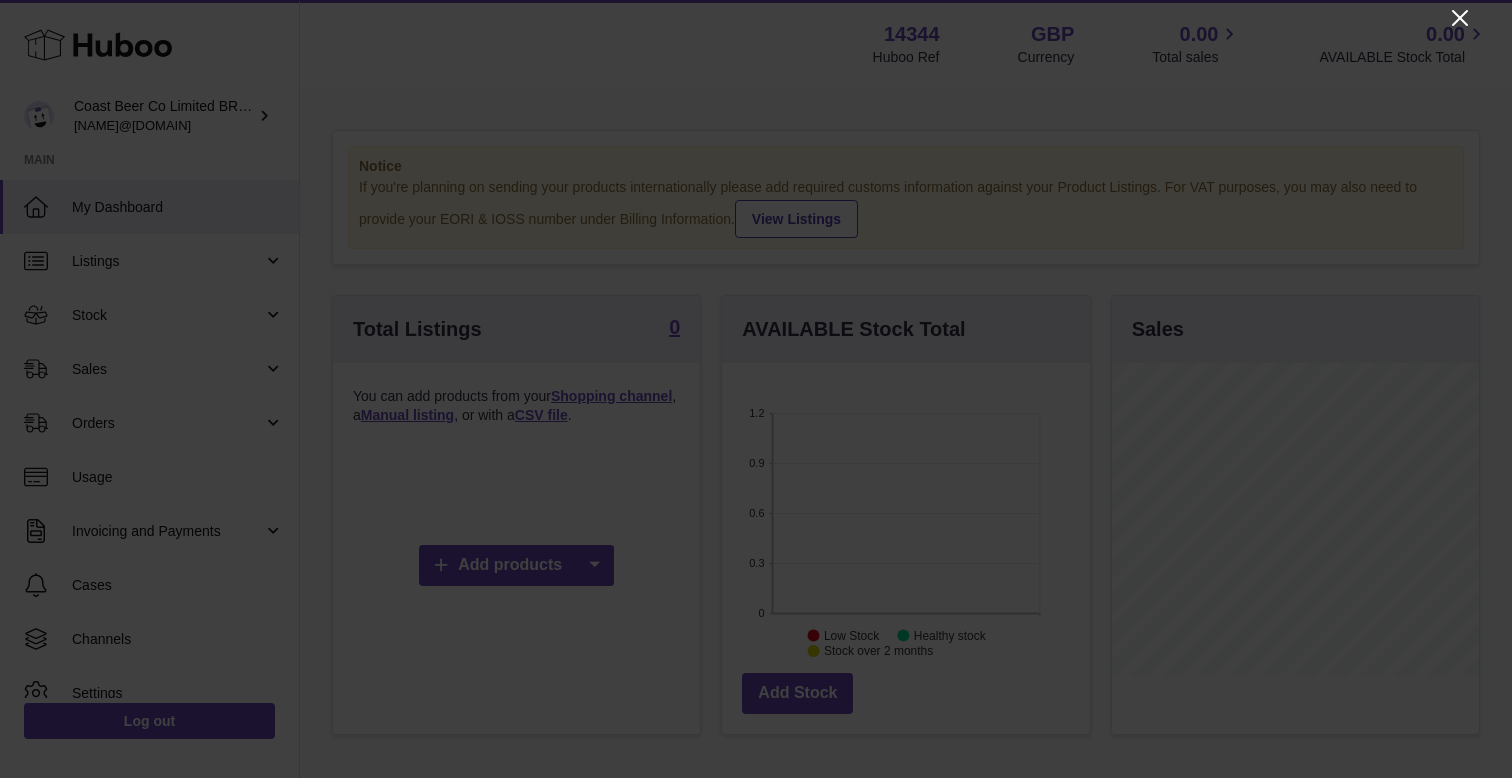 click 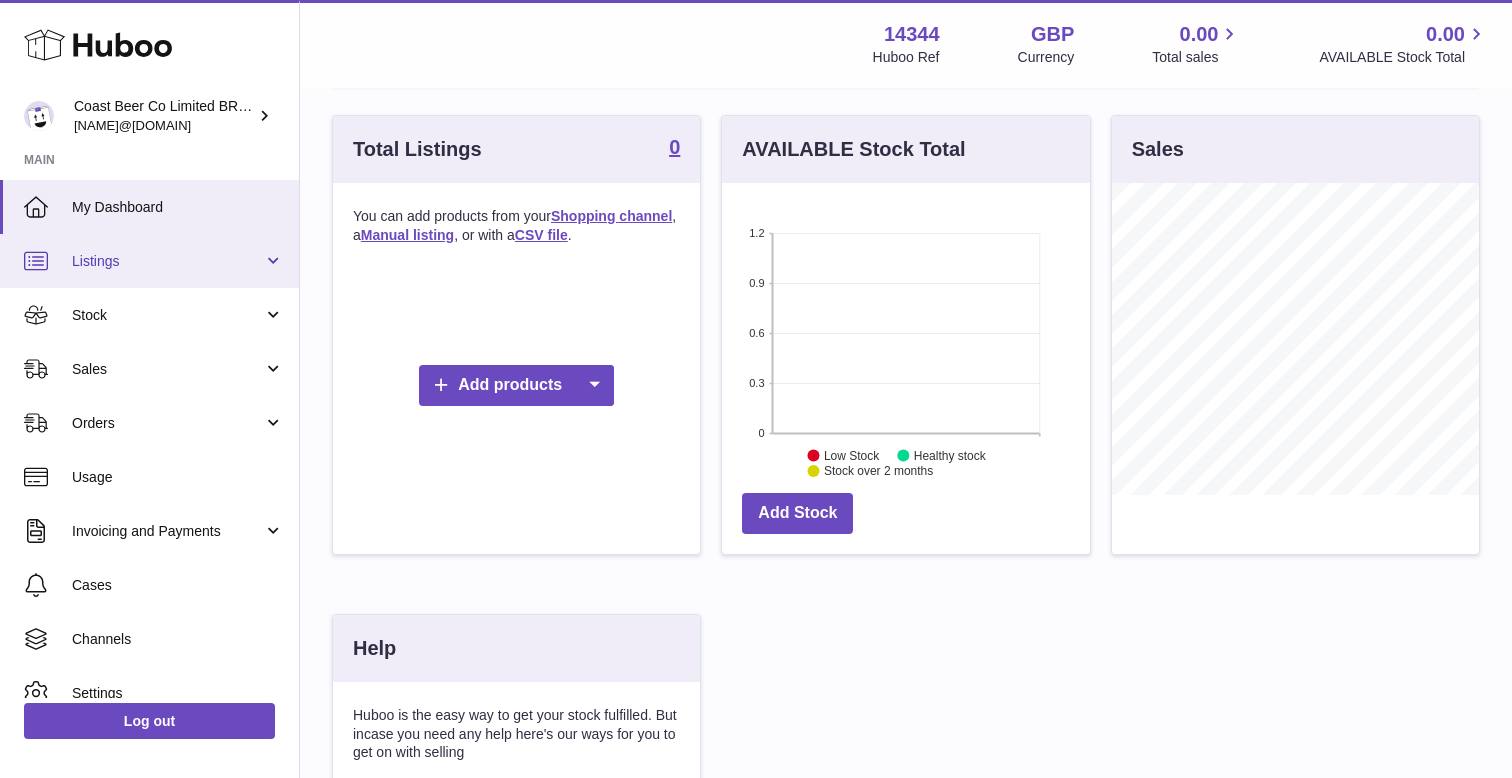 scroll, scrollTop: 77, scrollLeft: 0, axis: vertical 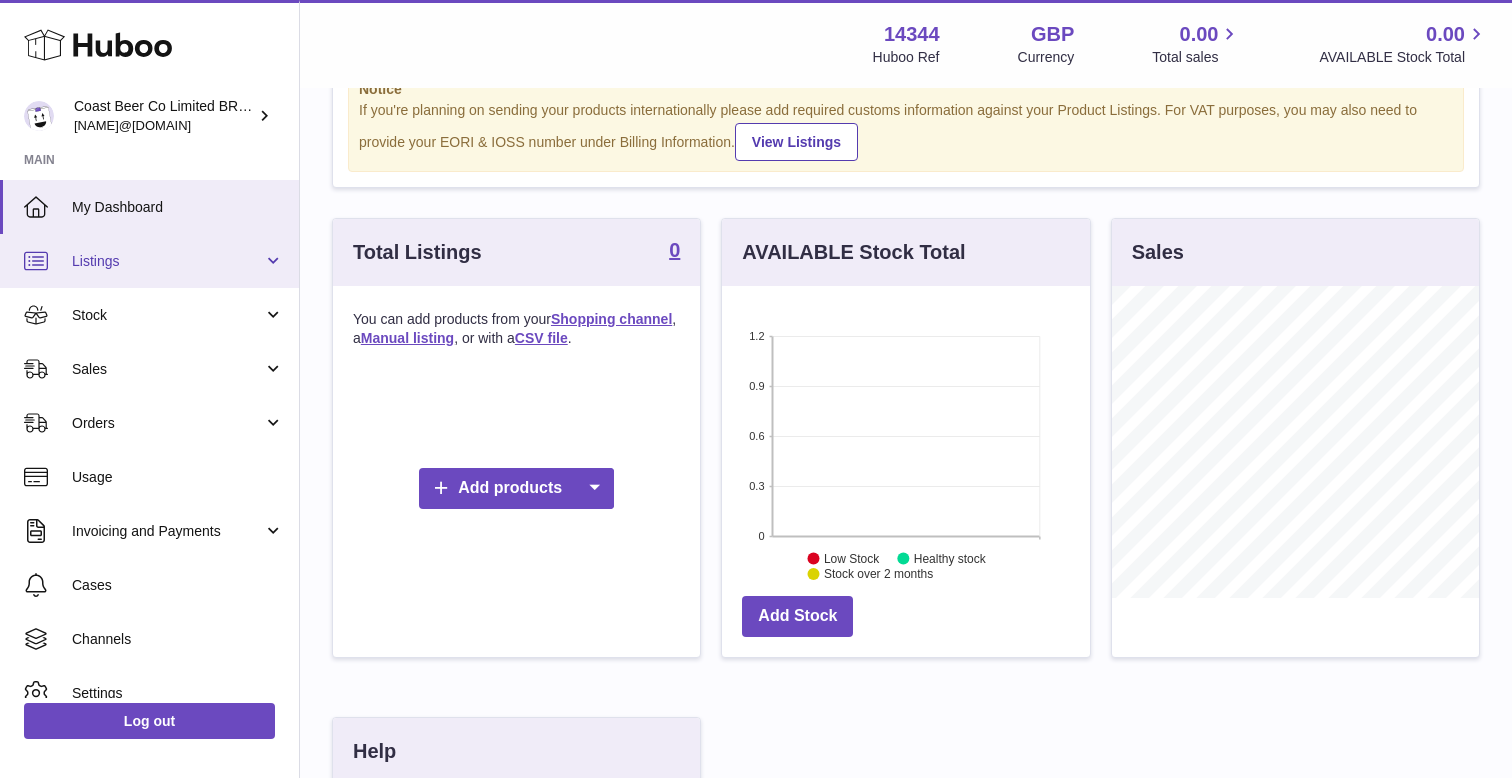 click on "Listings" at bounding box center [149, 261] 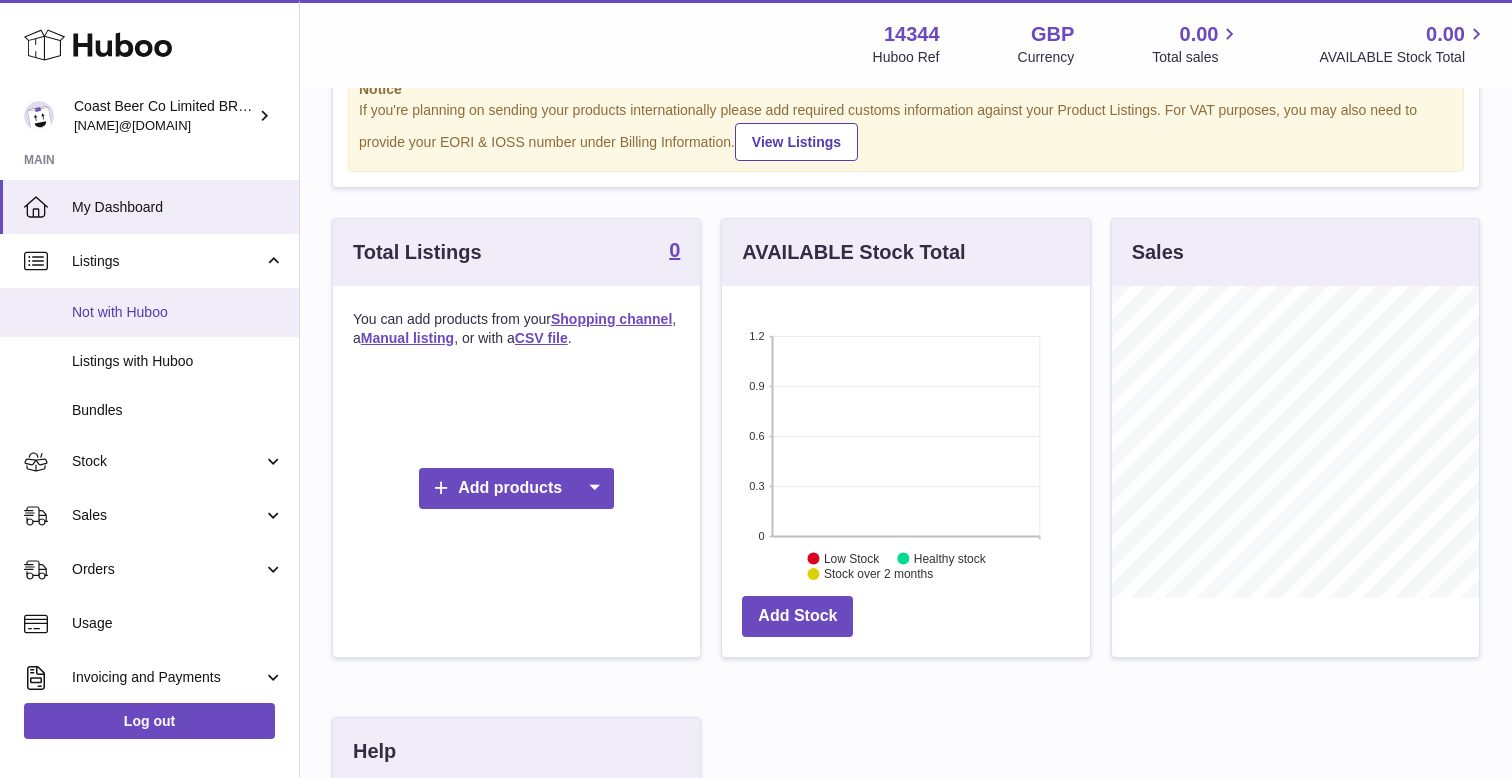 click on "Not with Huboo" at bounding box center [178, 312] 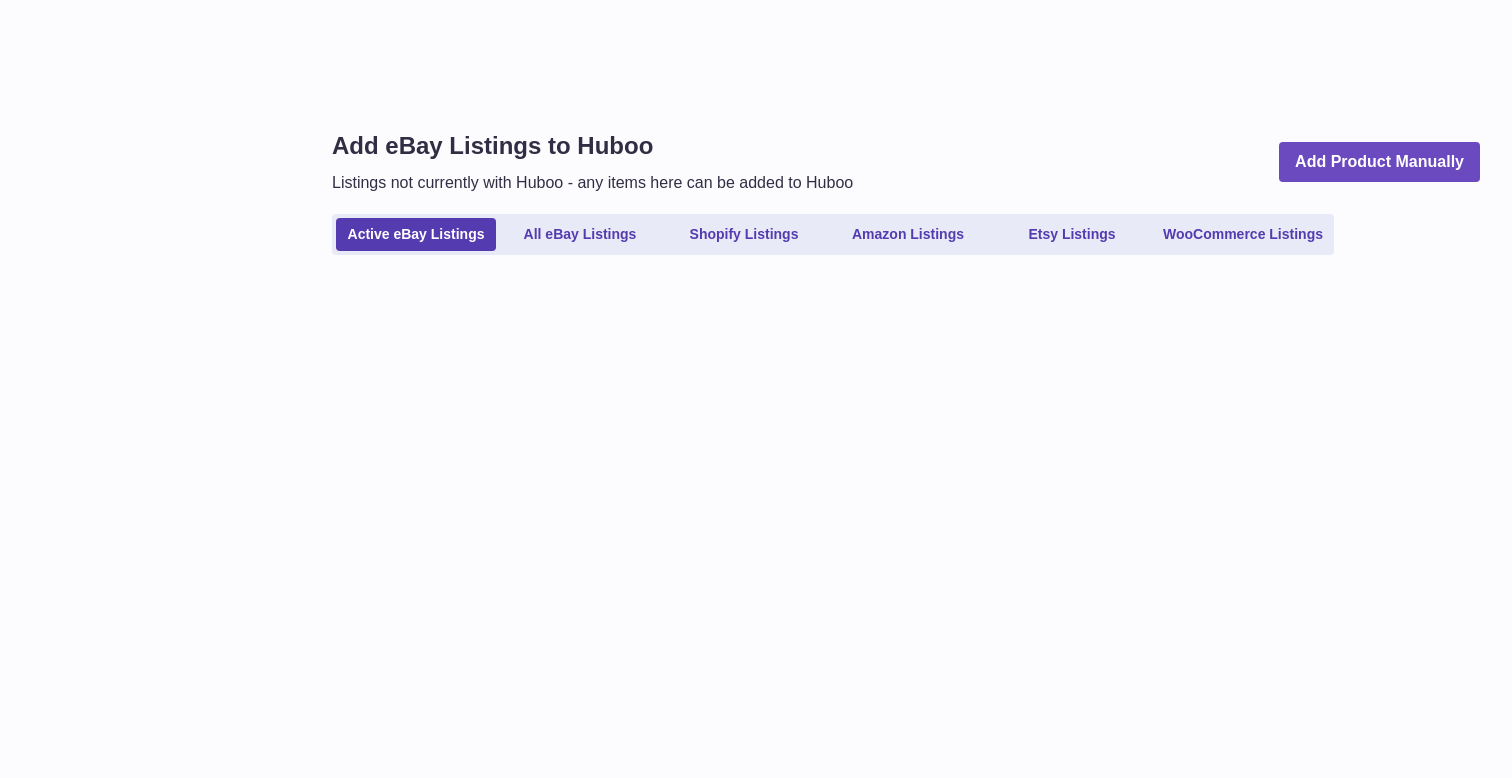 scroll, scrollTop: 0, scrollLeft: 0, axis: both 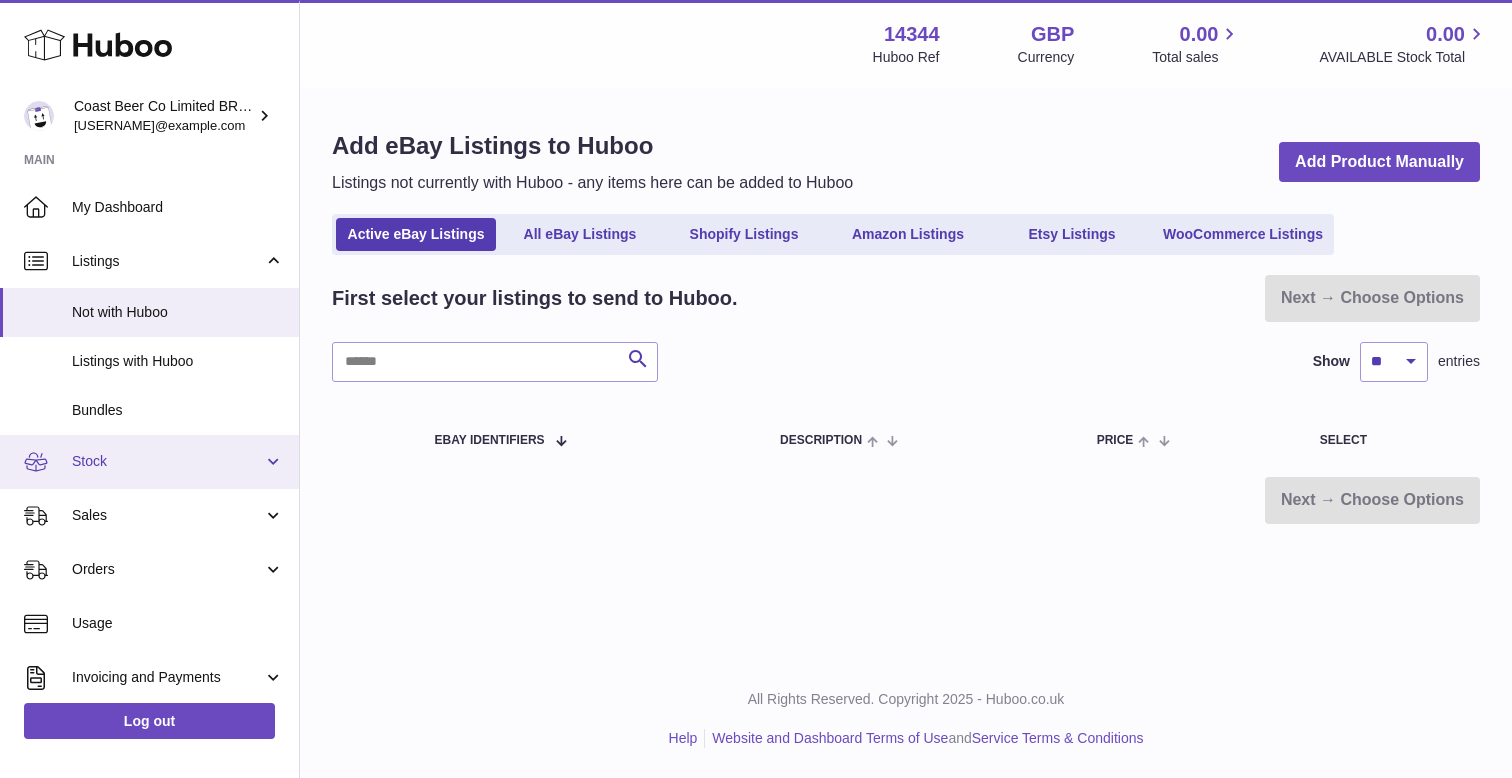 click on "Stock" at bounding box center (149, 462) 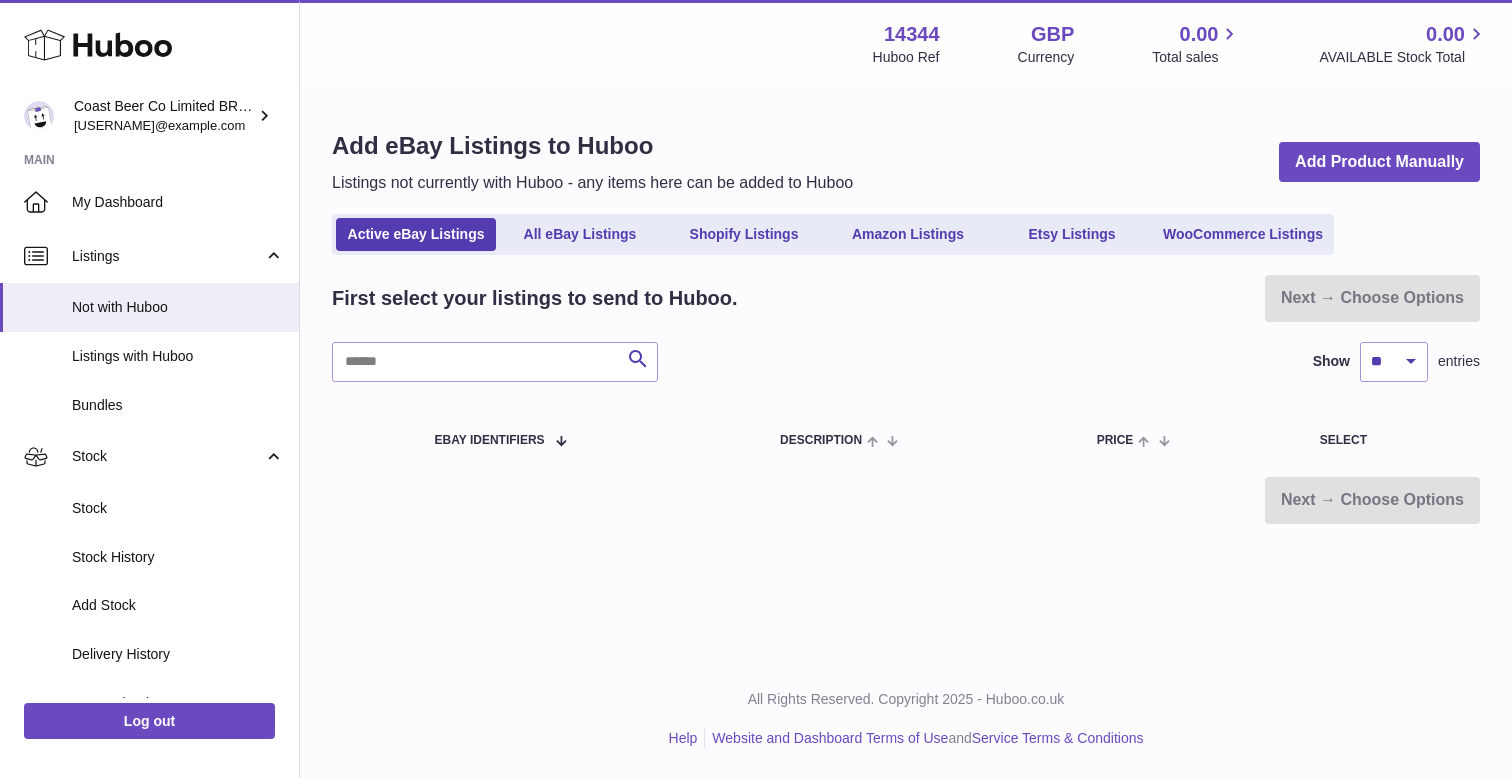 scroll, scrollTop: 0, scrollLeft: 0, axis: both 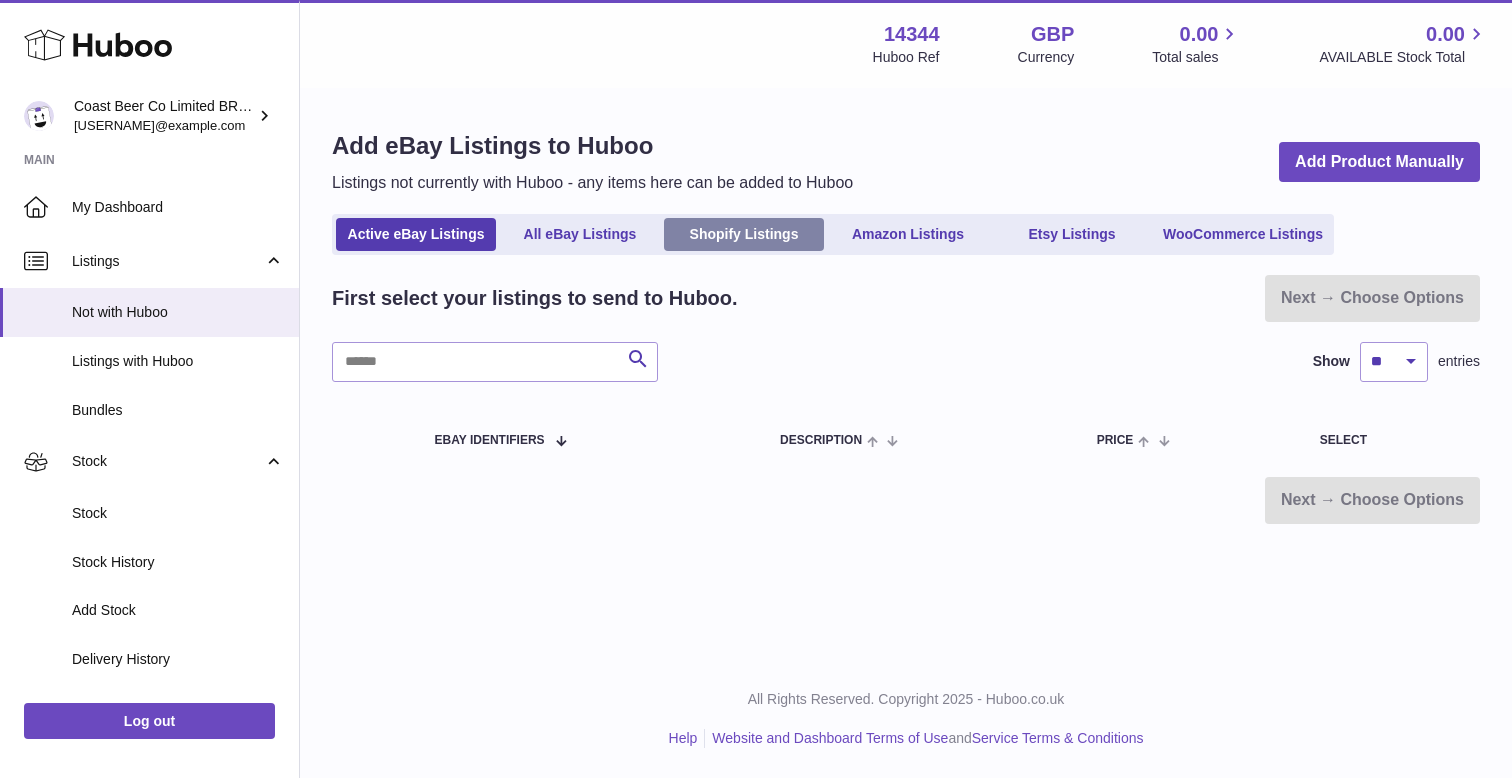 click on "Shopify Listings" at bounding box center [744, 234] 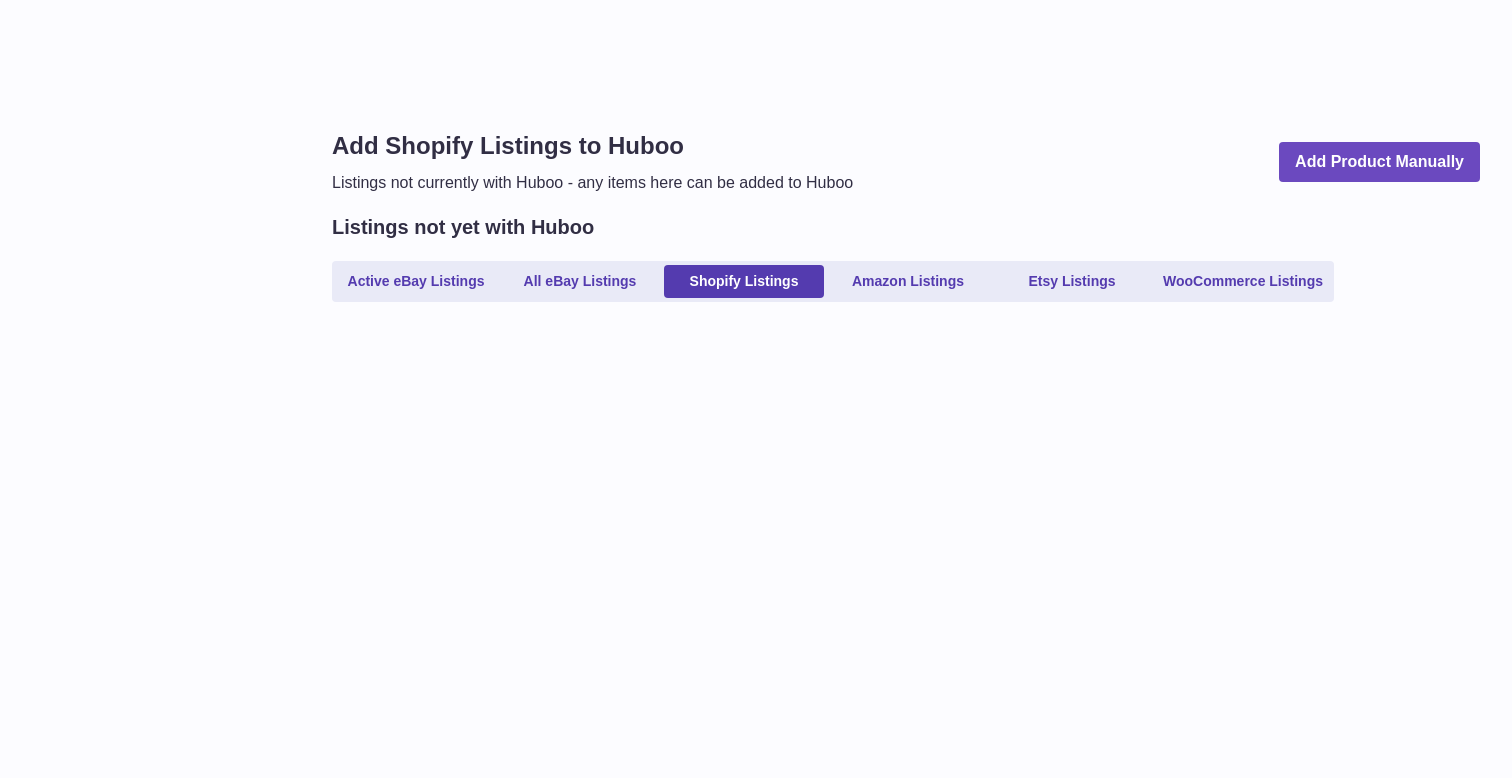 scroll, scrollTop: 0, scrollLeft: 0, axis: both 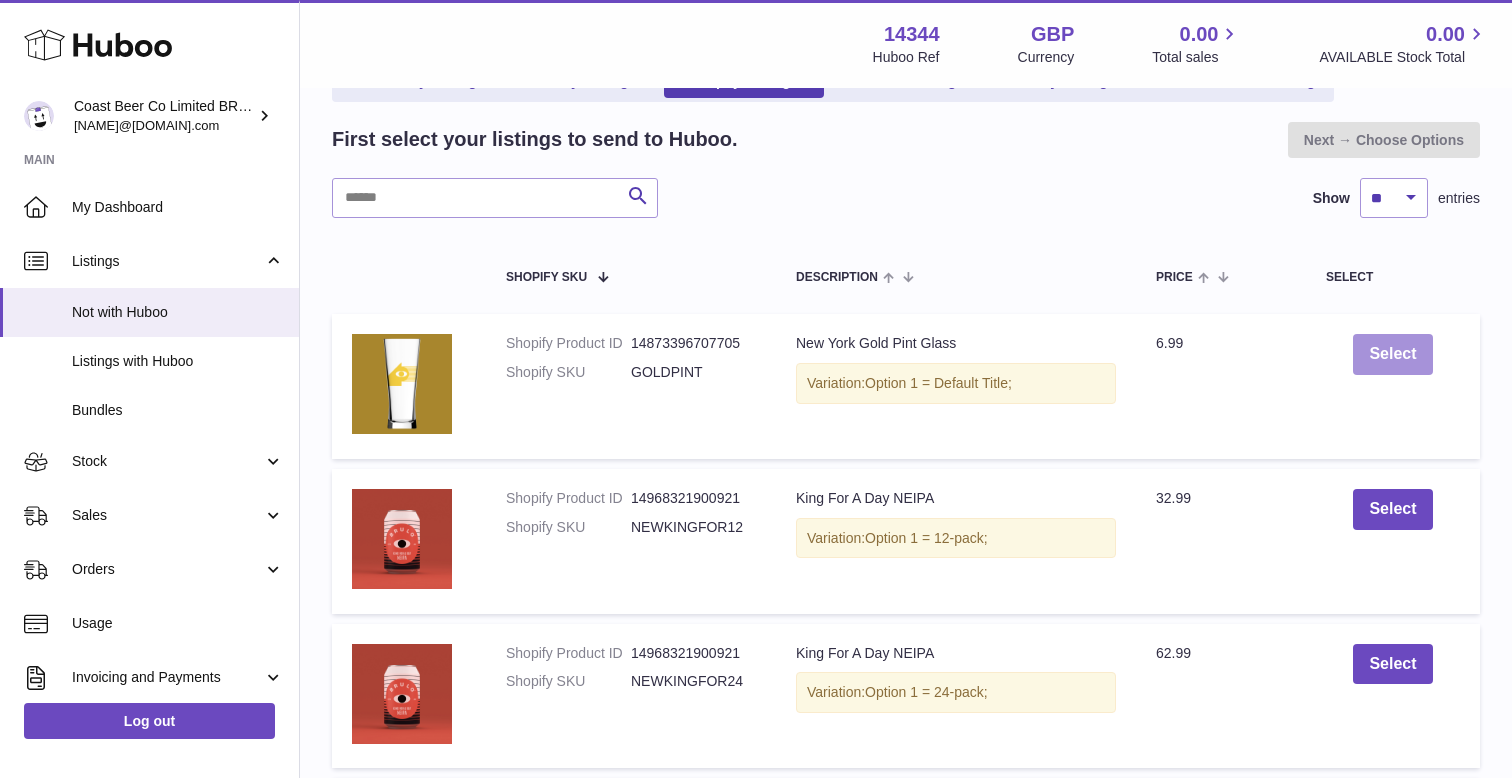 click on "Select" at bounding box center (1392, 354) 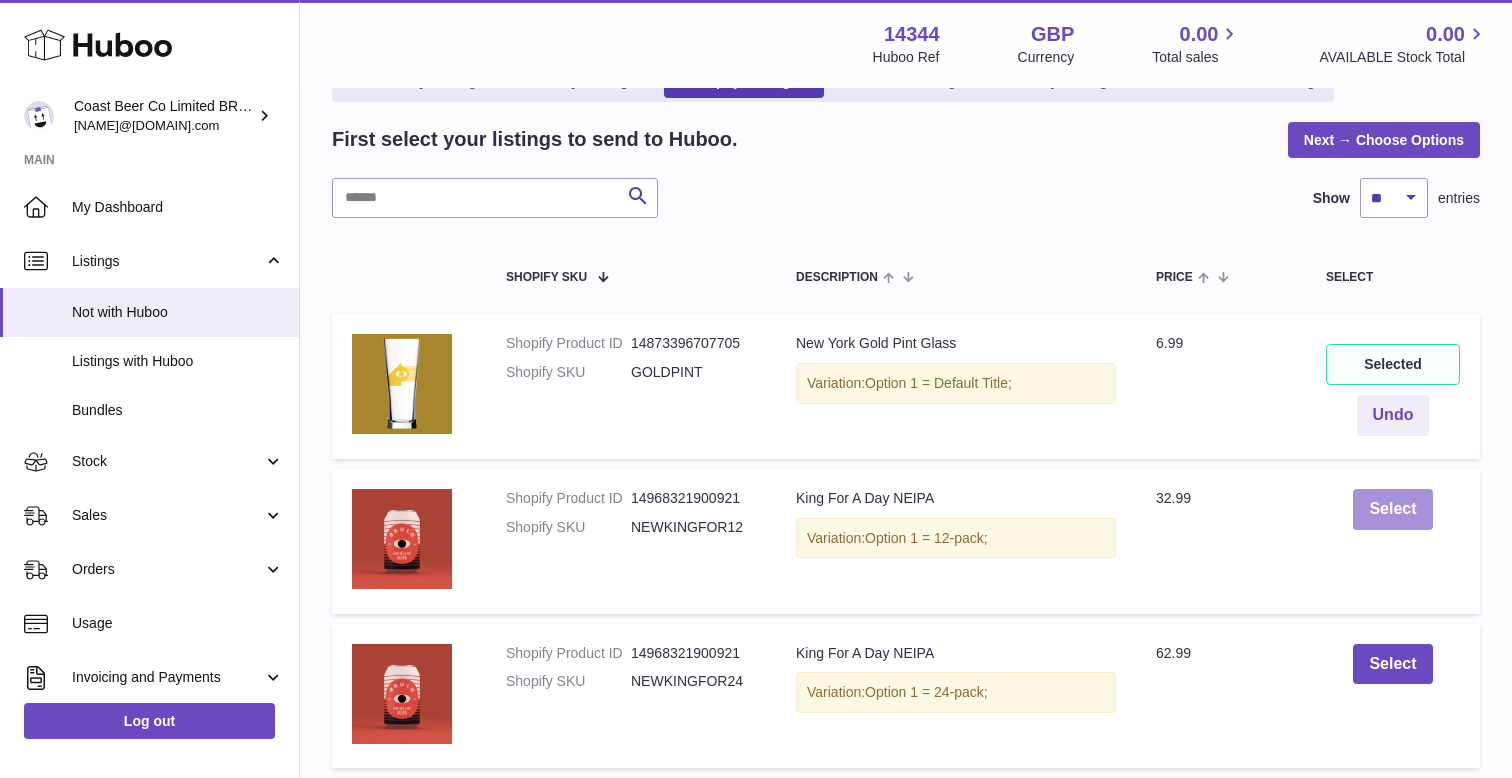 click on "Select" at bounding box center (1392, 509) 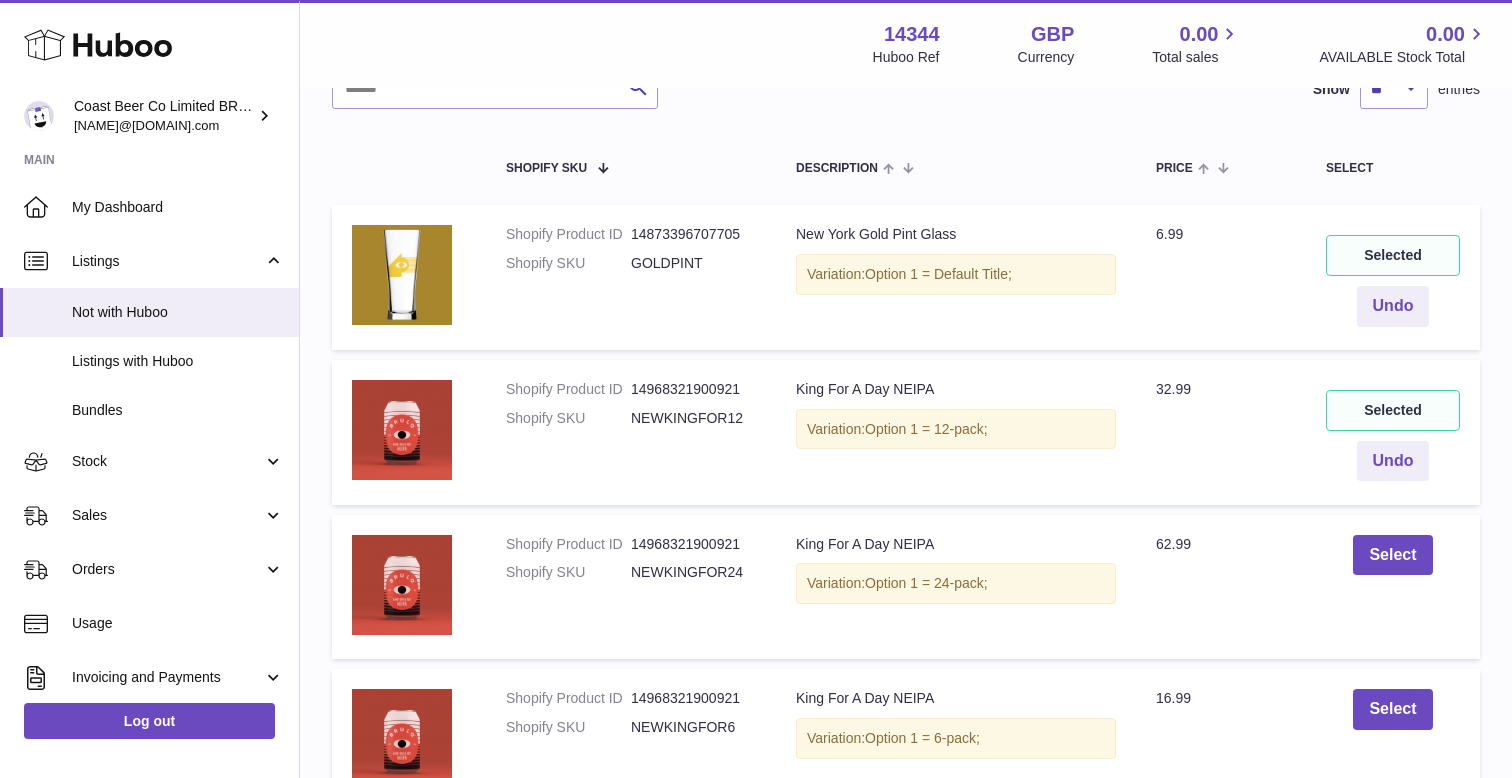 scroll, scrollTop: 315, scrollLeft: 0, axis: vertical 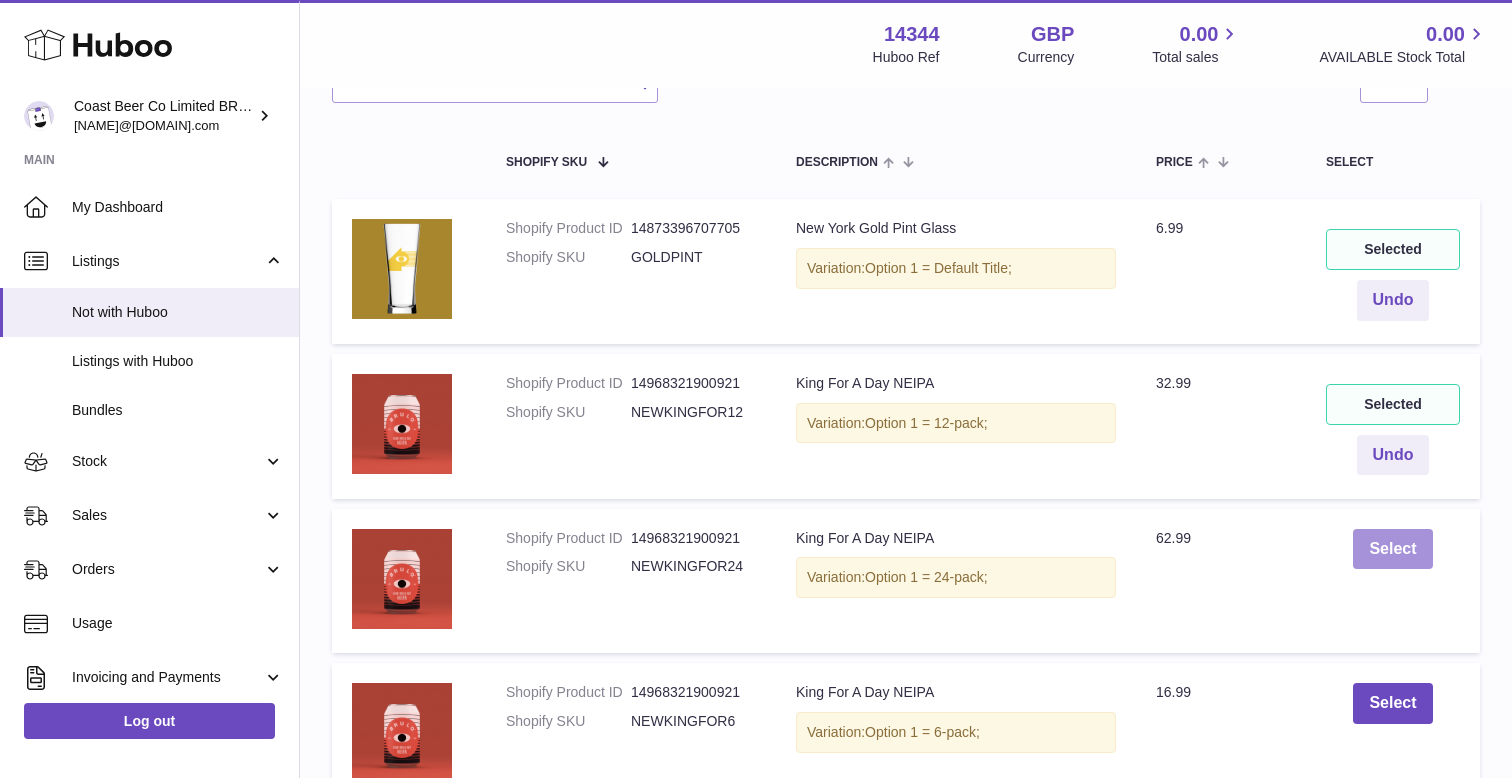 click on "Select" at bounding box center (1392, 549) 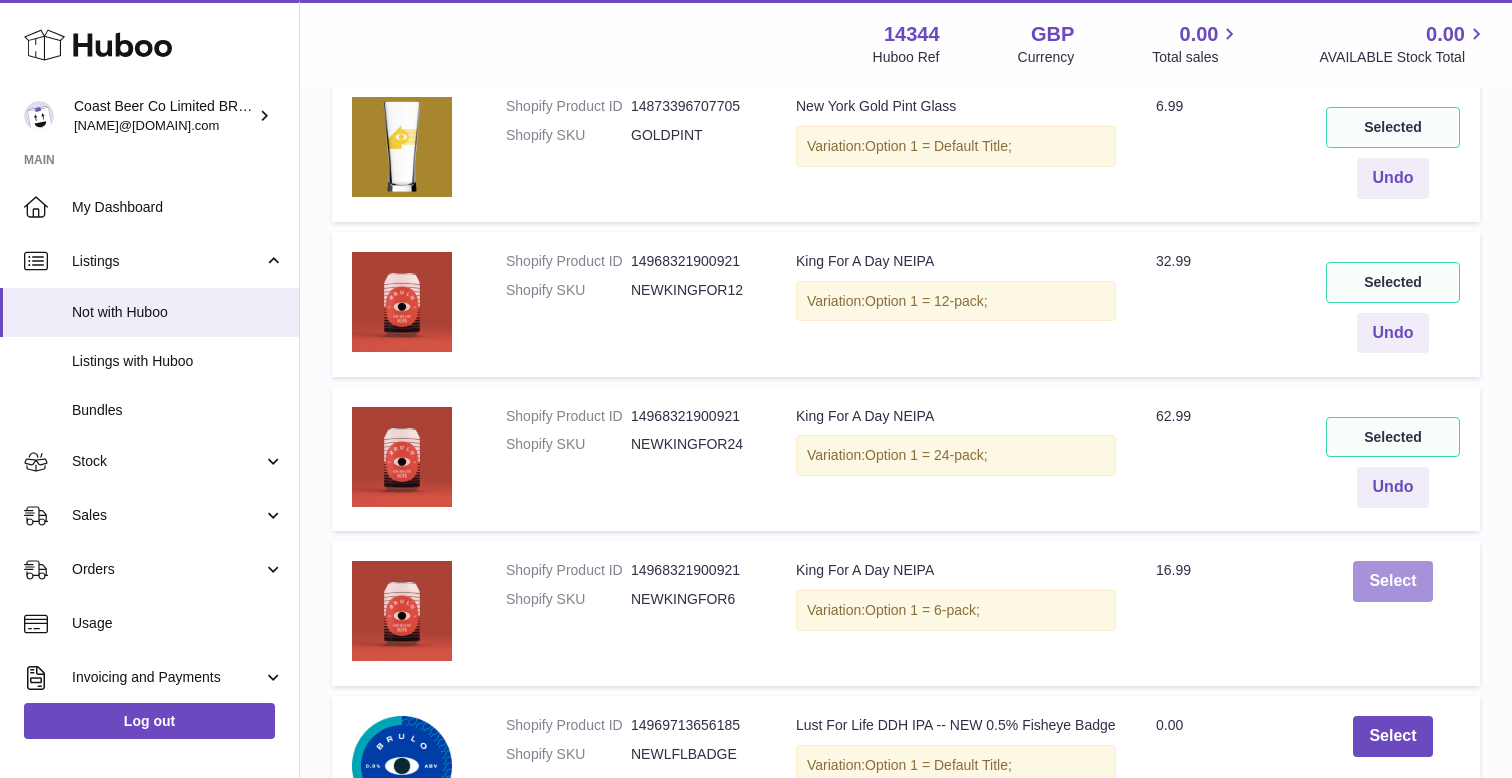 click on "Select" at bounding box center (1392, 581) 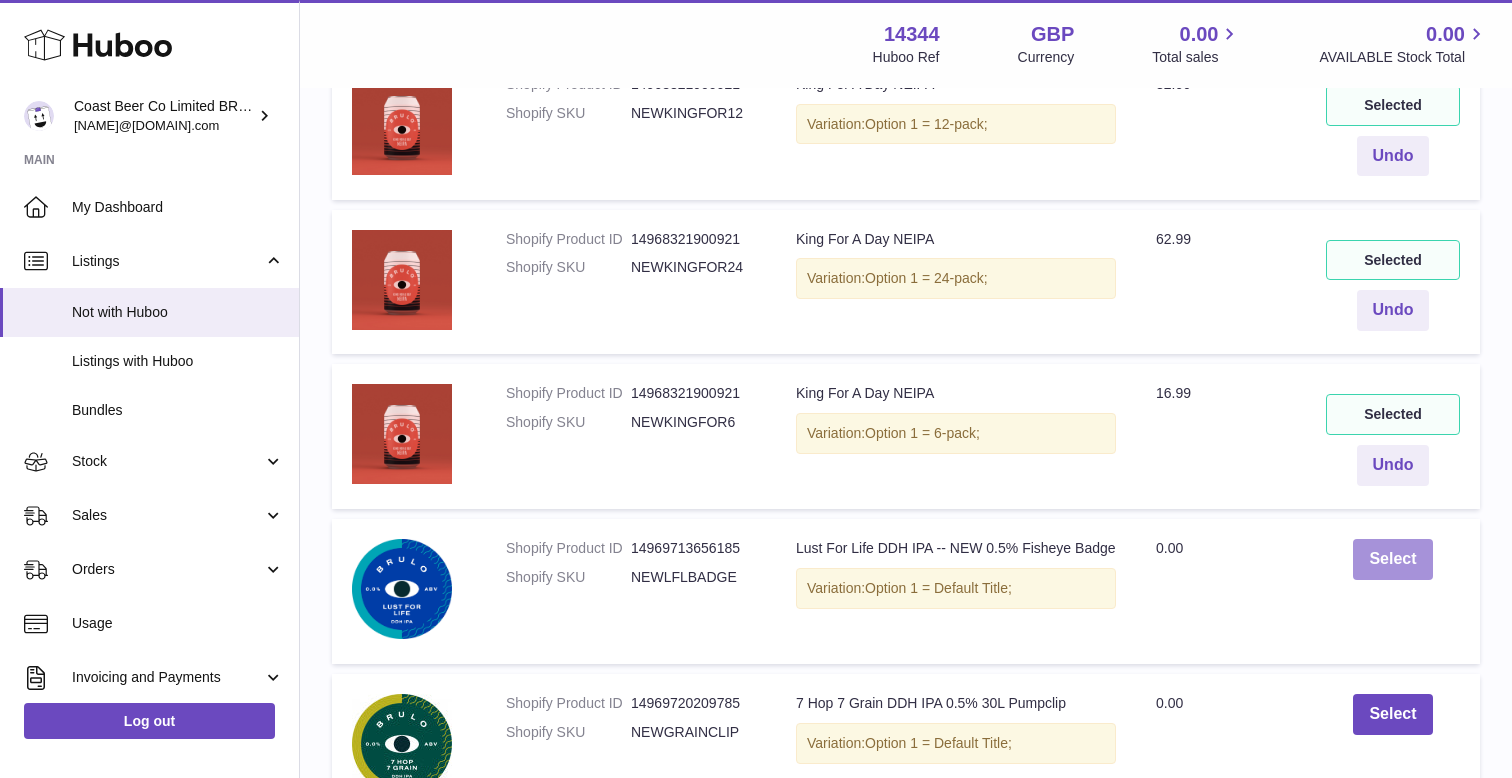 click on "Select" at bounding box center (1392, 559) 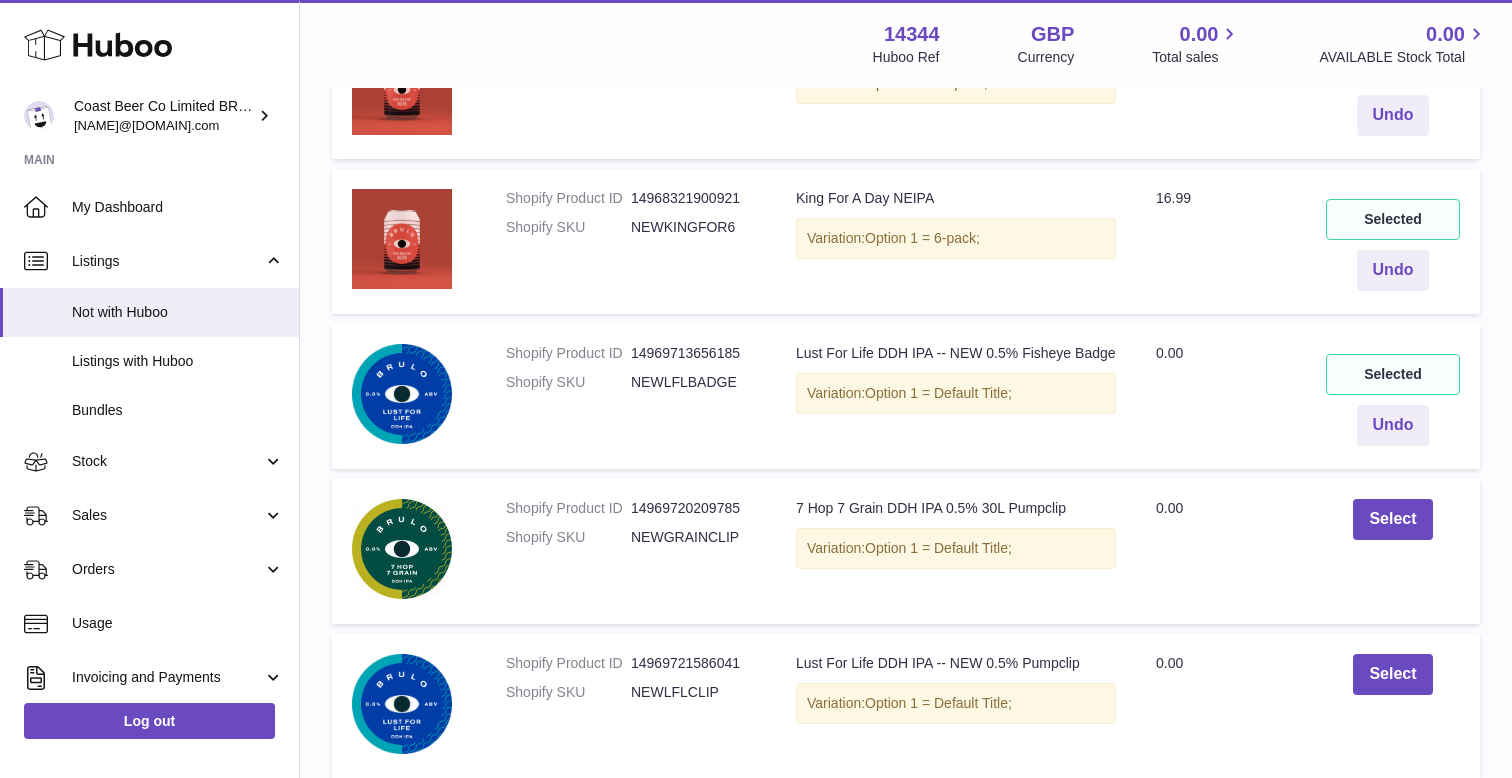 scroll, scrollTop: 817, scrollLeft: 0, axis: vertical 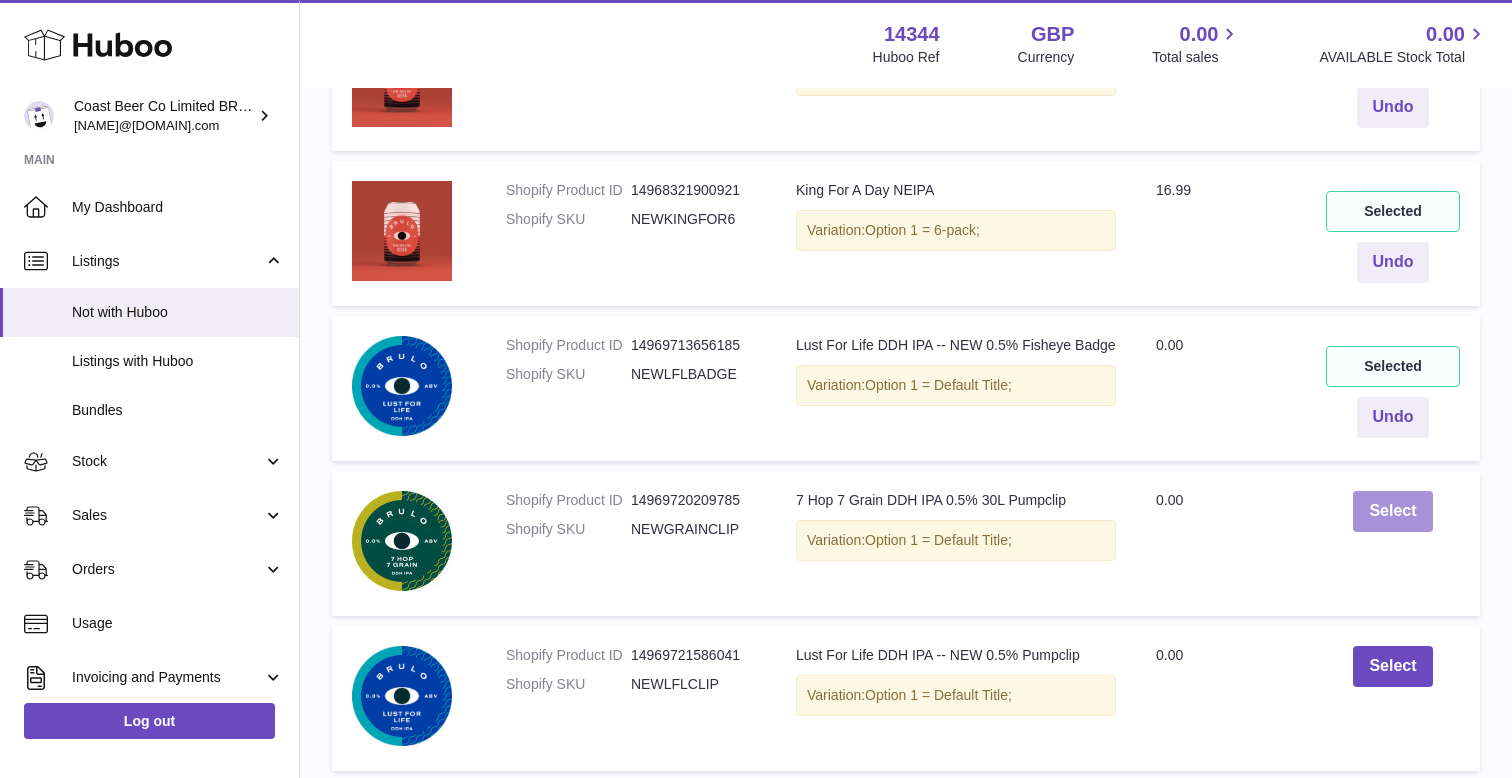click on "Select" at bounding box center [1392, 511] 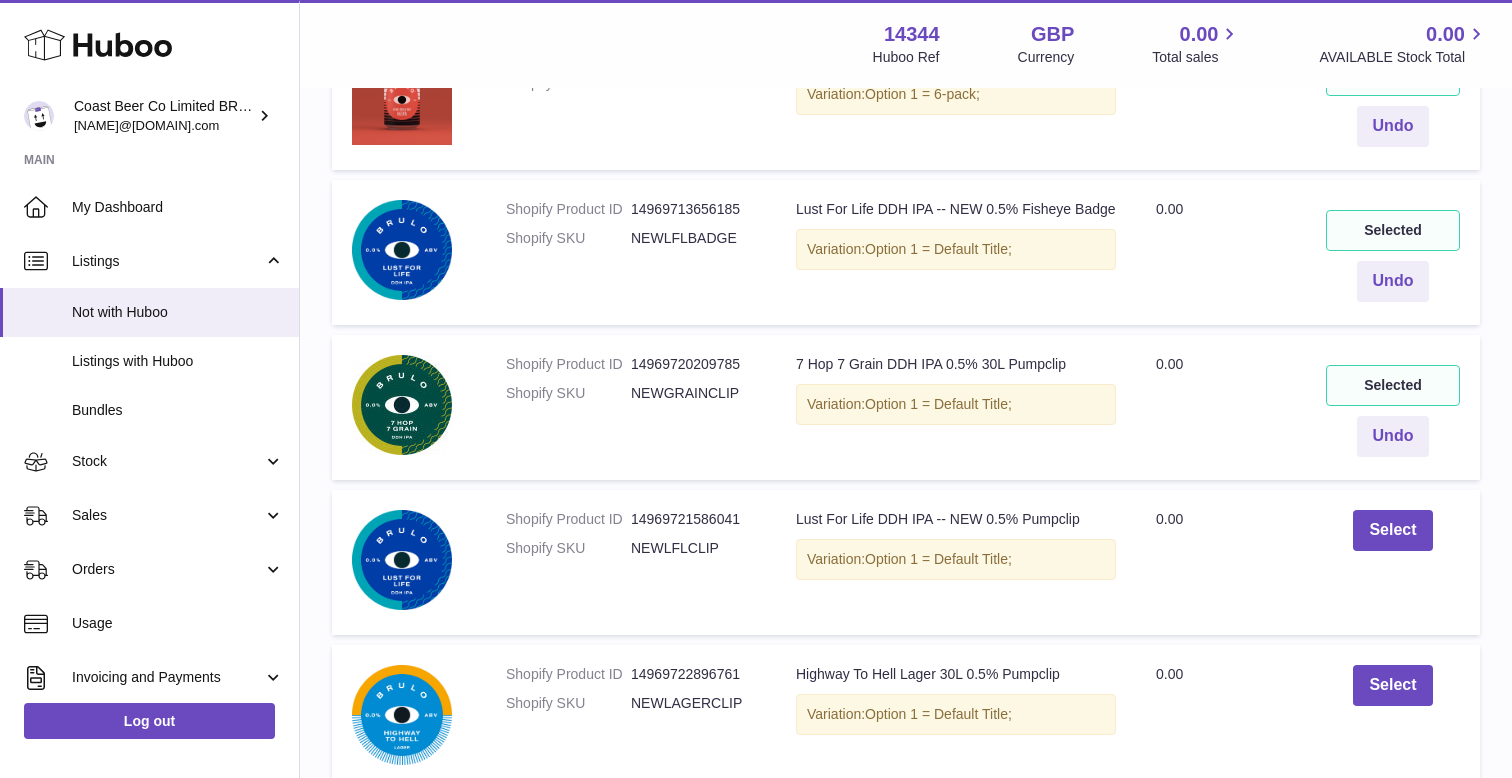 scroll, scrollTop: 947, scrollLeft: 0, axis: vertical 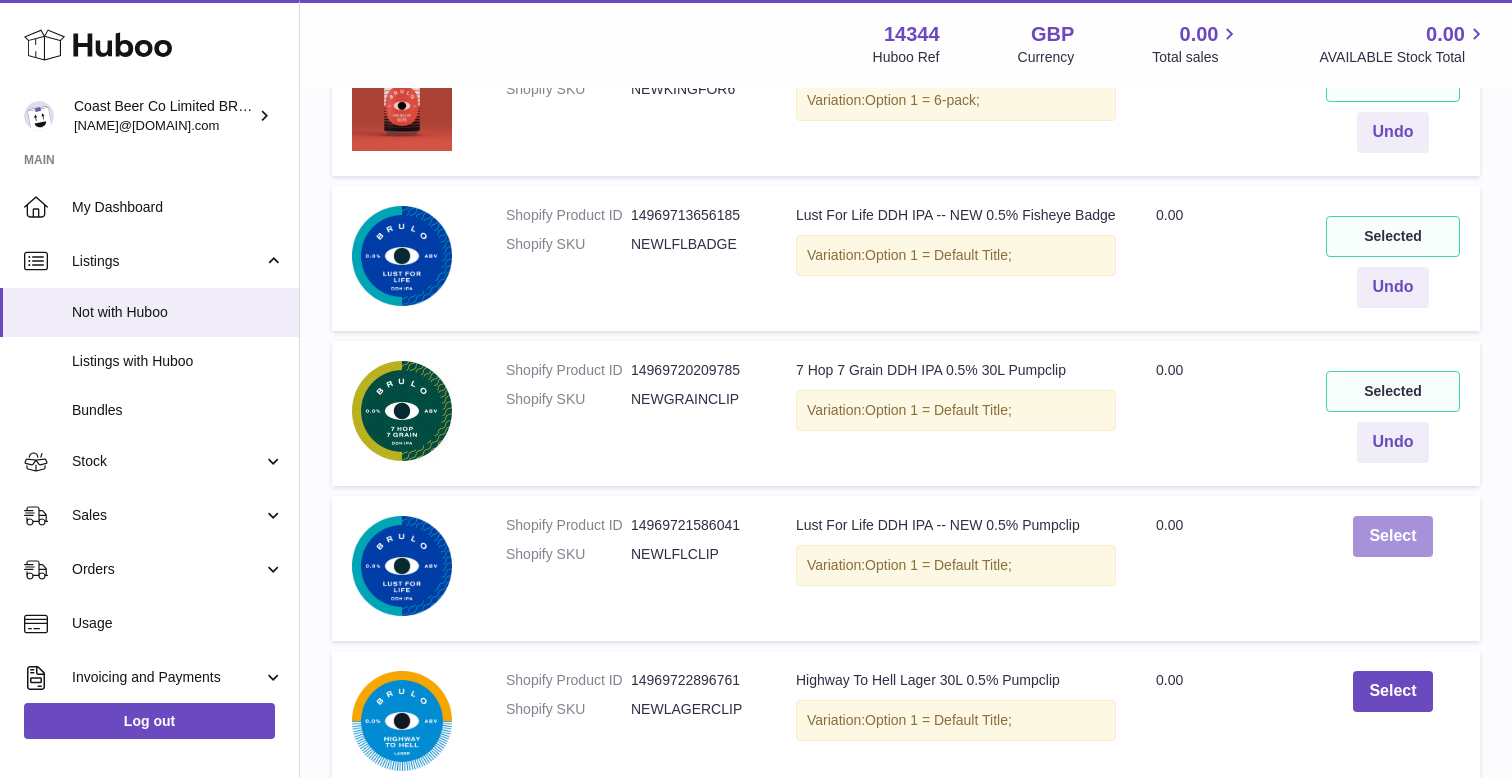 click on "Select" at bounding box center (1392, 536) 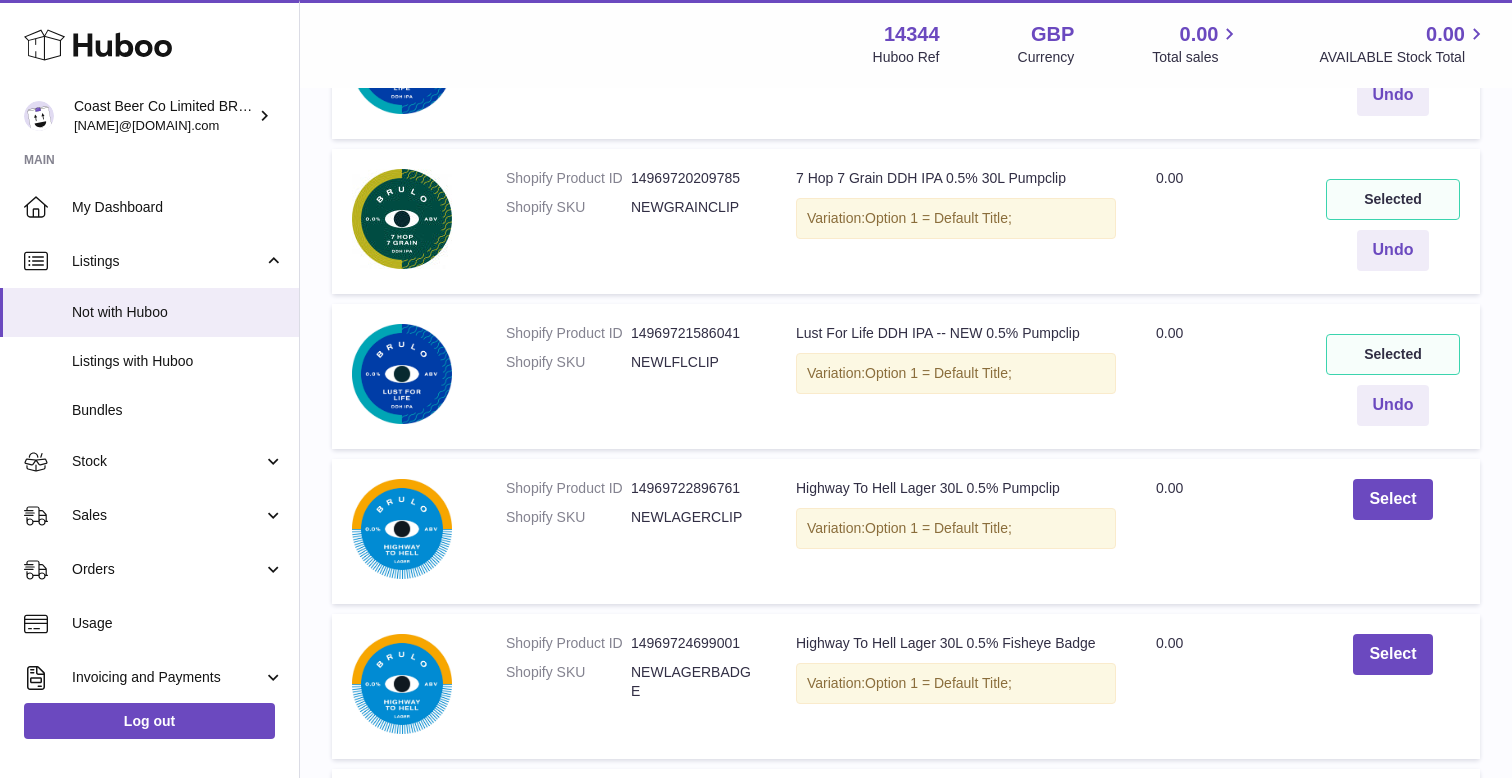 scroll, scrollTop: 1137, scrollLeft: 0, axis: vertical 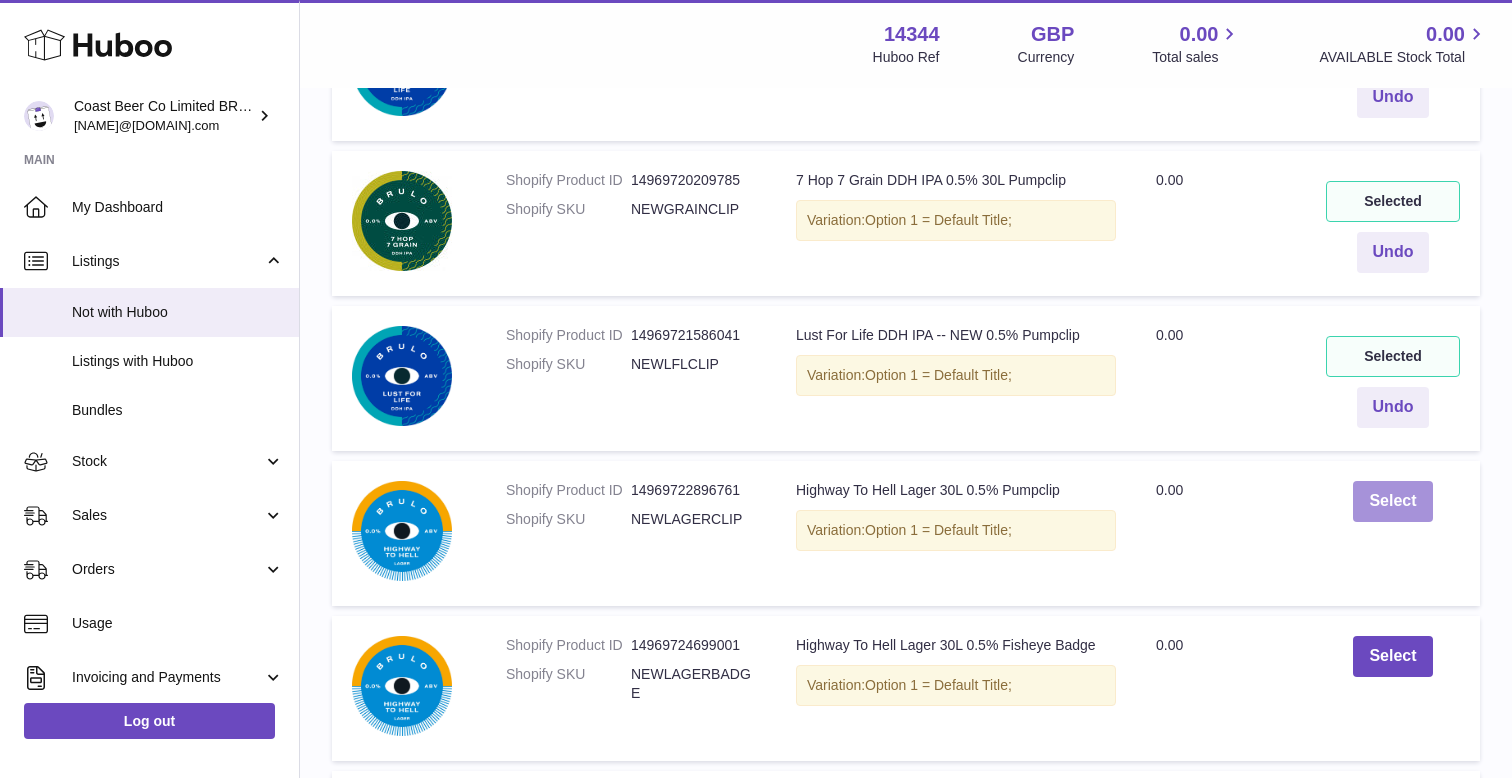 click on "Select" at bounding box center (1392, 501) 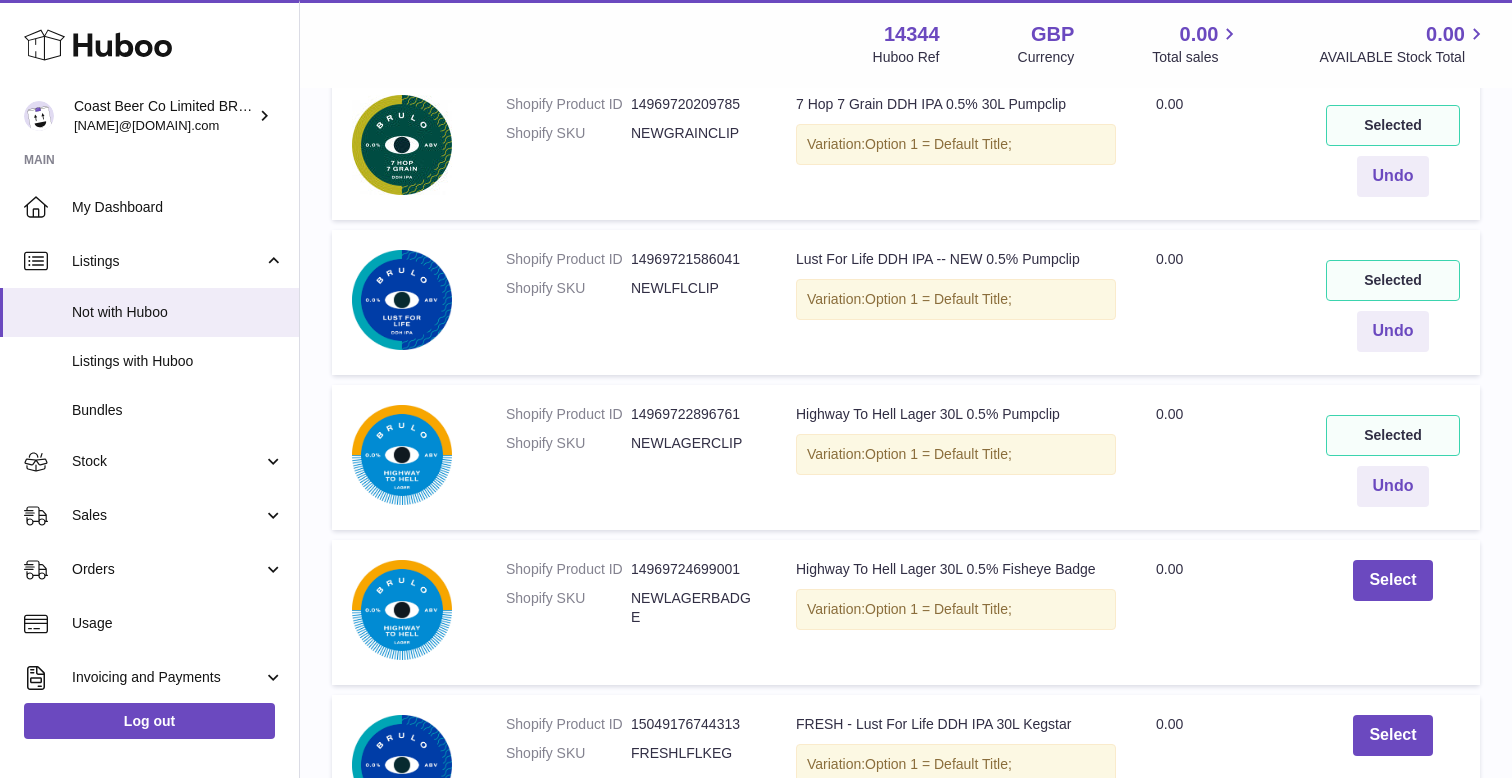 scroll, scrollTop: 1219, scrollLeft: 0, axis: vertical 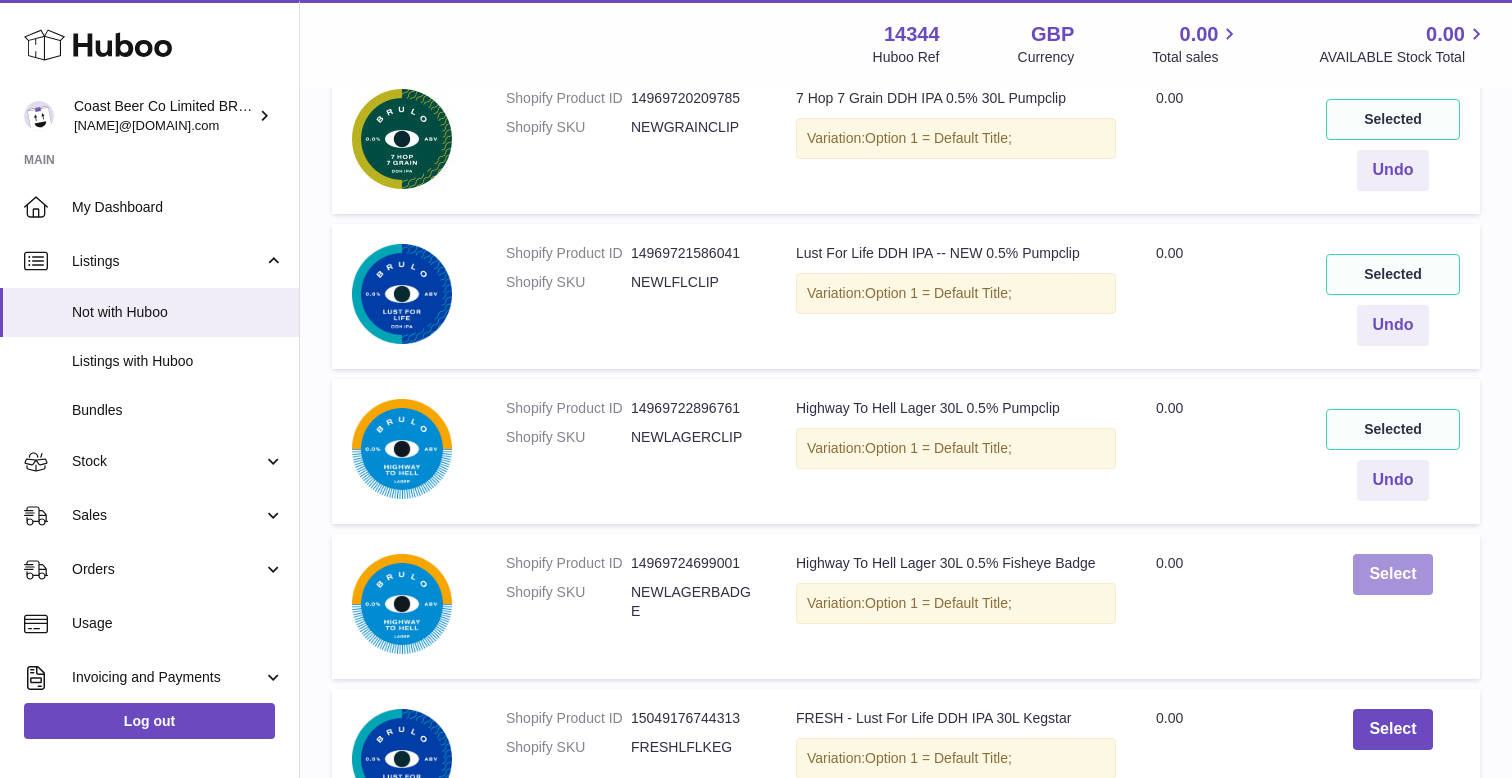 click on "Select" at bounding box center (1392, 574) 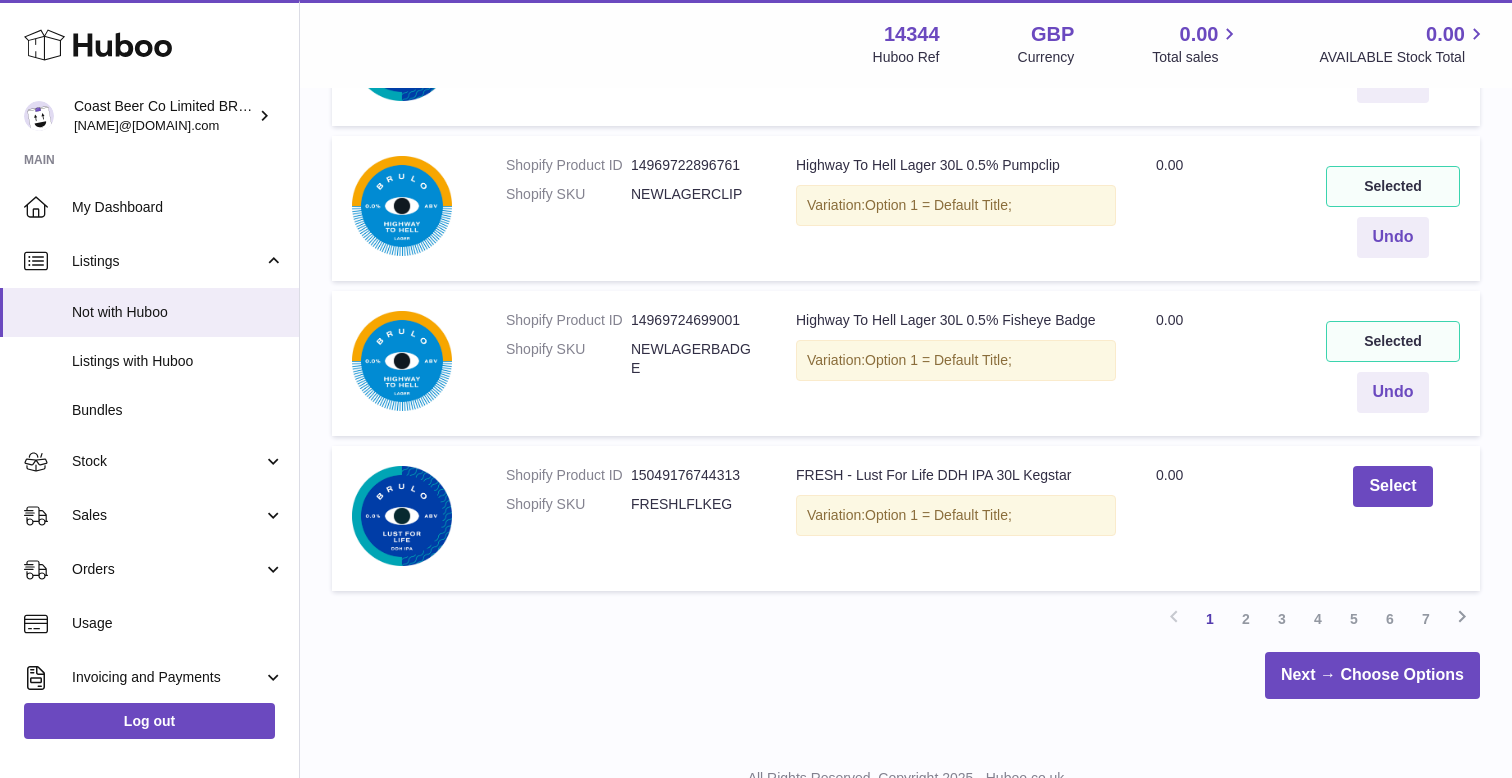 scroll, scrollTop: 1539, scrollLeft: 0, axis: vertical 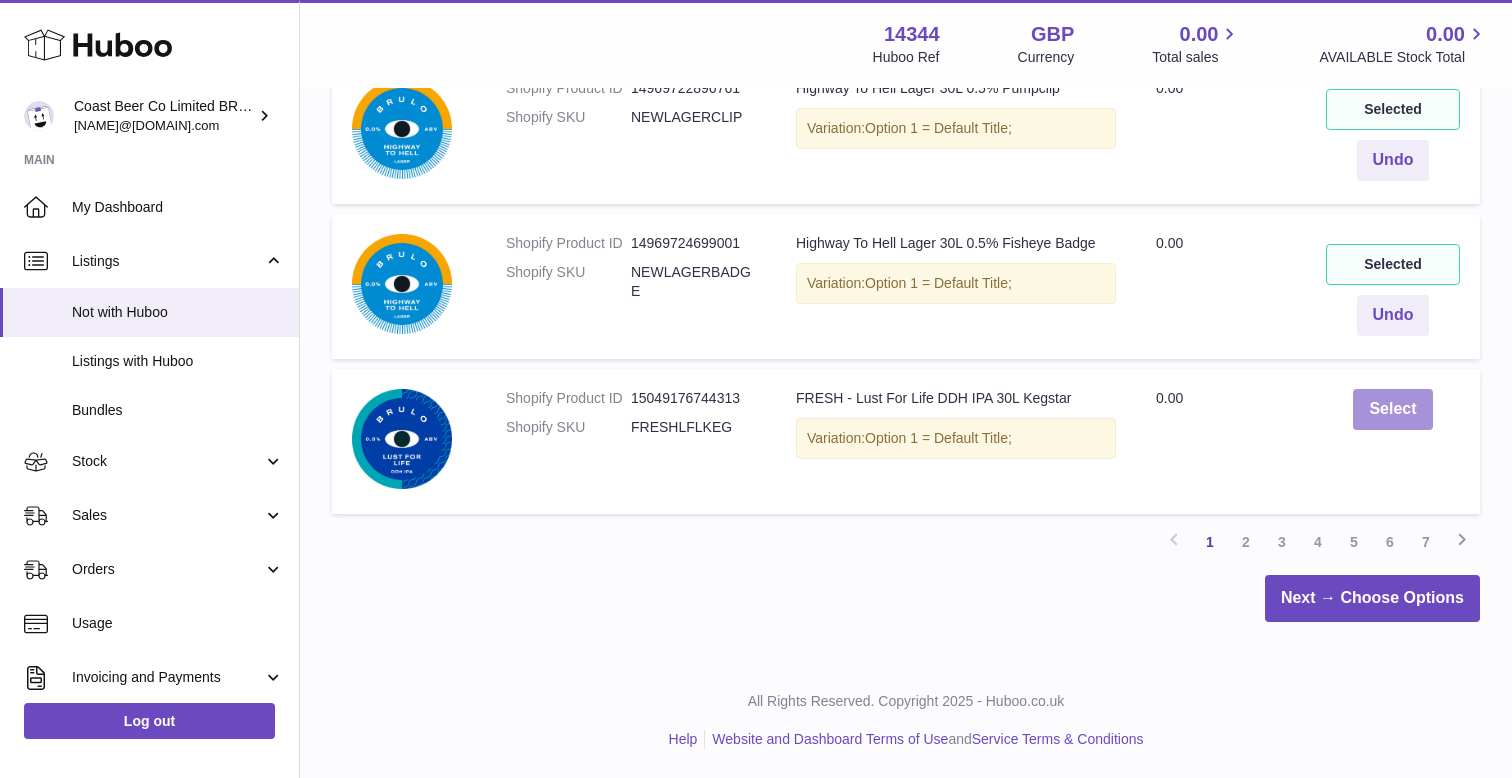 click on "Select" at bounding box center (1392, 409) 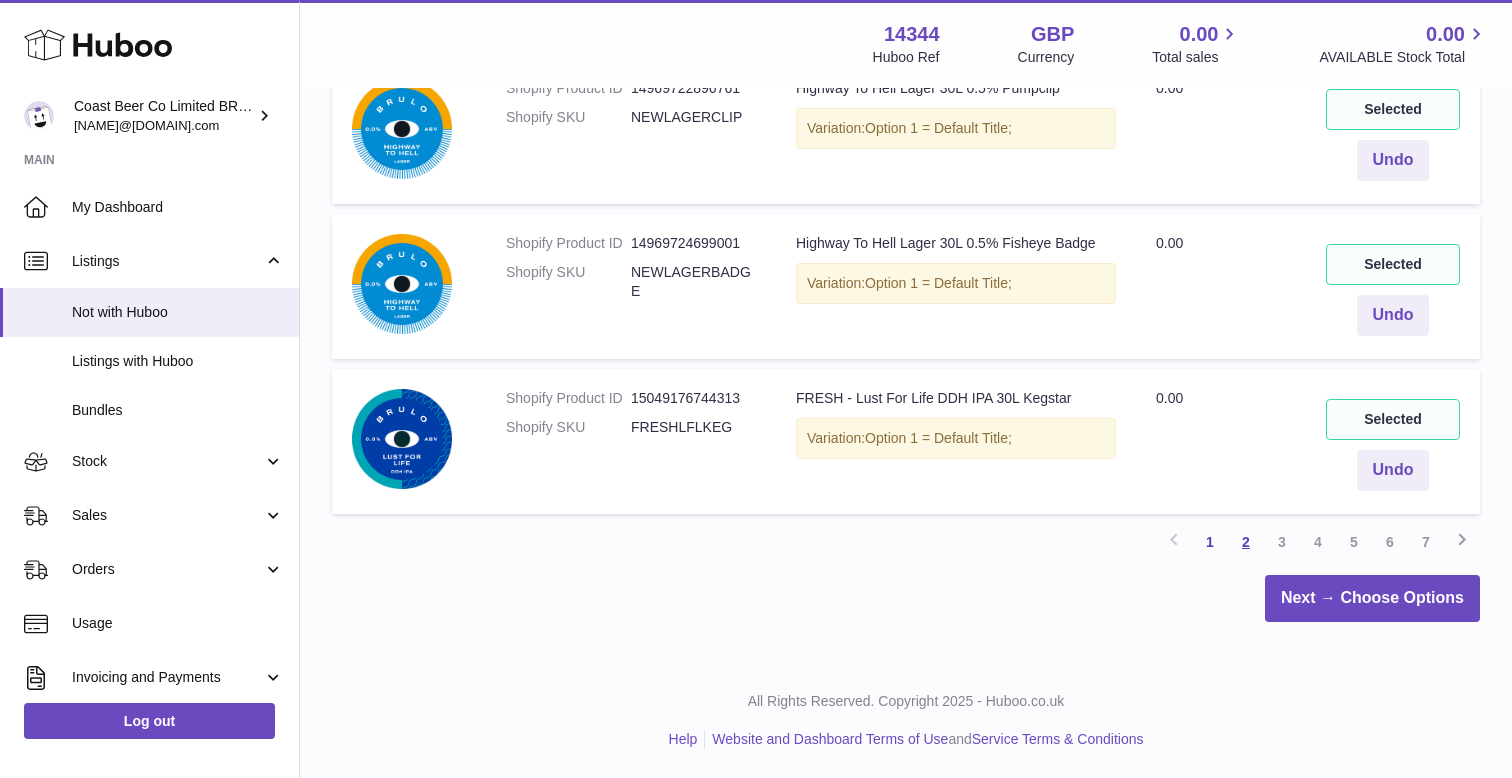 click on "2" at bounding box center [1246, 542] 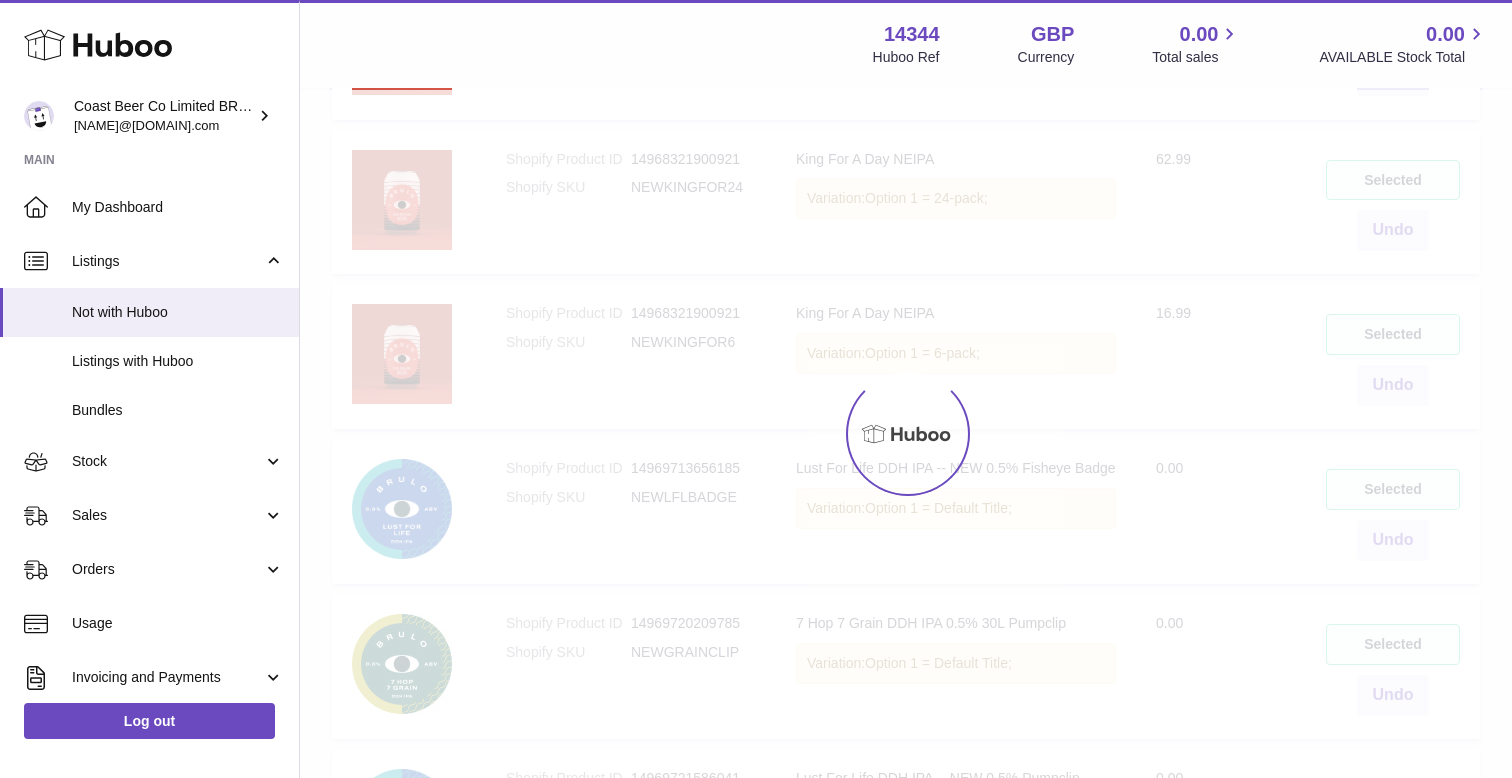 scroll, scrollTop: 90, scrollLeft: 0, axis: vertical 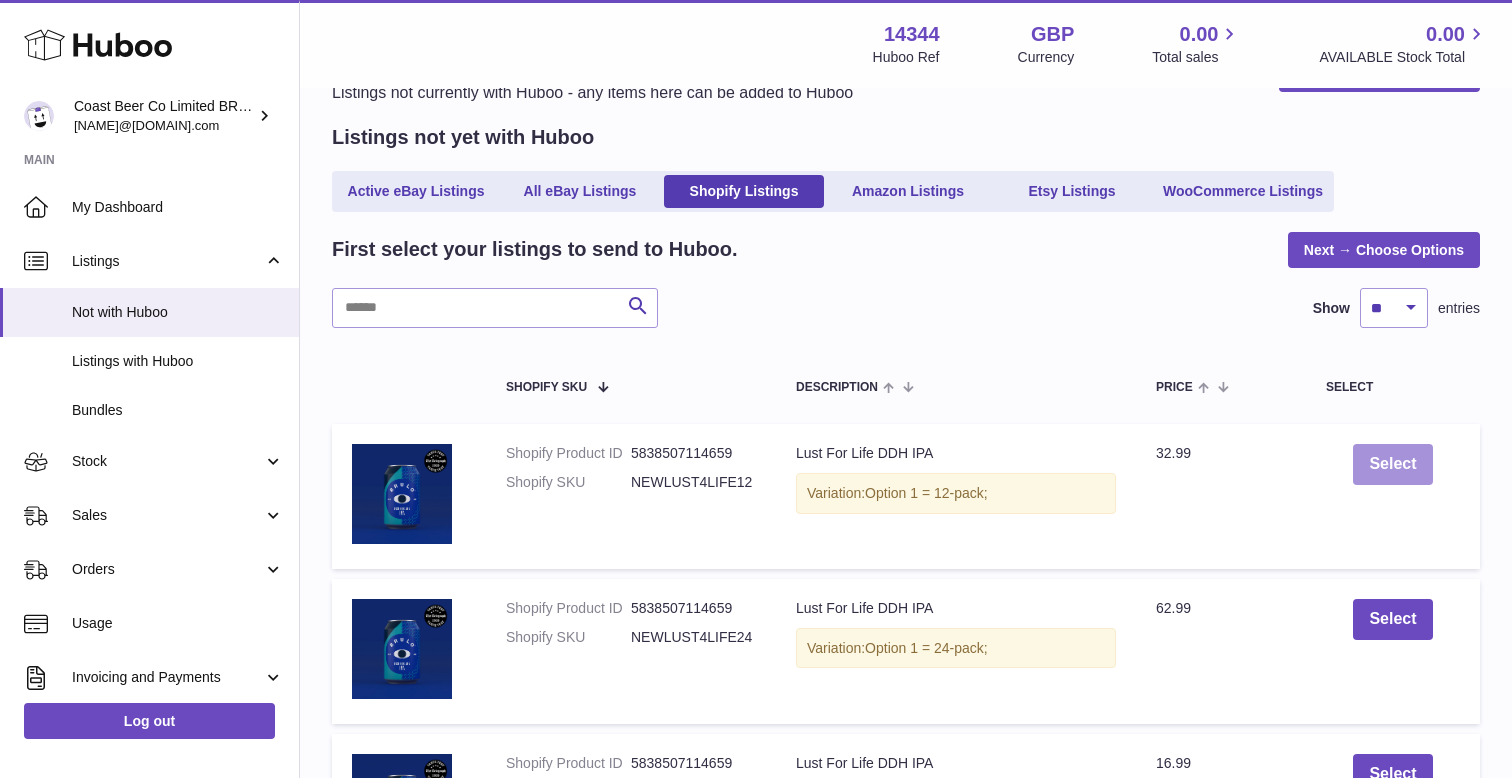 click on "Select" at bounding box center (1392, 464) 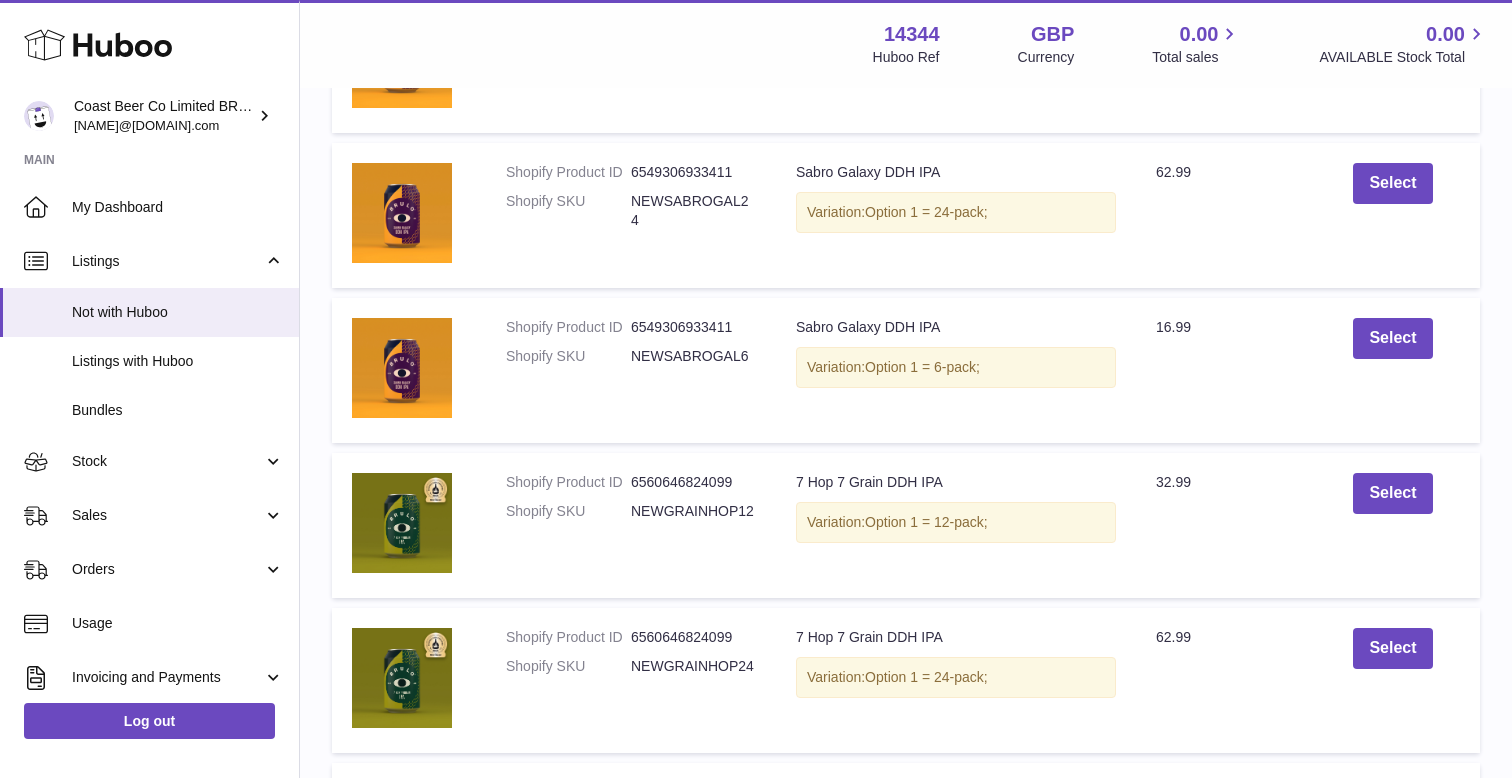 scroll, scrollTop: 1540, scrollLeft: 0, axis: vertical 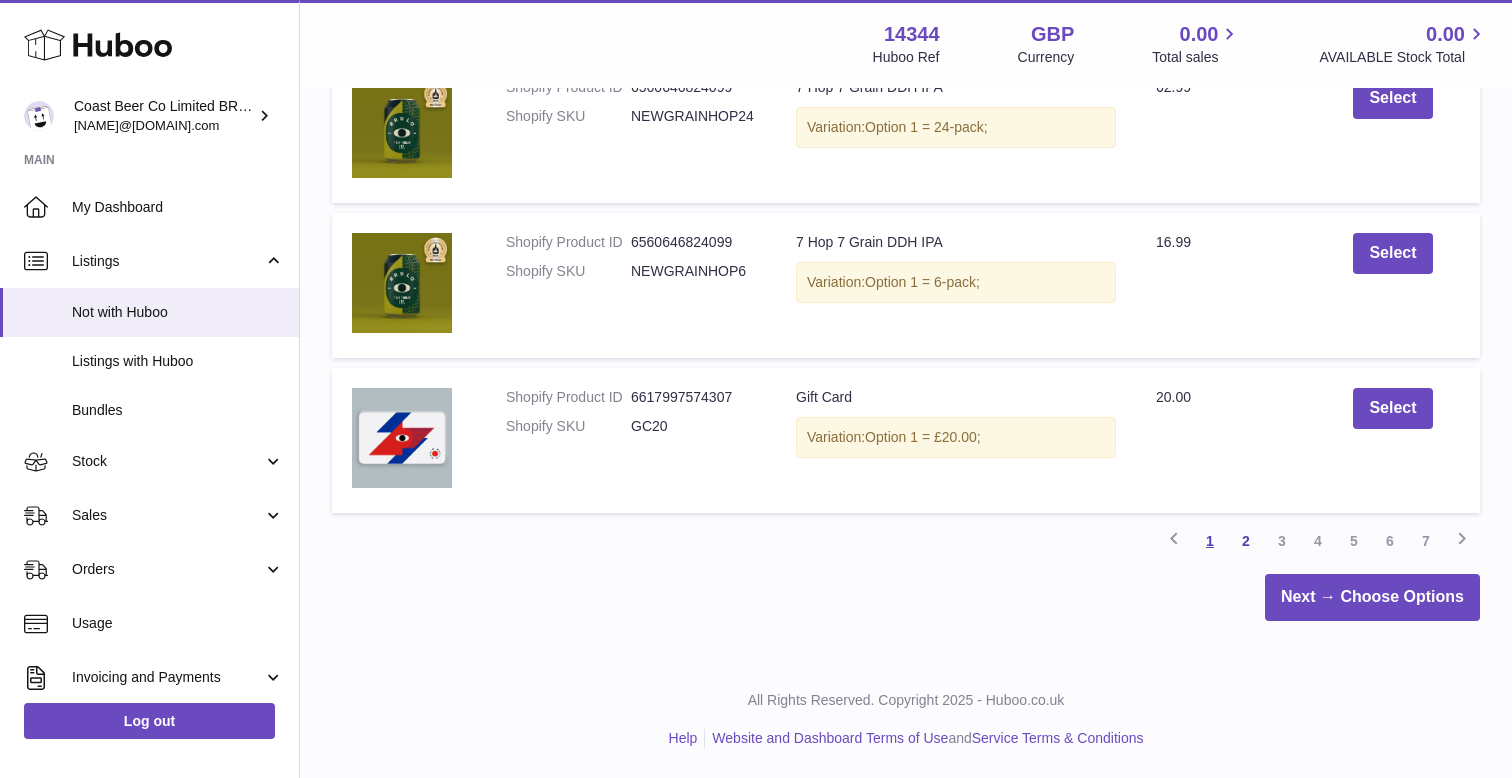 click on "1" at bounding box center (1210, 541) 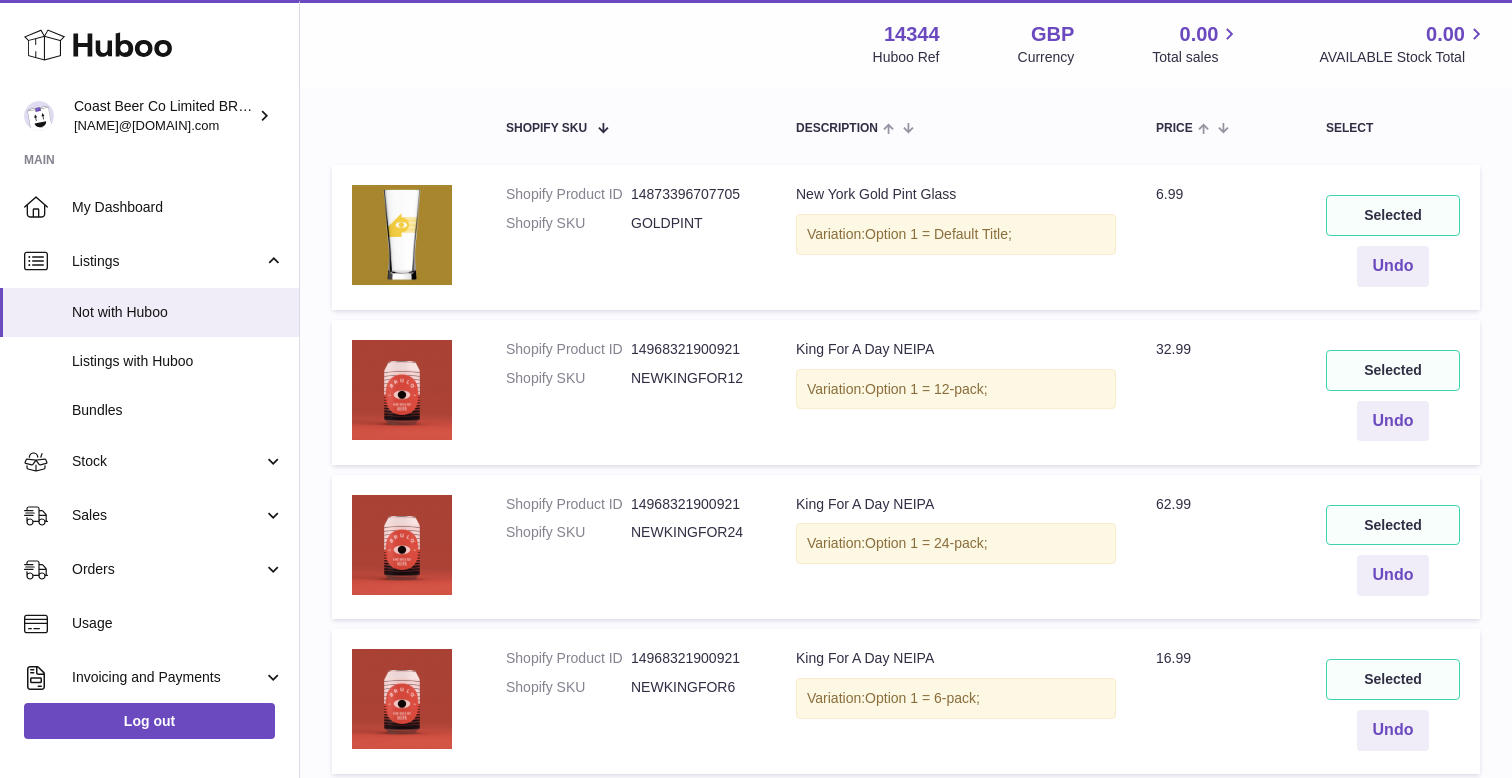 scroll, scrollTop: 0, scrollLeft: 0, axis: both 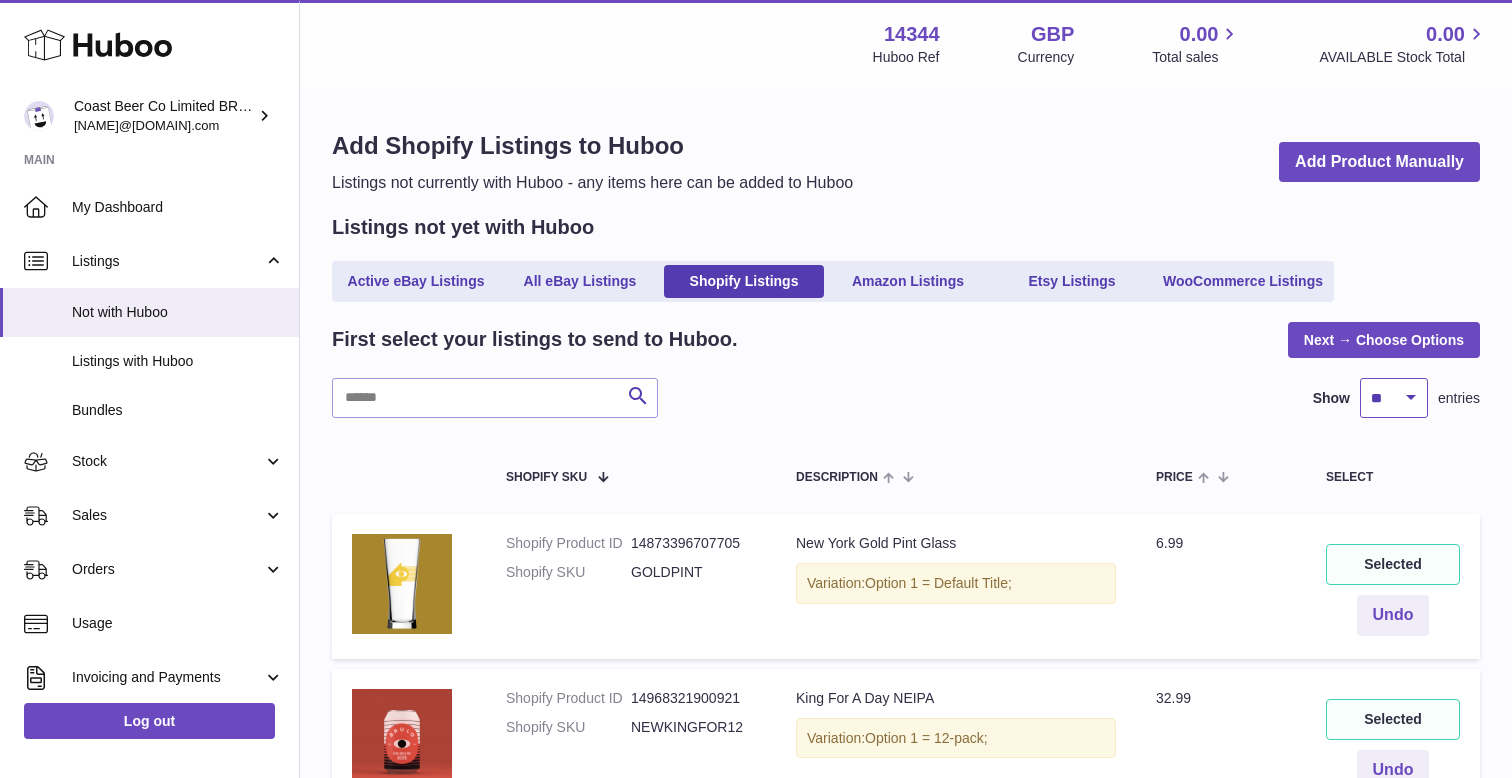 click on "** ** ** ***" at bounding box center [1394, 398] 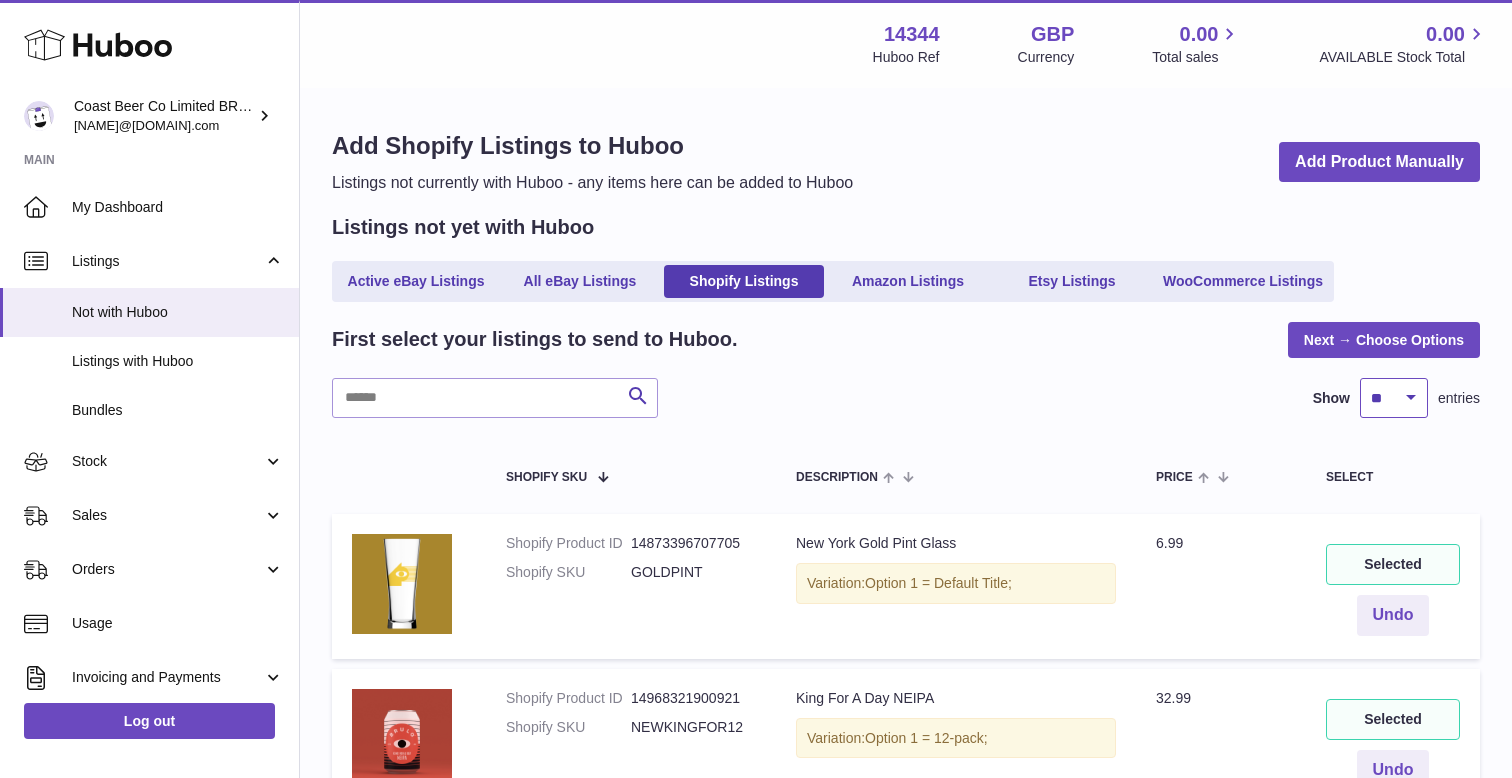 select on "***" 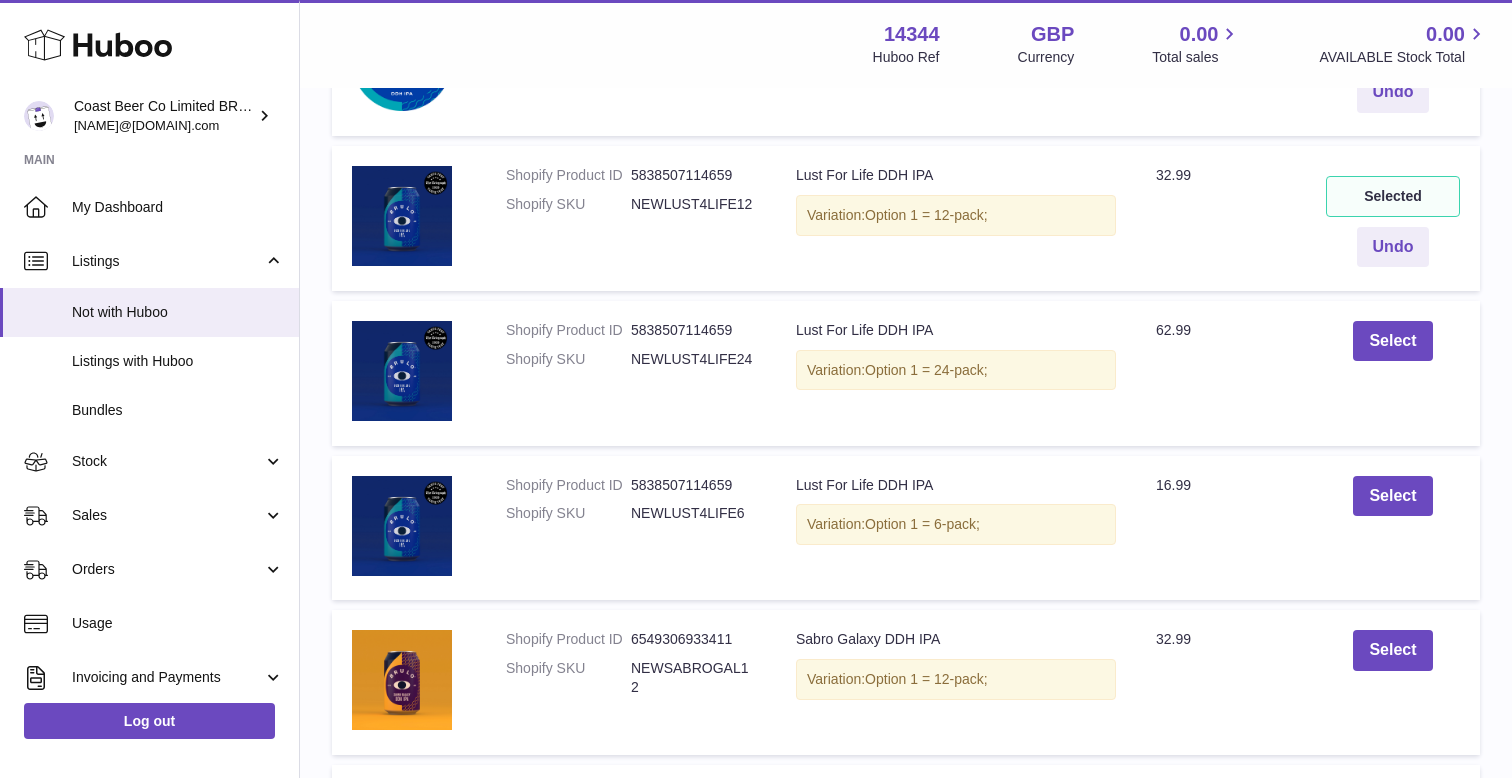 scroll, scrollTop: 1946, scrollLeft: 0, axis: vertical 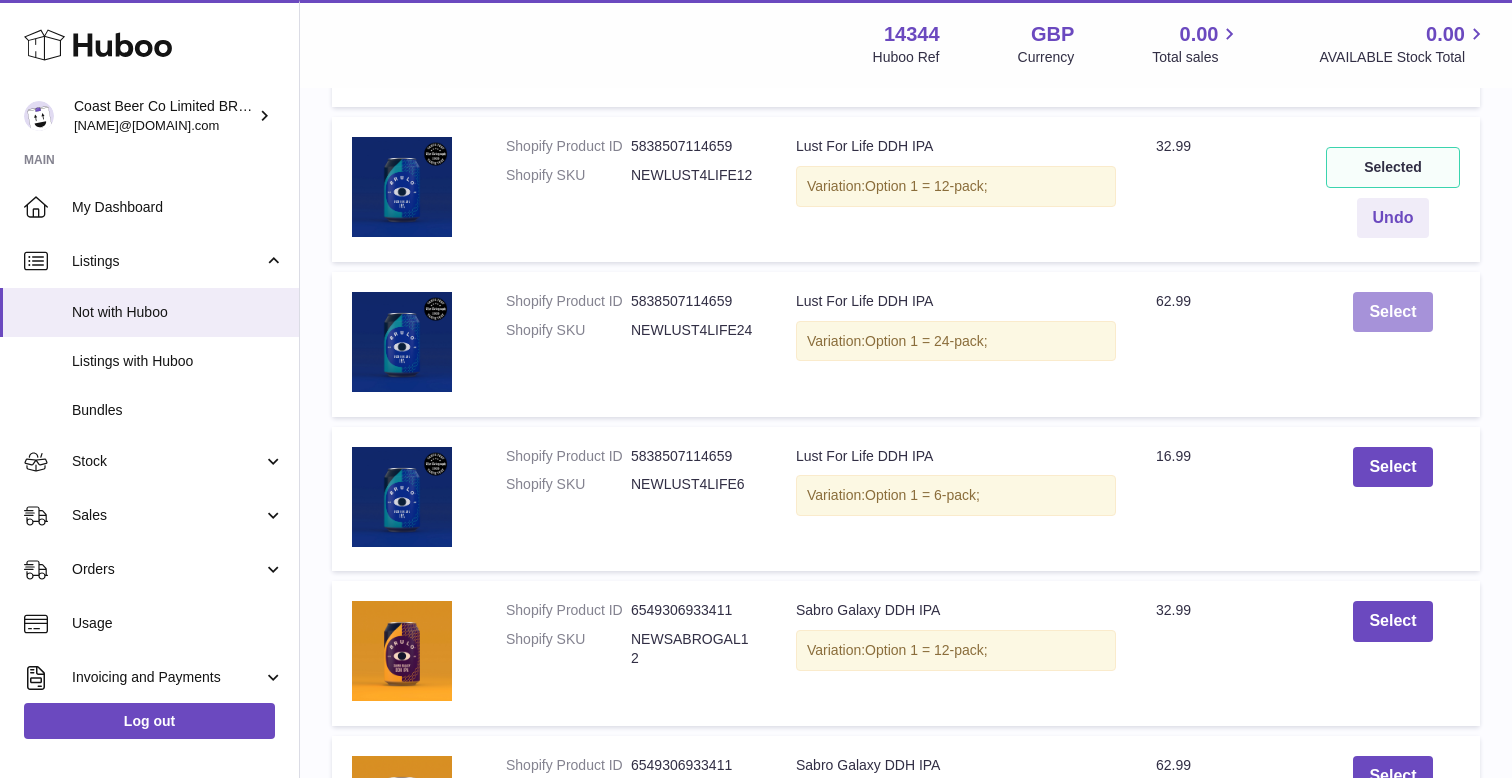 click on "Select" at bounding box center (1392, 312) 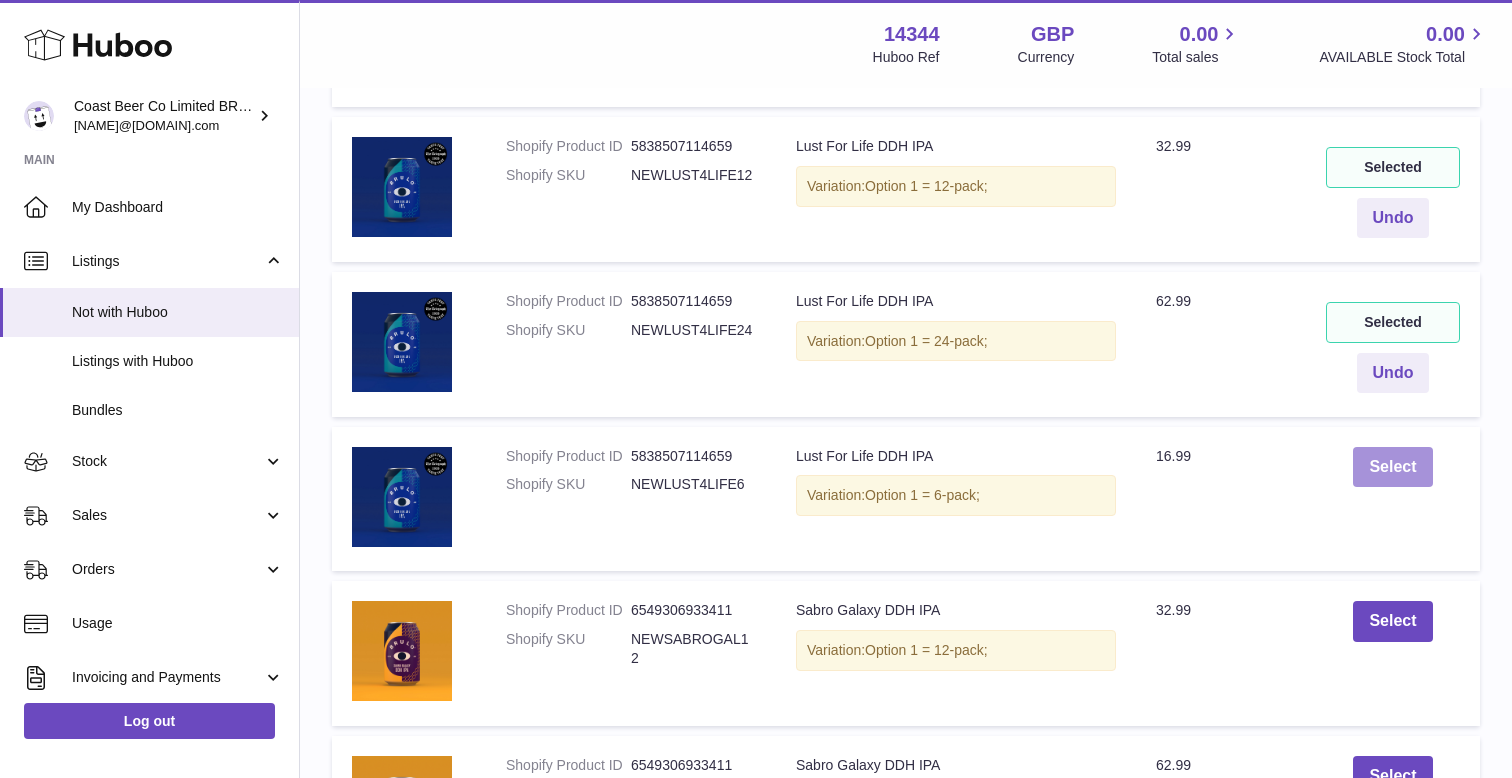 click on "Select" at bounding box center [1392, 467] 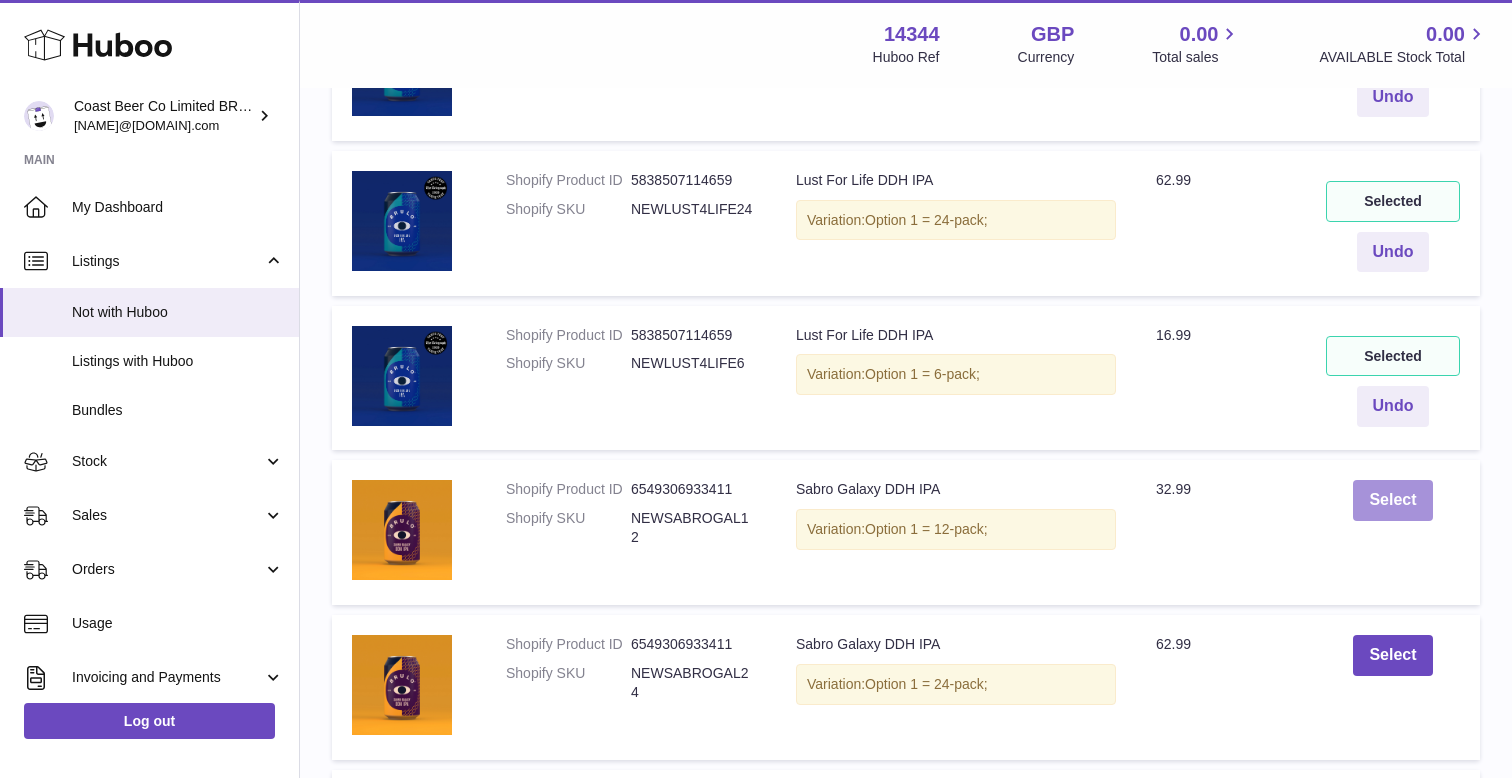 click on "Select" at bounding box center (1392, 500) 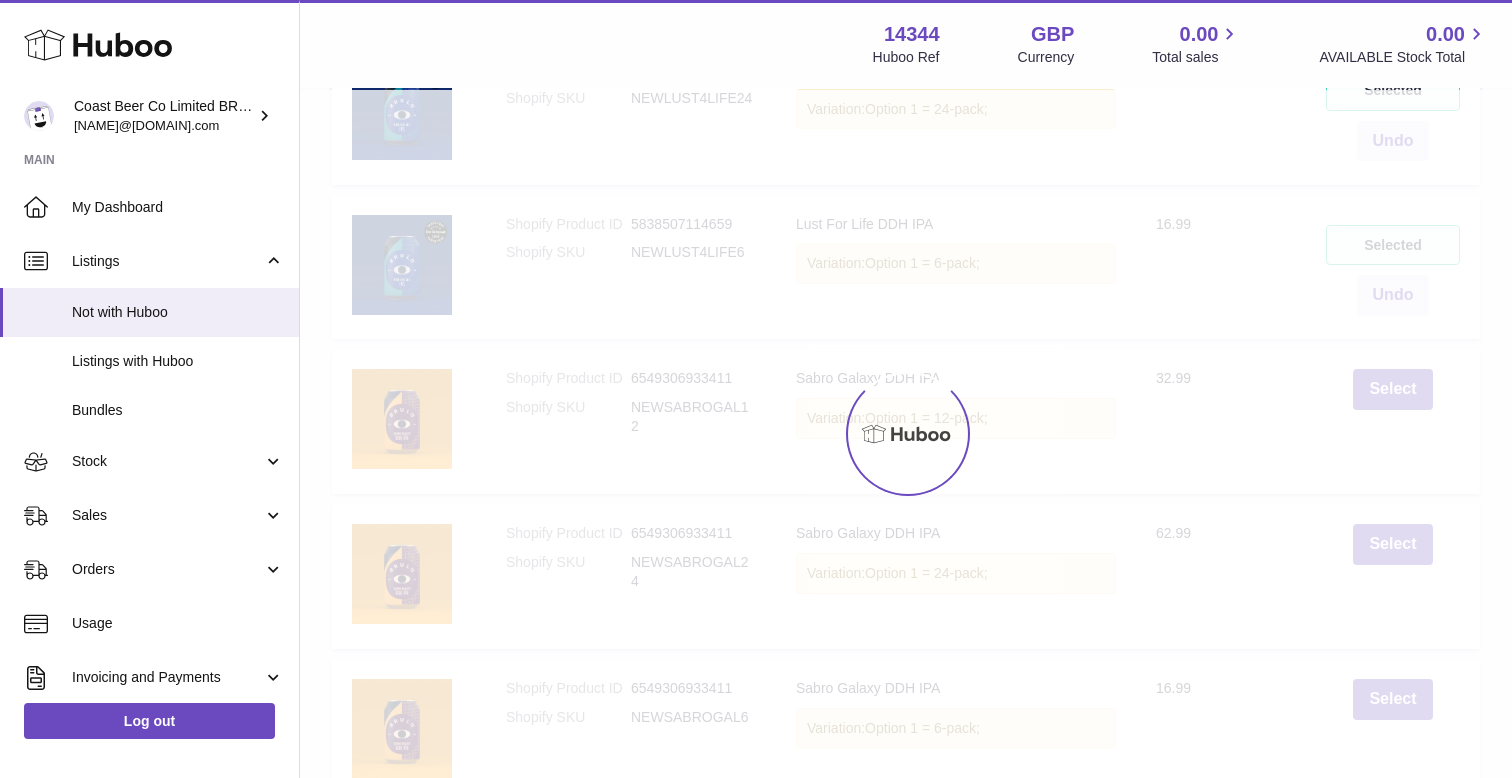 scroll, scrollTop: 2206, scrollLeft: 0, axis: vertical 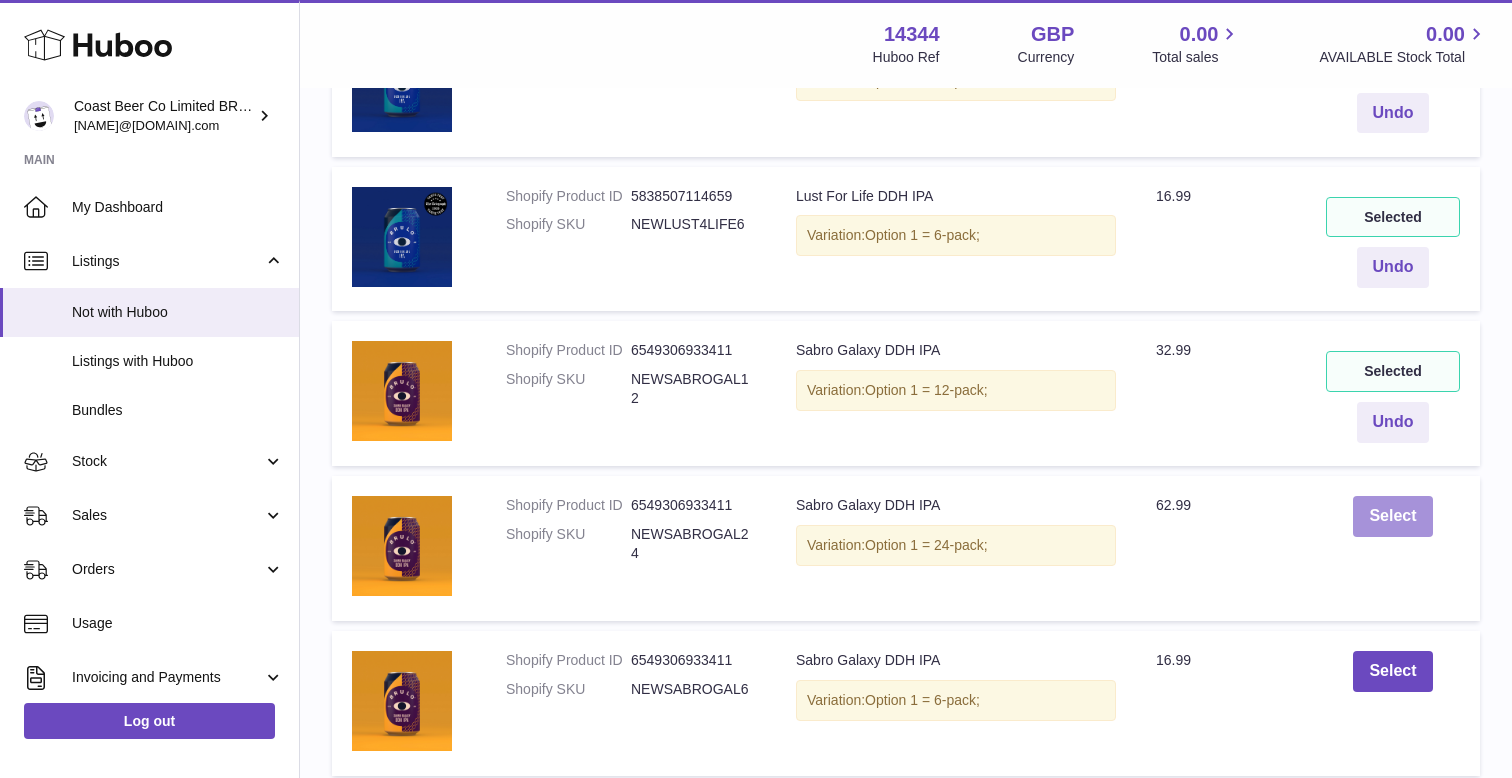 click on "Select" at bounding box center (1392, 516) 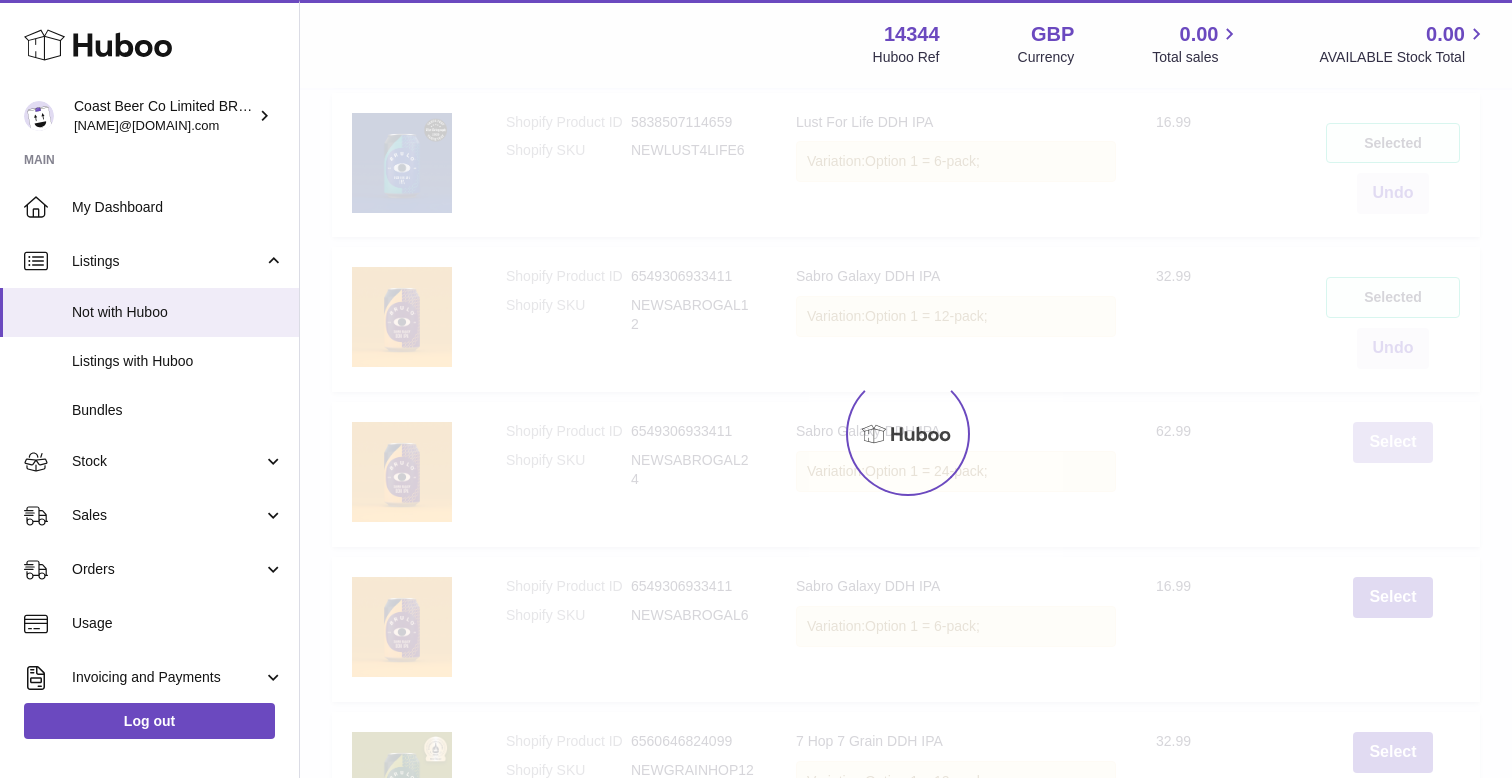 scroll, scrollTop: 2306, scrollLeft: 0, axis: vertical 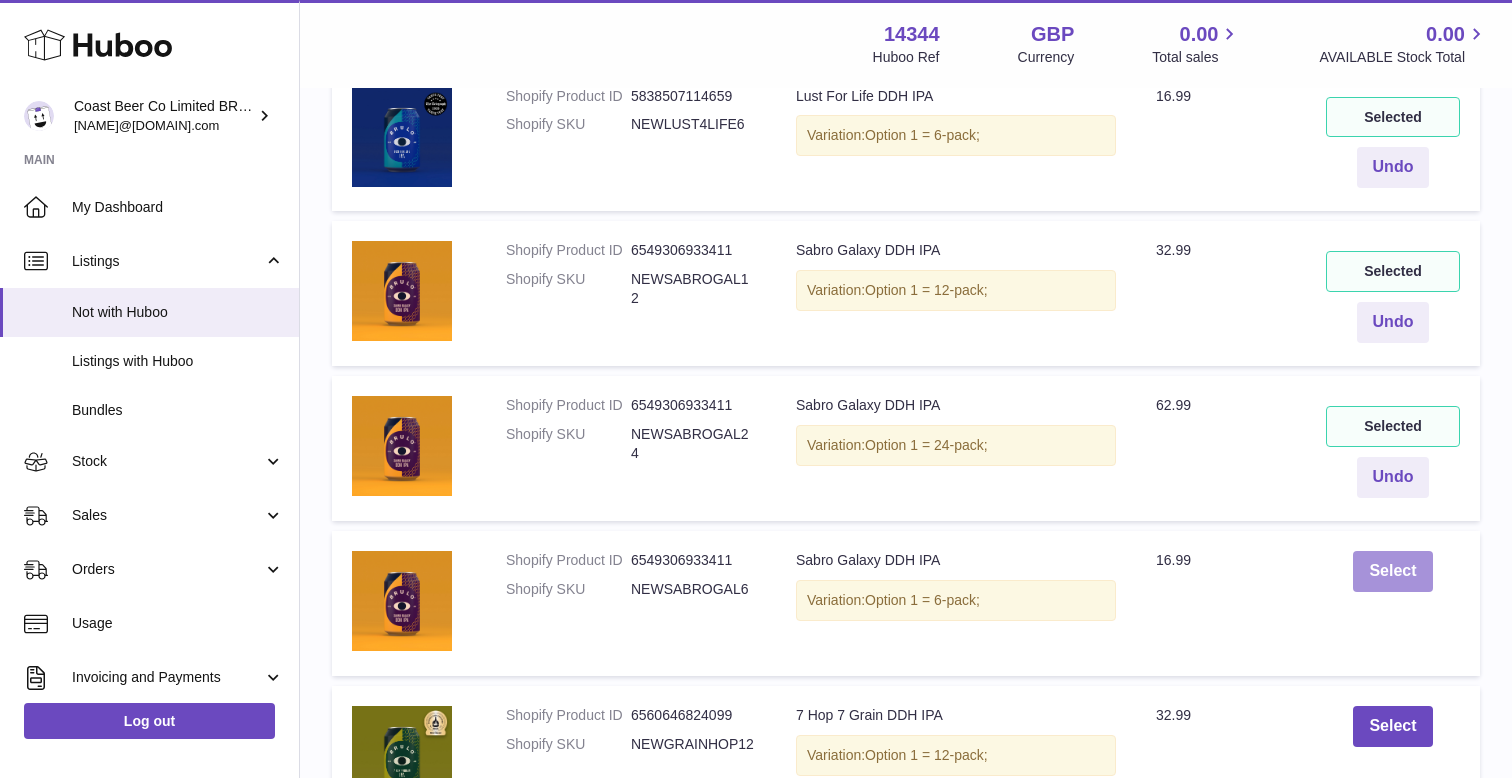 click on "Select" at bounding box center [1392, 571] 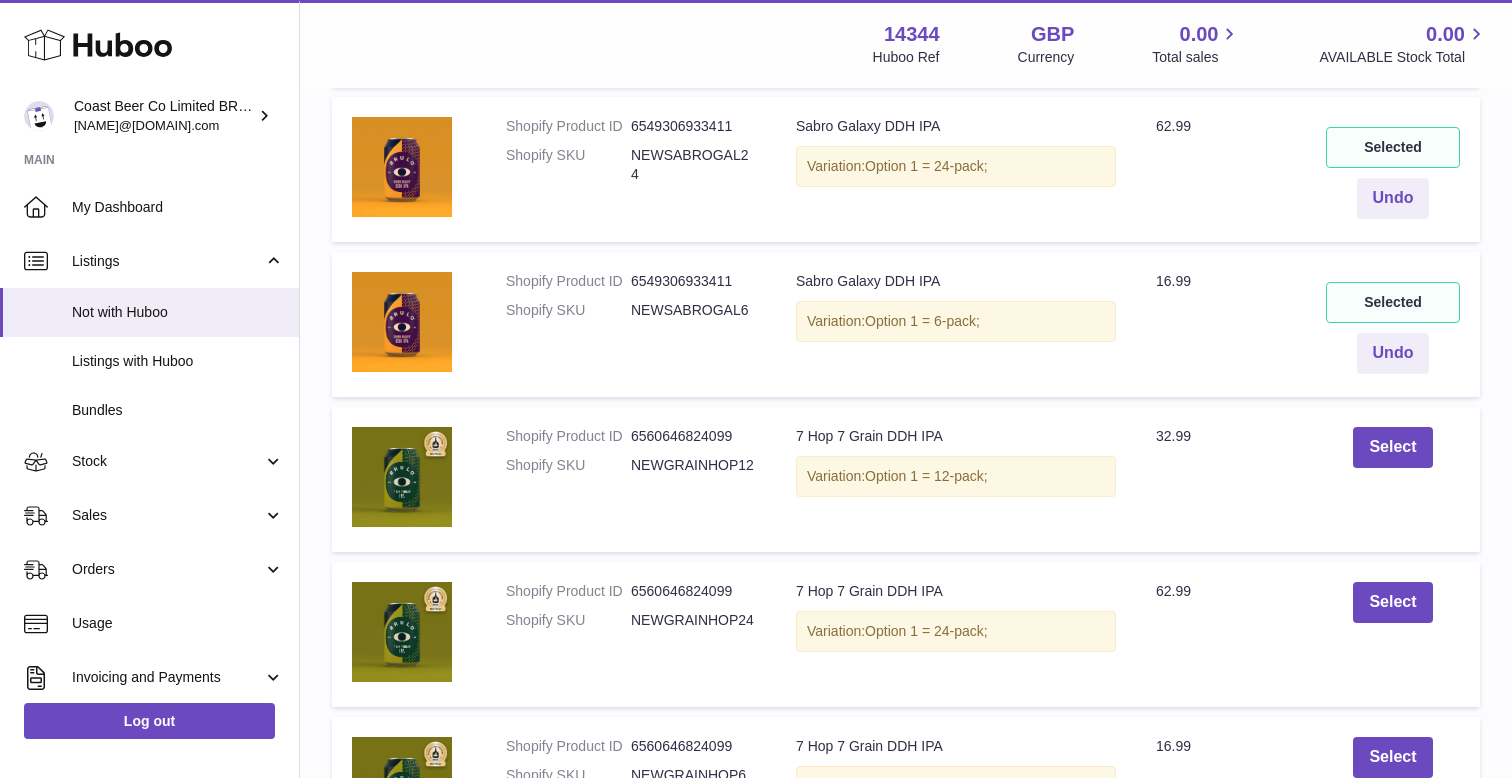 scroll, scrollTop: 2591, scrollLeft: 0, axis: vertical 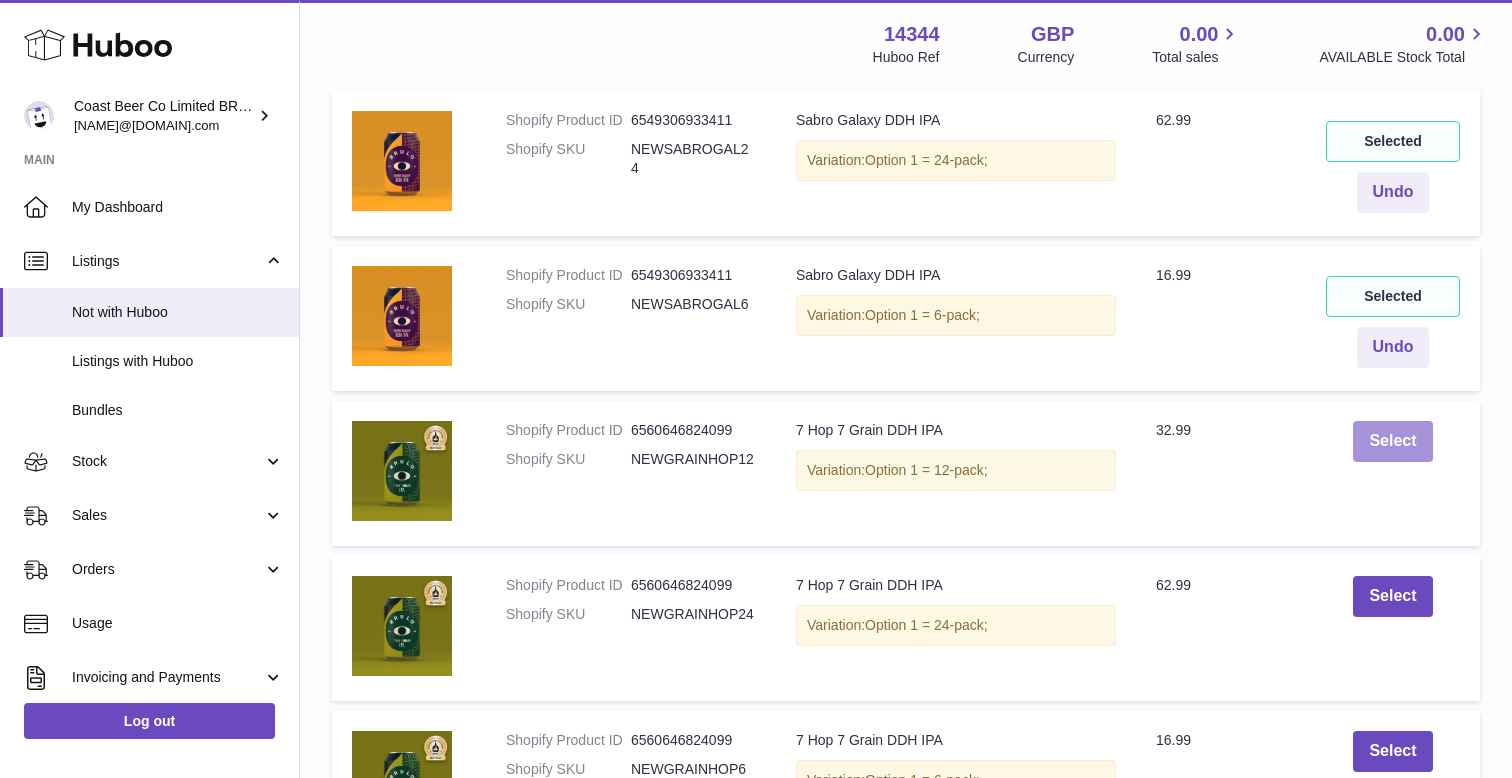 click on "Select" at bounding box center [1392, 441] 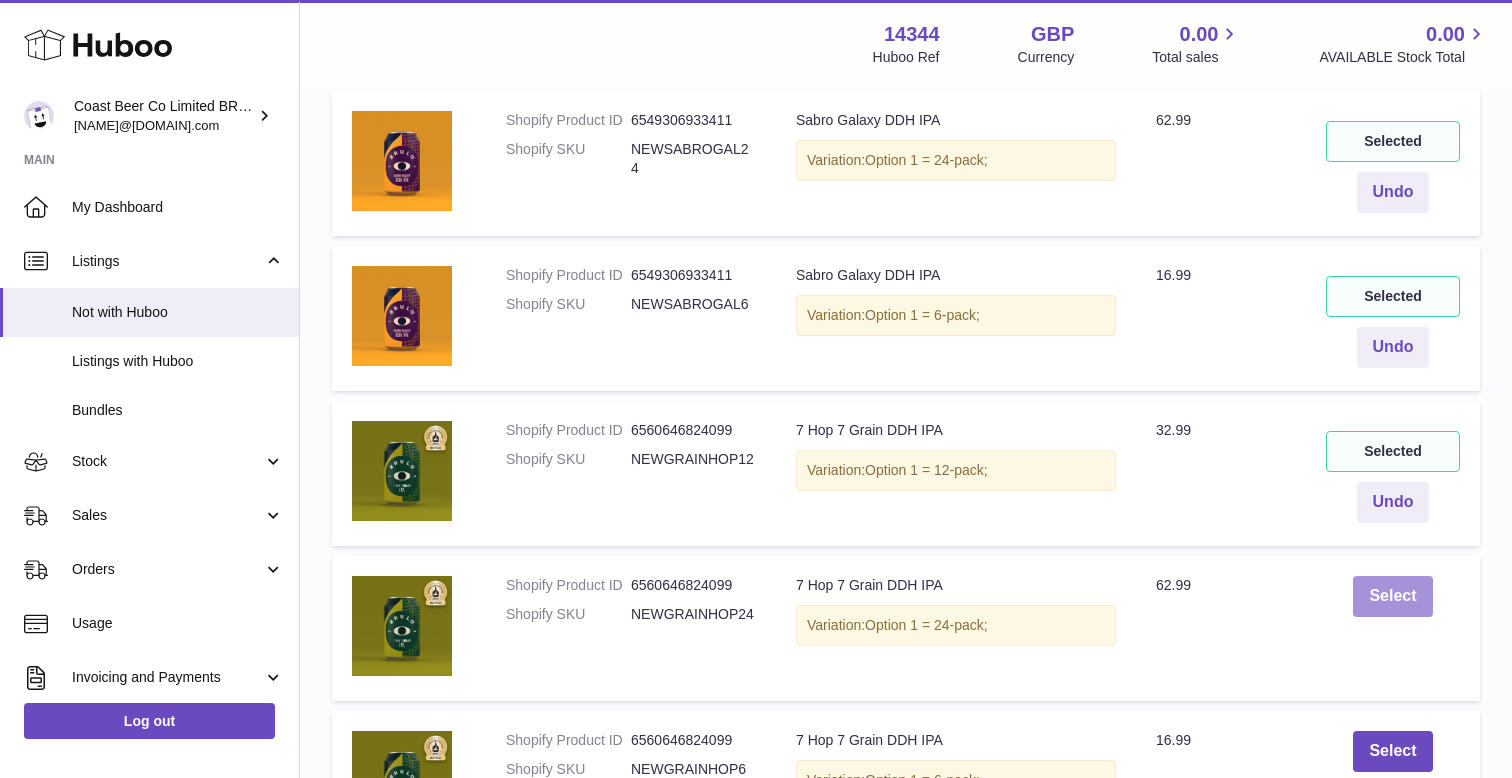 click on "Select" at bounding box center (1392, 596) 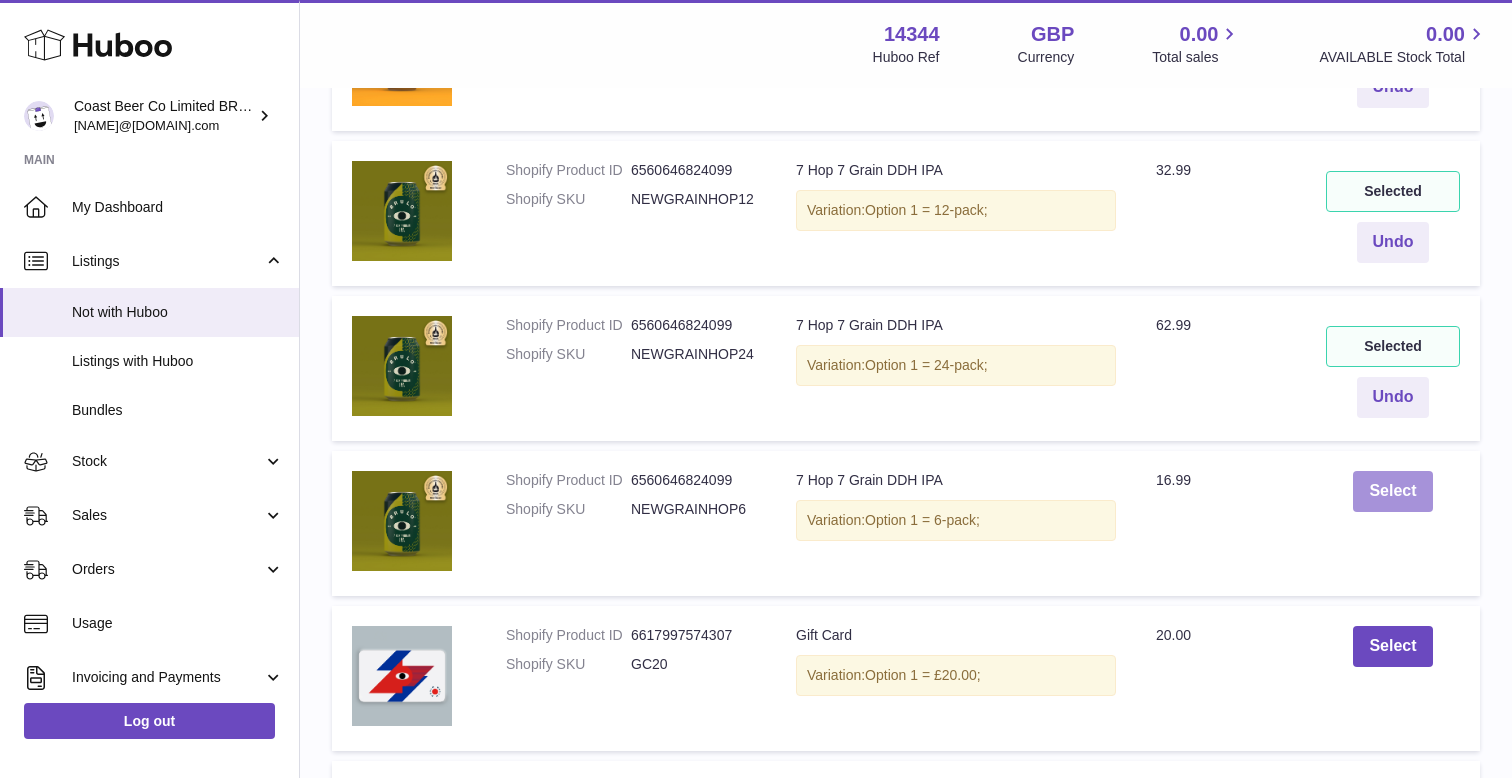 click on "Select" at bounding box center [1392, 491] 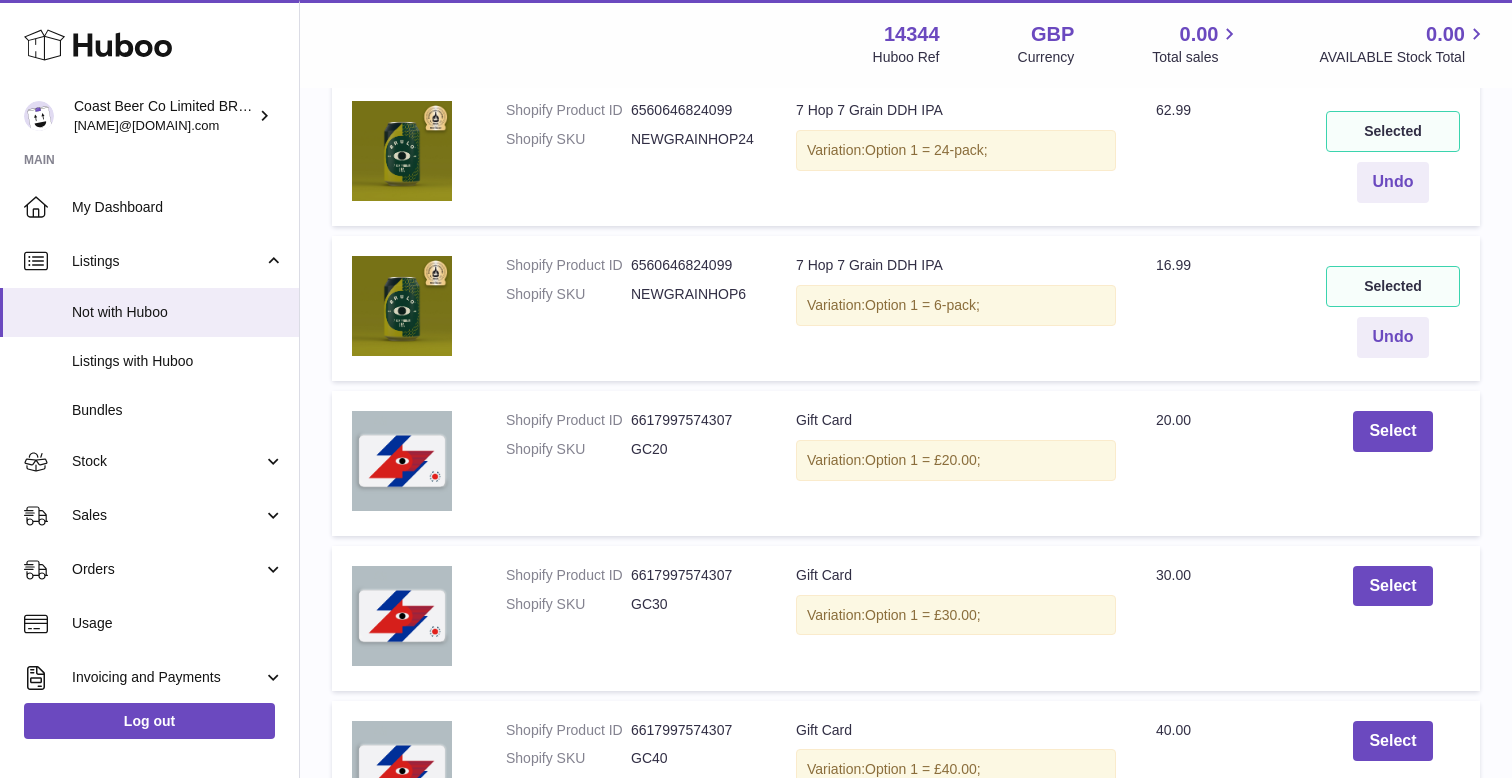 scroll, scrollTop: 3064, scrollLeft: 0, axis: vertical 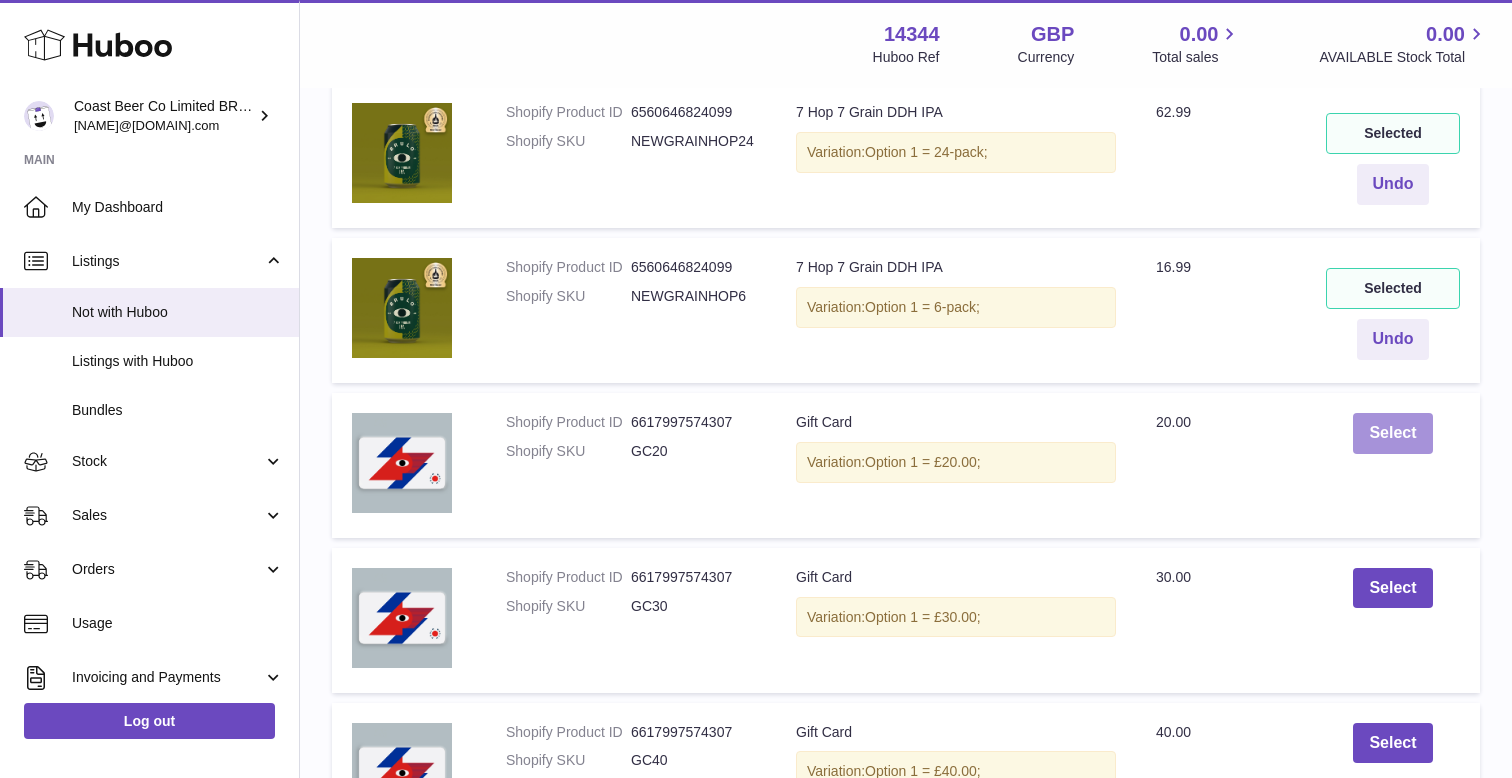 click on "Select" at bounding box center (1392, 433) 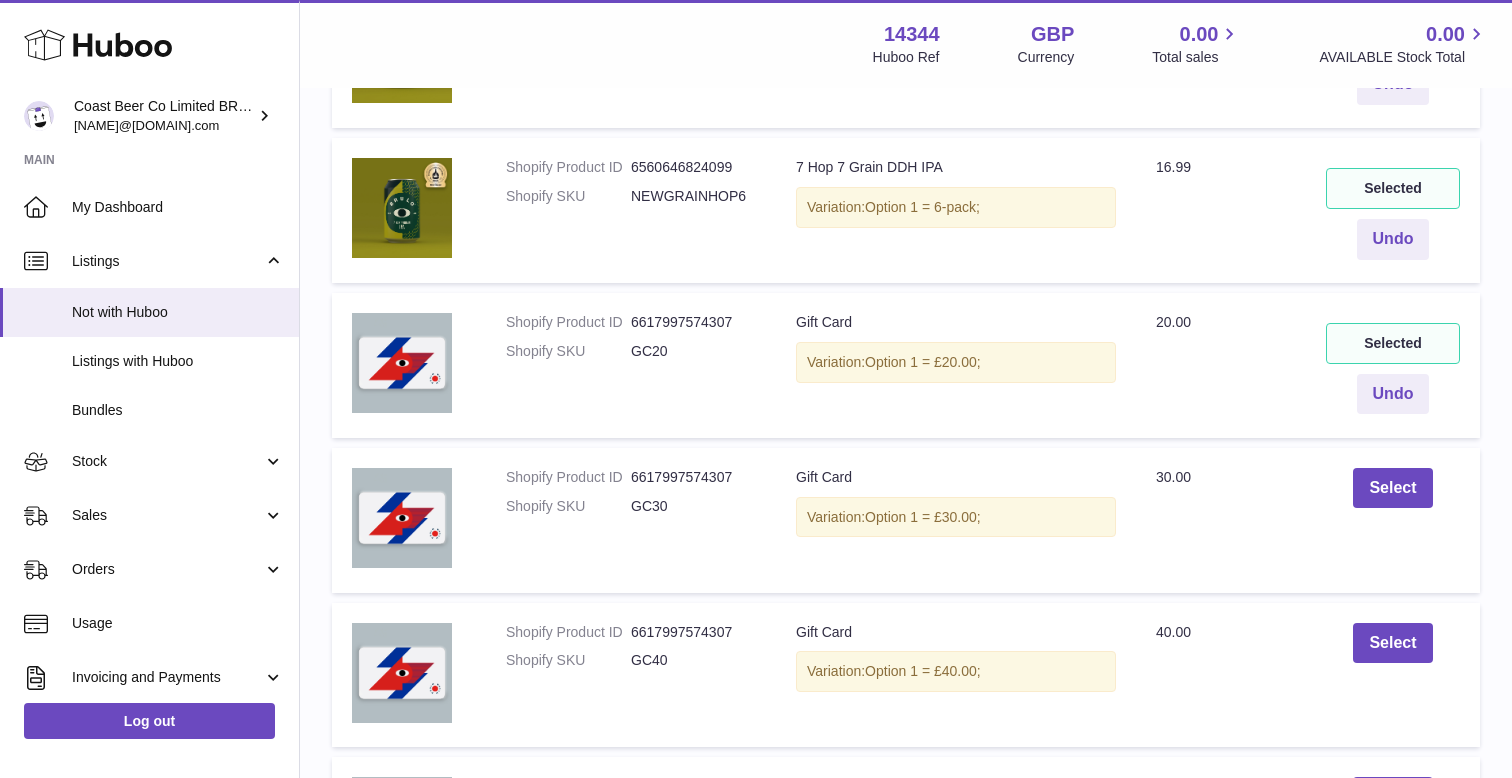 scroll, scrollTop: 3166, scrollLeft: 0, axis: vertical 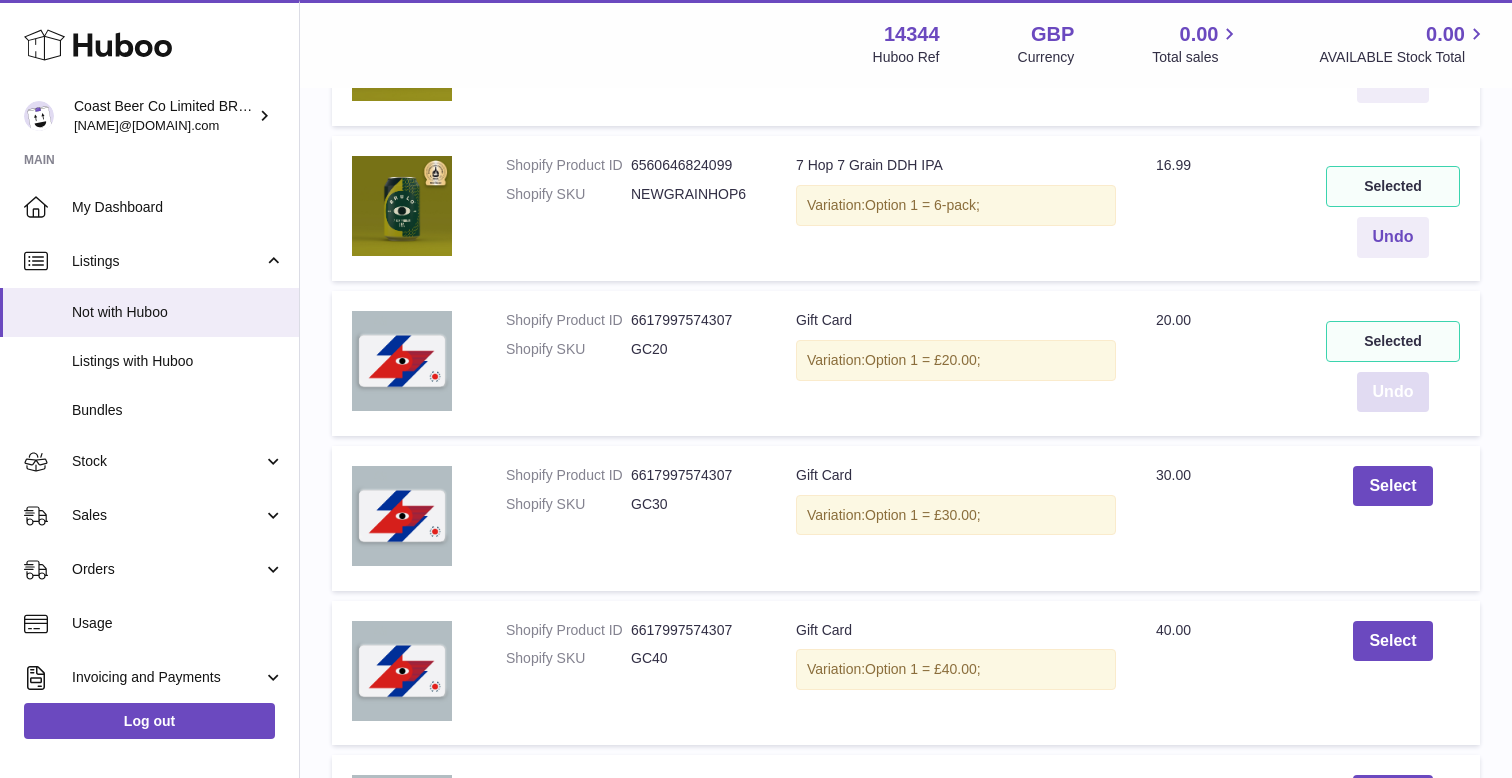 click on "Undo" at bounding box center (1393, 392) 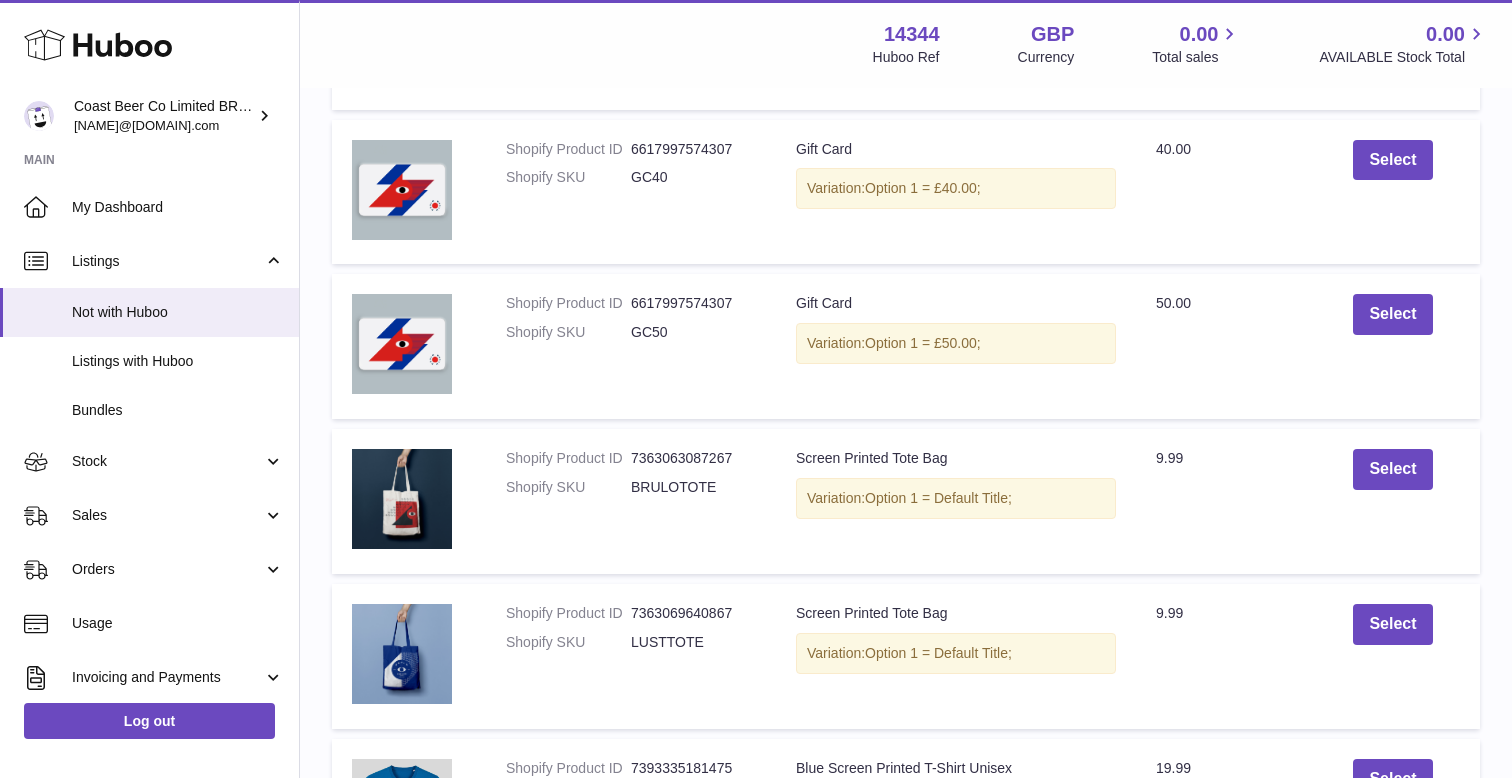 scroll, scrollTop: 3539, scrollLeft: 0, axis: vertical 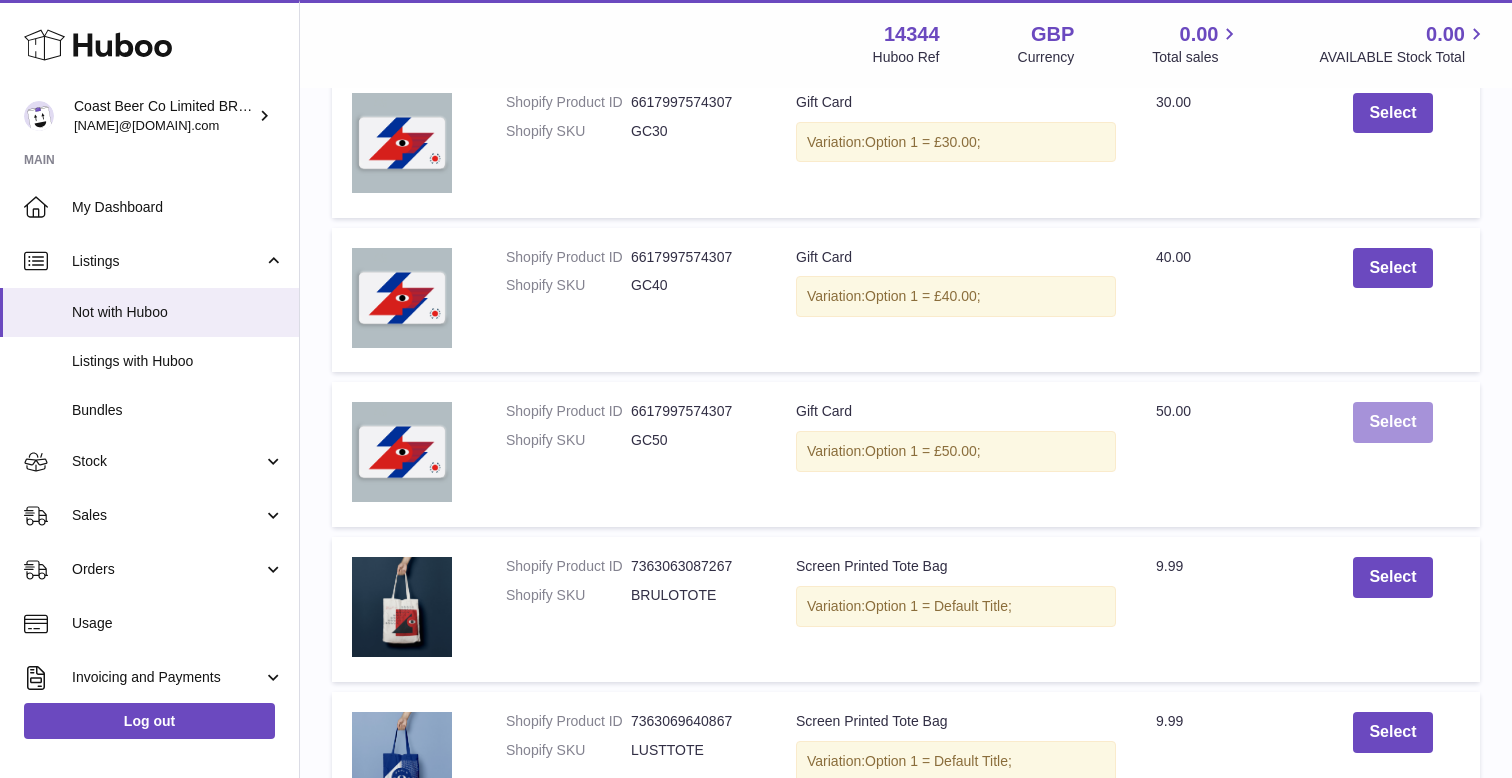 click on "Select" at bounding box center (1392, 422) 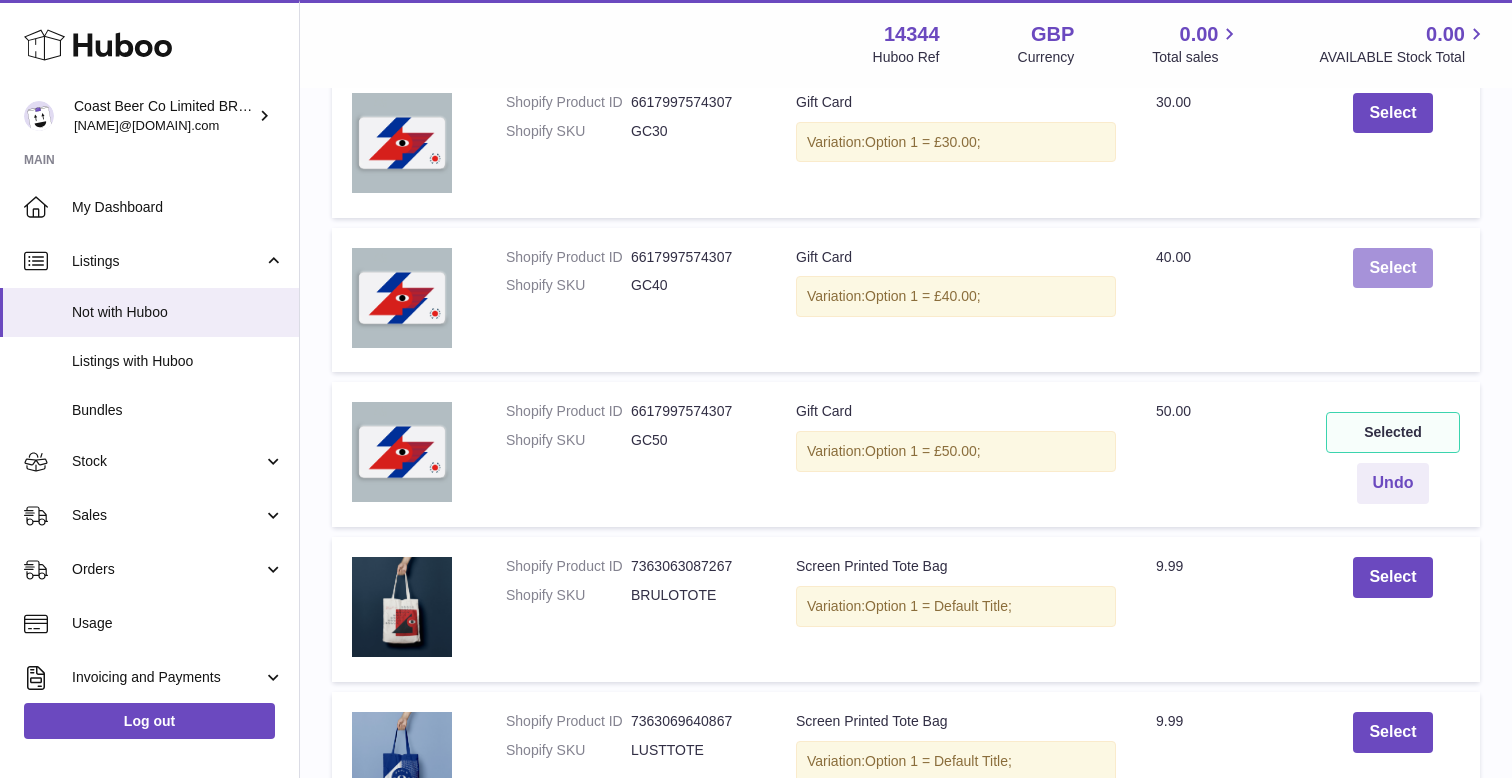 click on "Select" at bounding box center [1392, 268] 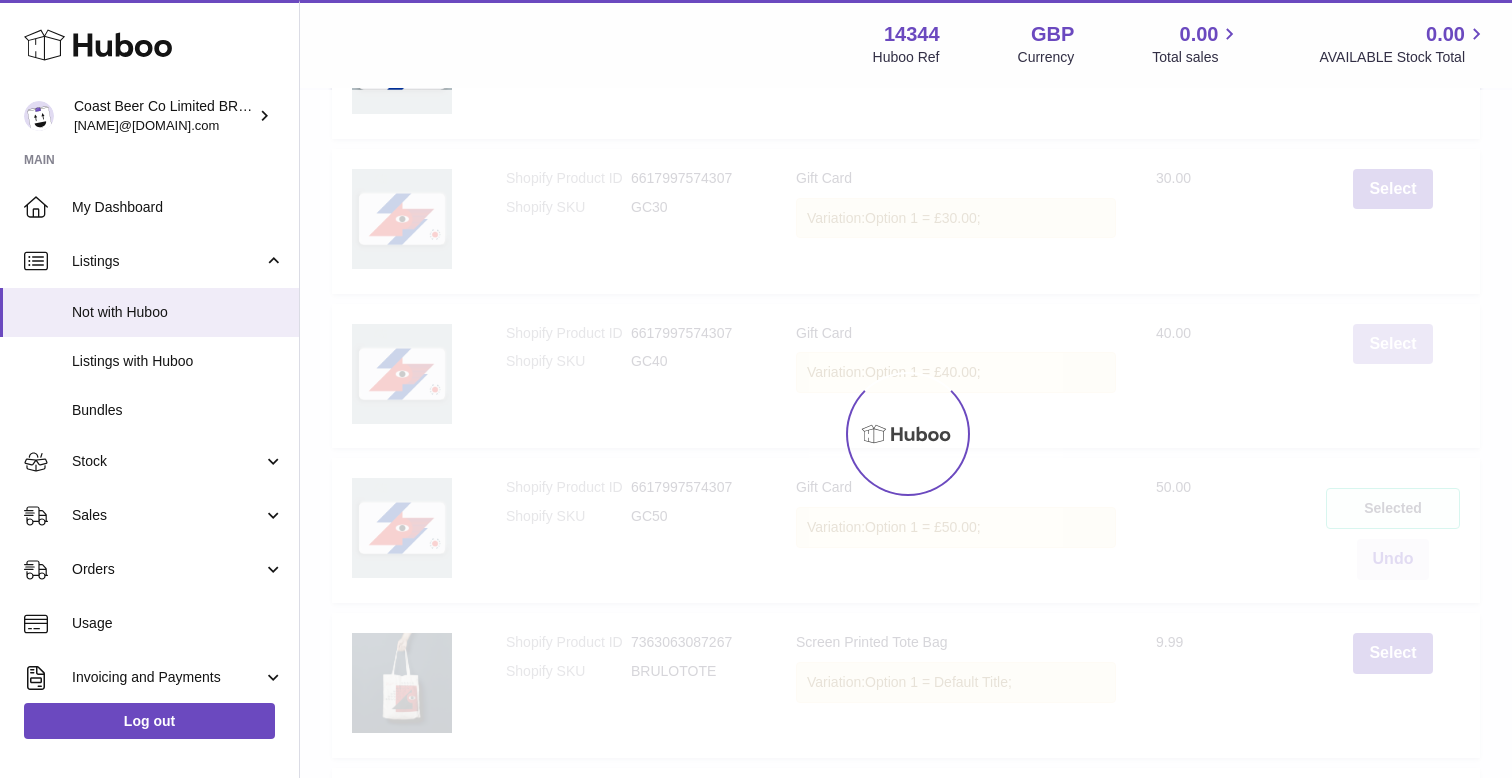 scroll, scrollTop: 3401, scrollLeft: 0, axis: vertical 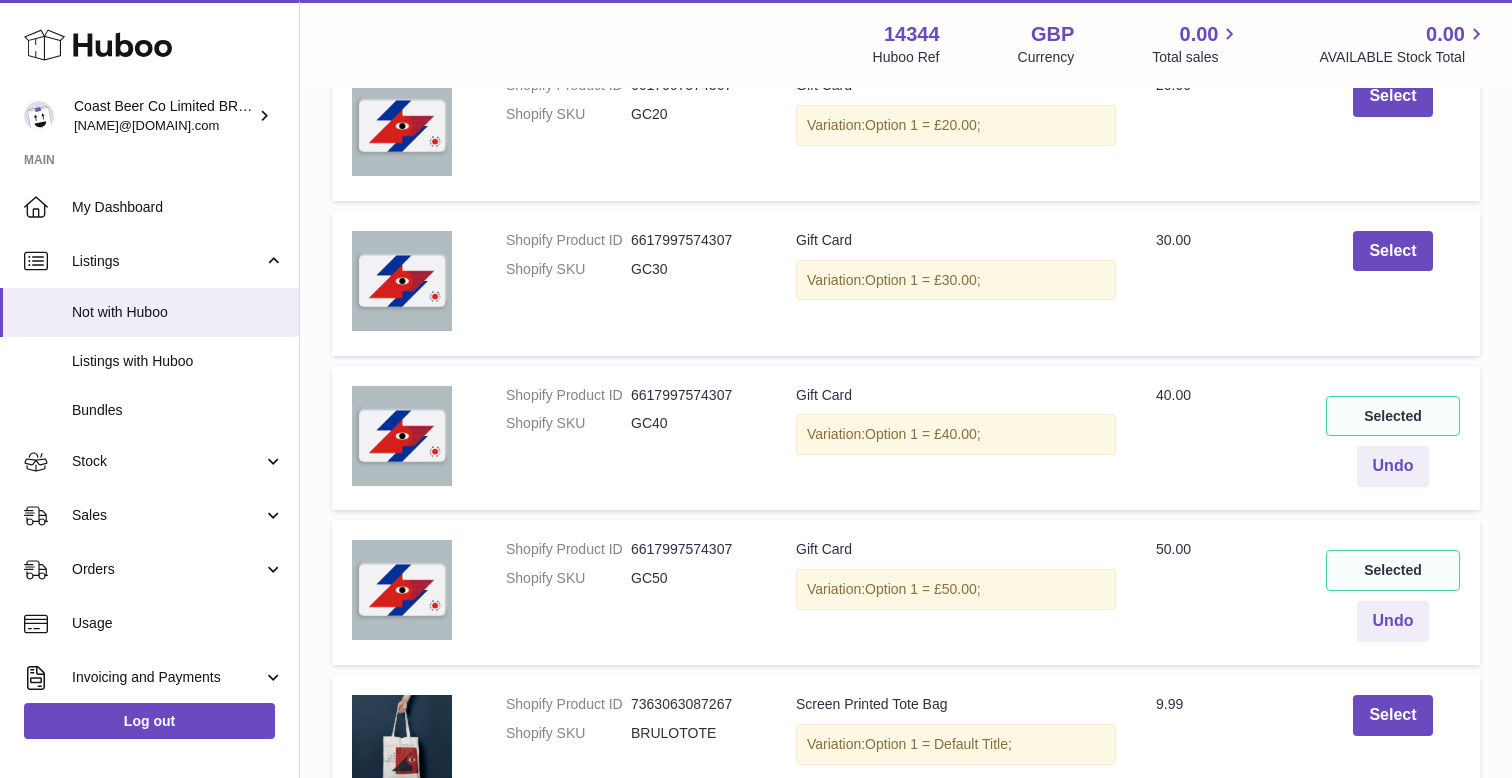 click on "Select" at bounding box center [1393, 283] 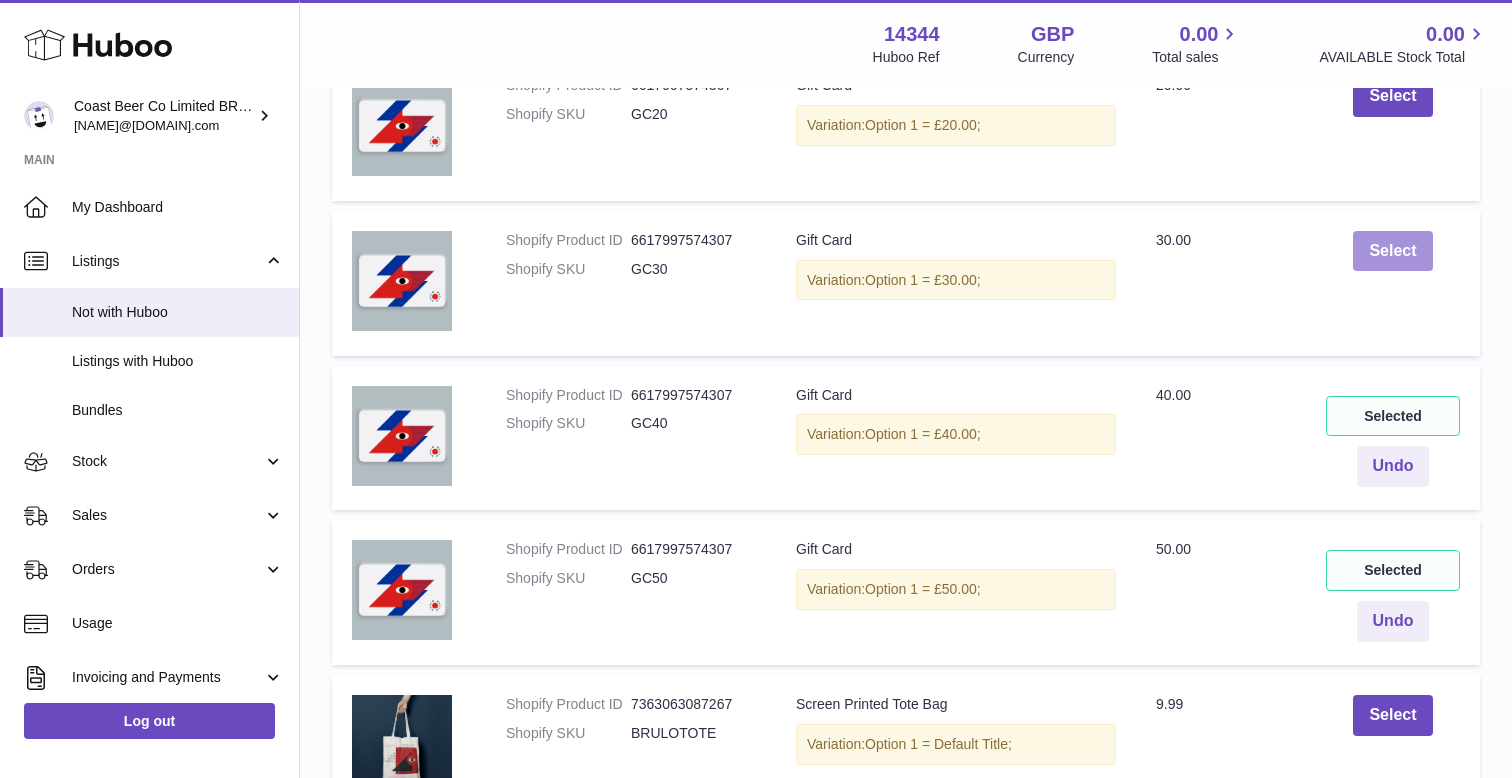 click on "Select" at bounding box center [1392, 251] 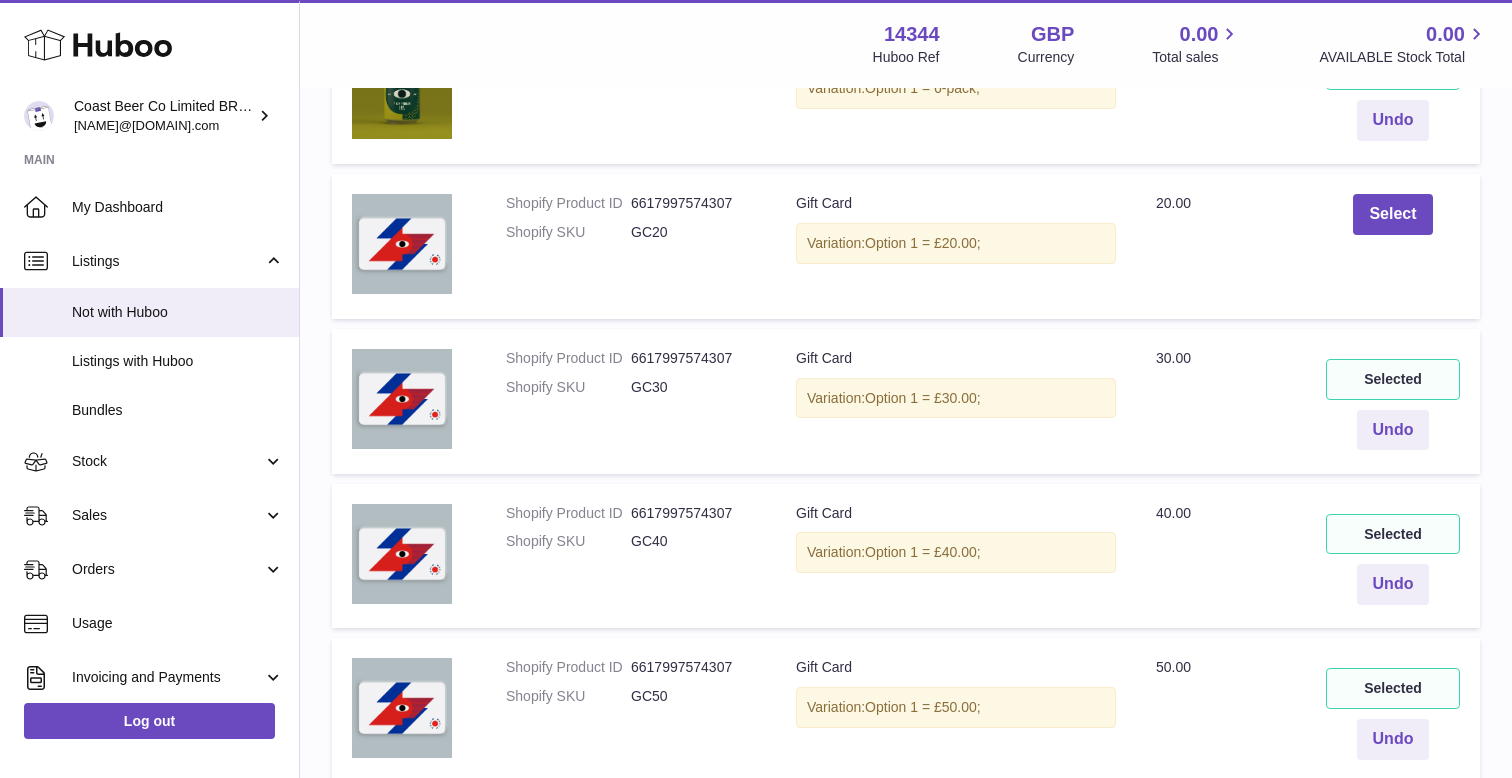 scroll, scrollTop: 3276, scrollLeft: 0, axis: vertical 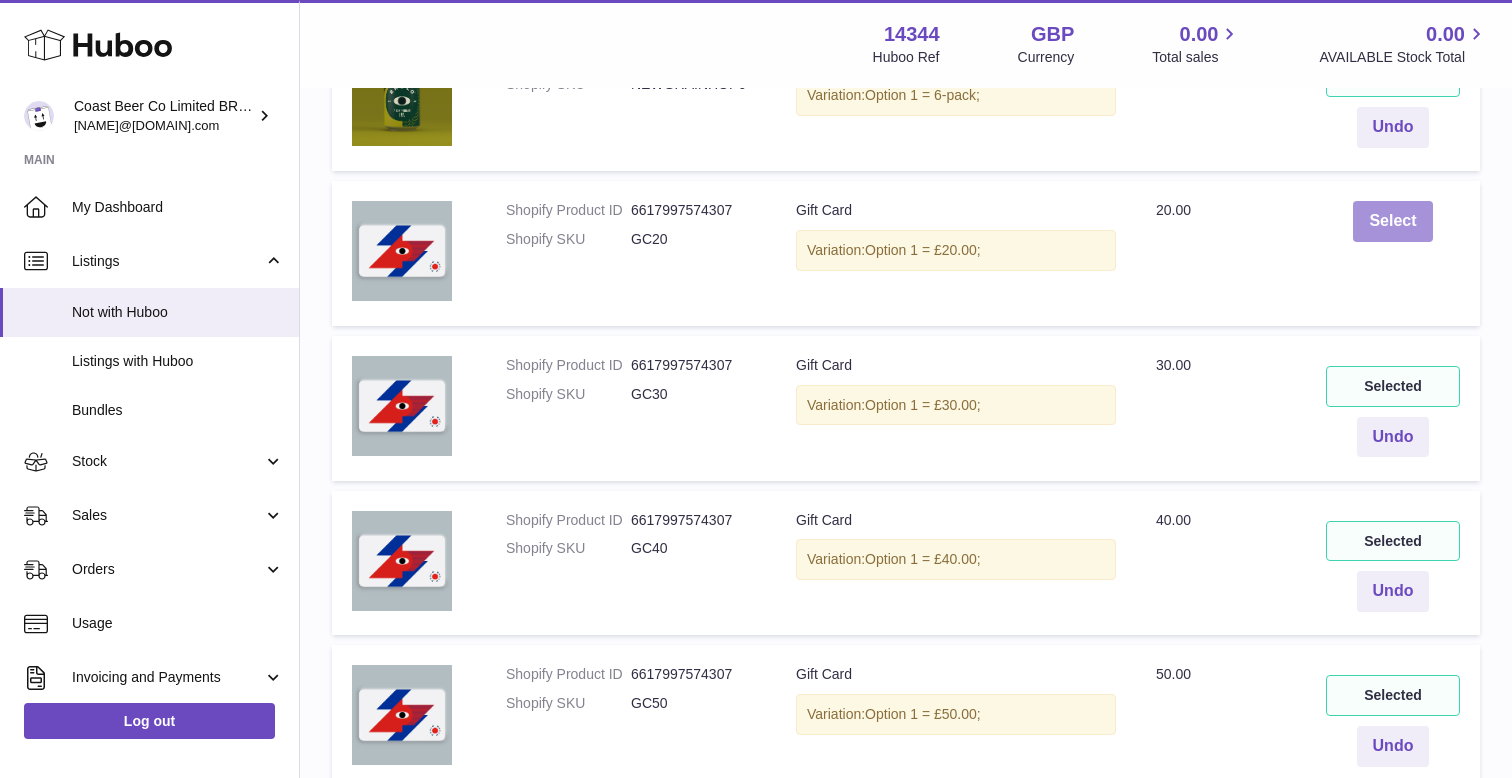 click on "Select" at bounding box center (1392, 221) 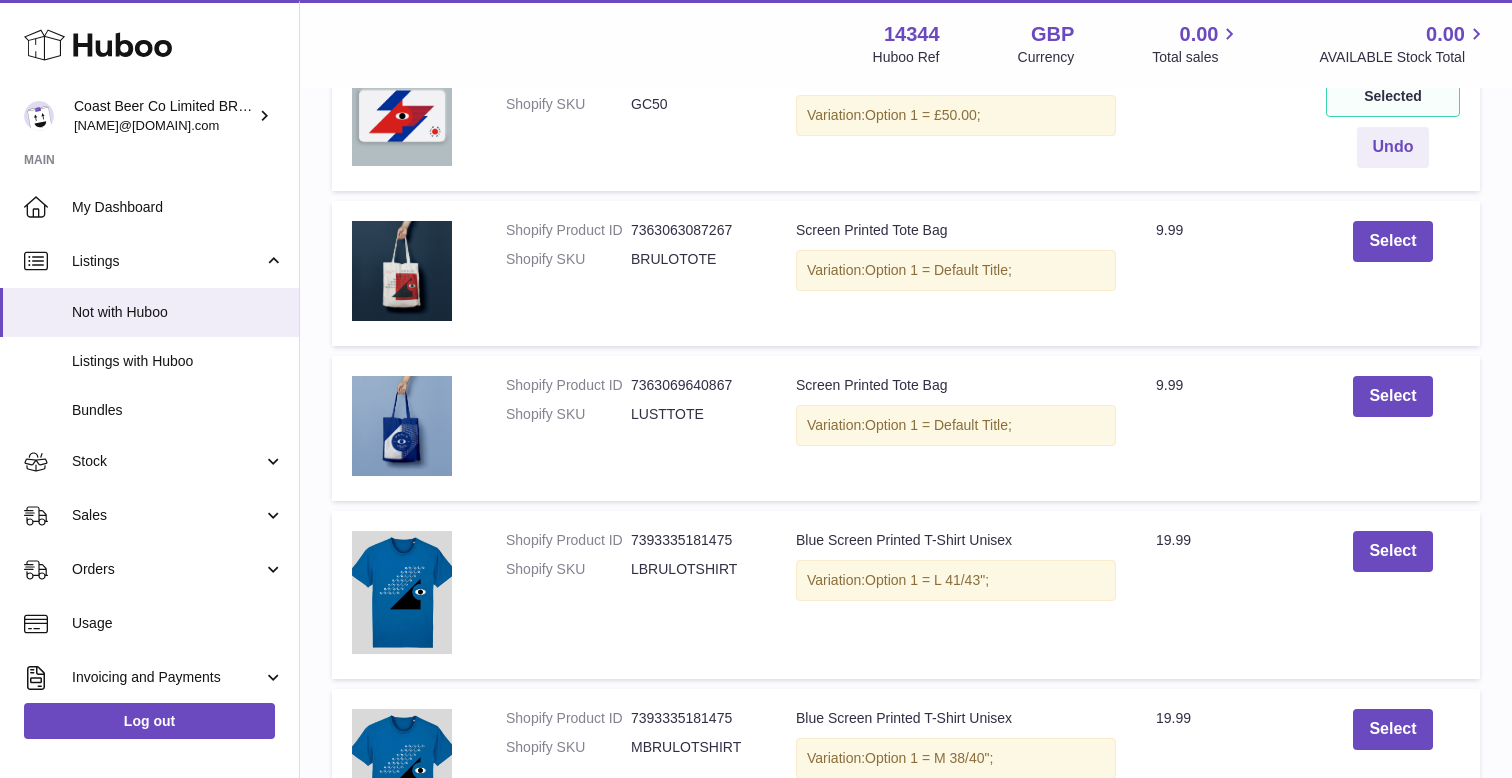 scroll, scrollTop: 3868, scrollLeft: 0, axis: vertical 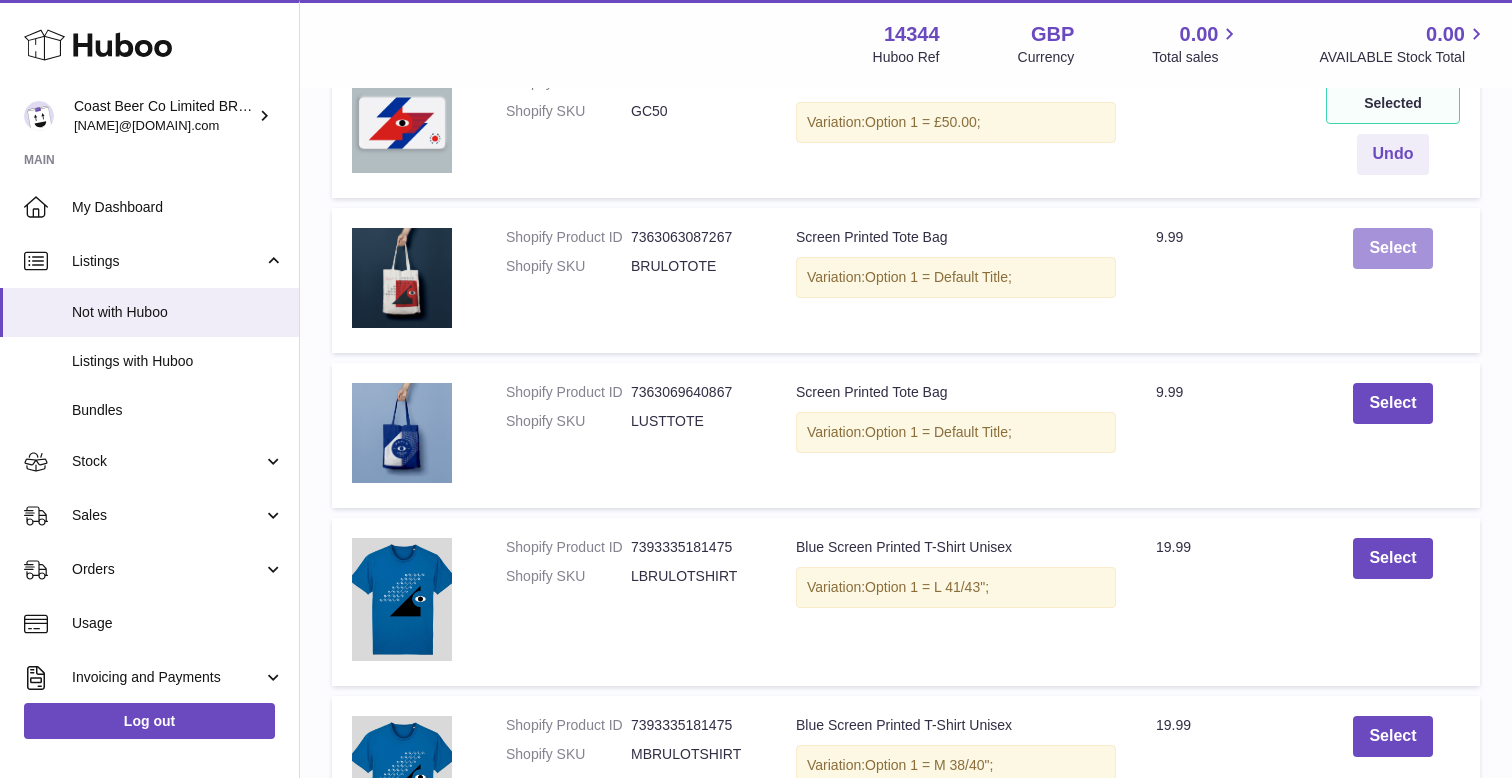 click on "Select" at bounding box center (1392, 248) 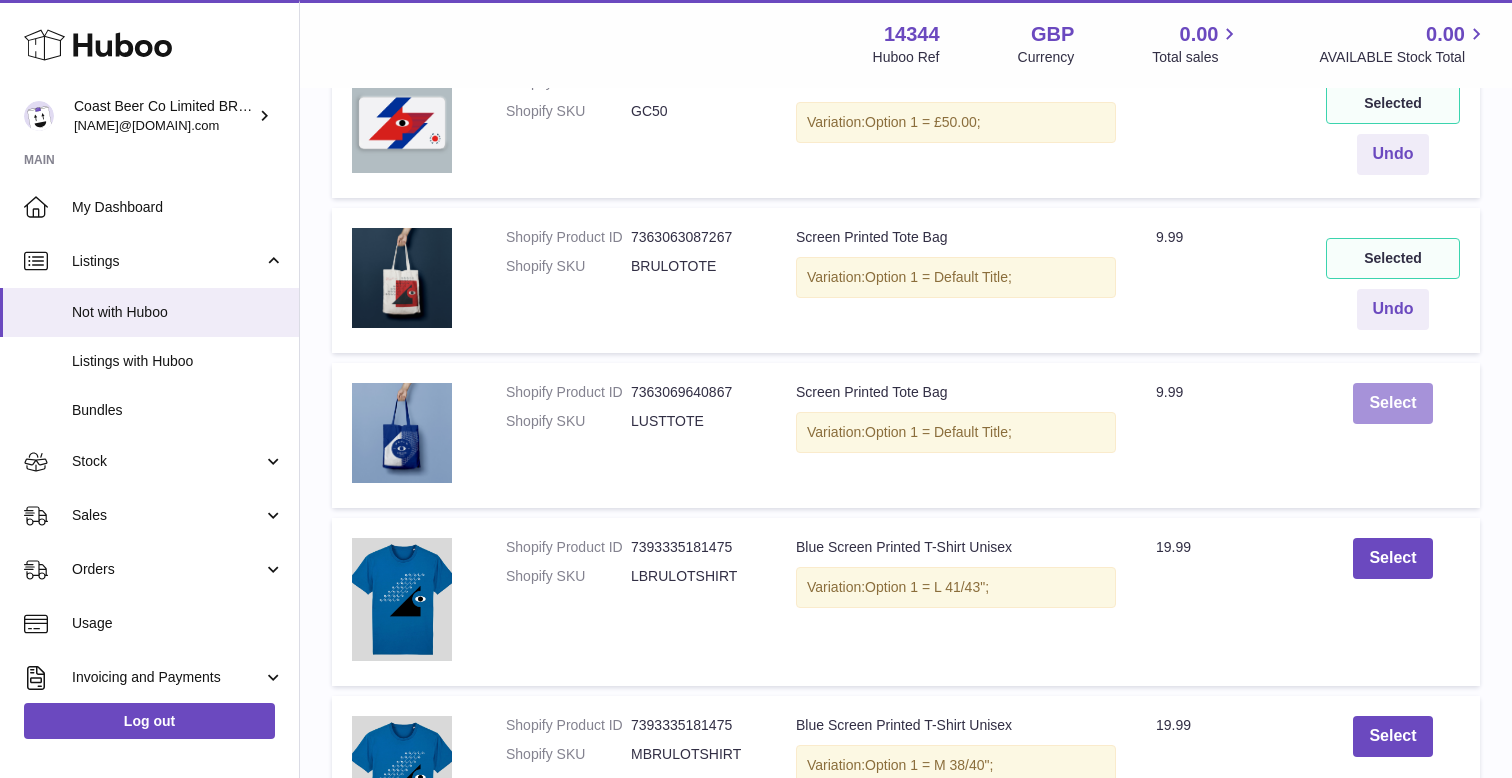 click on "Select" at bounding box center (1392, 403) 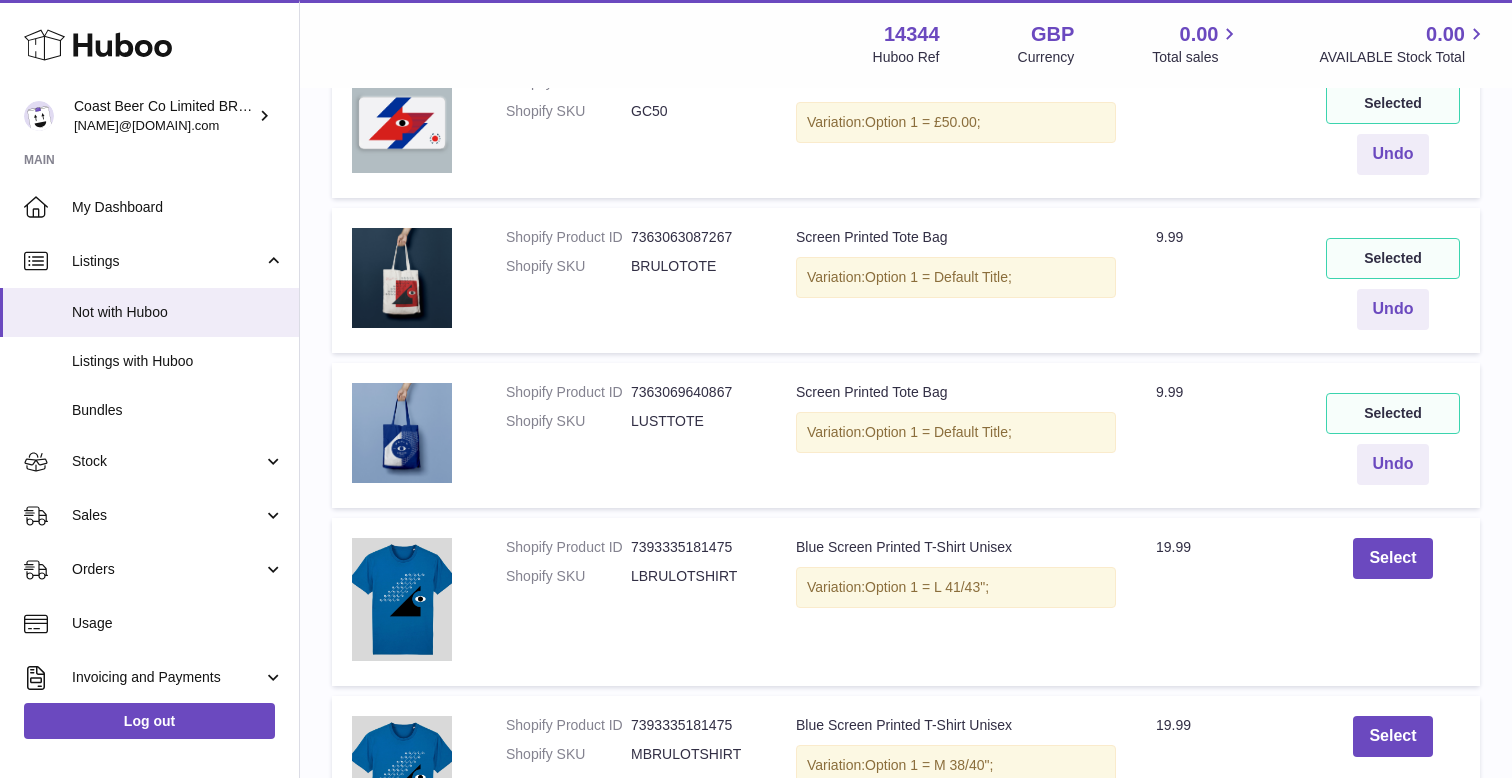 scroll, scrollTop: 3935, scrollLeft: 0, axis: vertical 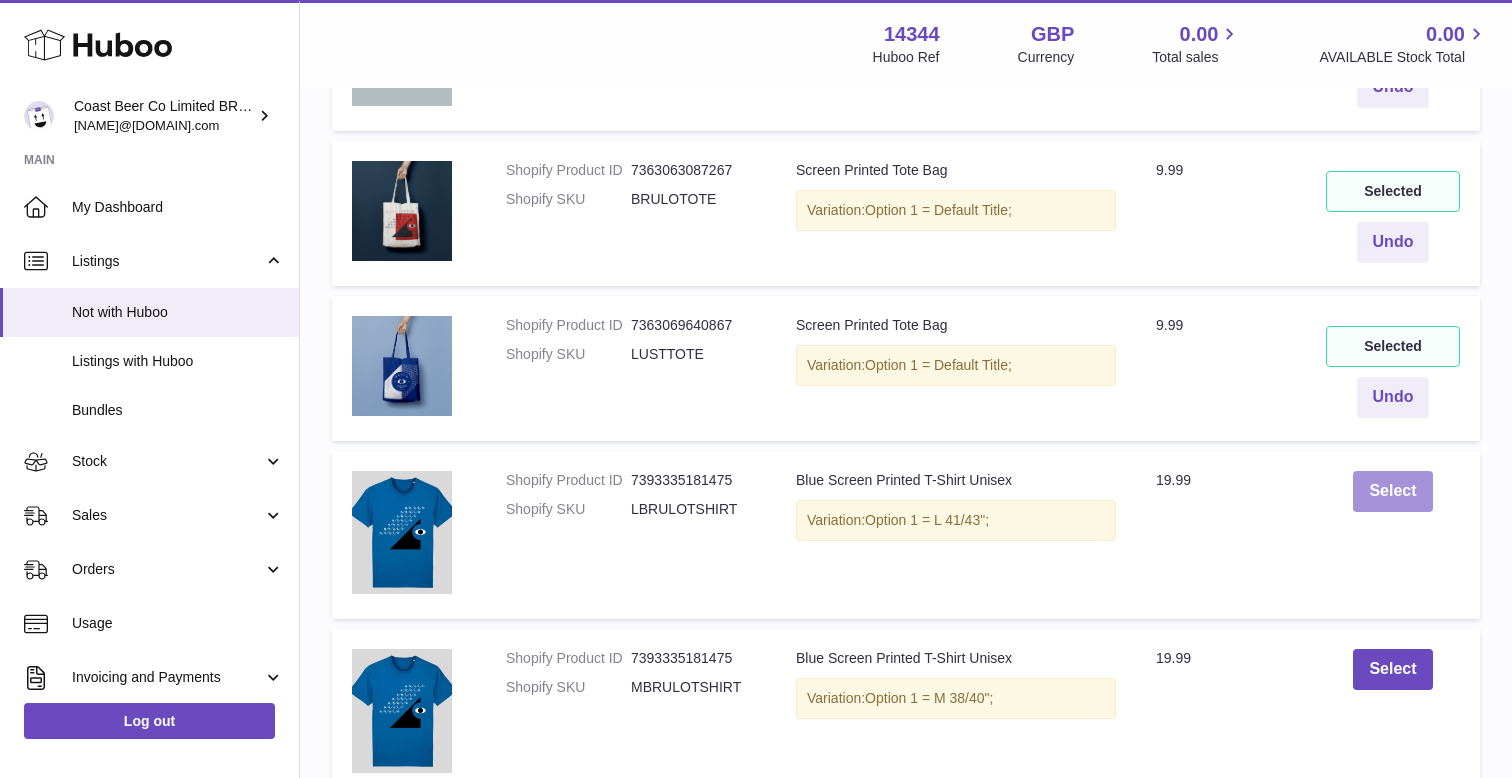 click on "Select" at bounding box center (1392, 491) 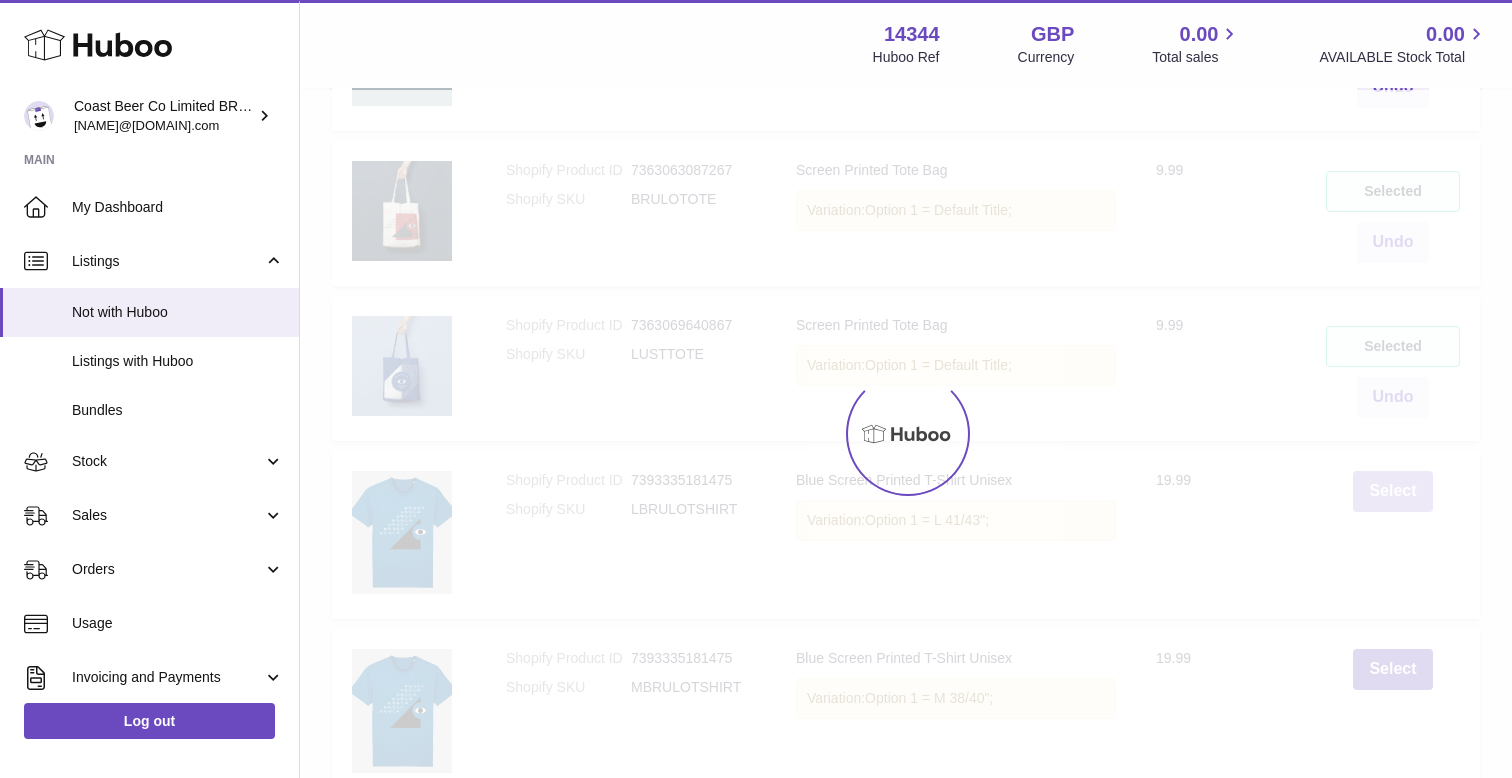 scroll, scrollTop: 4002, scrollLeft: 0, axis: vertical 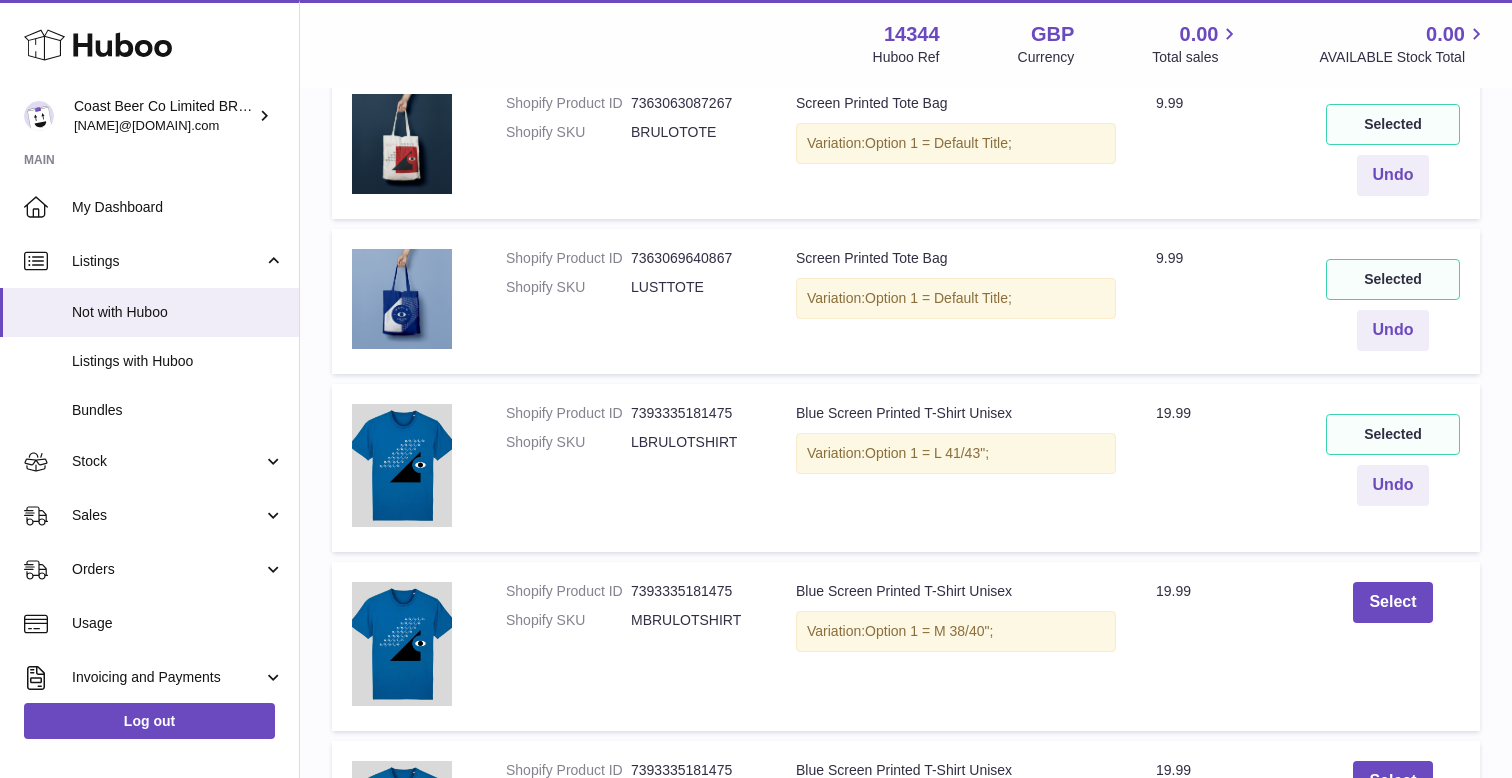 click on "Selected
Undo" at bounding box center [1393, 468] 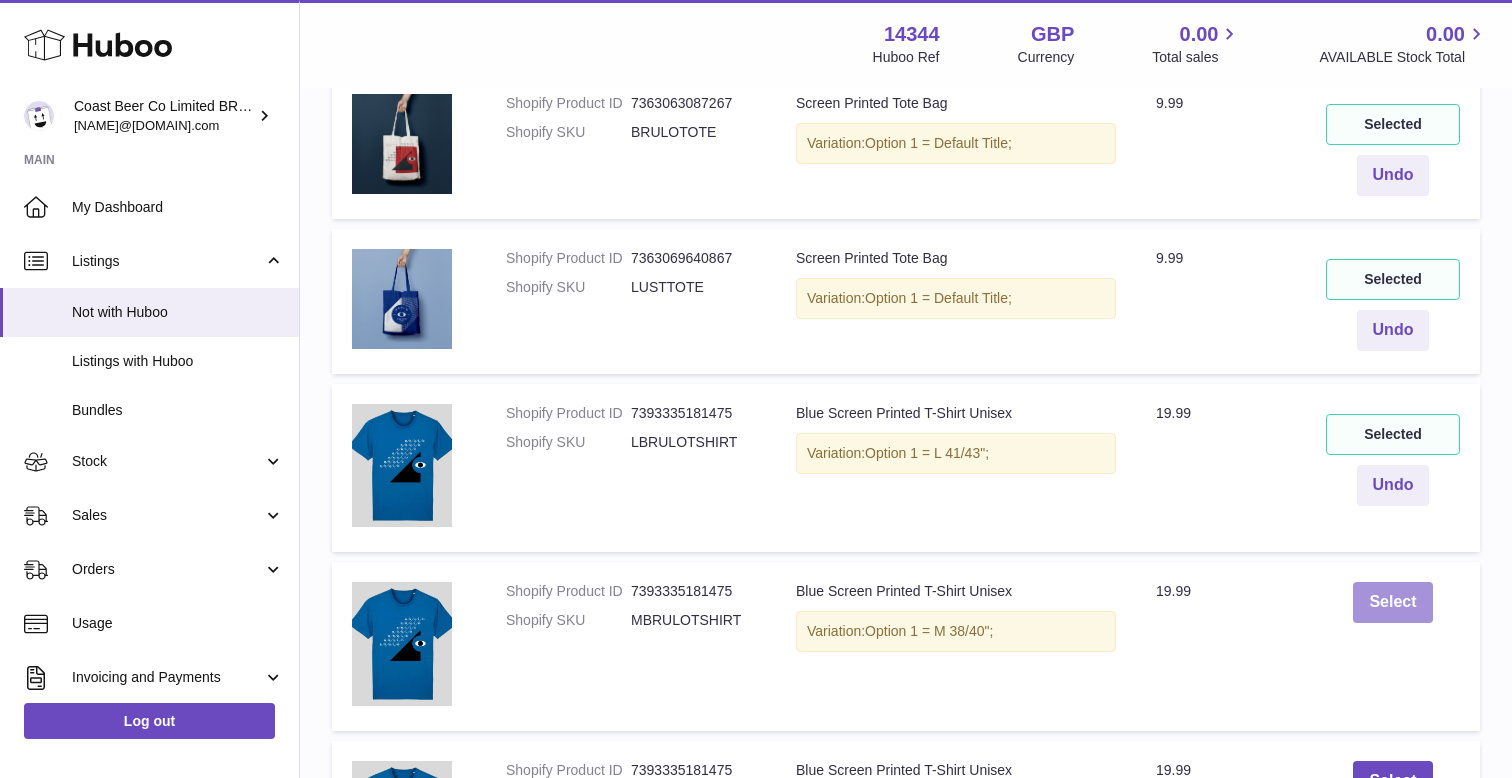 click on "Select" at bounding box center [1392, 602] 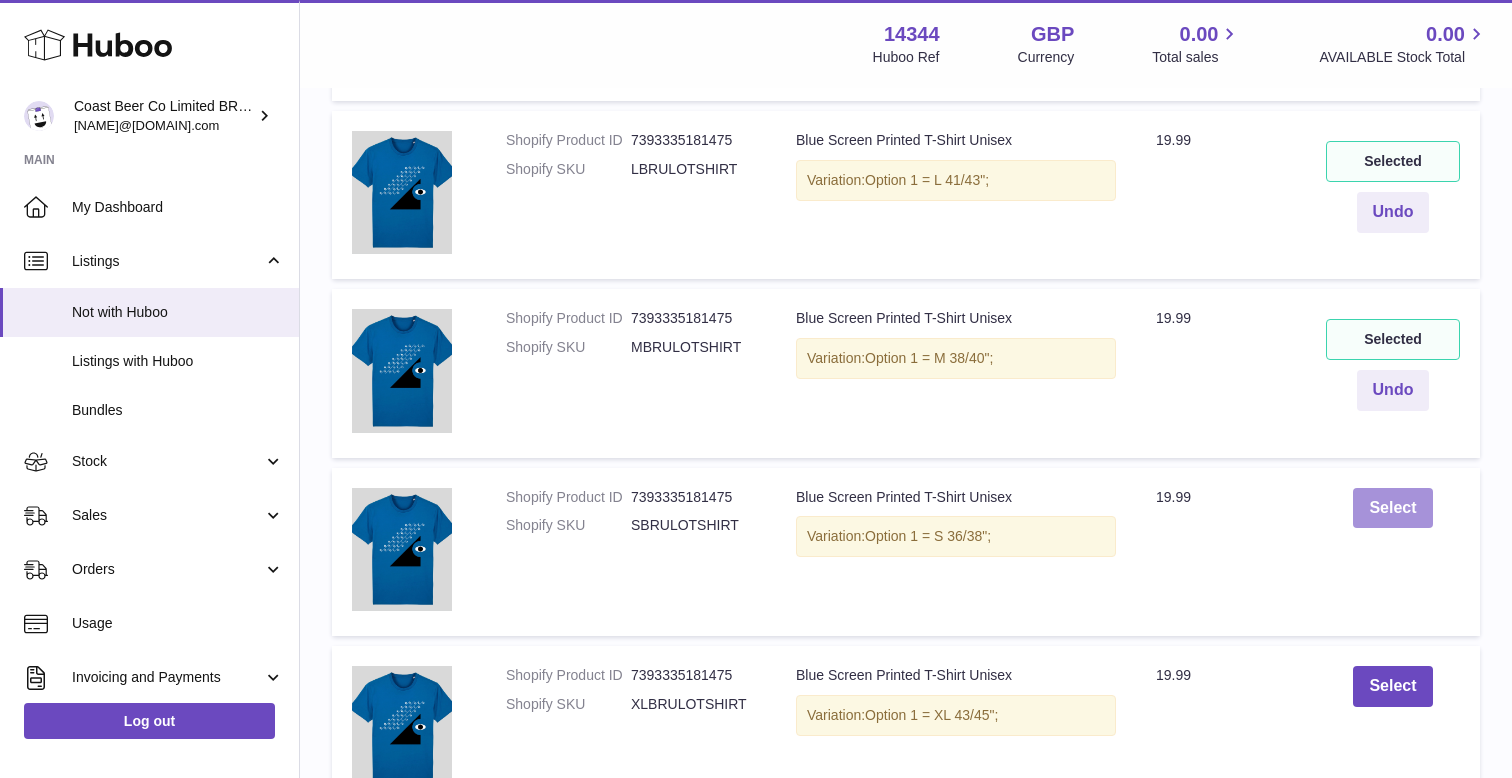 click on "Select" at bounding box center (1392, 508) 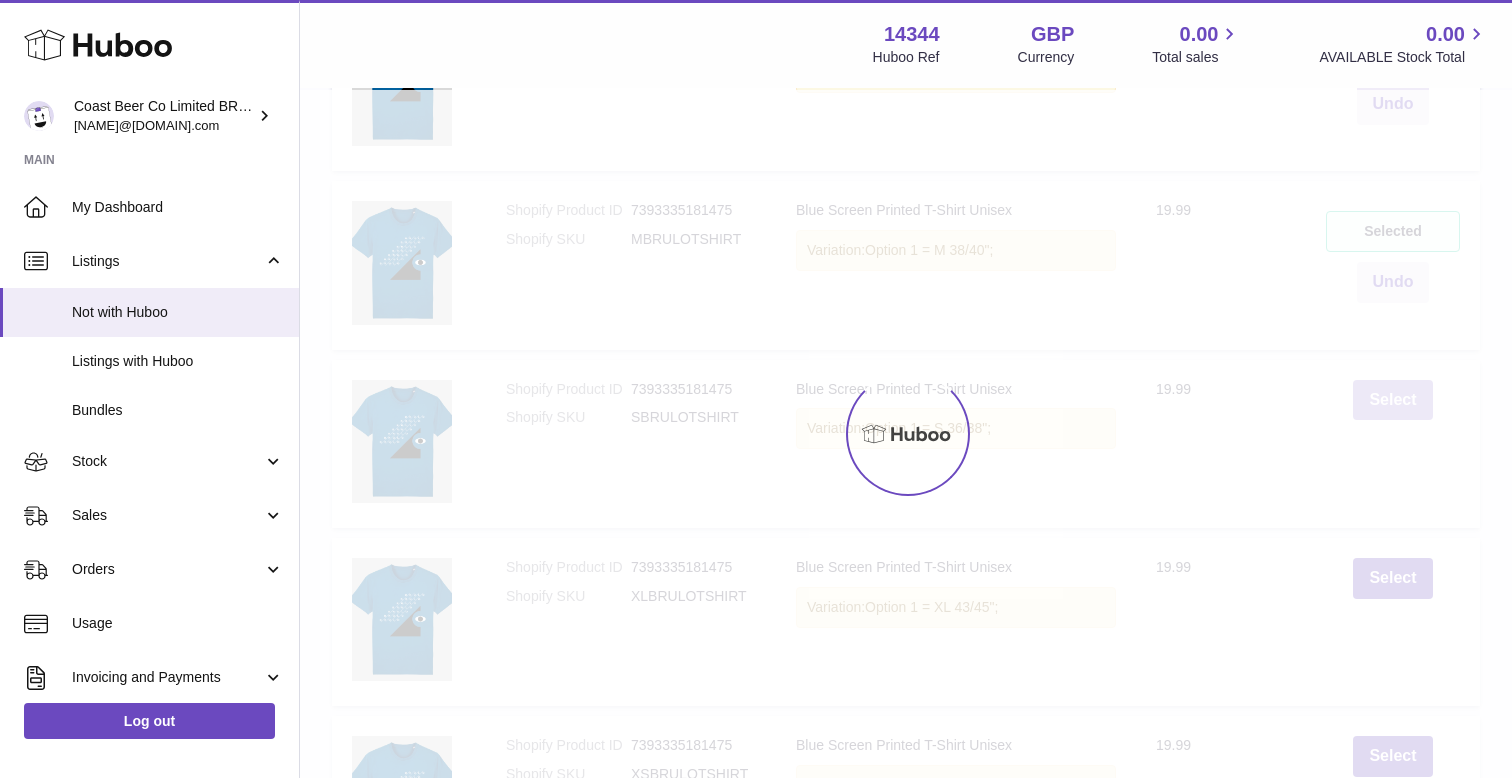 scroll, scrollTop: 4384, scrollLeft: 0, axis: vertical 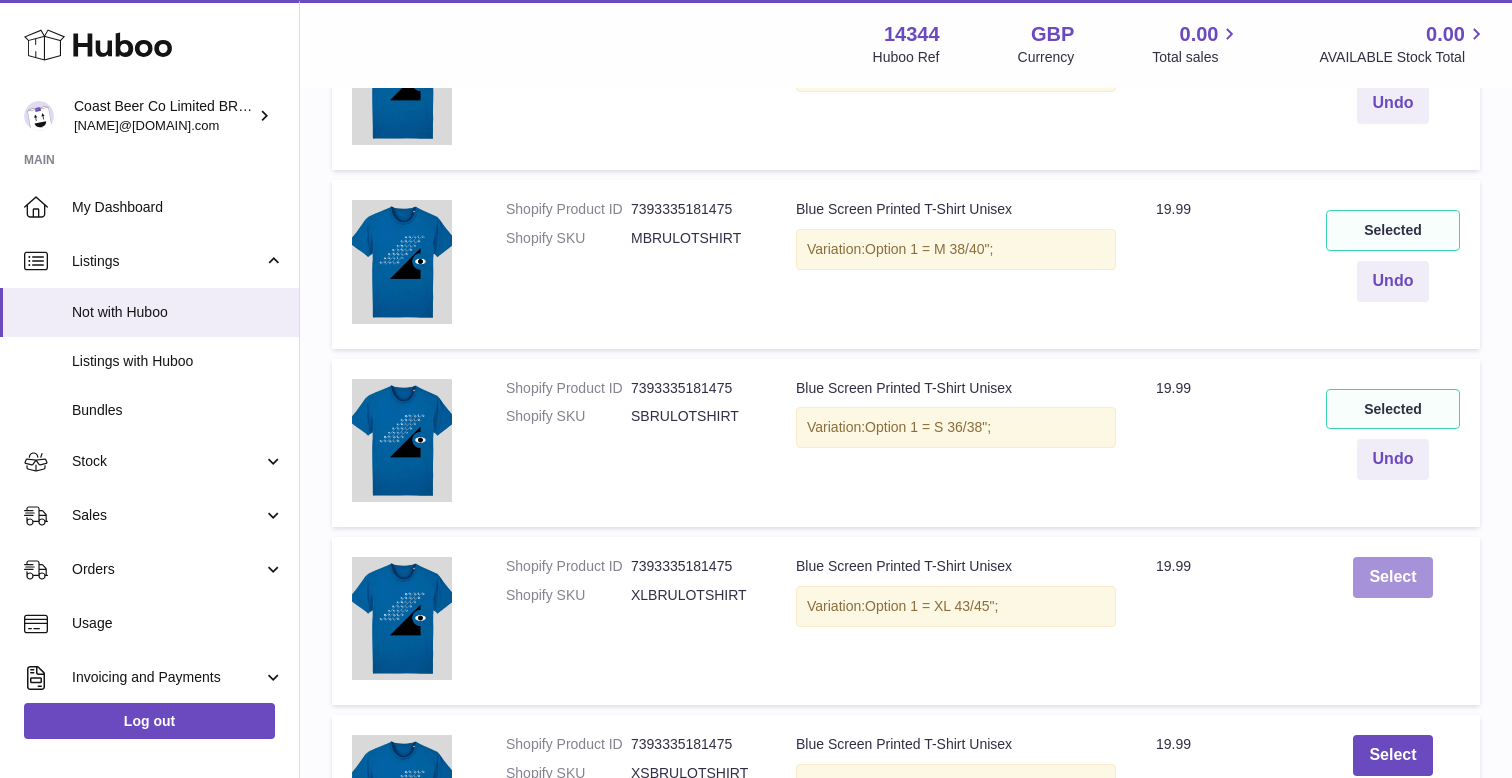 click on "Select" at bounding box center [1392, 577] 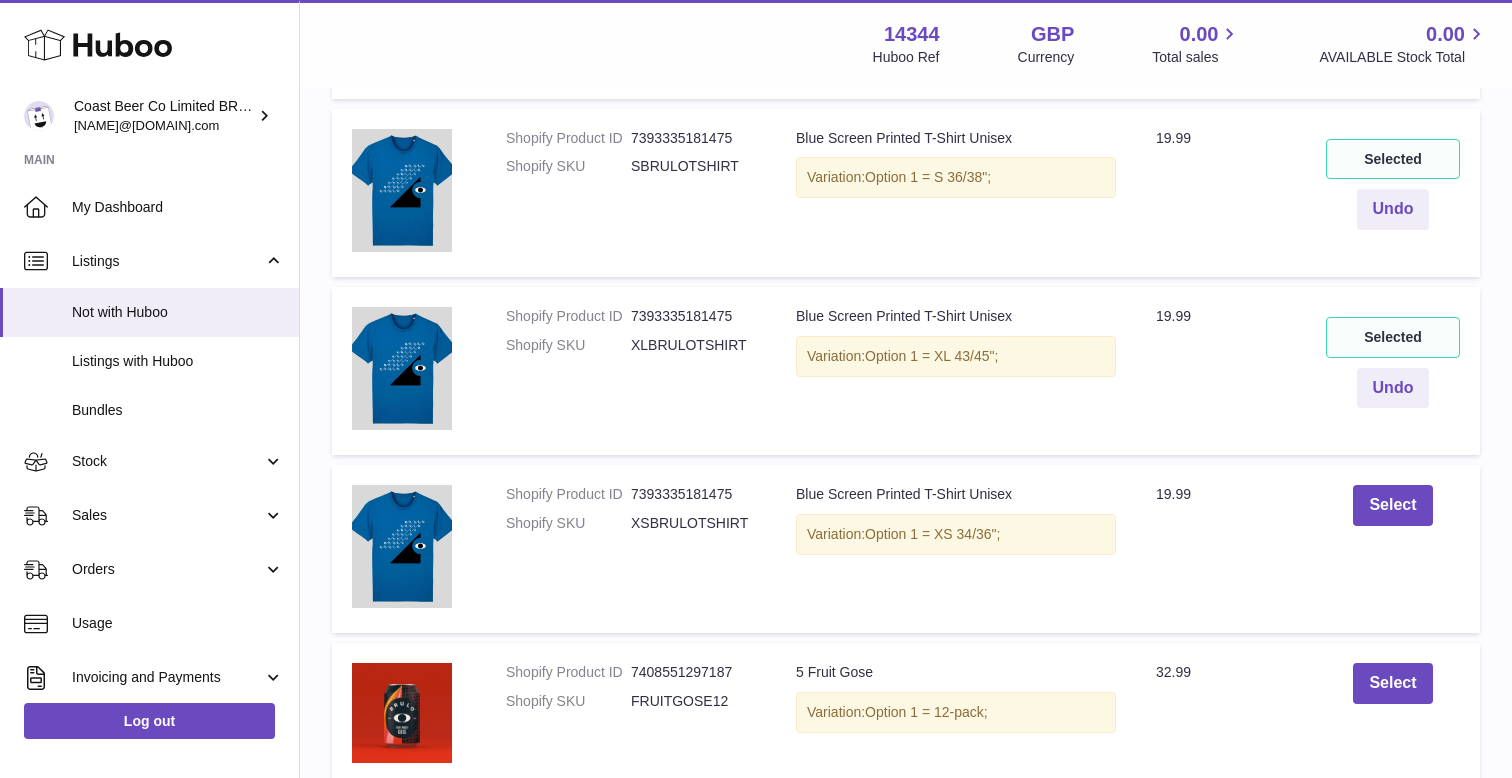 scroll, scrollTop: 4643, scrollLeft: 0, axis: vertical 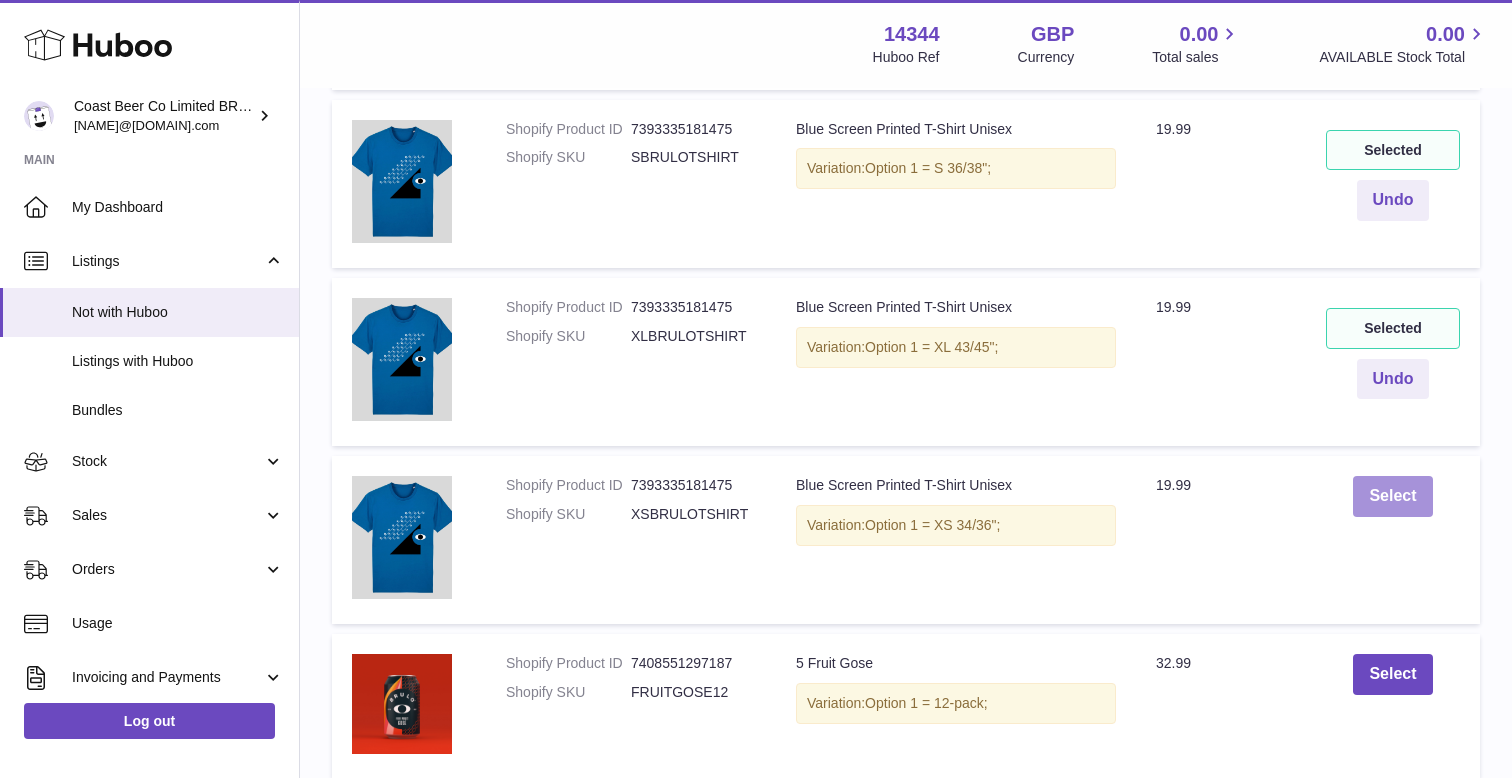 click on "Select" at bounding box center (1392, 496) 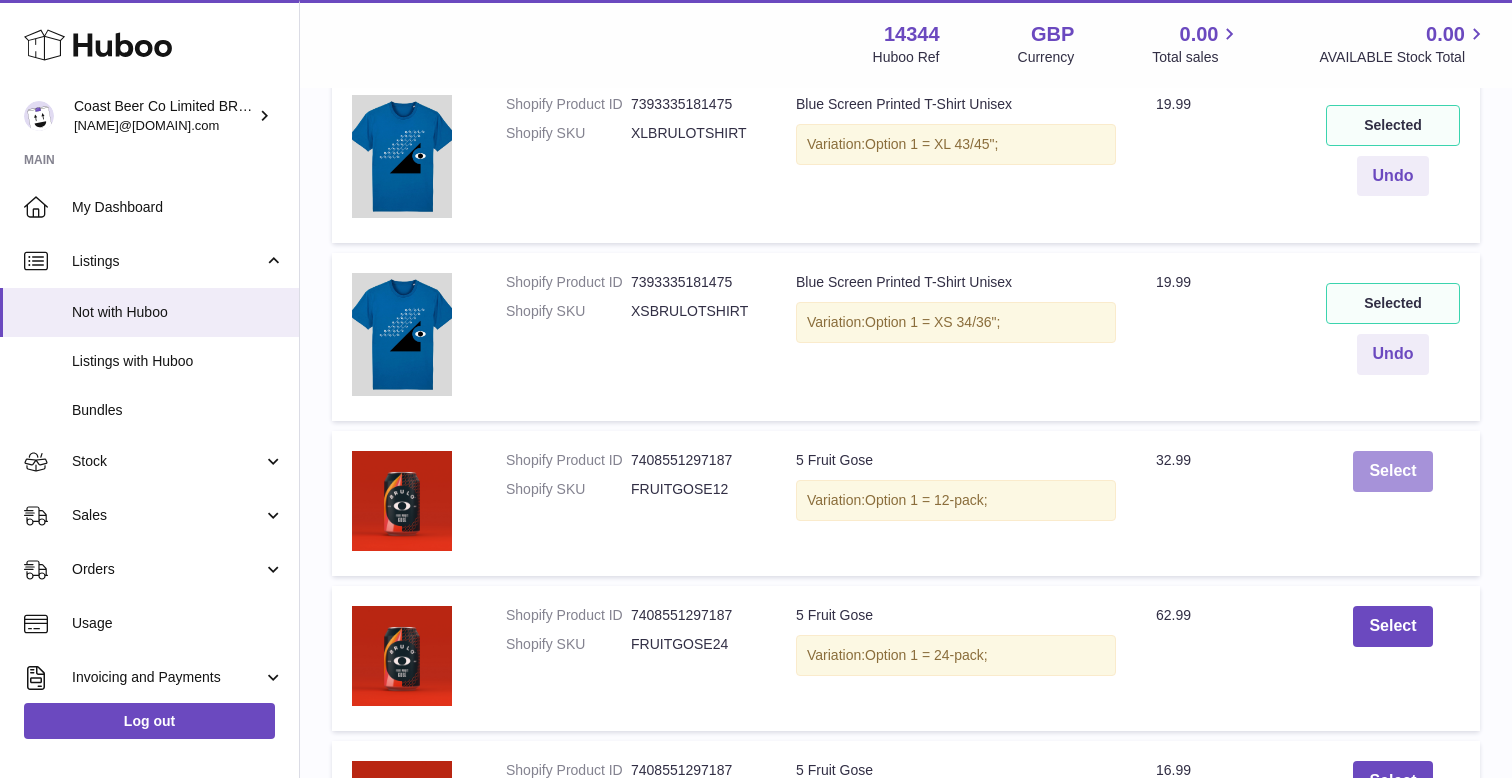 click on "Select" at bounding box center [1392, 471] 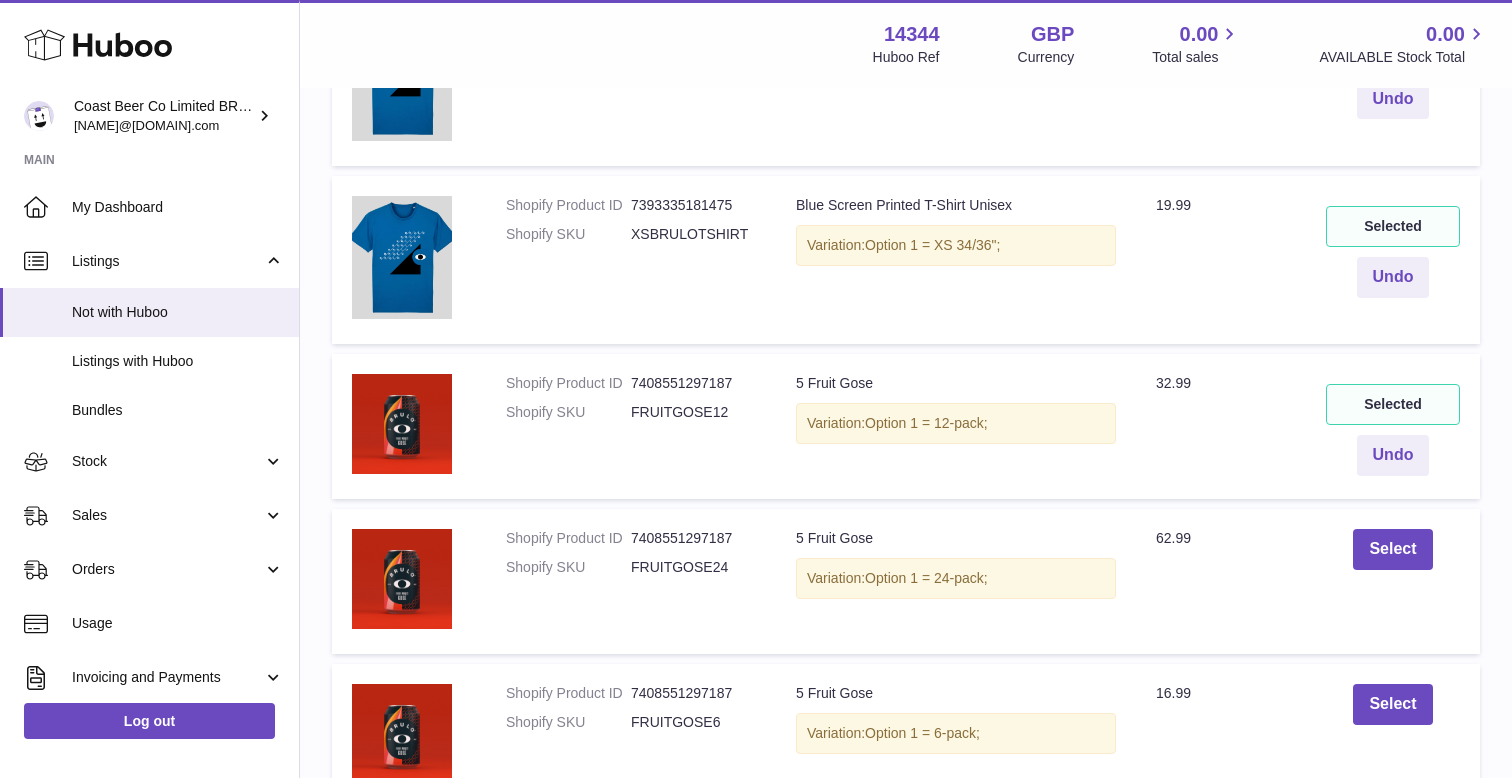 scroll, scrollTop: 5014, scrollLeft: 0, axis: vertical 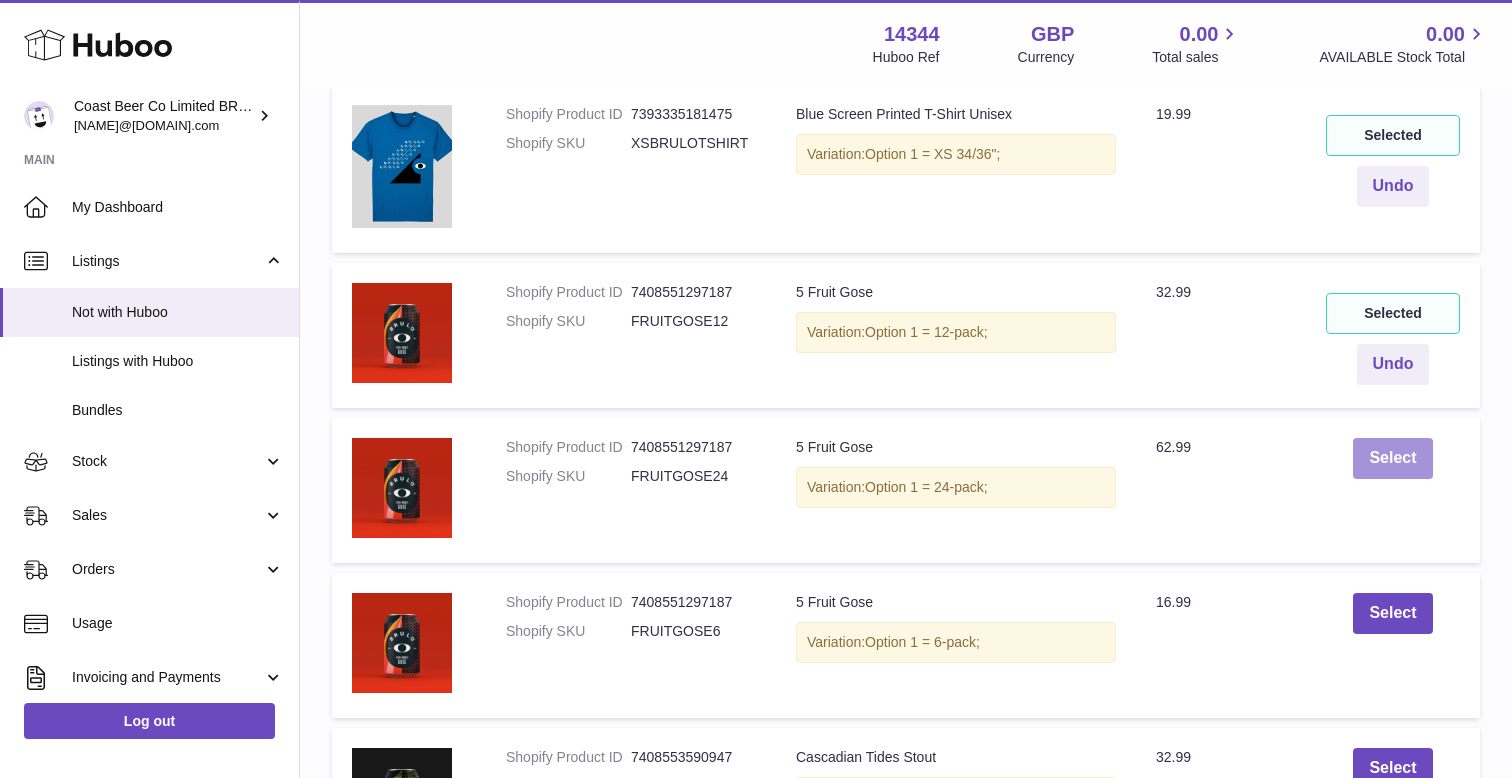 click on "Select" at bounding box center (1392, 458) 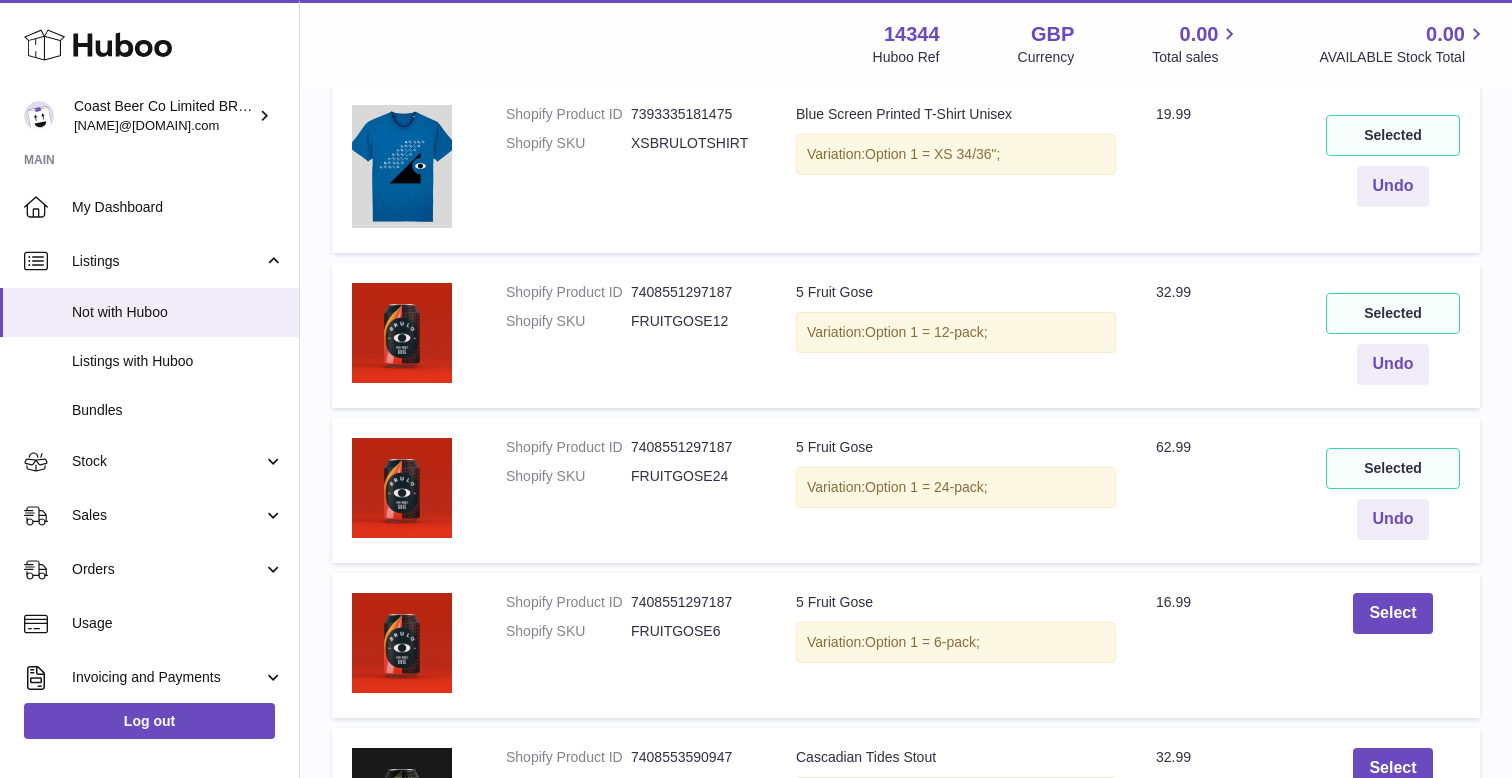 click on "Select" at bounding box center (1393, 645) 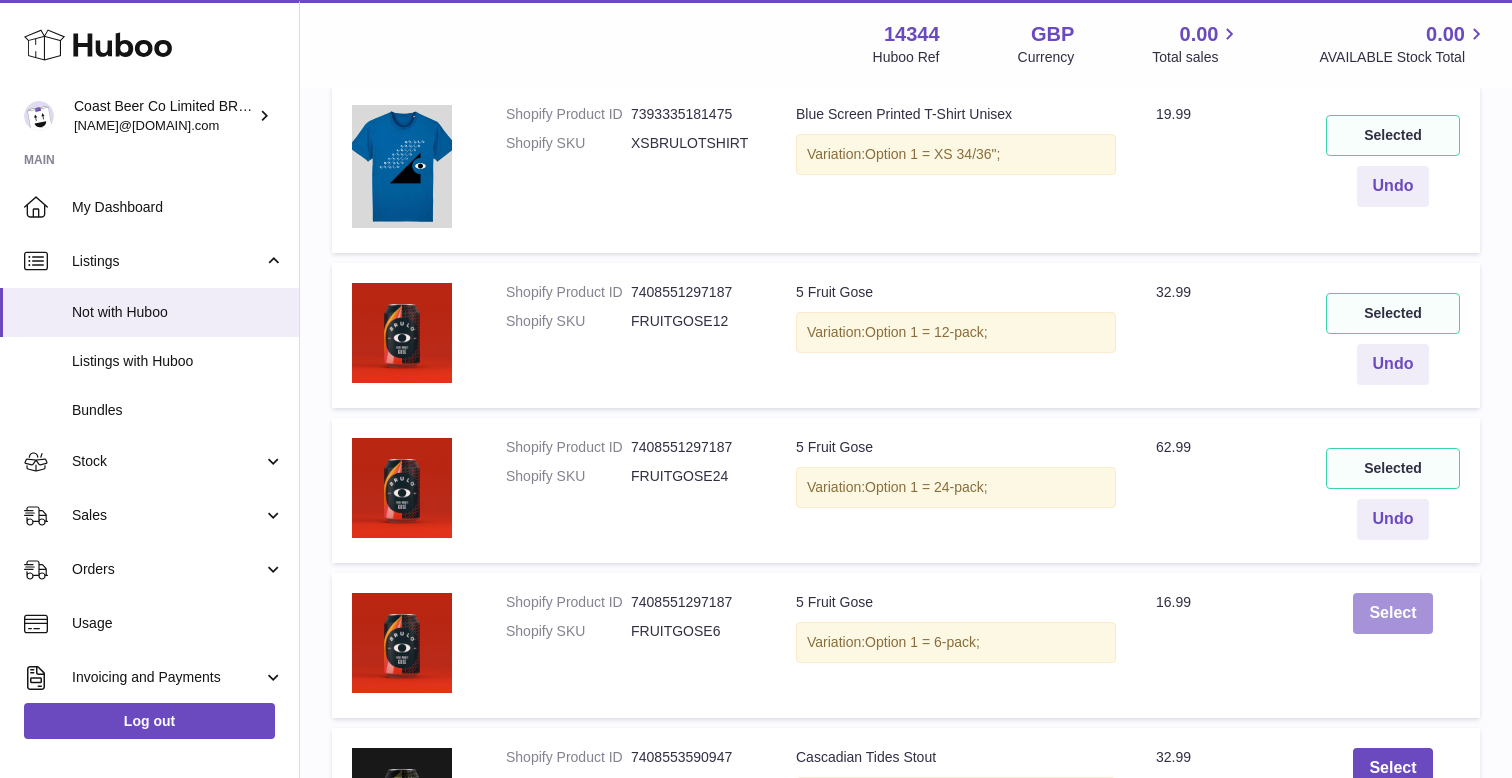 click on "Select" at bounding box center (1392, 613) 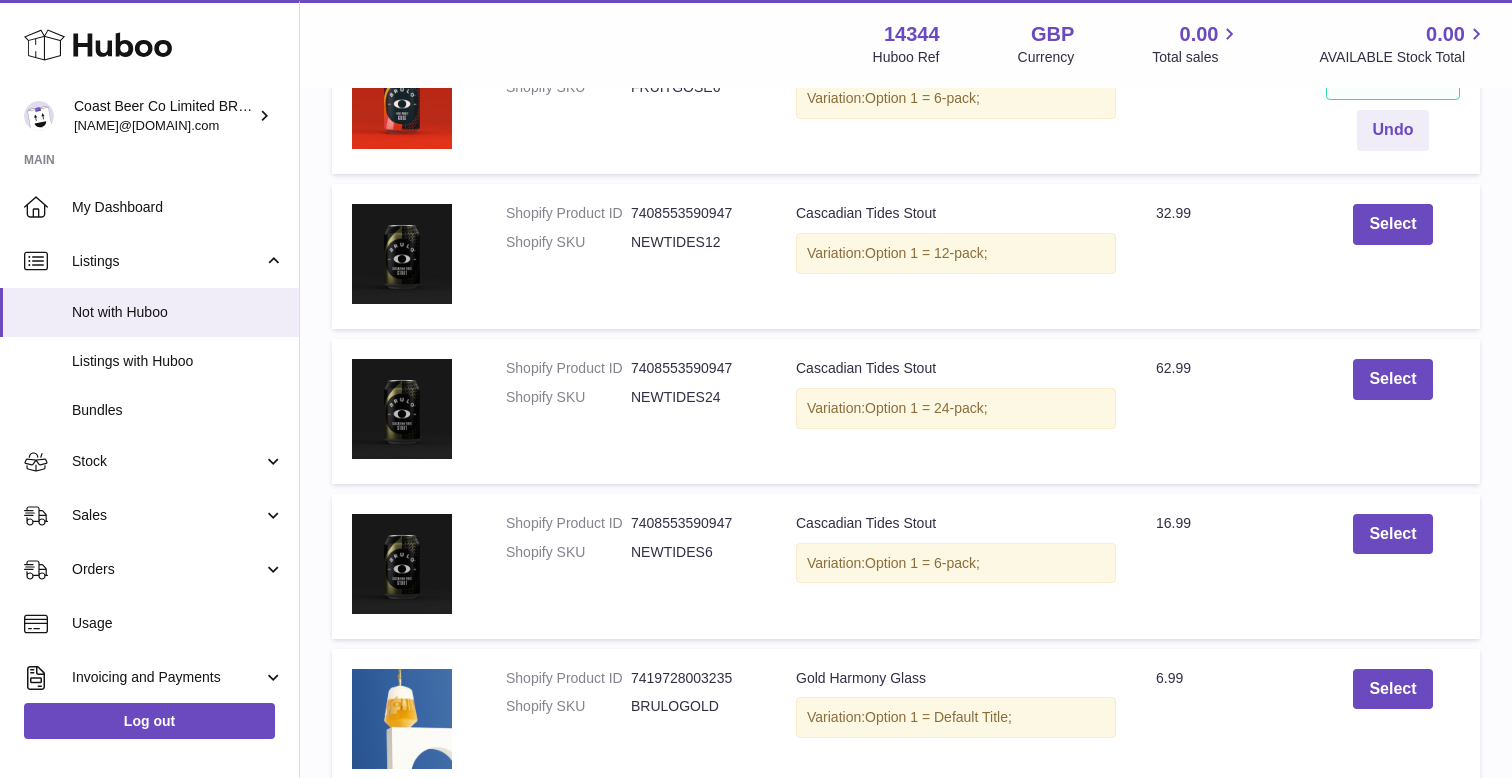 scroll, scrollTop: 5577, scrollLeft: 0, axis: vertical 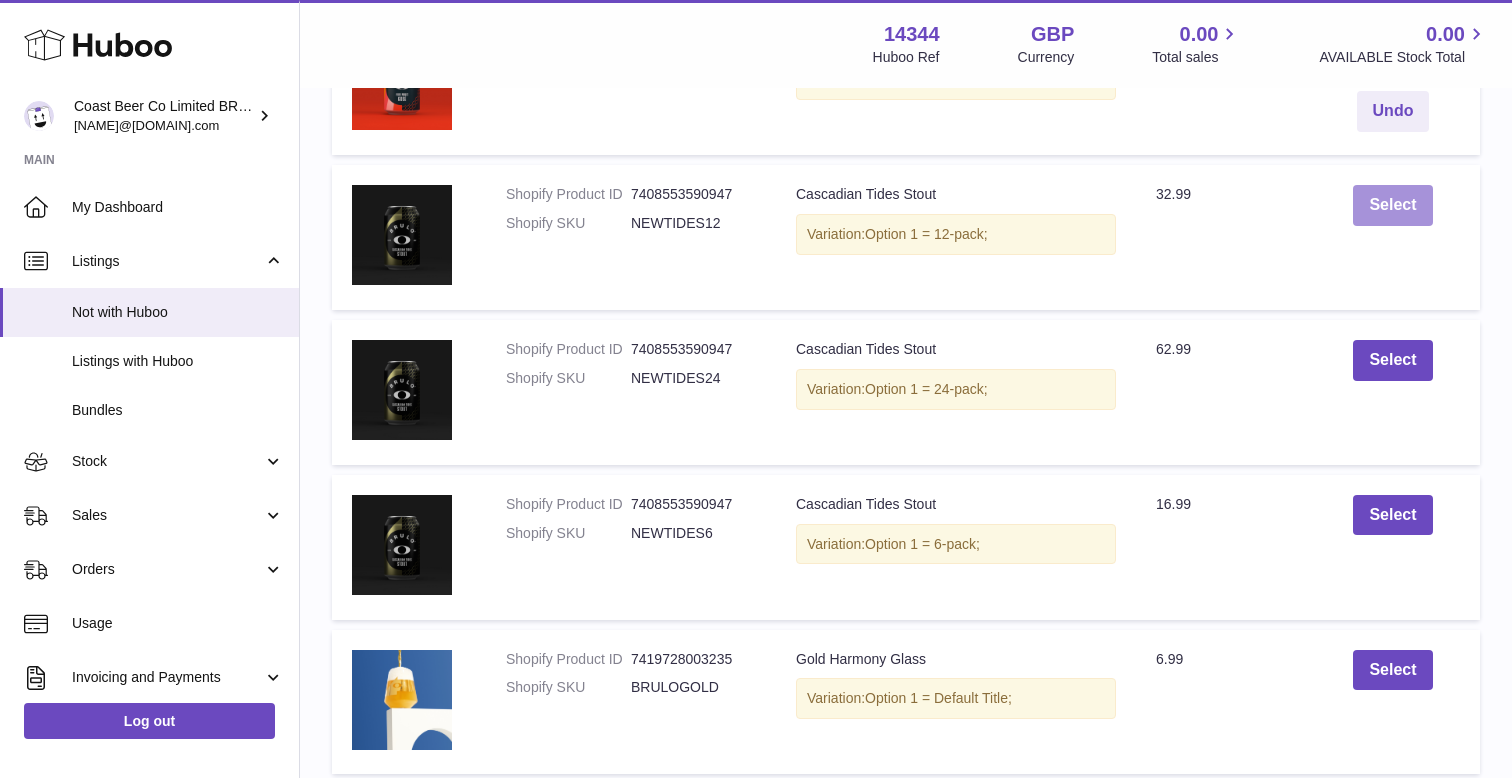 click on "Select" at bounding box center (1392, 205) 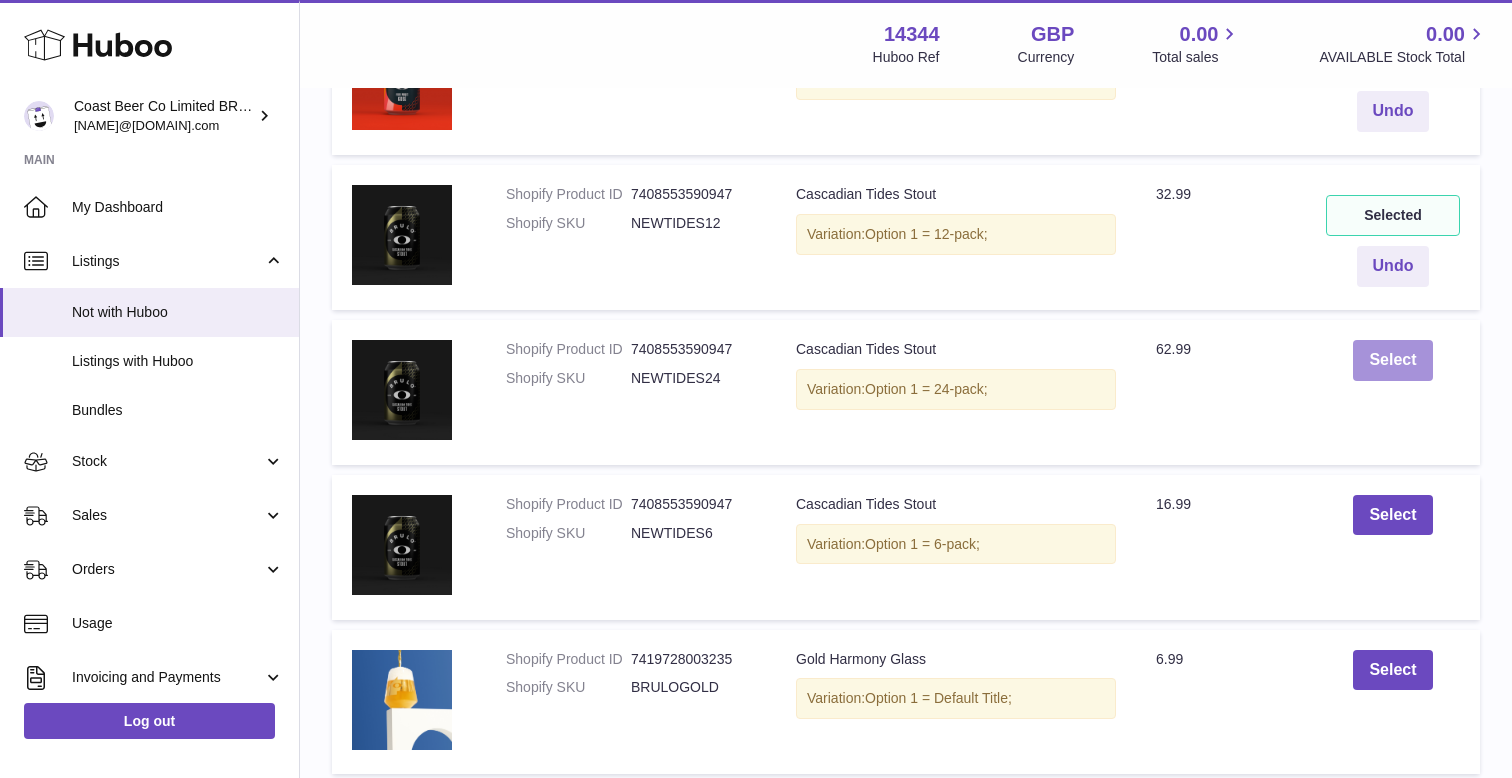 click on "Select" at bounding box center [1392, 360] 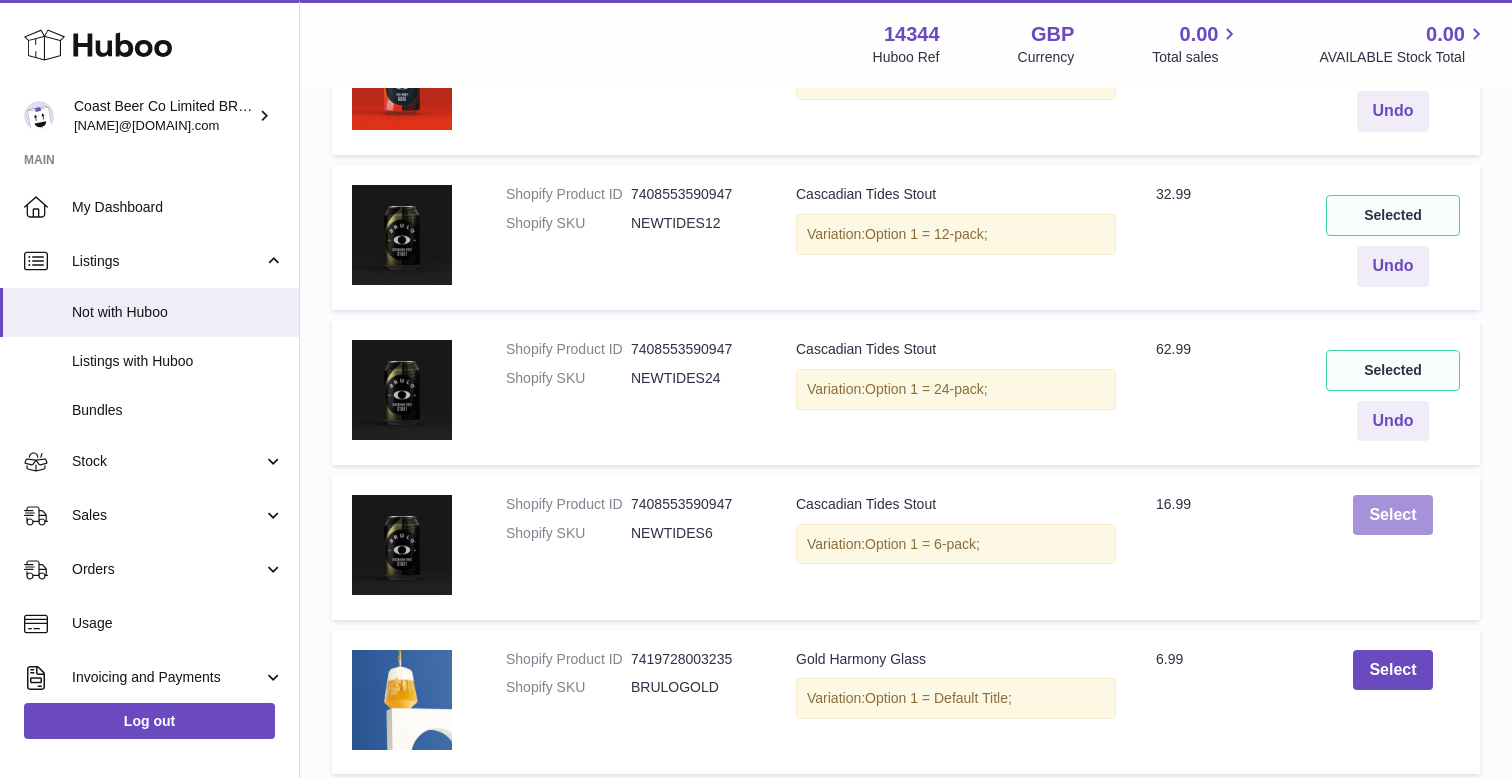 click on "Select" at bounding box center (1392, 515) 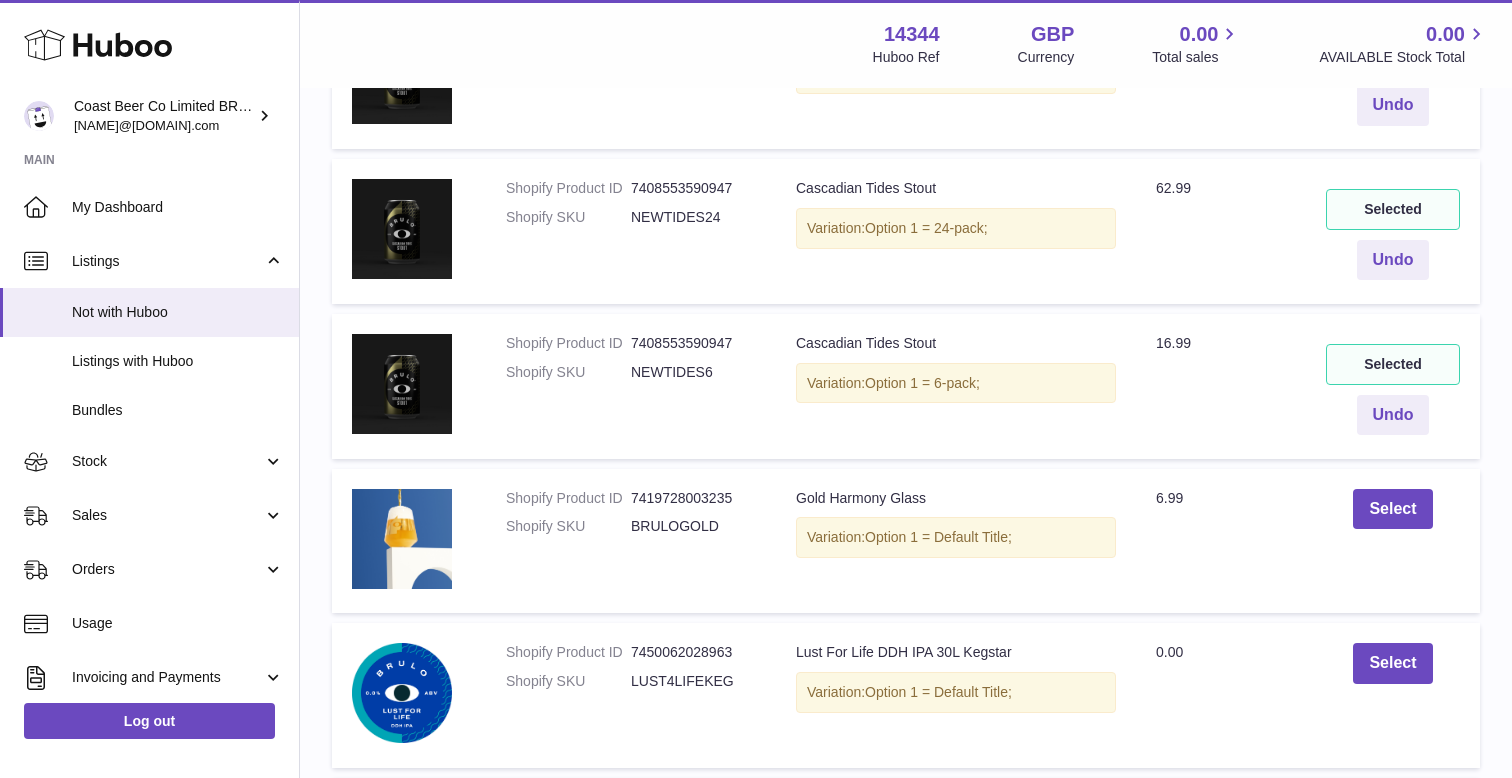 scroll, scrollTop: 5751, scrollLeft: 0, axis: vertical 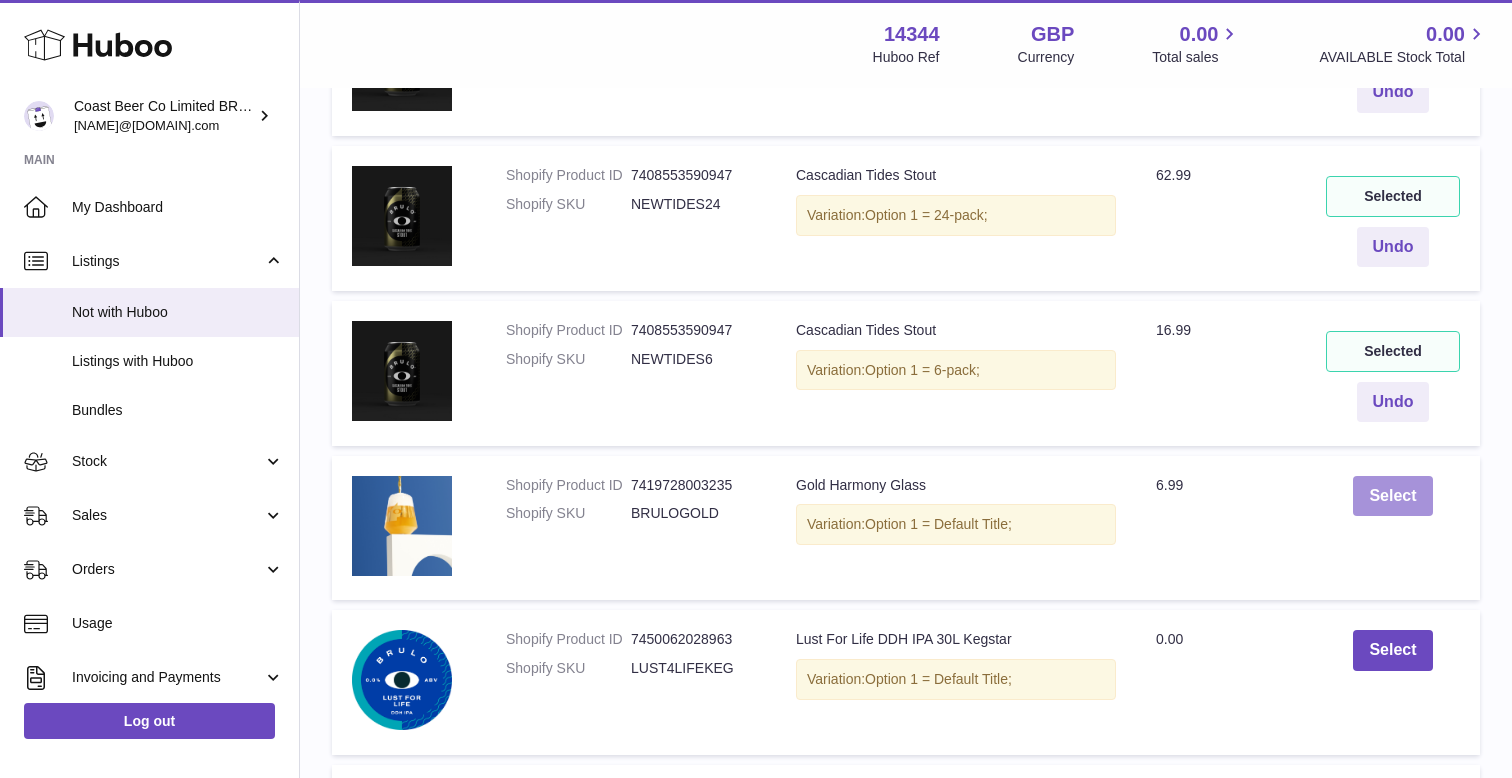 click on "Select" at bounding box center [1392, 496] 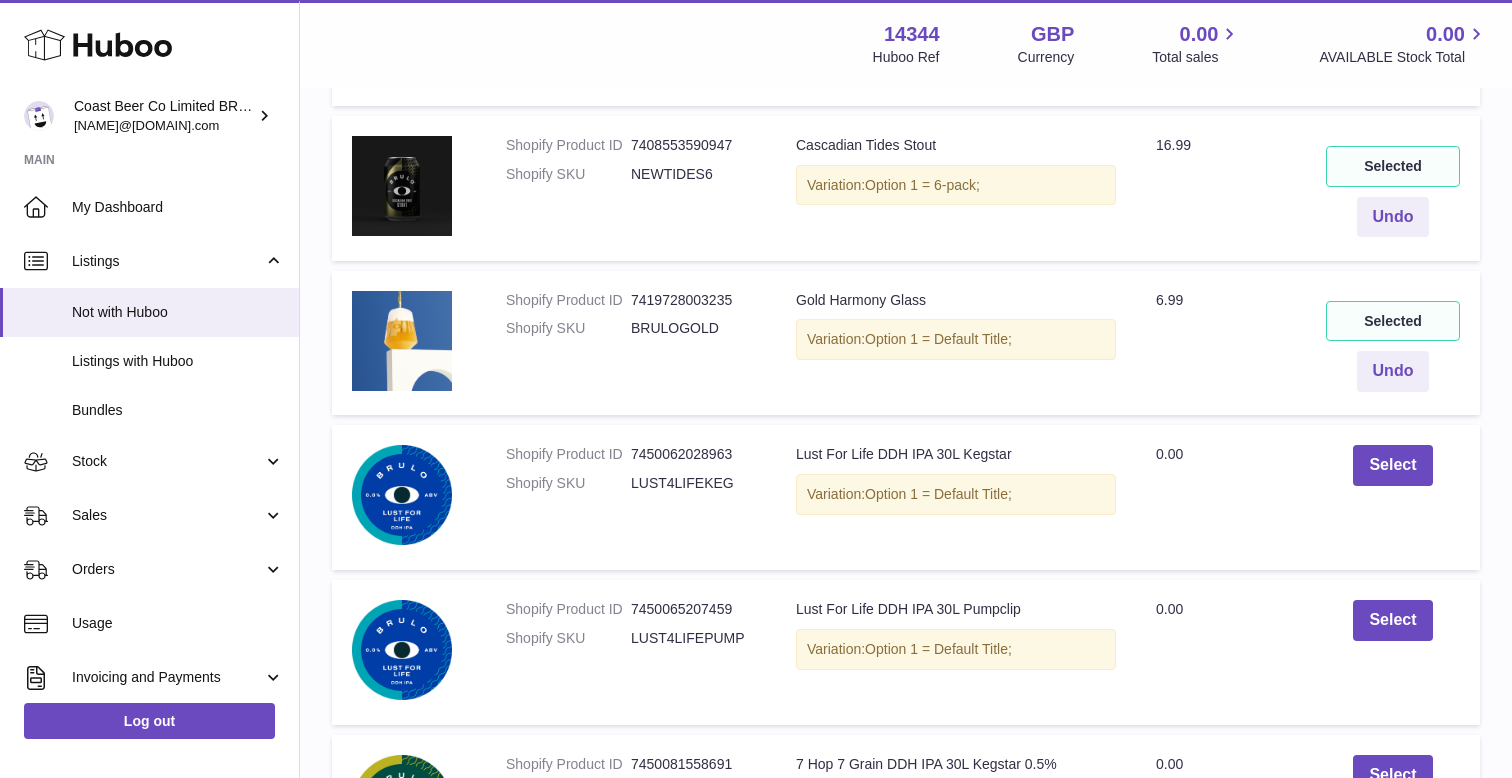scroll, scrollTop: 5944, scrollLeft: 0, axis: vertical 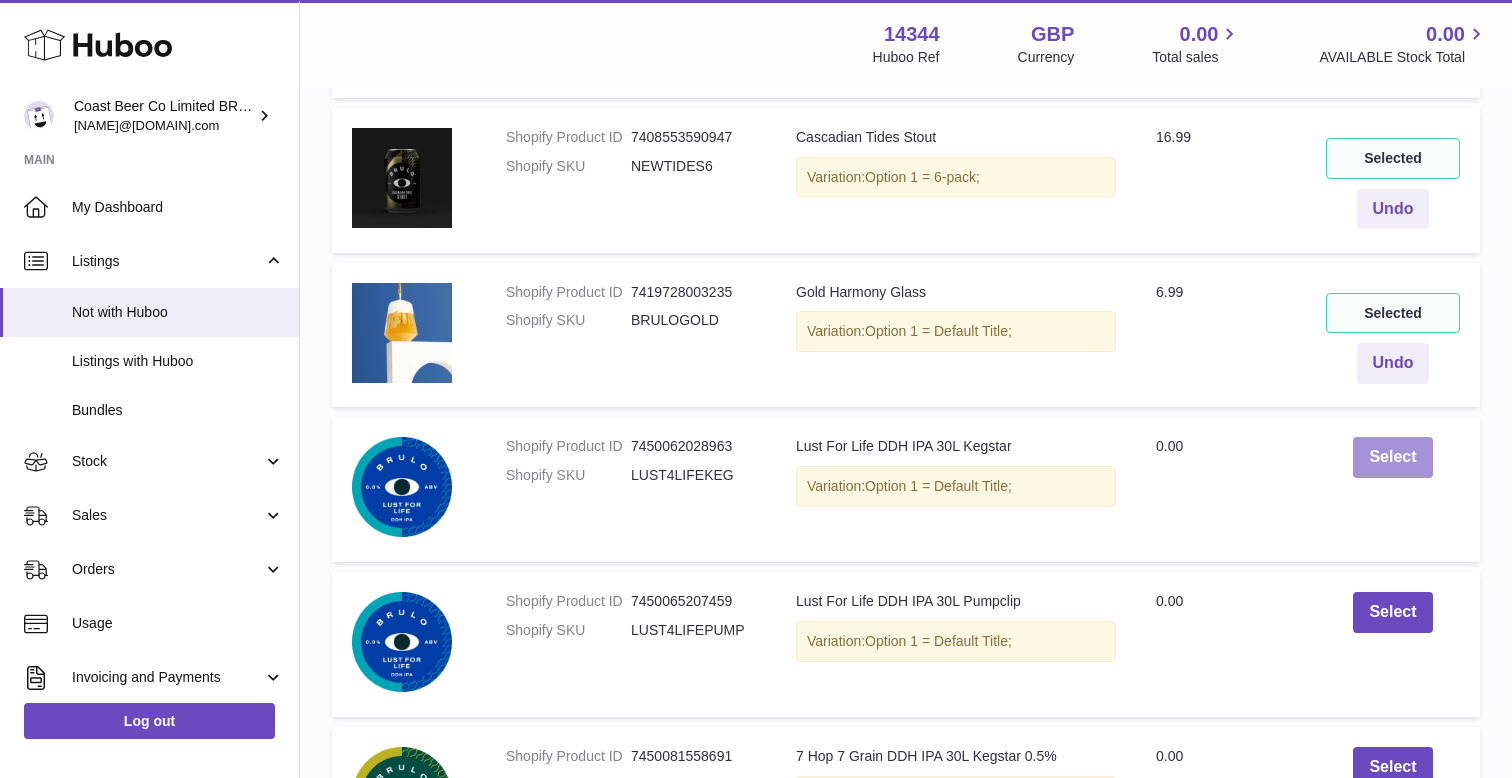 click on "Select" at bounding box center (1392, 457) 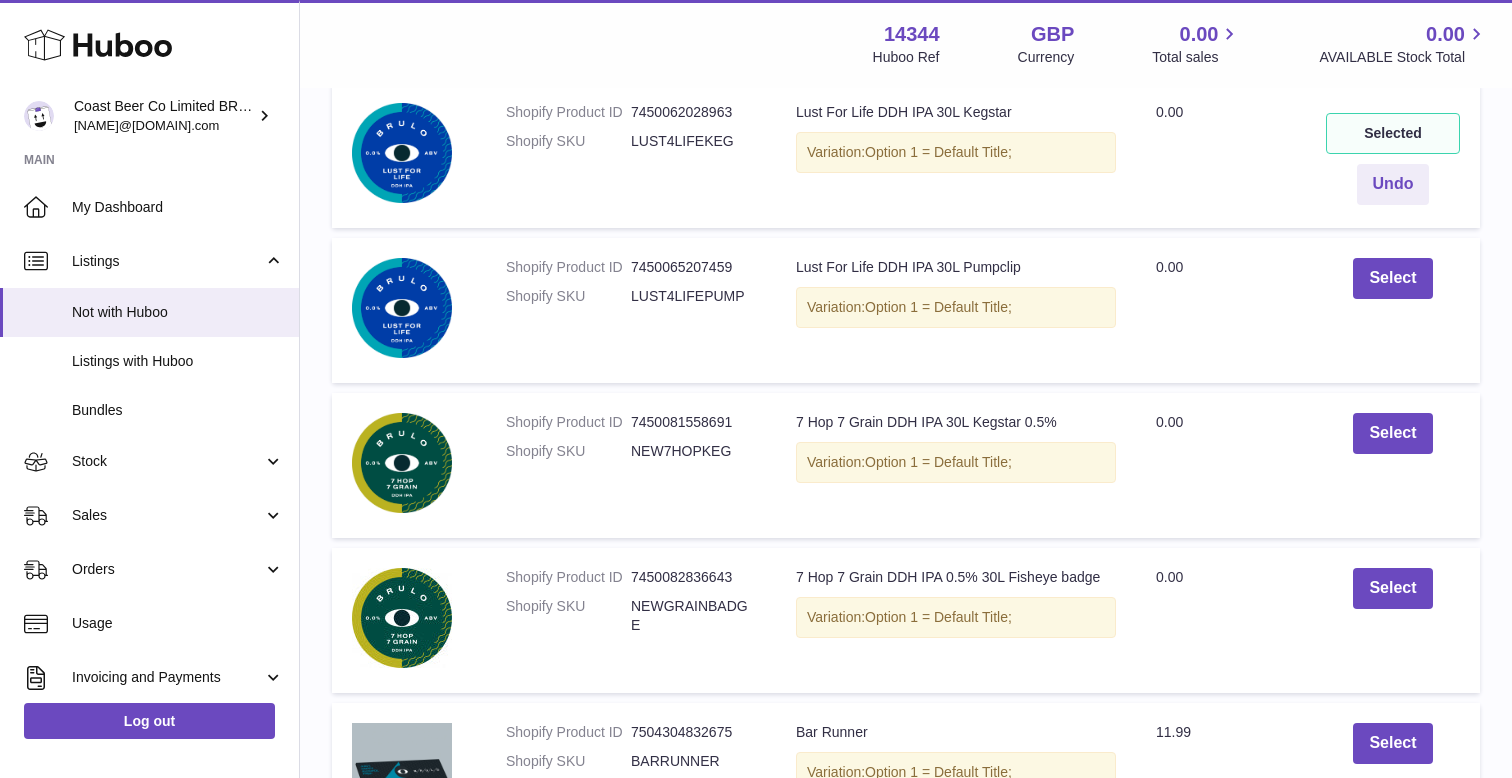 scroll, scrollTop: 6245, scrollLeft: 0, axis: vertical 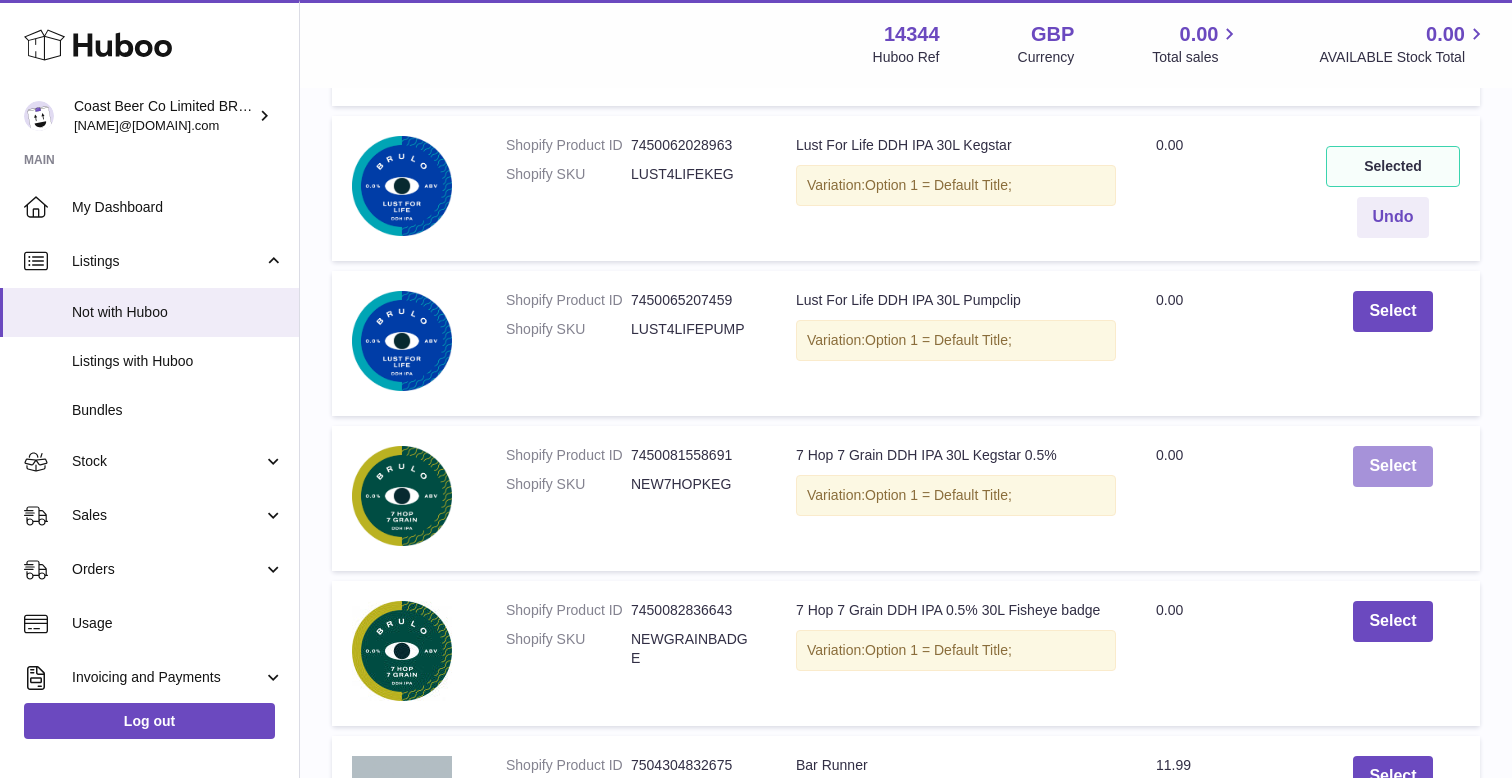 click on "Select" at bounding box center [1392, 466] 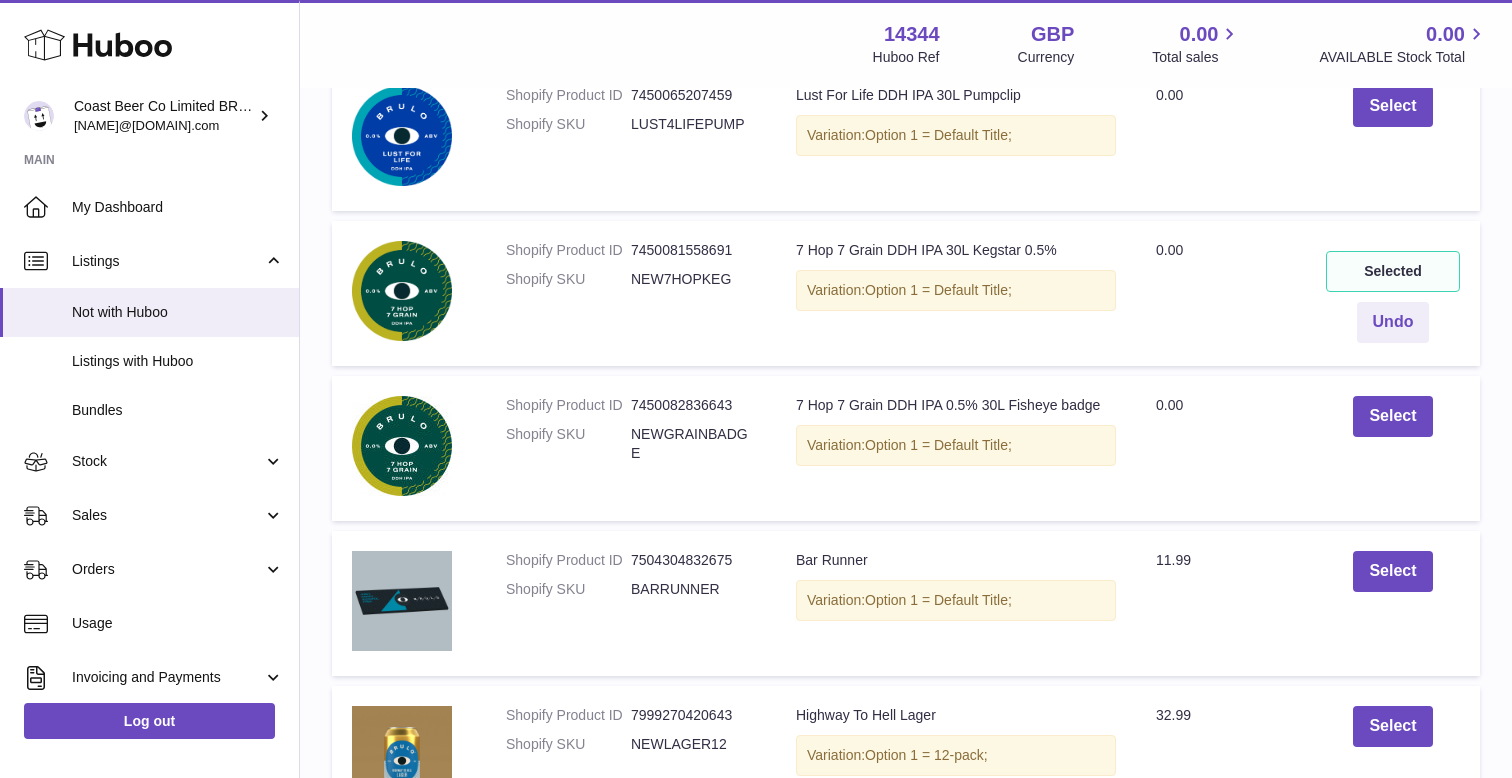 scroll, scrollTop: 6451, scrollLeft: 0, axis: vertical 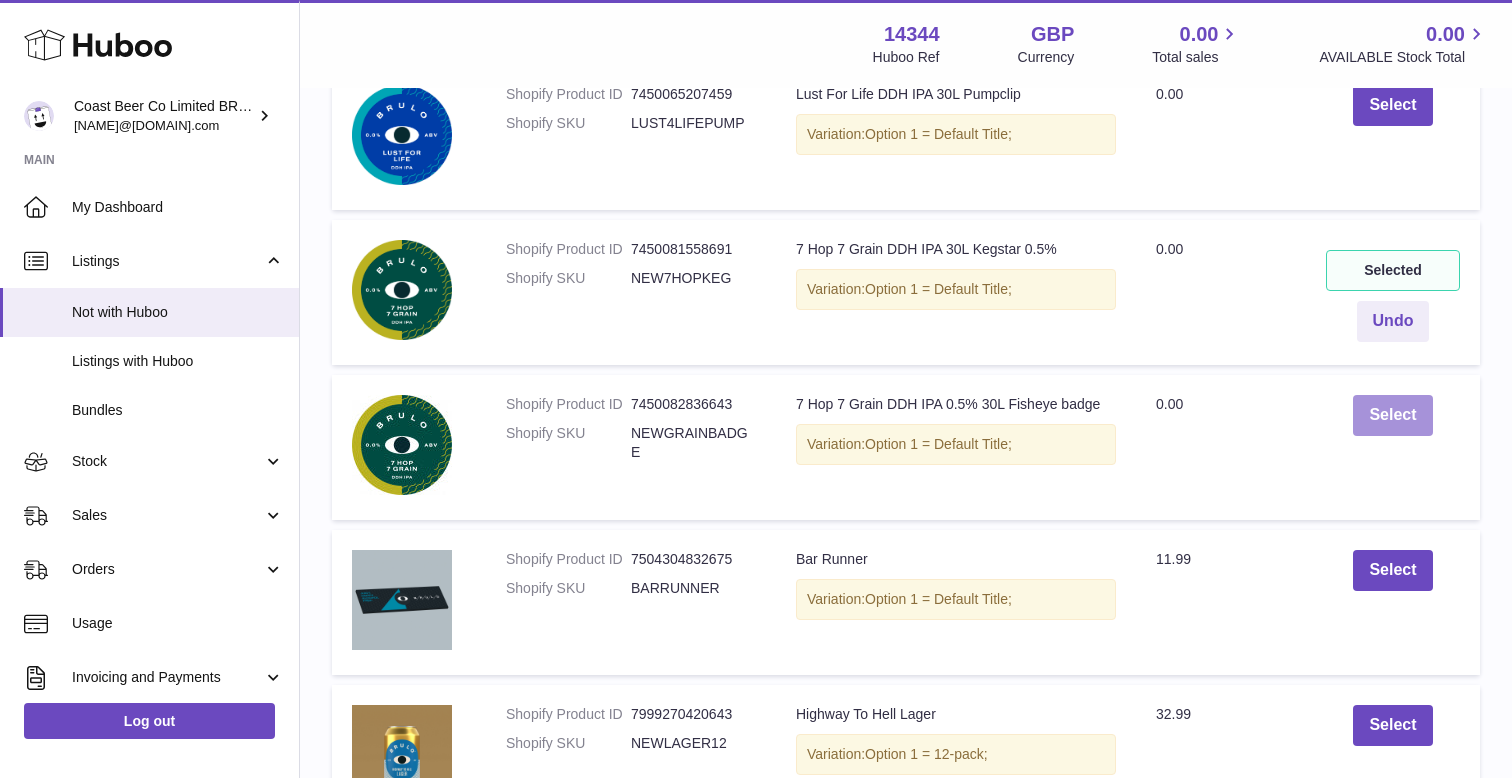 click on "Select" at bounding box center [1392, 415] 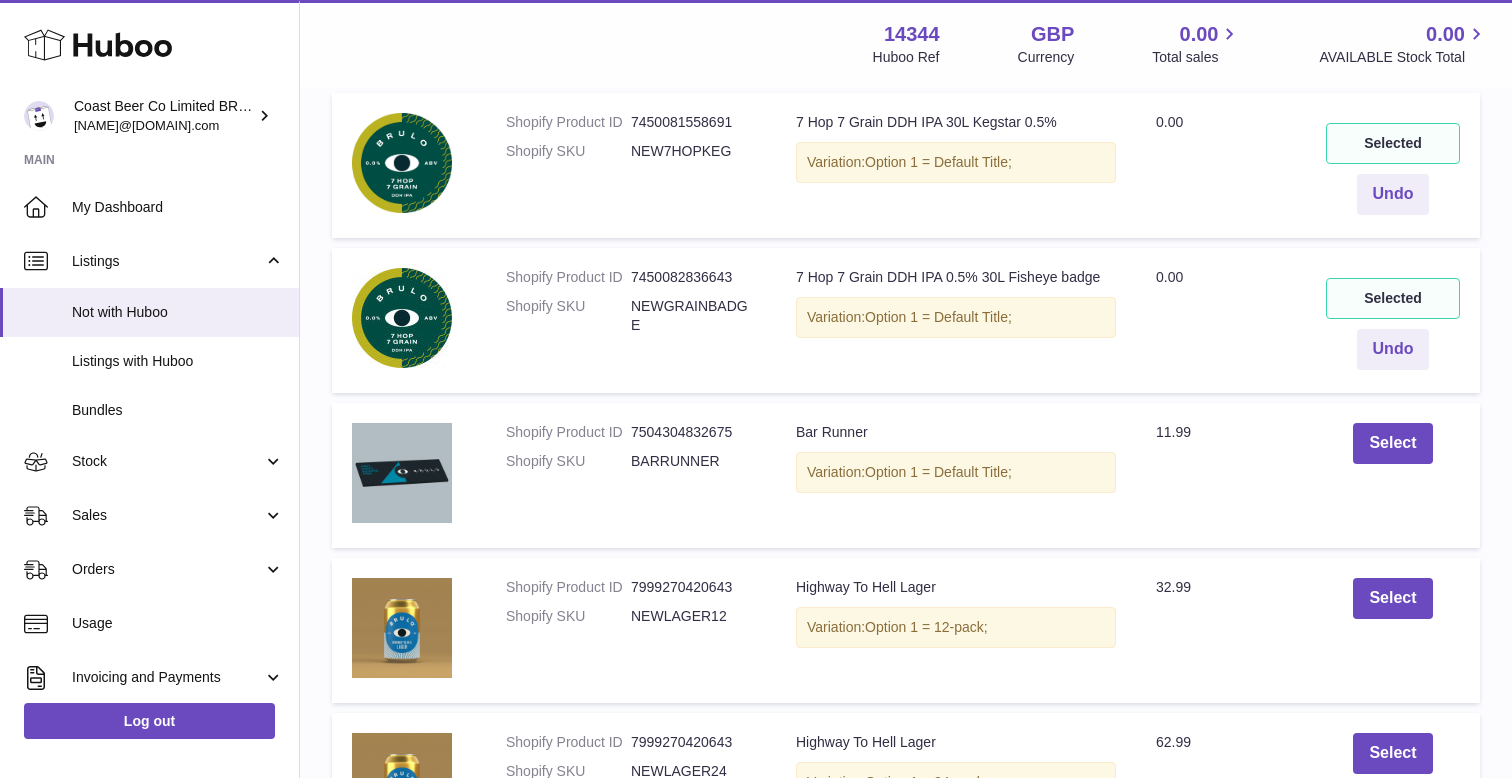 scroll, scrollTop: 6590, scrollLeft: 0, axis: vertical 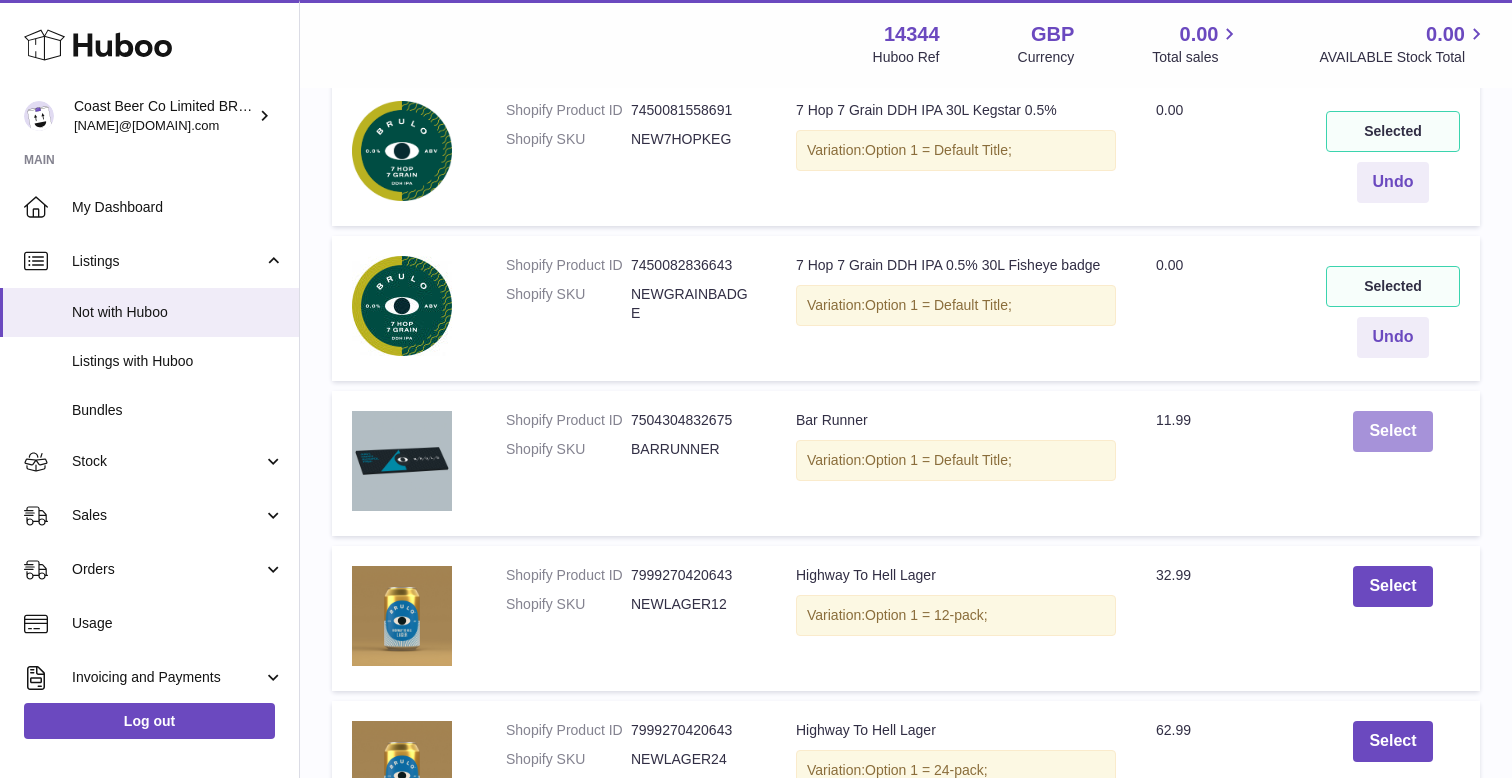 click on "Select" at bounding box center [1392, 431] 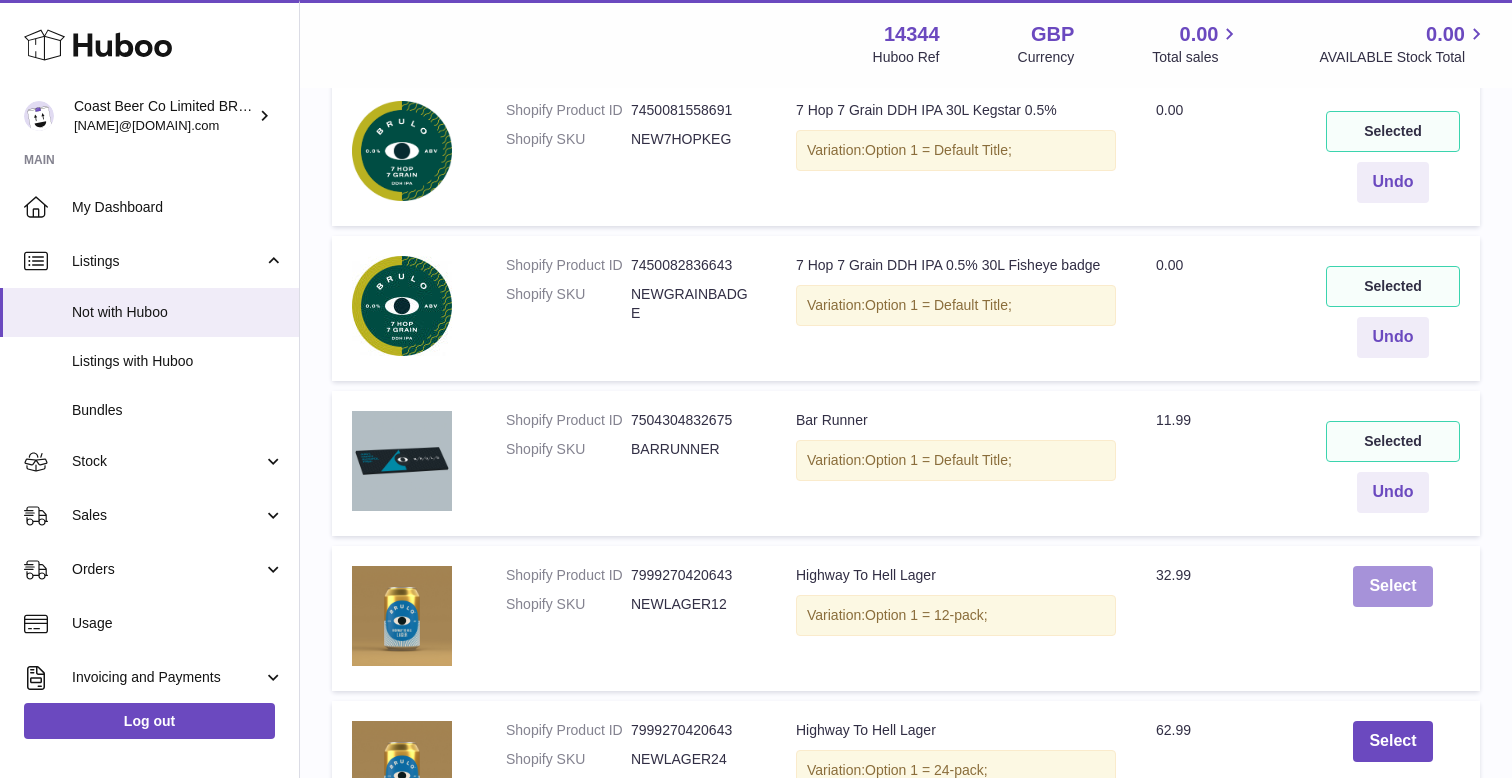 click on "Select" at bounding box center (1392, 586) 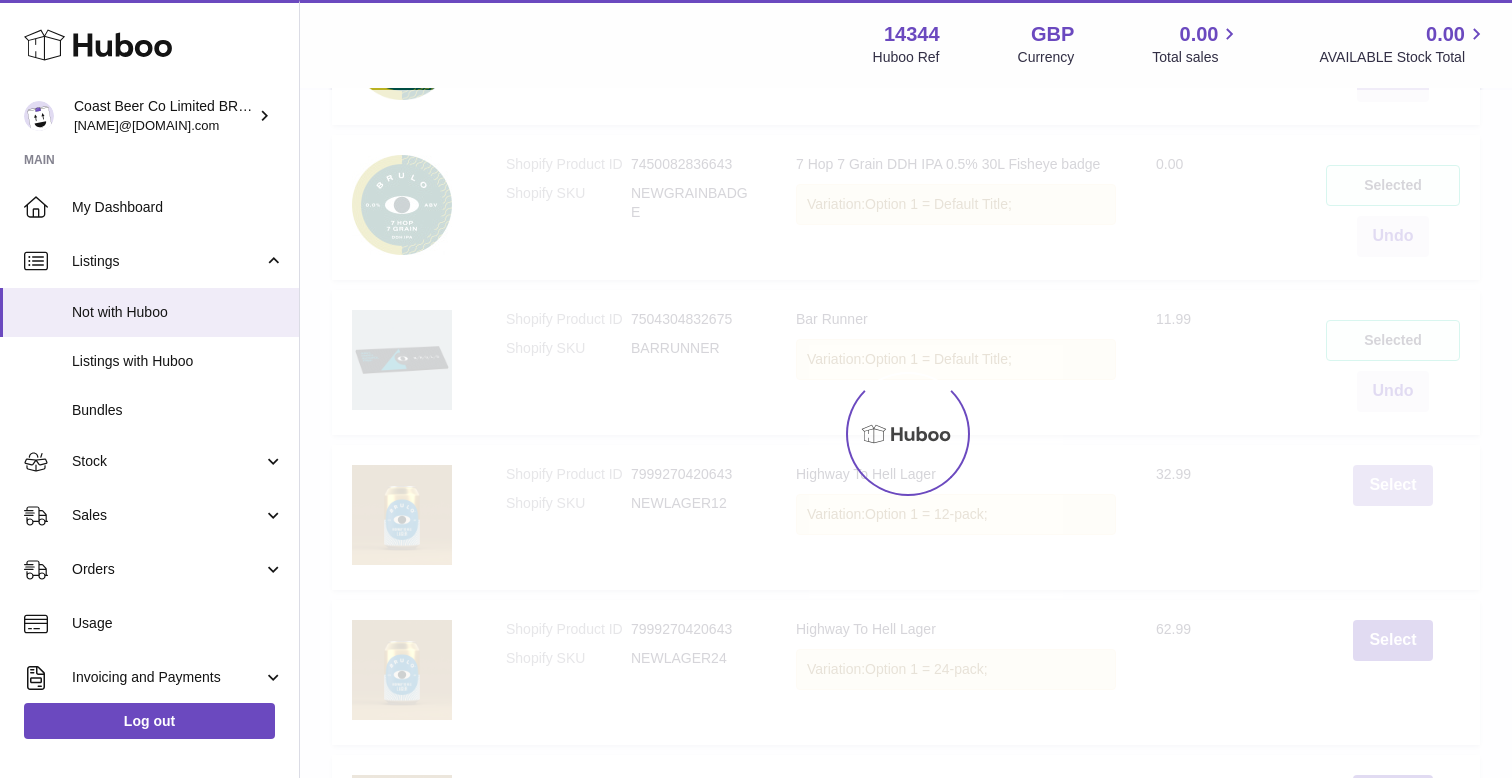 scroll, scrollTop: 6754, scrollLeft: 0, axis: vertical 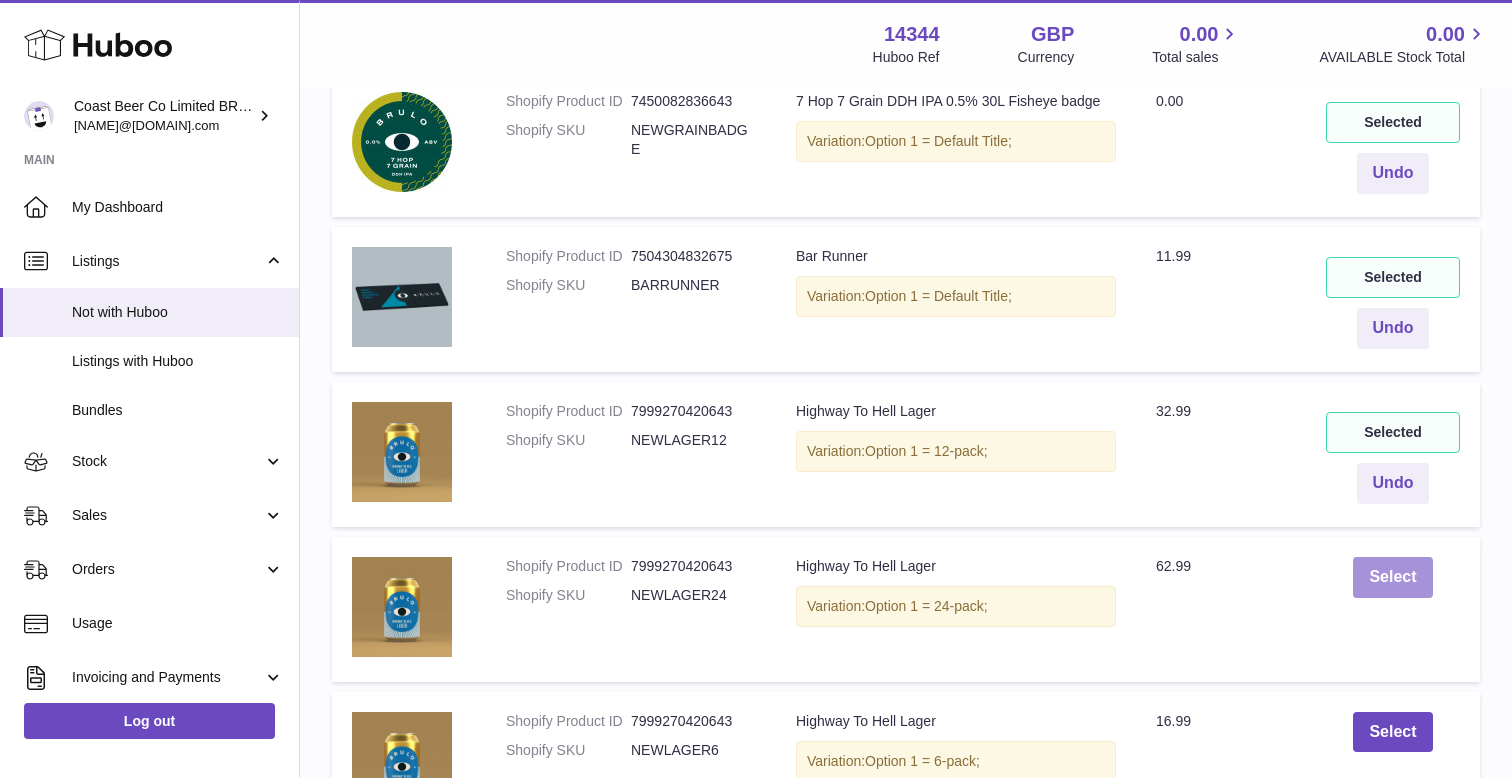 click on "Select" at bounding box center (1392, 577) 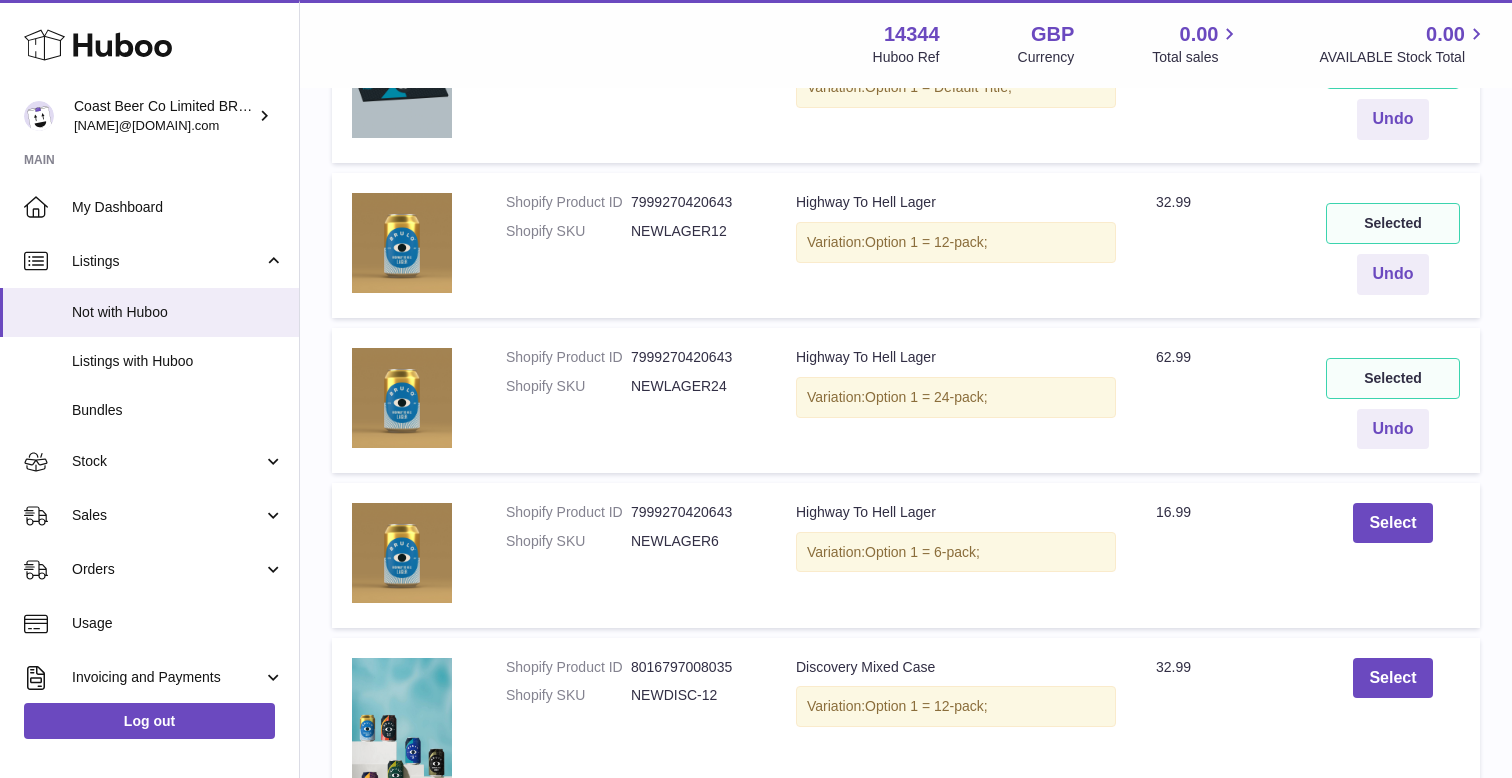 scroll, scrollTop: 6965, scrollLeft: 0, axis: vertical 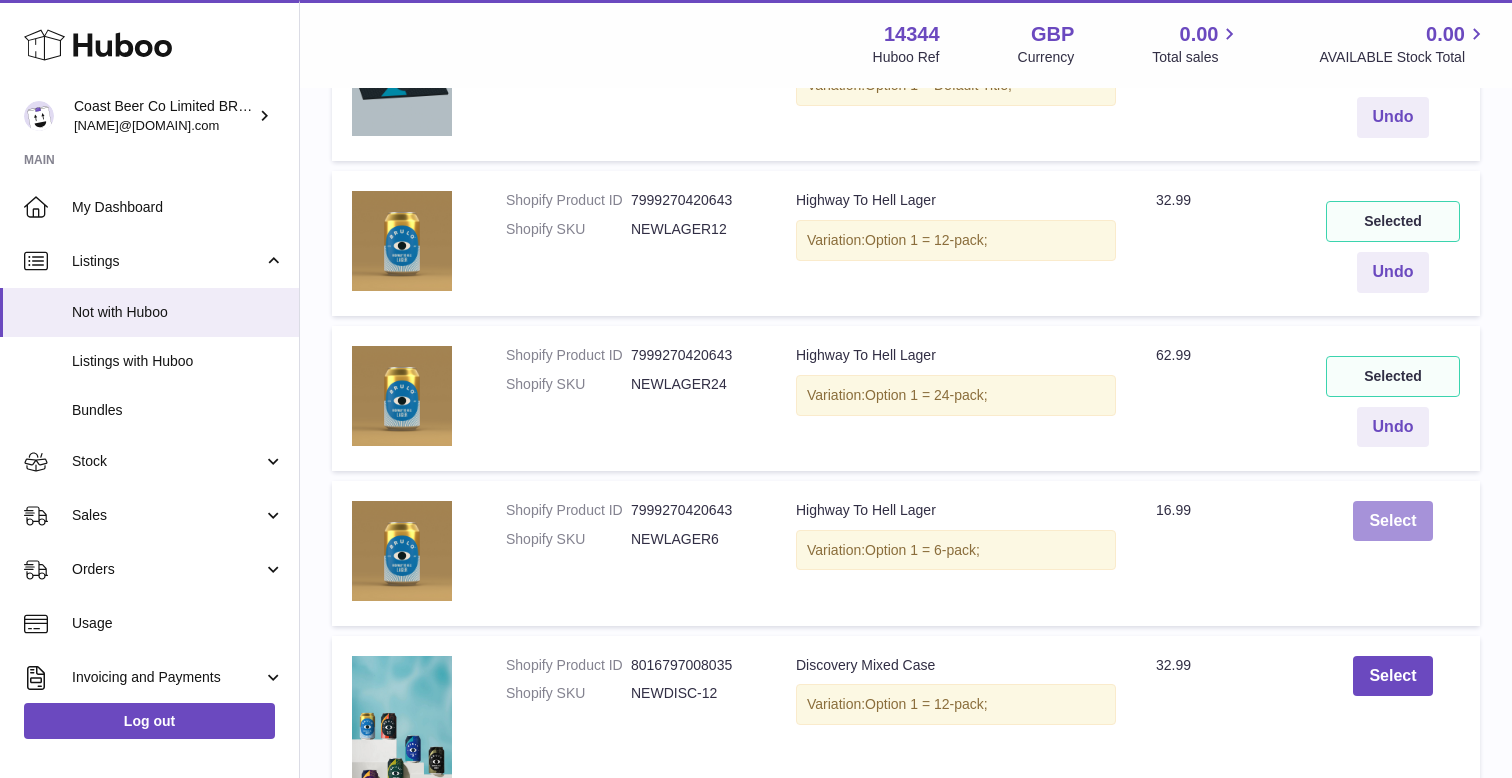 click on "Select" at bounding box center [1392, 521] 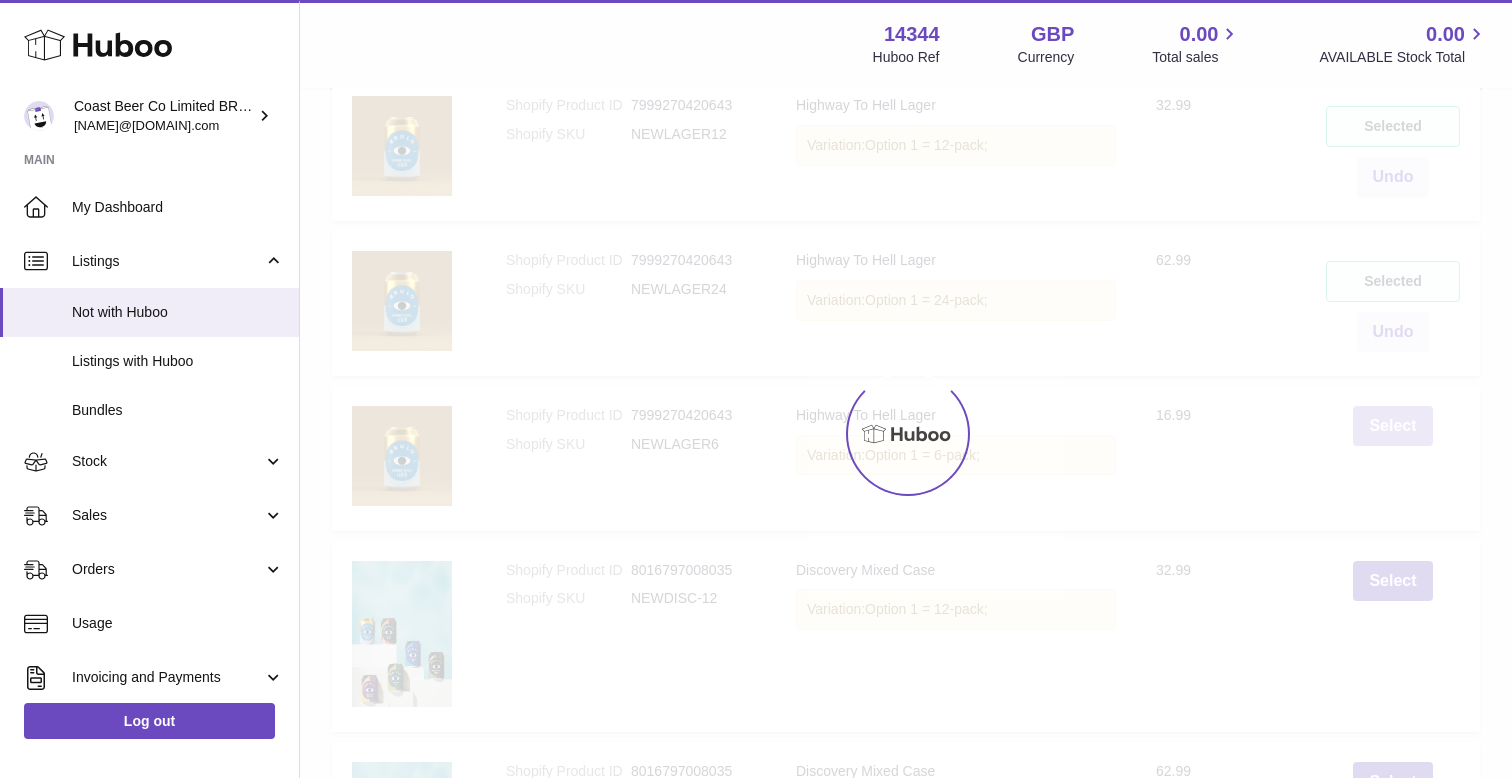 scroll, scrollTop: 7063, scrollLeft: 0, axis: vertical 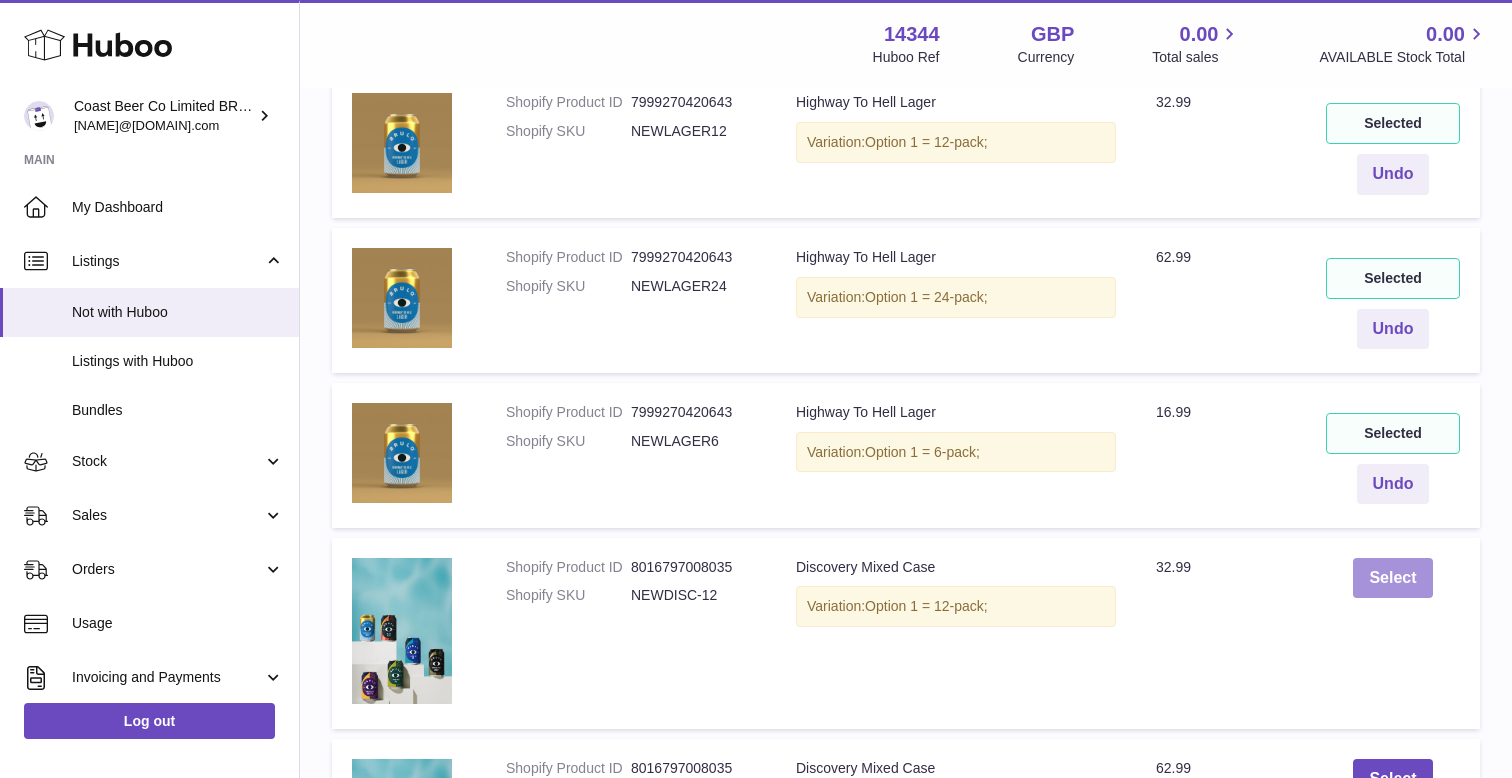 click on "Select" at bounding box center (1392, 578) 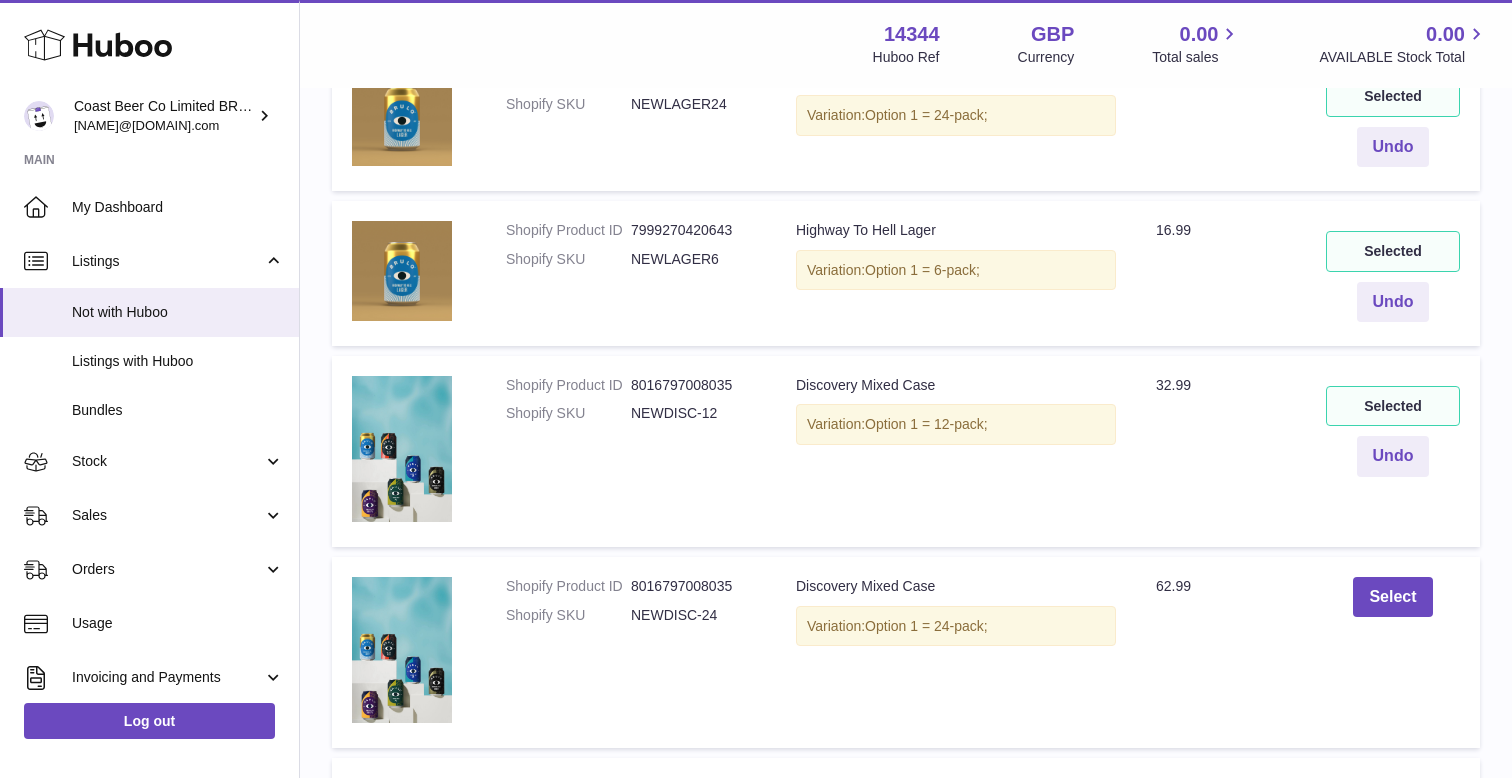 scroll, scrollTop: 7269, scrollLeft: 0, axis: vertical 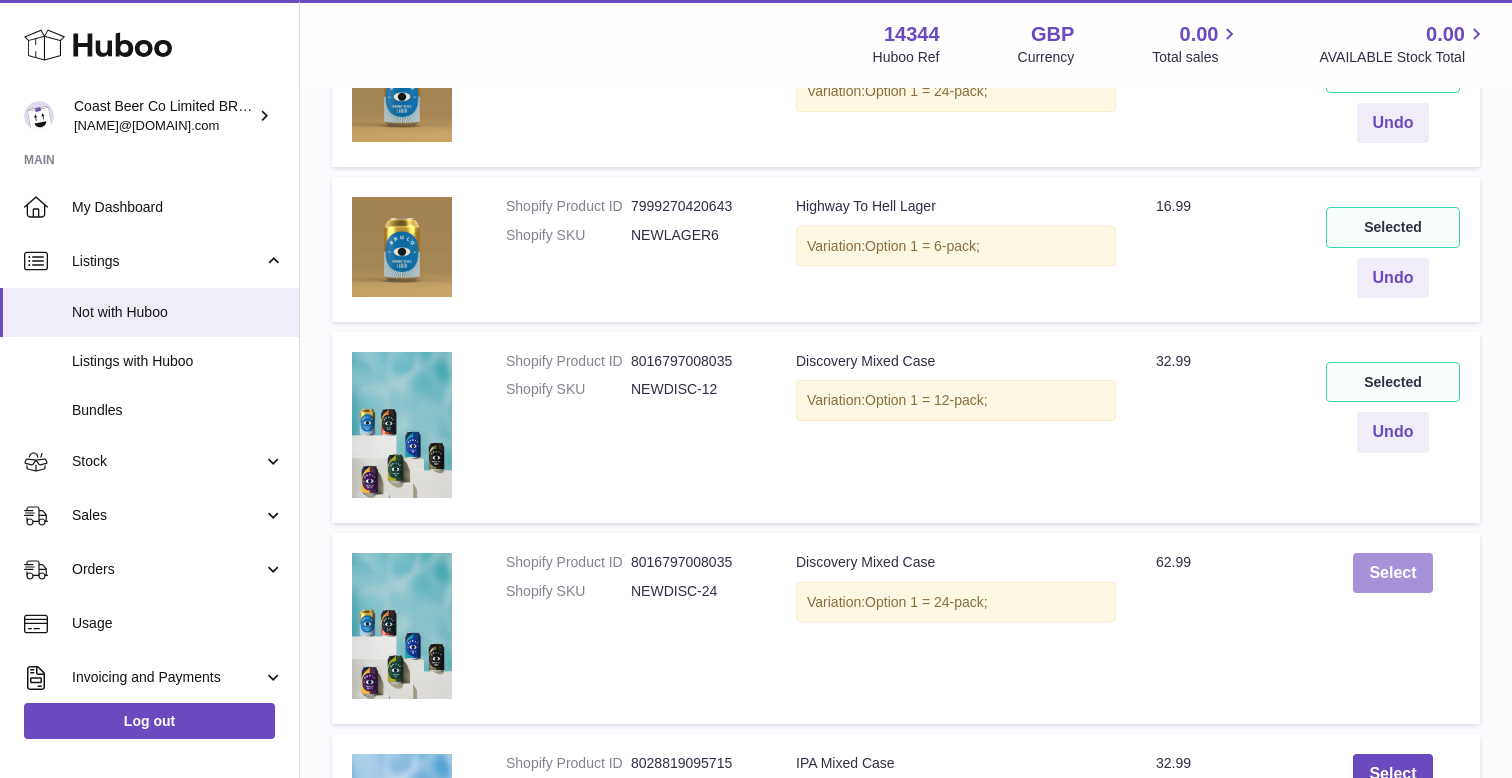 click on "Select" at bounding box center [1392, 573] 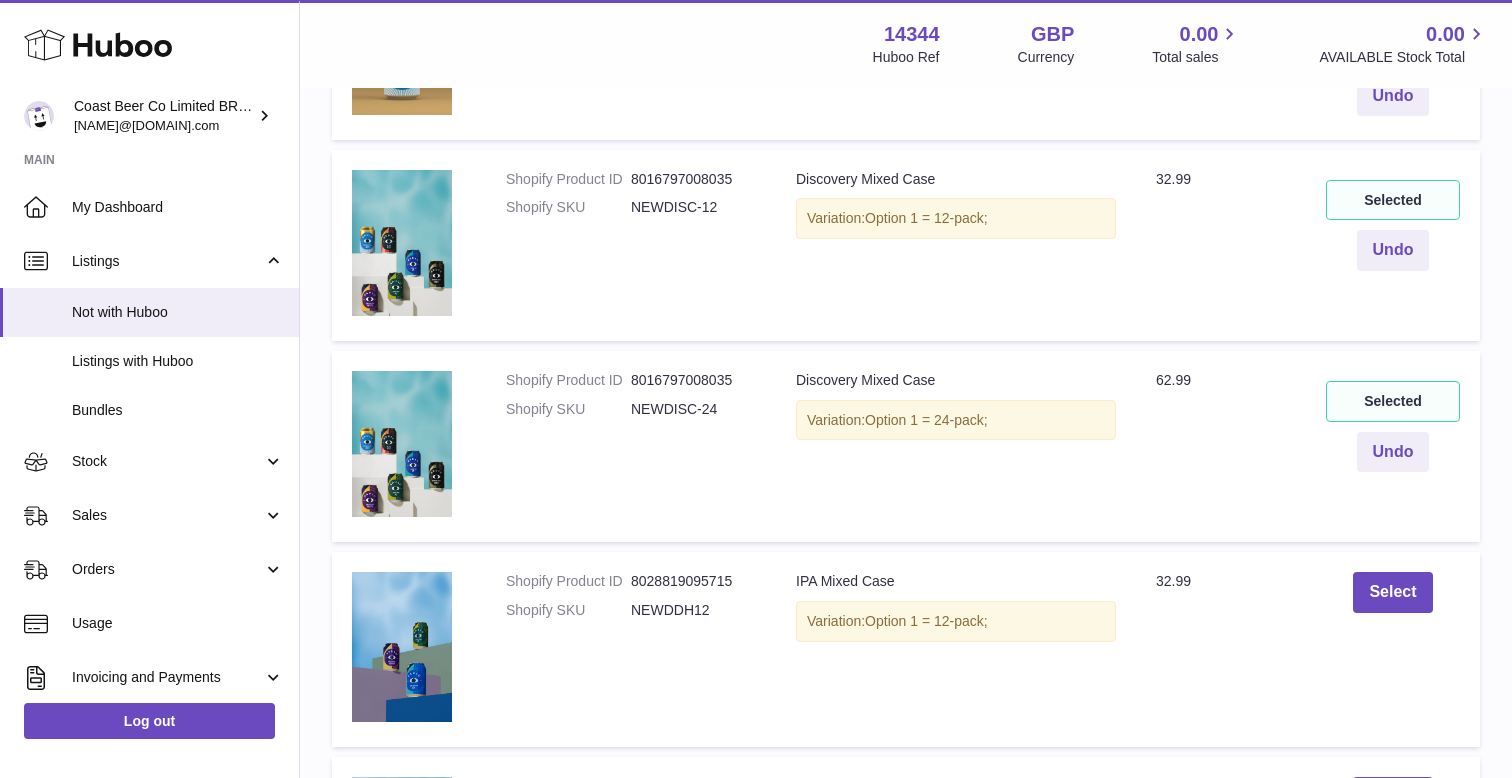 scroll, scrollTop: 7458, scrollLeft: 0, axis: vertical 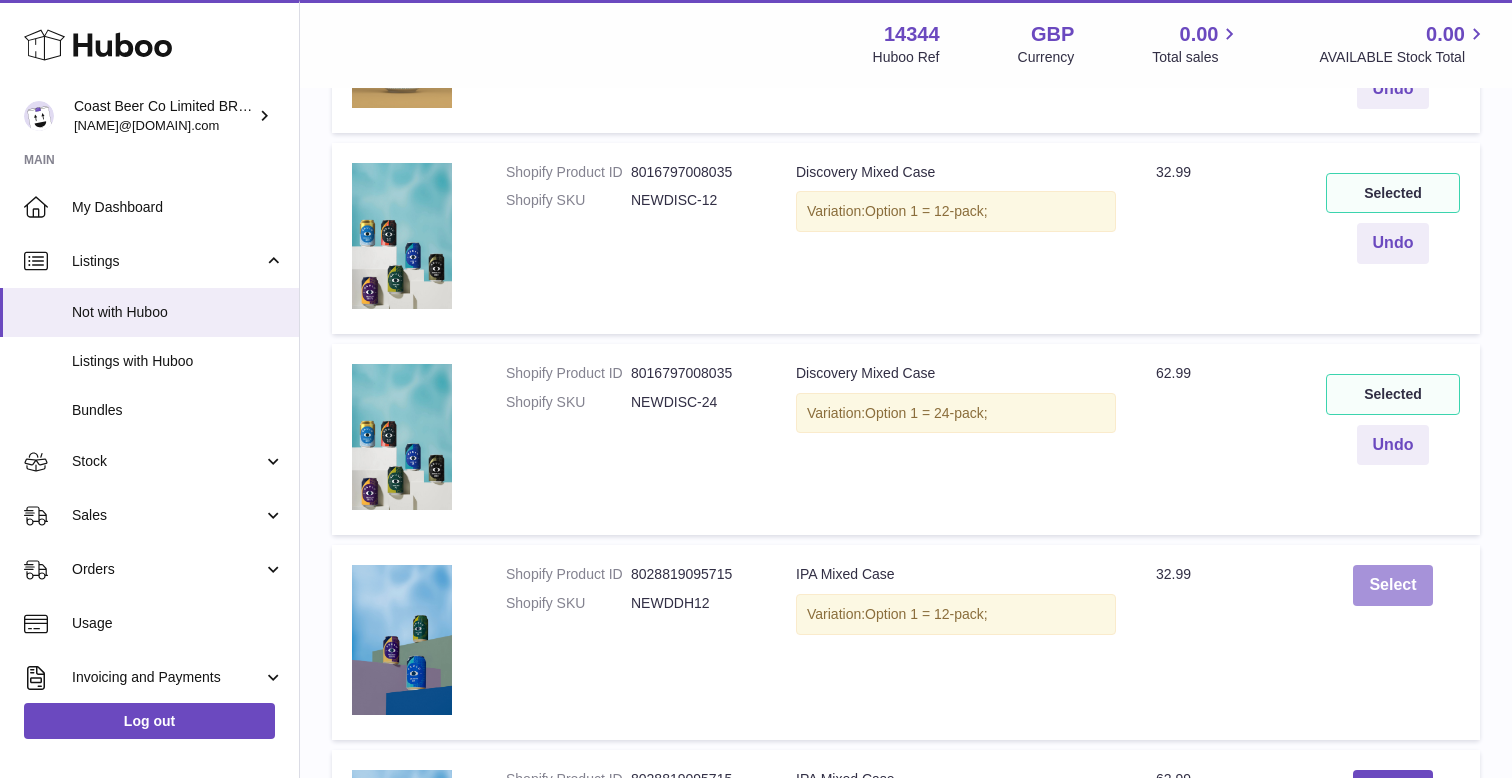 click on "Select" at bounding box center (1392, 585) 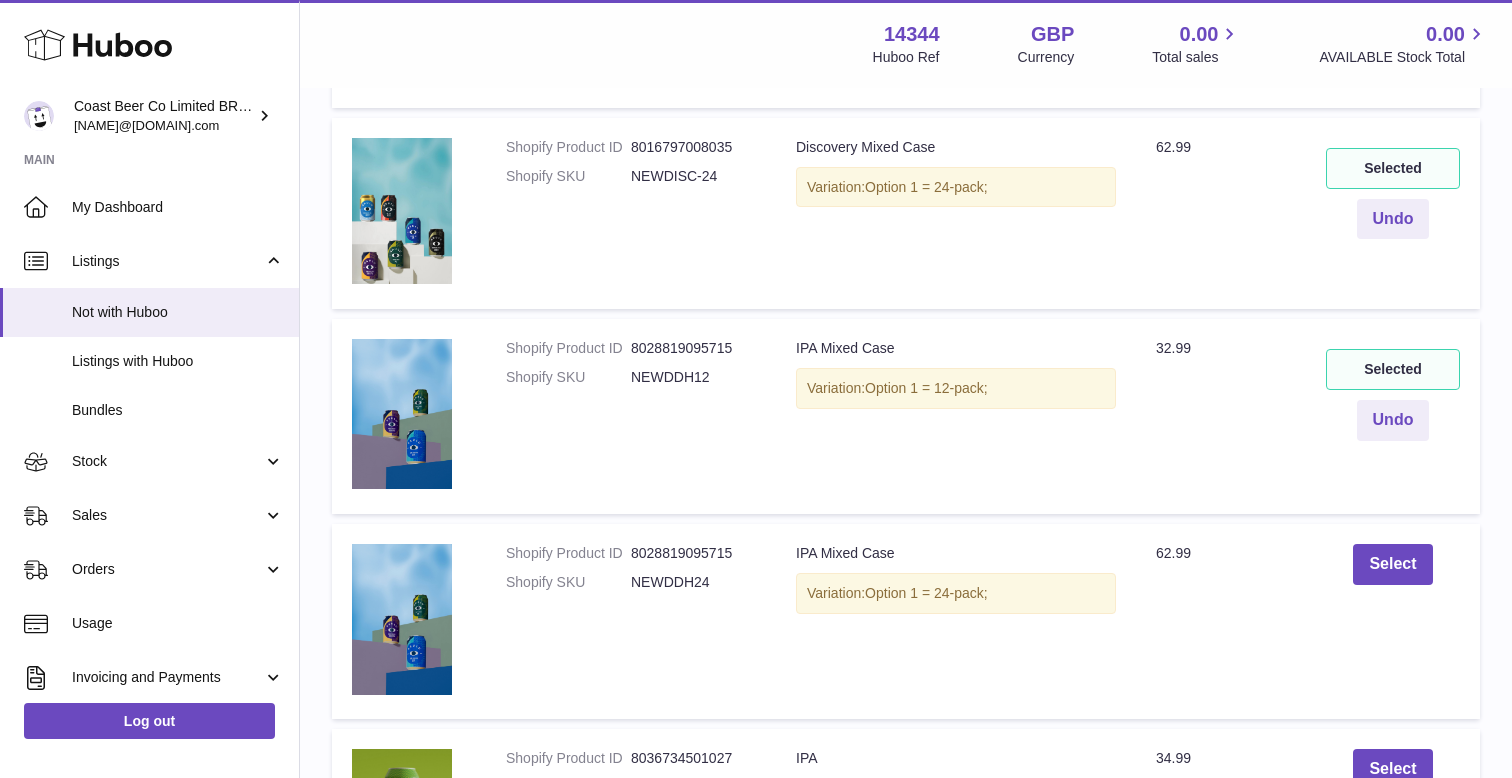 scroll, scrollTop: 7700, scrollLeft: 0, axis: vertical 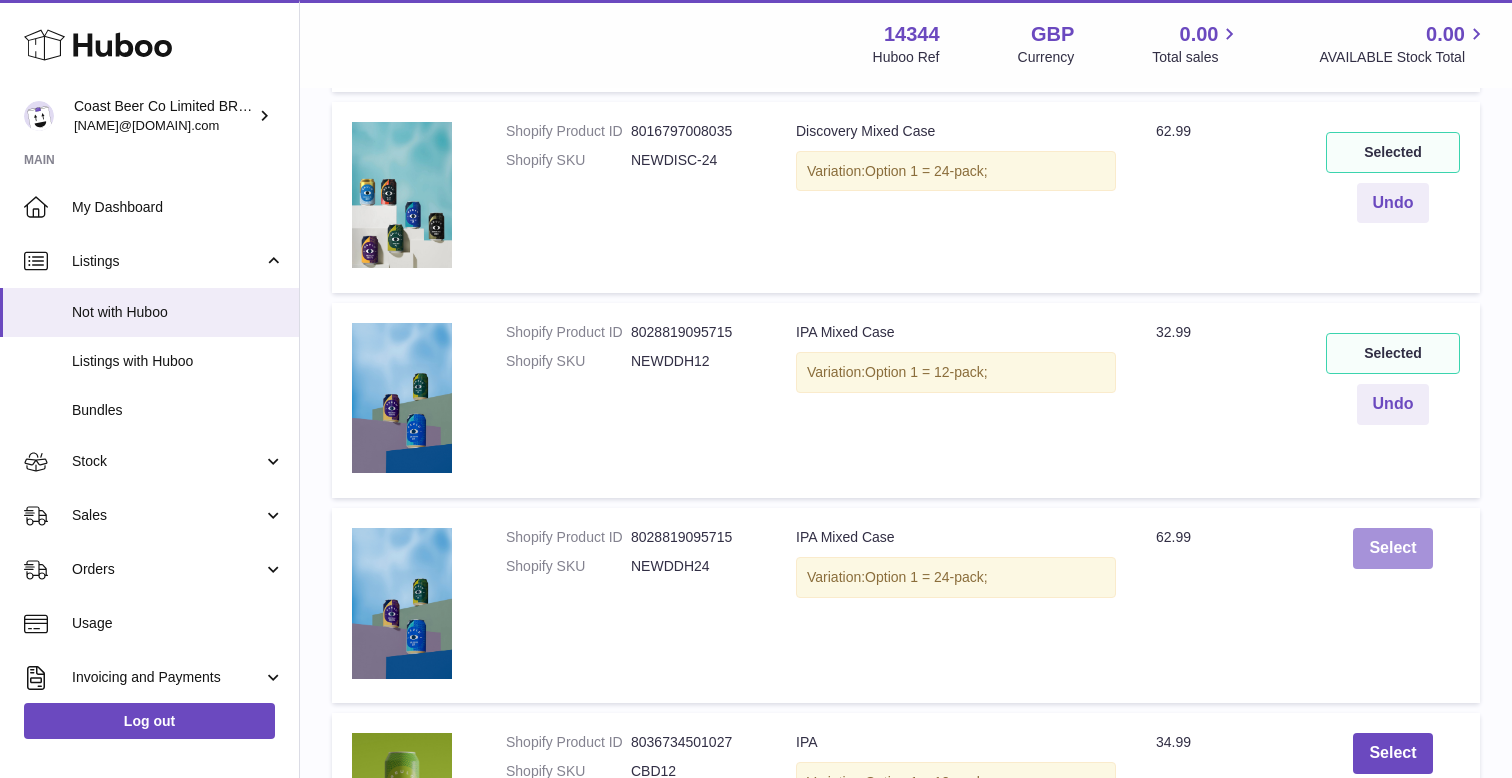 click on "Select" at bounding box center (1392, 548) 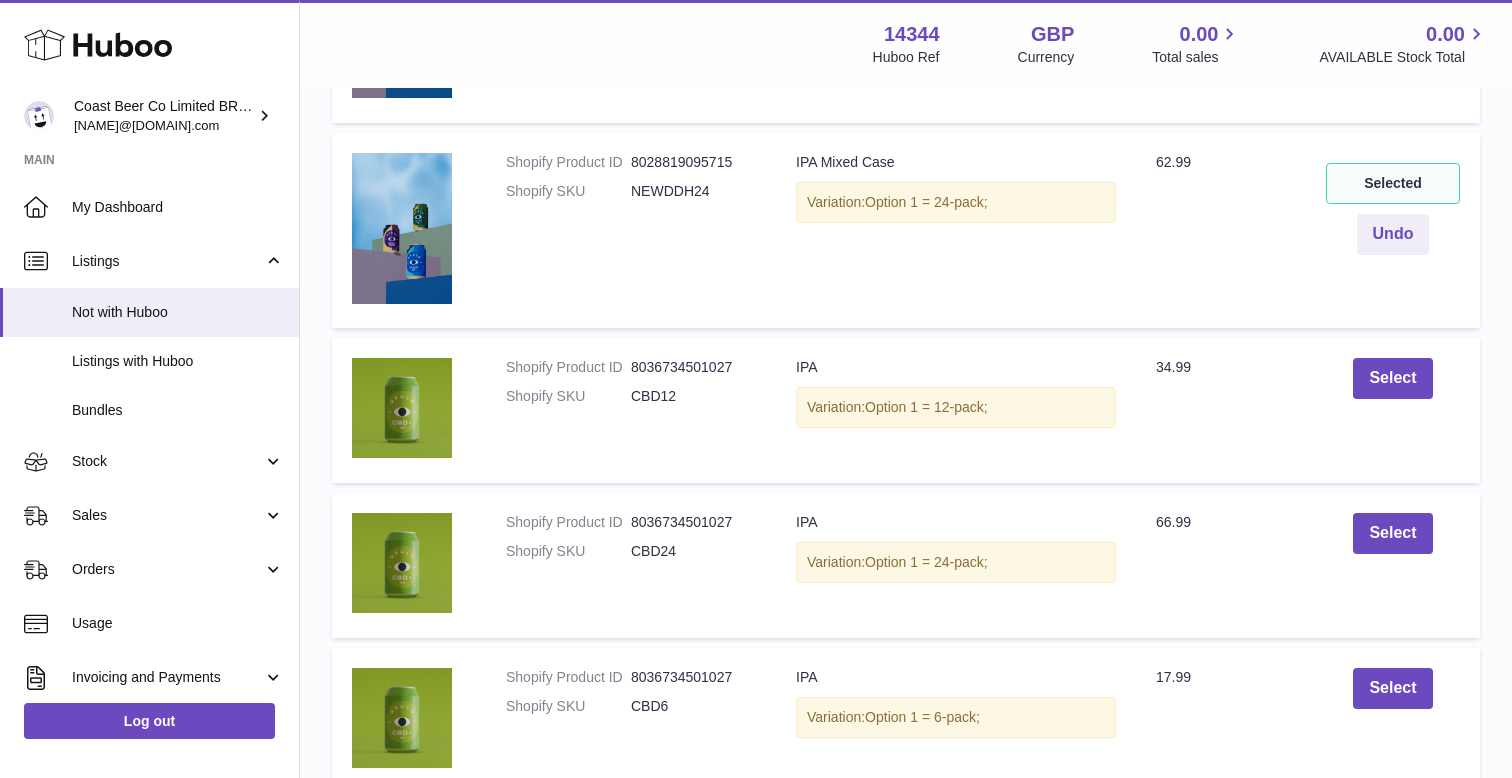 scroll, scrollTop: 8081, scrollLeft: 0, axis: vertical 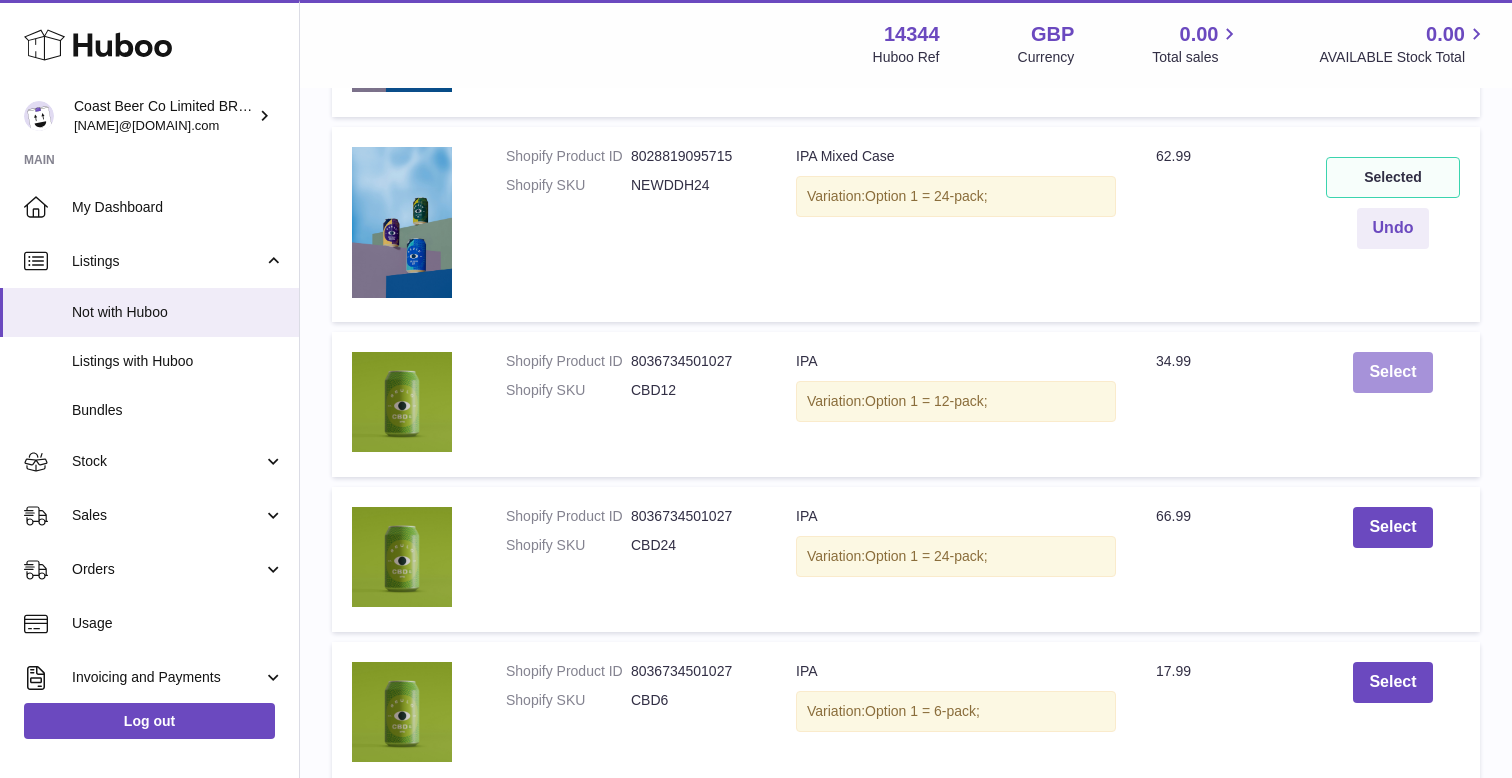 click on "Select" at bounding box center (1392, 372) 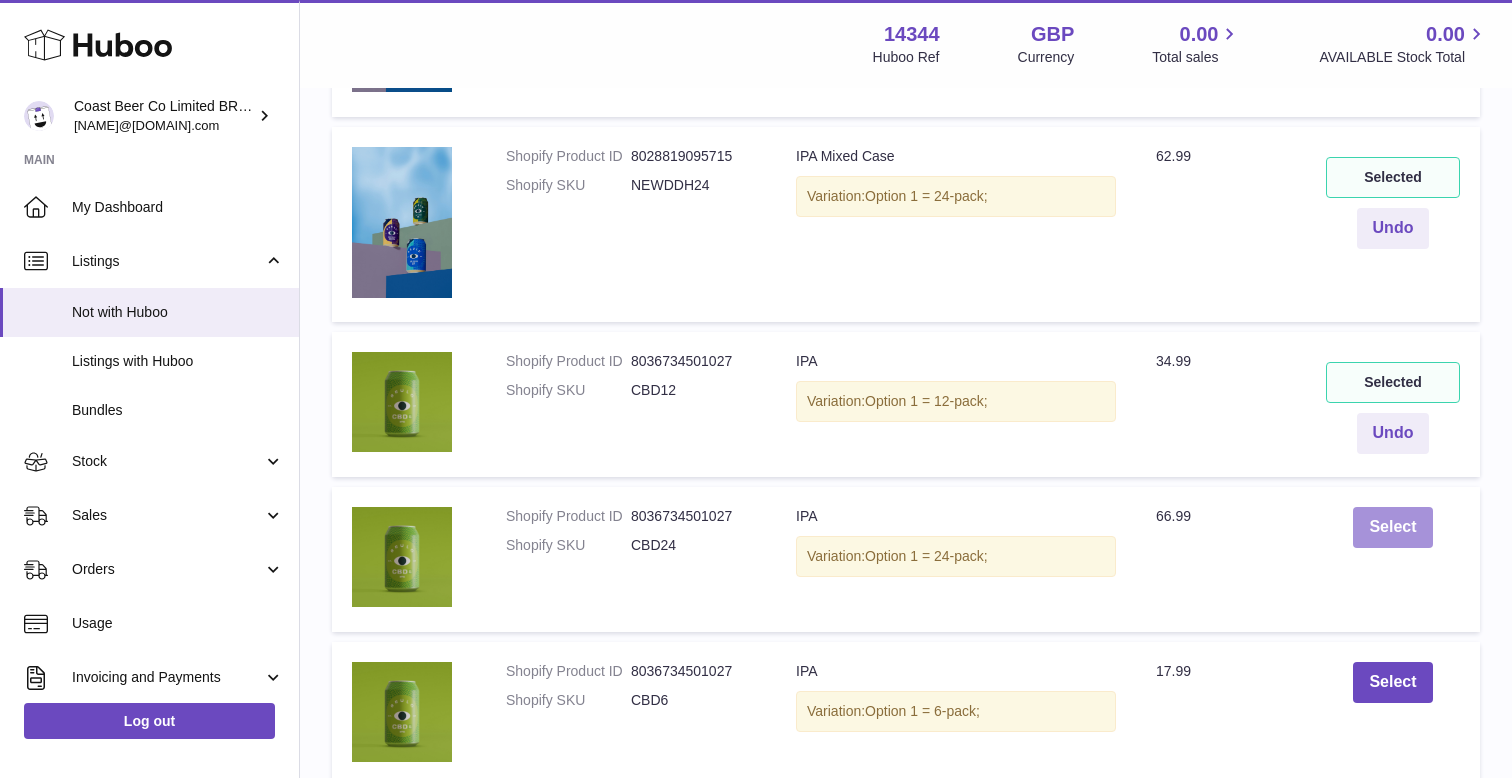 click on "Select" at bounding box center (1392, 527) 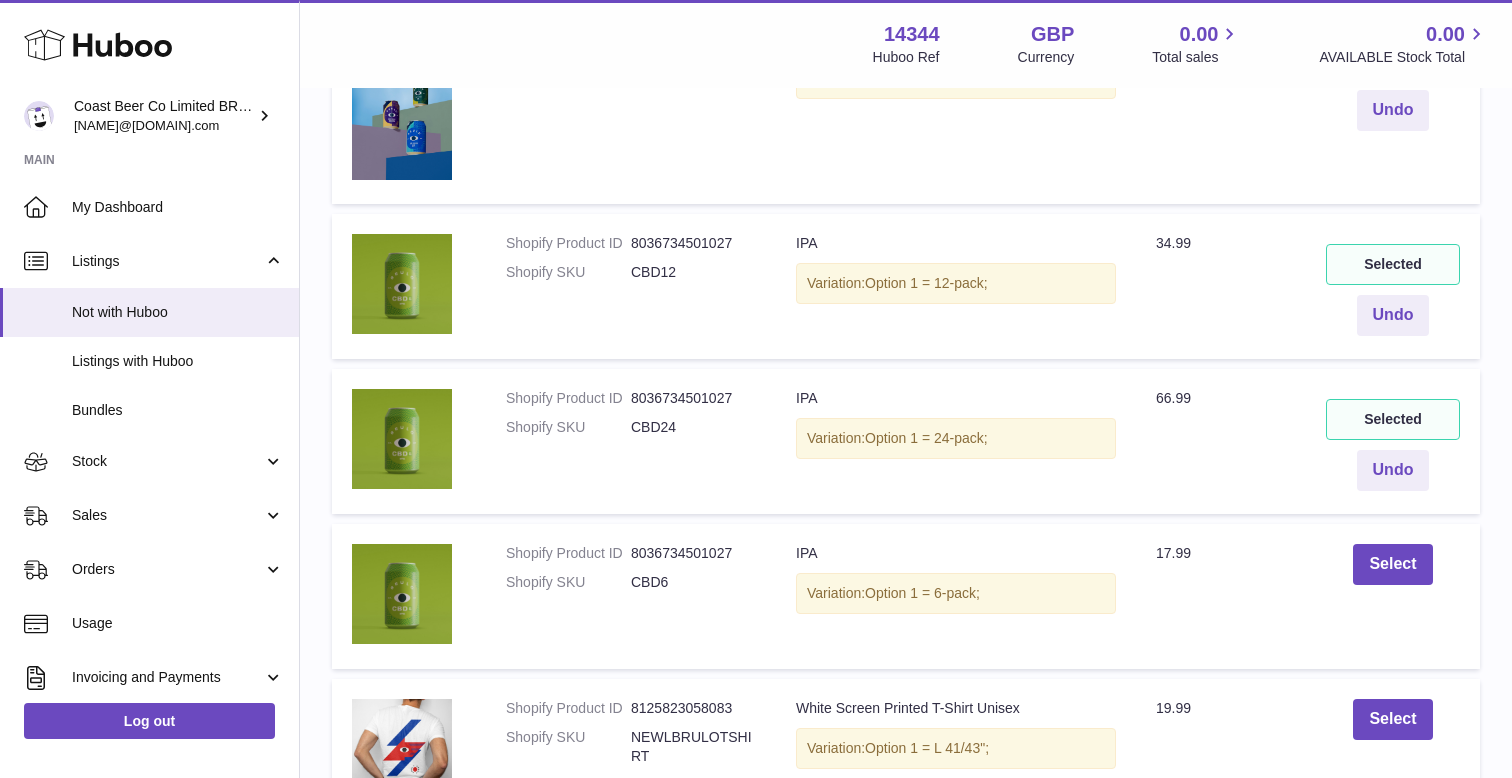 scroll, scrollTop: 8197, scrollLeft: 0, axis: vertical 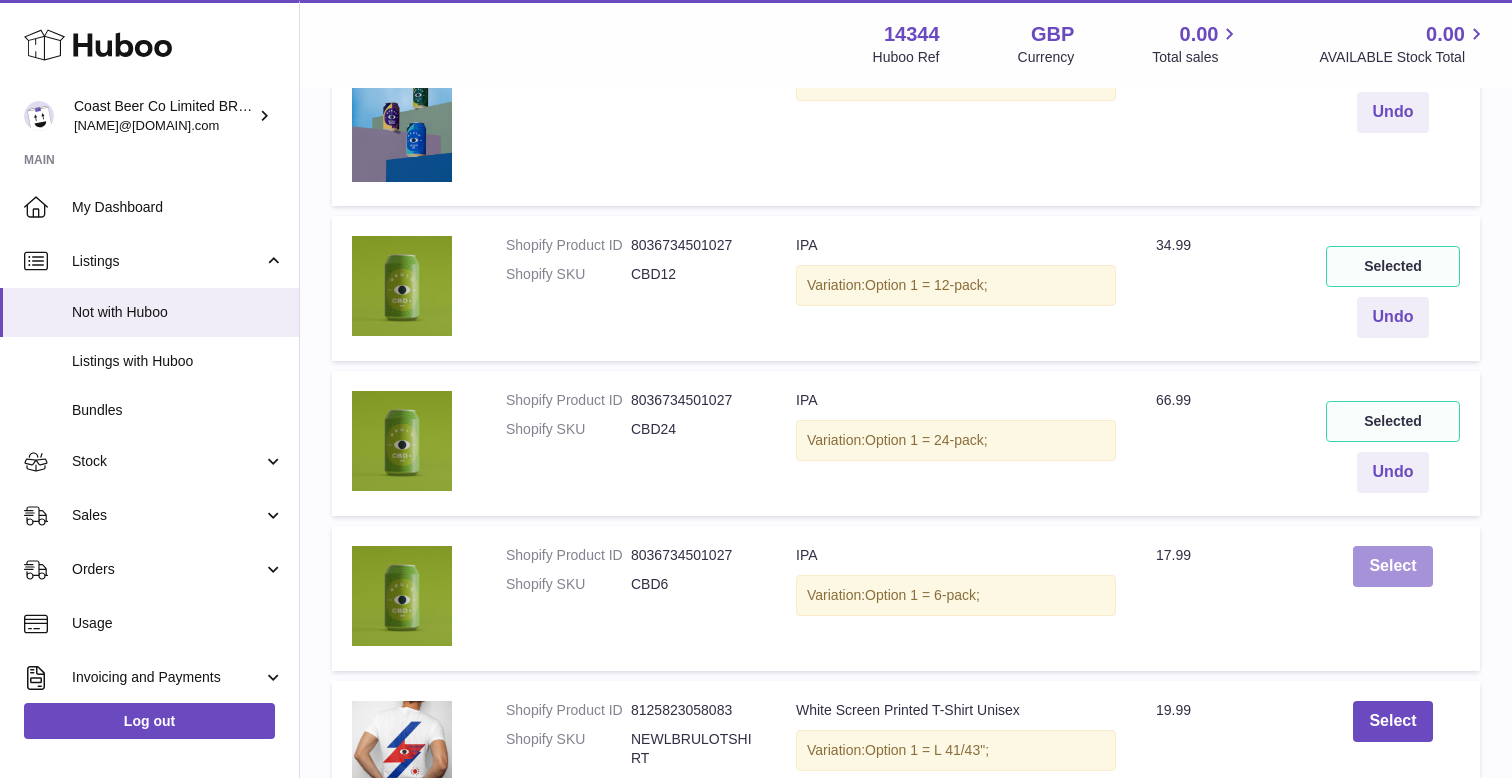 click on "Select" at bounding box center [1392, 566] 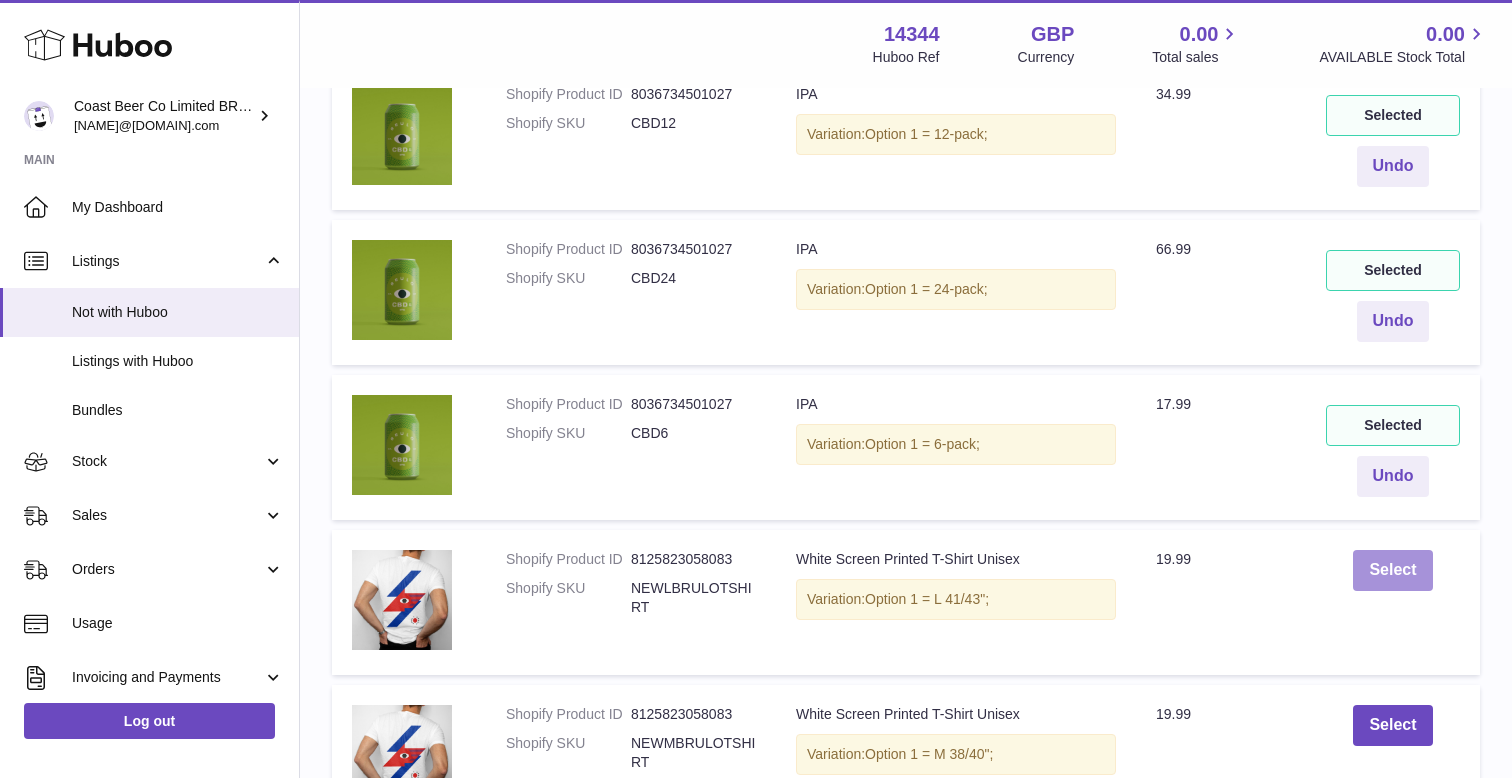 click on "Select" at bounding box center (1392, 570) 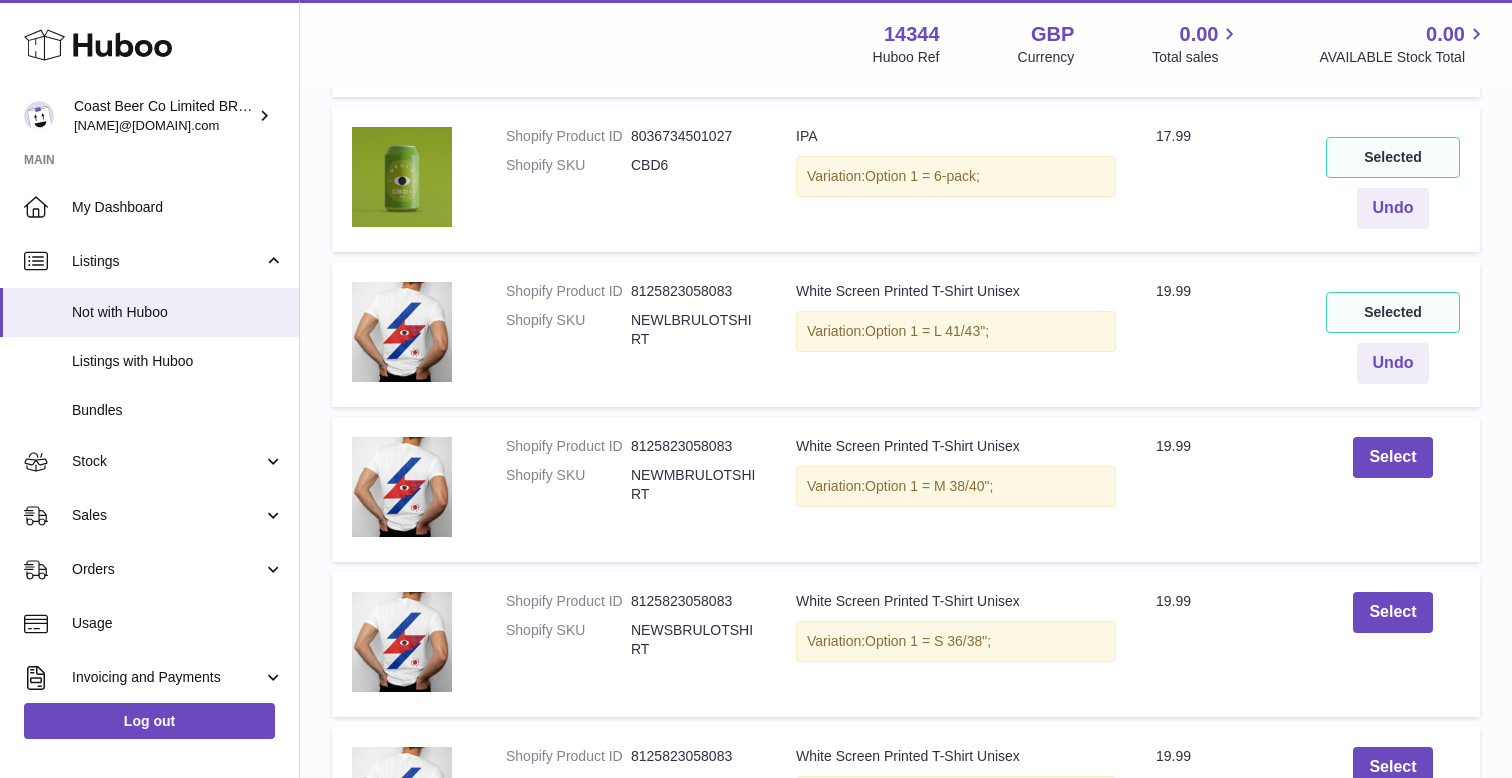 scroll, scrollTop: 8631, scrollLeft: 0, axis: vertical 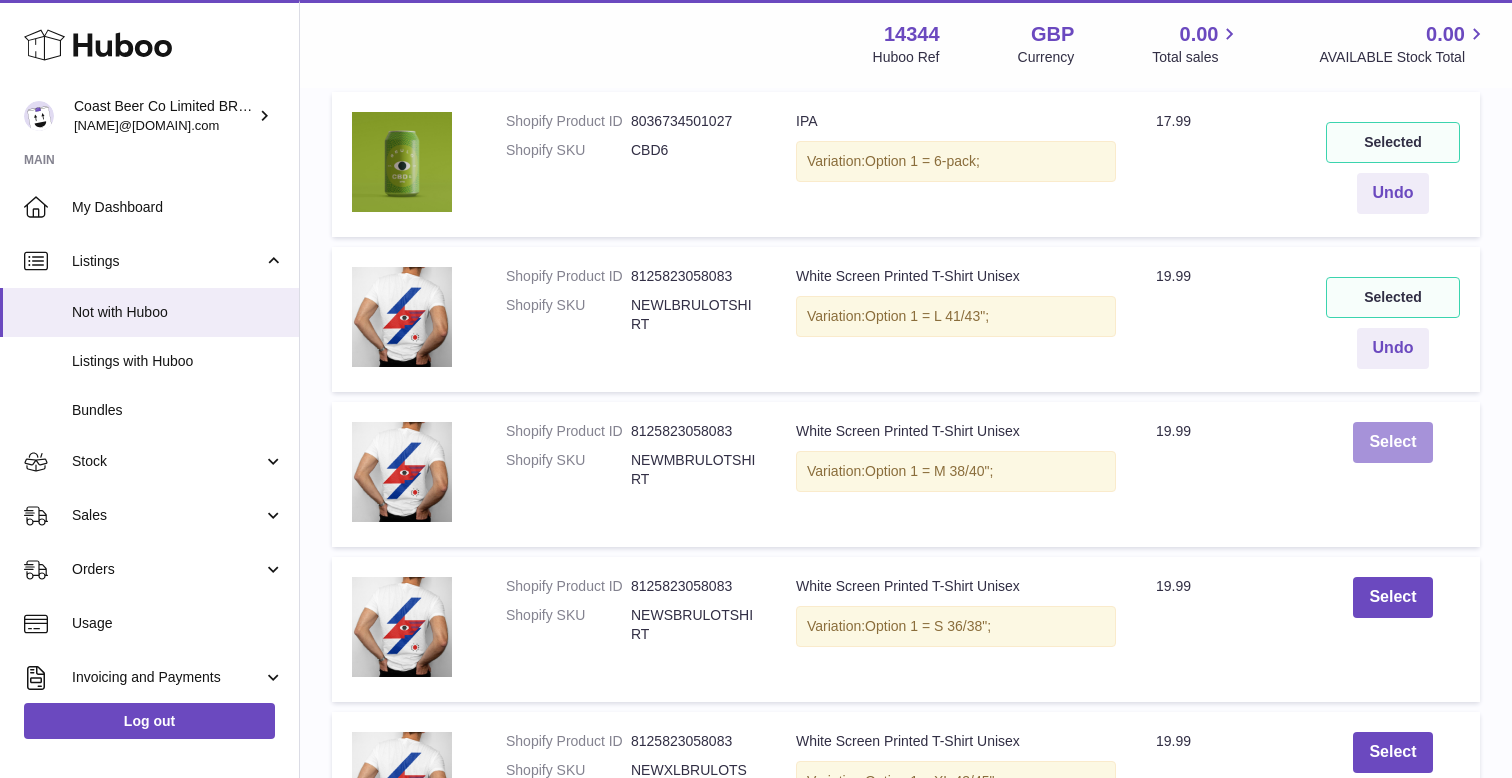 click on "Select" at bounding box center [1392, 442] 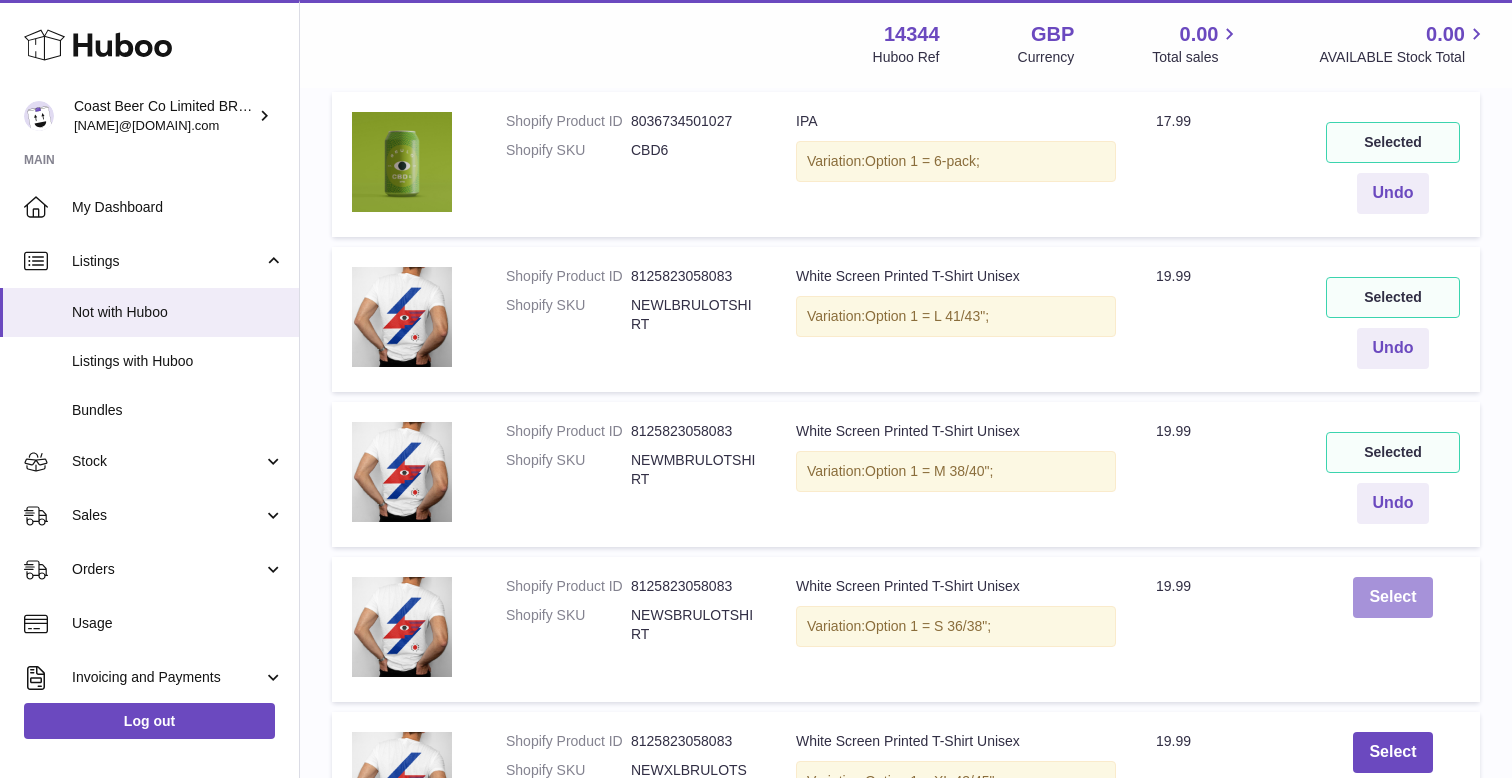 click on "Select" at bounding box center (1392, 597) 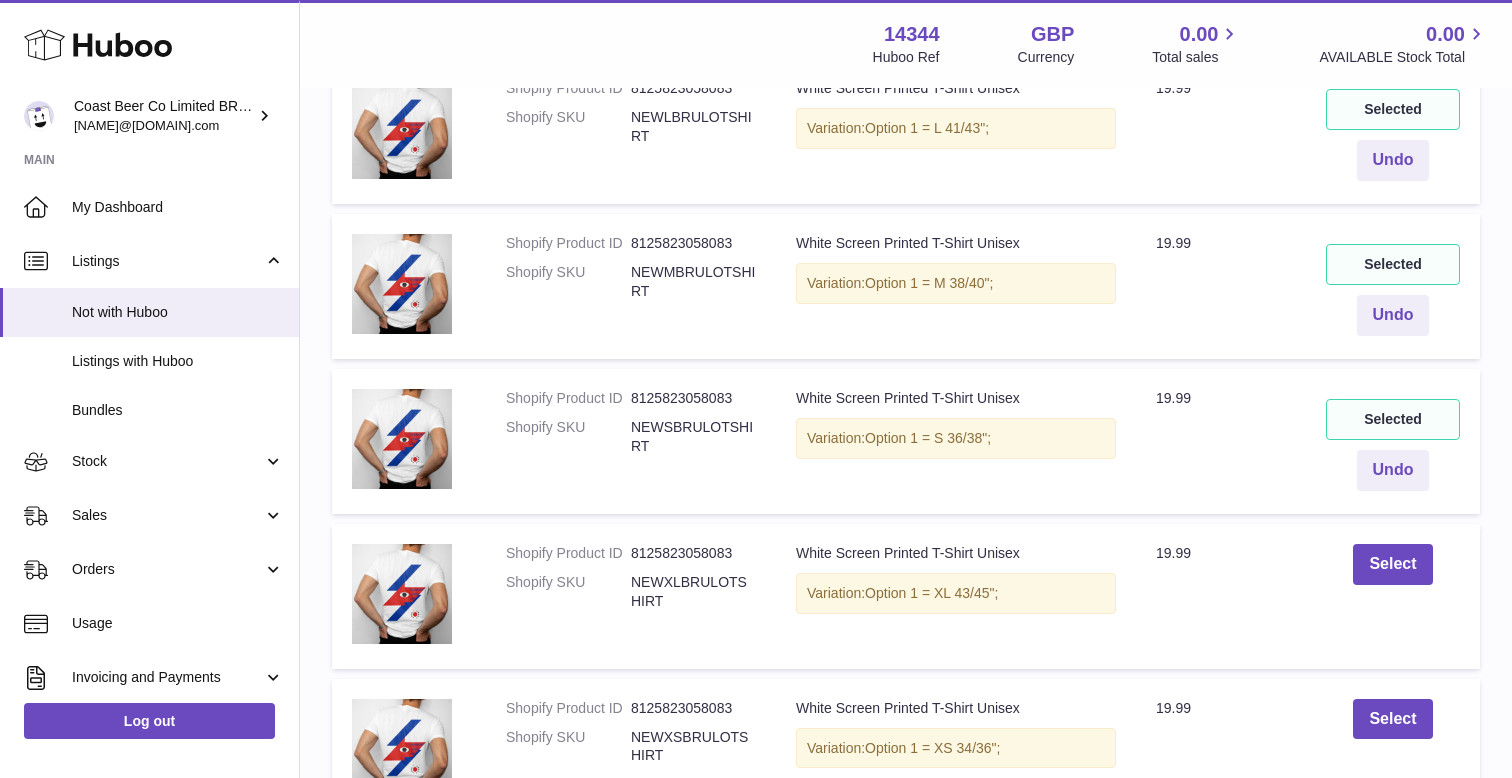 scroll, scrollTop: 8827, scrollLeft: 0, axis: vertical 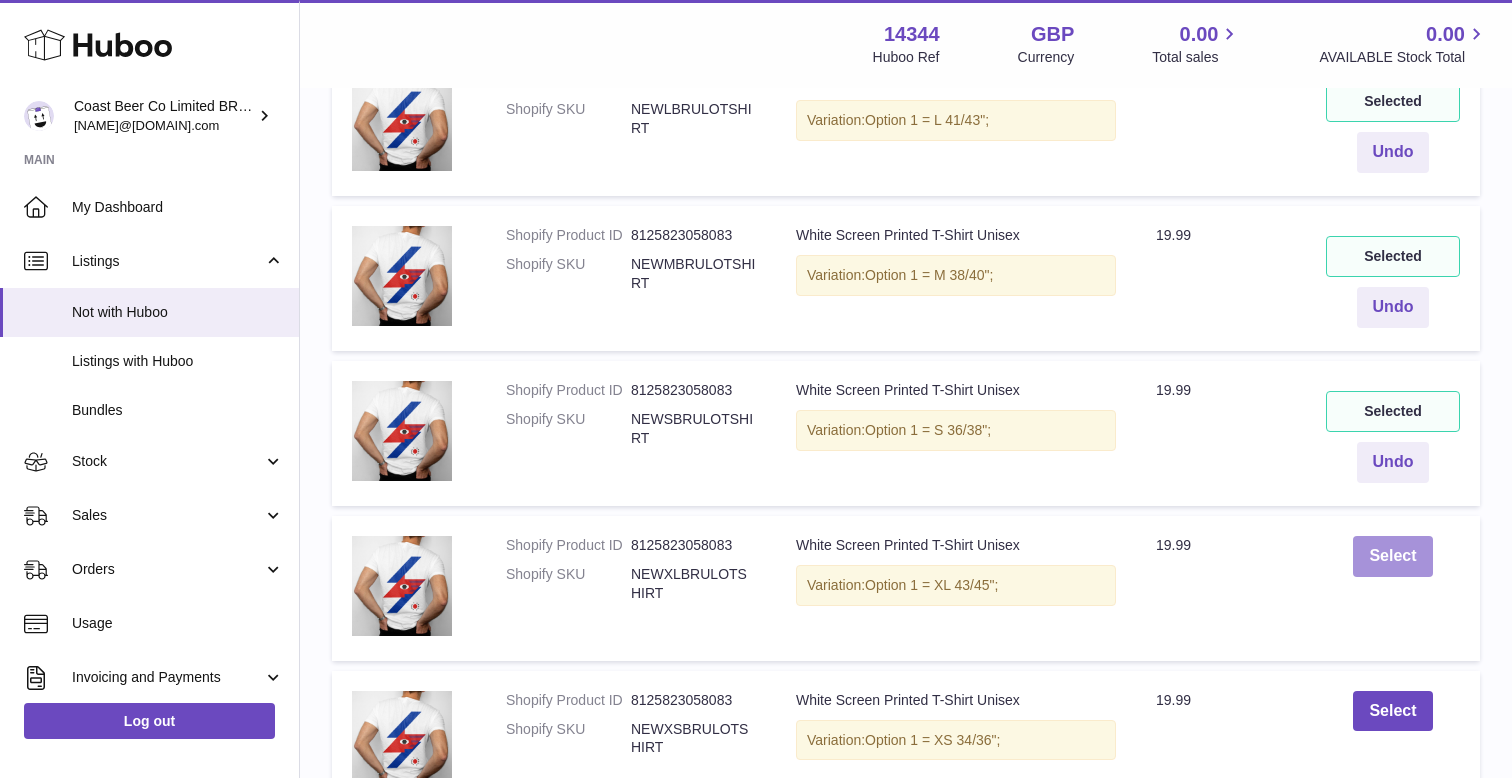 click on "Select" at bounding box center (1392, 556) 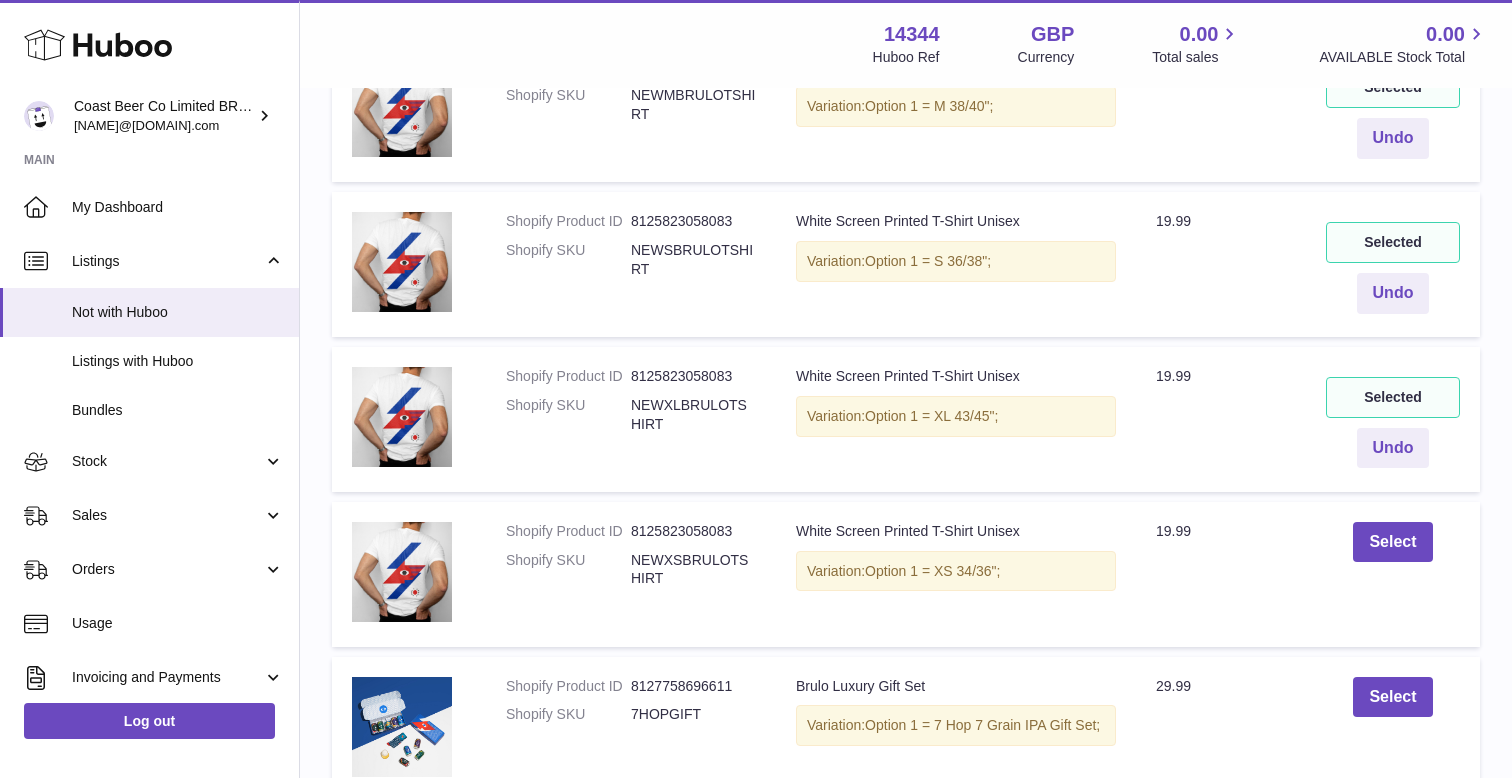 scroll, scrollTop: 8997, scrollLeft: 0, axis: vertical 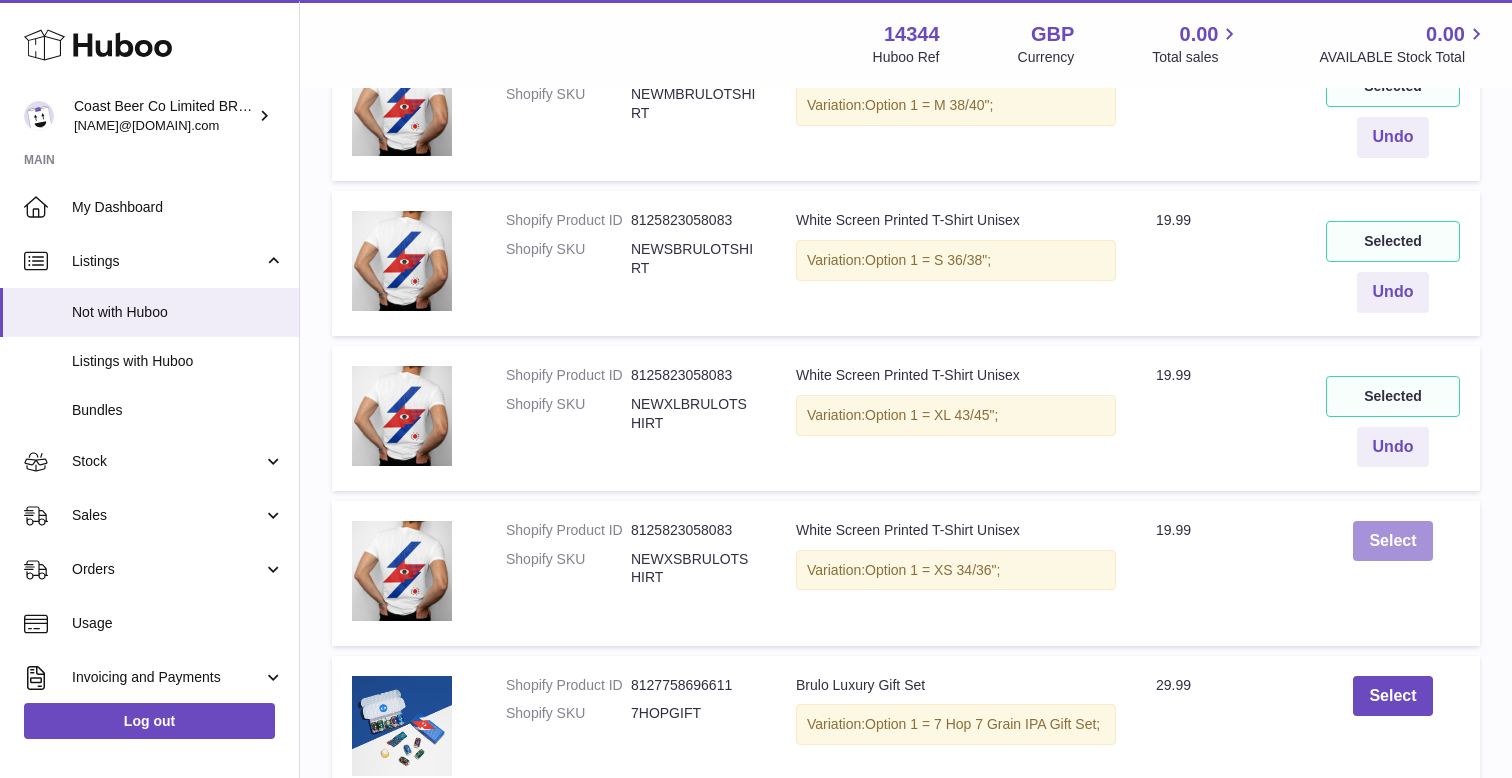 click on "Select" at bounding box center [1392, 541] 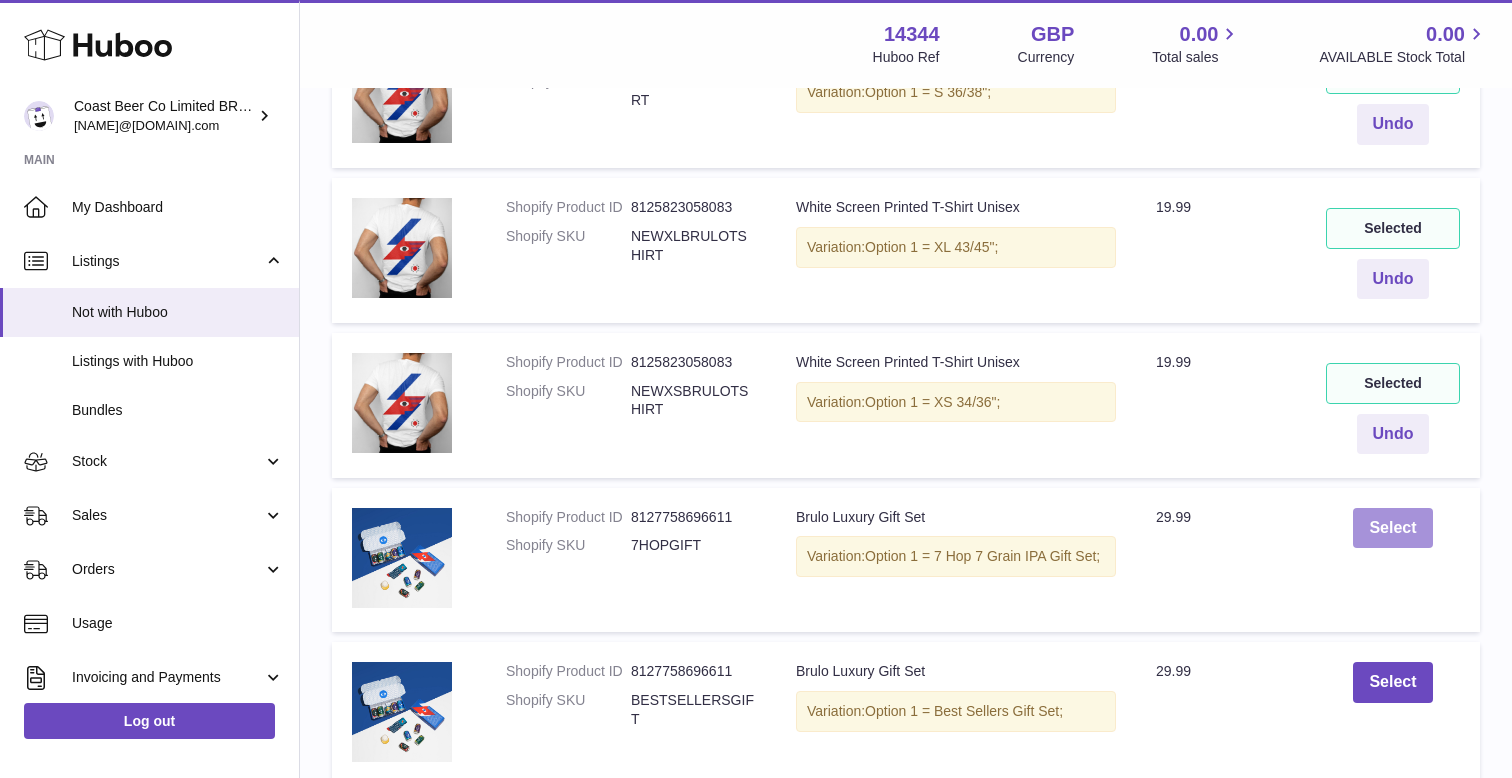 click on "Select" at bounding box center [1392, 528] 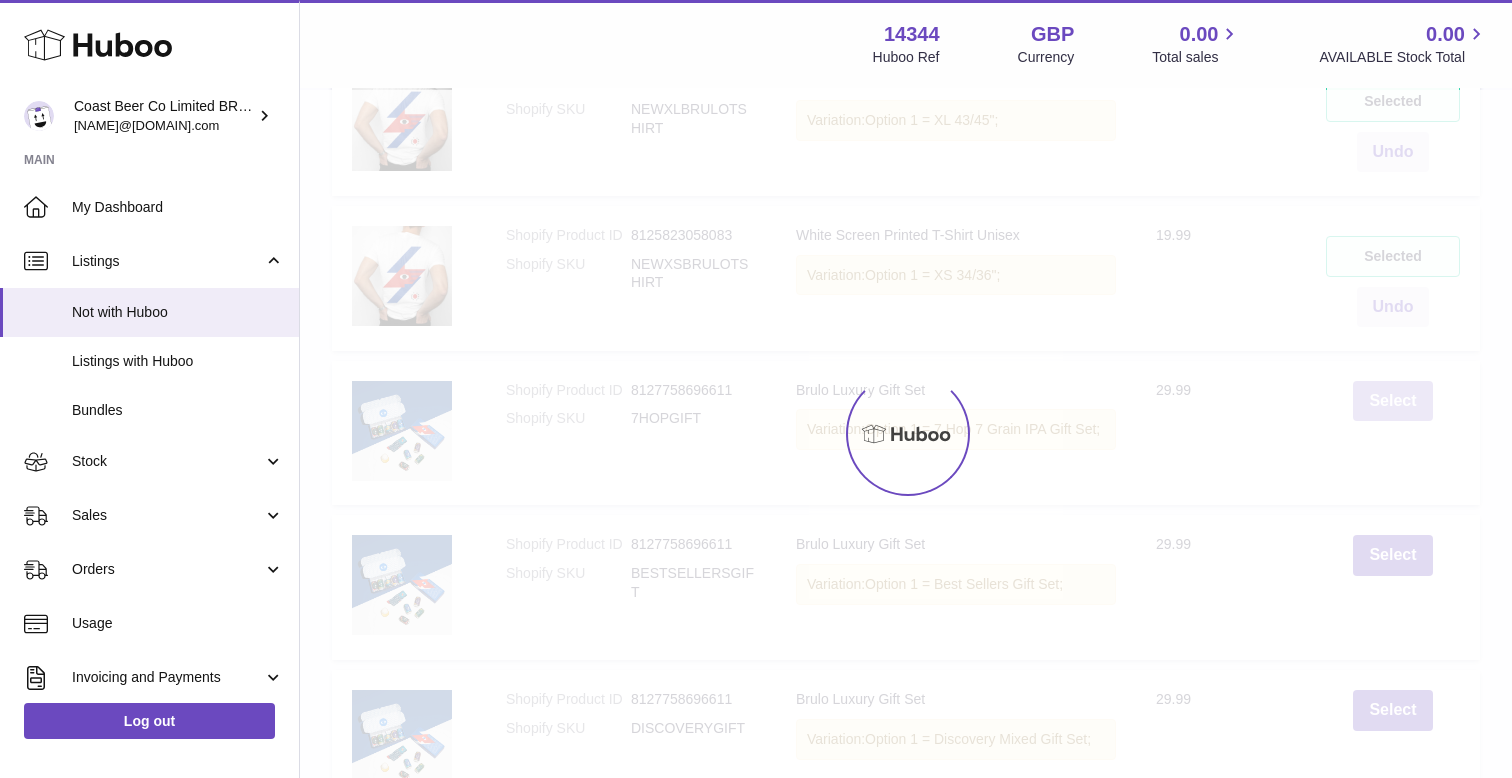 scroll, scrollTop: 9295, scrollLeft: 0, axis: vertical 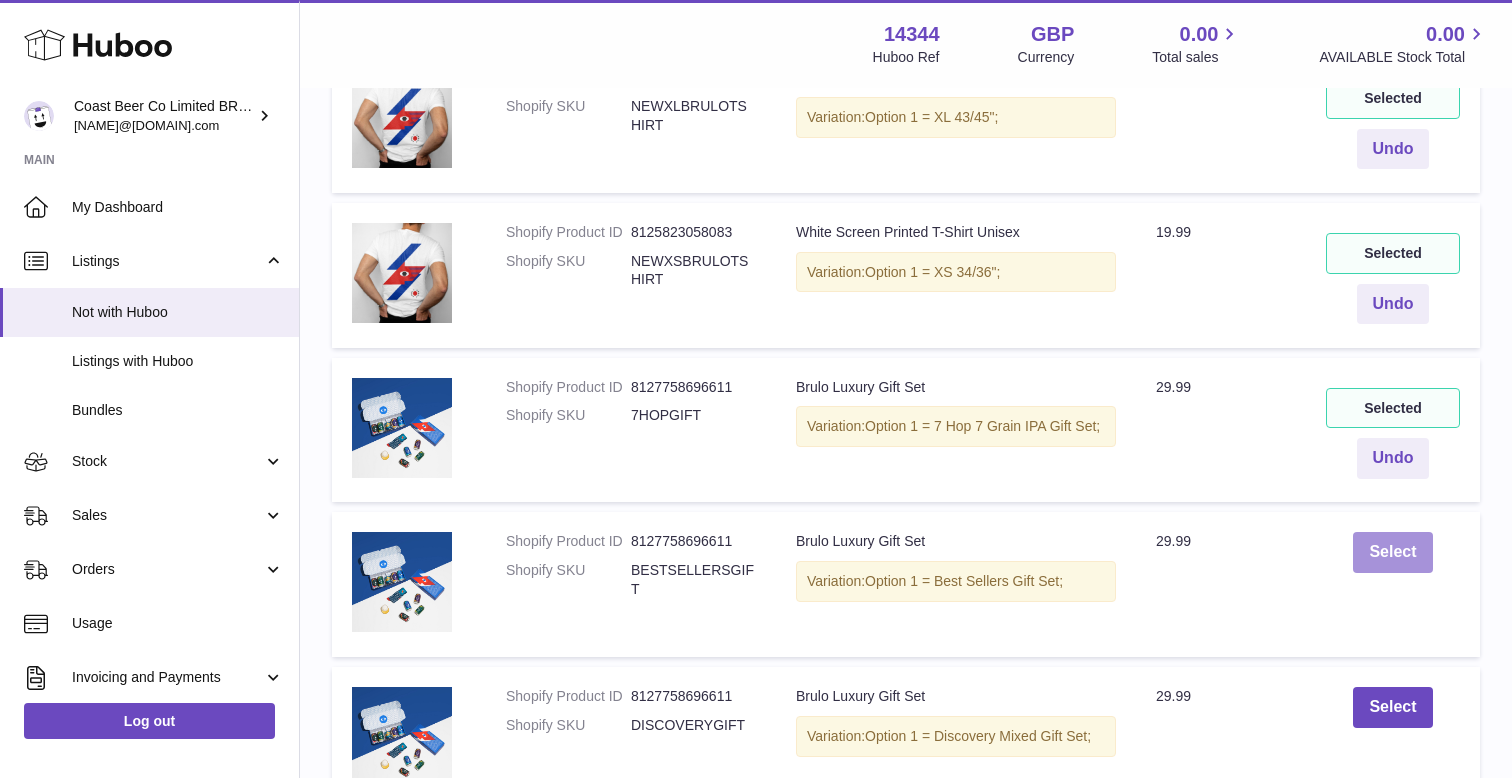 click on "Select" at bounding box center [1392, 552] 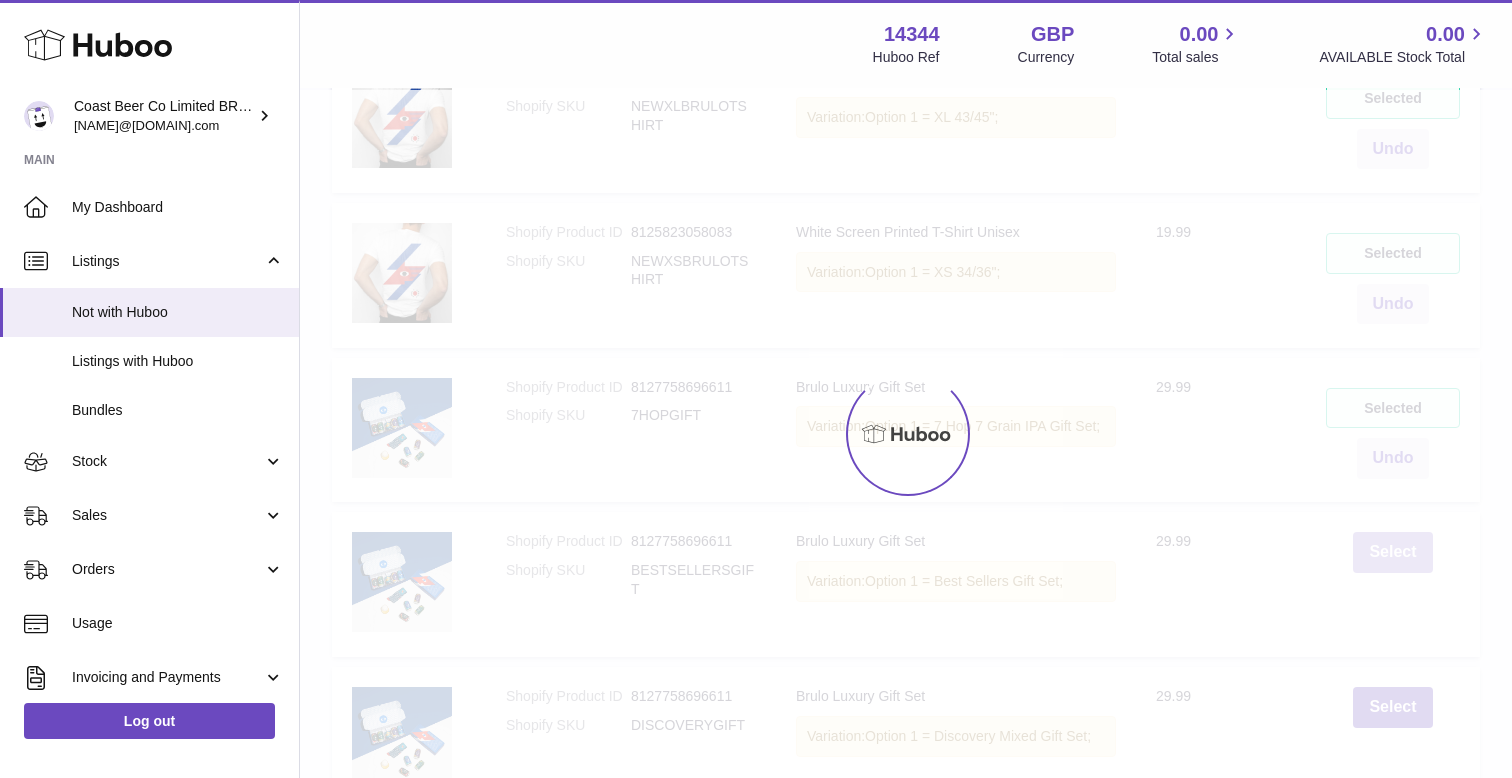 scroll, scrollTop: 9396, scrollLeft: 0, axis: vertical 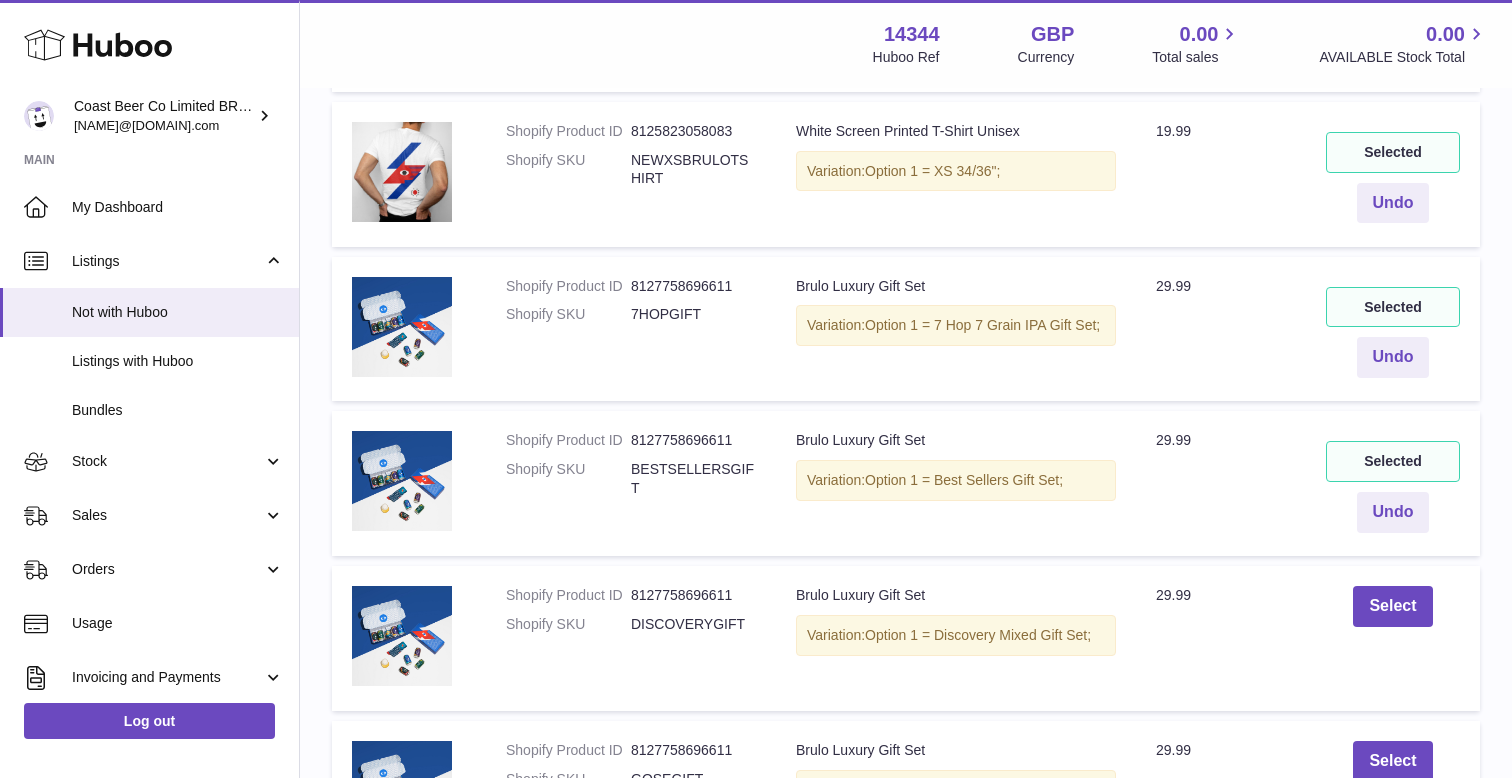 click on "Select" at bounding box center (1393, 638) 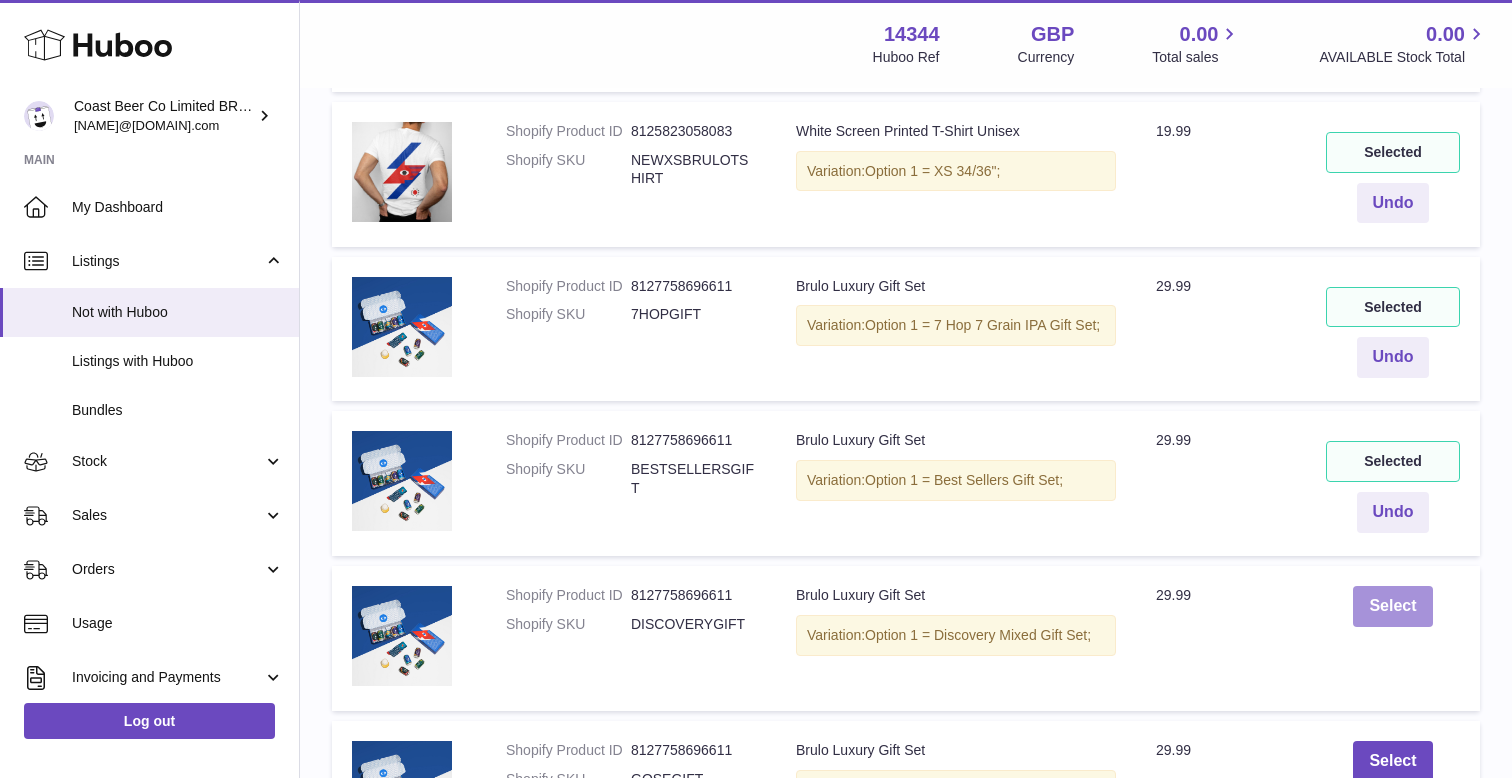 click on "Select" at bounding box center (1392, 606) 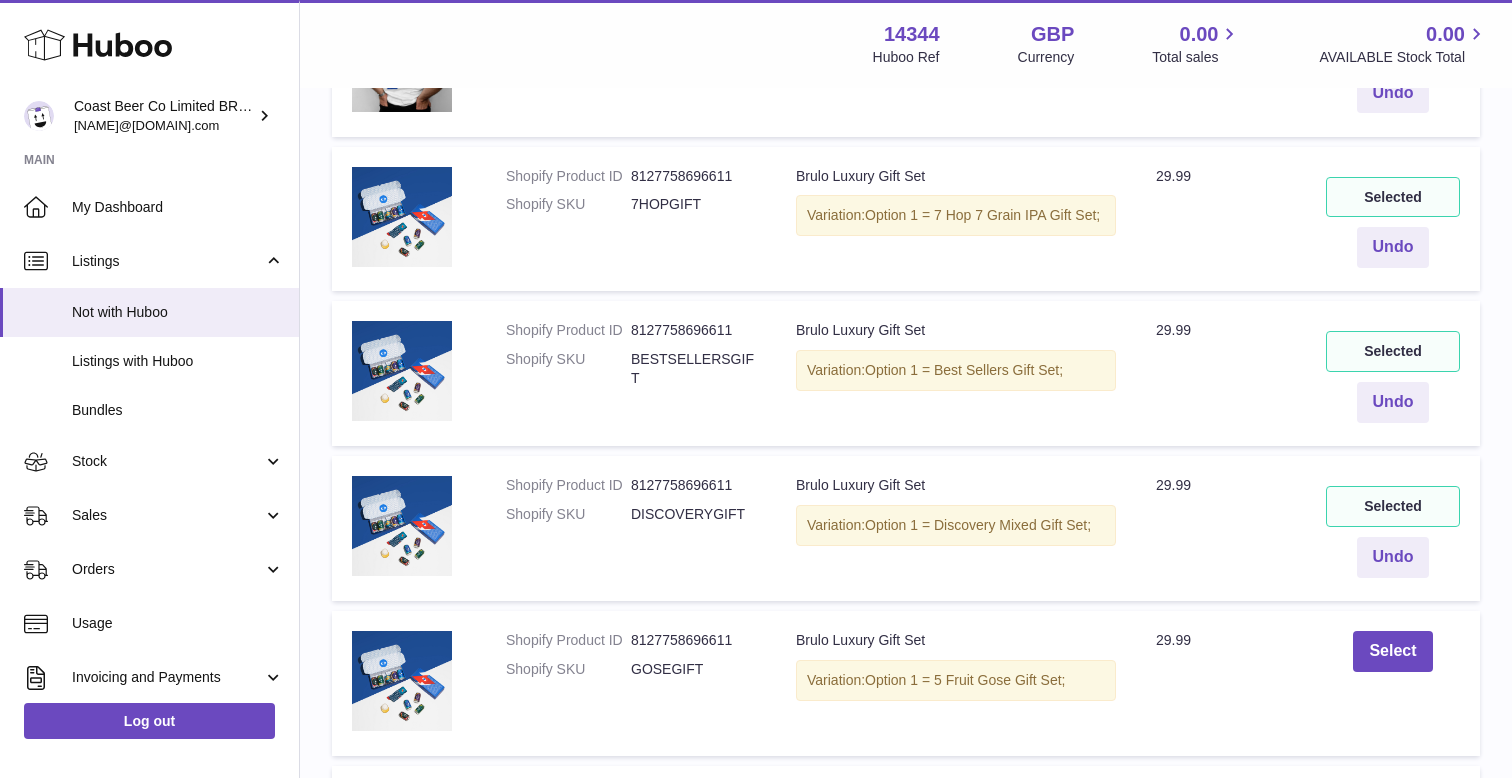 scroll, scrollTop: 9557, scrollLeft: 0, axis: vertical 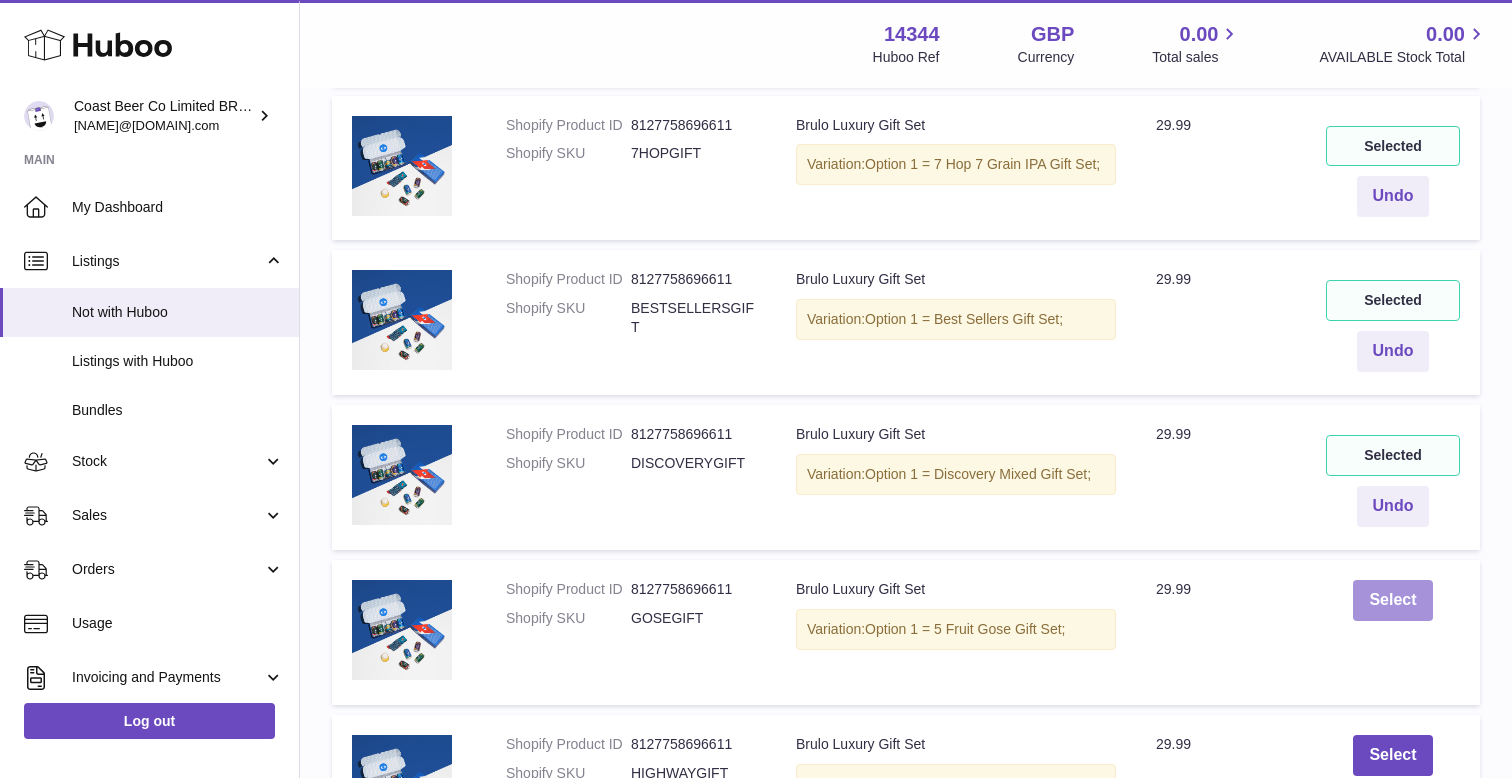 click on "Select" at bounding box center (1392, 600) 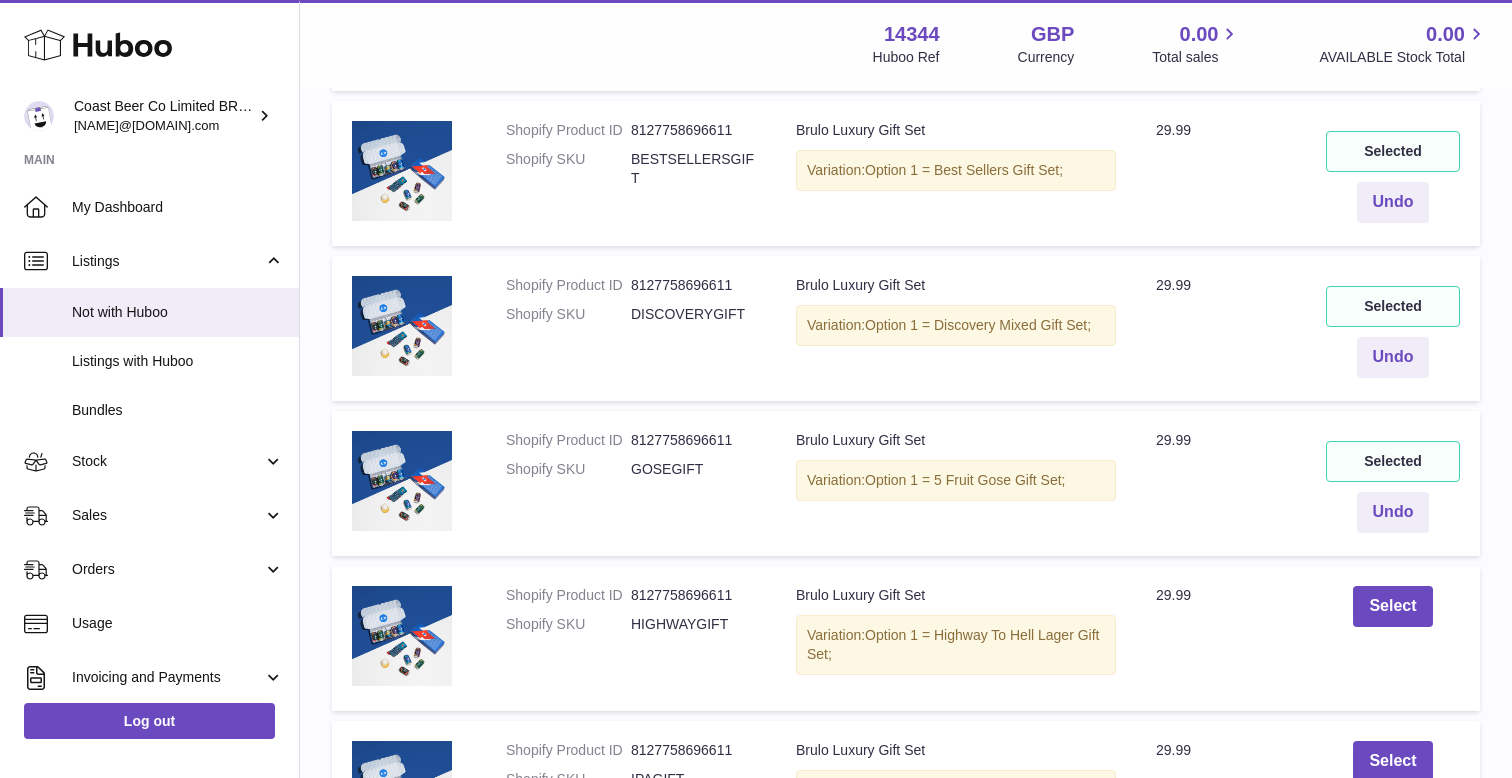 scroll, scrollTop: 9710, scrollLeft: 0, axis: vertical 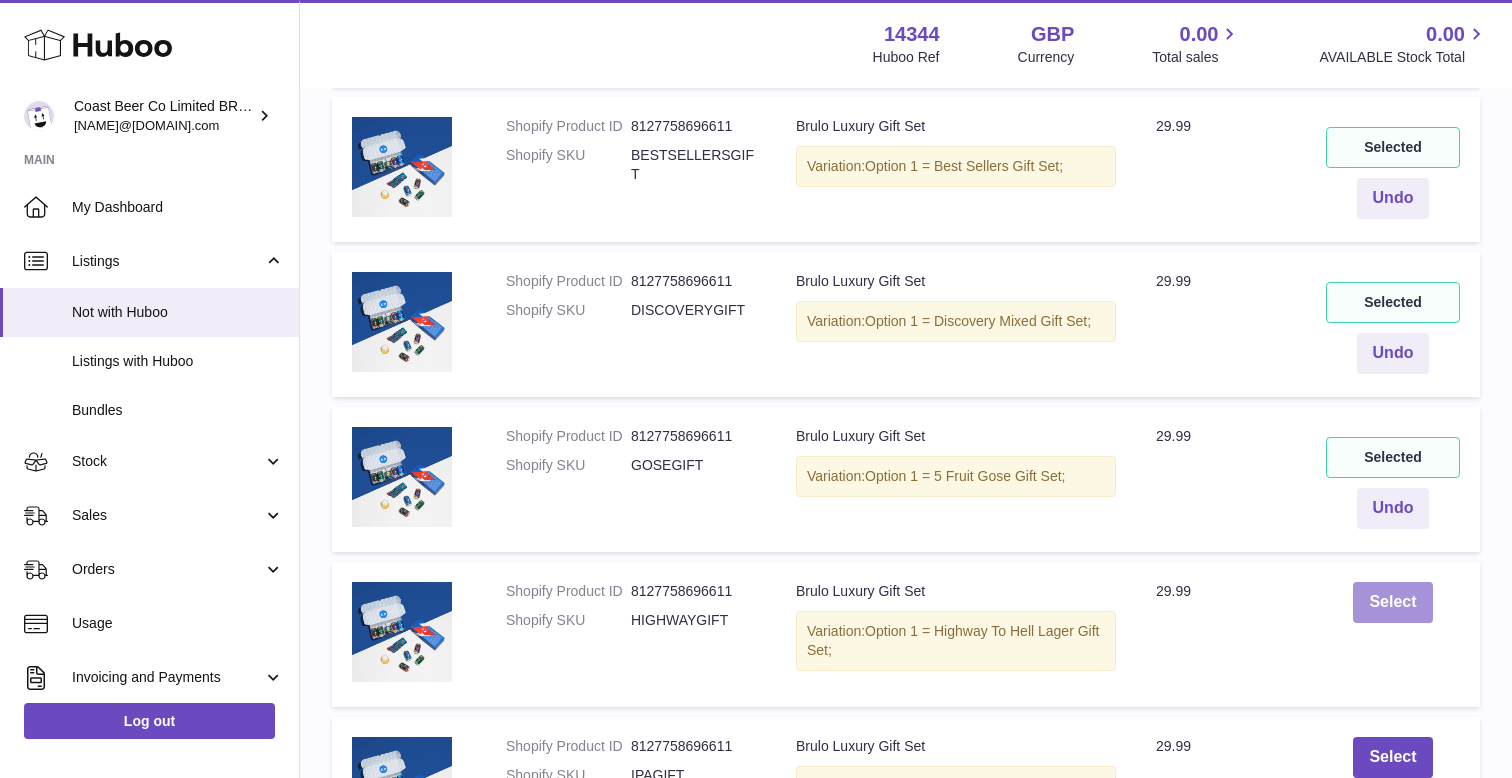 click on "Select" at bounding box center (1392, 602) 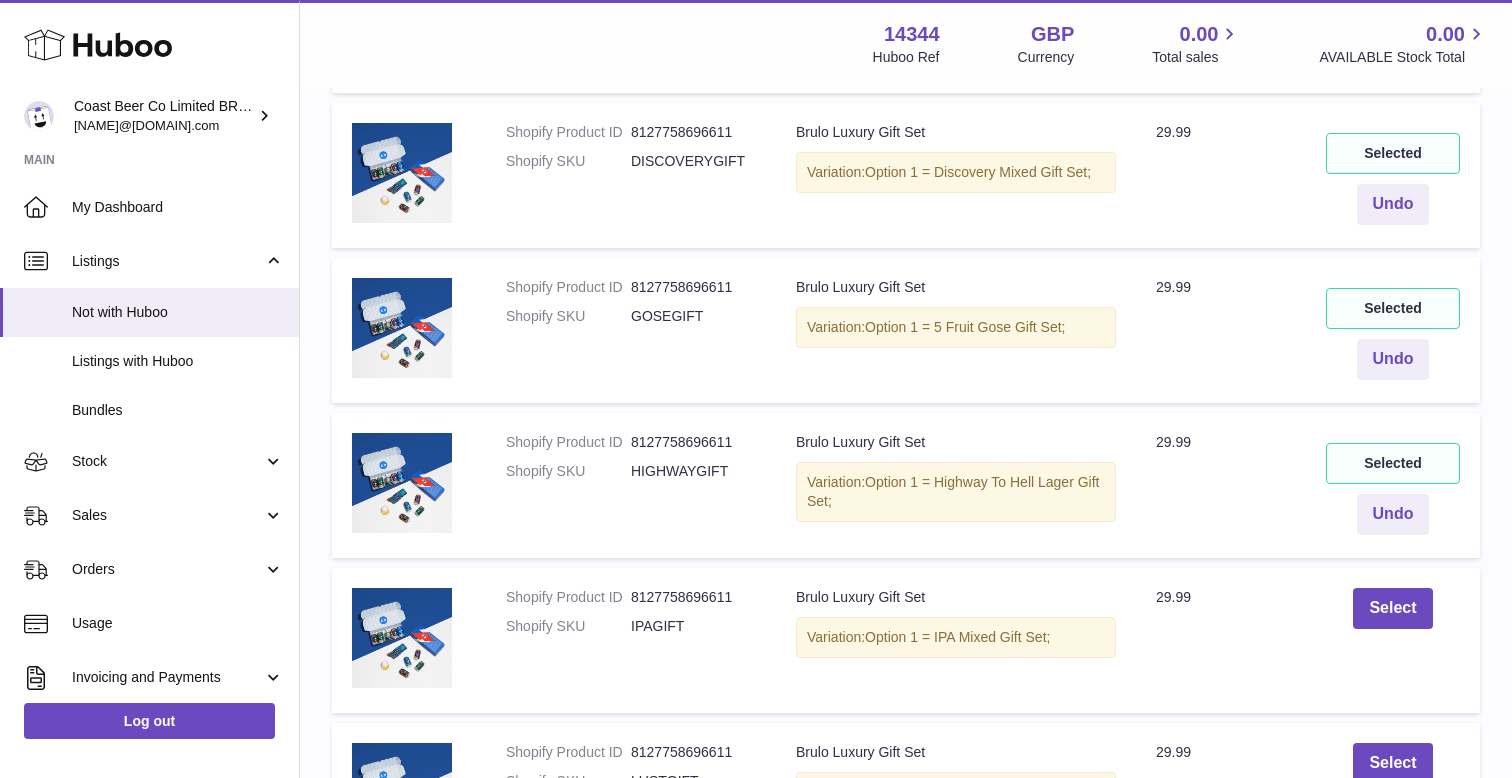 scroll, scrollTop: 9868, scrollLeft: 0, axis: vertical 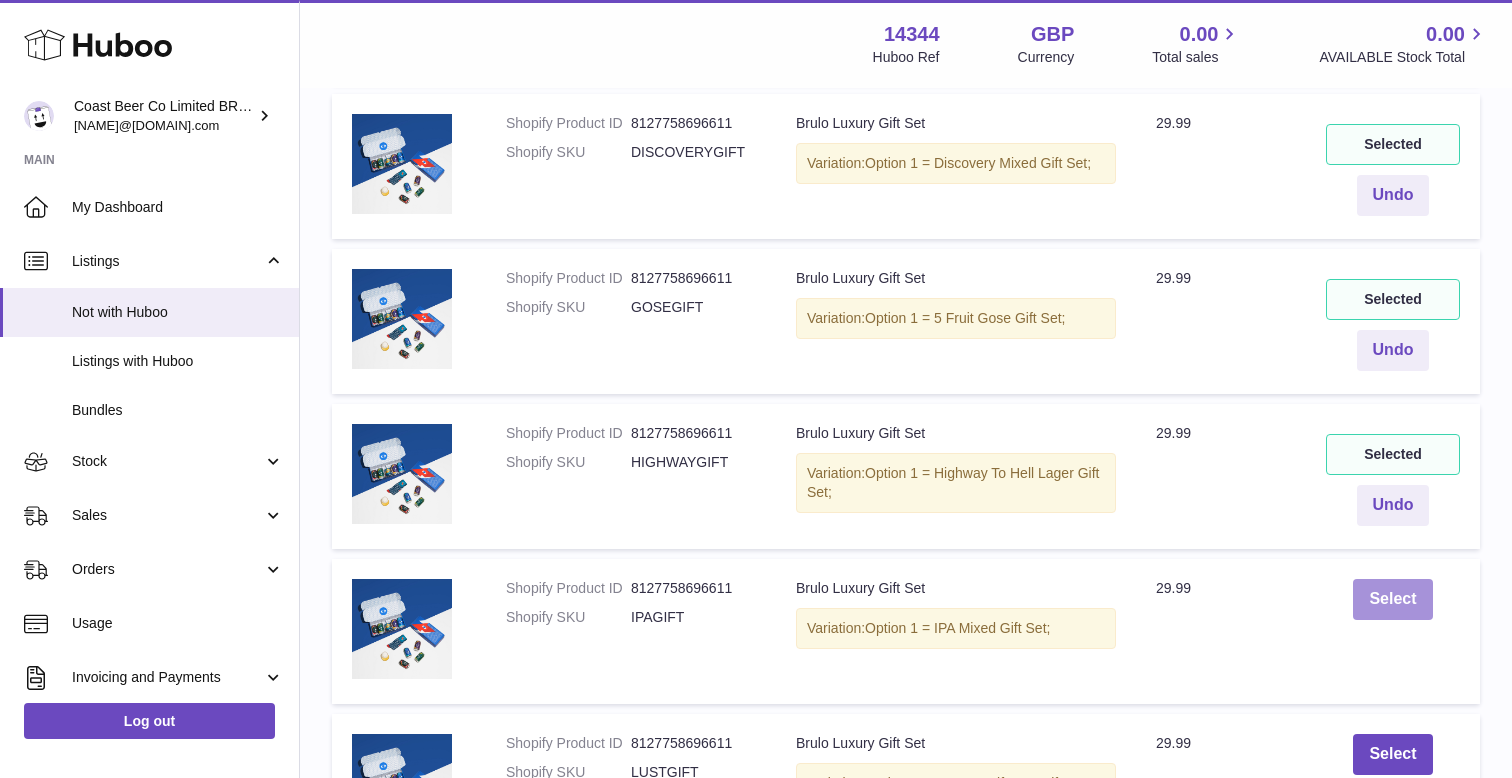 click on "Select" at bounding box center [1392, 599] 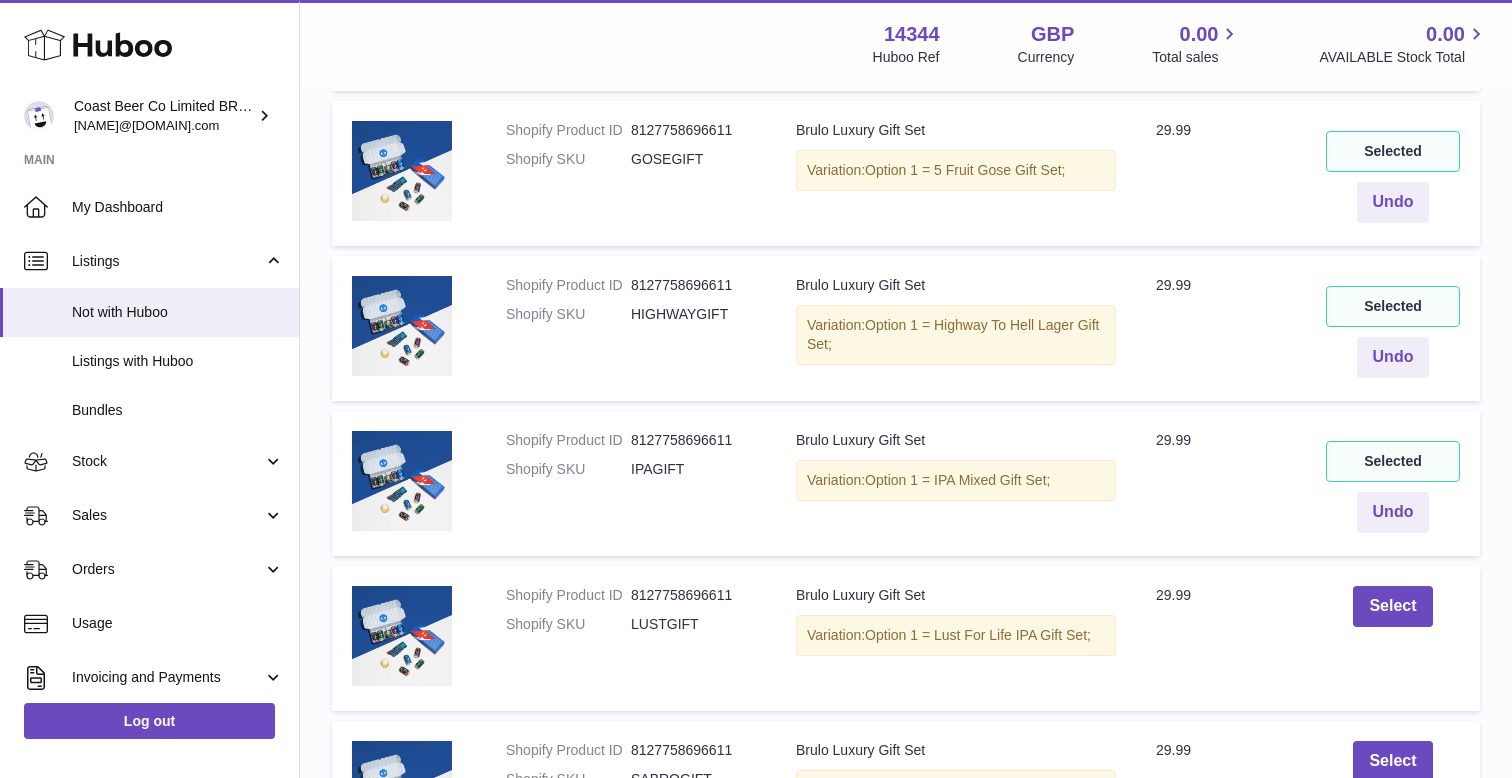 scroll, scrollTop: 10017, scrollLeft: 0, axis: vertical 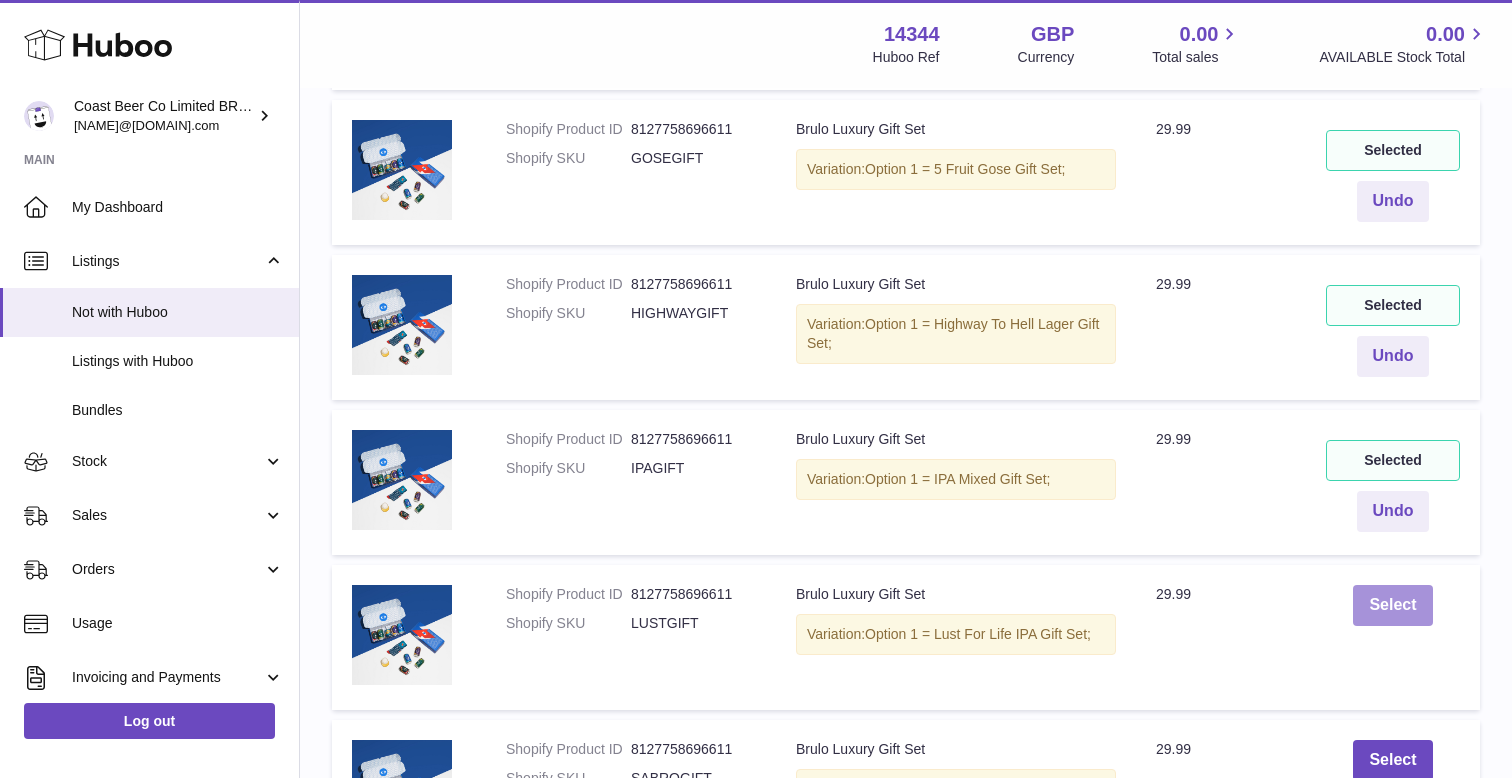 click on "Select" at bounding box center (1392, 605) 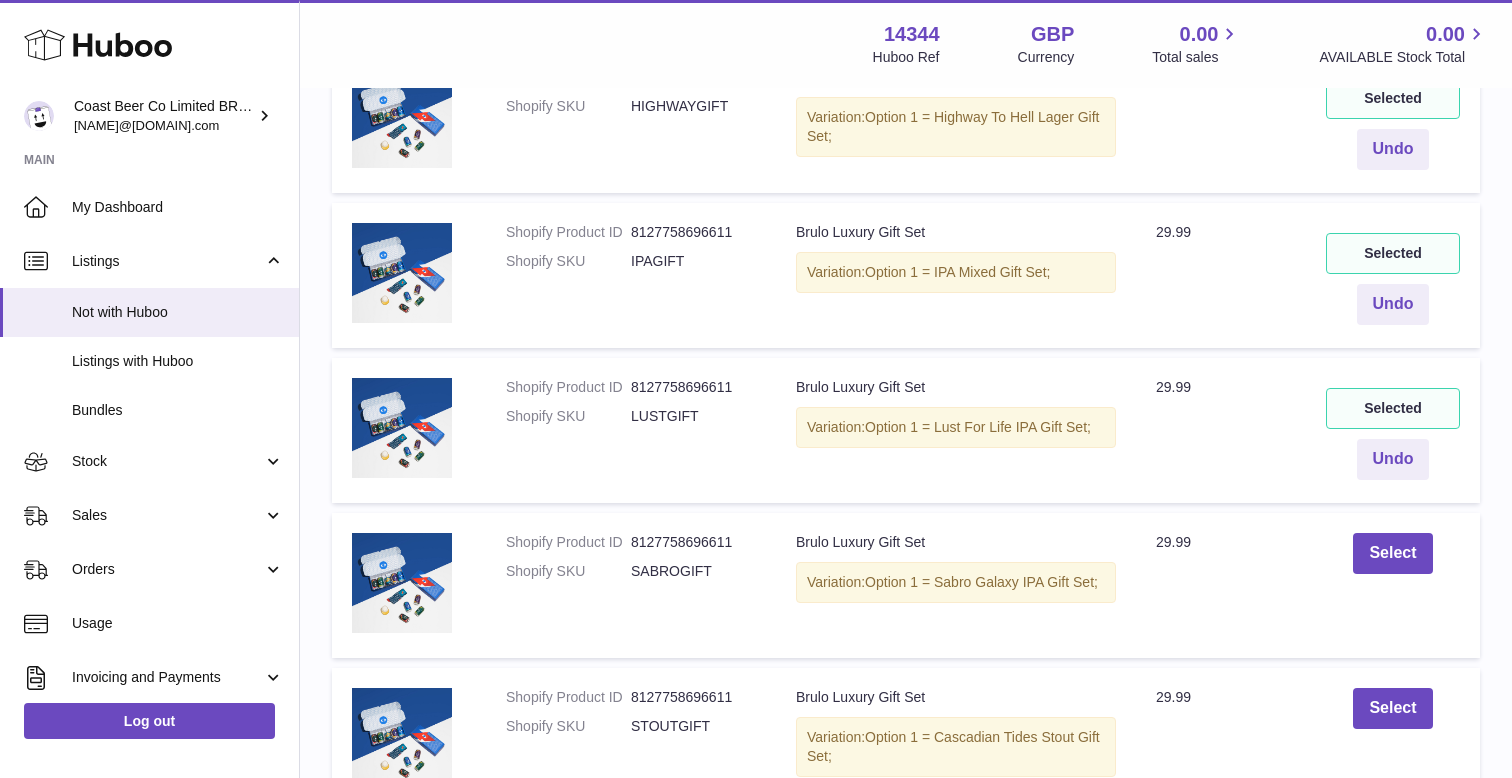 scroll, scrollTop: 10248, scrollLeft: 0, axis: vertical 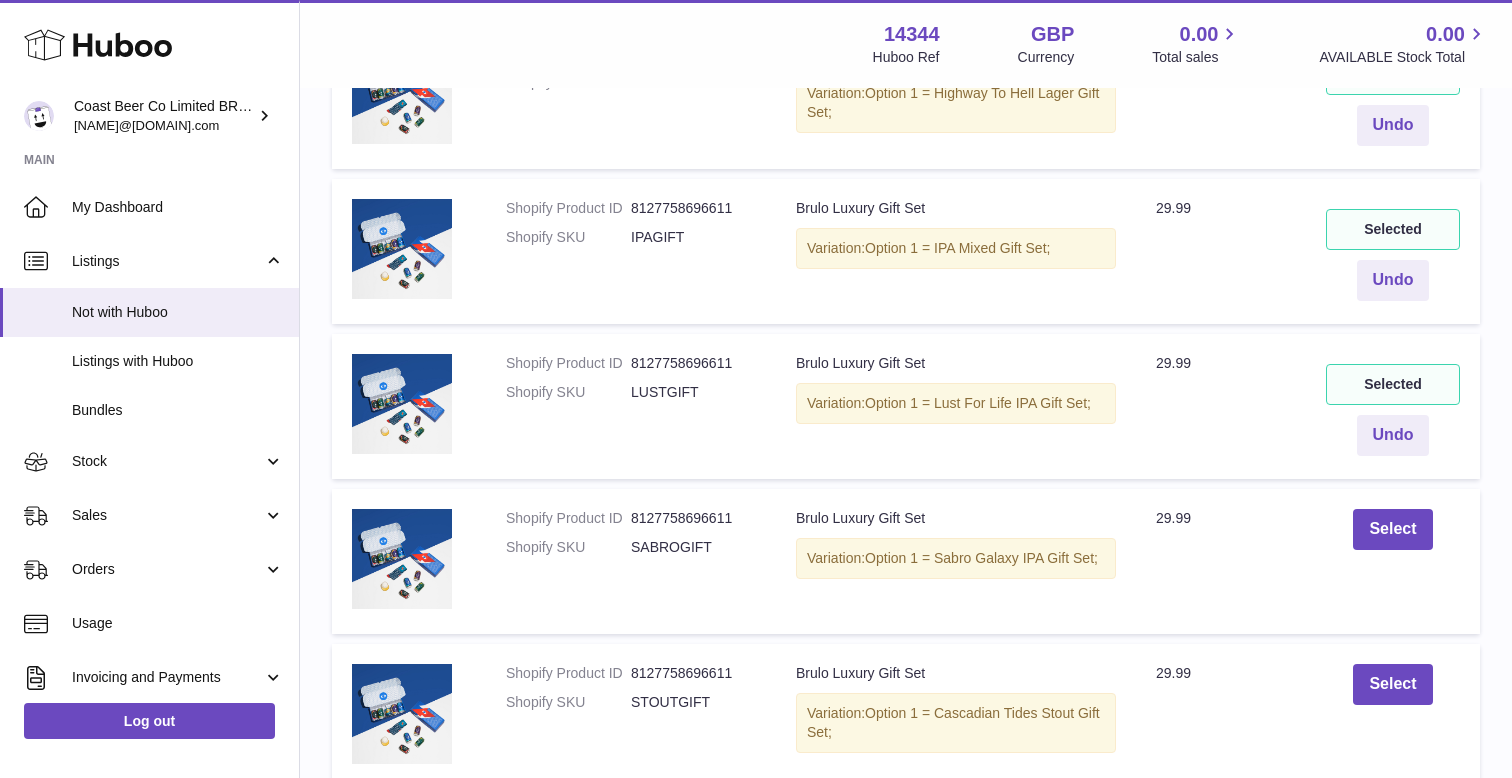 click on "Select" at bounding box center (1393, 561) 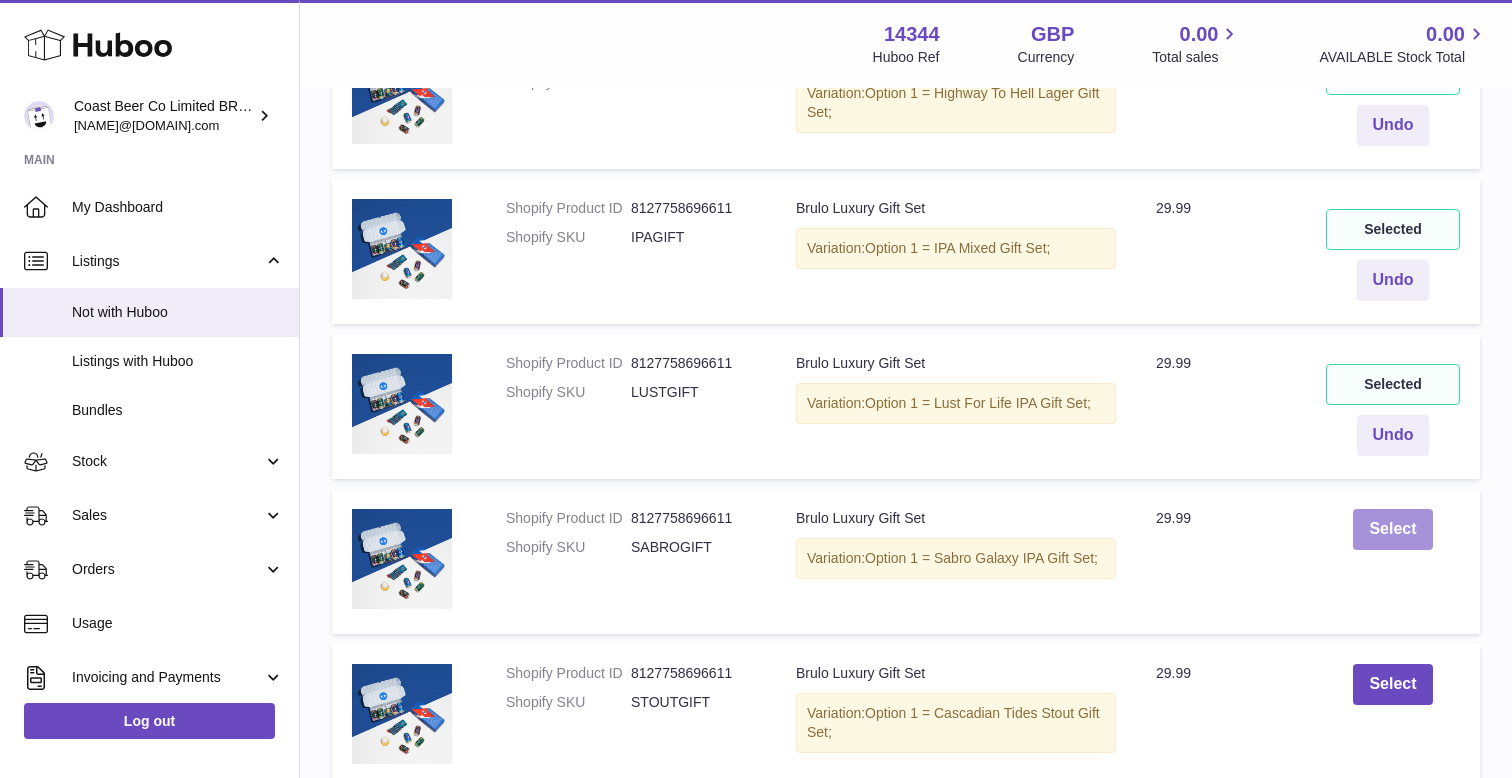 click on "Select" at bounding box center (1392, 529) 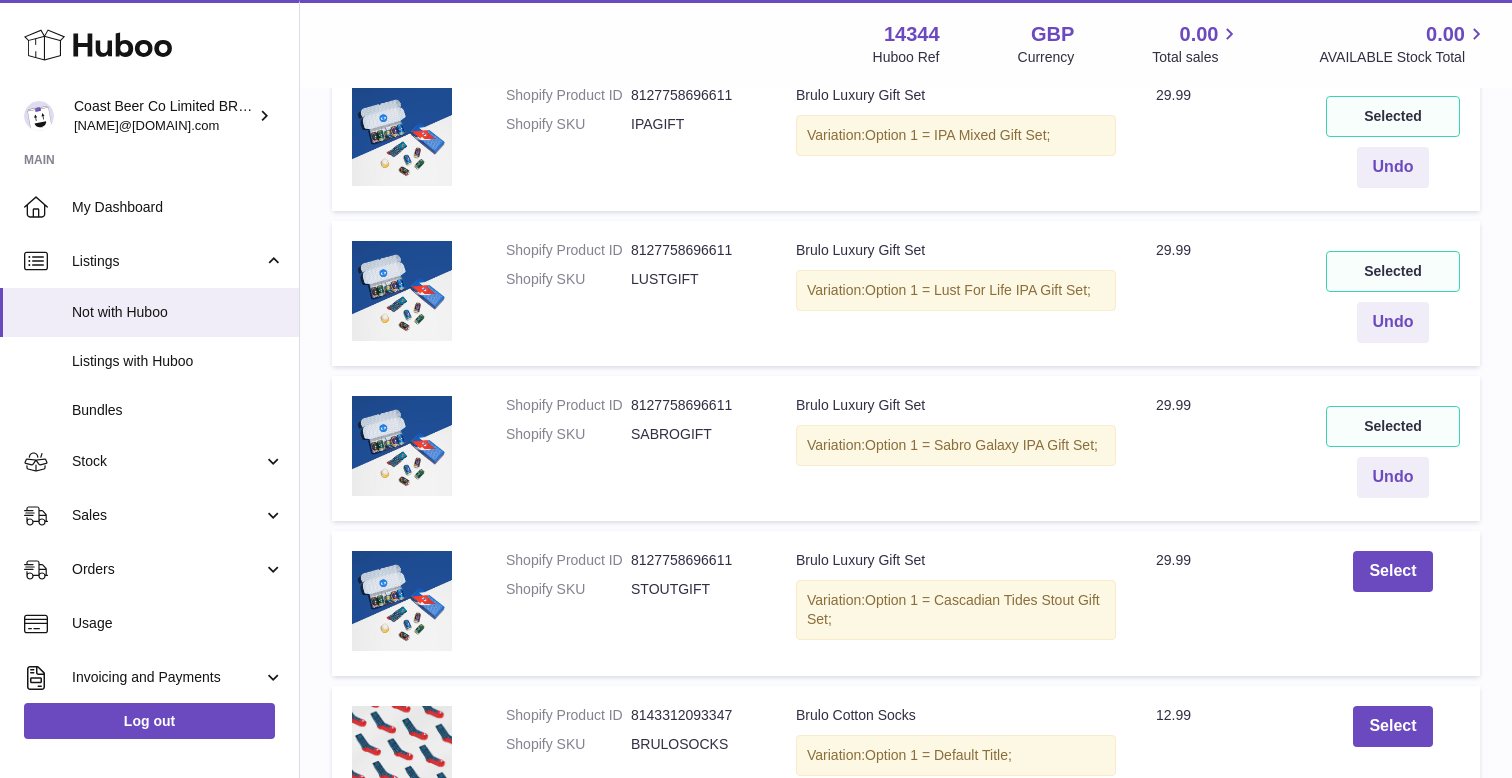 scroll, scrollTop: 10410, scrollLeft: 0, axis: vertical 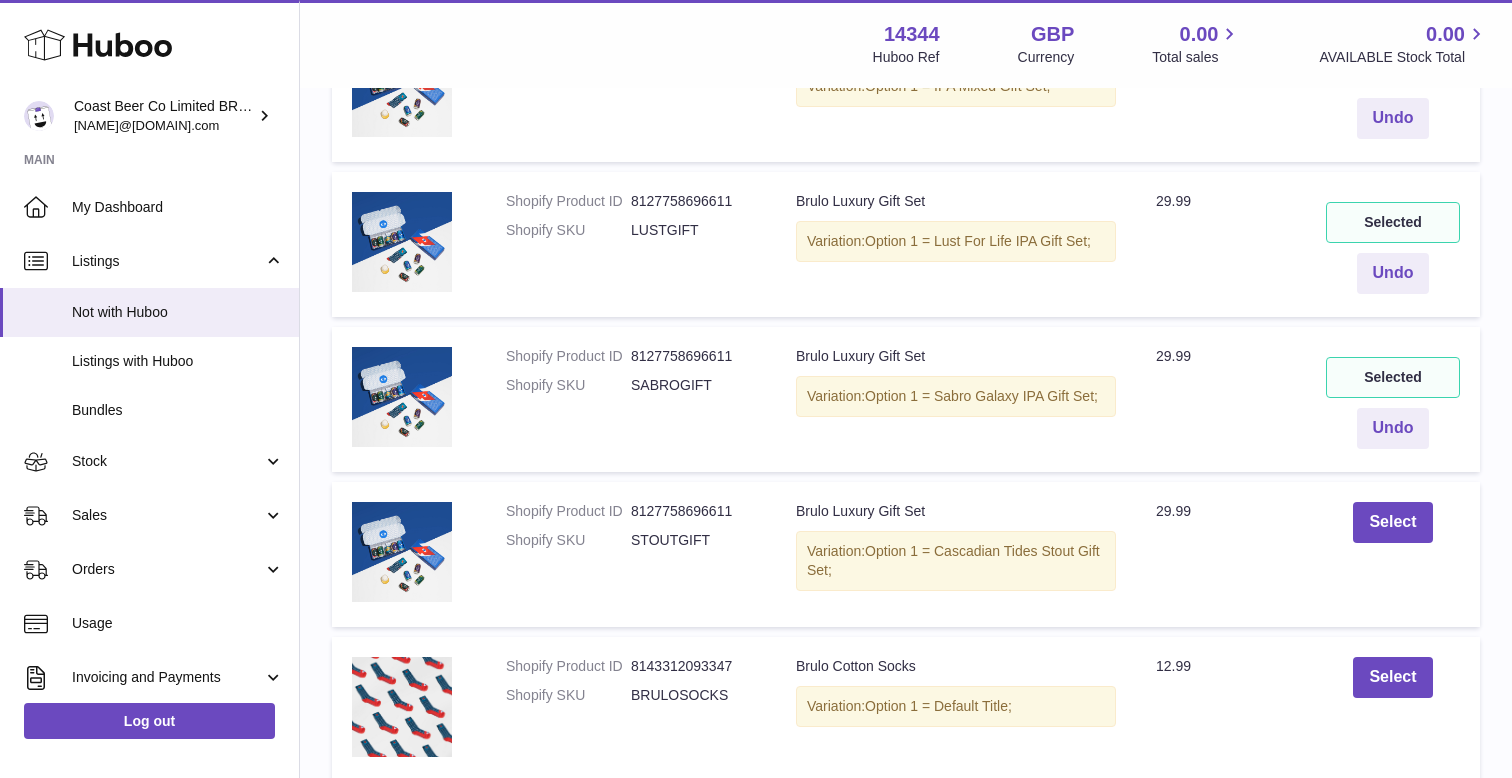 click on "Select" at bounding box center [1393, 554] 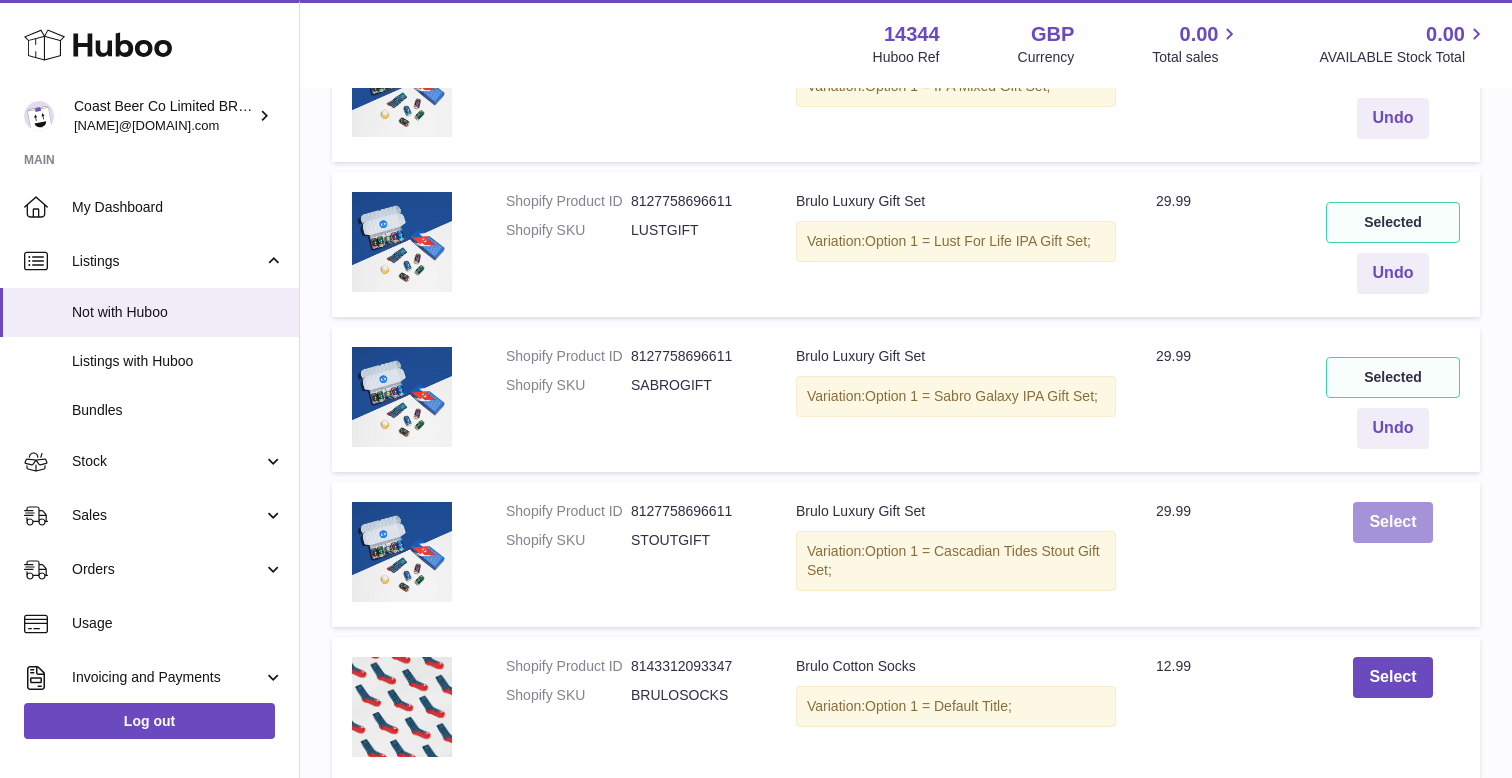 click on "Select" at bounding box center (1392, 522) 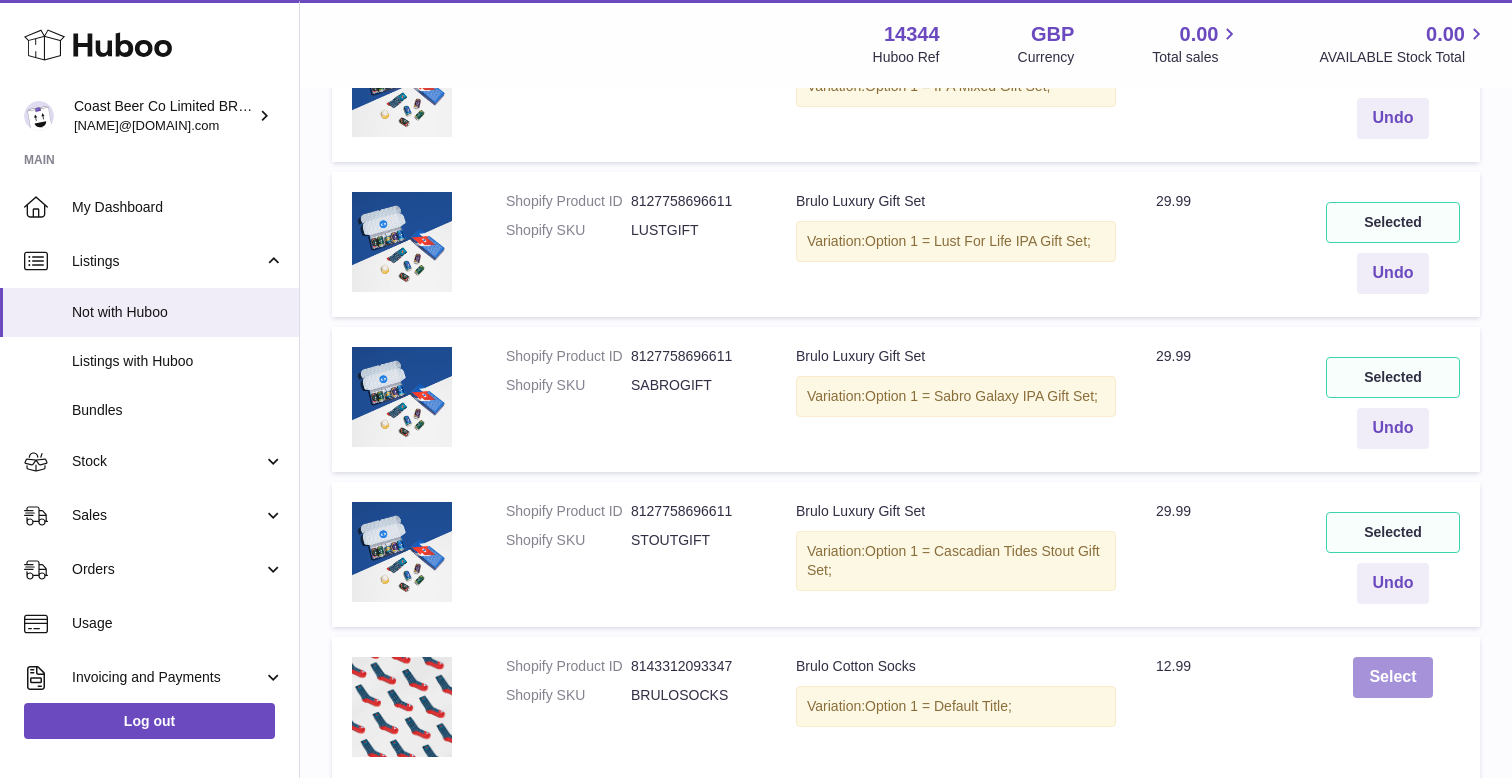 click on "Select" at bounding box center (1392, 677) 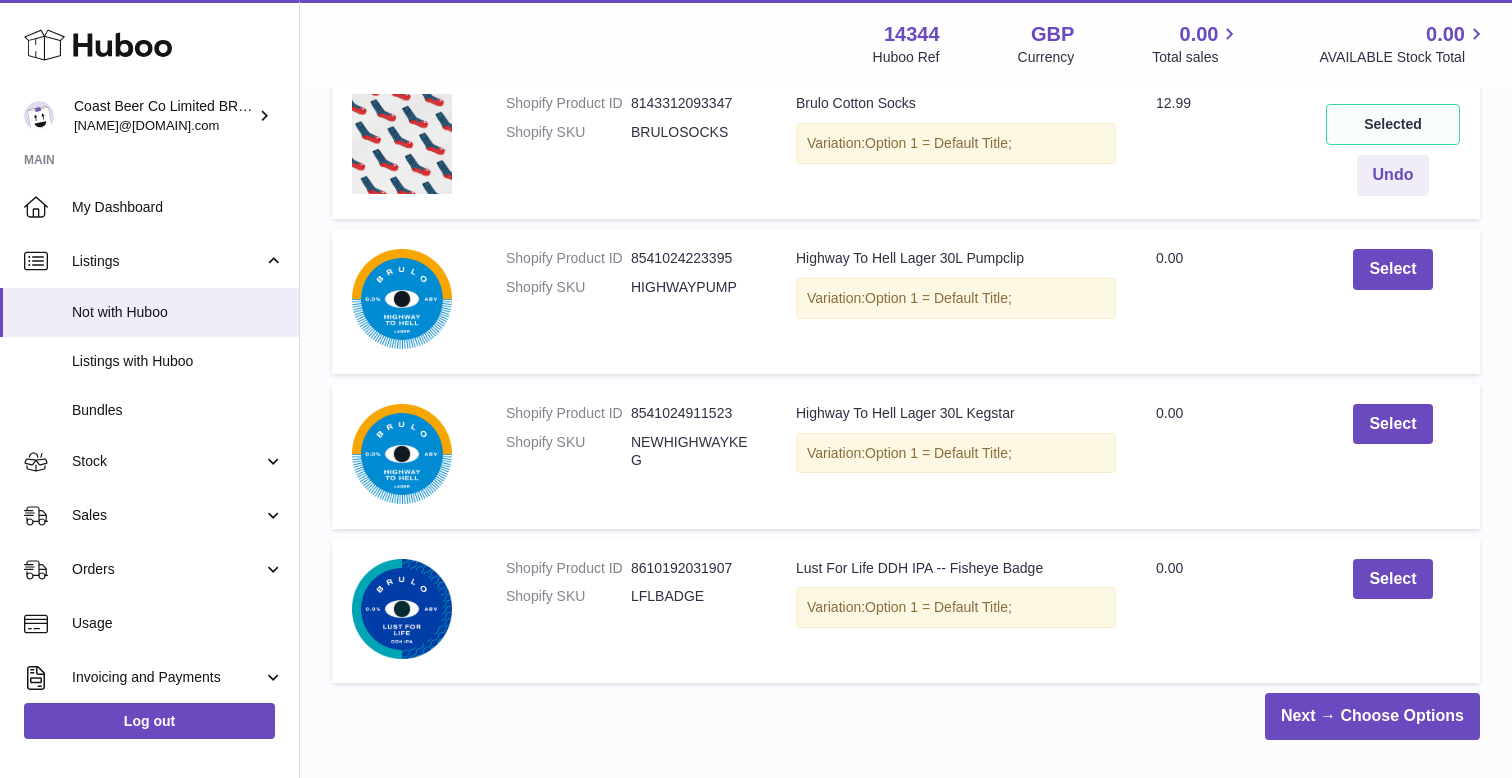 scroll, scrollTop: 10961, scrollLeft: 0, axis: vertical 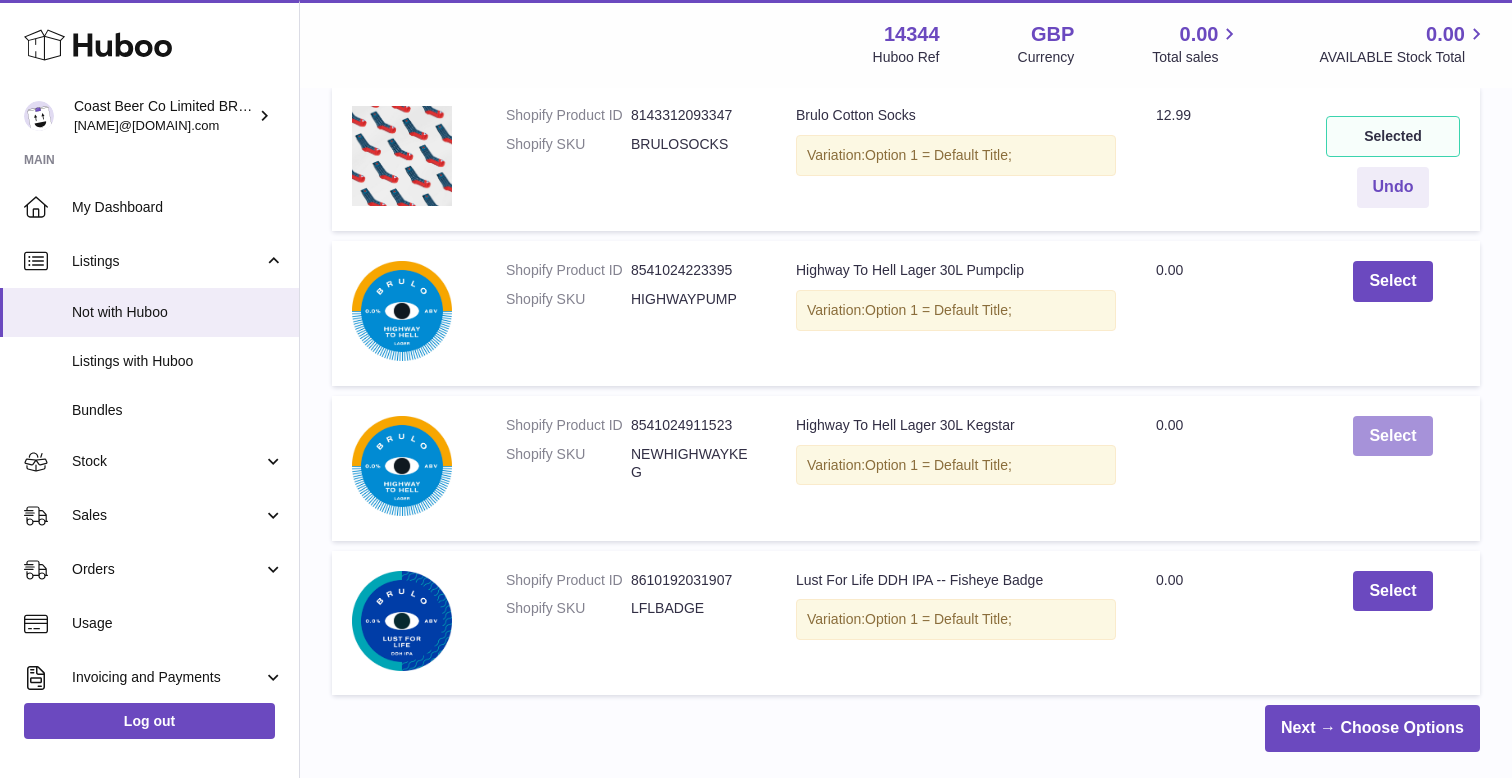 click on "Select" at bounding box center [1392, 436] 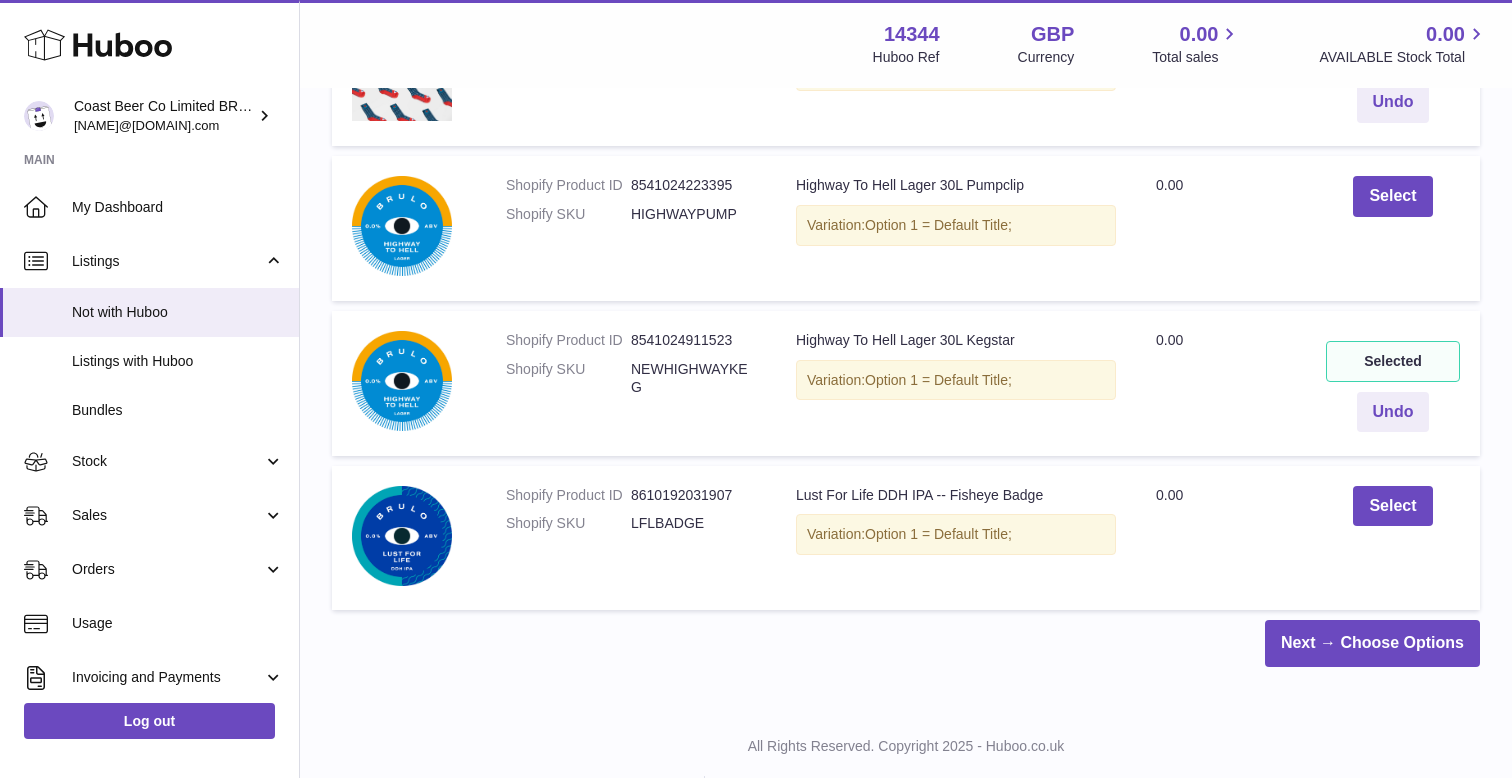 scroll, scrollTop: 11093, scrollLeft: 0, axis: vertical 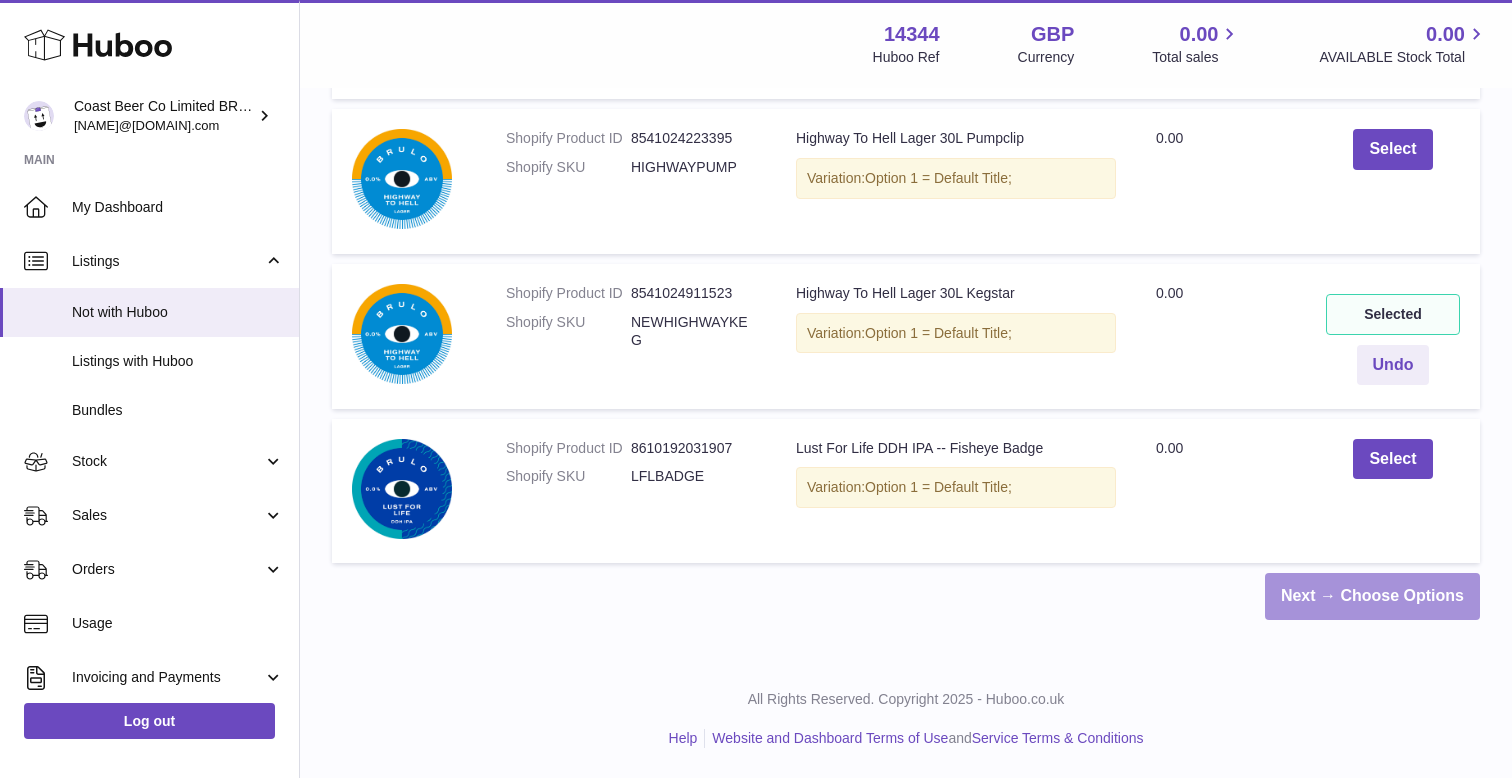 click on "Next → Choose Options" at bounding box center (1372, 596) 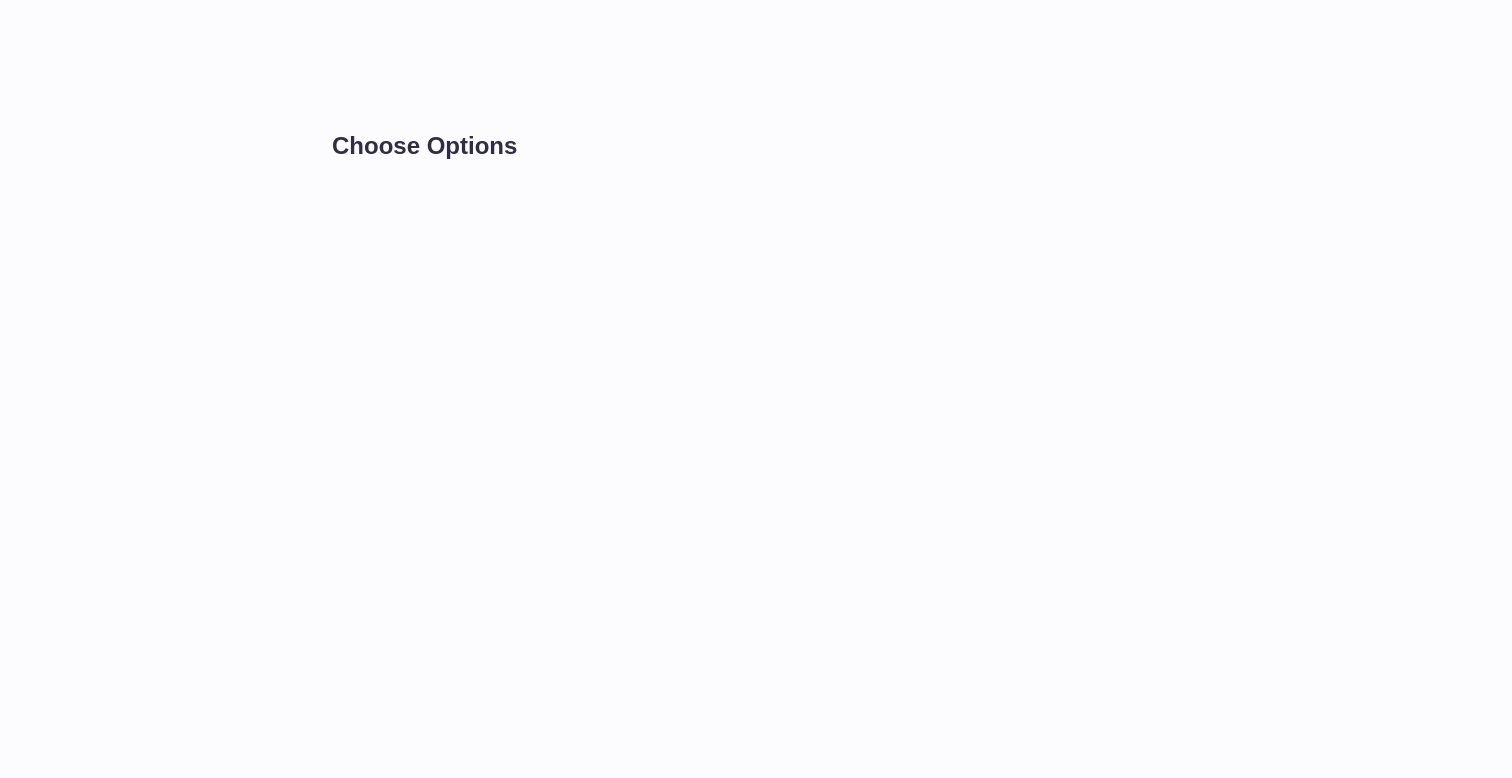 scroll, scrollTop: 0, scrollLeft: 0, axis: both 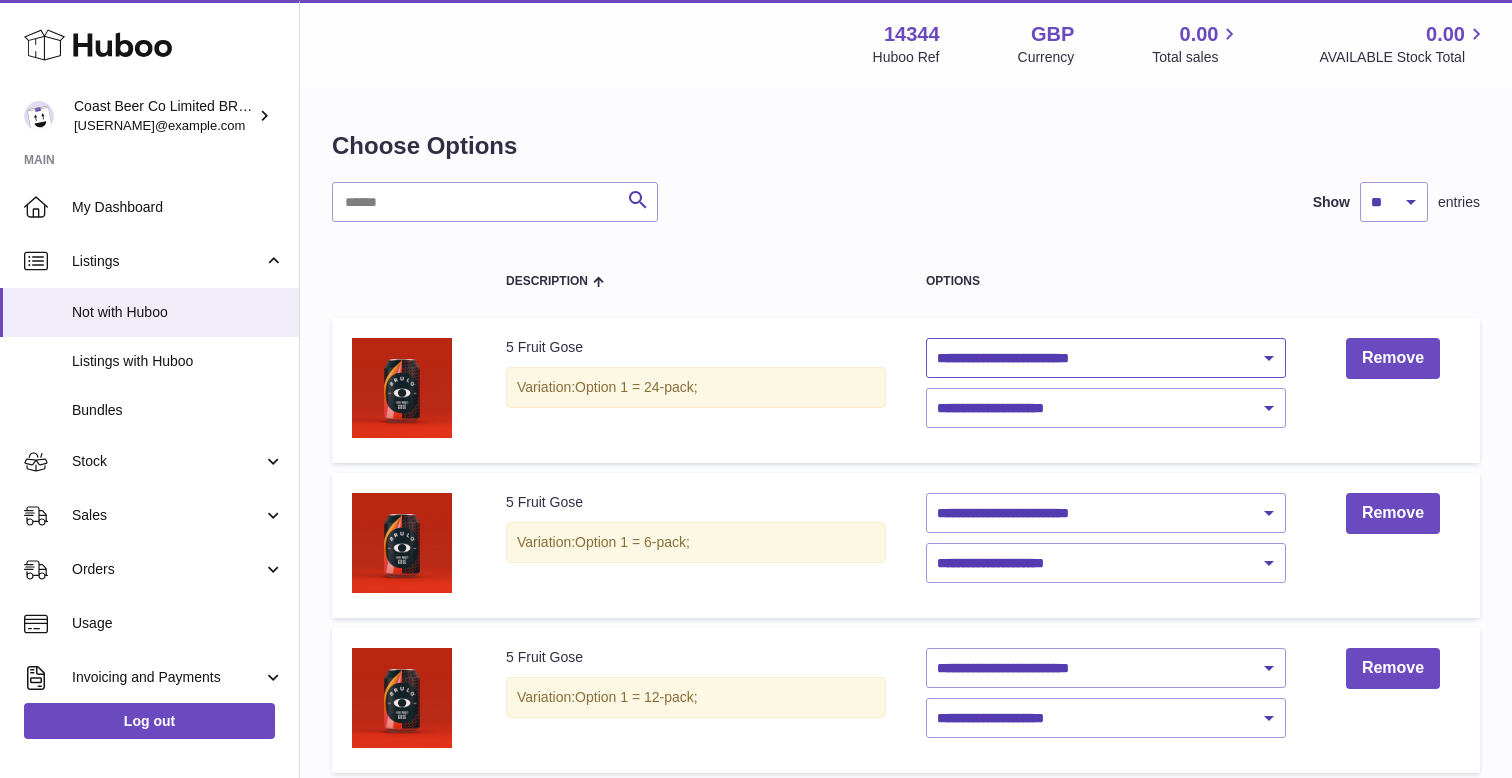 click on "**********" at bounding box center [1106, 358] 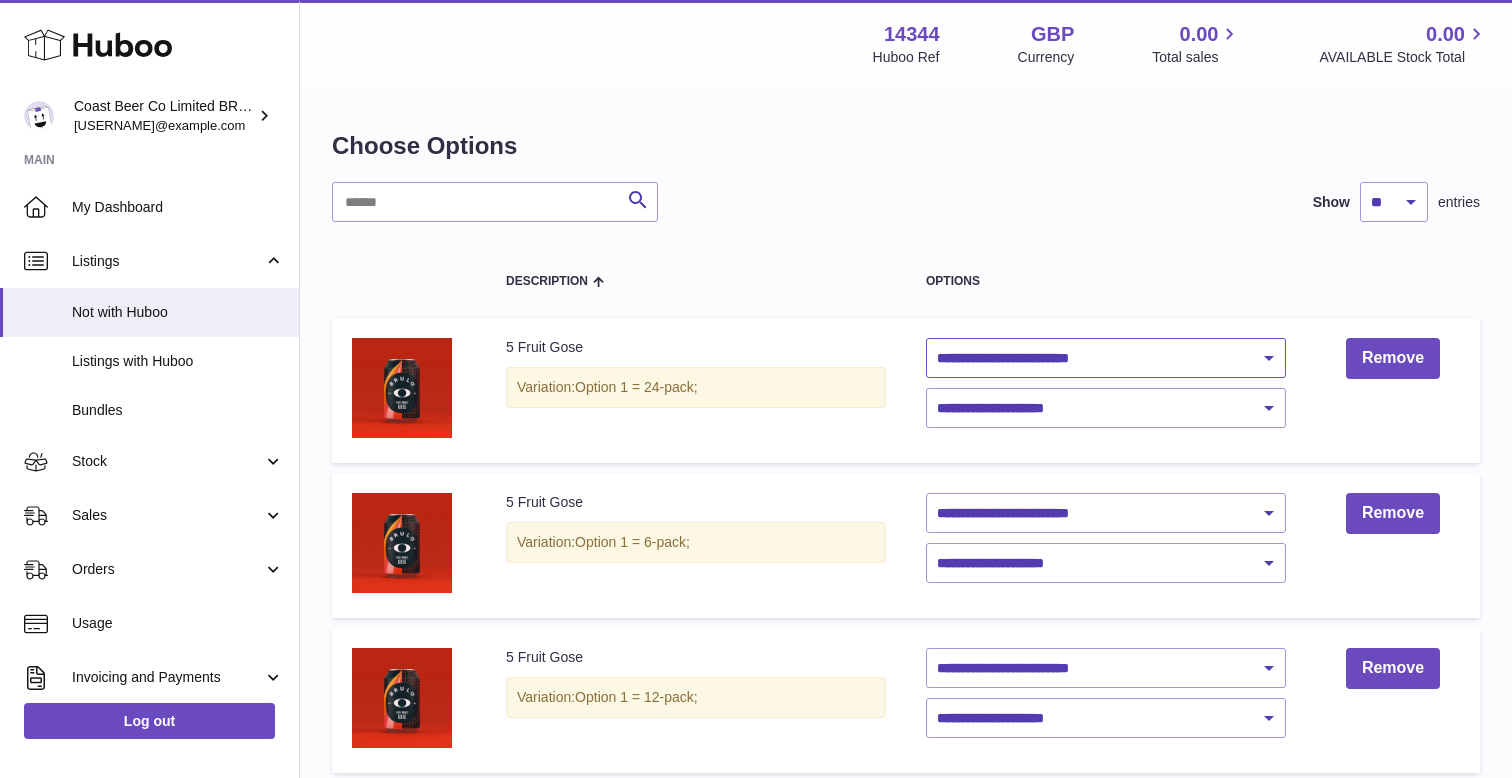 select on "********" 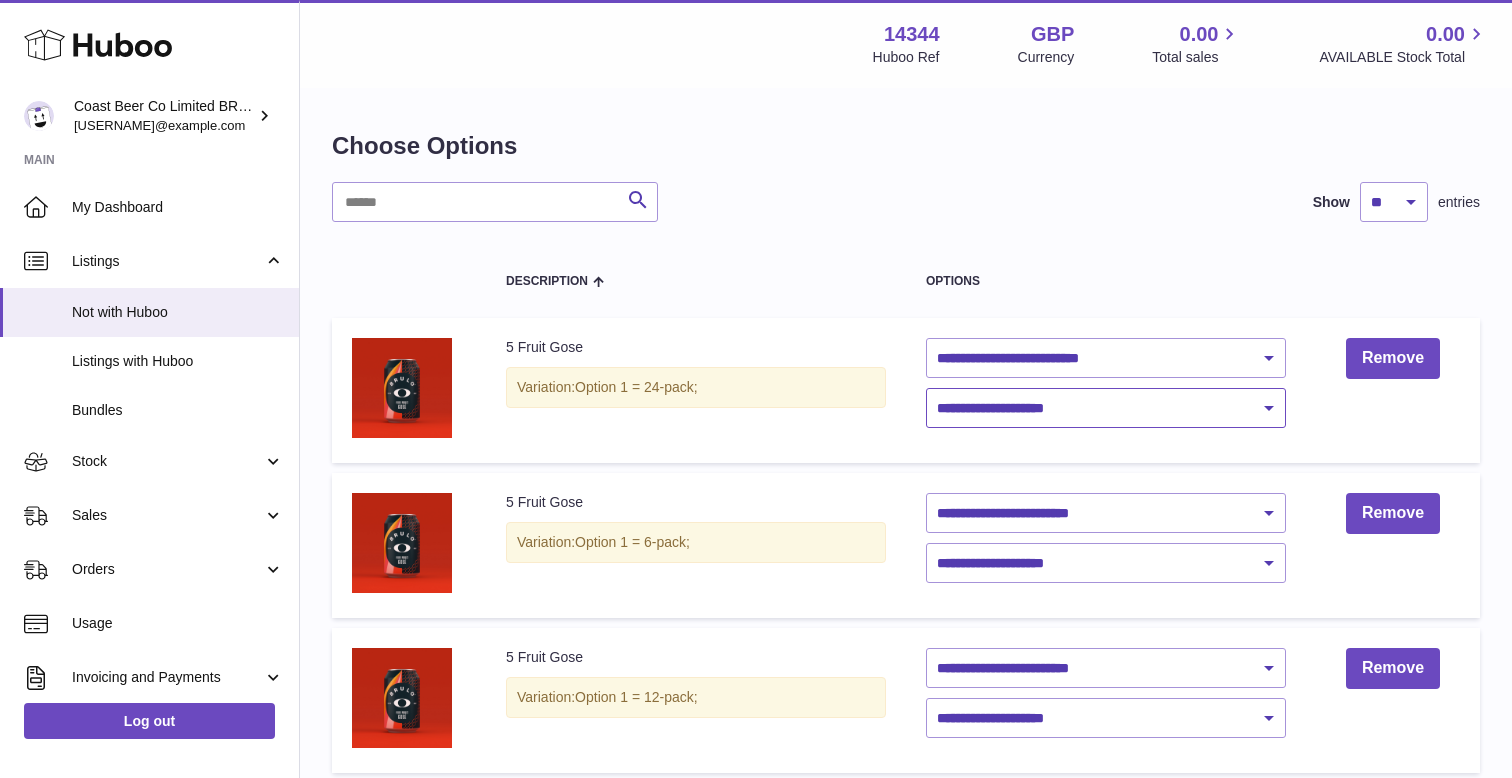 click on "**********" at bounding box center (1106, 408) 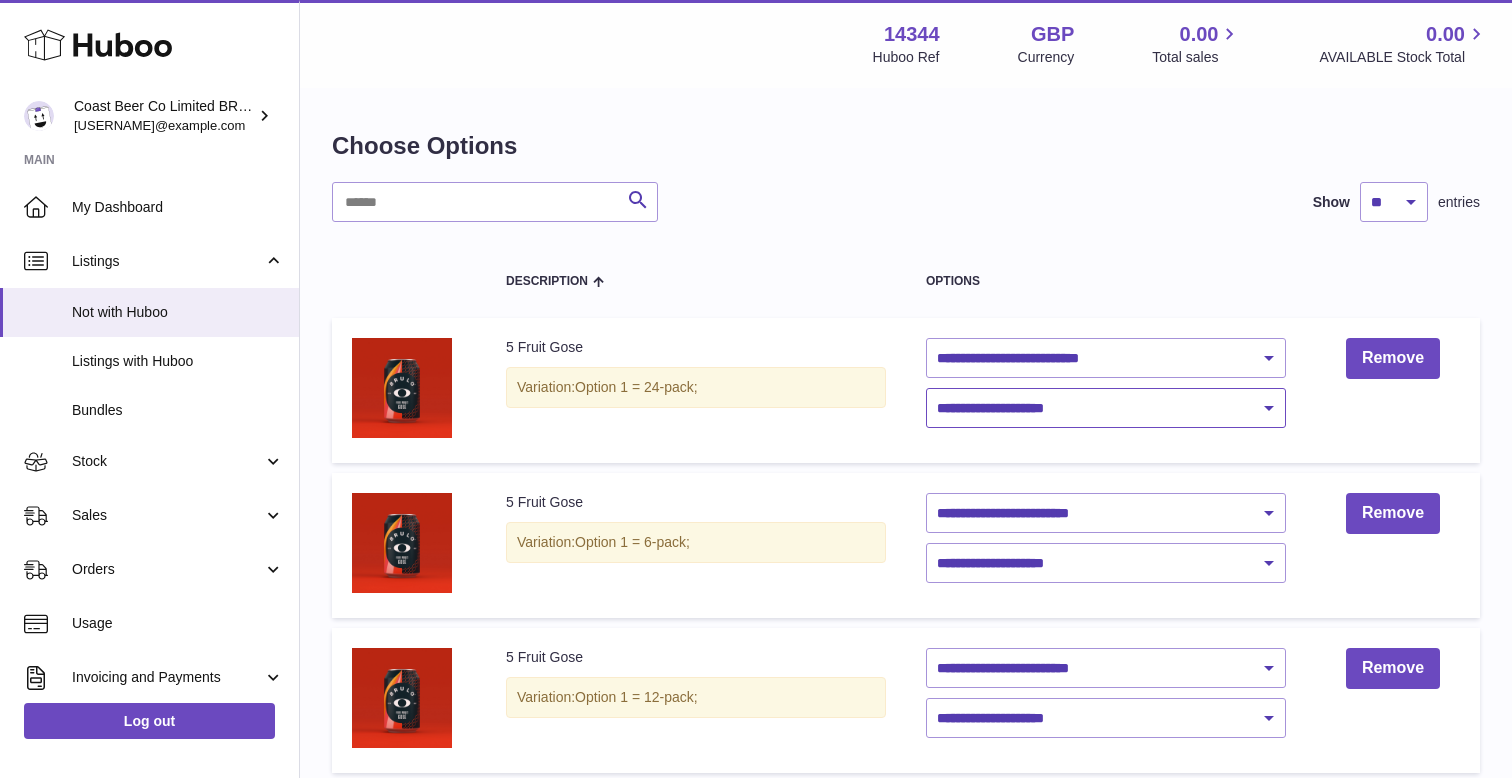 select on "****" 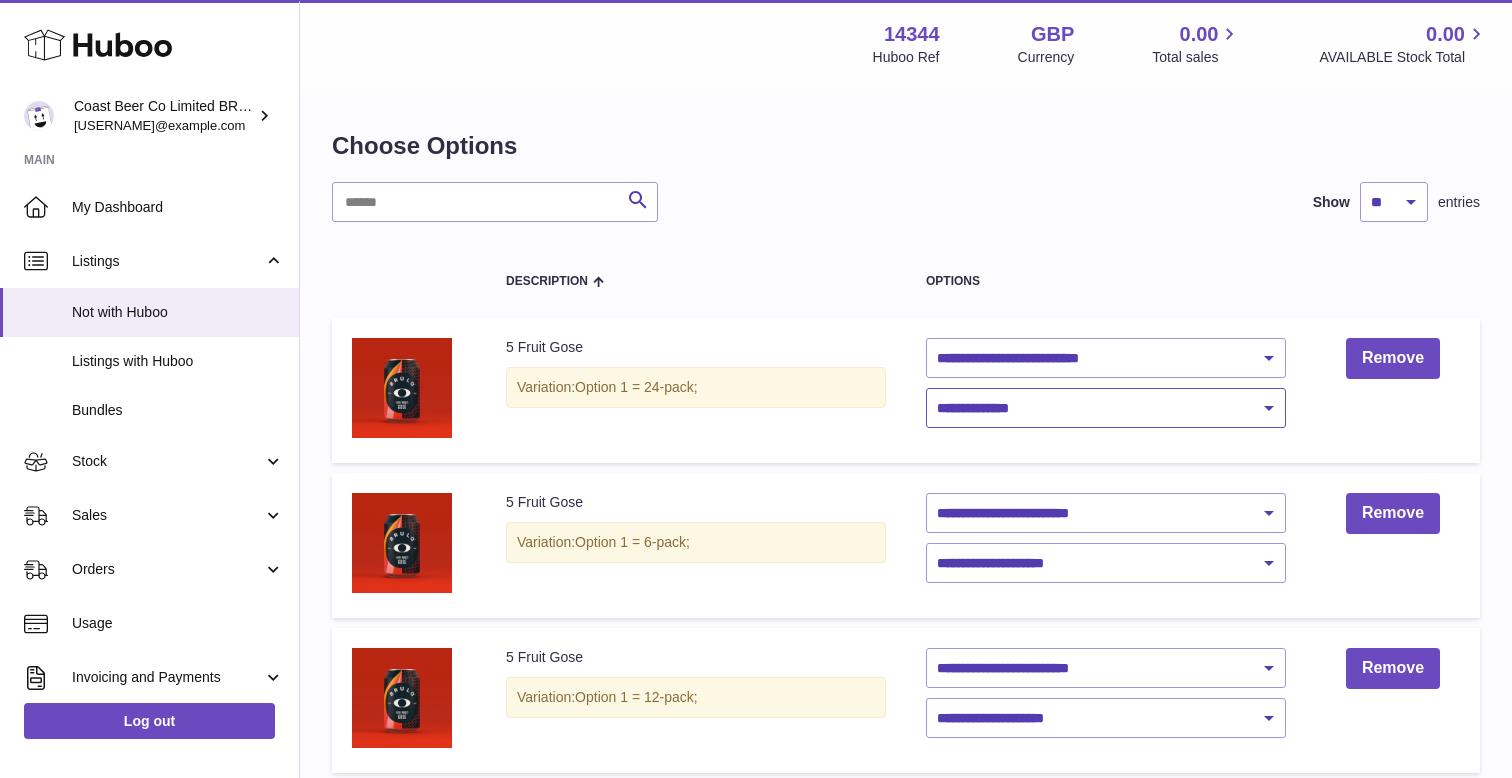 scroll, scrollTop: 106, scrollLeft: 0, axis: vertical 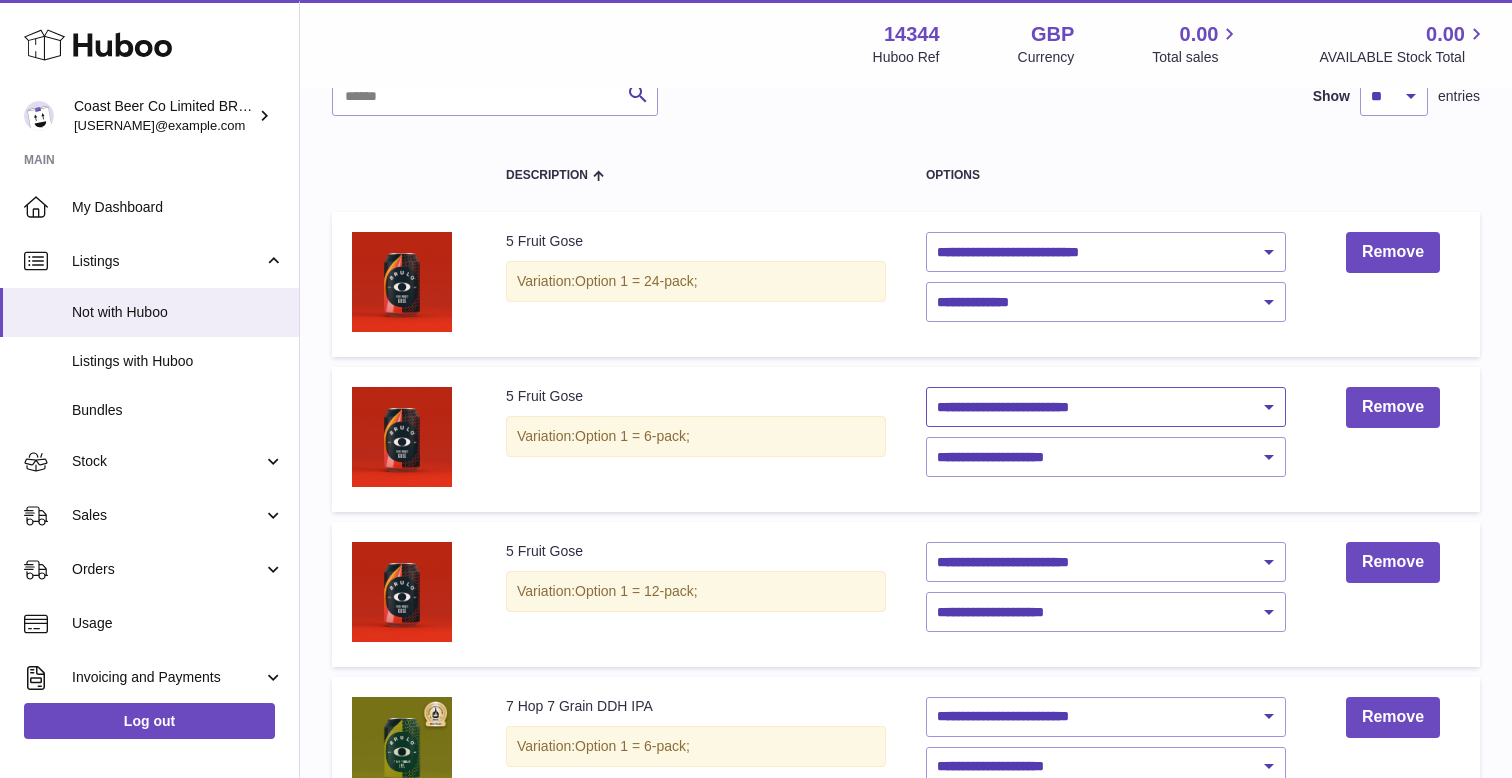 click on "**********" at bounding box center (1106, 407) 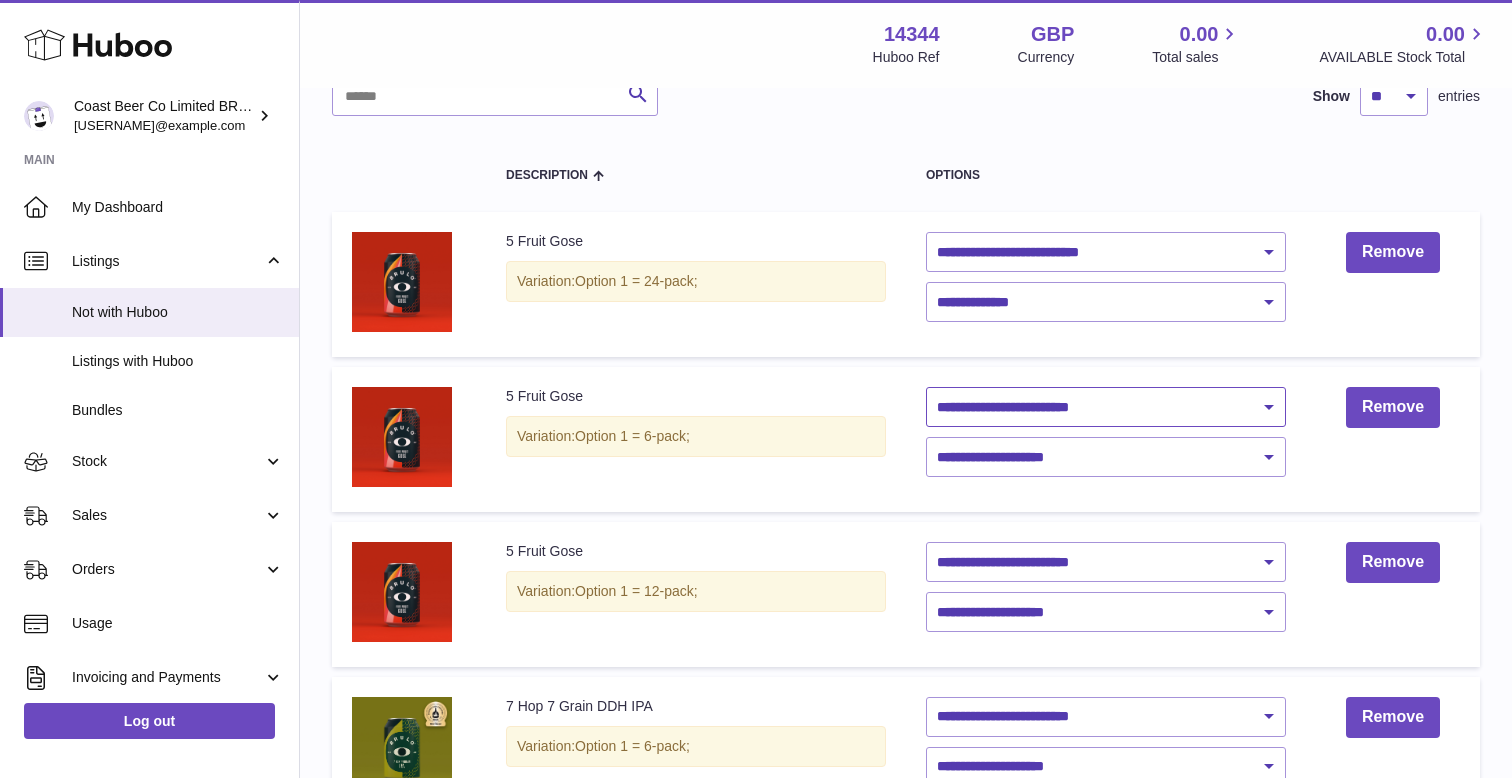 select on "********" 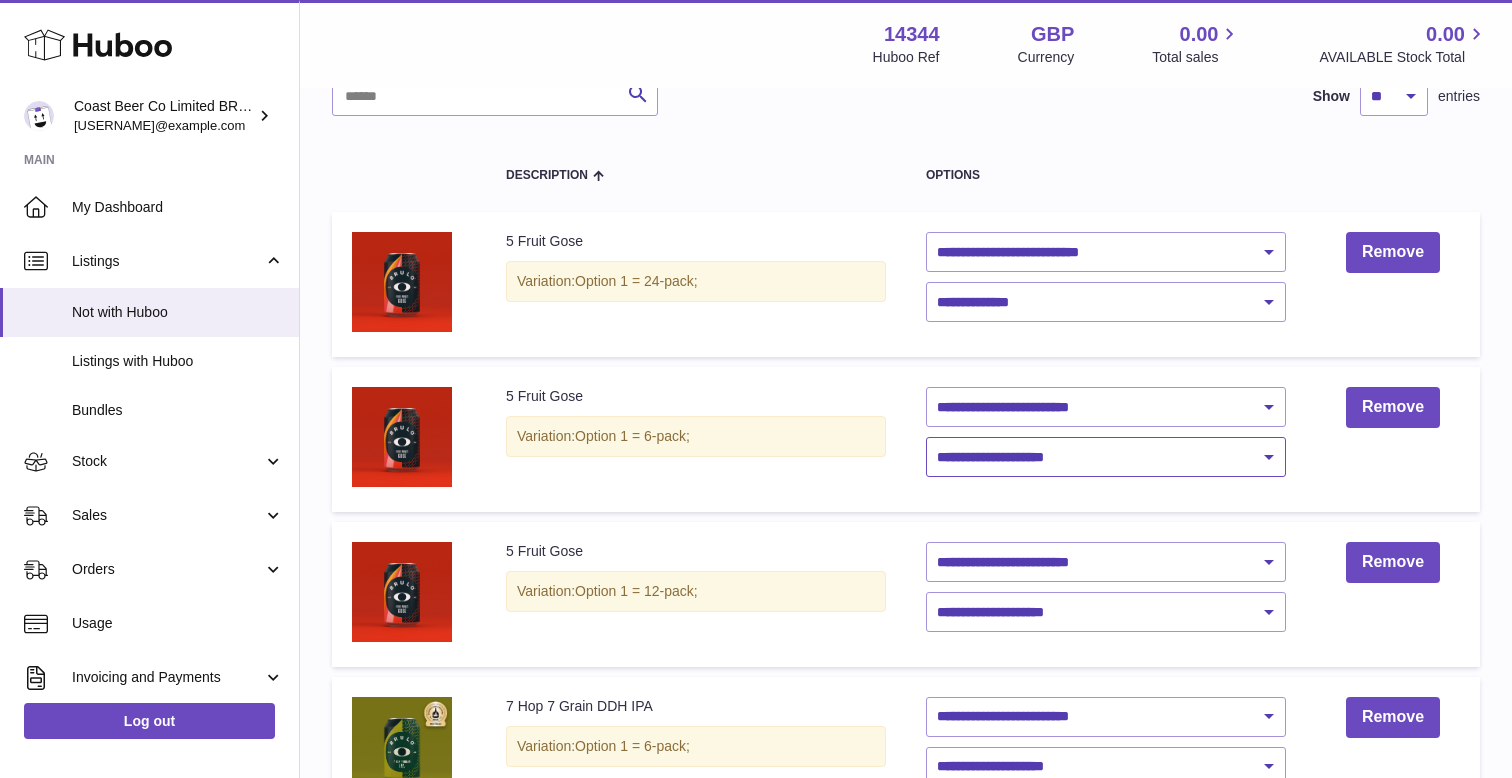 click on "**********" at bounding box center (1106, 457) 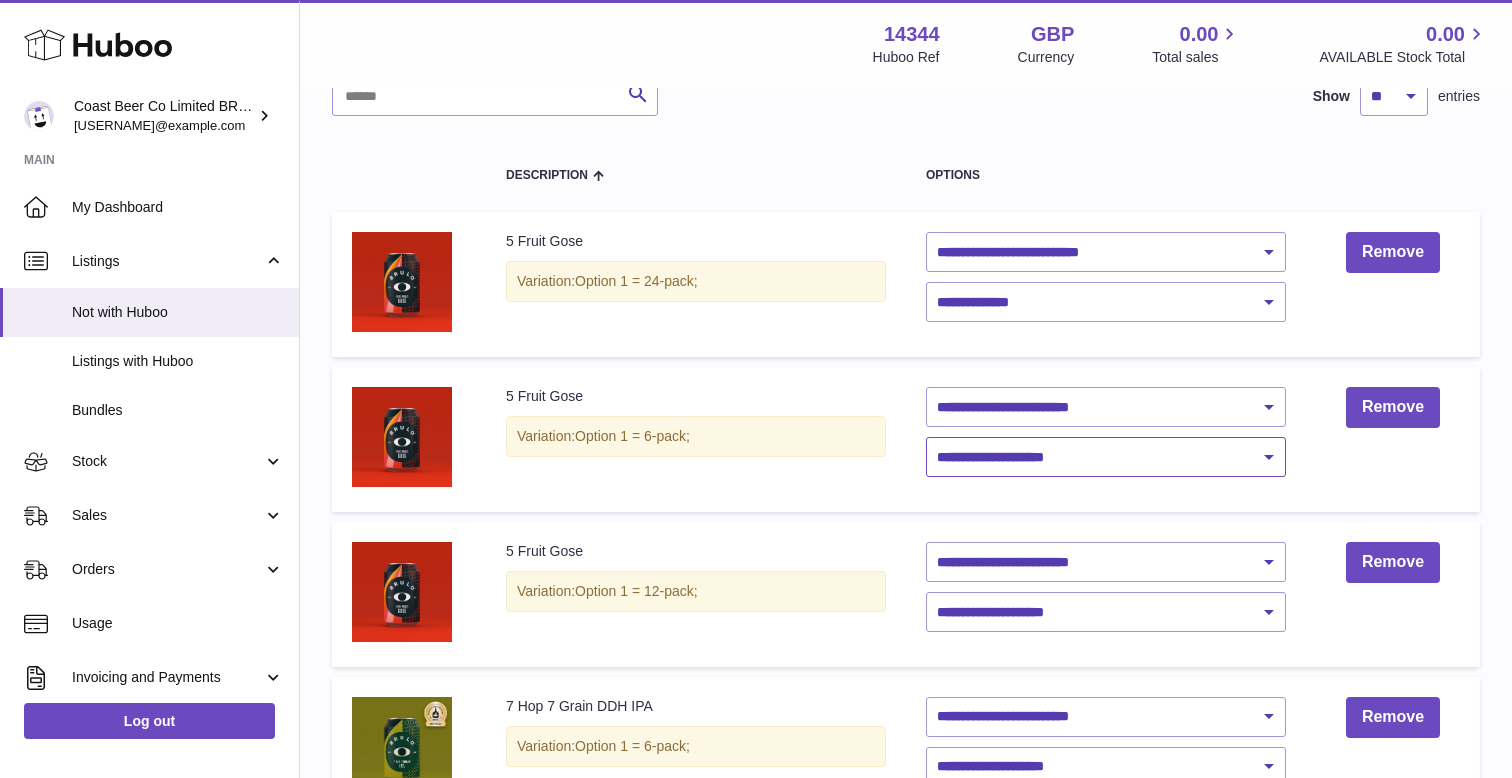select on "****" 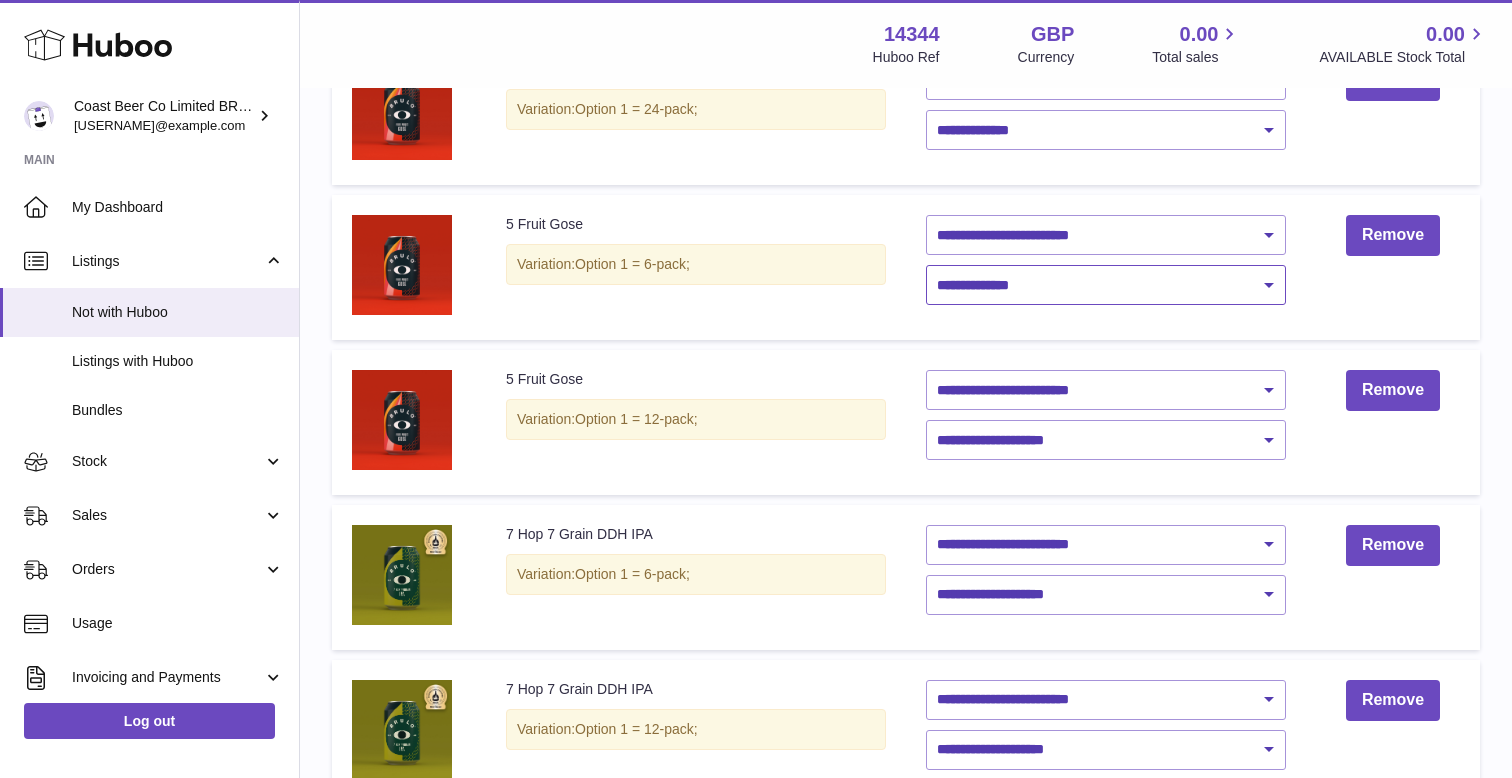 scroll, scrollTop: 280, scrollLeft: 0, axis: vertical 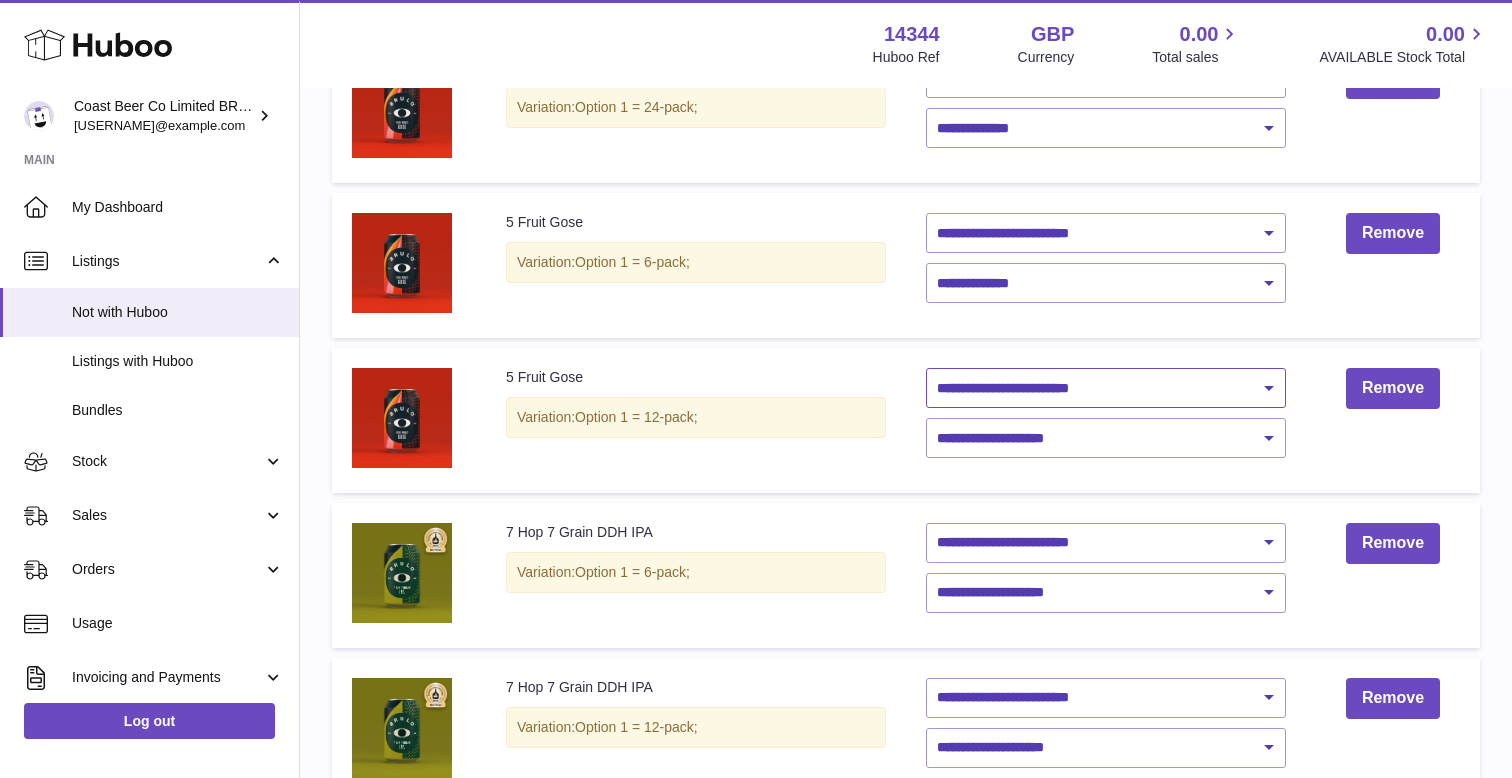 click on "**********" at bounding box center [1106, 388] 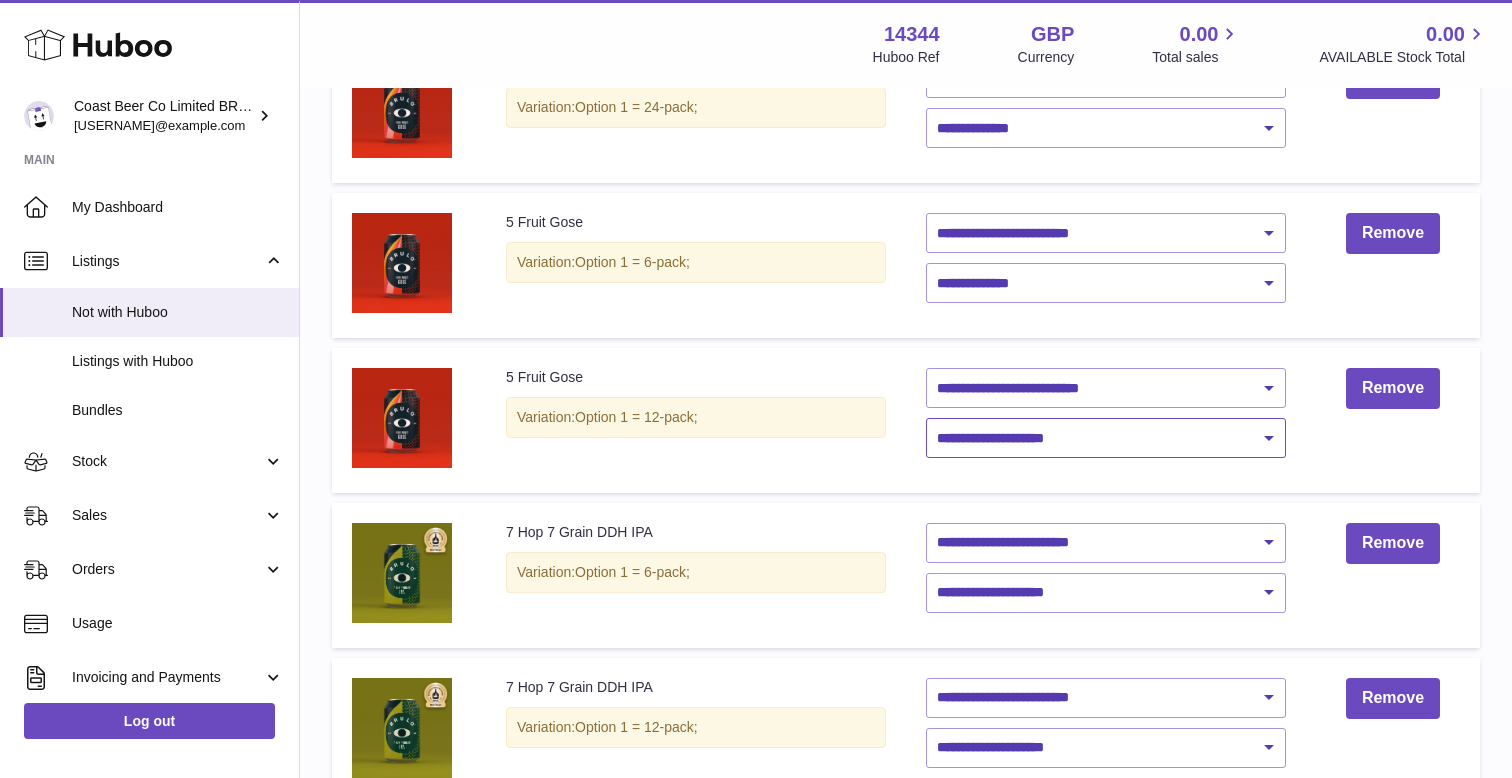 click on "**********" at bounding box center (1106, 438) 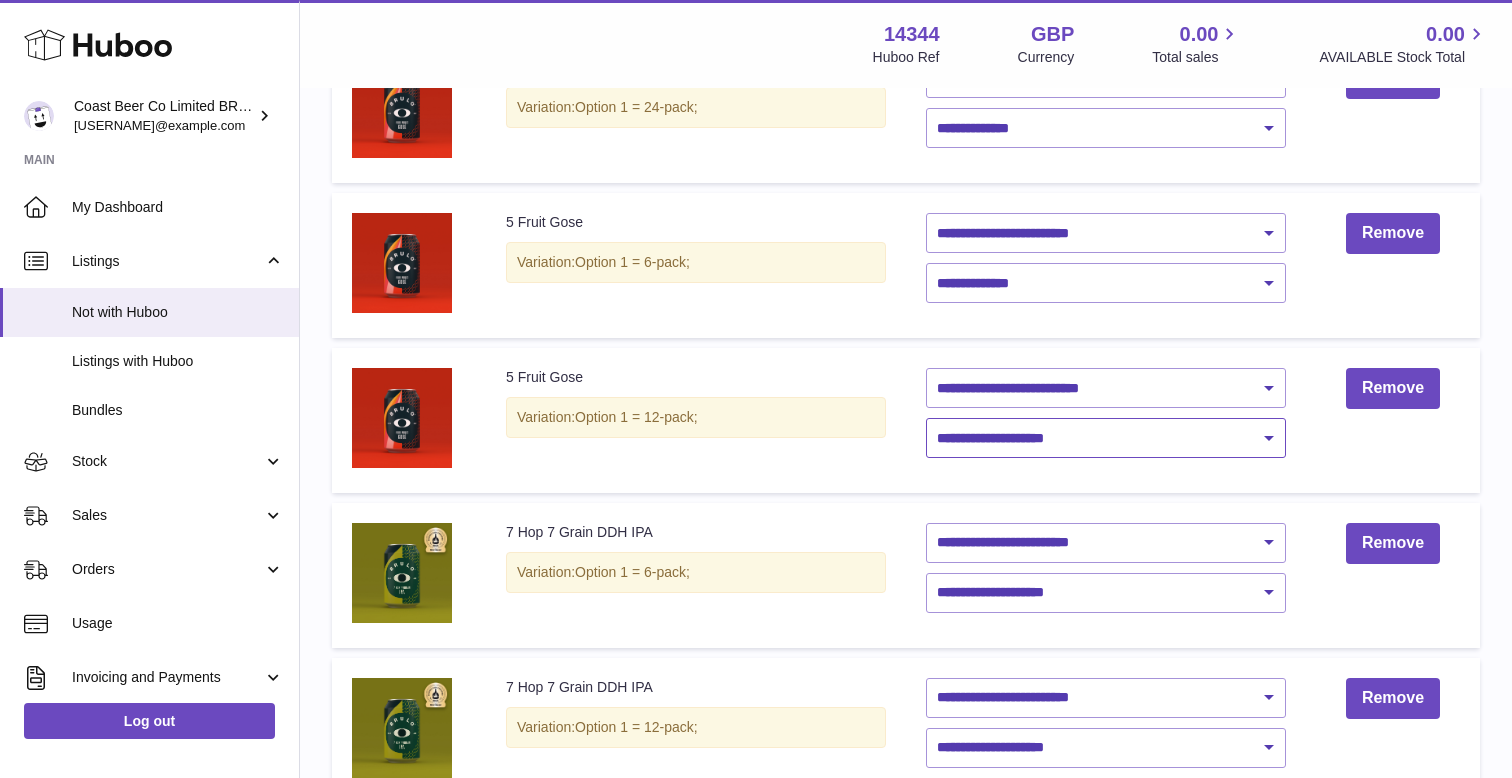 select on "****" 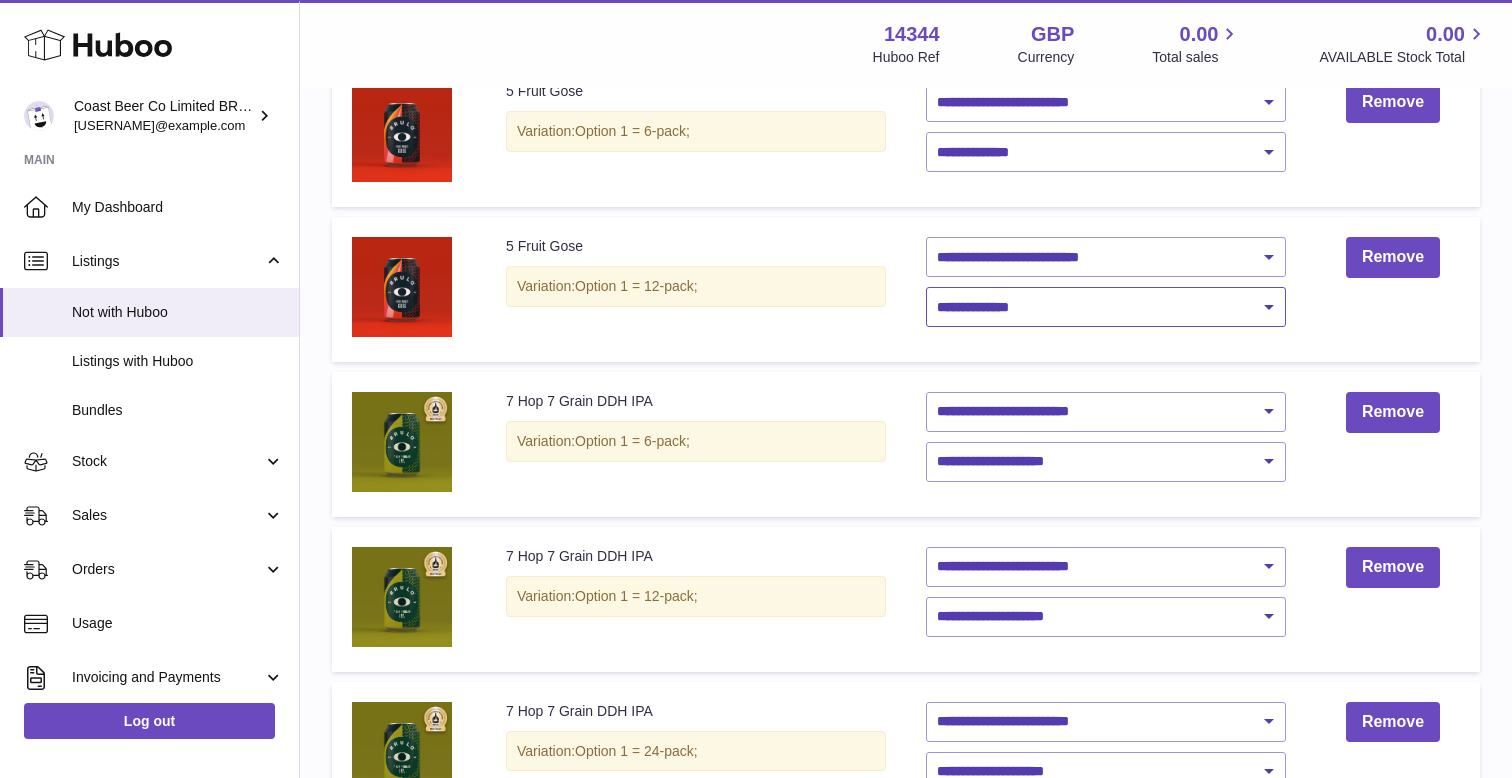 scroll, scrollTop: 434, scrollLeft: 0, axis: vertical 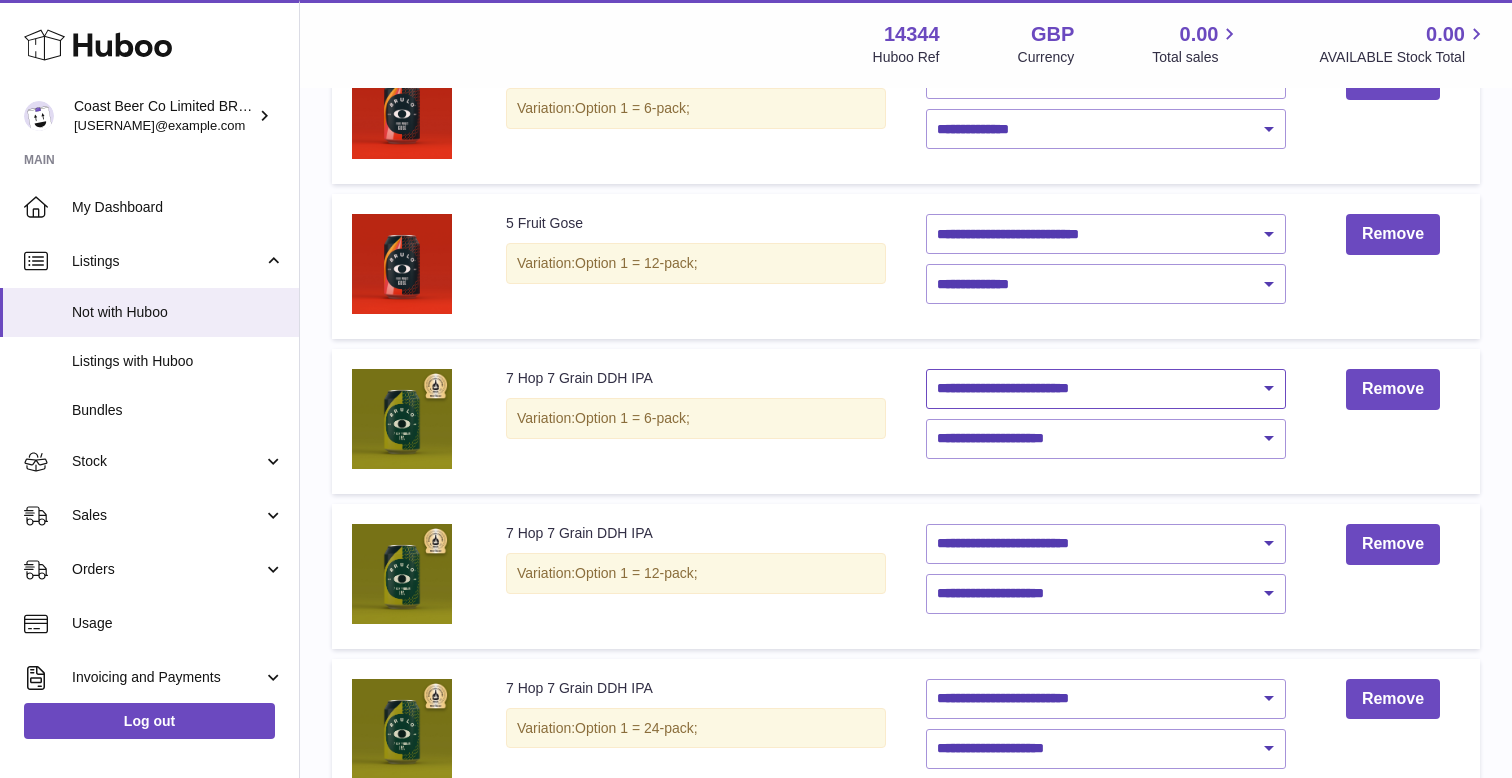 click on "**********" at bounding box center [1106, 389] 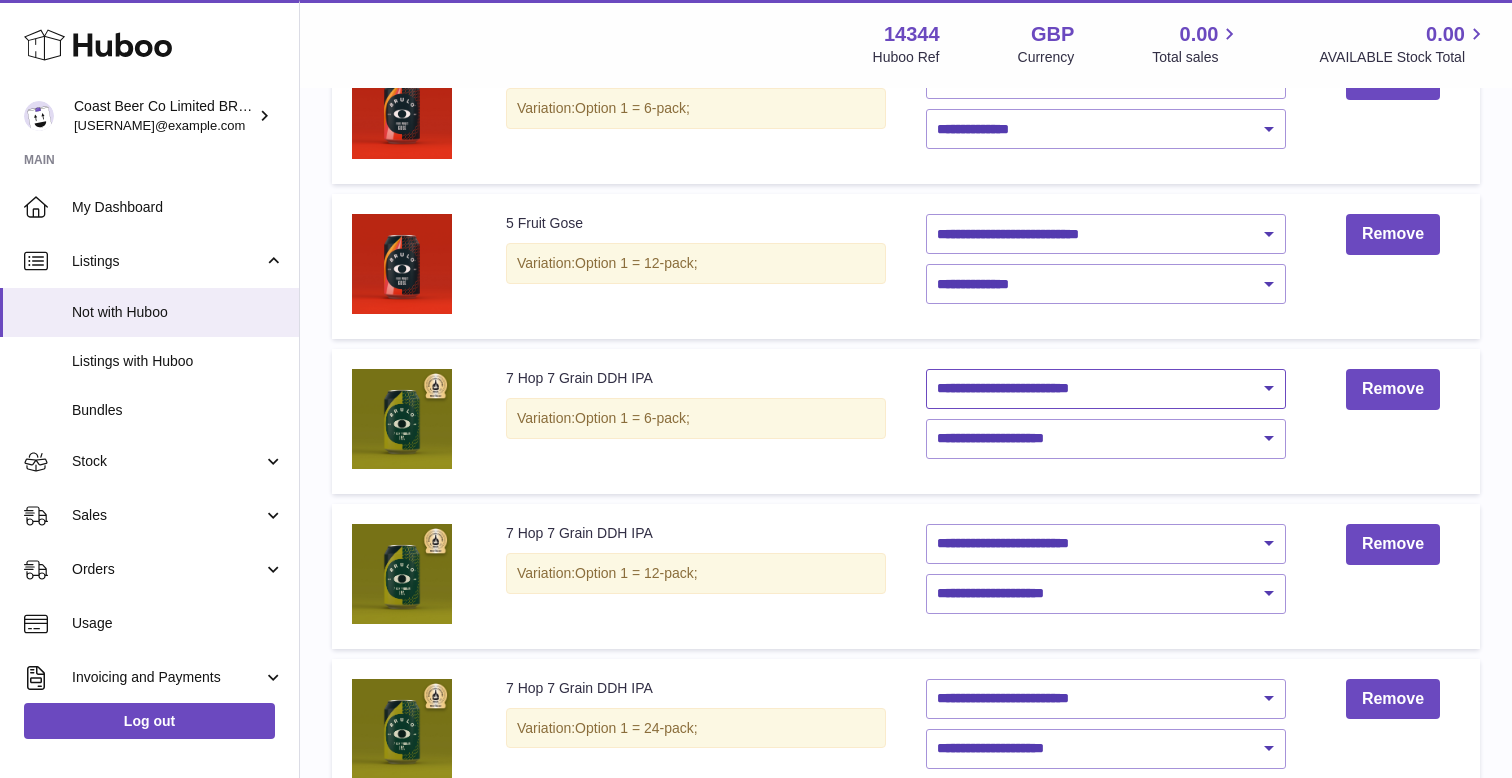 select on "********" 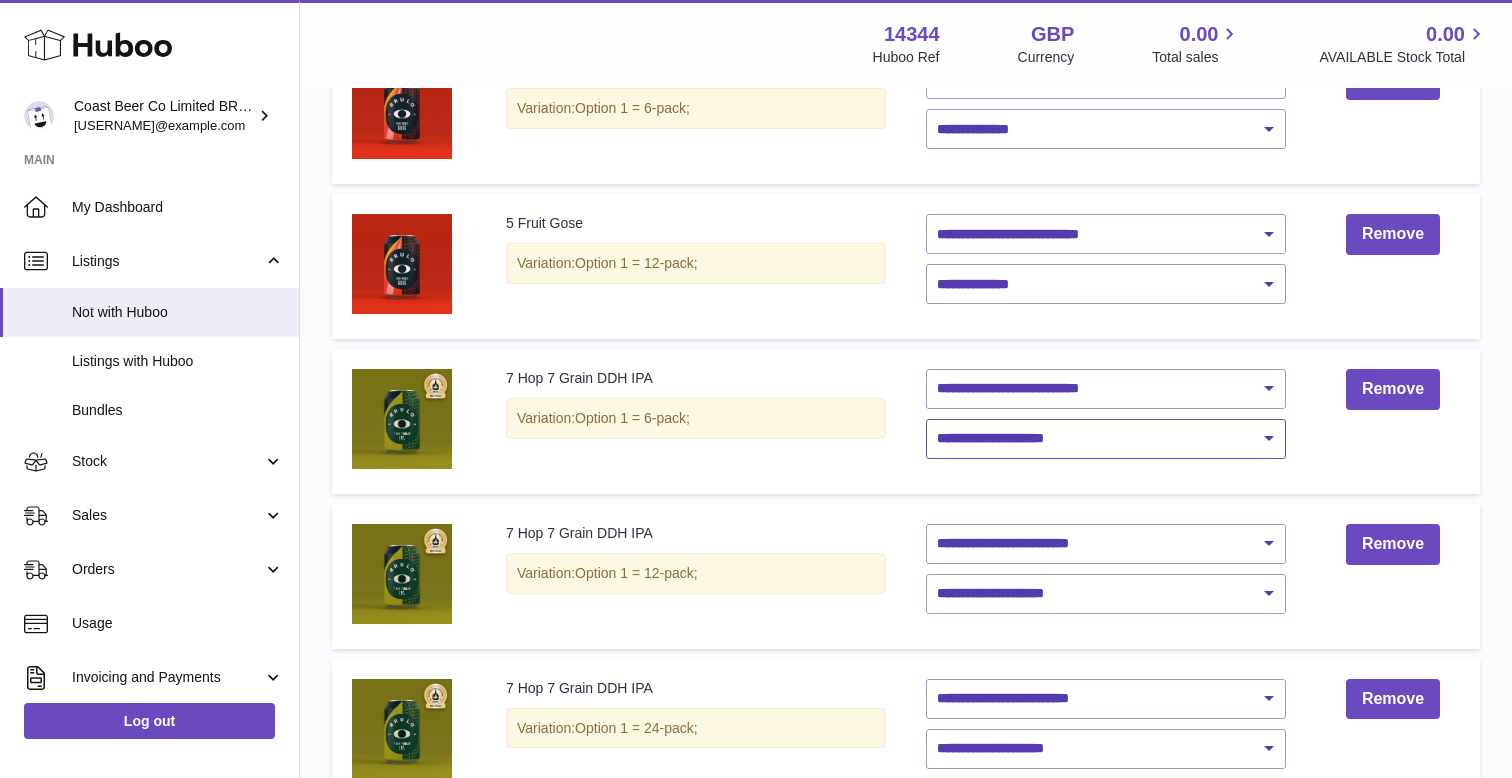 click on "**********" at bounding box center (1106, 439) 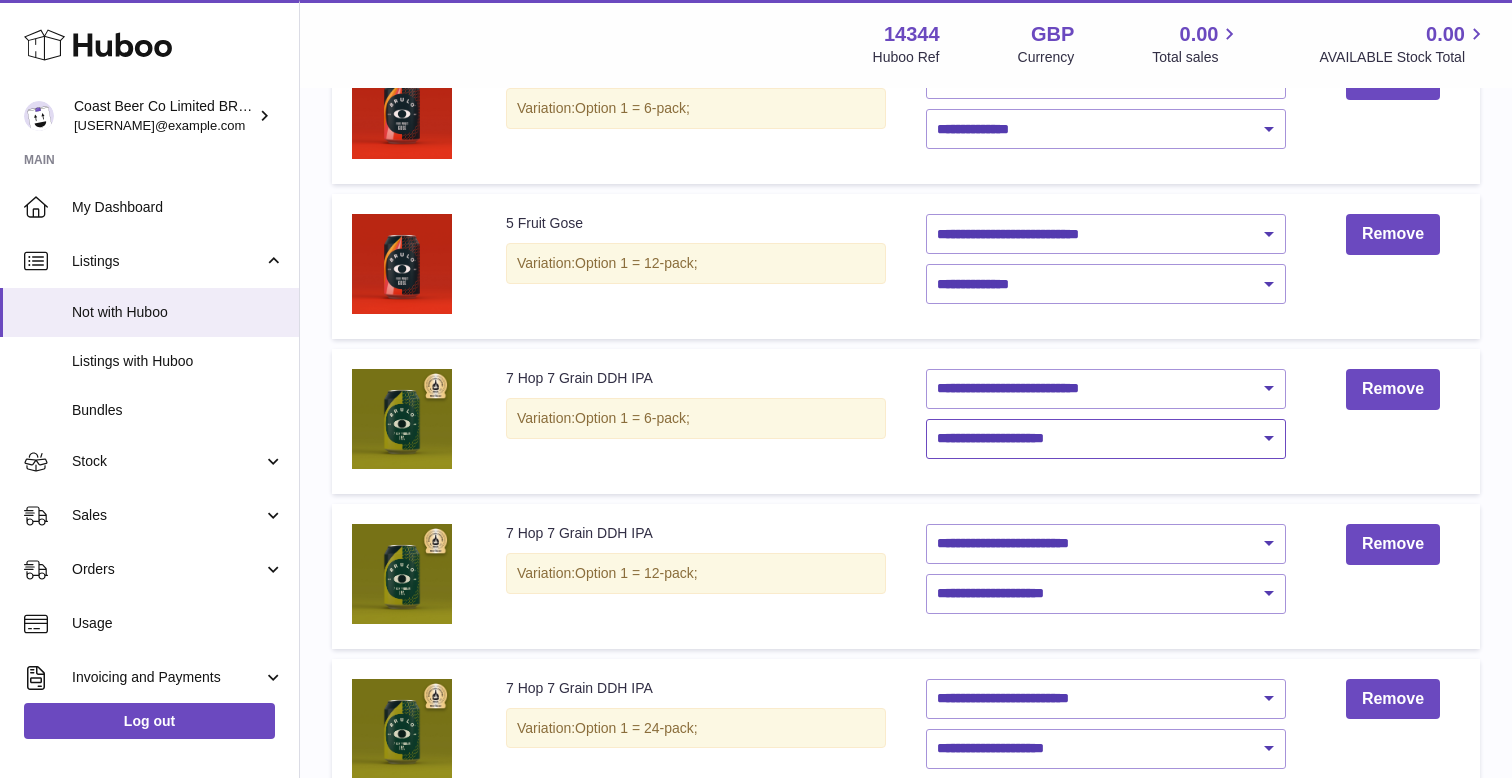 select on "****" 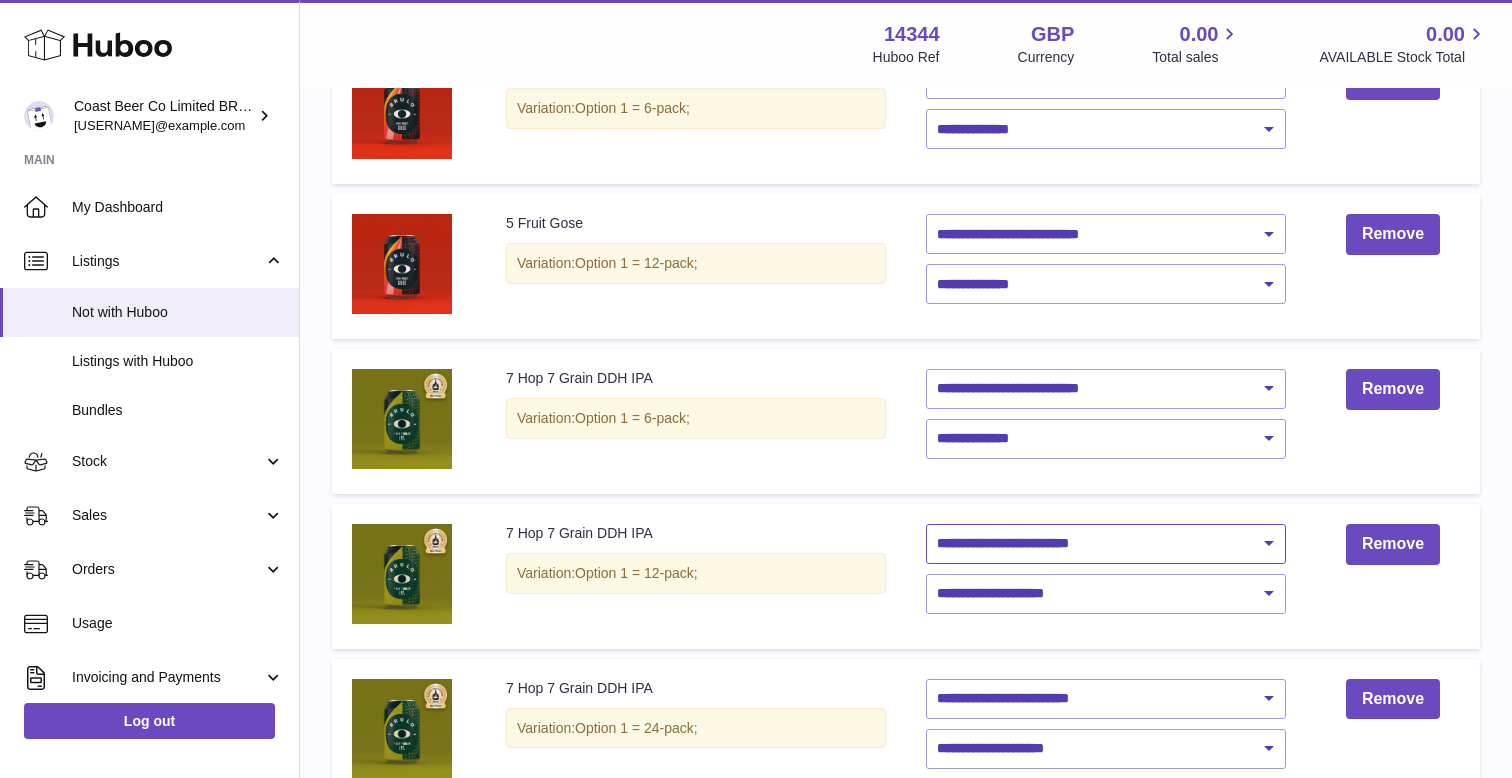 click on "**********" at bounding box center [1106, 544] 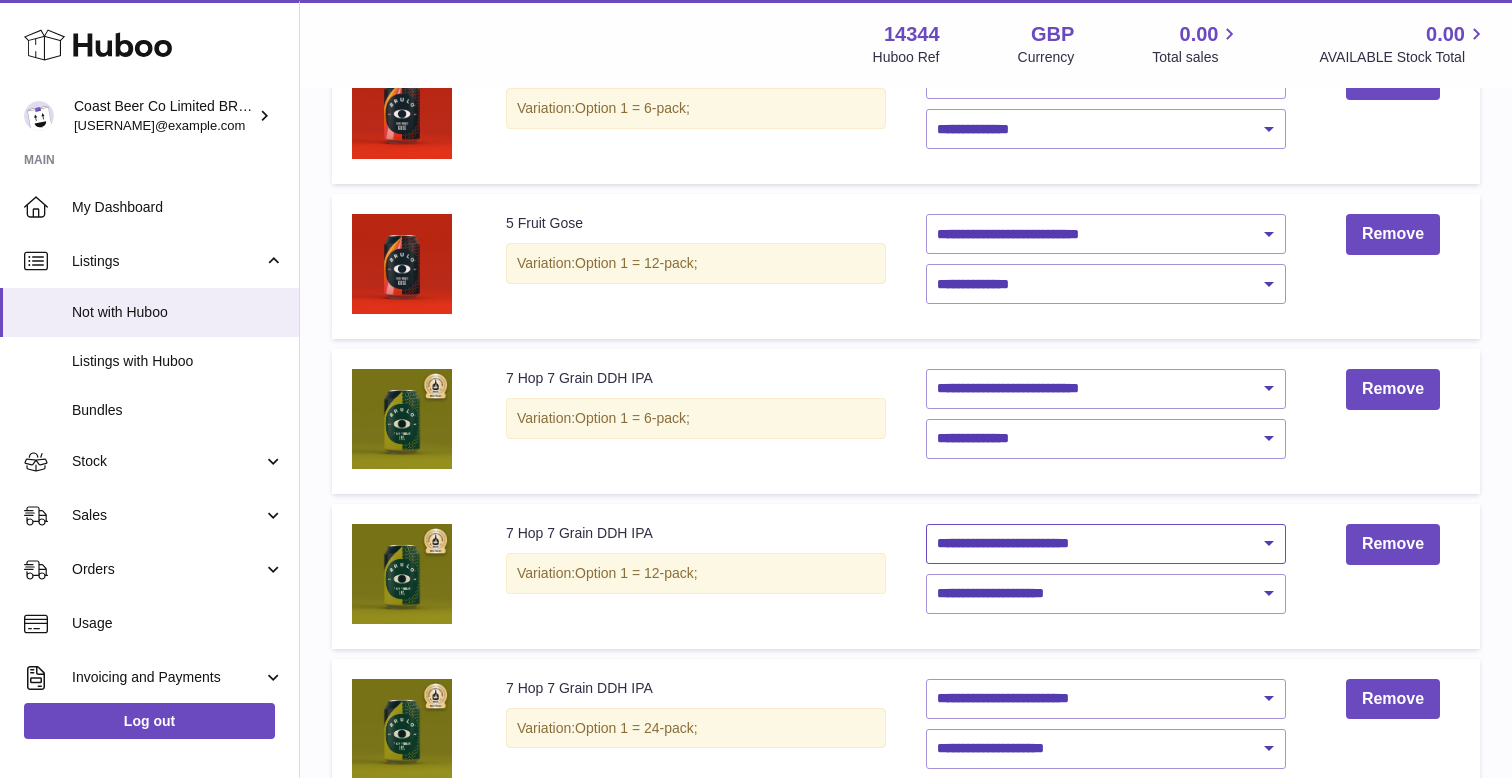 select on "********" 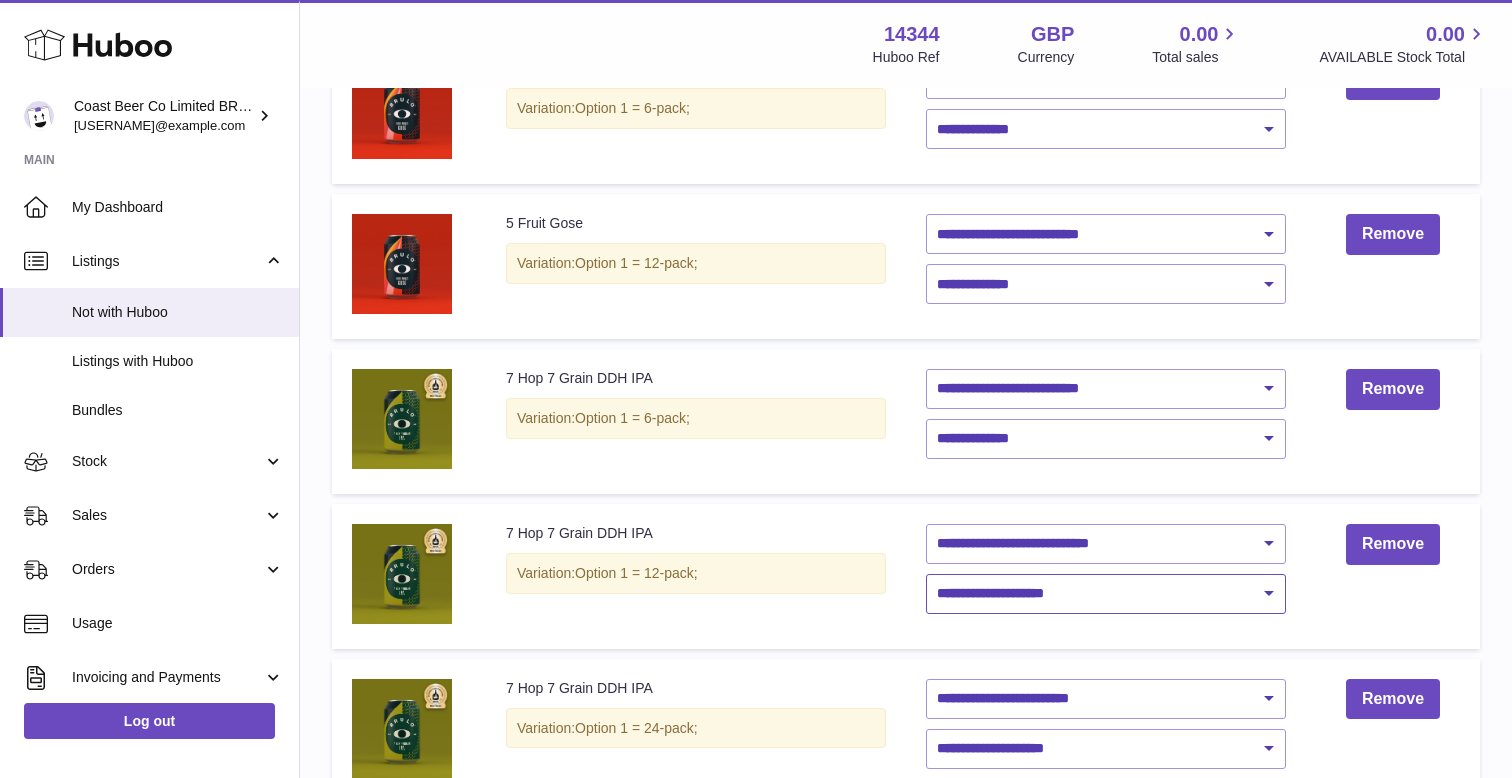 click on "**********" at bounding box center (1106, 594) 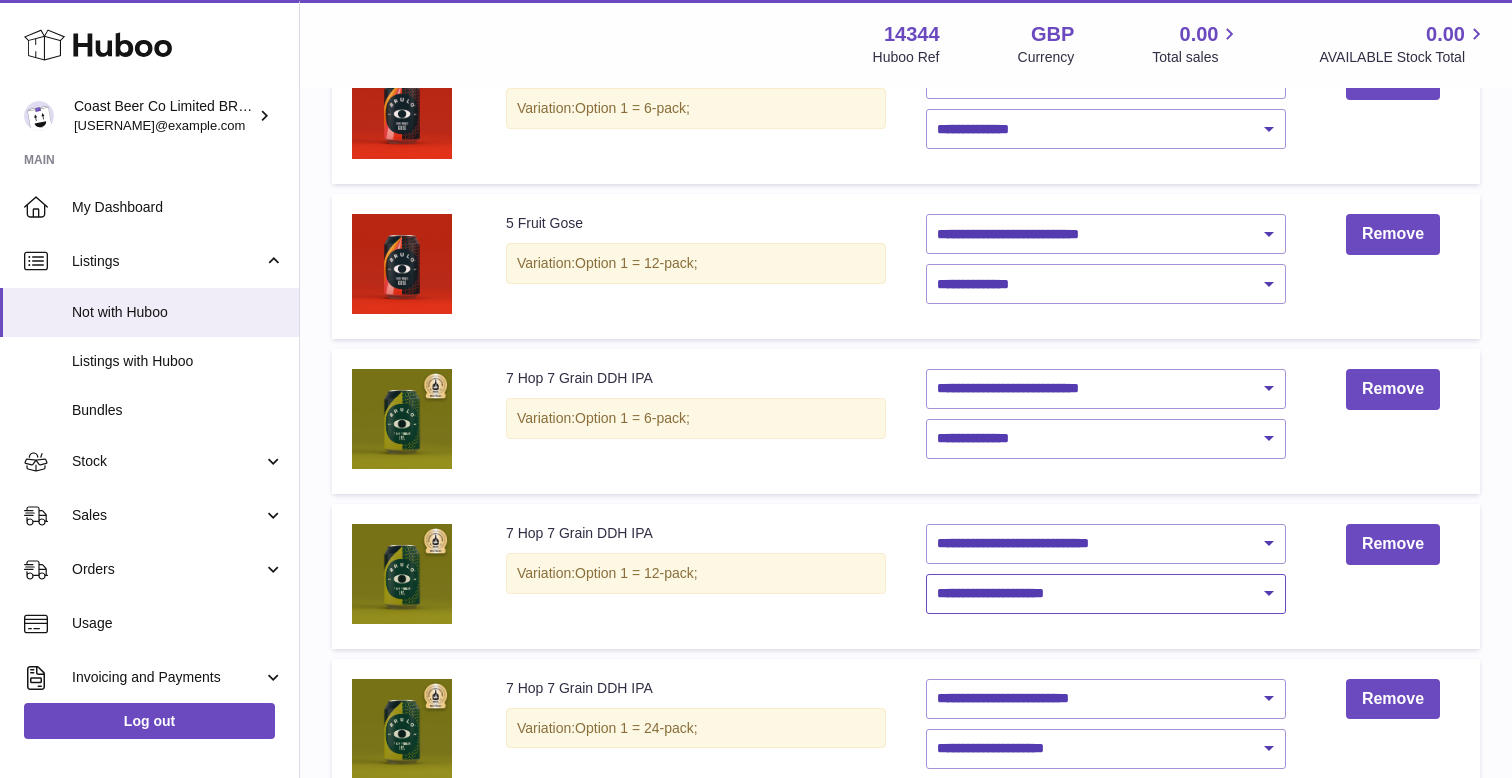 select on "****" 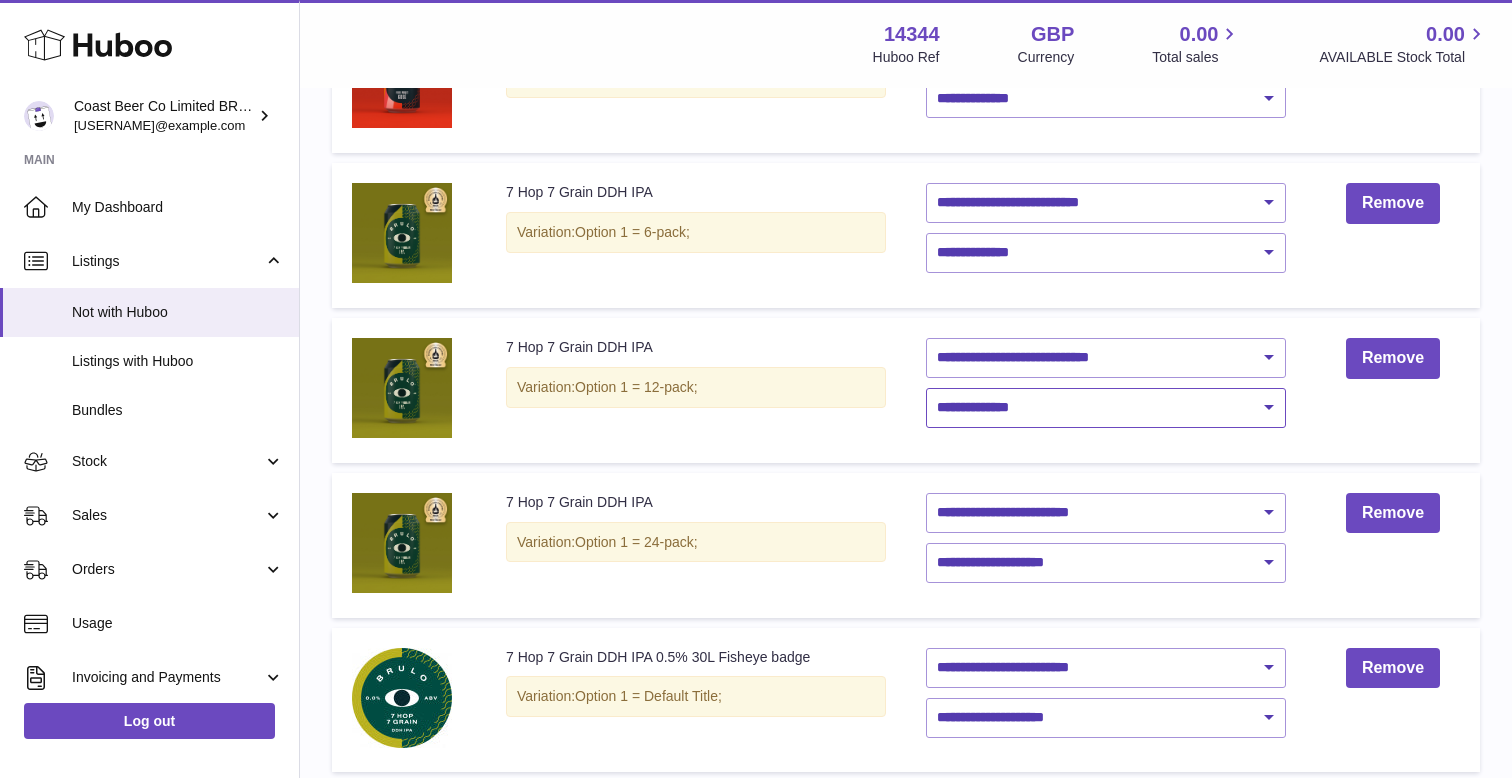 scroll, scrollTop: 625, scrollLeft: 0, axis: vertical 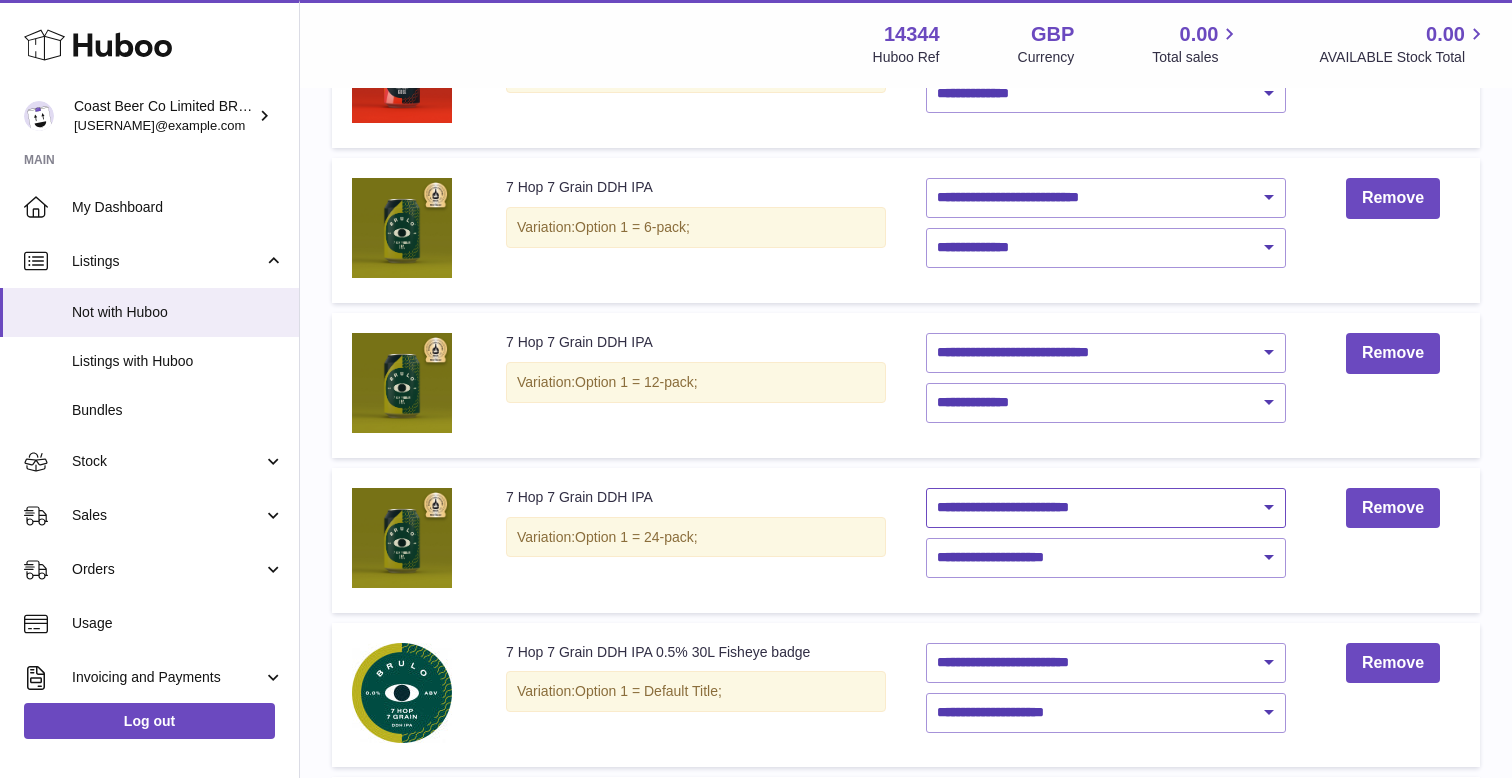 click on "**********" at bounding box center [1106, 508] 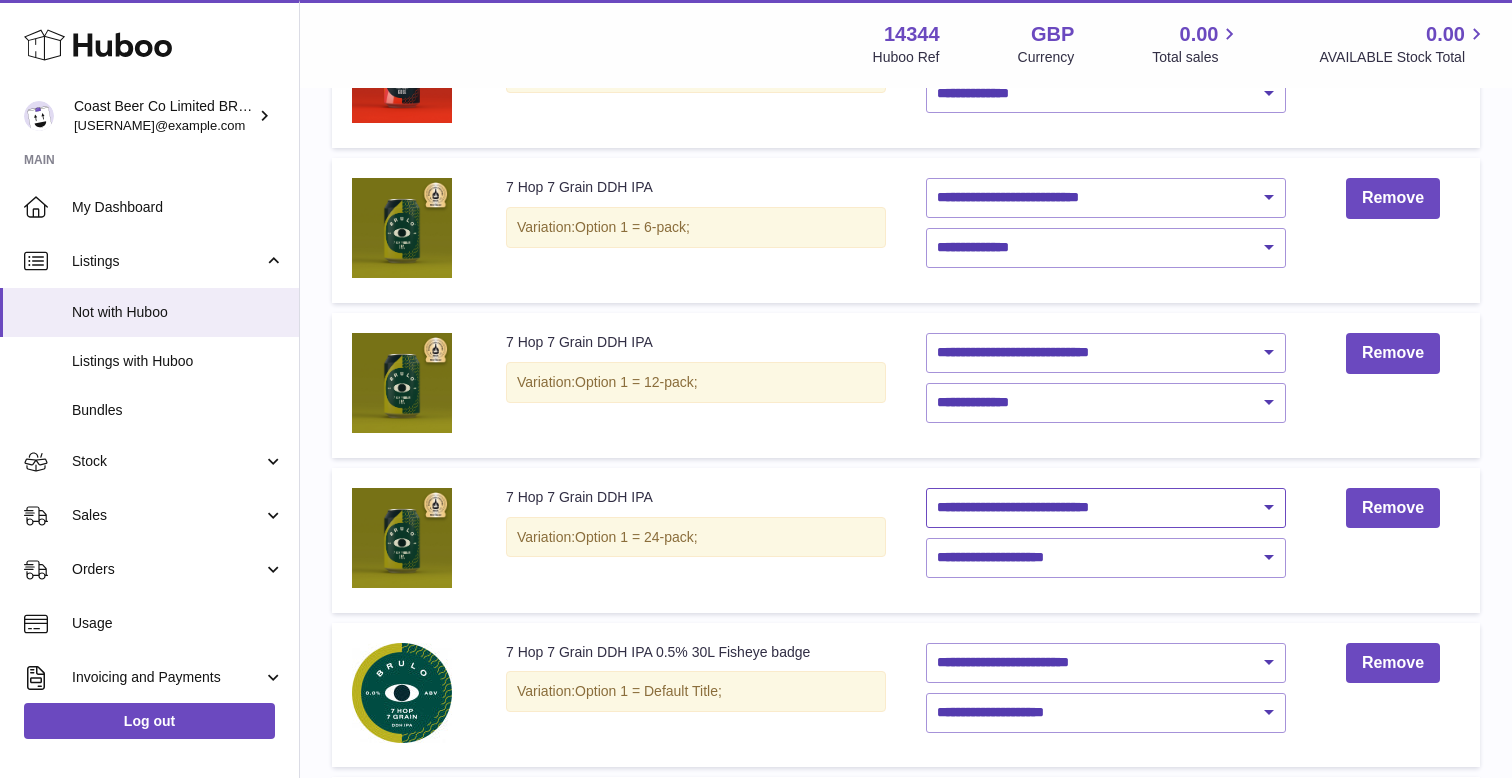 click on "**********" at bounding box center (1106, 508) 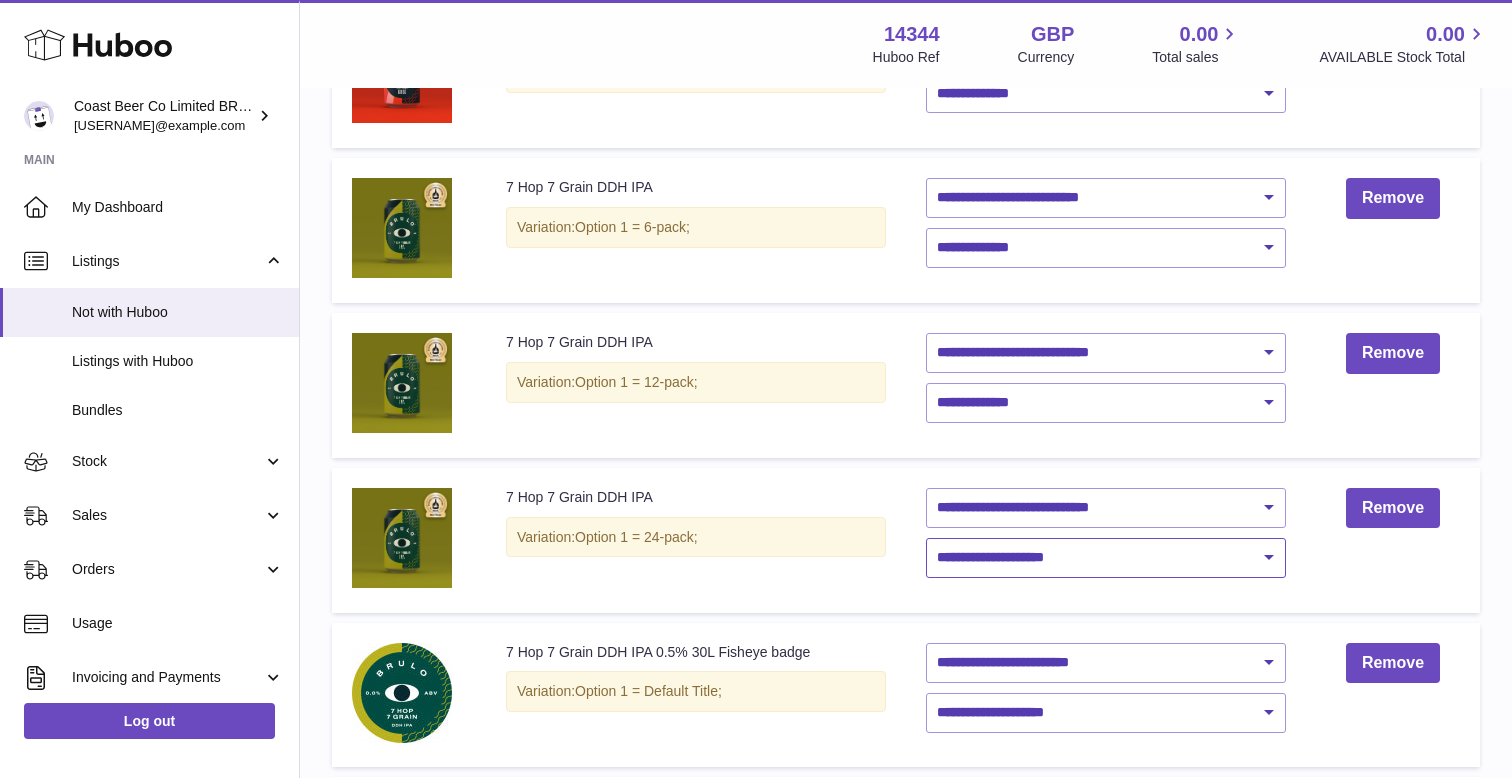 click on "**********" at bounding box center [1106, 558] 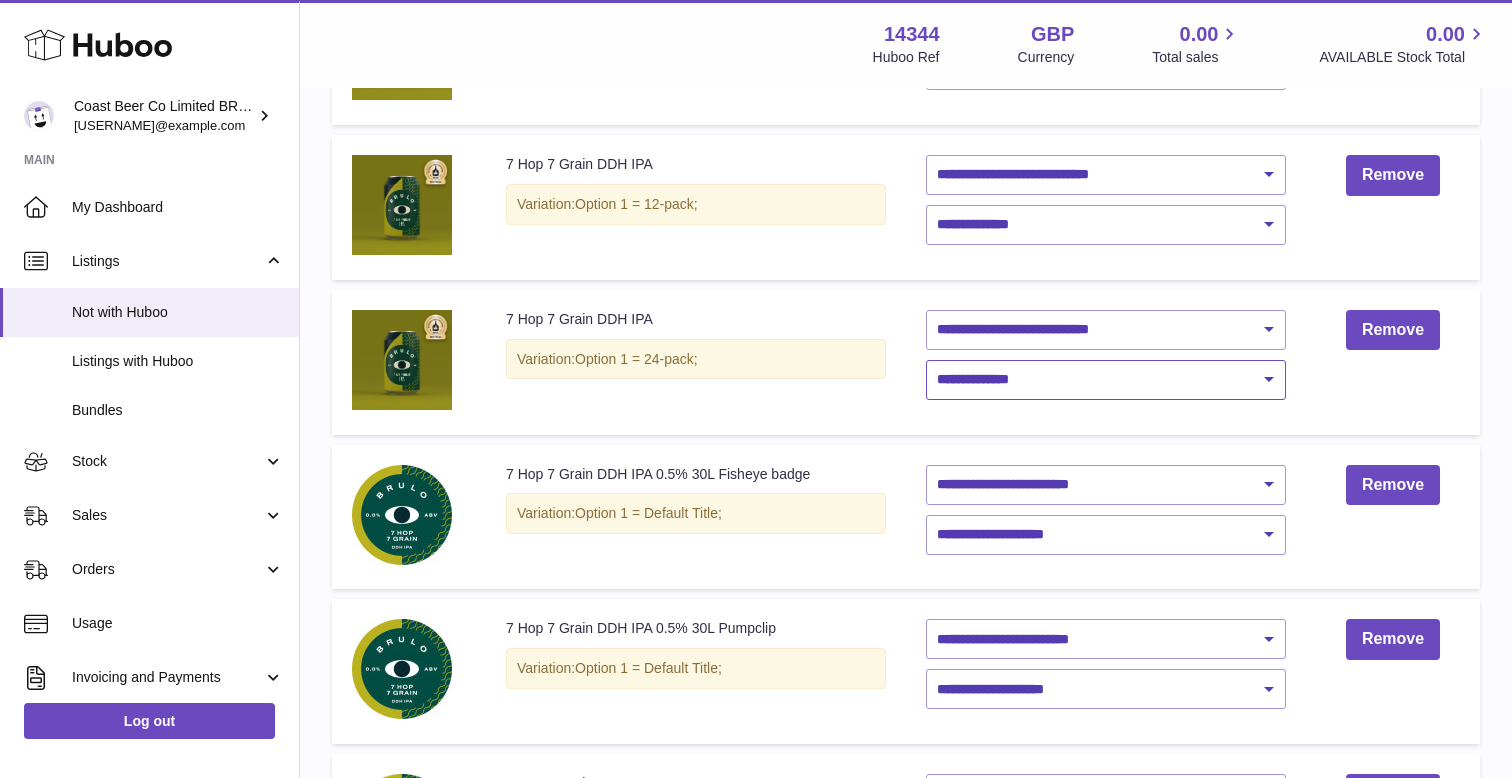 scroll, scrollTop: 833, scrollLeft: 0, axis: vertical 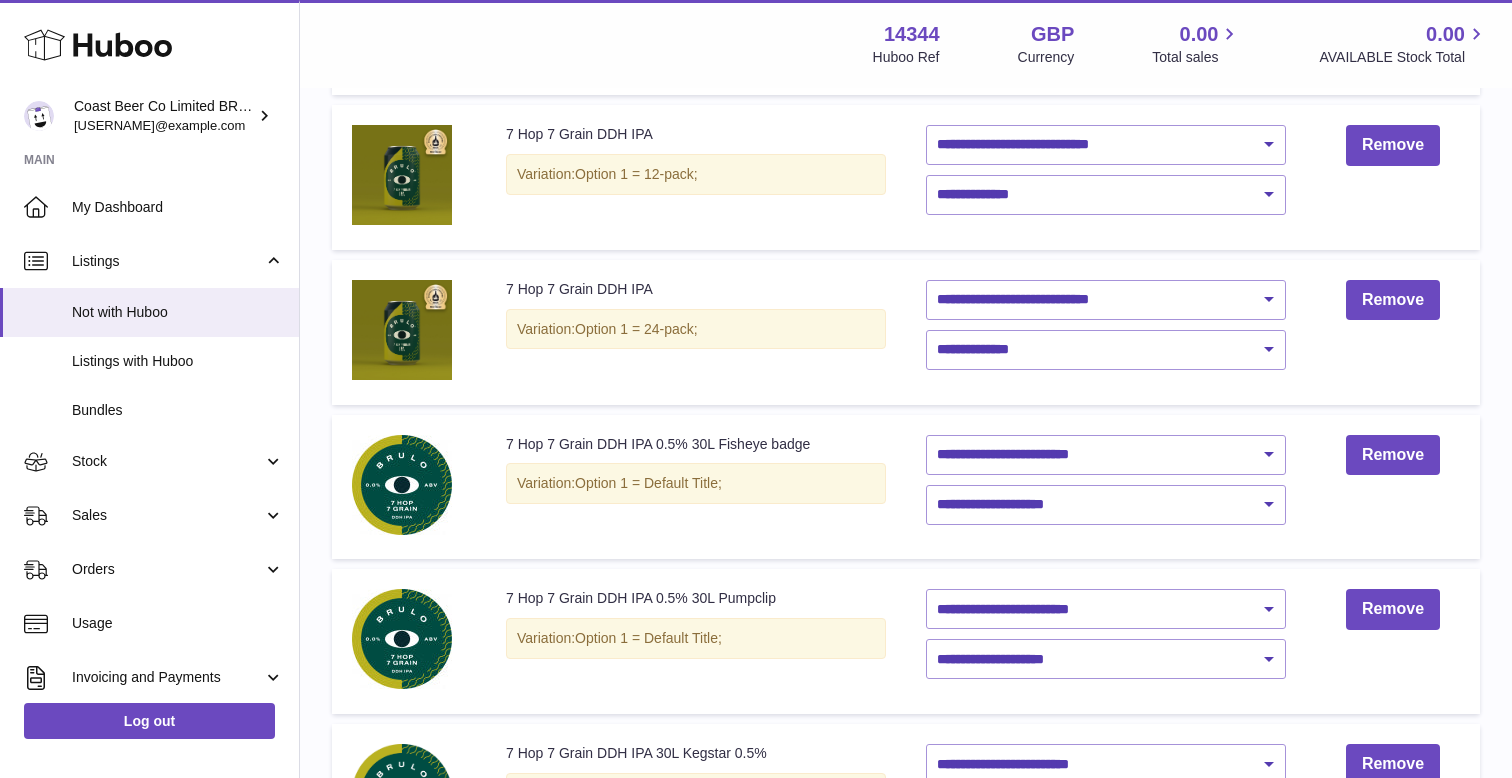 click on "**********" at bounding box center (1106, 487) 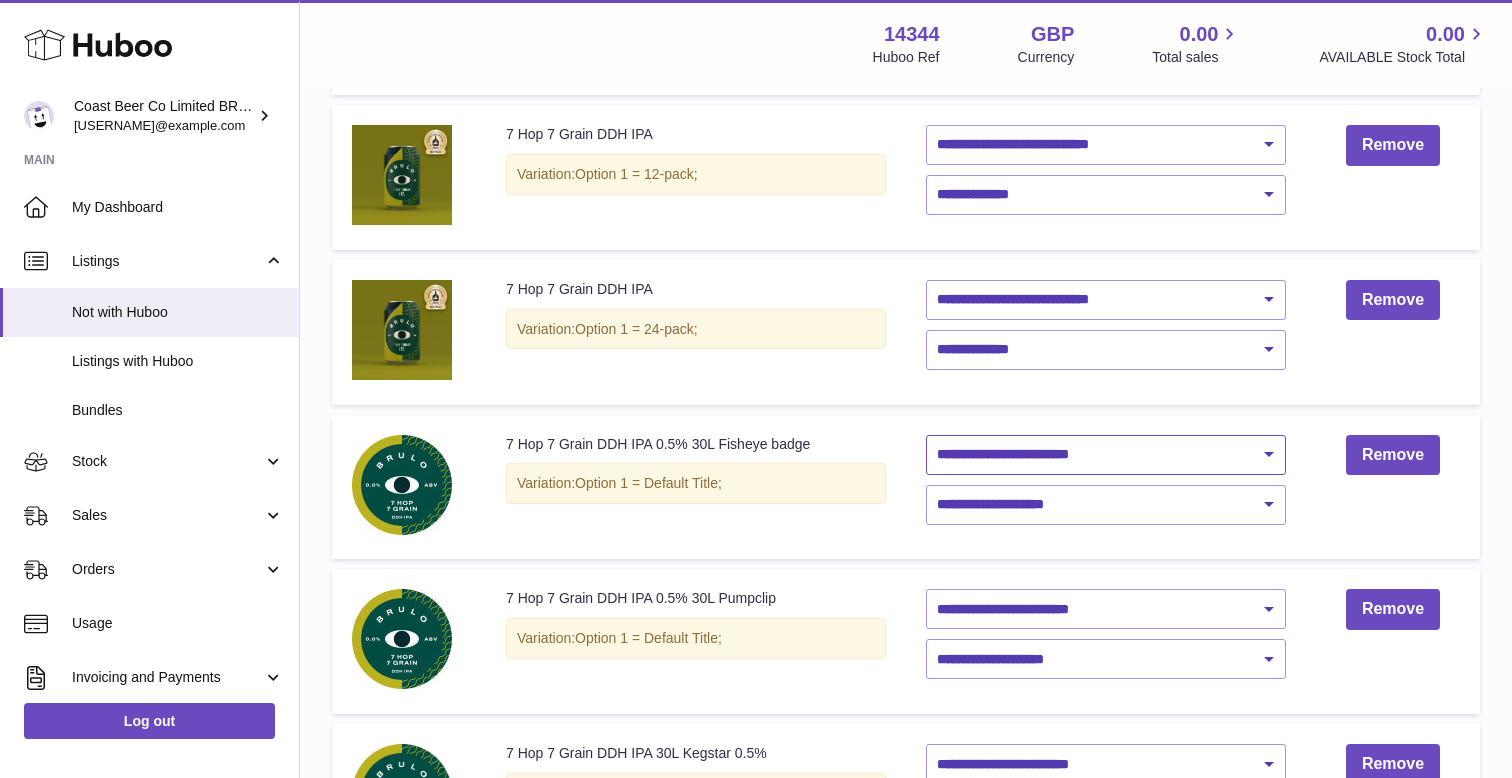 click on "**********" at bounding box center [1106, 455] 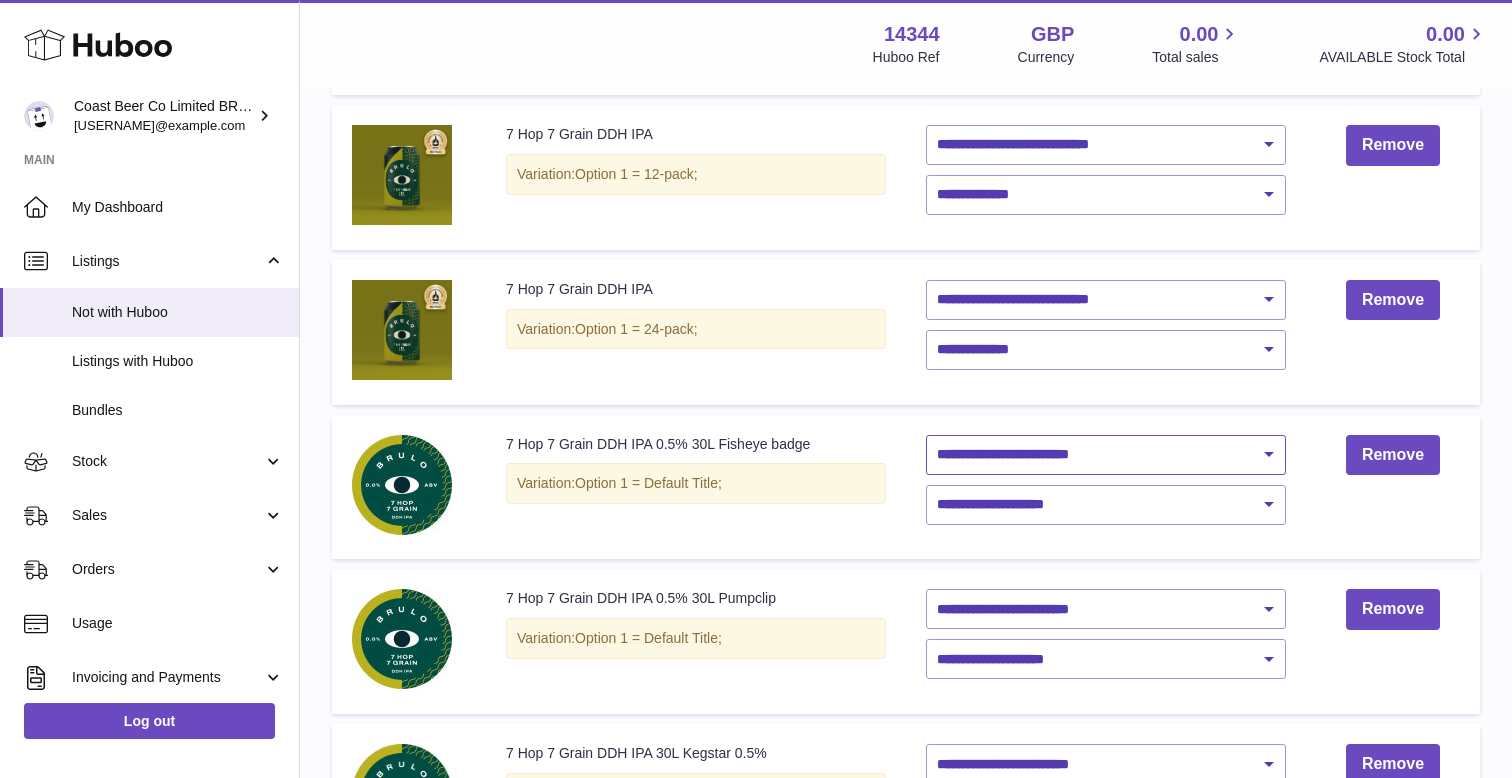 select on "********" 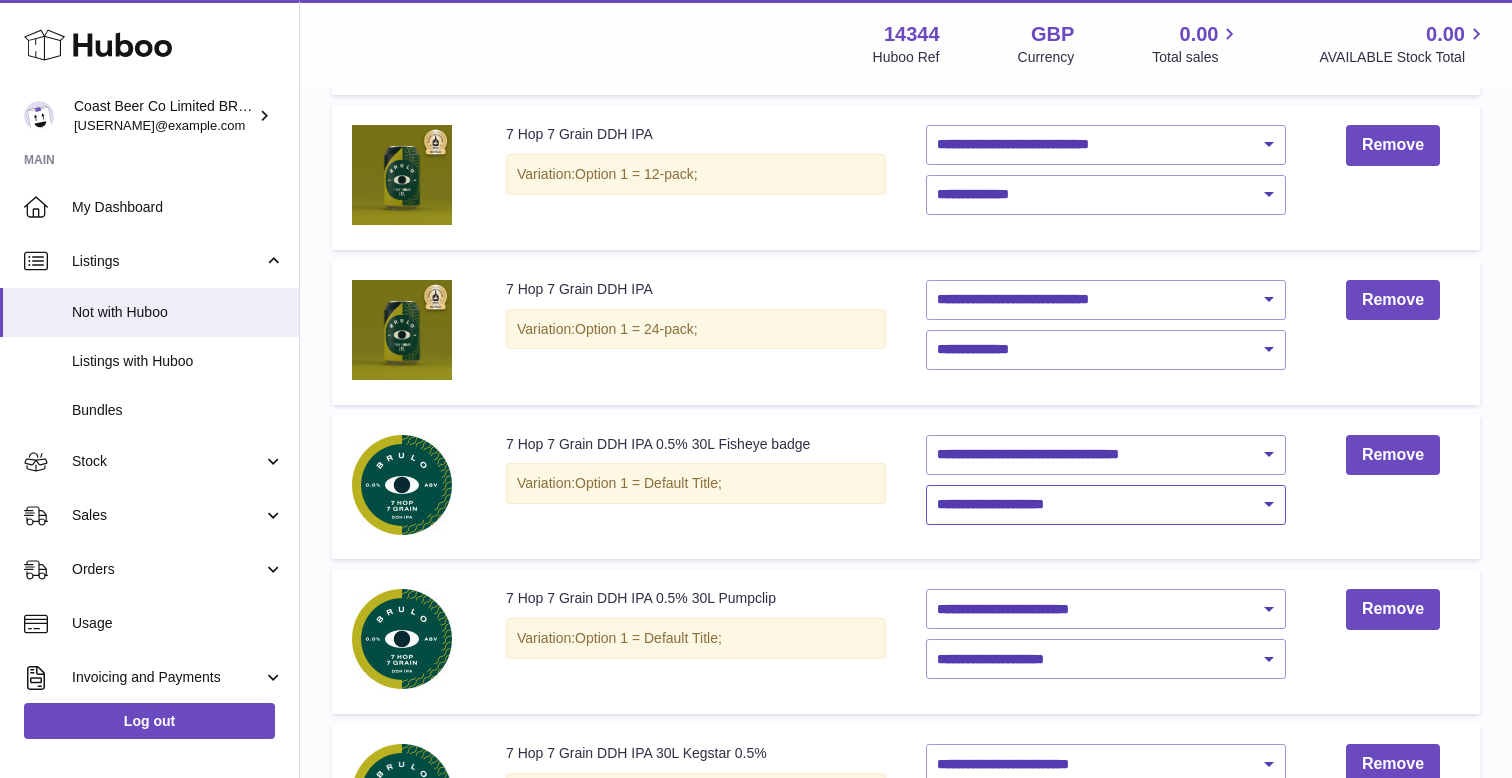 click on "**********" at bounding box center (1106, 505) 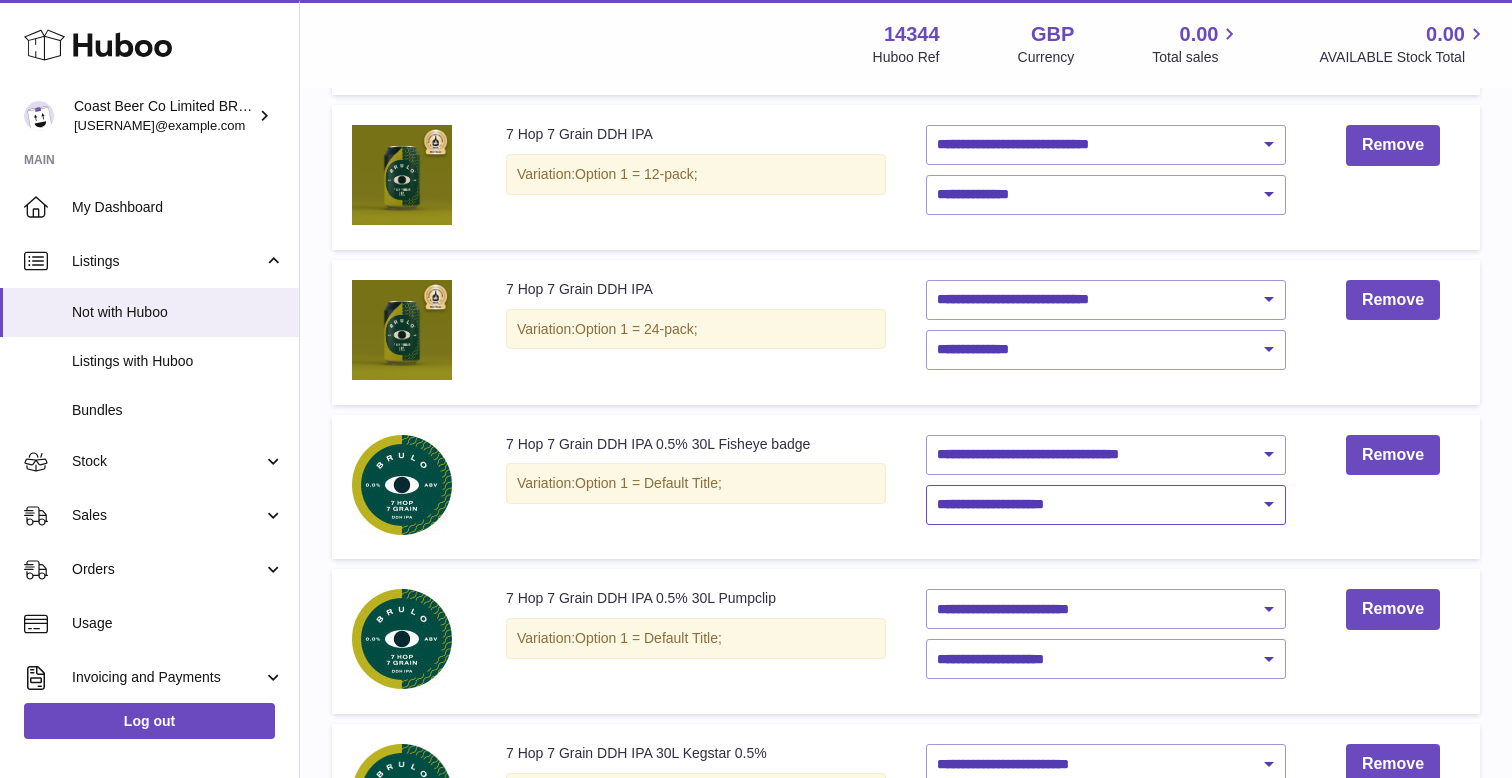 select on "****" 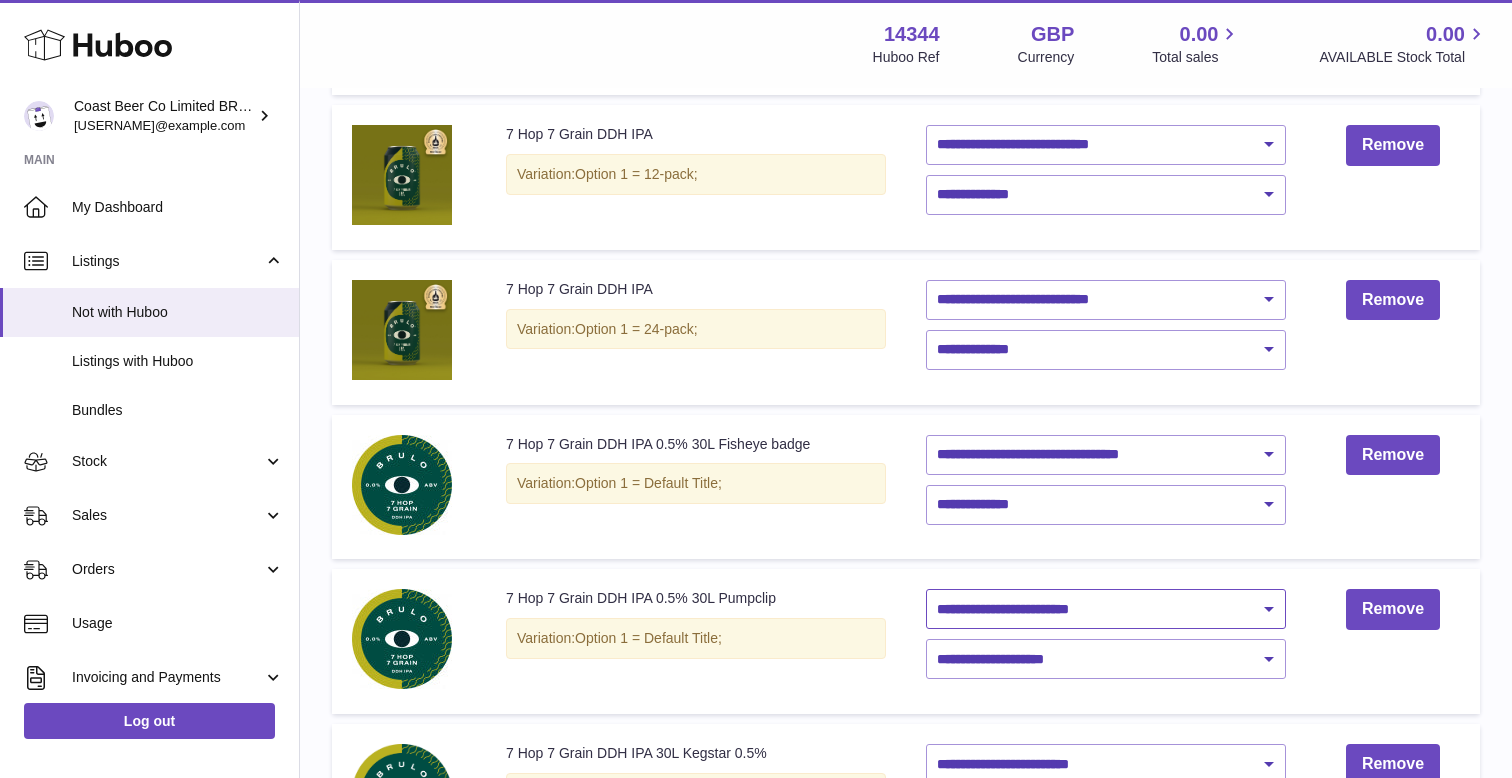 click on "**********" at bounding box center [1106, 609] 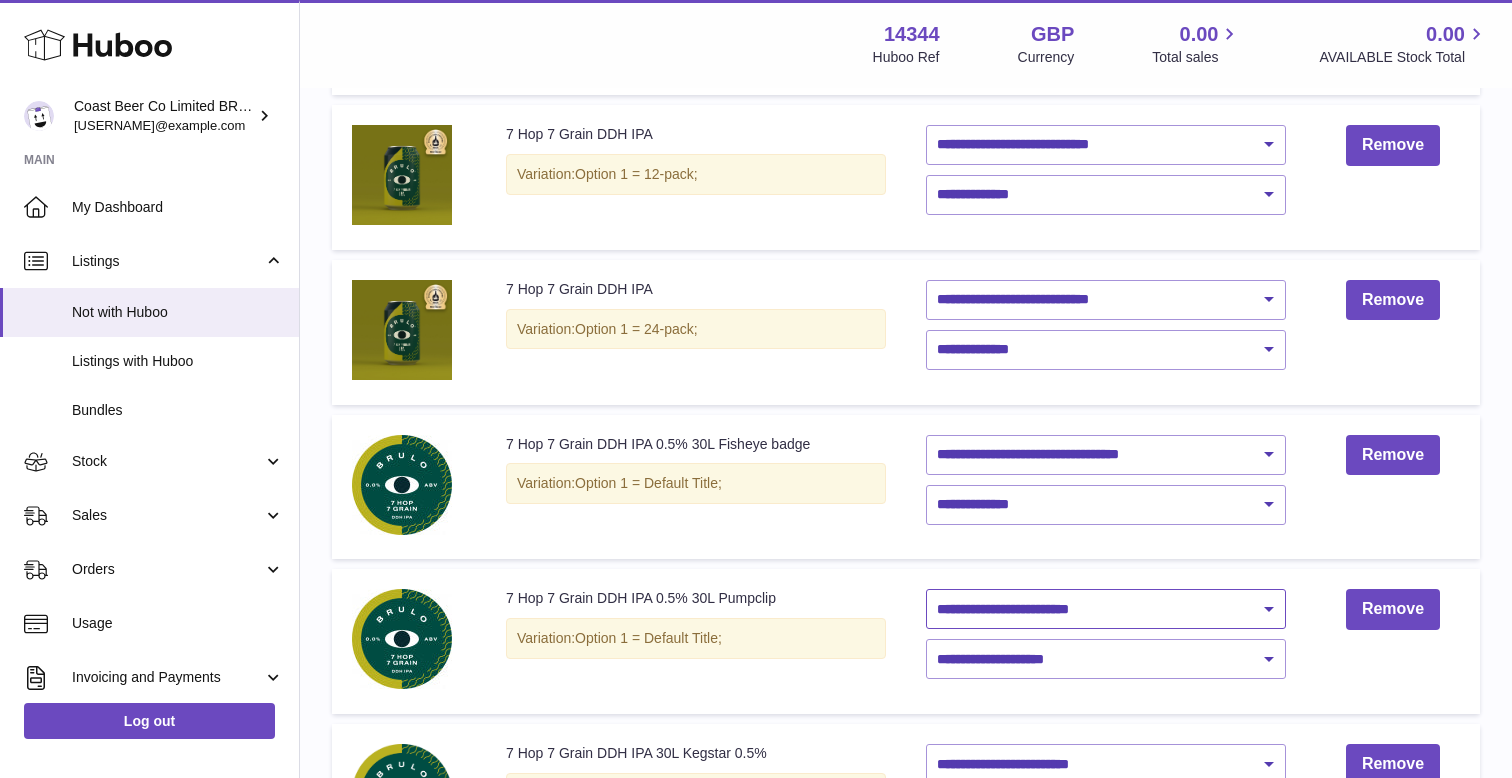 select on "********" 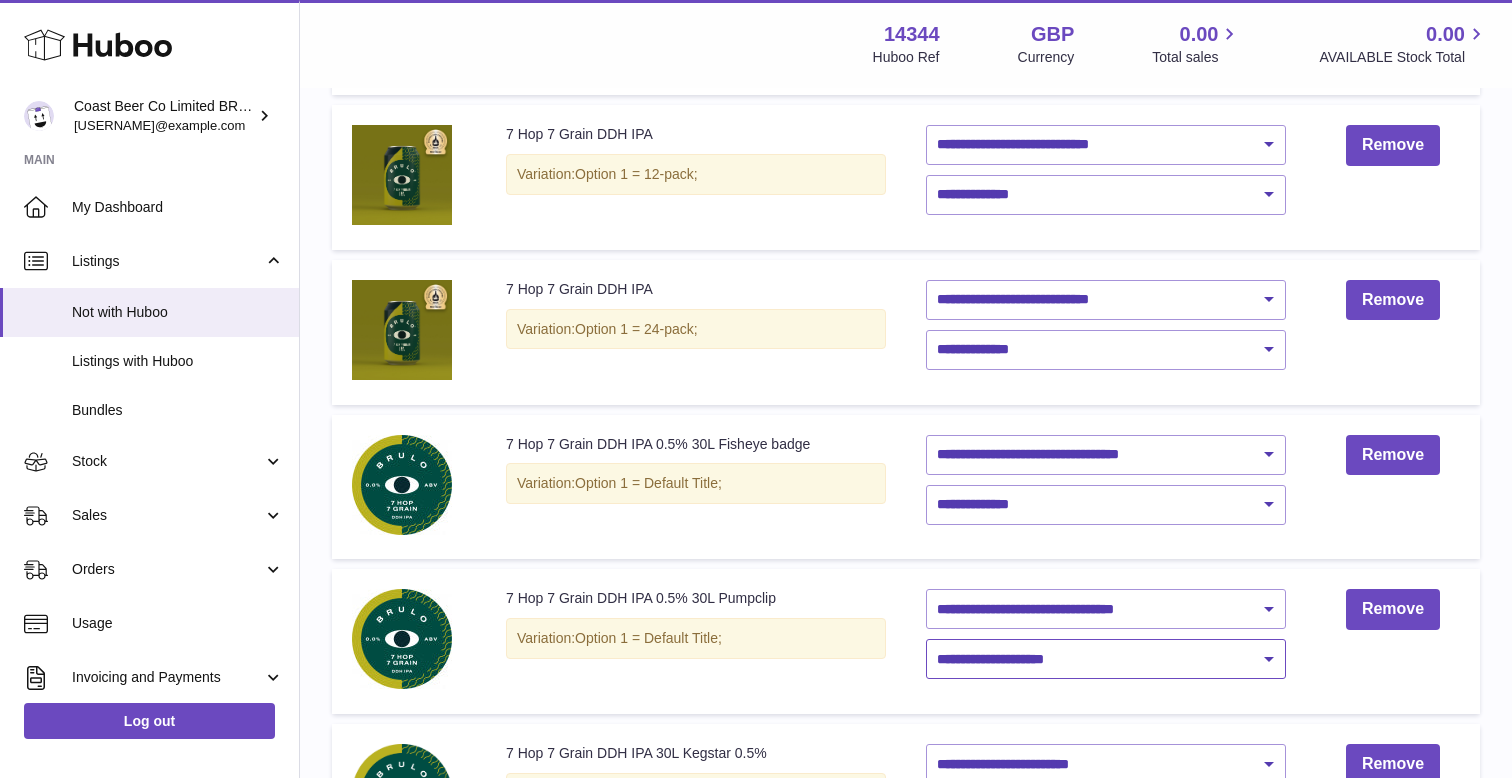 click on "**********" at bounding box center [1106, 659] 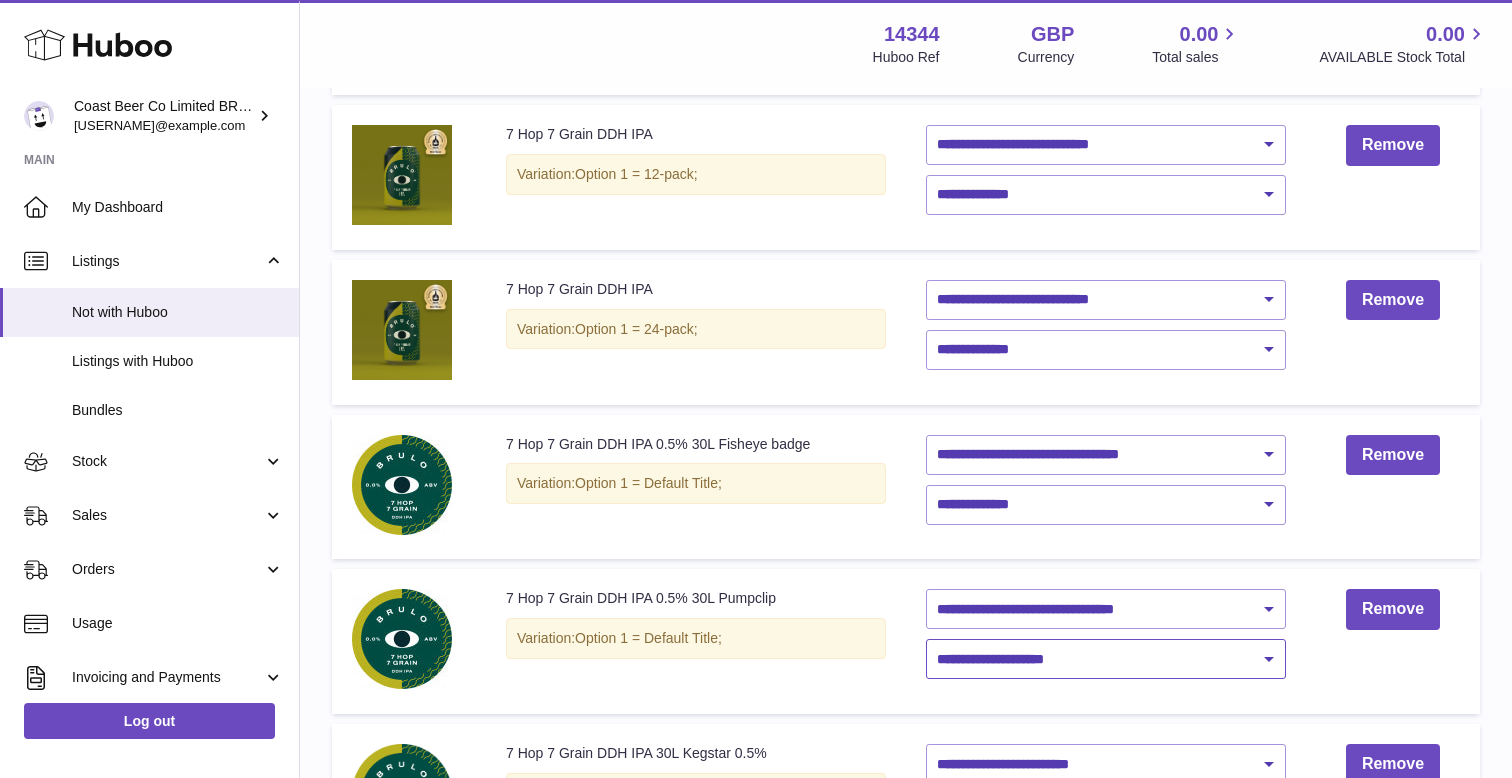 select on "****" 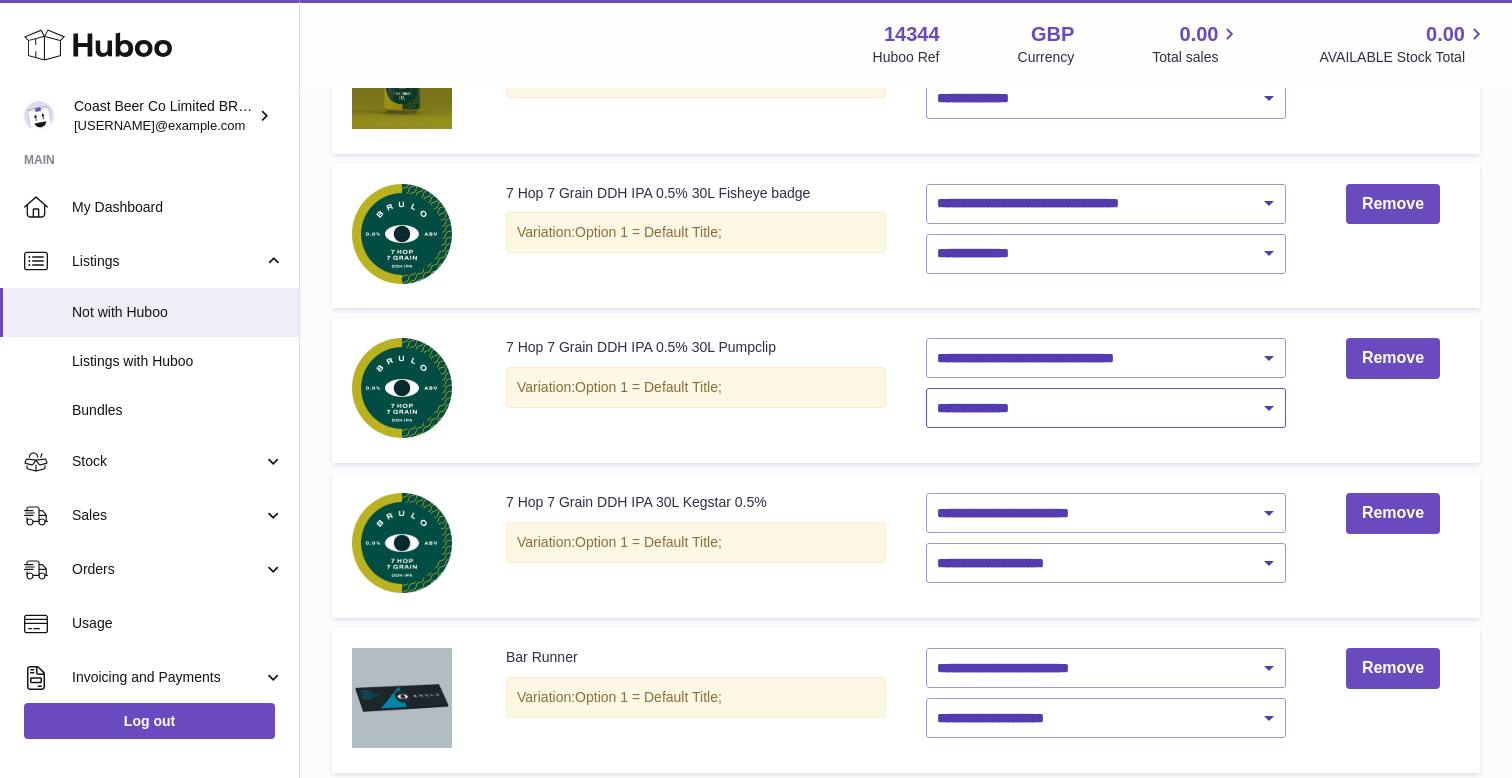scroll, scrollTop: 1096, scrollLeft: 0, axis: vertical 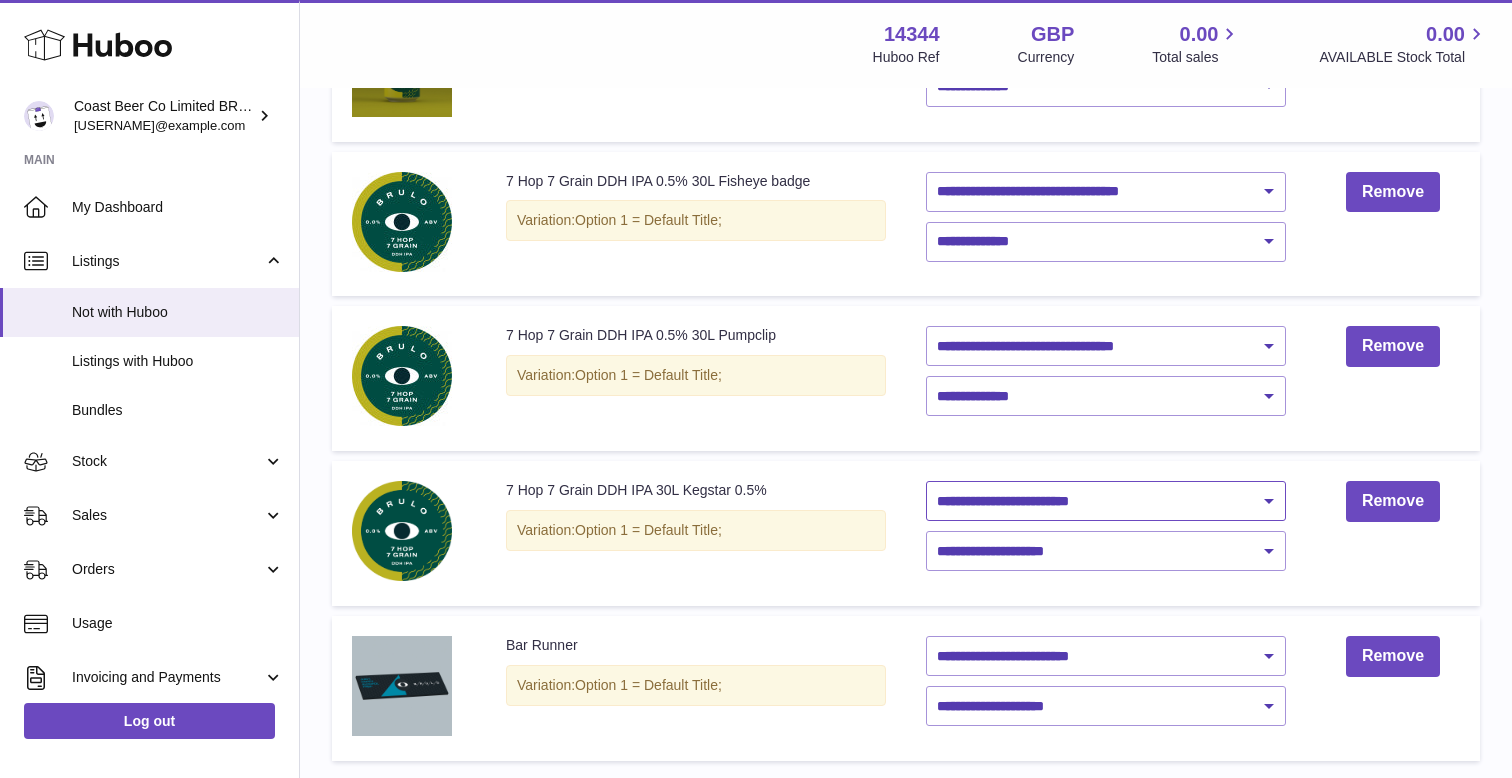 click on "**********" at bounding box center [1106, 501] 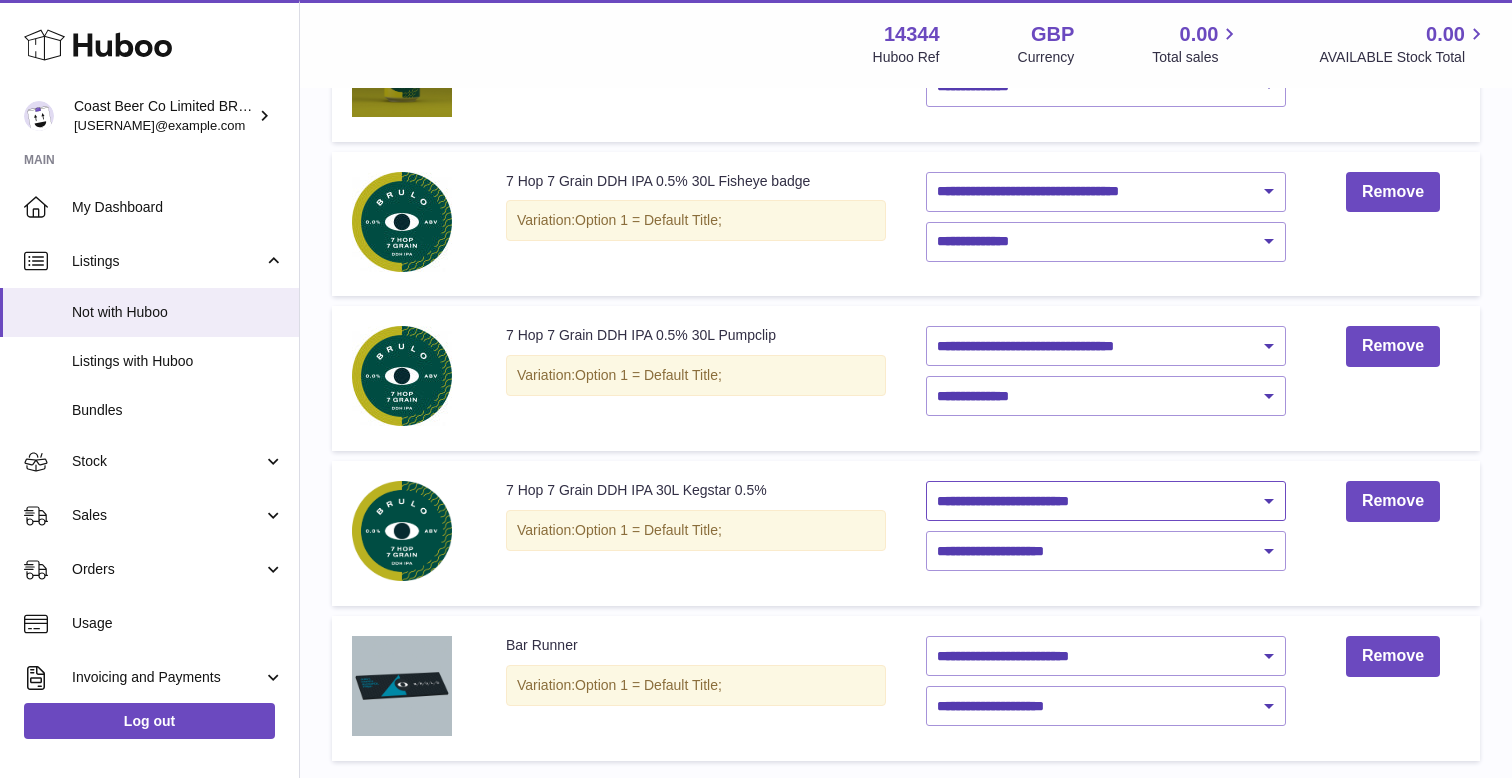 select on "********" 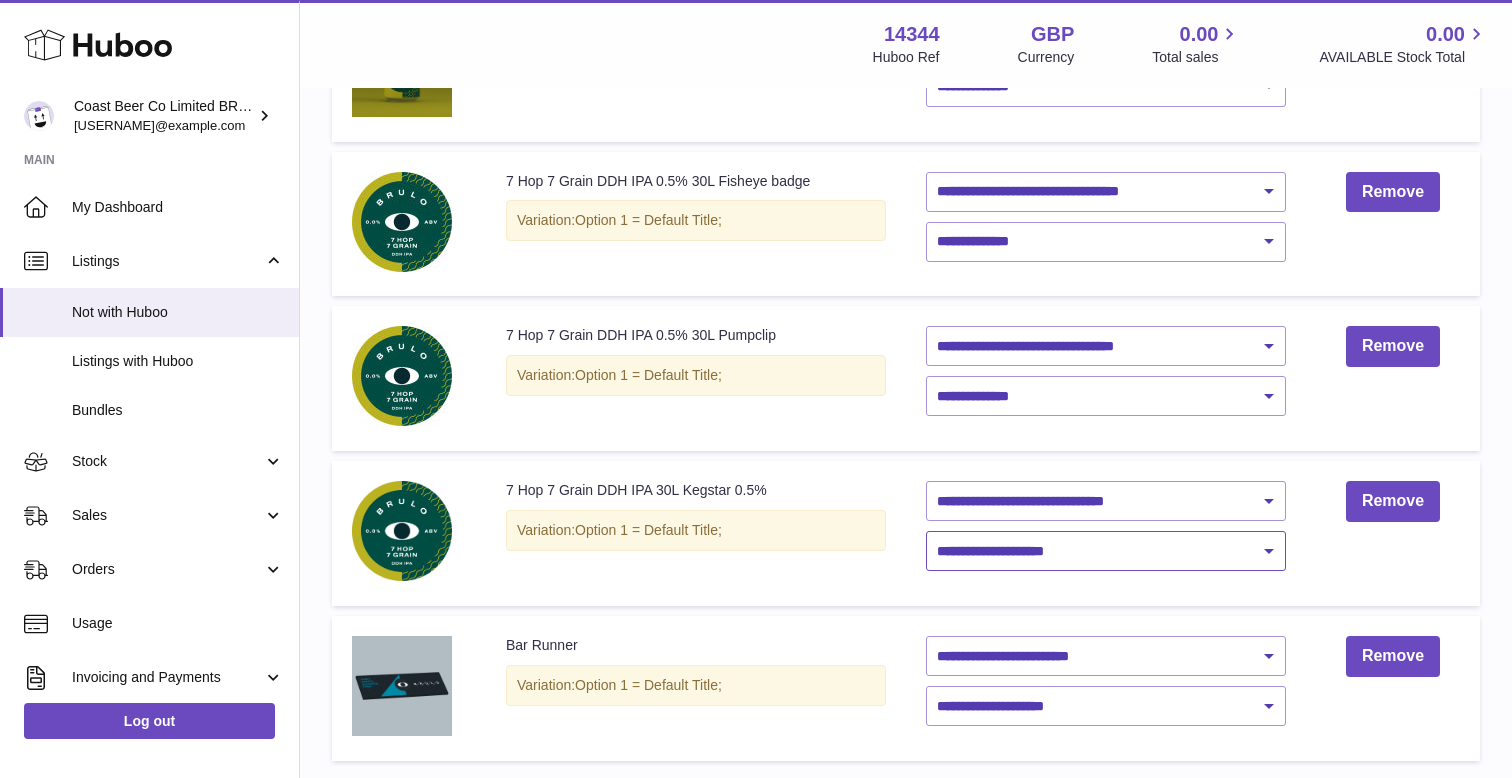 click on "**********" at bounding box center (1106, 551) 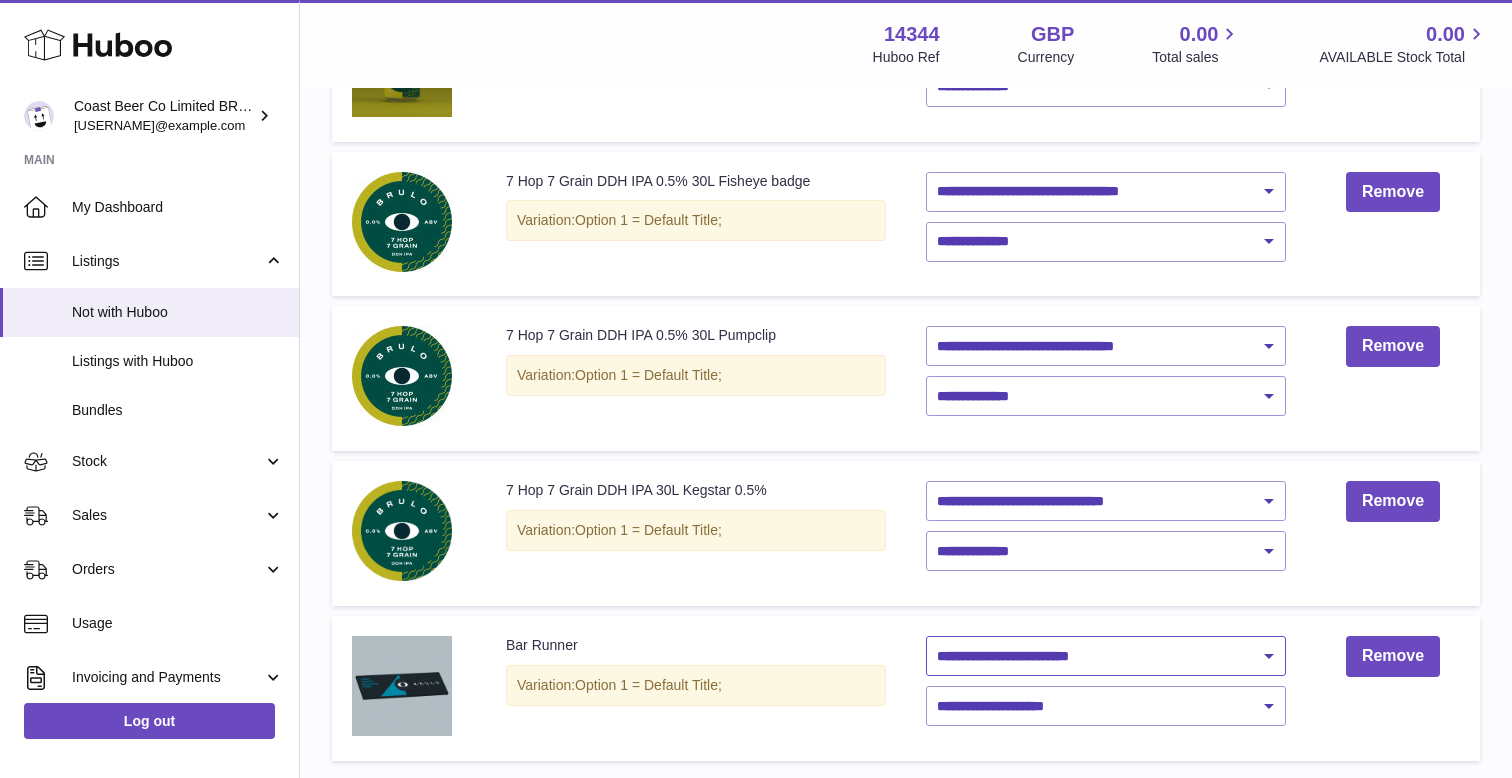 click on "**********" at bounding box center (1106, 656) 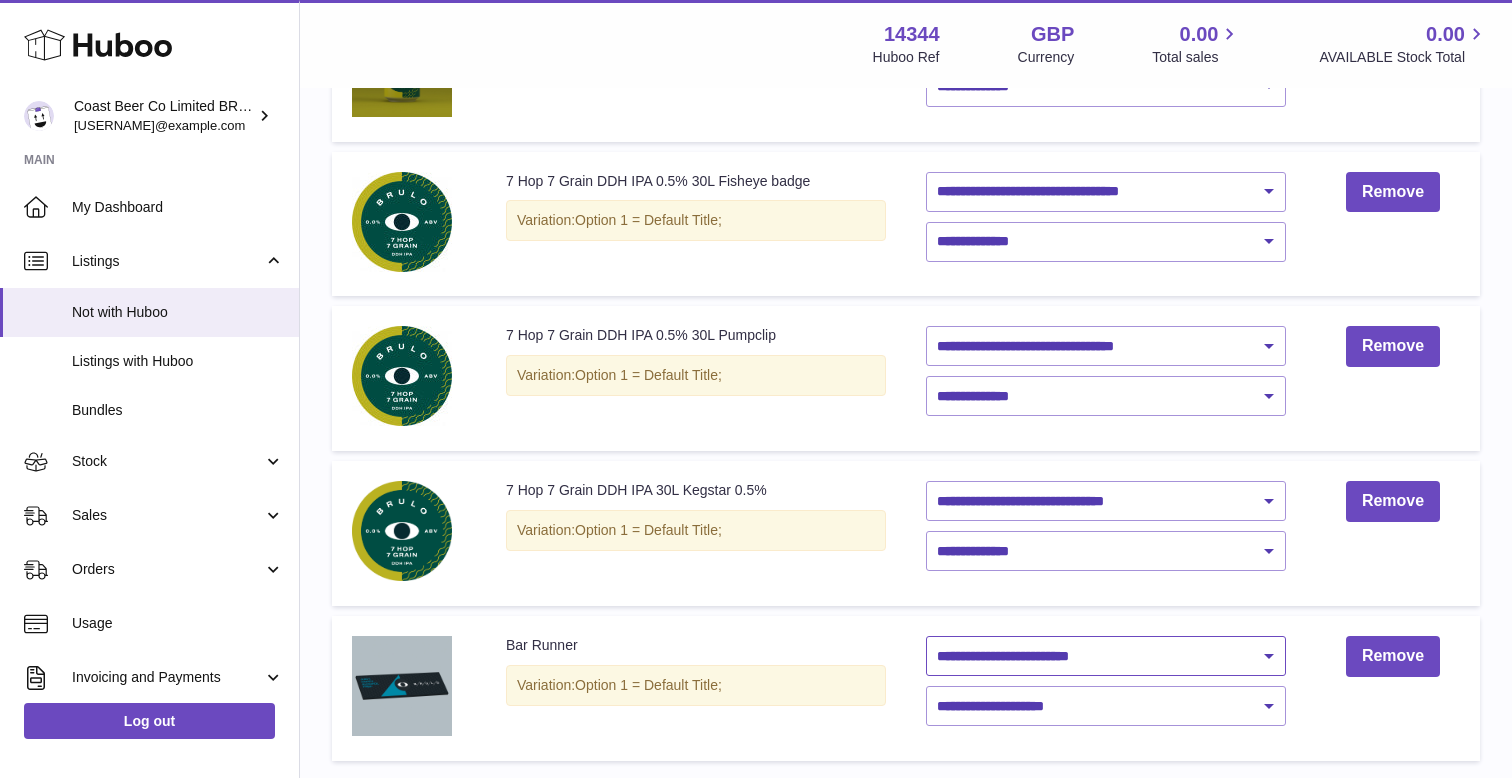 select on "********" 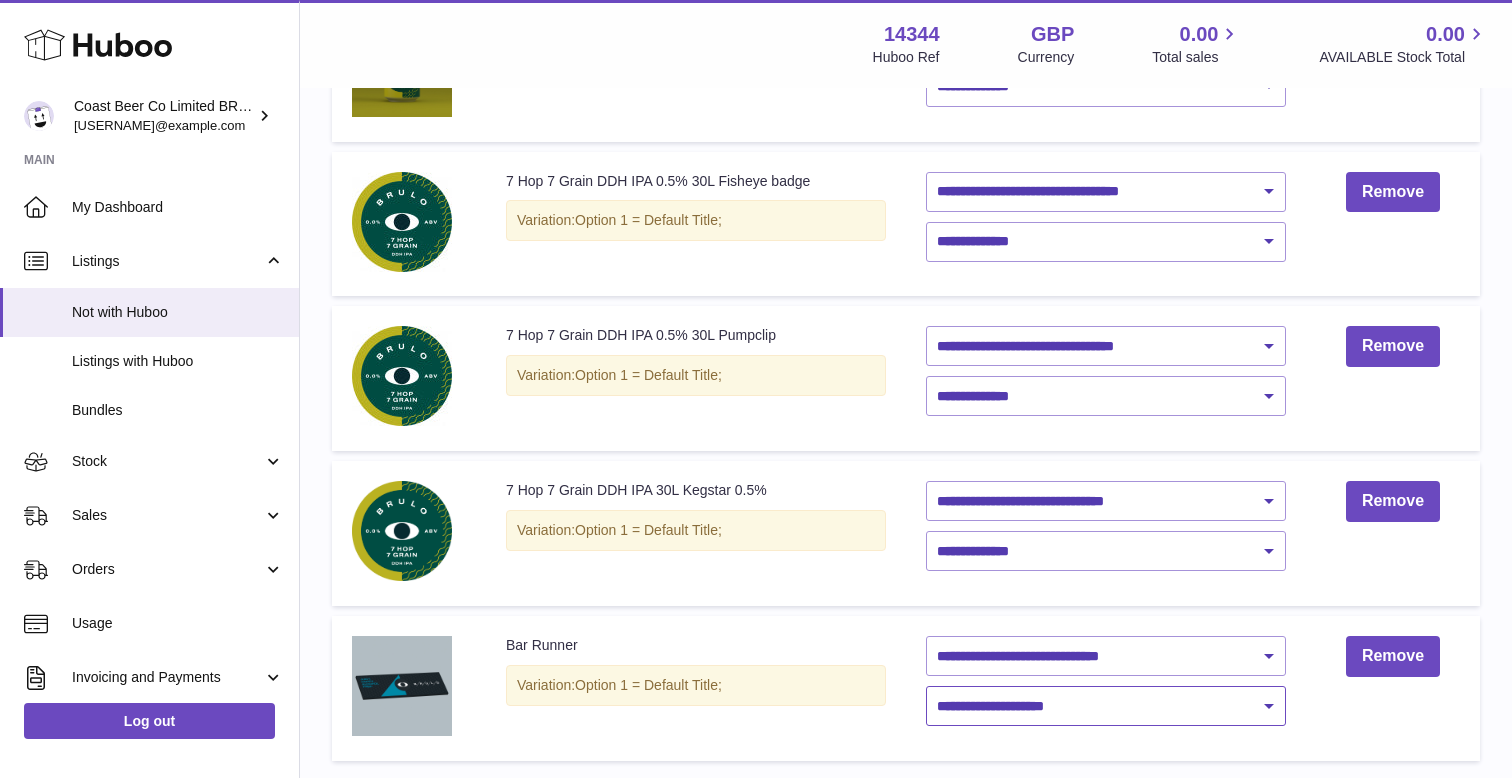 click on "**********" at bounding box center (1106, 706) 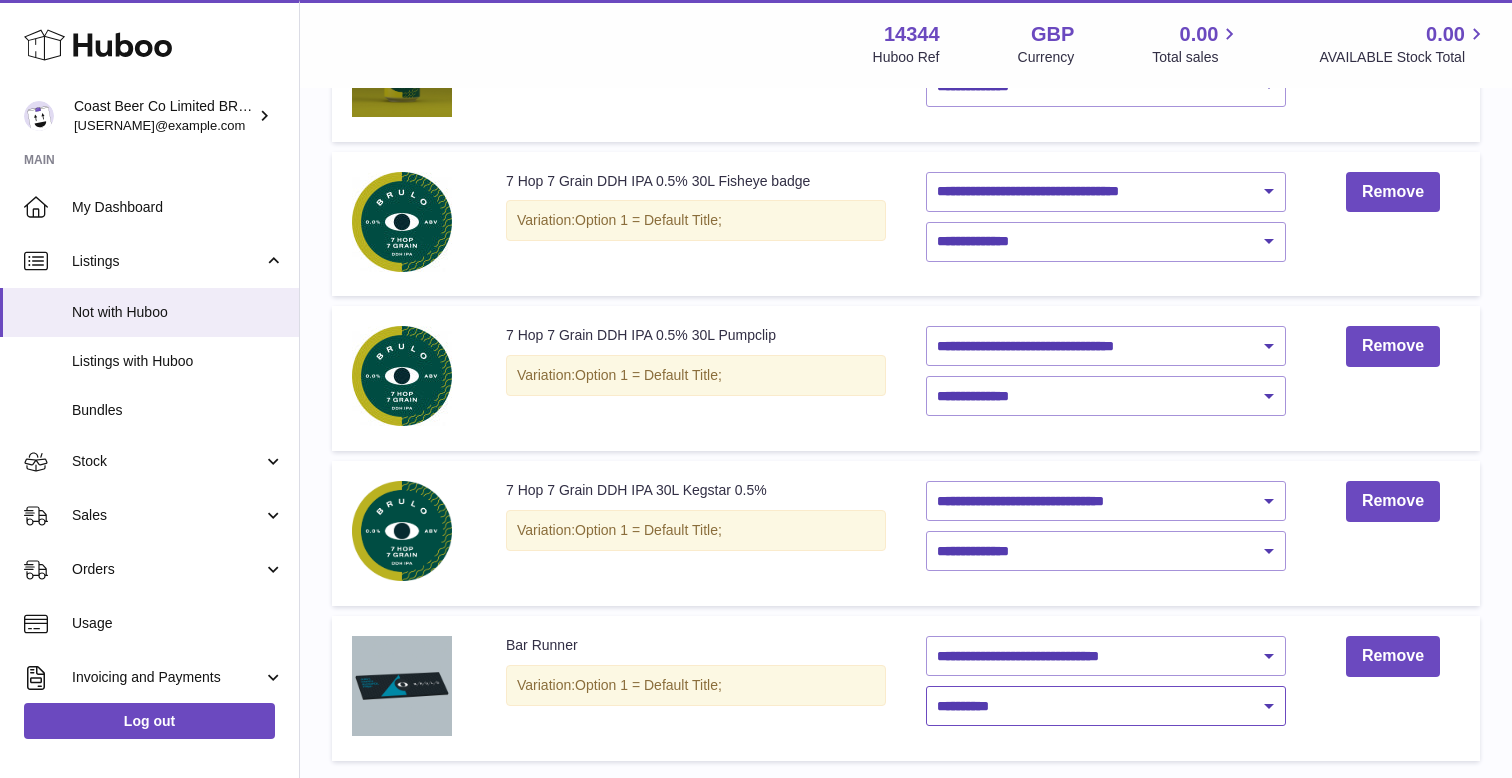 click on "**********" at bounding box center (1106, 706) 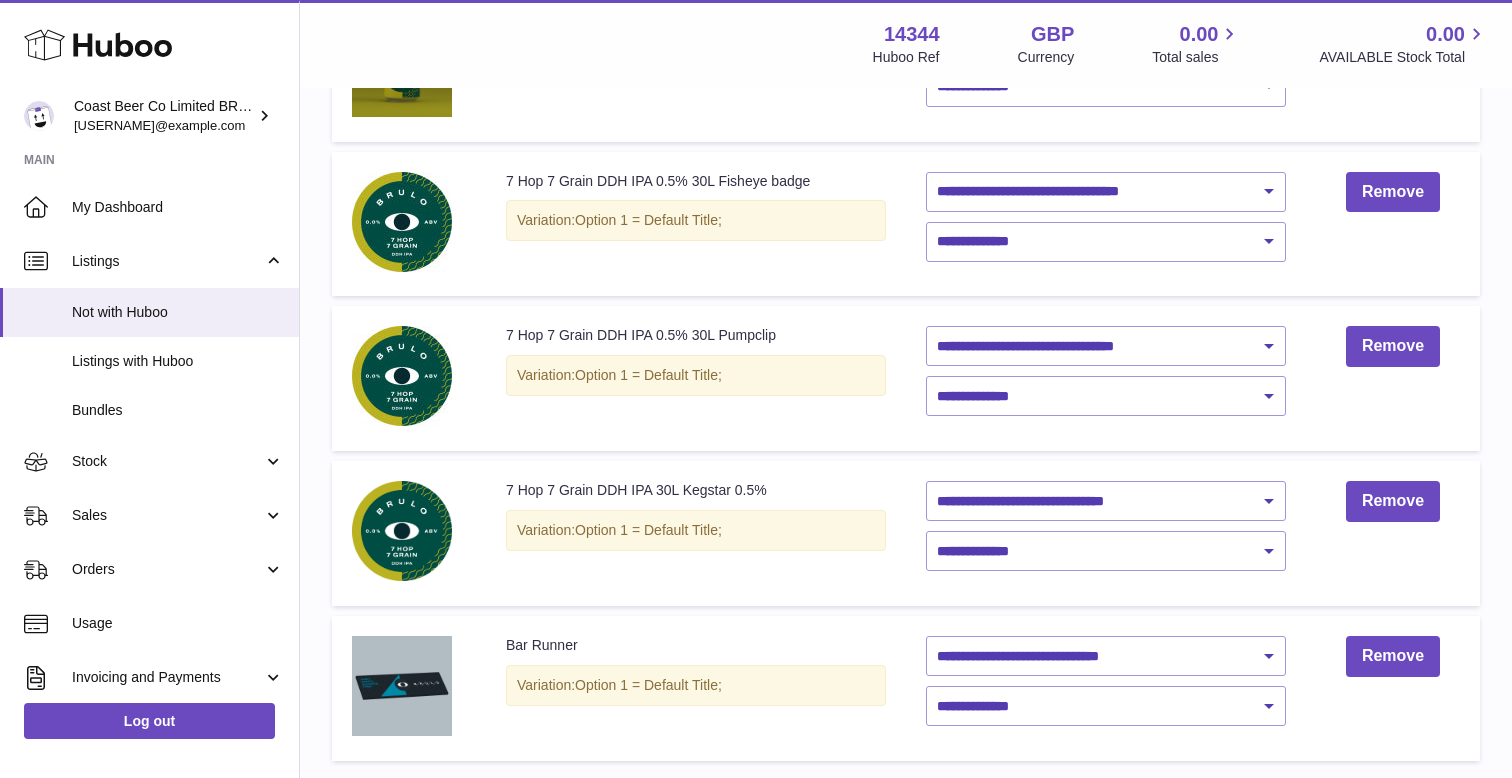 click on "Description   Bar Runner
Variation:
Option 1 = Default Title;" at bounding box center (696, 688) 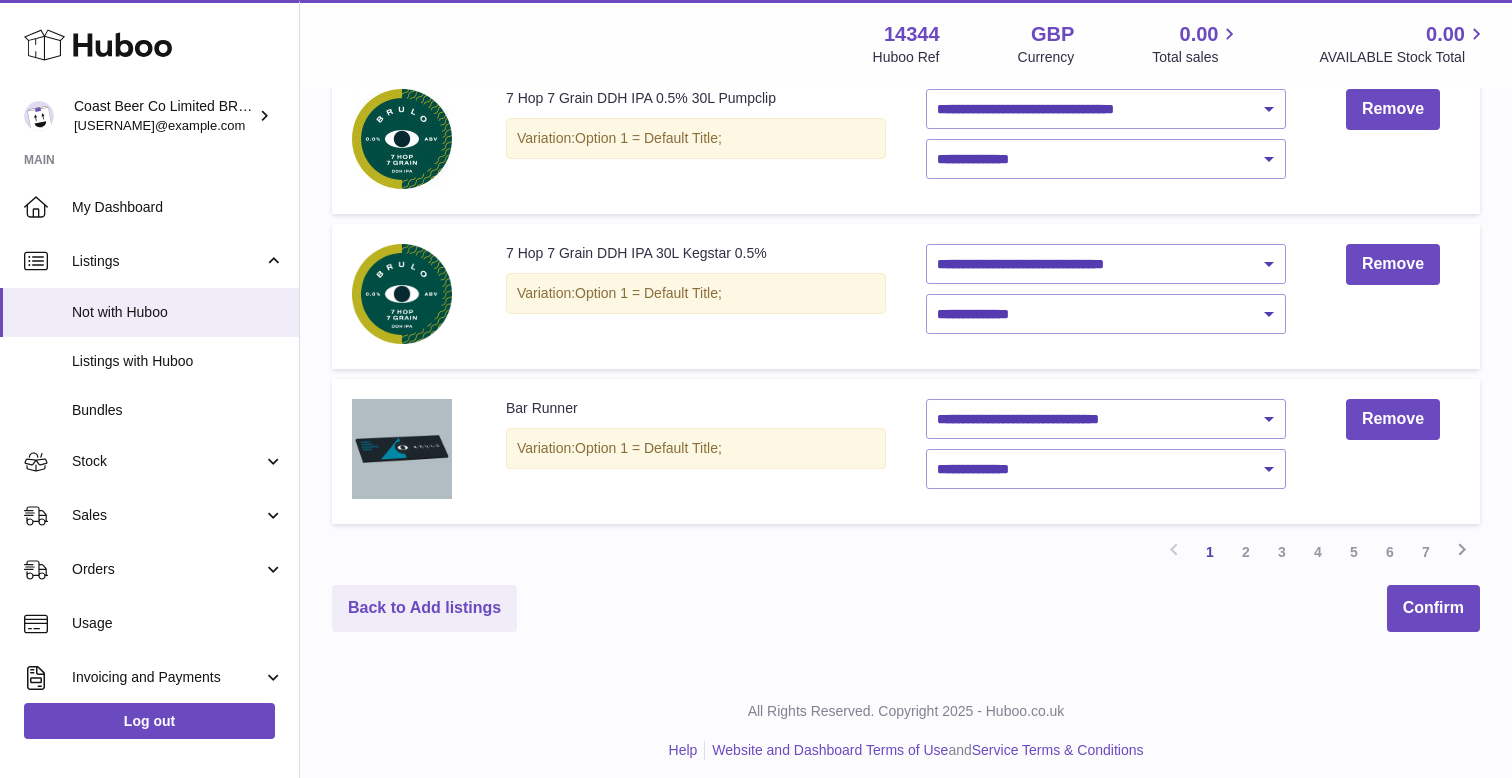 scroll, scrollTop: 1345, scrollLeft: 0, axis: vertical 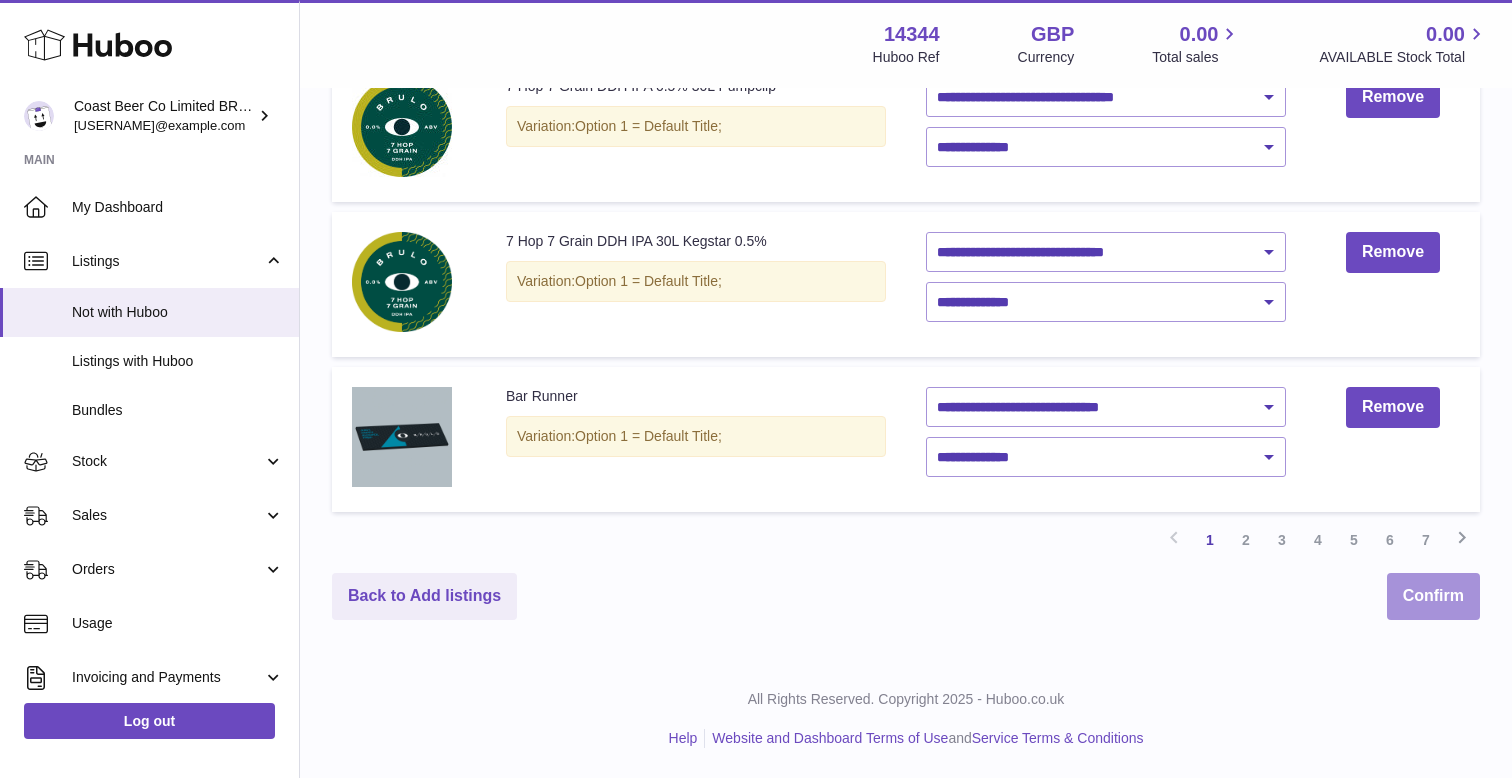 click on "Confirm" at bounding box center (1433, 596) 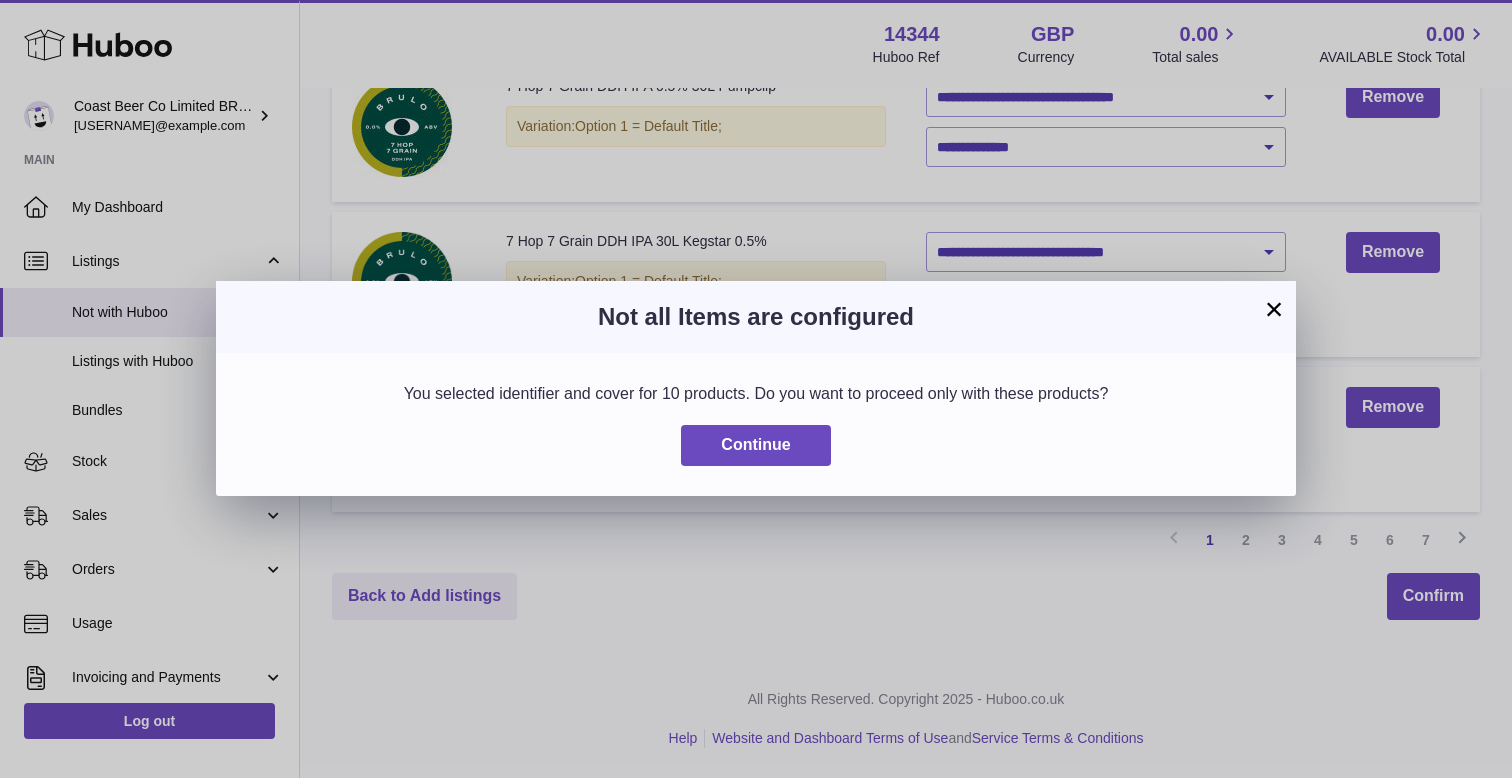 click on "×" at bounding box center (1274, 309) 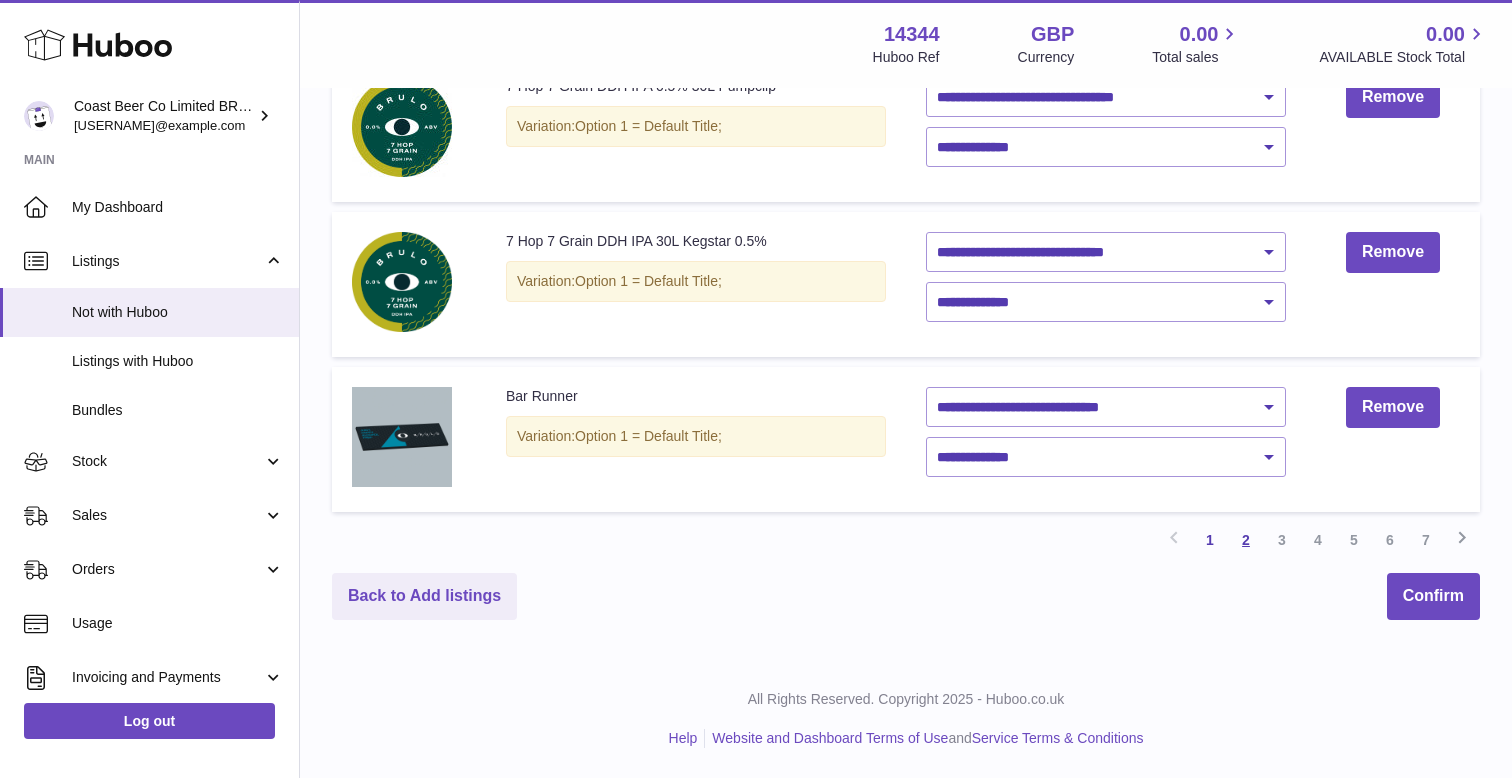 click on "2" at bounding box center (1246, 540) 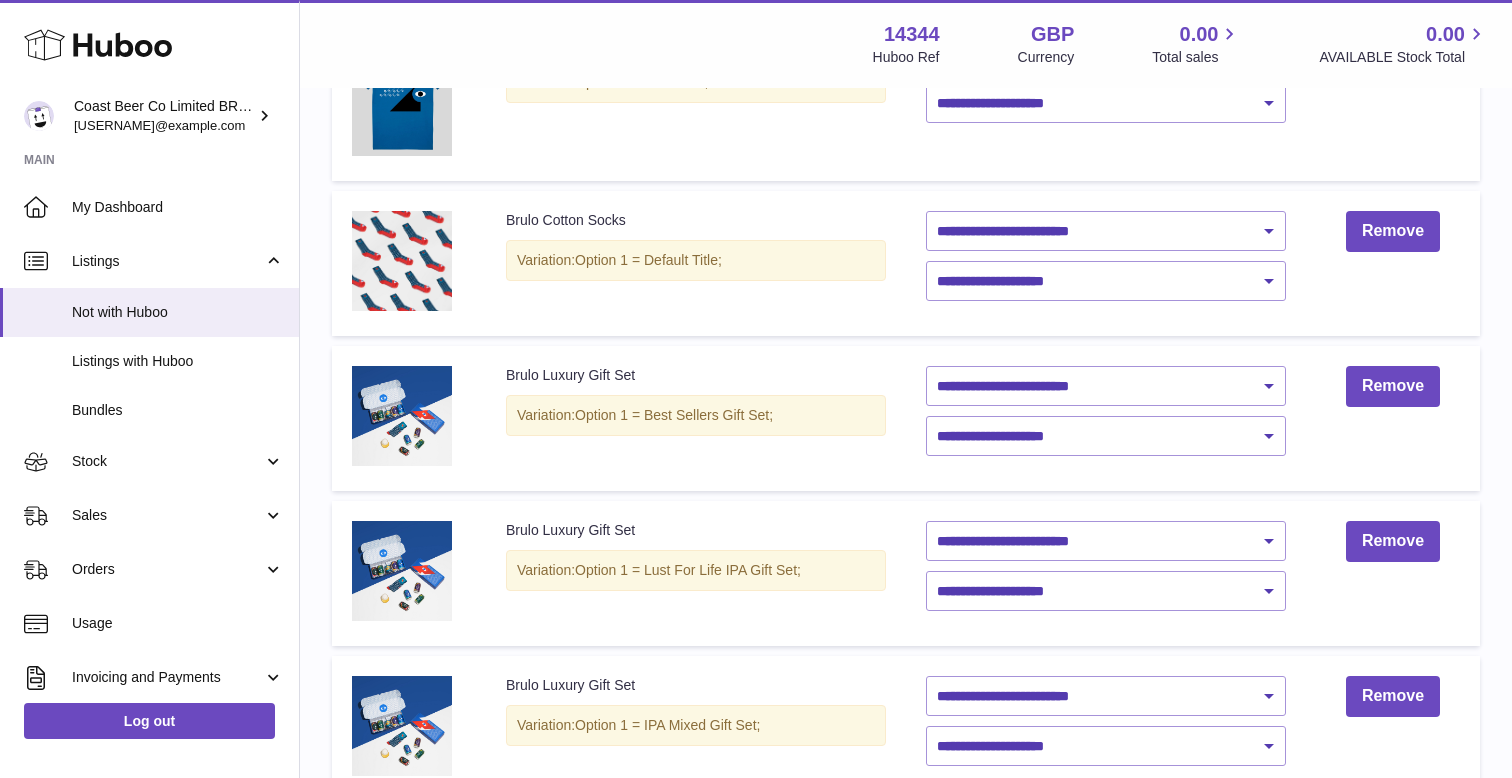 scroll, scrollTop: 1461, scrollLeft: 0, axis: vertical 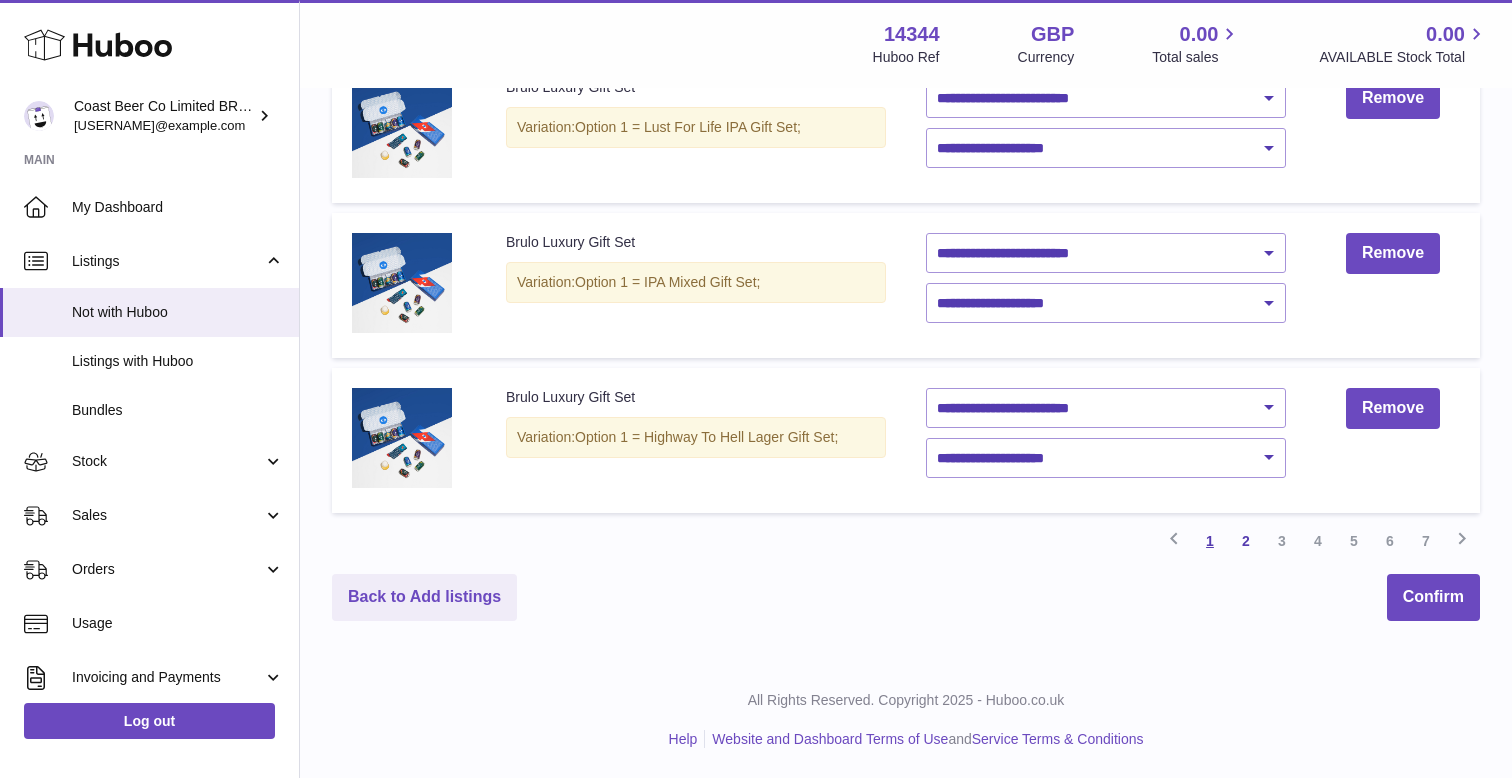 click on "1" at bounding box center [1210, 541] 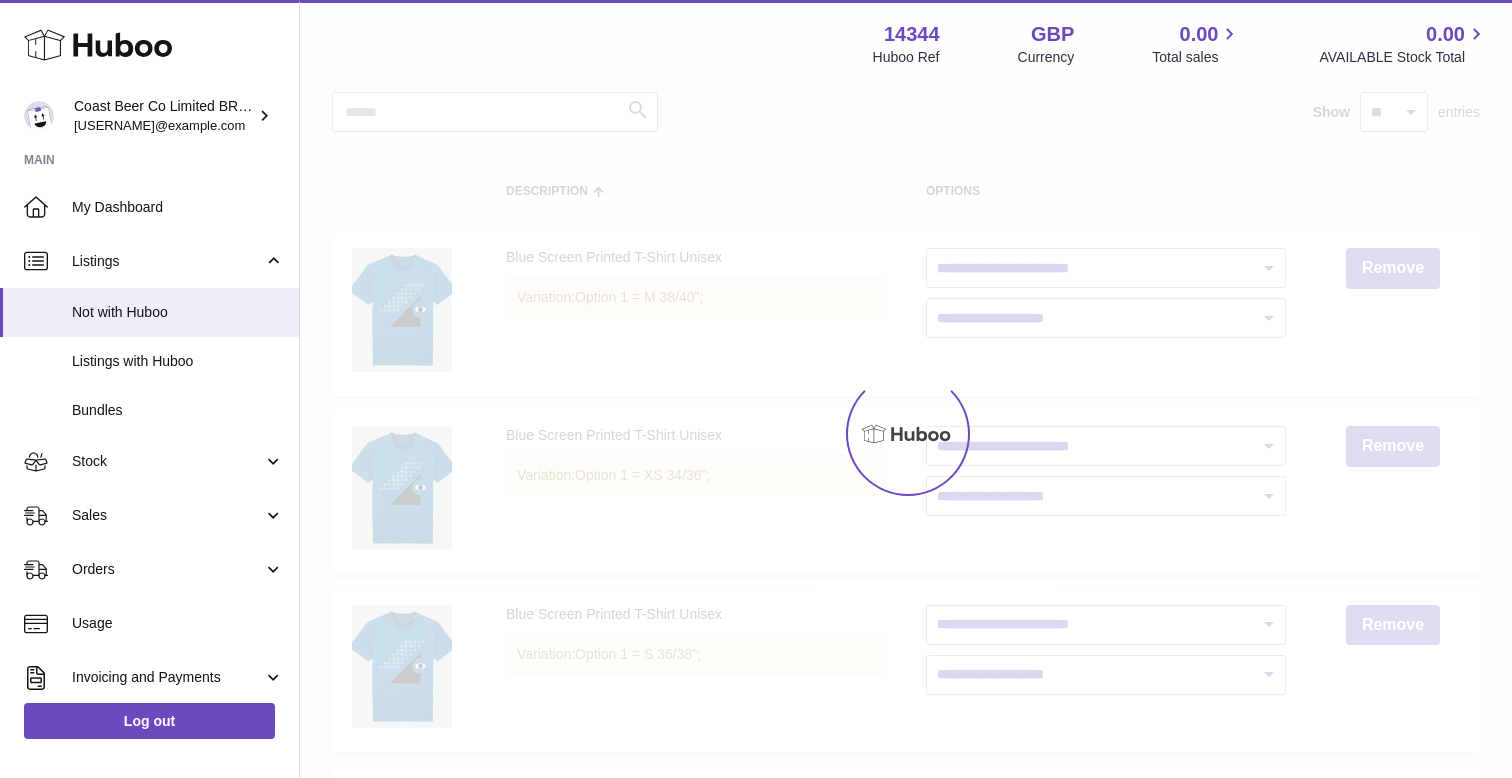 select on "********" 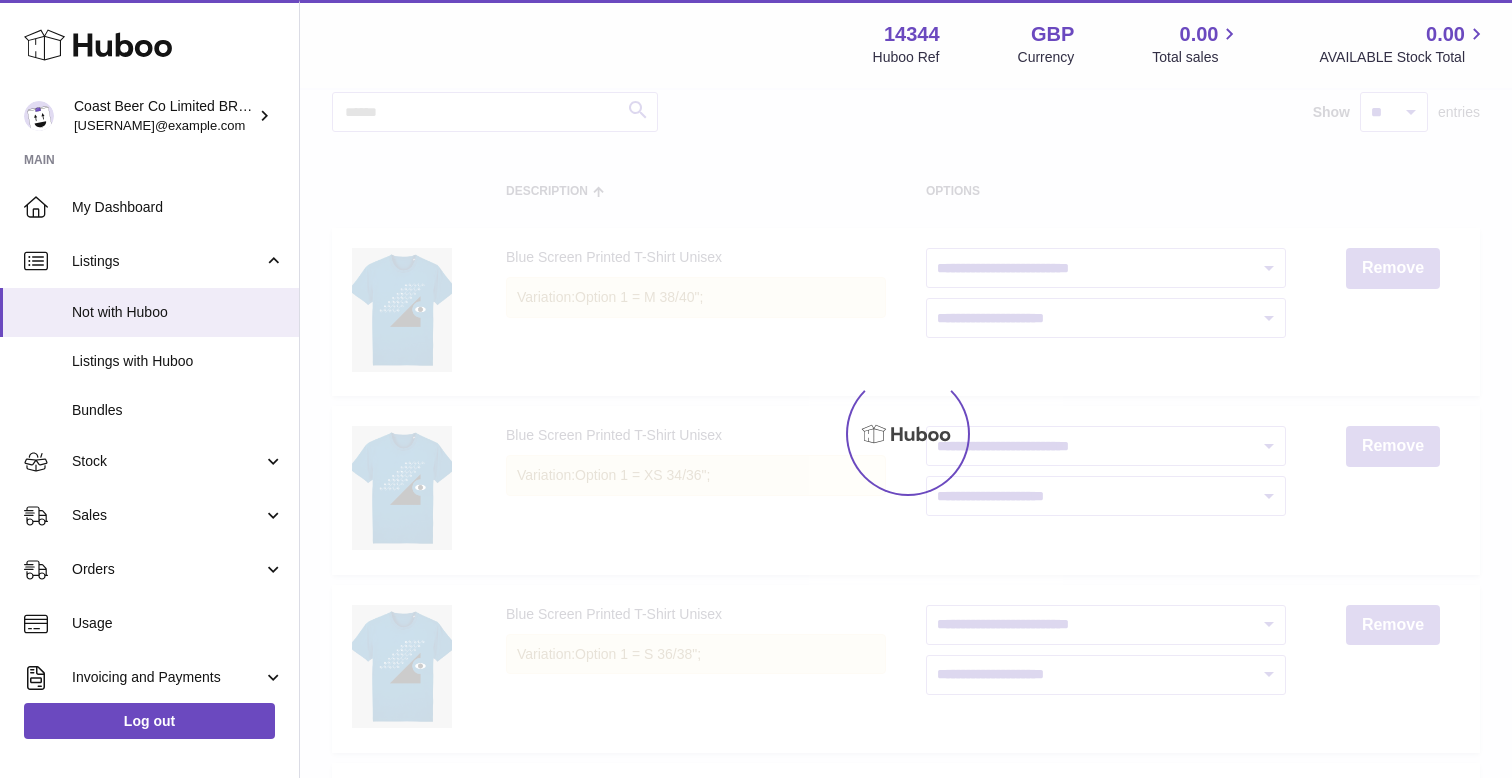 select on "****" 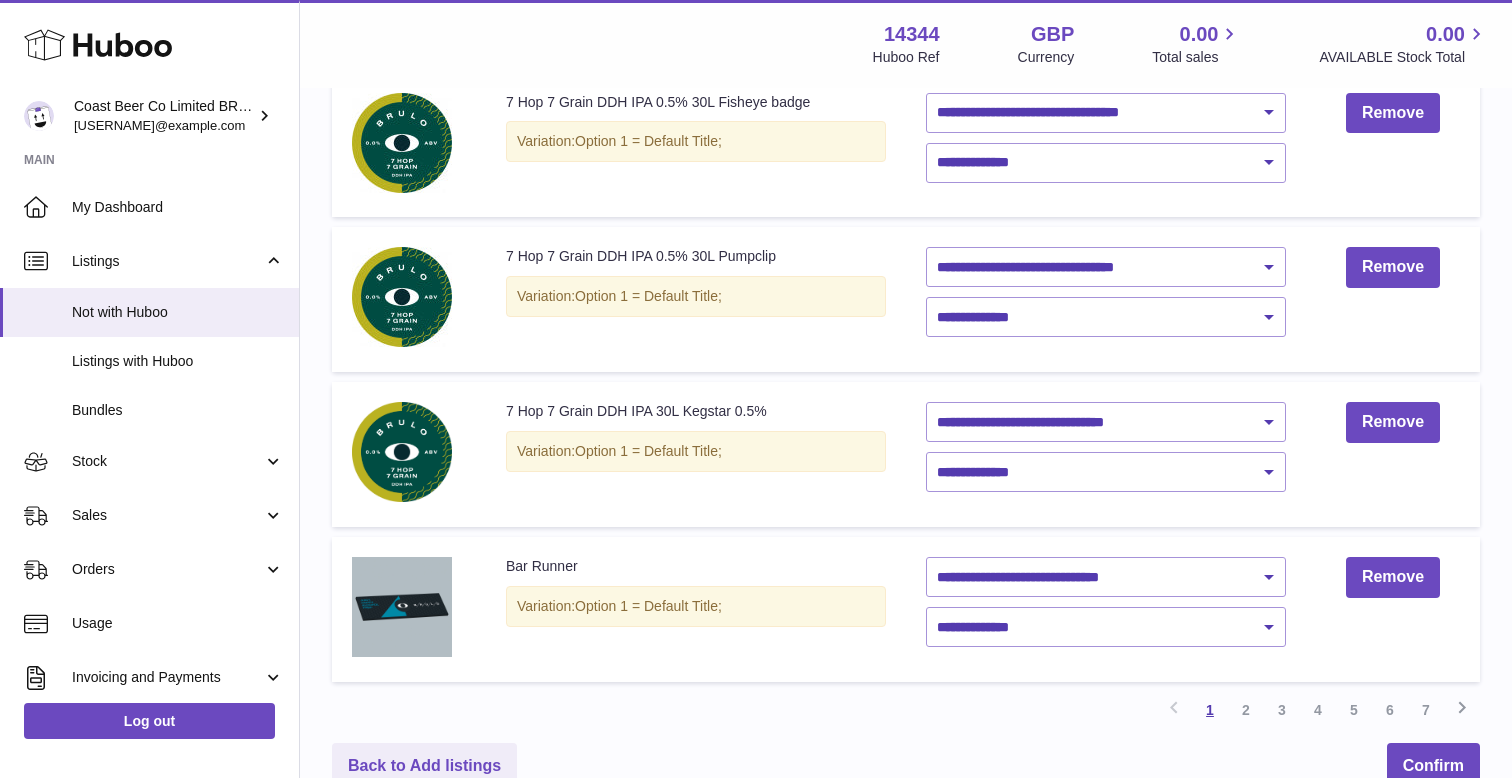 scroll, scrollTop: 1345, scrollLeft: 0, axis: vertical 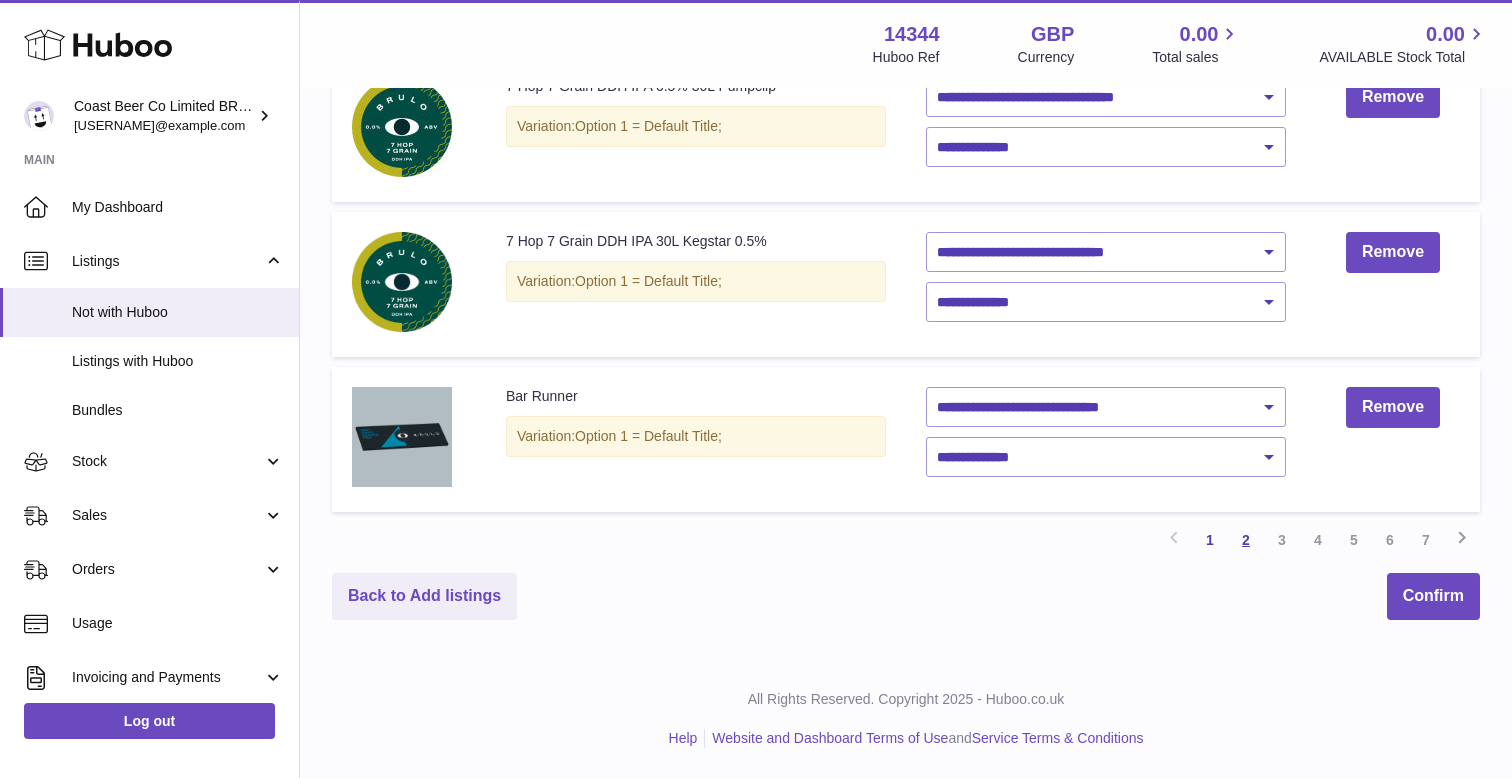 click on "2" at bounding box center [1246, 540] 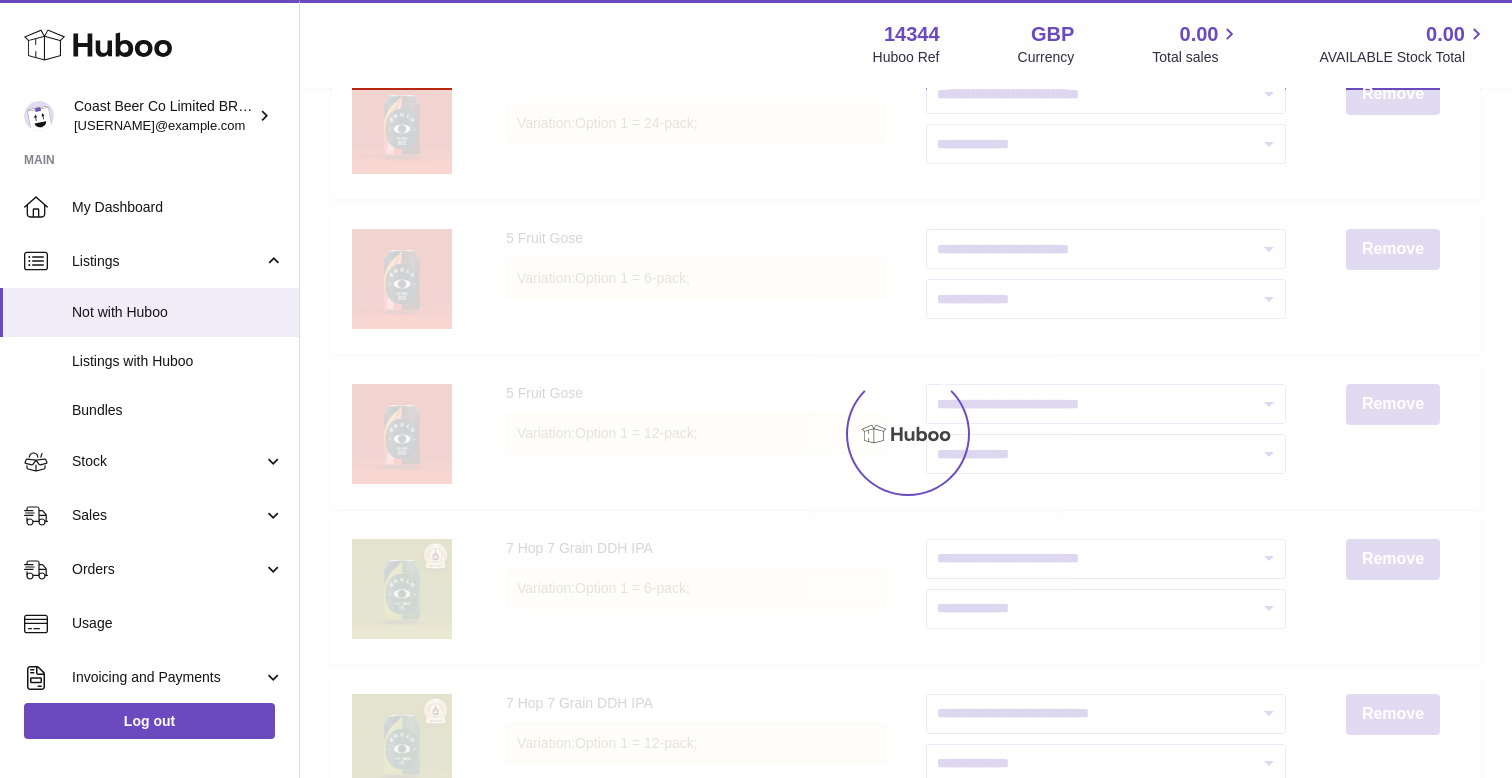 scroll, scrollTop: 90, scrollLeft: 0, axis: vertical 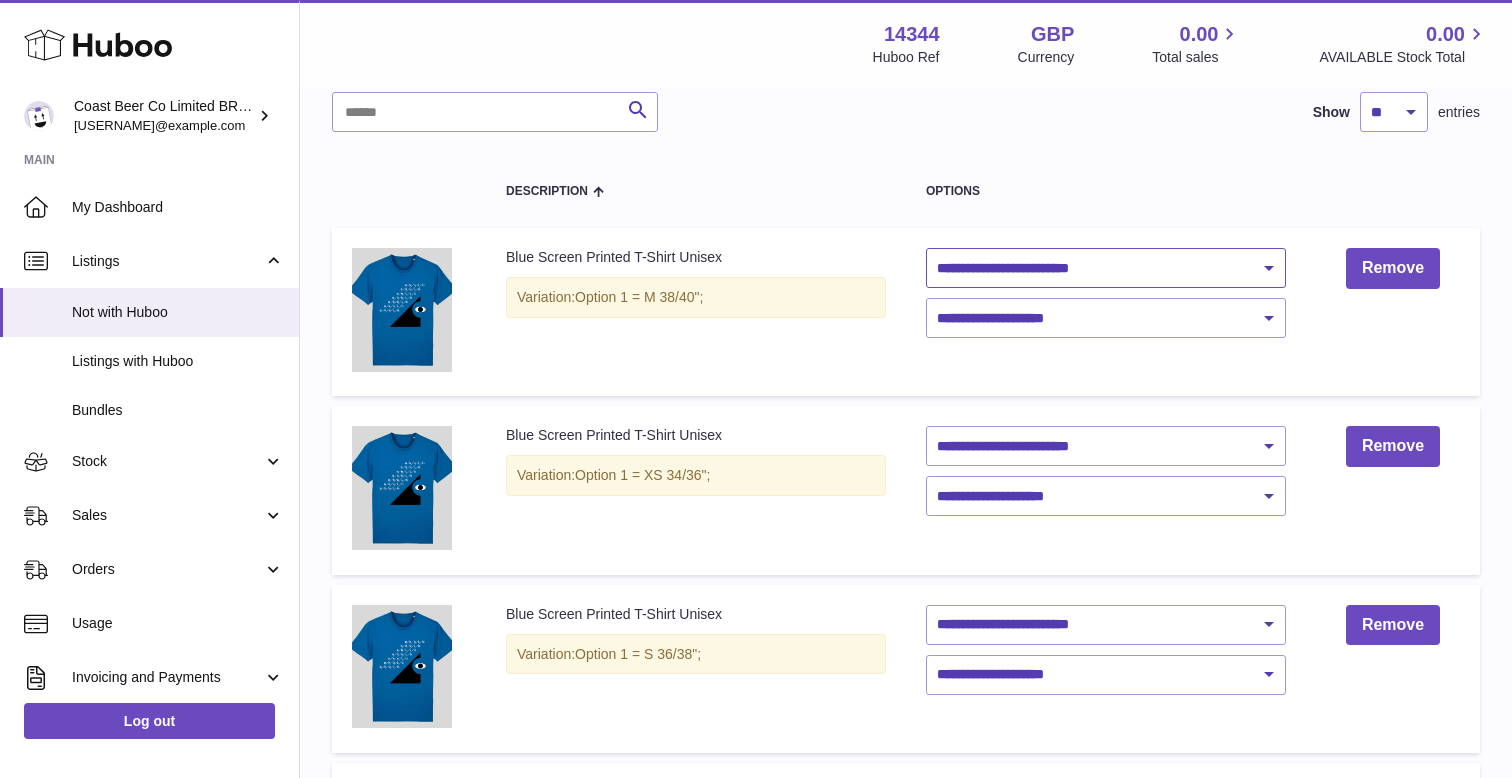 click on "**********" at bounding box center (1106, 268) 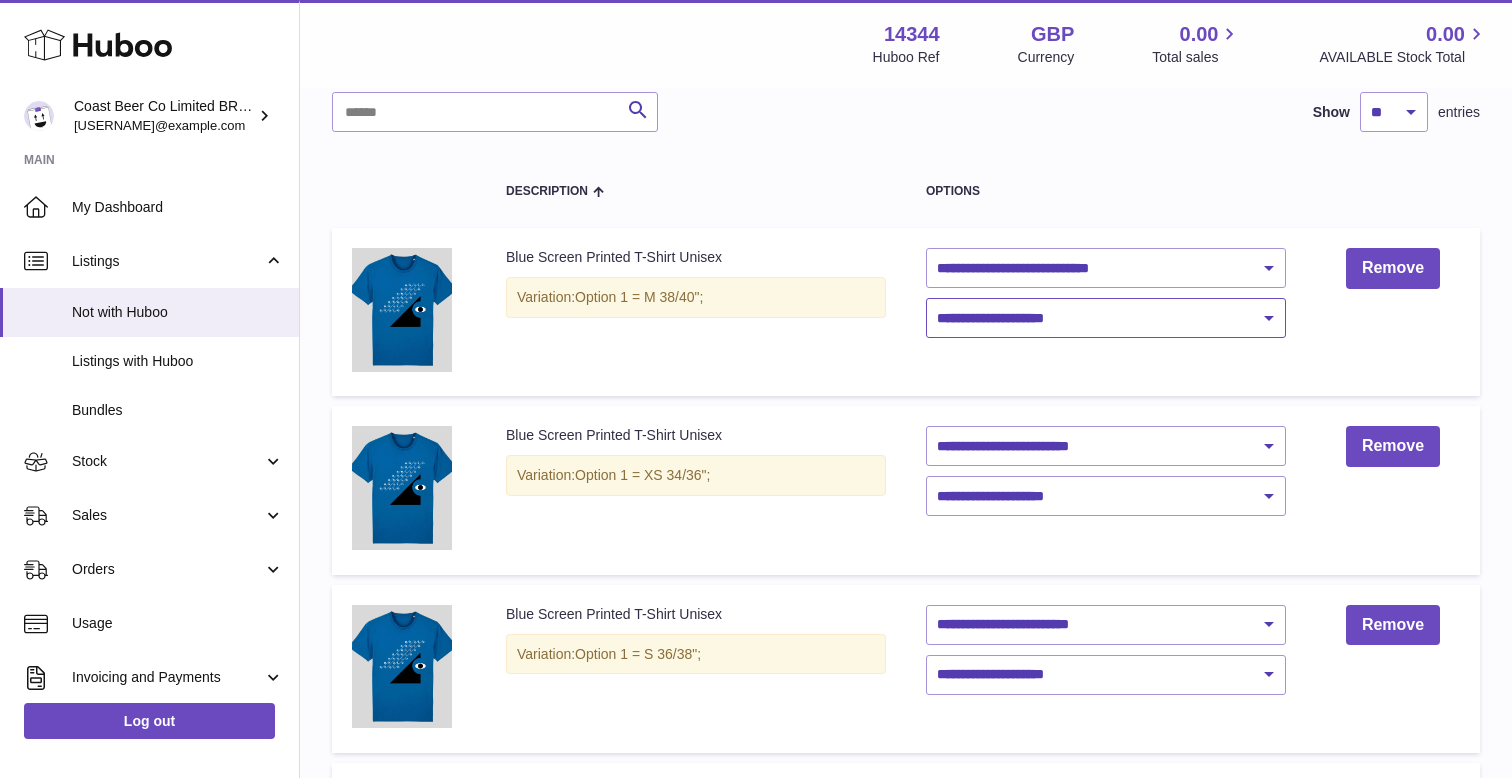 click on "**********" at bounding box center [1106, 318] 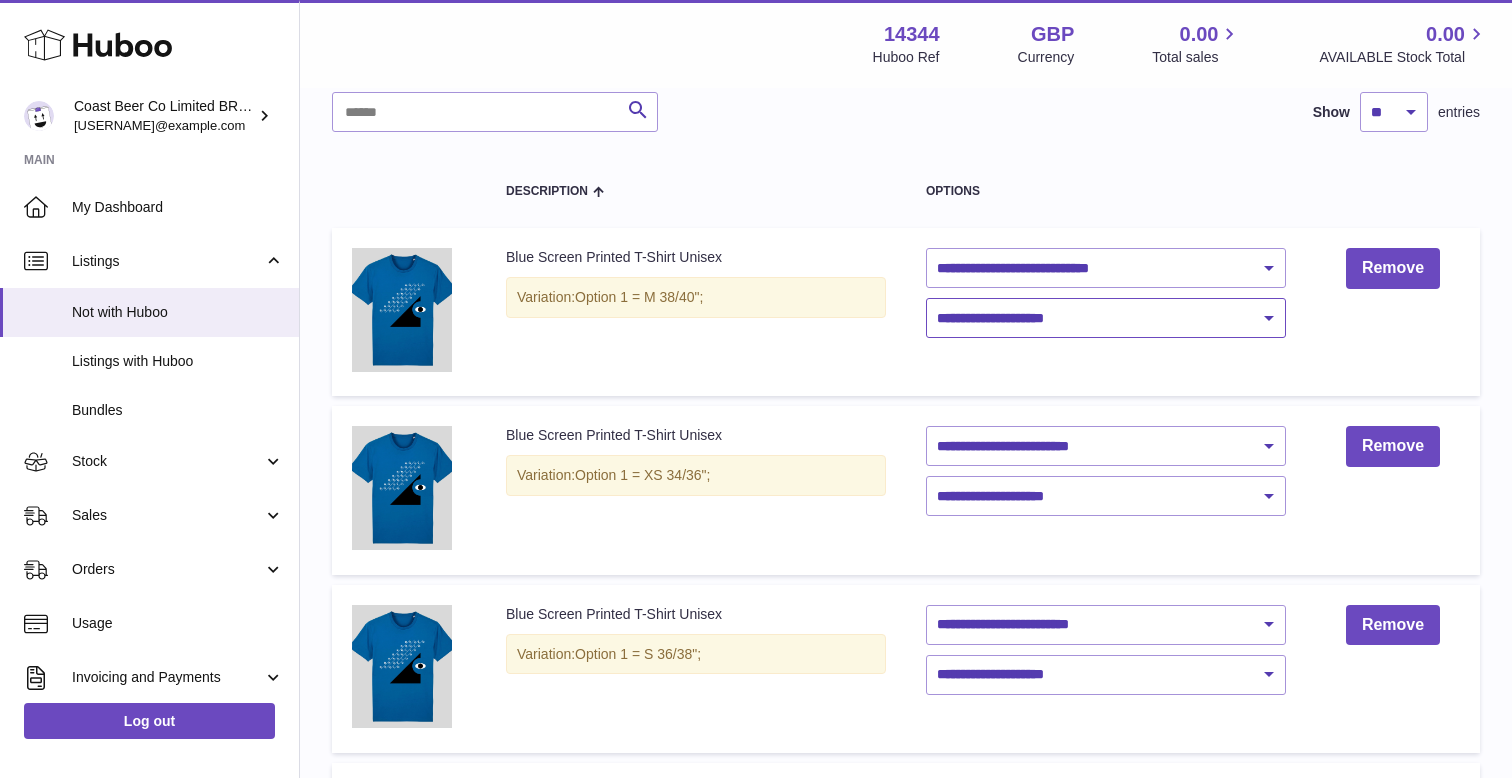 select on "****" 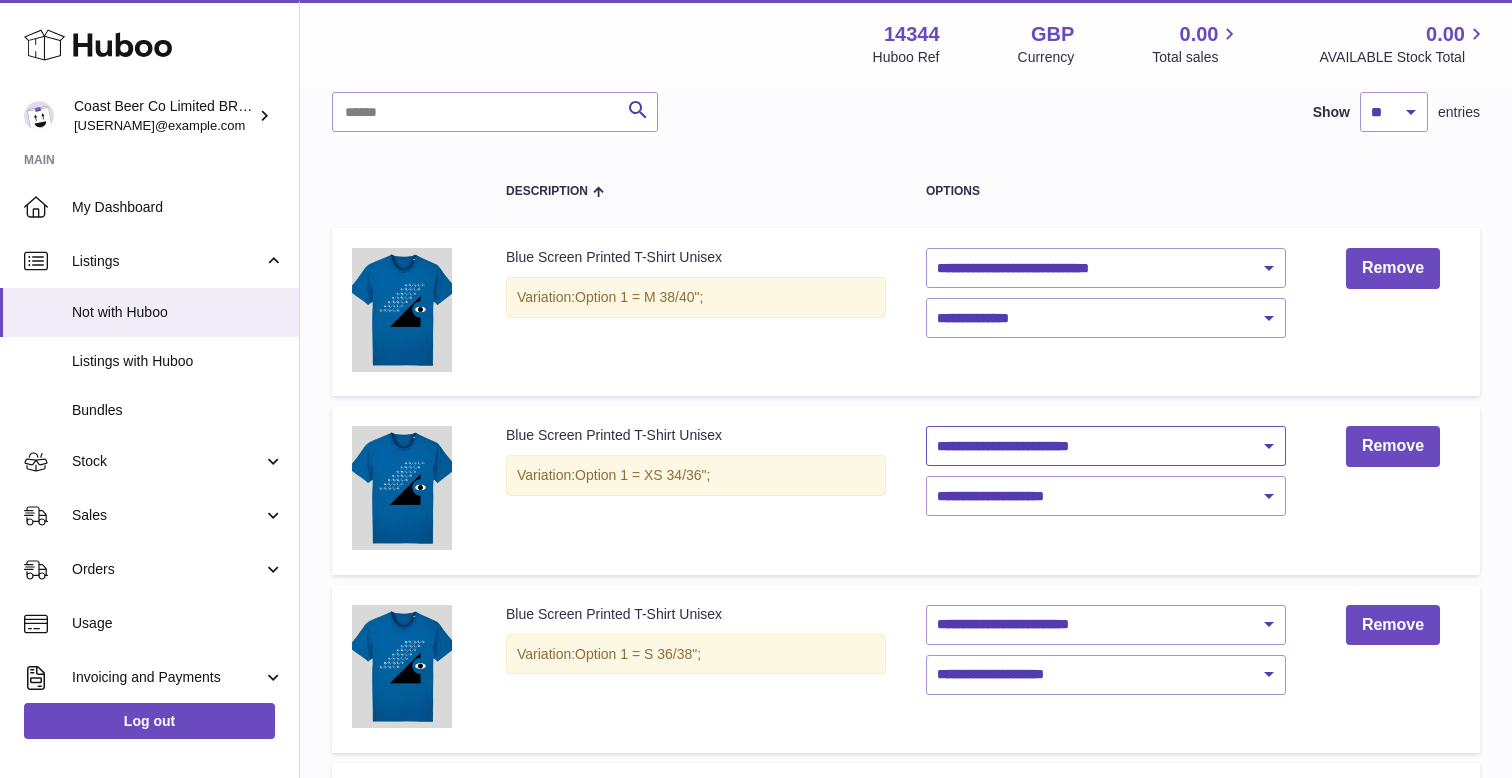 click on "**********" at bounding box center [1106, 446] 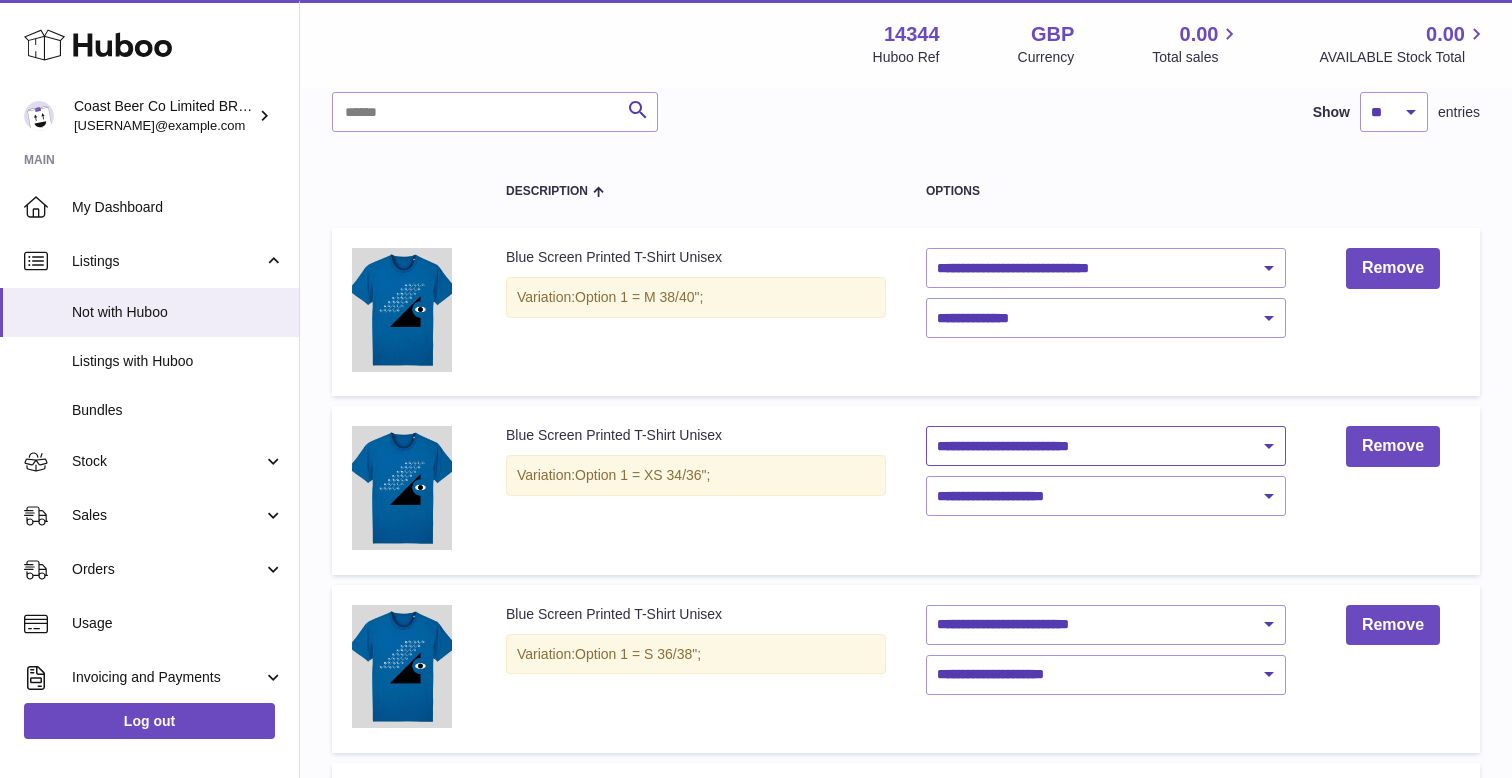 select on "********" 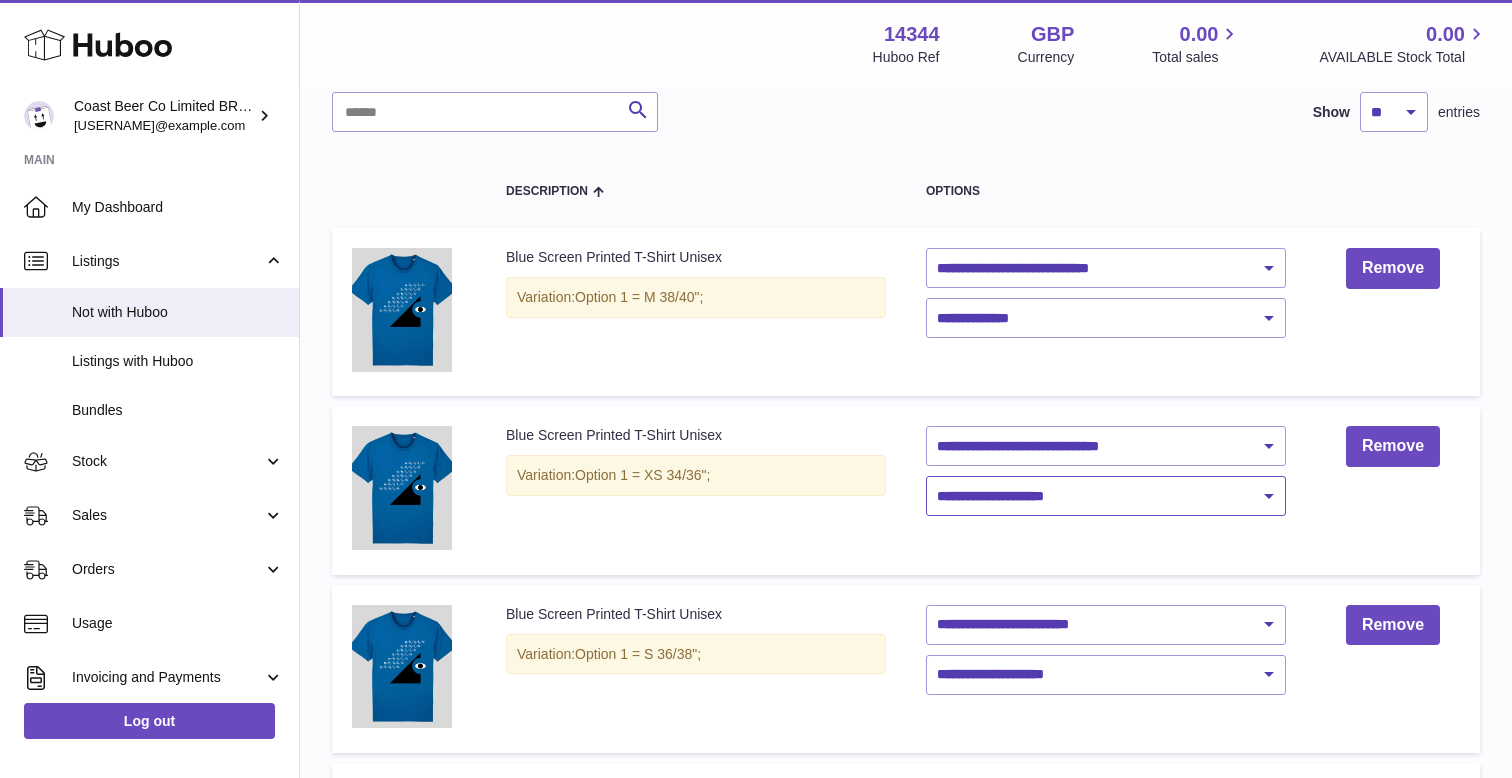 click on "**********" at bounding box center (1106, 496) 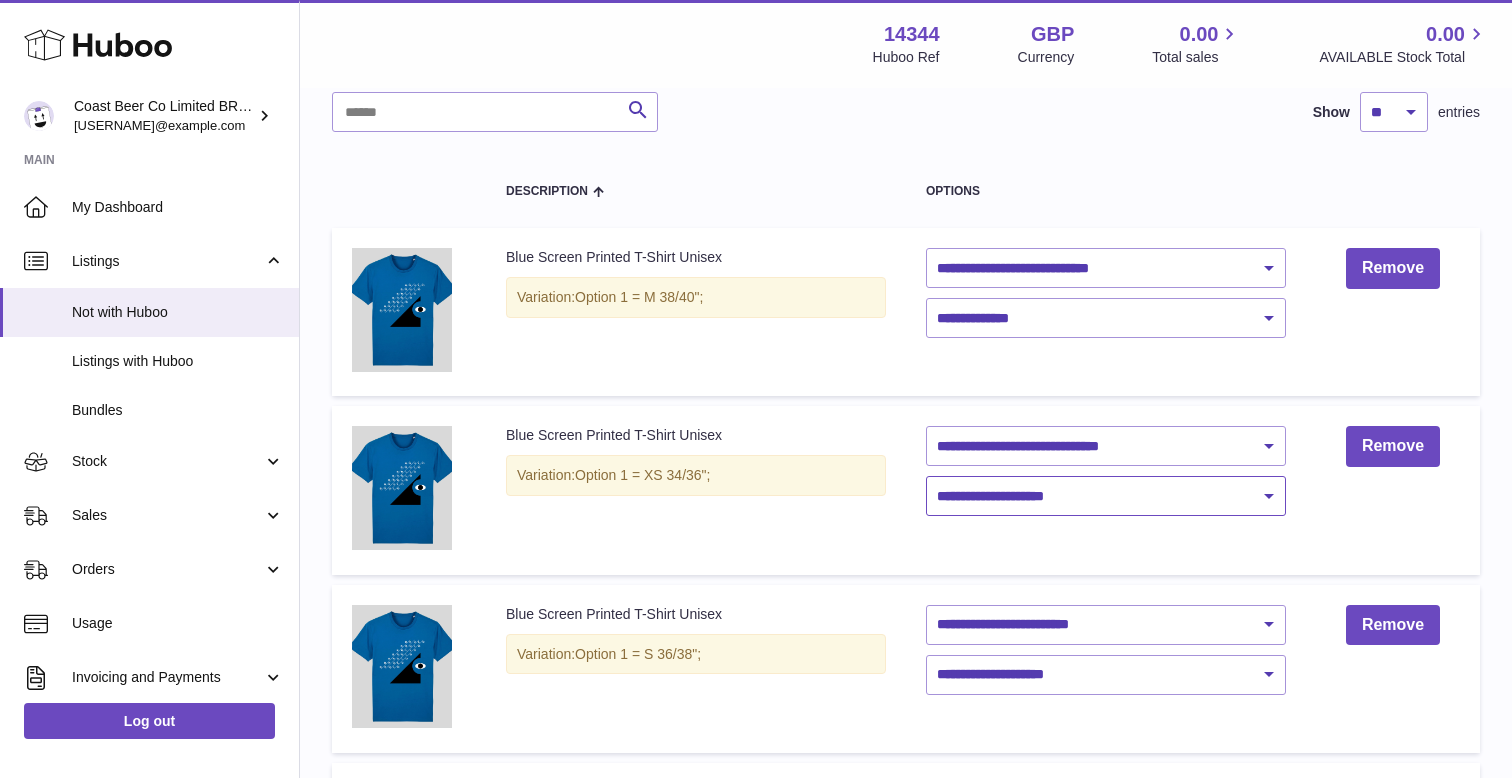 select on "****" 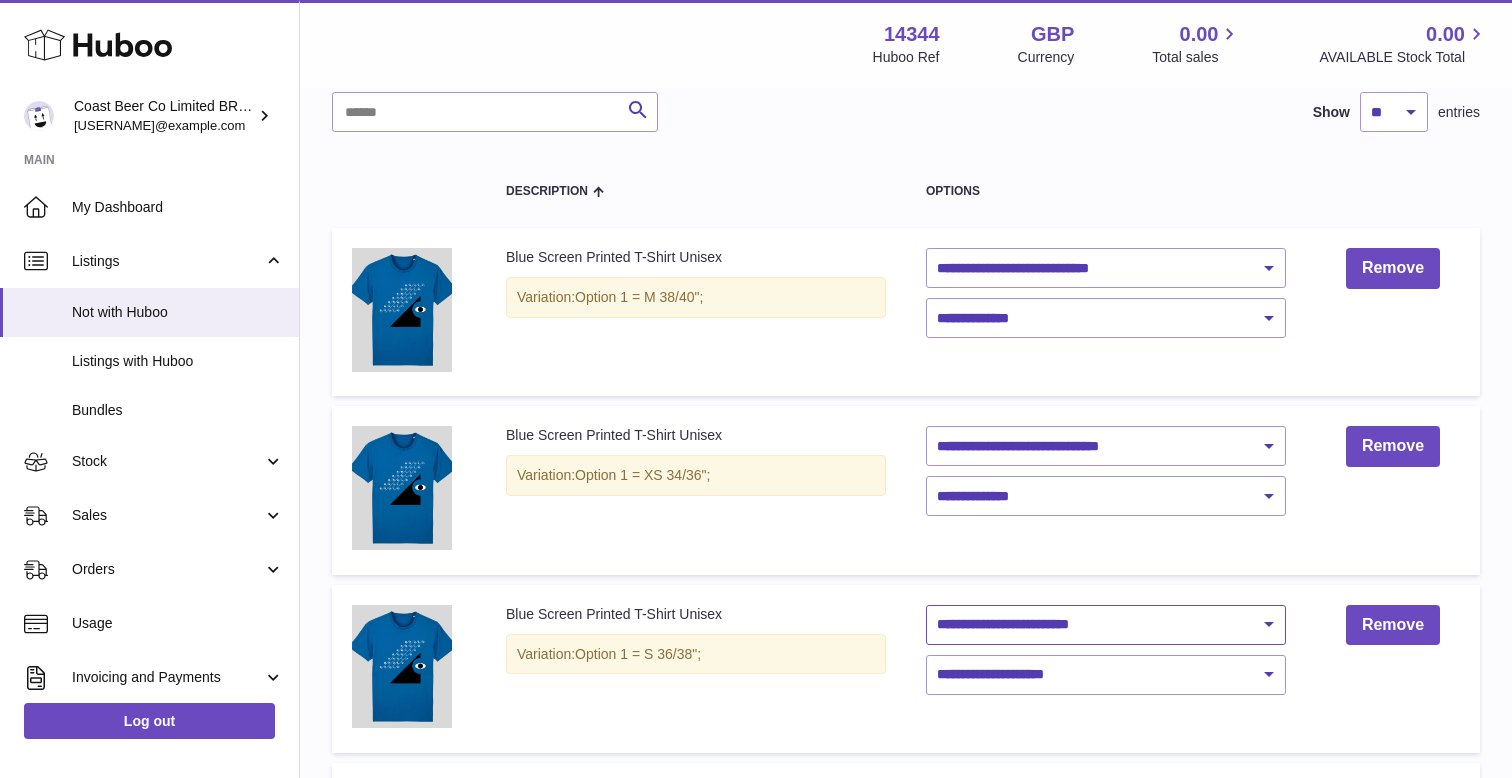 click on "**********" at bounding box center [1106, 625] 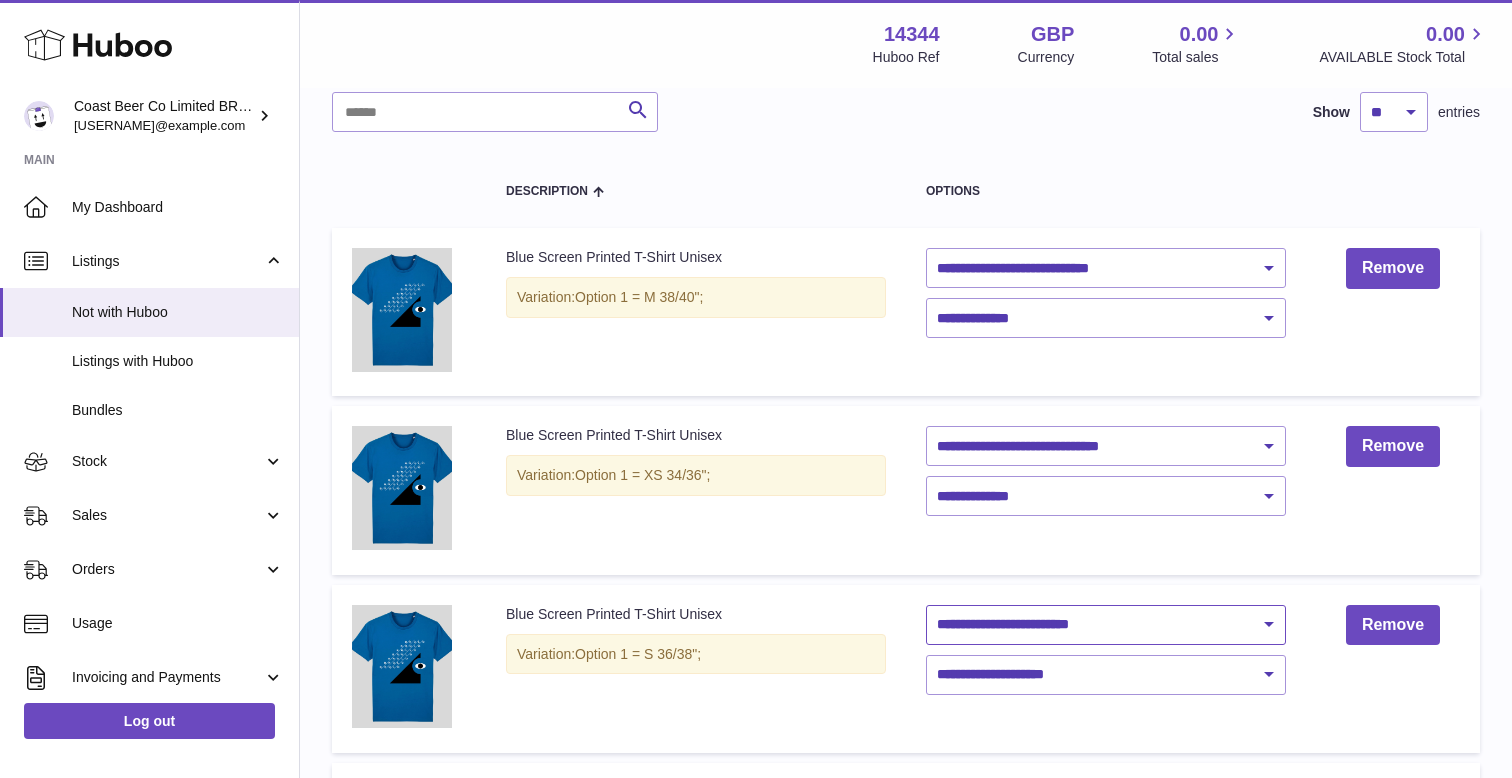 select on "********" 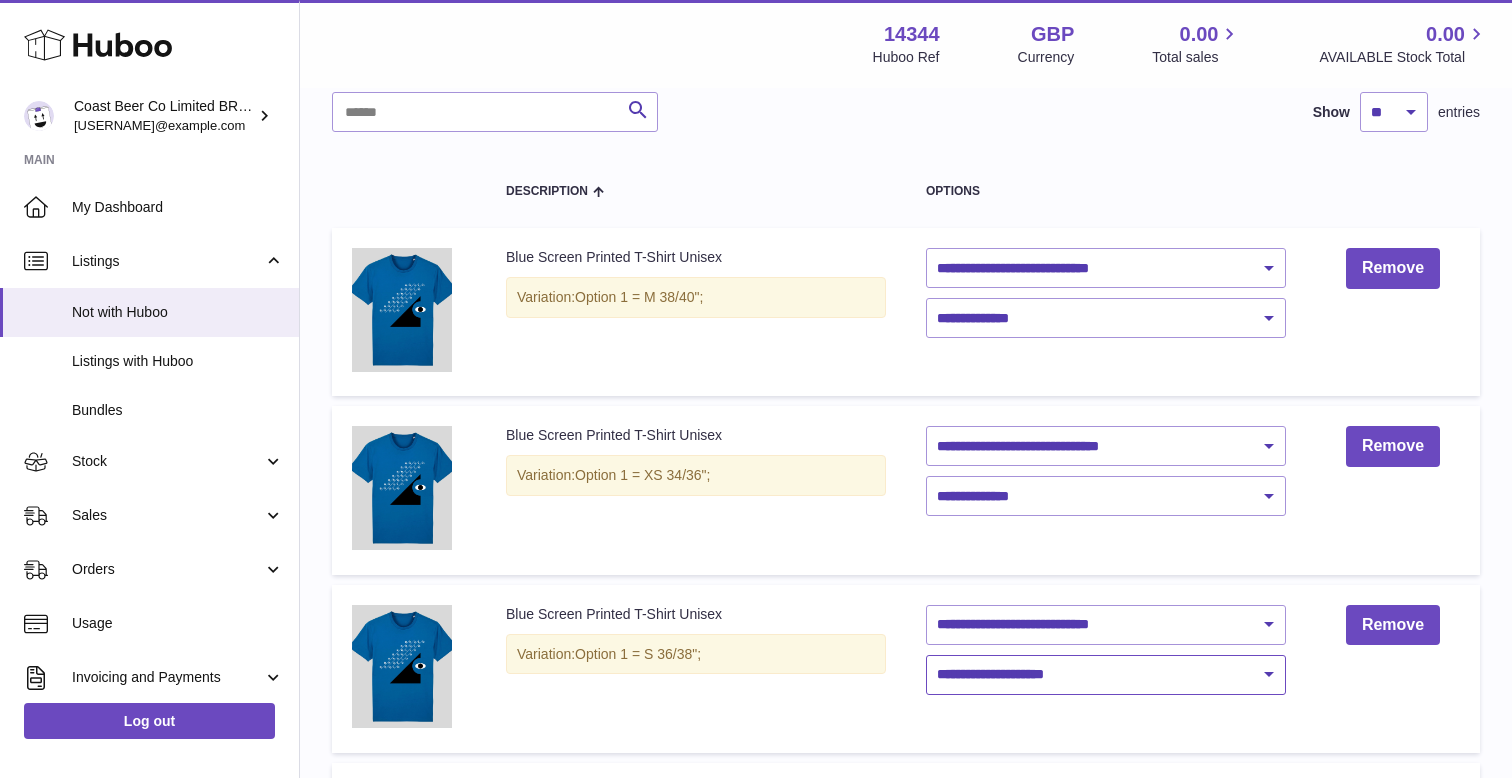 click on "**********" at bounding box center [1106, 675] 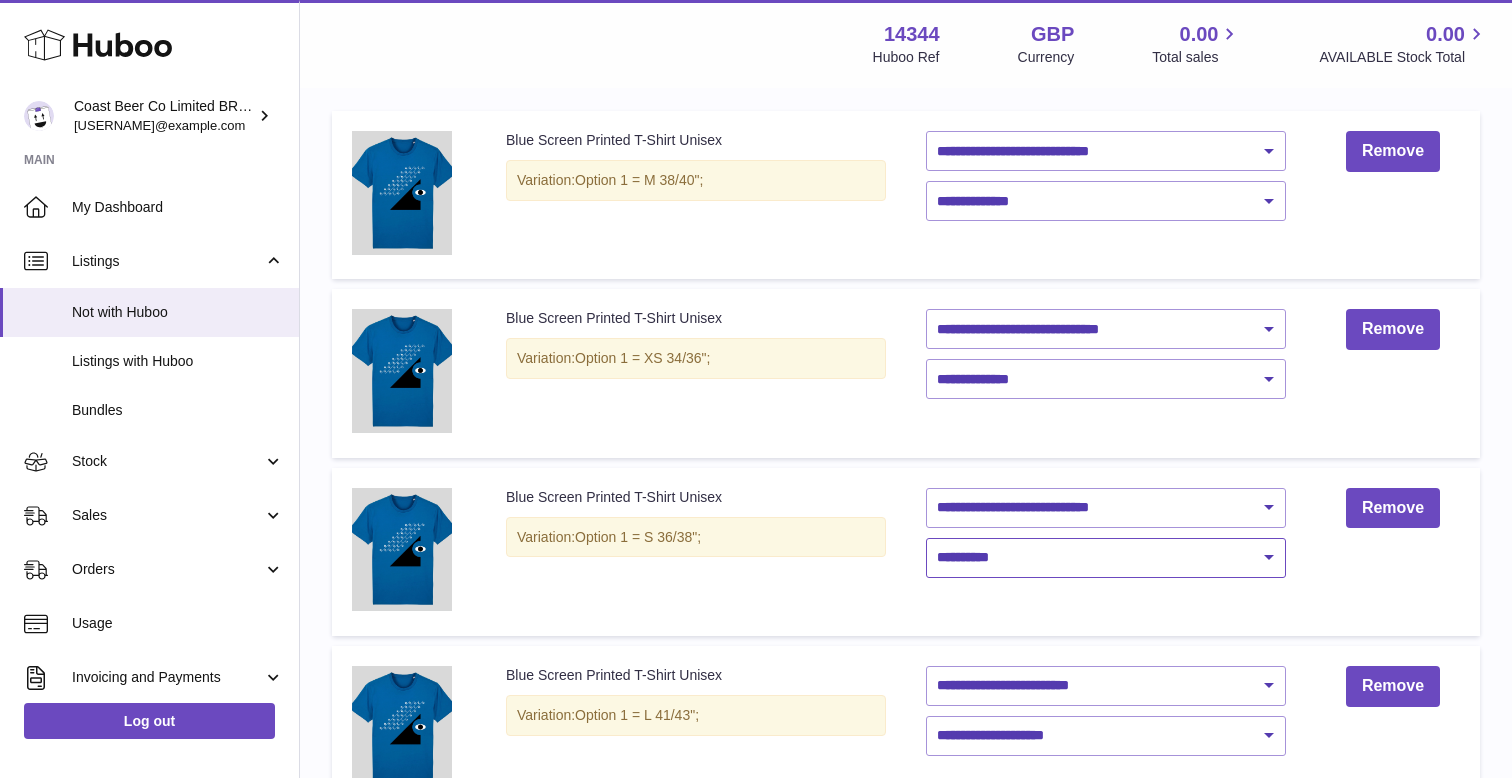 scroll, scrollTop: 233, scrollLeft: 0, axis: vertical 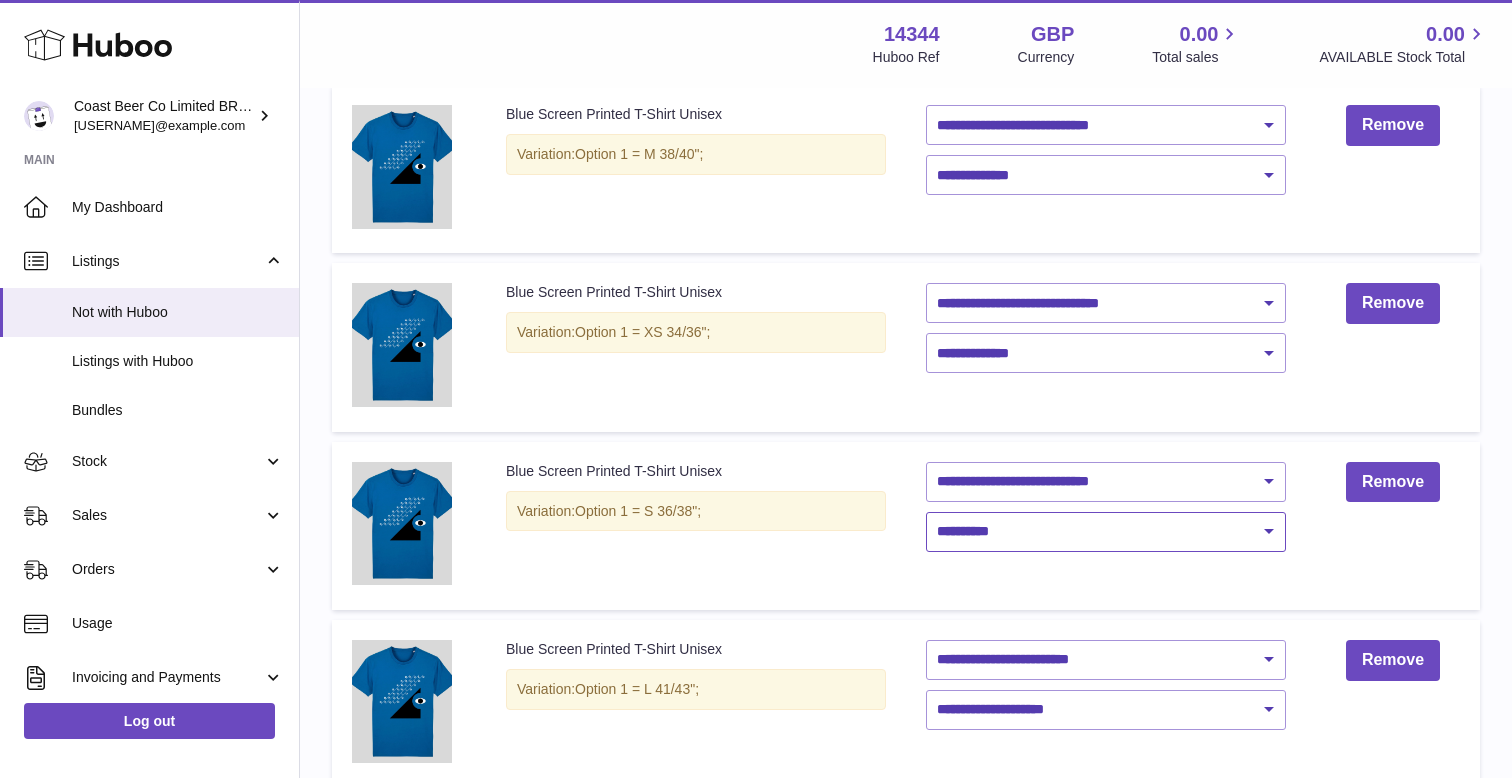 click on "**********" at bounding box center (1106, 532) 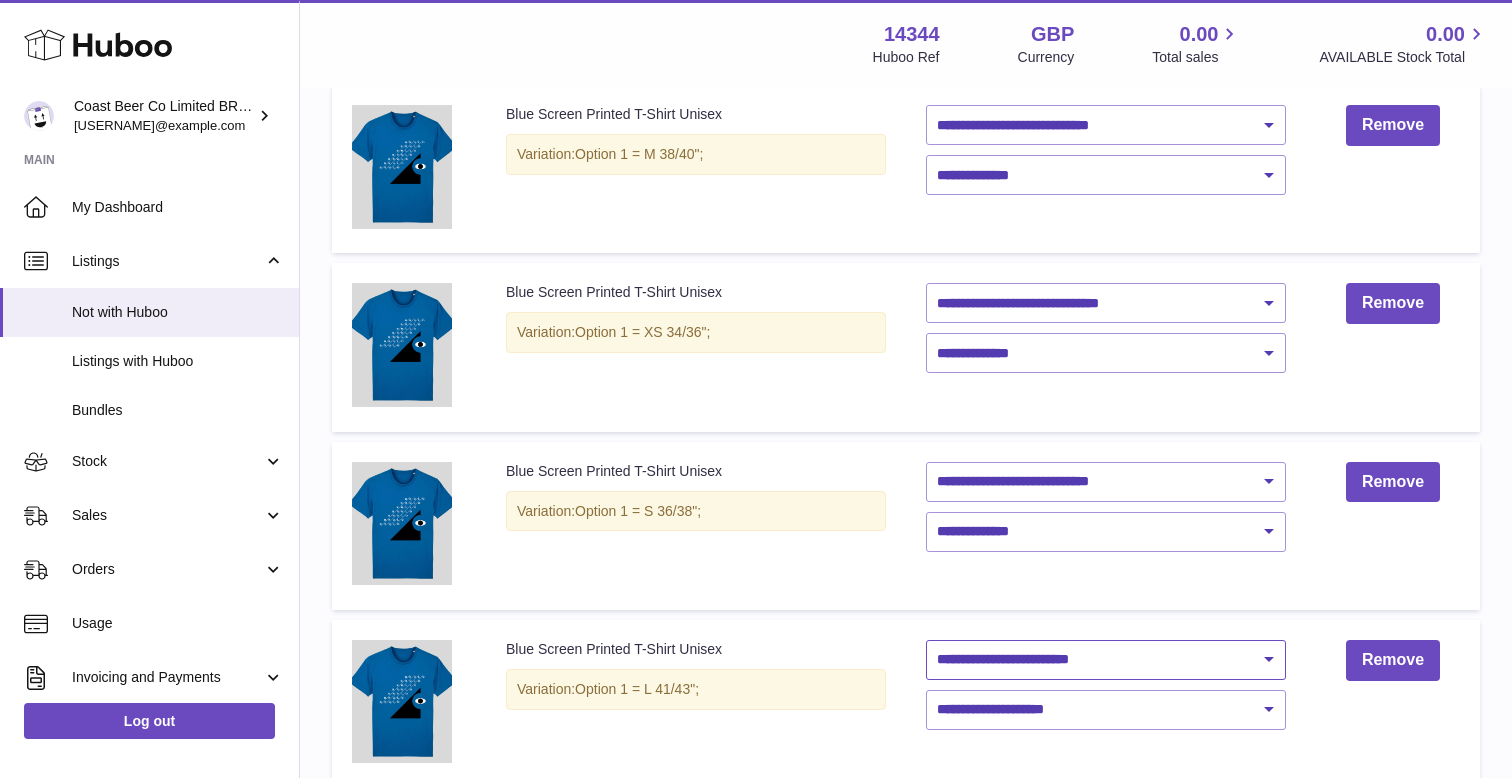 click on "**********" at bounding box center [1106, 660] 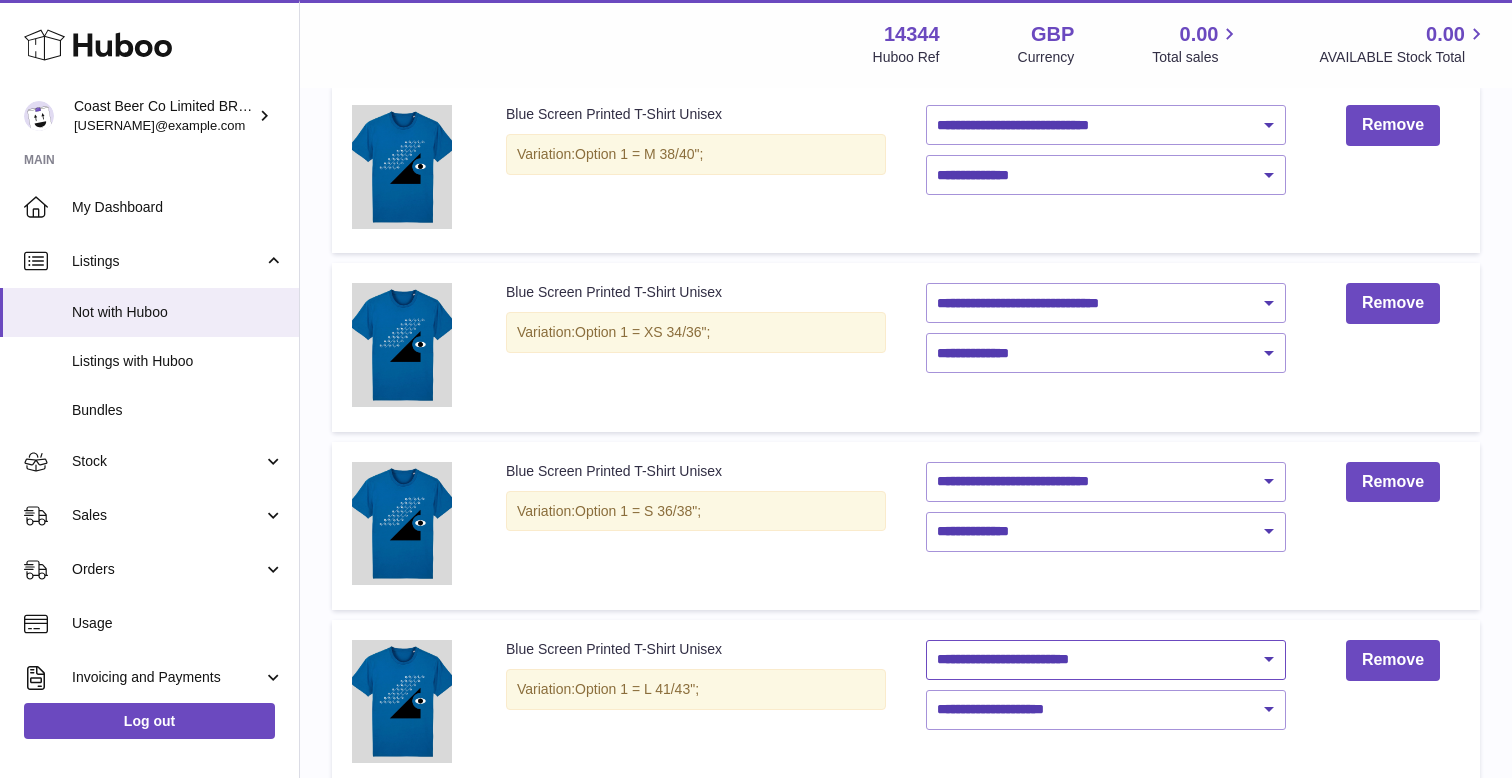 select on "********" 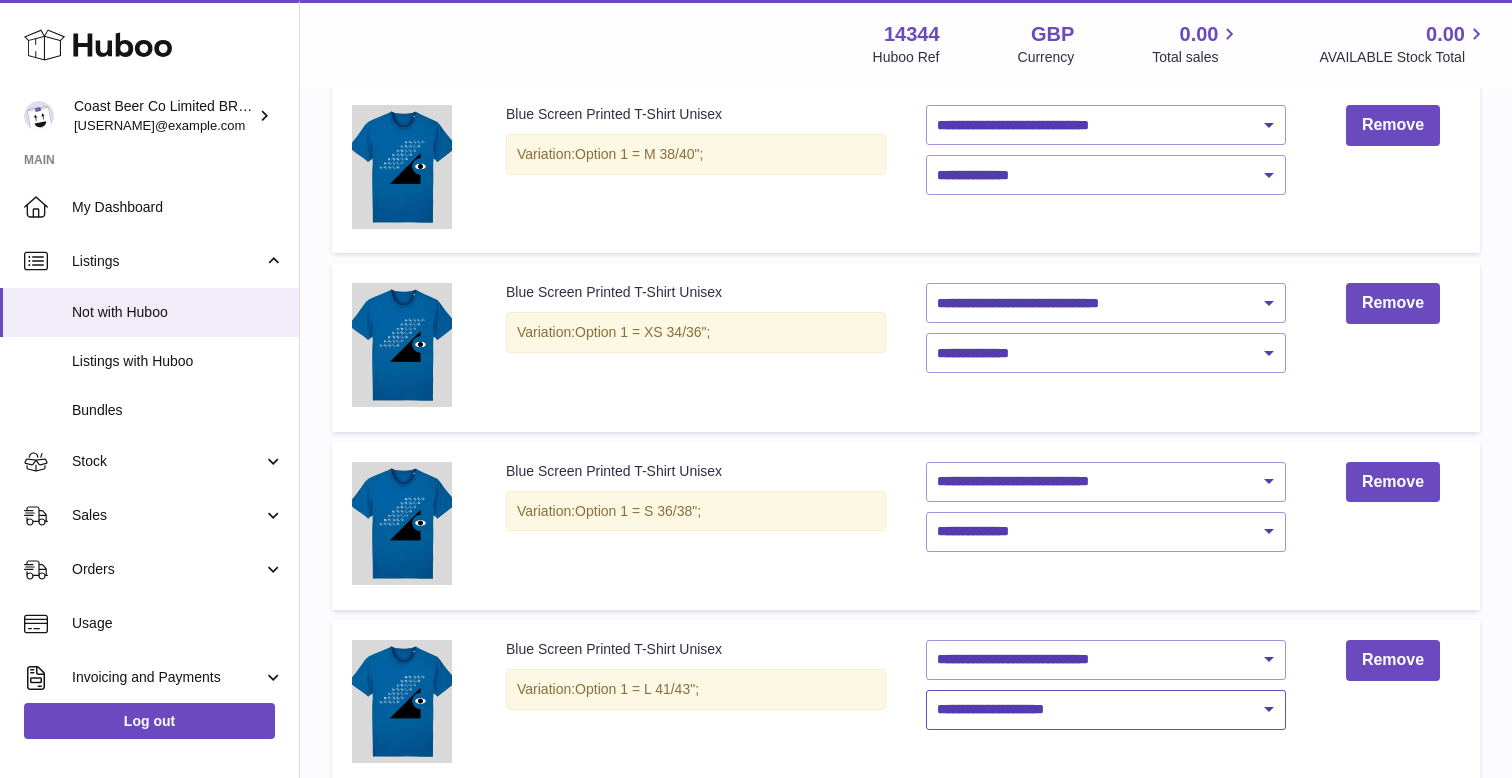 click on "**********" at bounding box center (1106, 710) 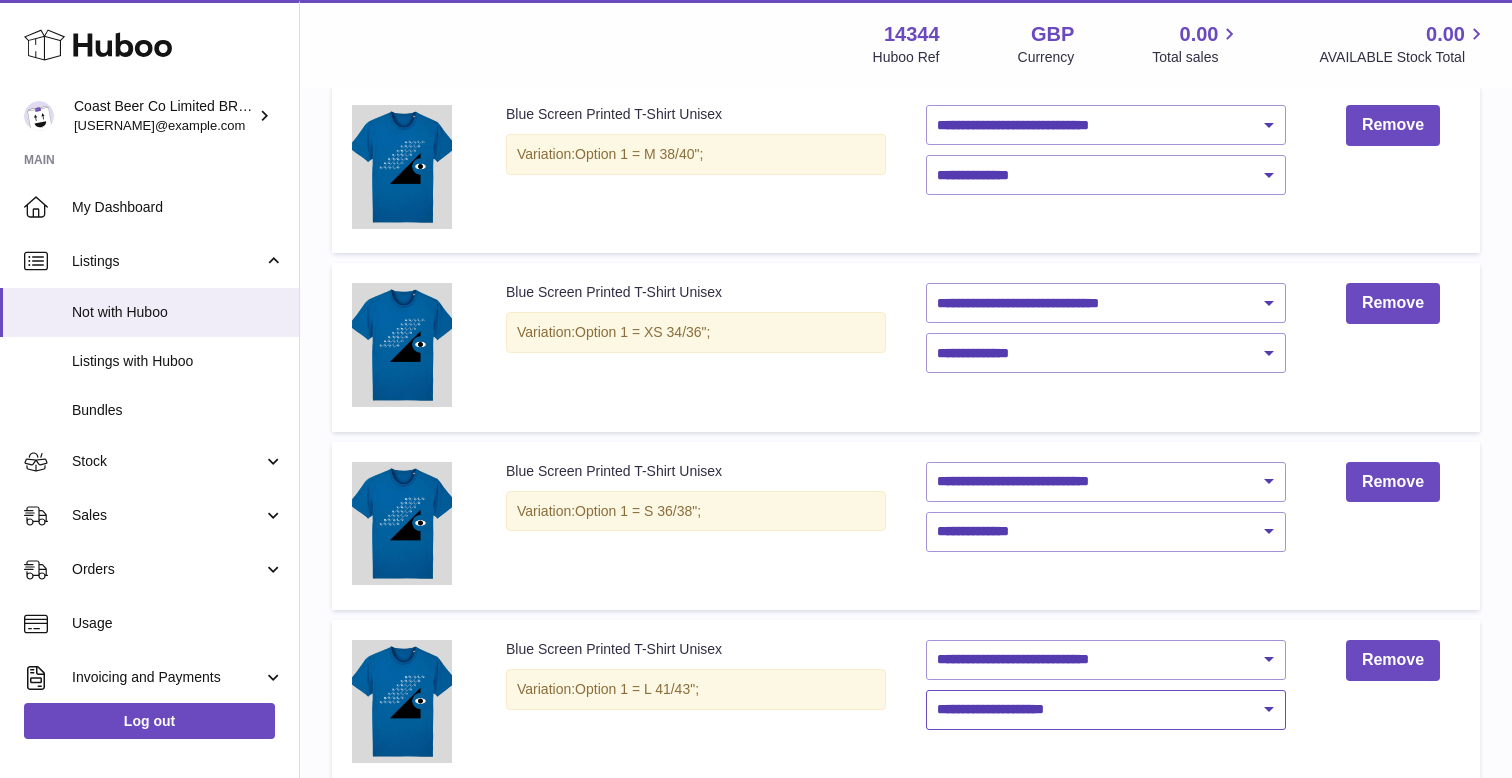 select on "****" 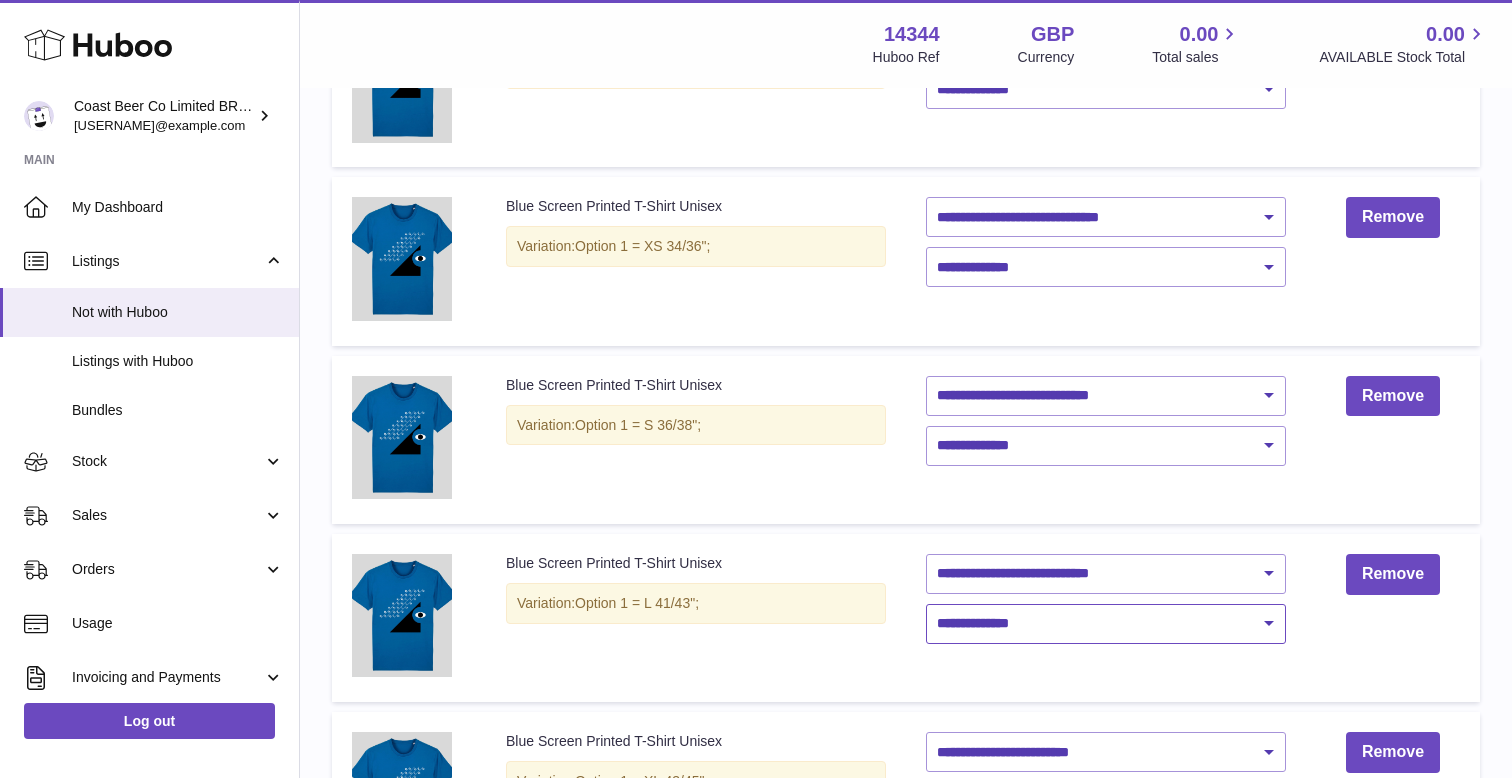 scroll, scrollTop: 538, scrollLeft: 0, axis: vertical 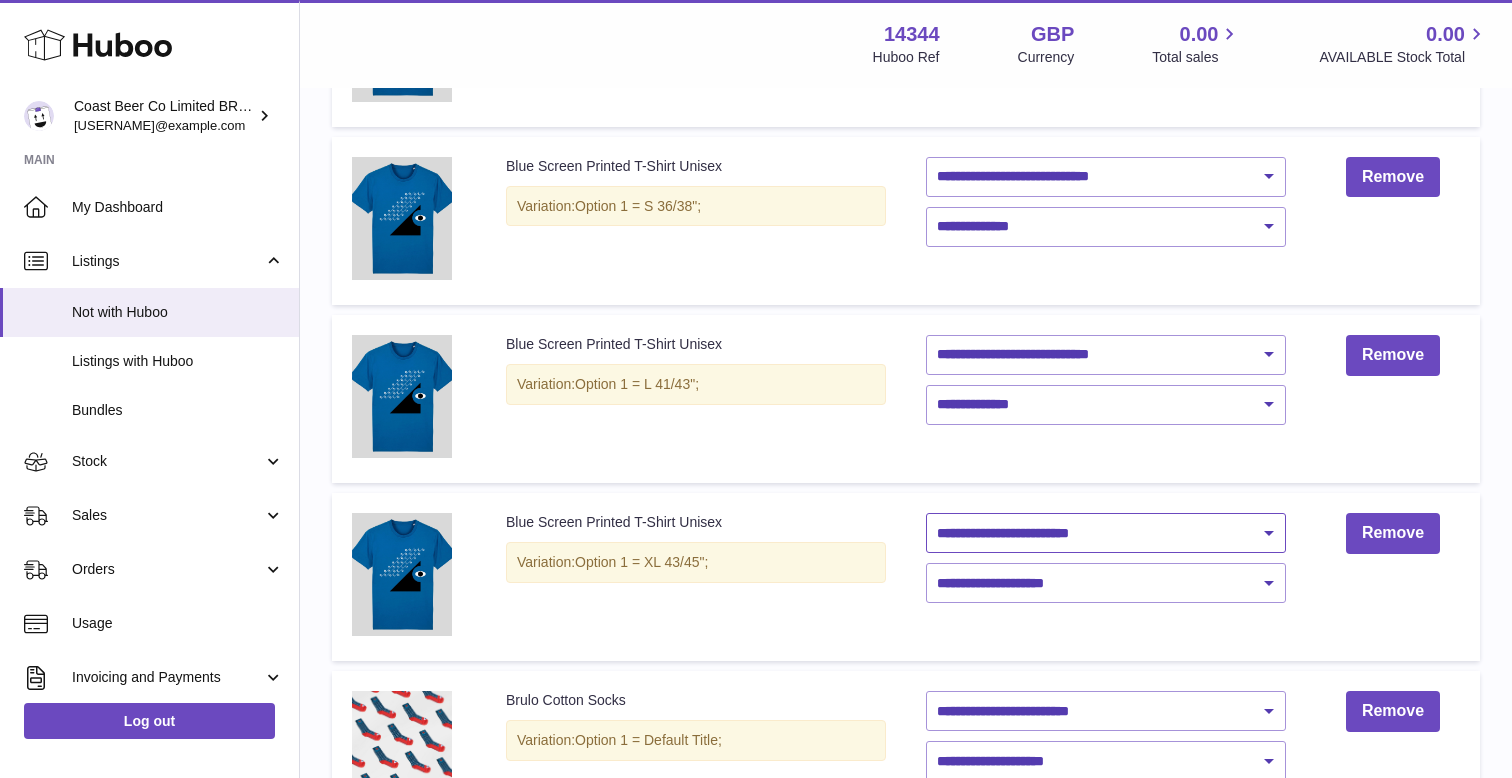 click on "**********" at bounding box center [1106, 533] 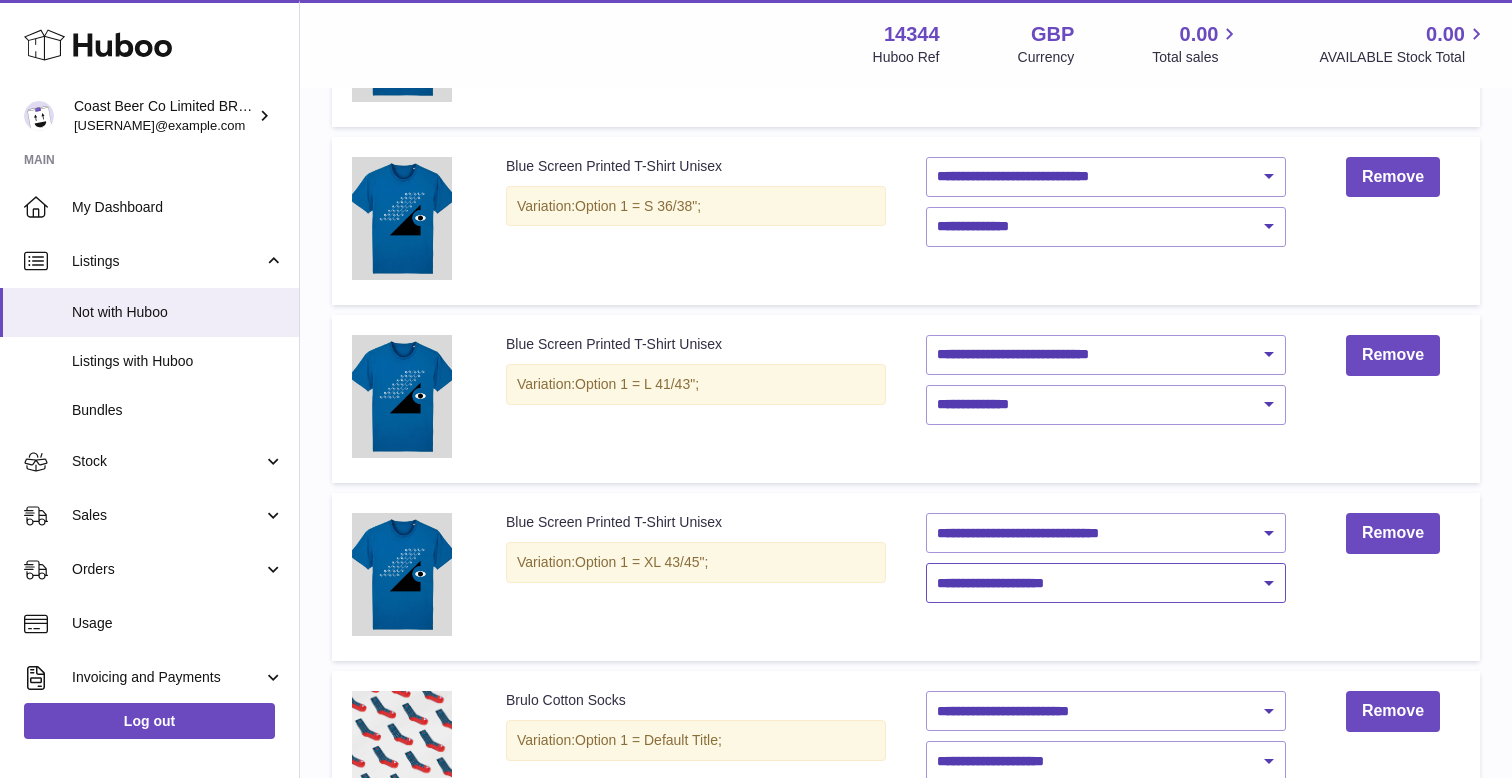 click on "**********" at bounding box center [1106, 583] 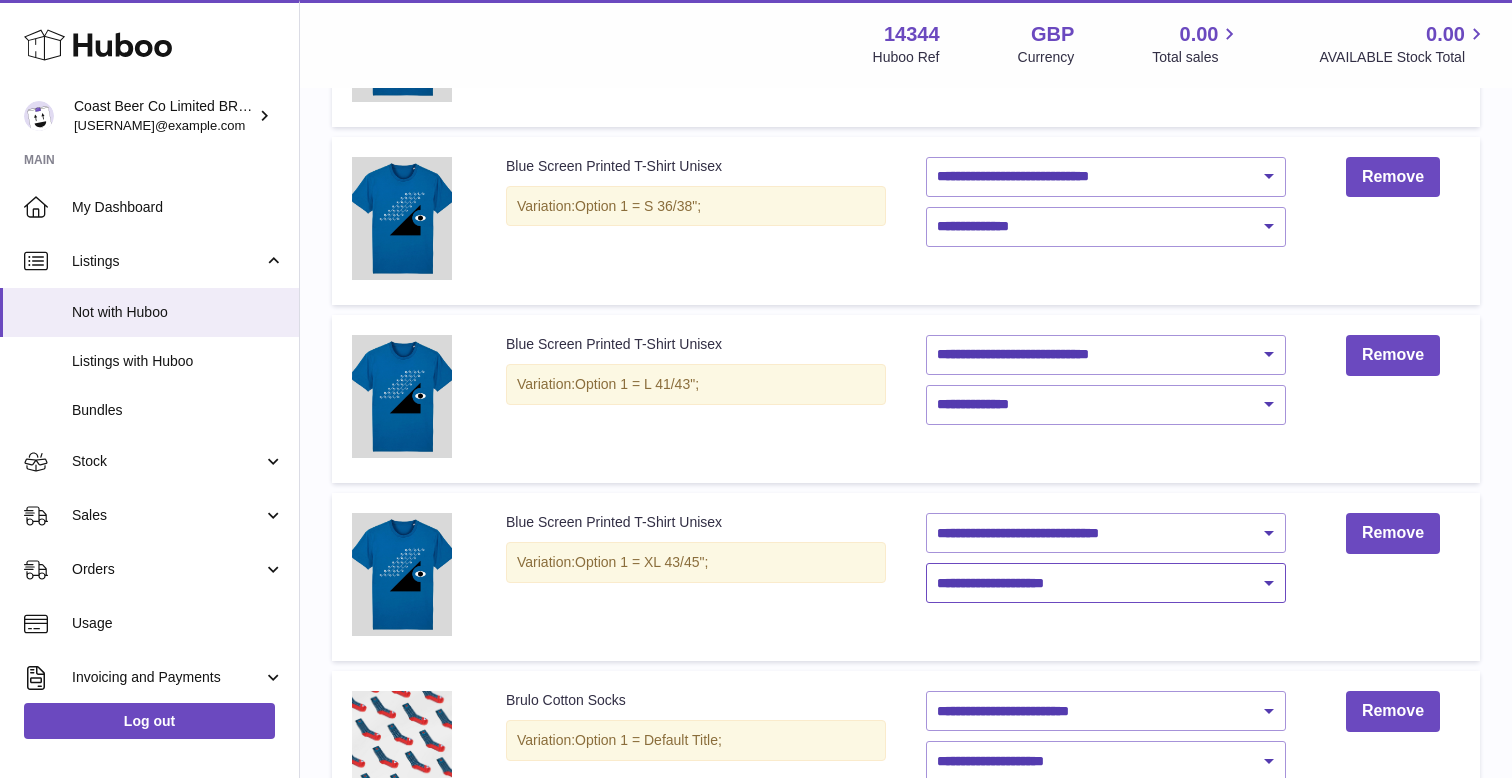 select on "****" 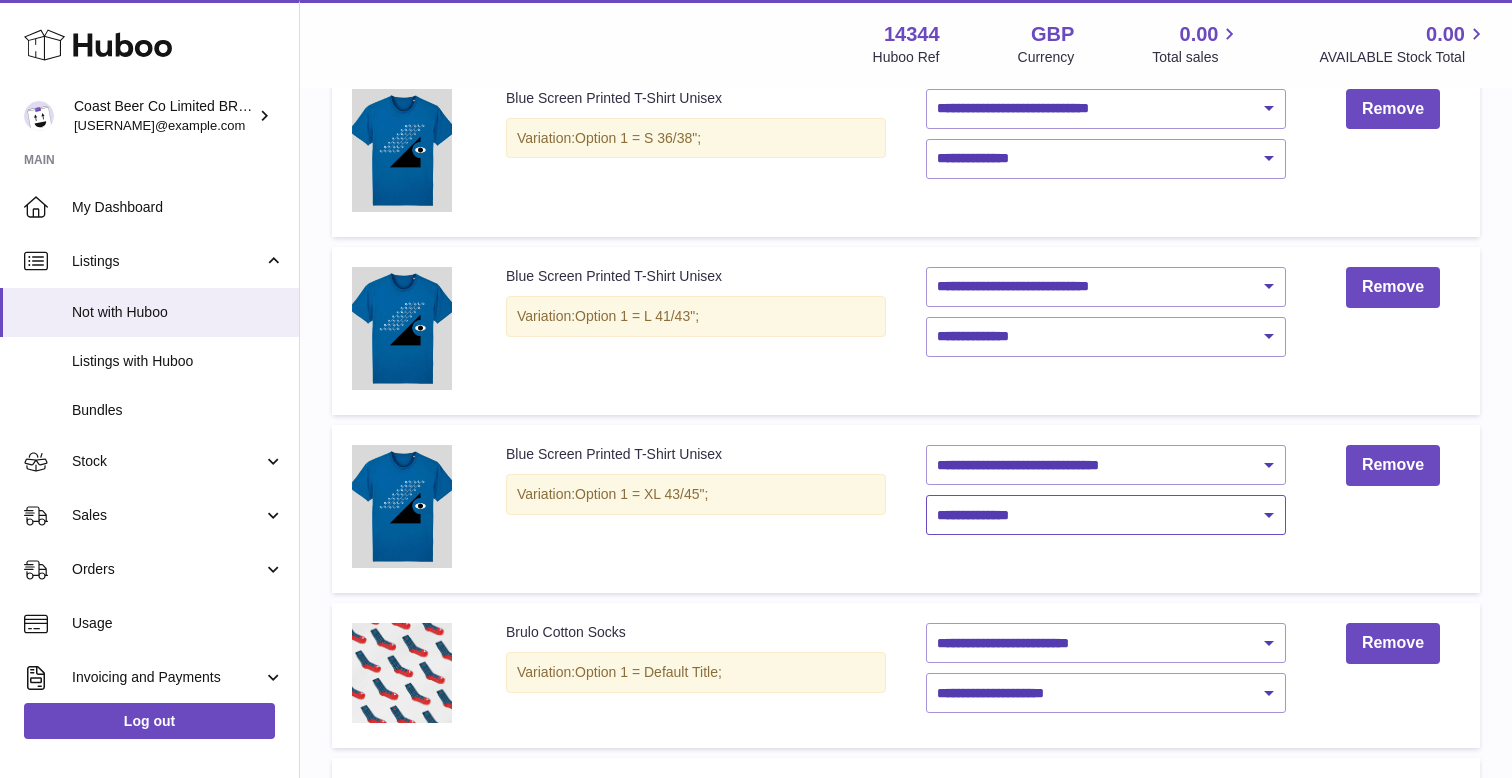 scroll, scrollTop: 662, scrollLeft: 0, axis: vertical 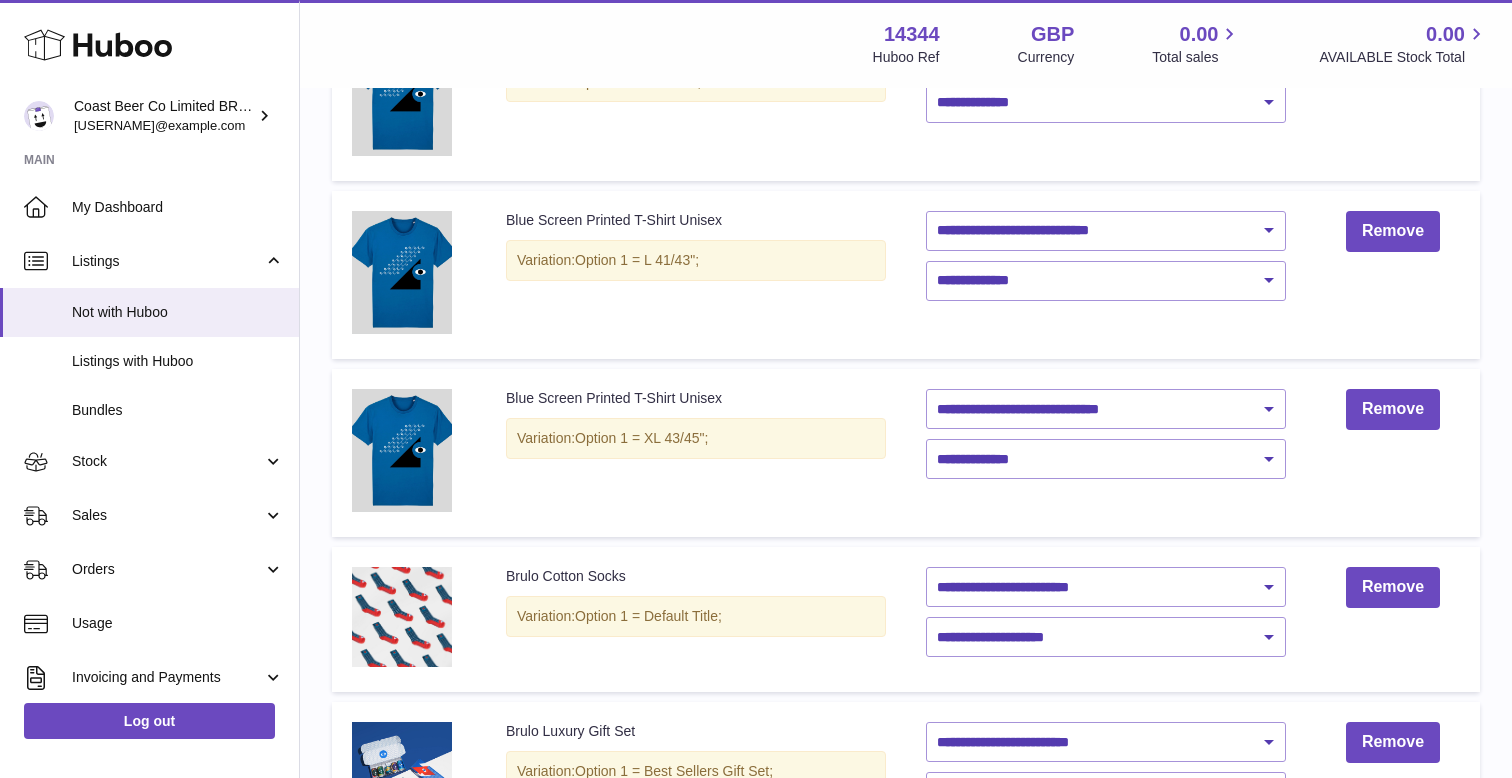 click on "**********" at bounding box center [1106, 619] 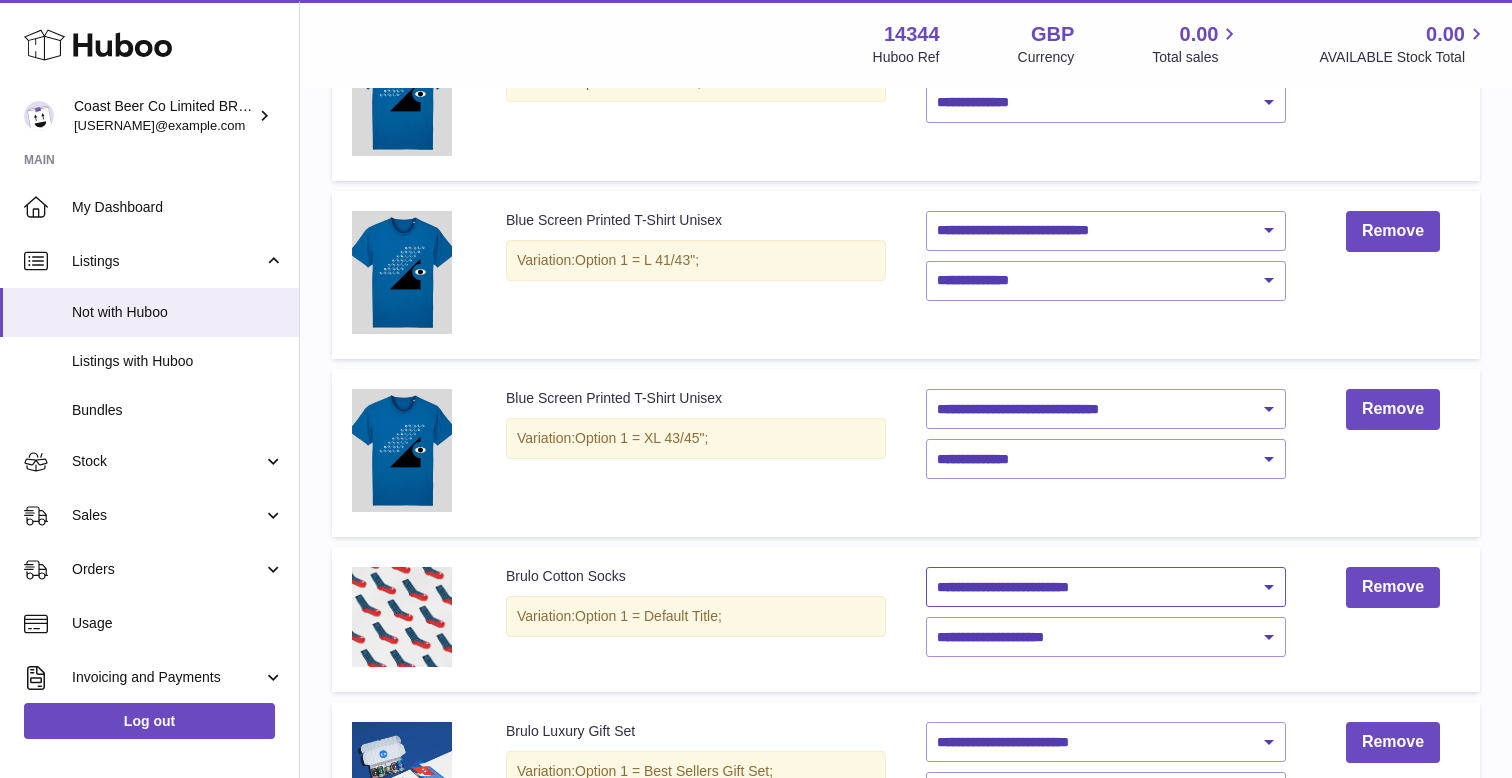 click on "**********" at bounding box center [1106, 587] 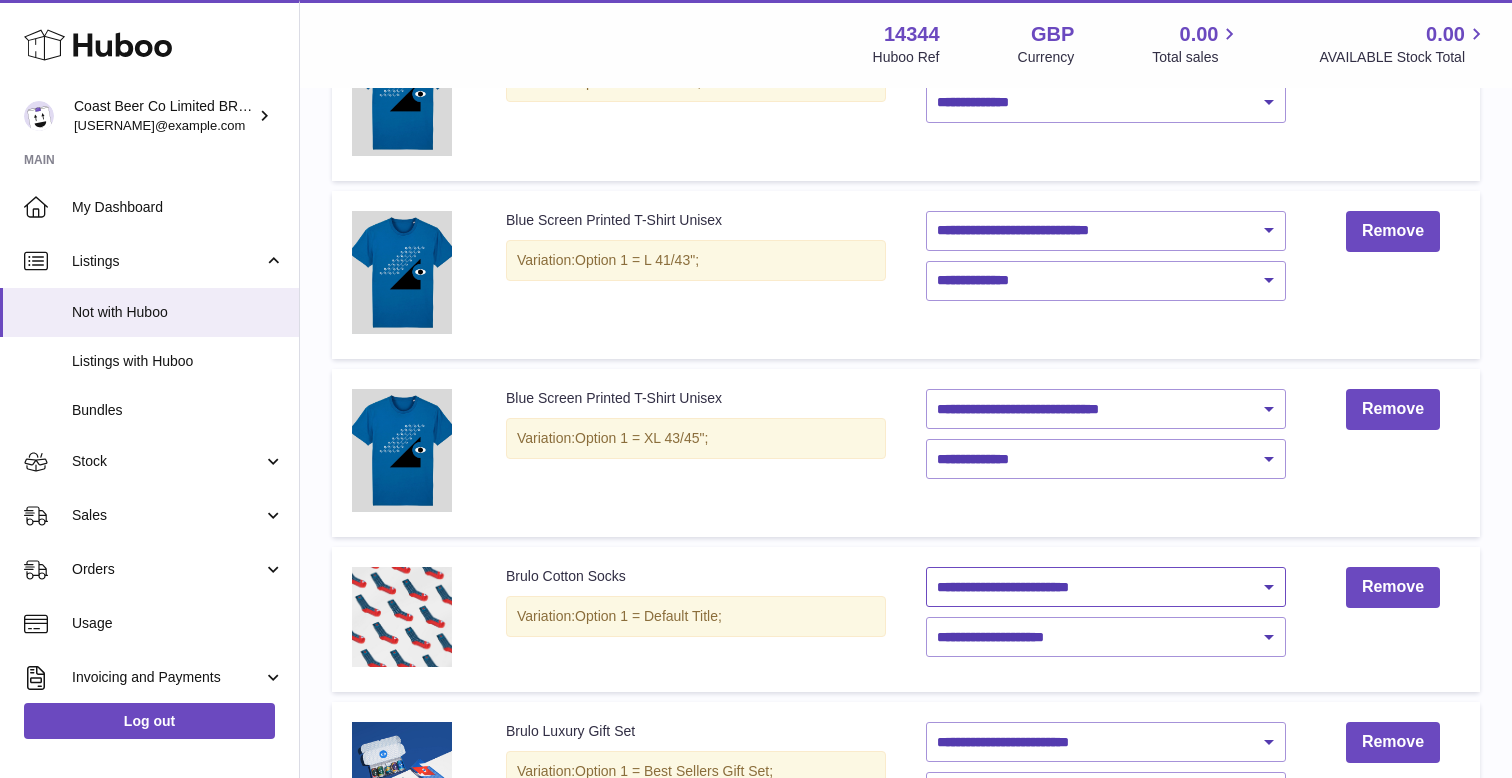 select on "********" 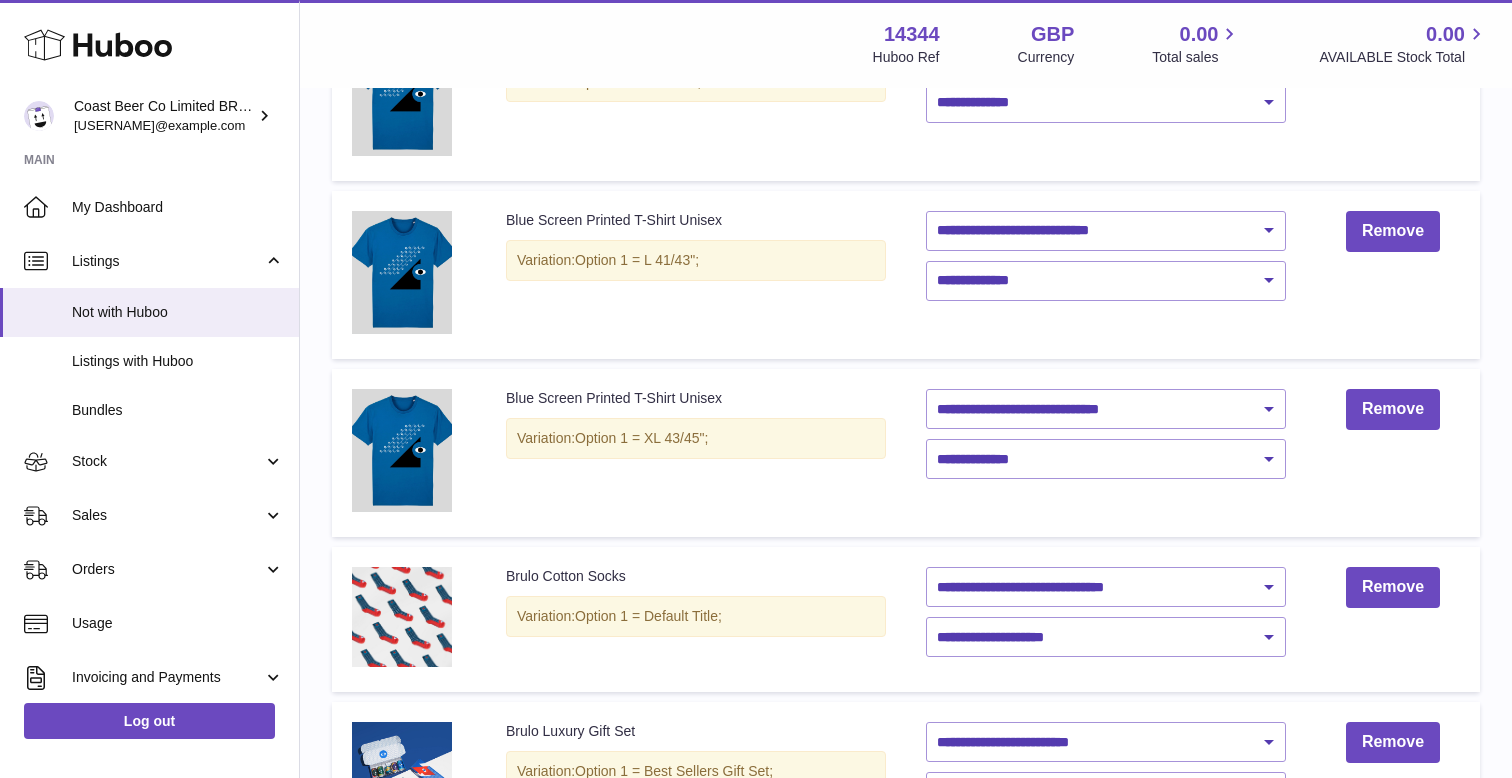 click on "**********" at bounding box center (1106, 619) 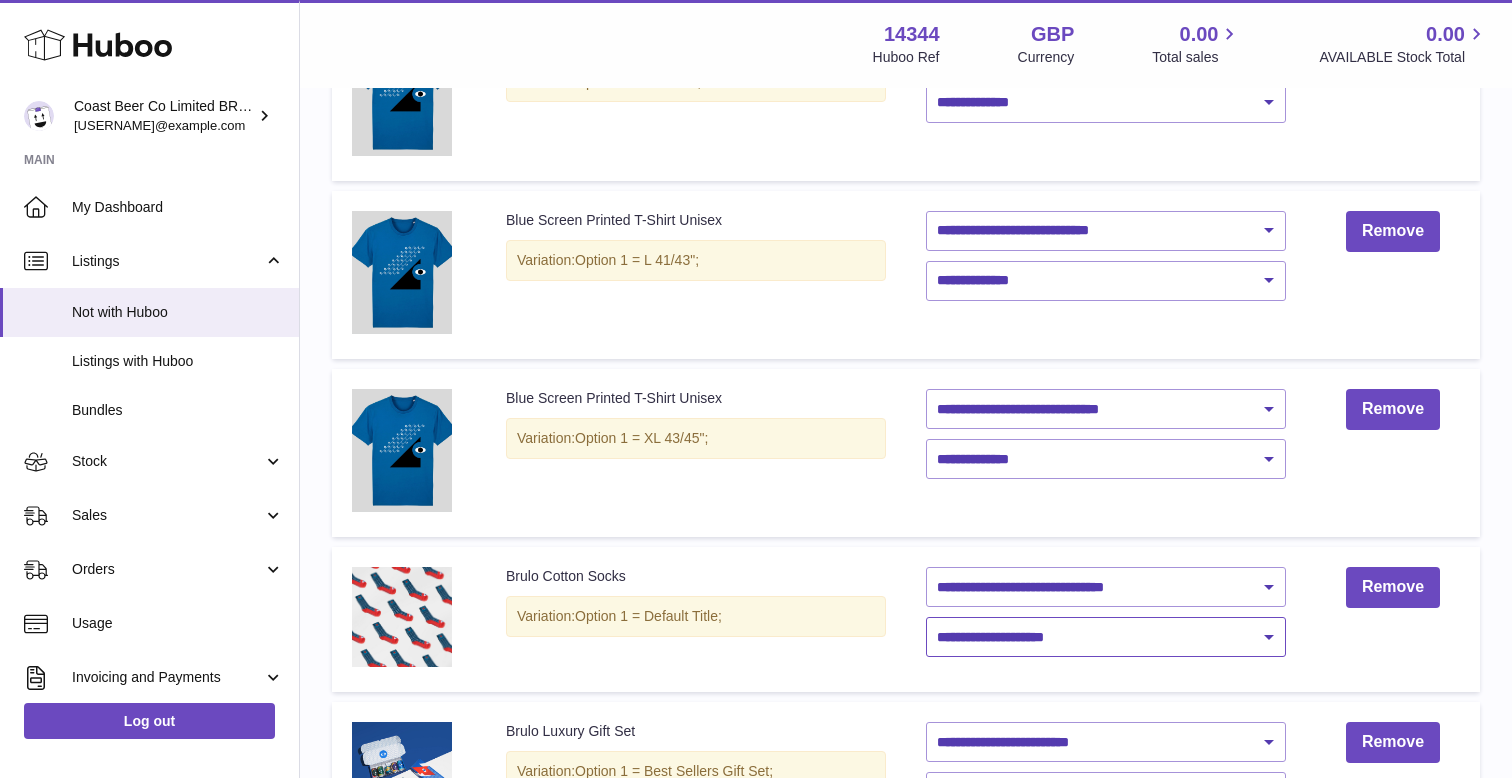 click on "**********" at bounding box center [1106, 637] 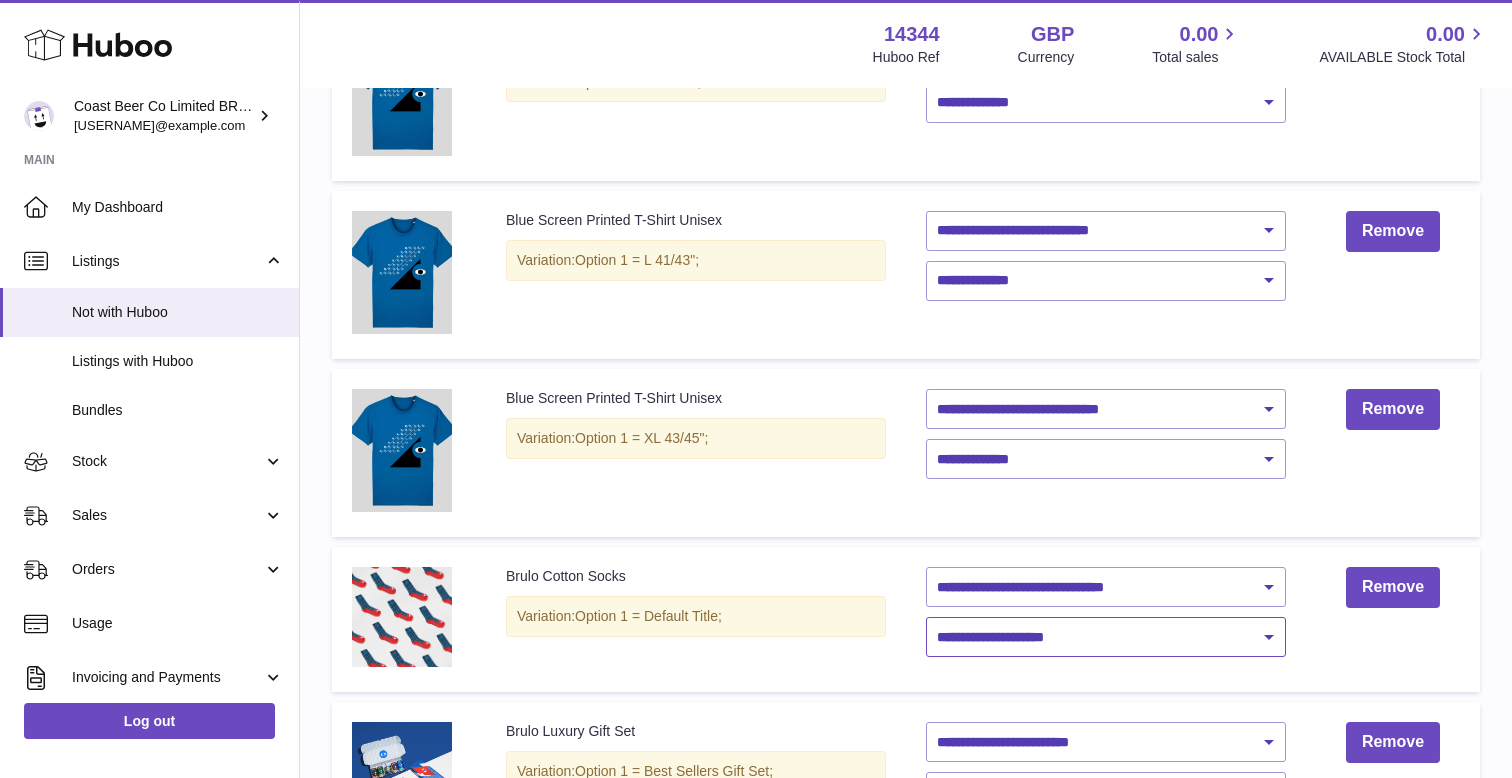 select on "****" 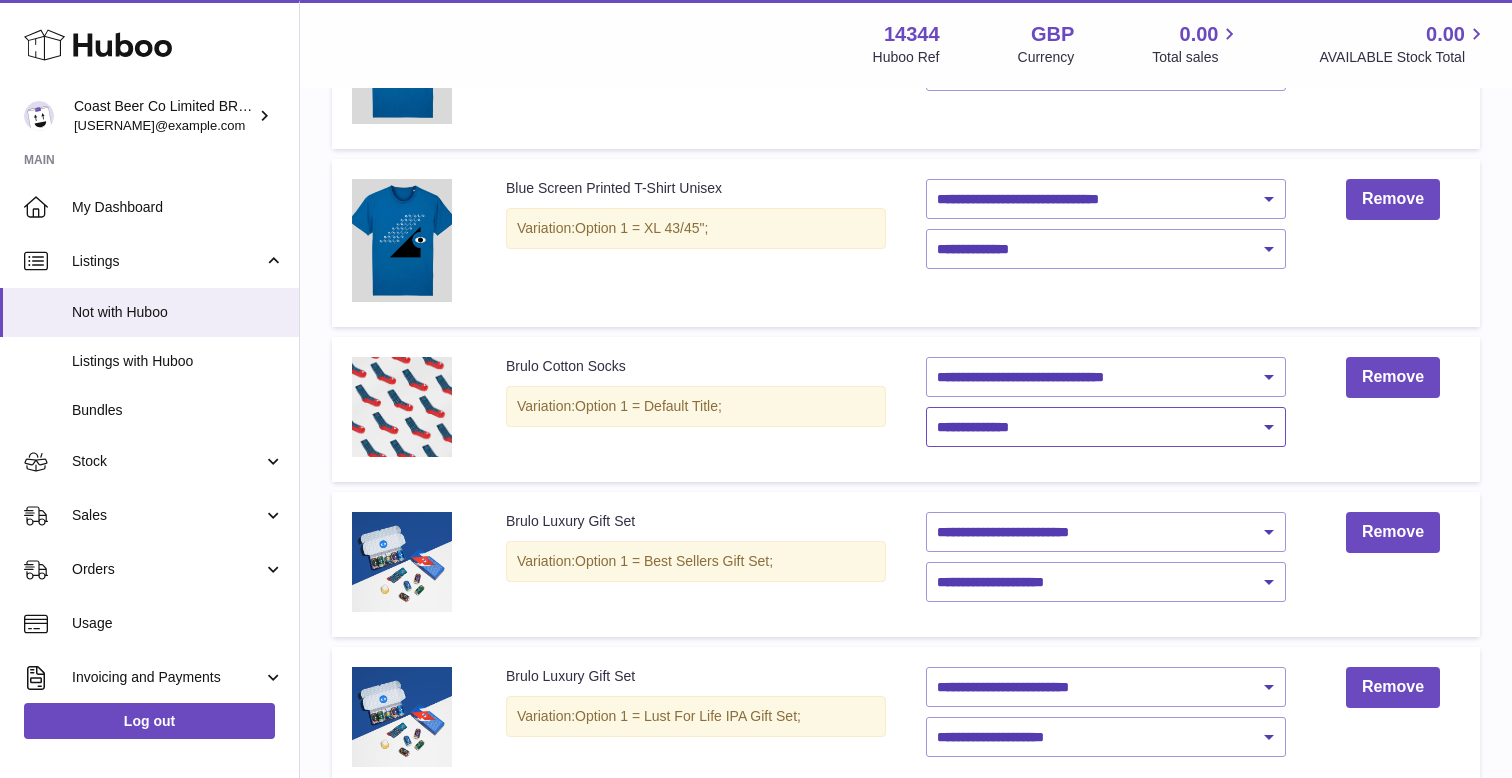 scroll, scrollTop: 905, scrollLeft: 0, axis: vertical 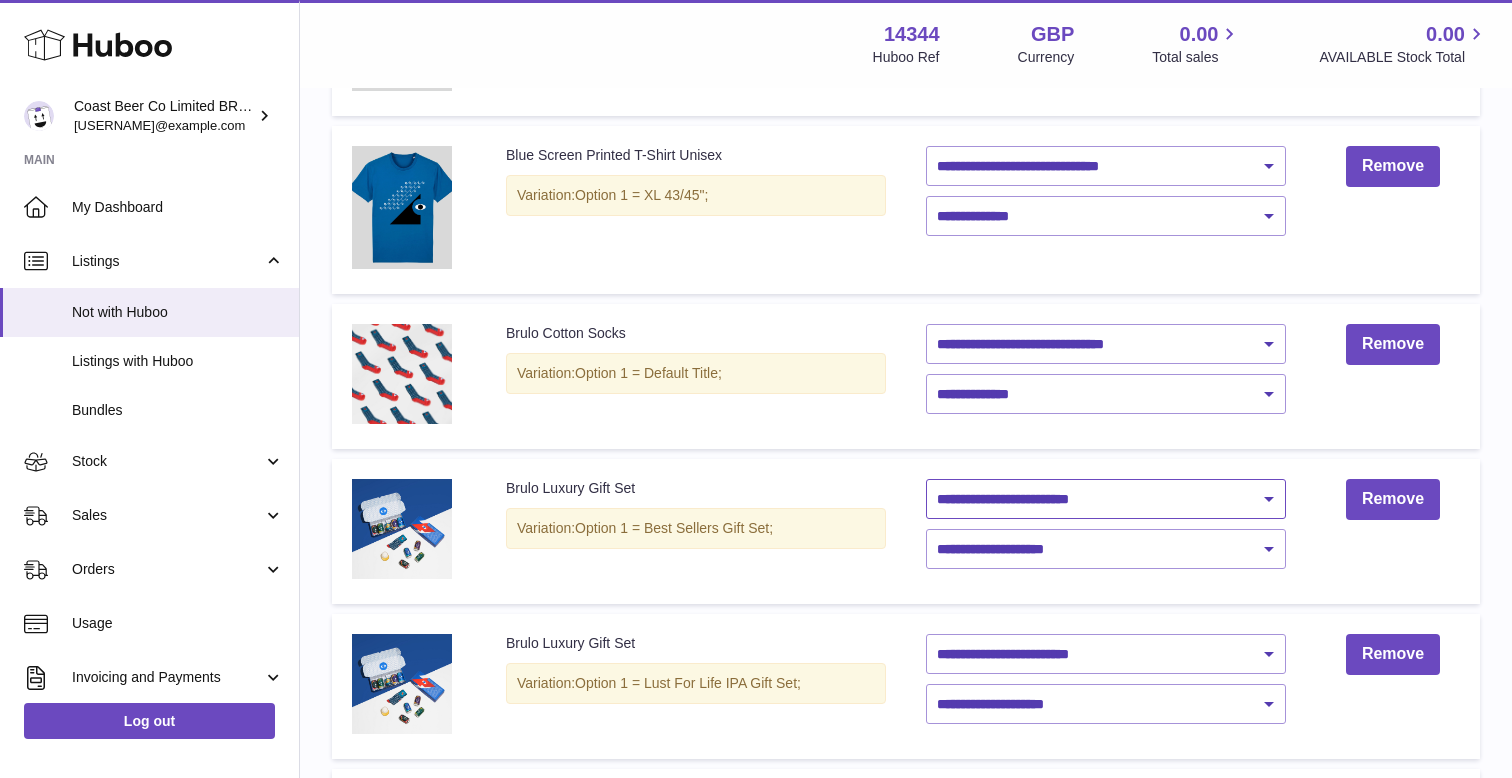 click on "**********" at bounding box center [1106, 499] 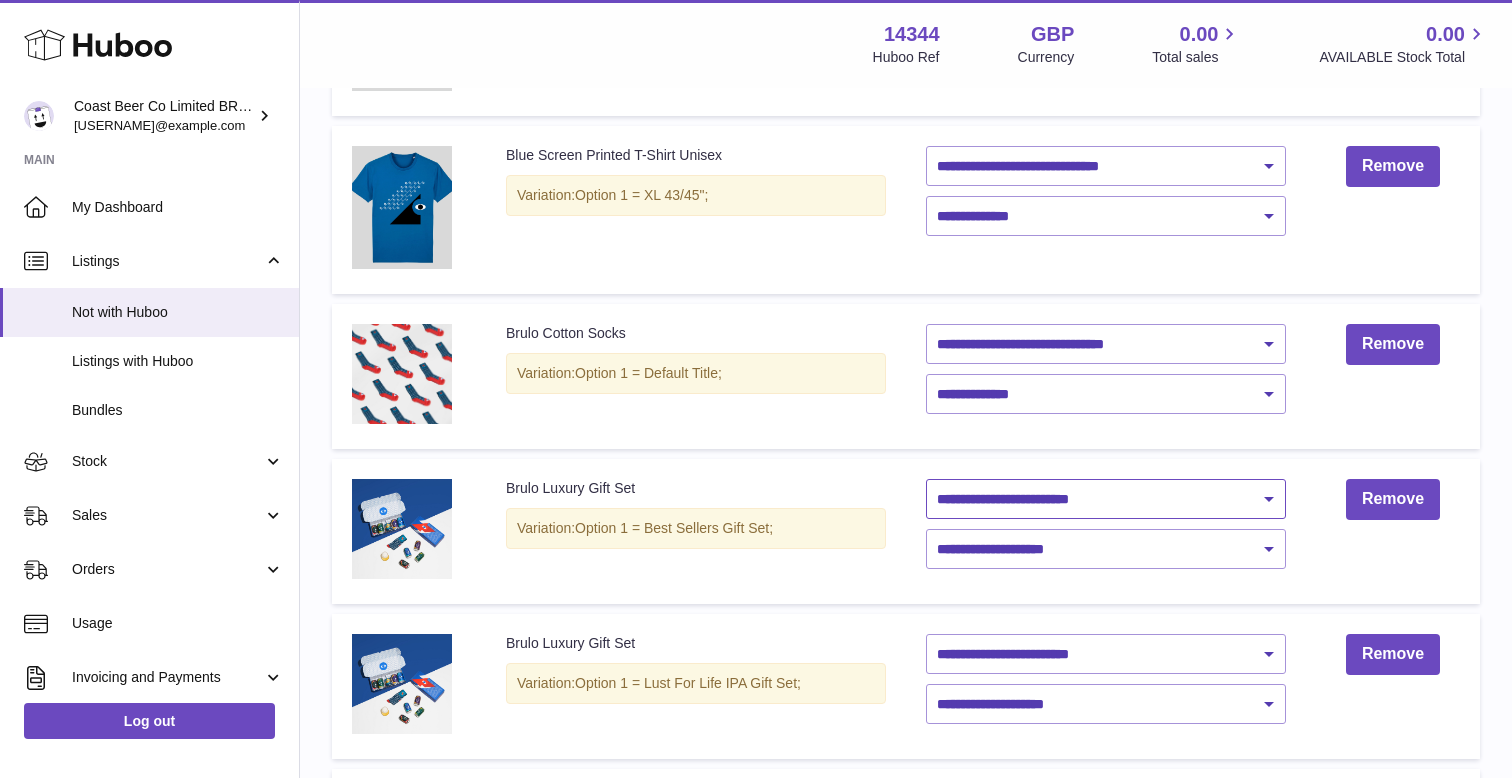 select on "********" 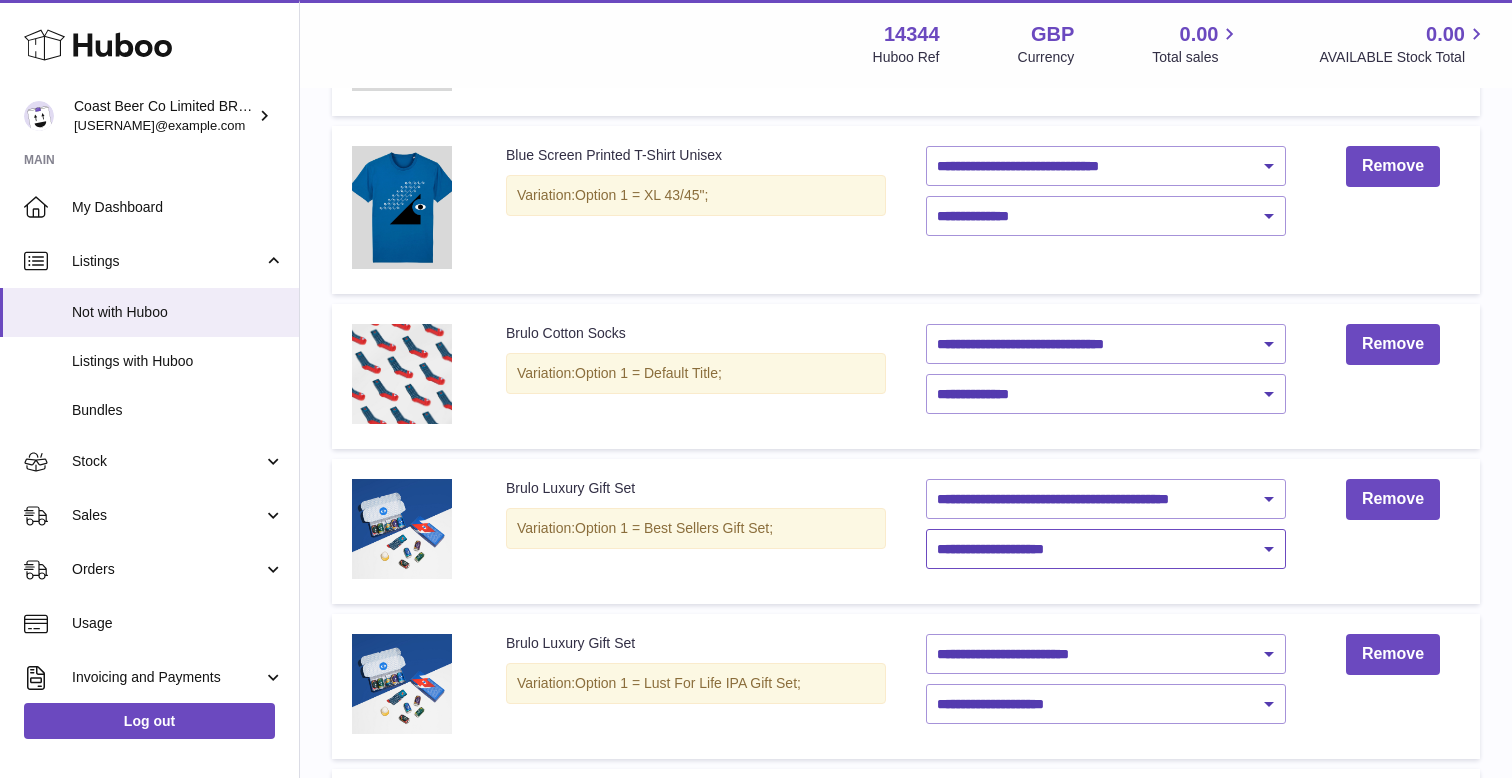click on "**********" at bounding box center (1106, 549) 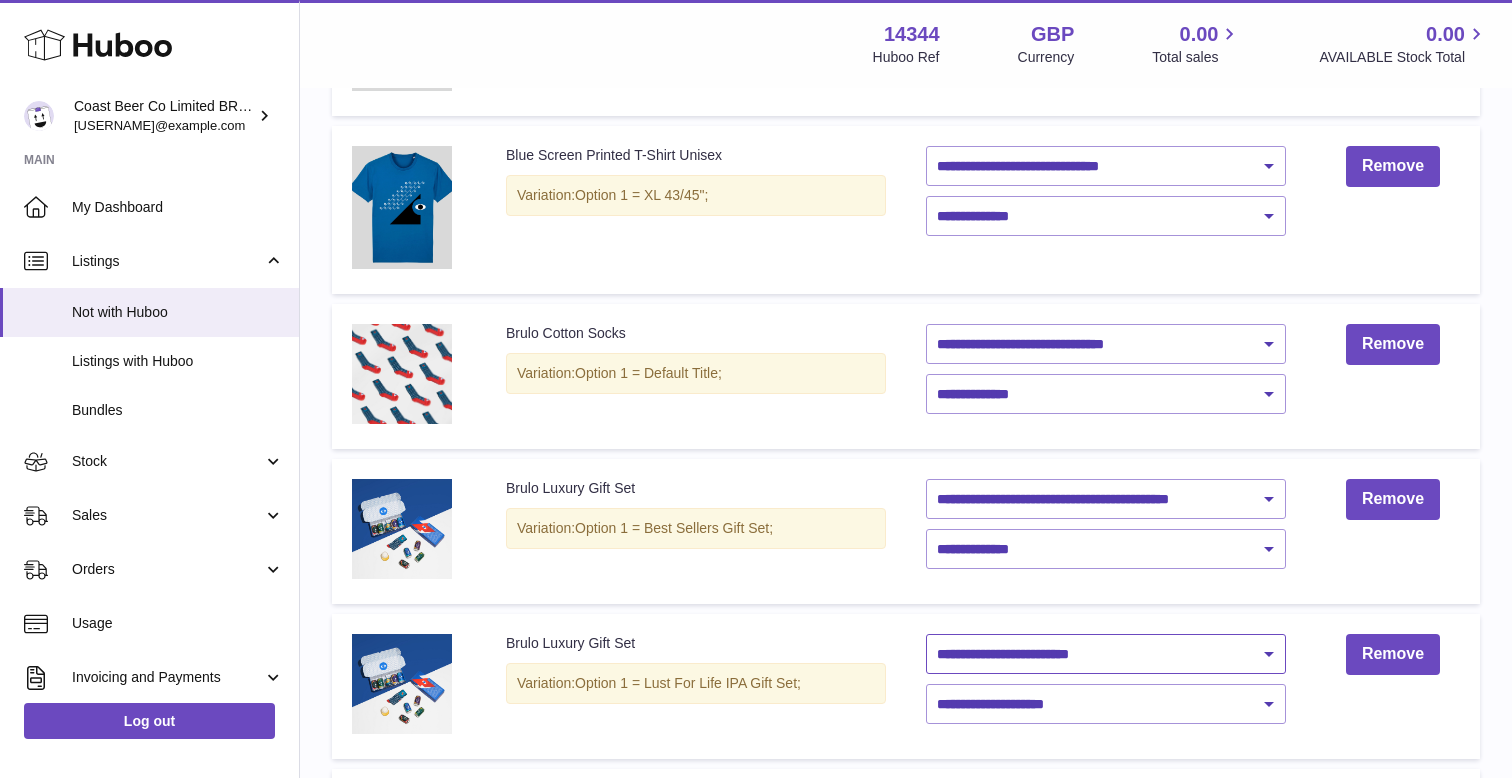 click on "**********" at bounding box center (1106, 654) 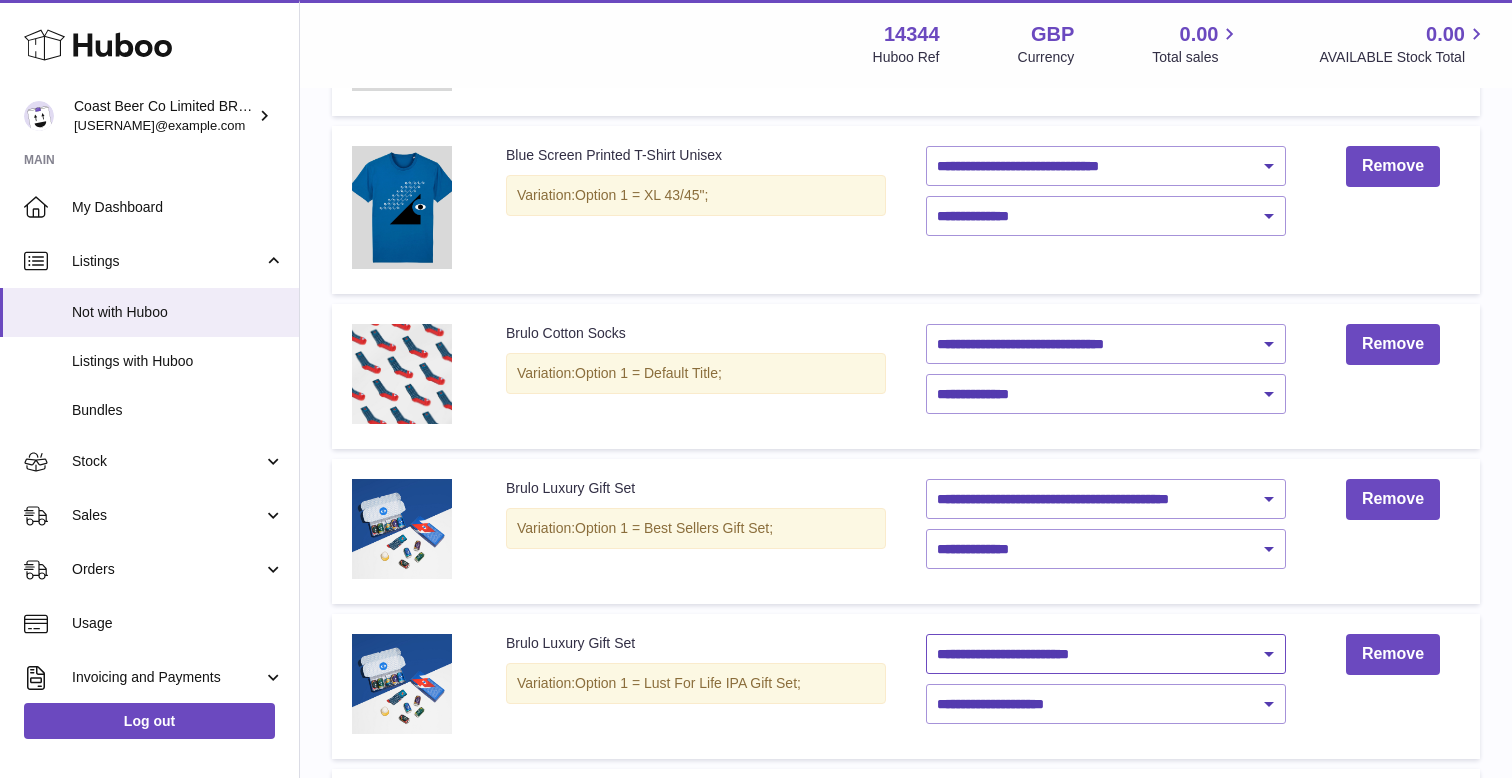 select on "********" 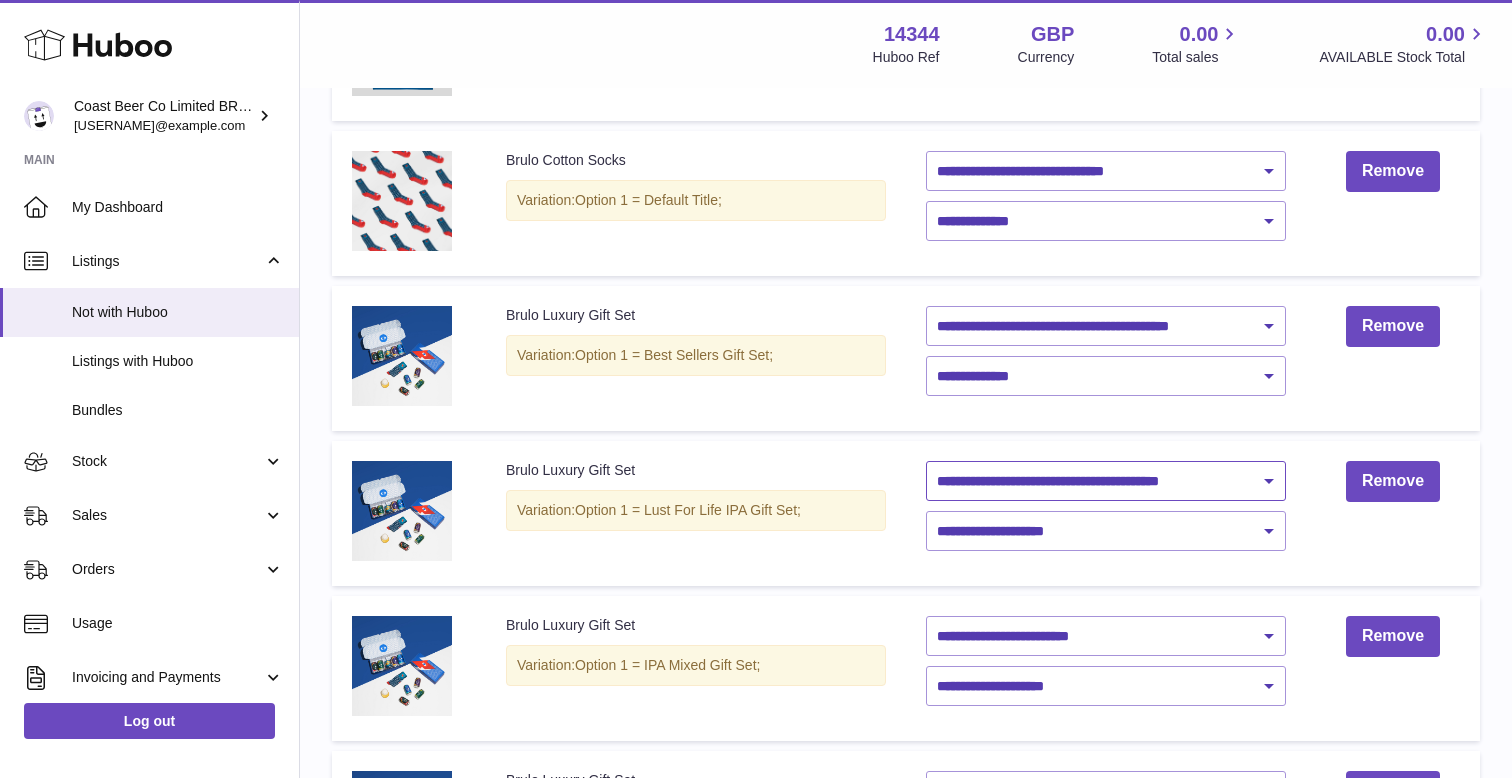 scroll, scrollTop: 1133, scrollLeft: 0, axis: vertical 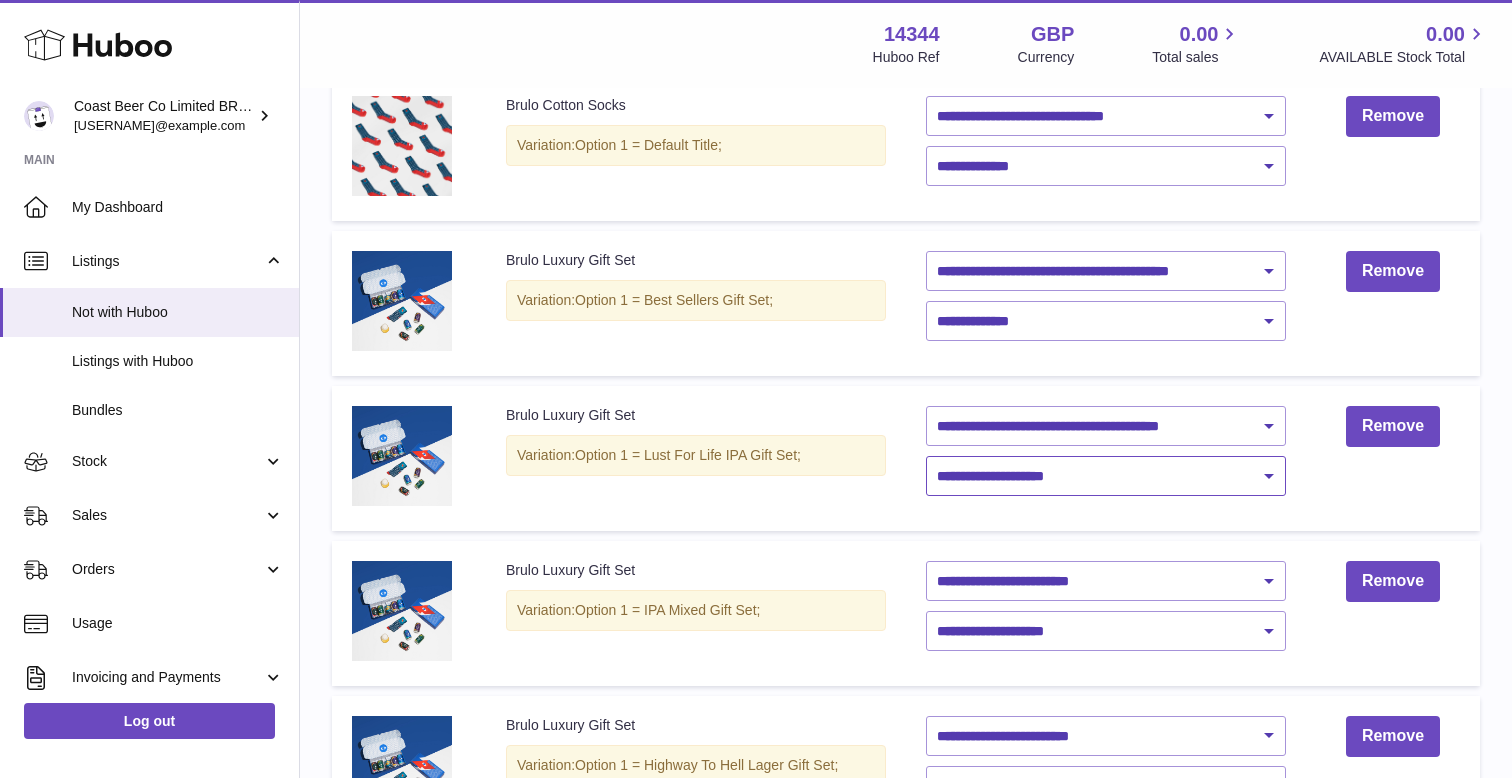 click on "**********" at bounding box center (1106, 476) 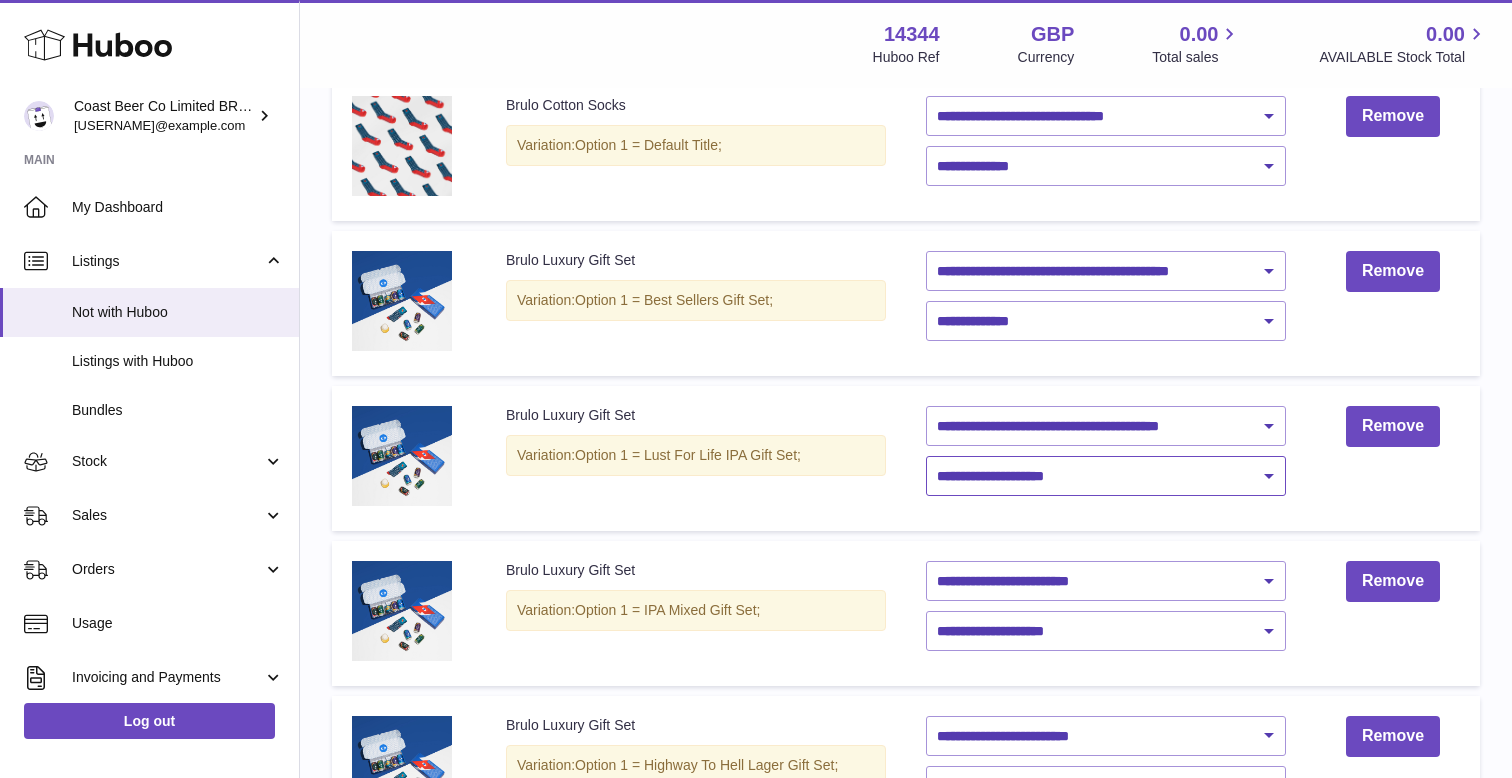 select on "****" 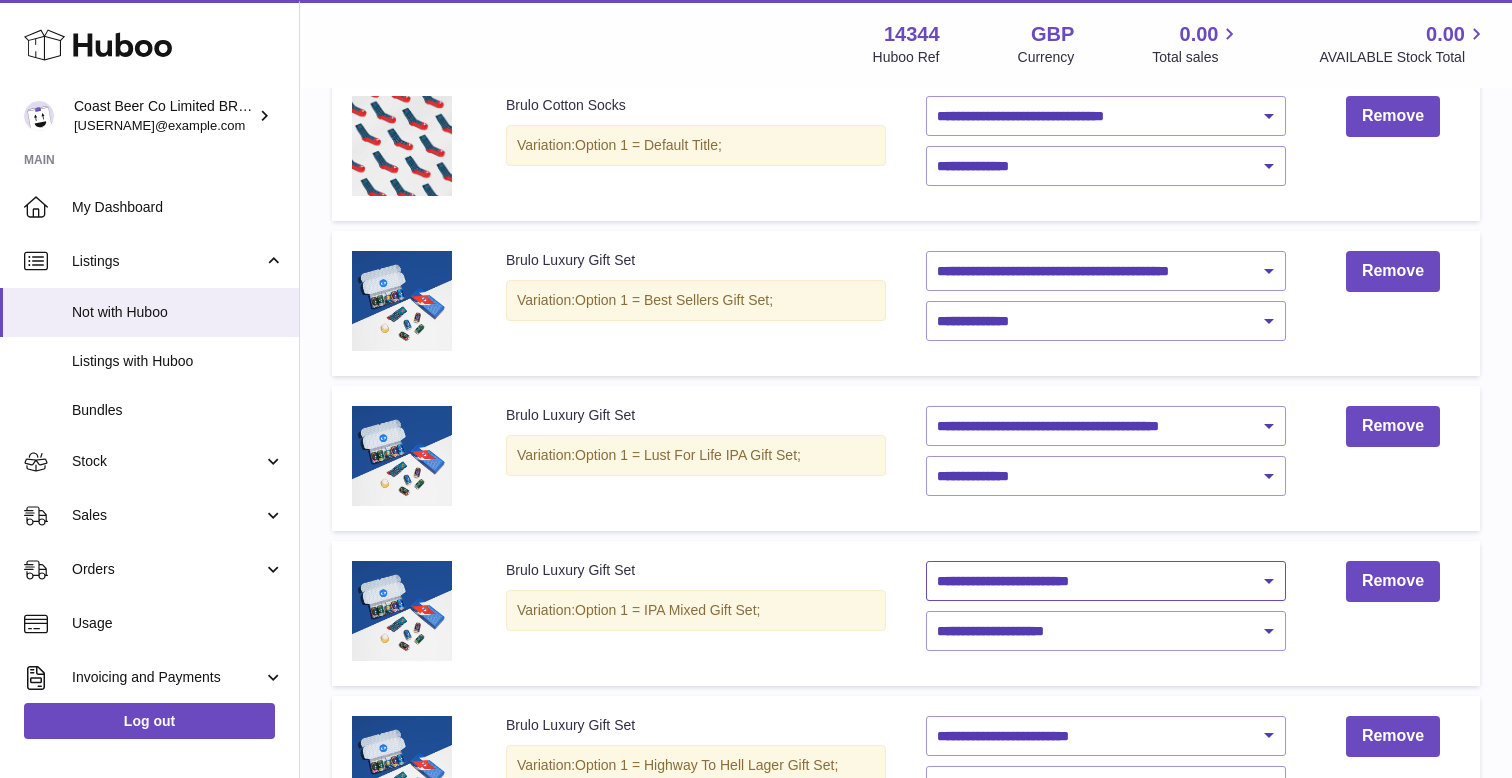 click on "**********" at bounding box center (1106, 581) 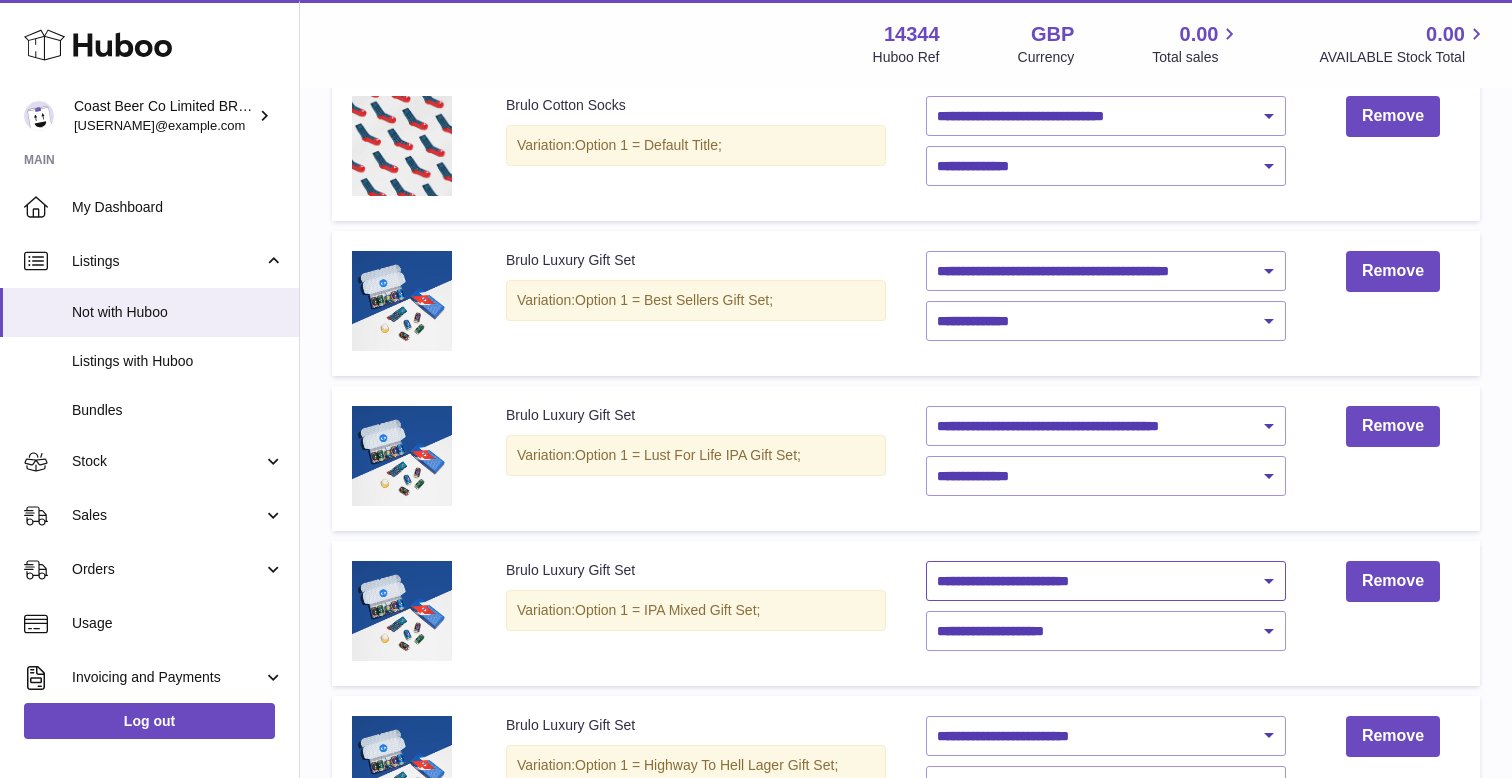 select on "********" 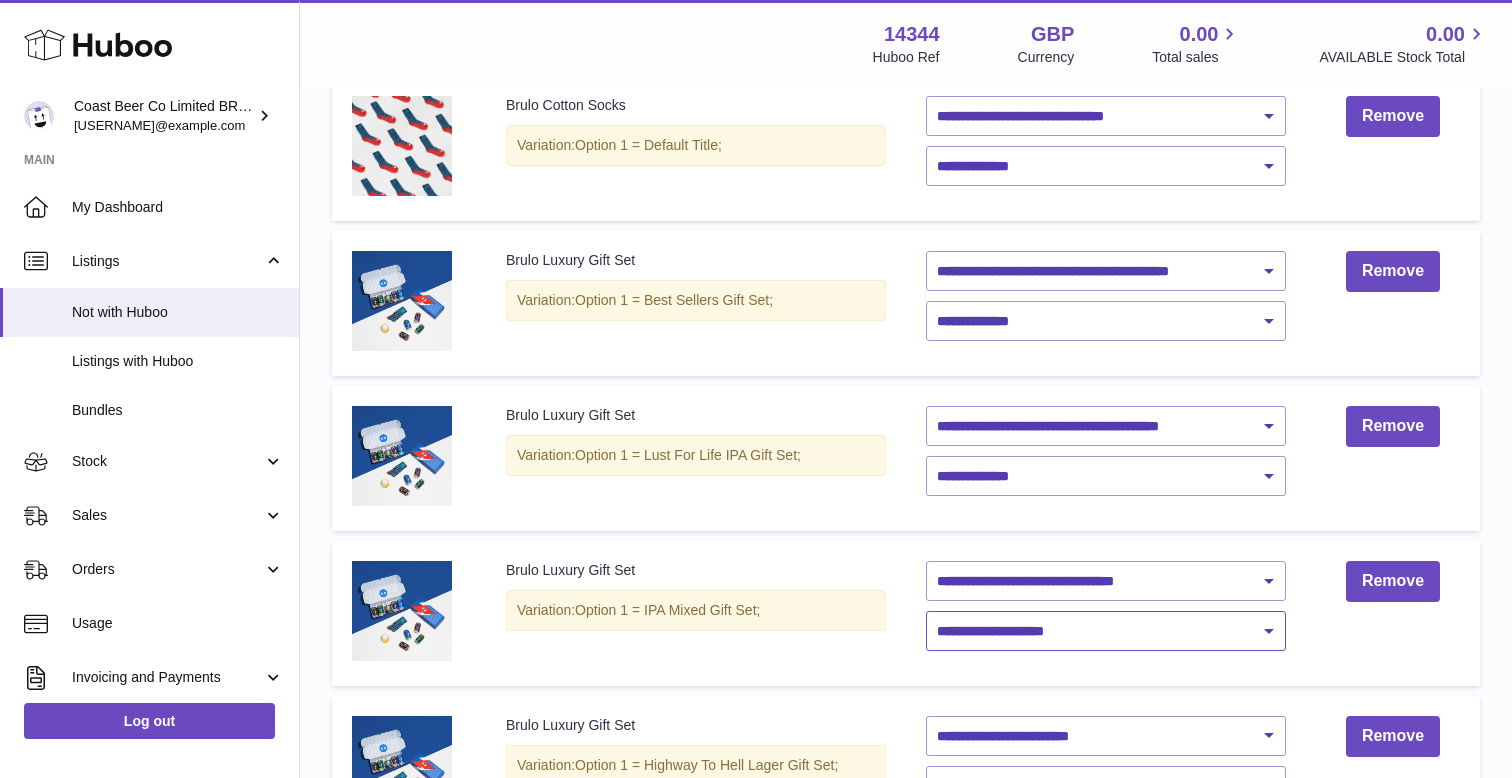 drag, startPoint x: 999, startPoint y: 579, endPoint x: 1014, endPoint y: 611, distance: 35.341194 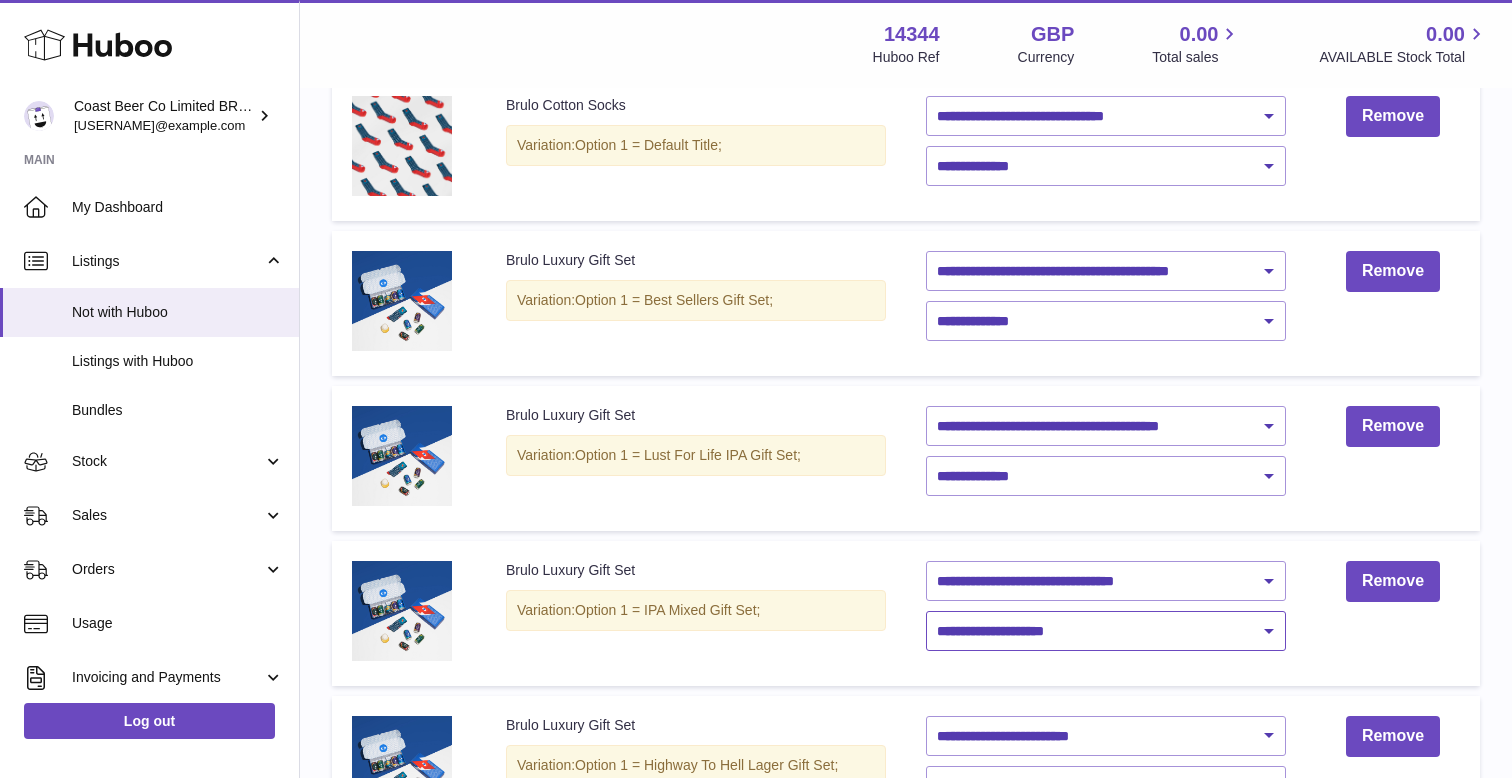 click on "**********" at bounding box center (1106, 631) 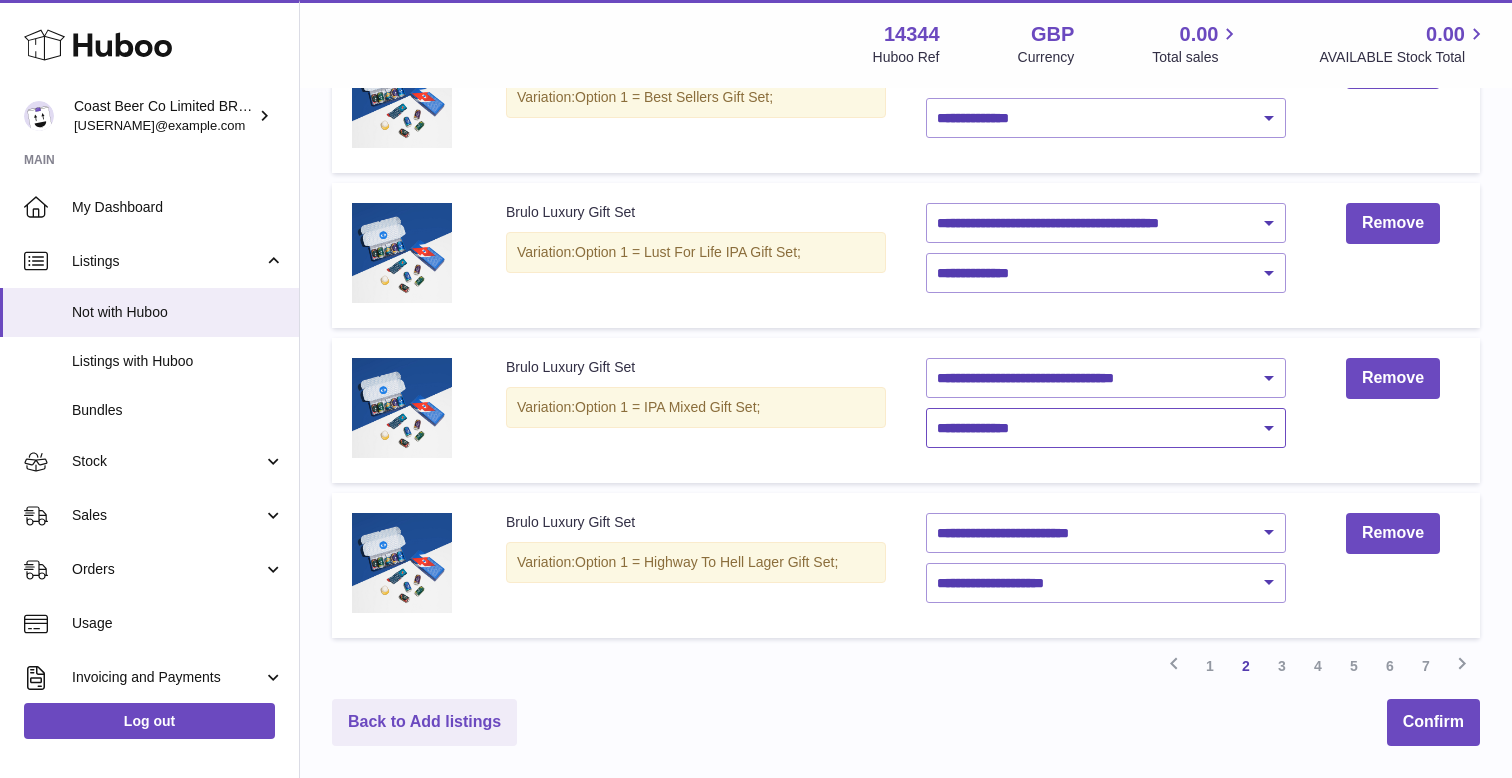 scroll, scrollTop: 1339, scrollLeft: 0, axis: vertical 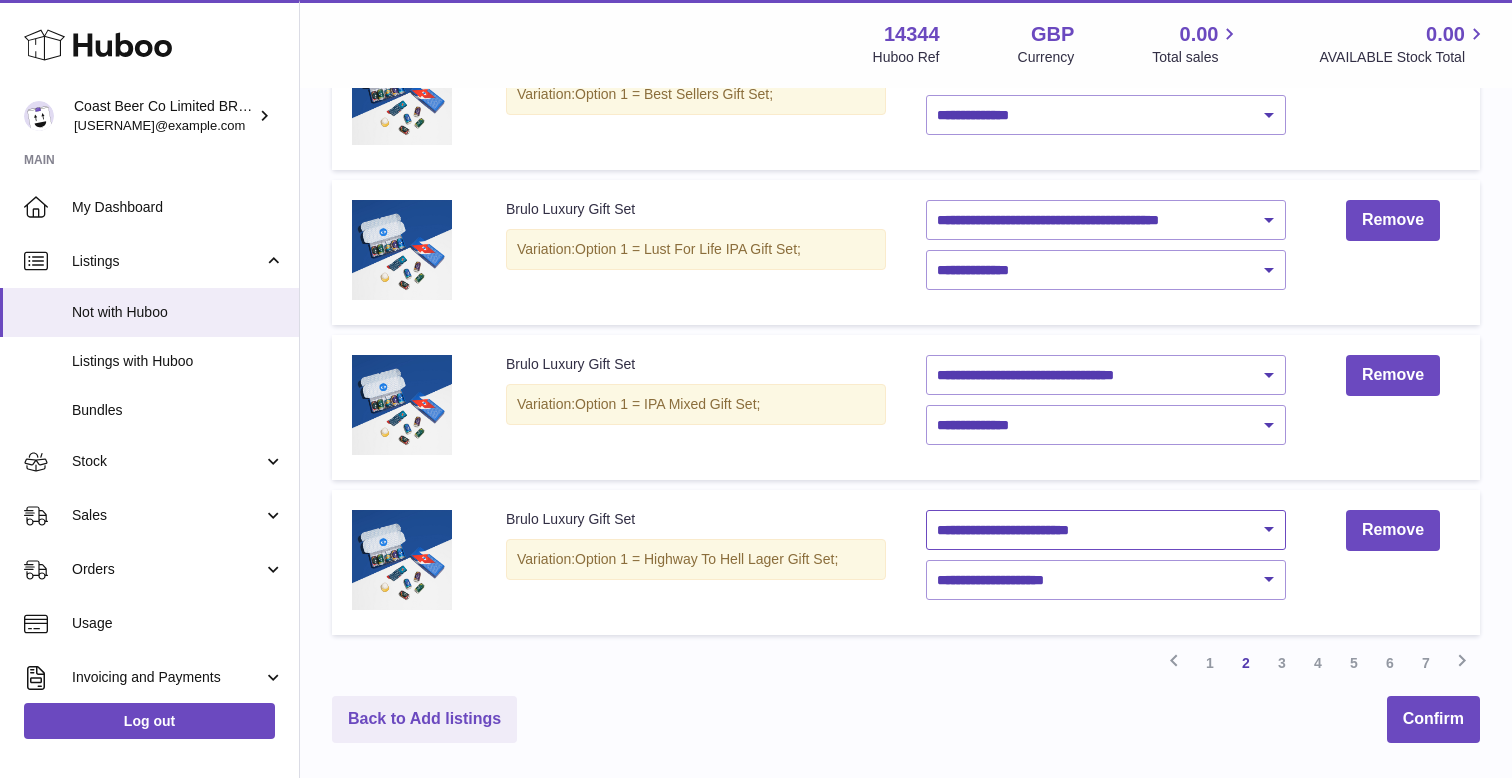 click on "**********" at bounding box center [1106, 530] 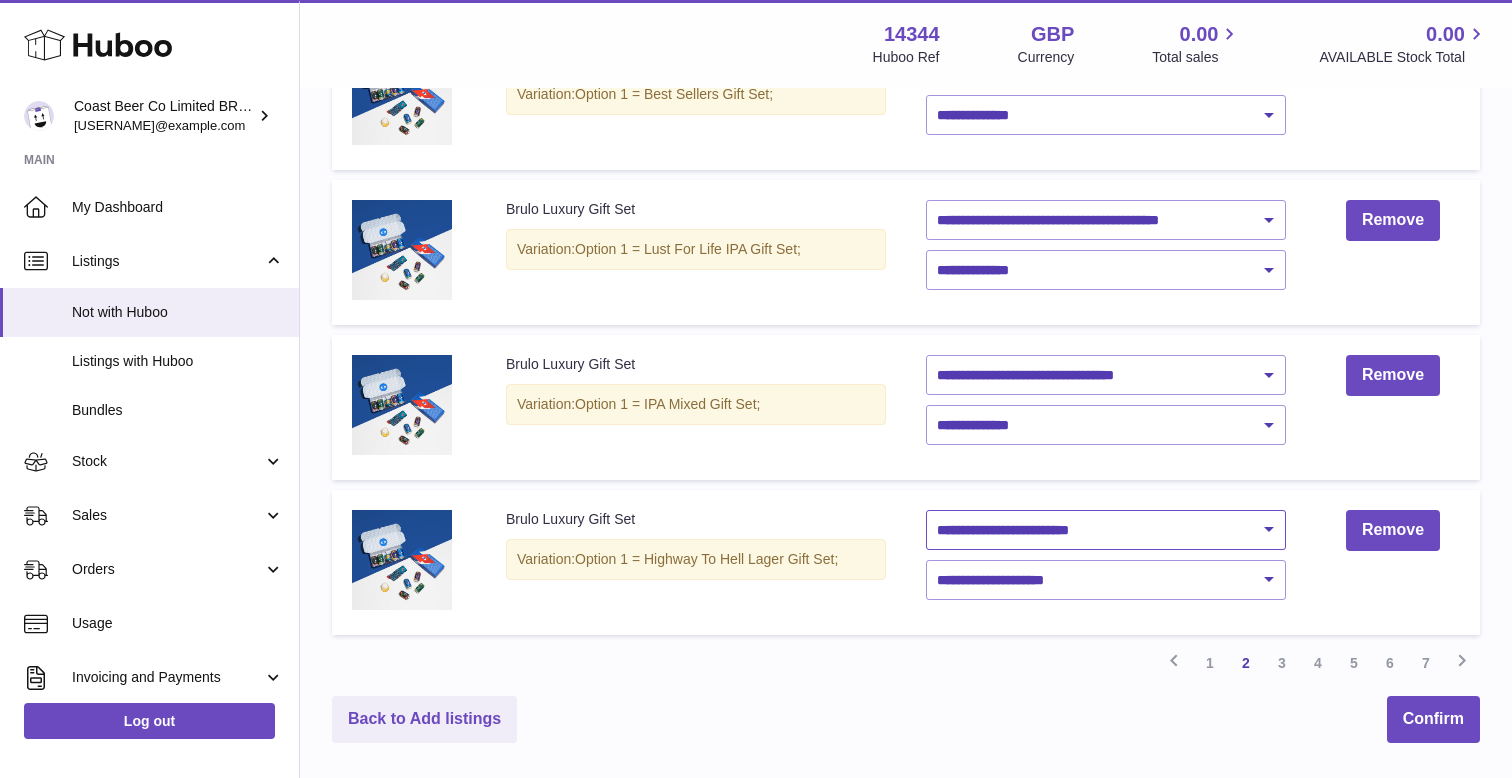select on "********" 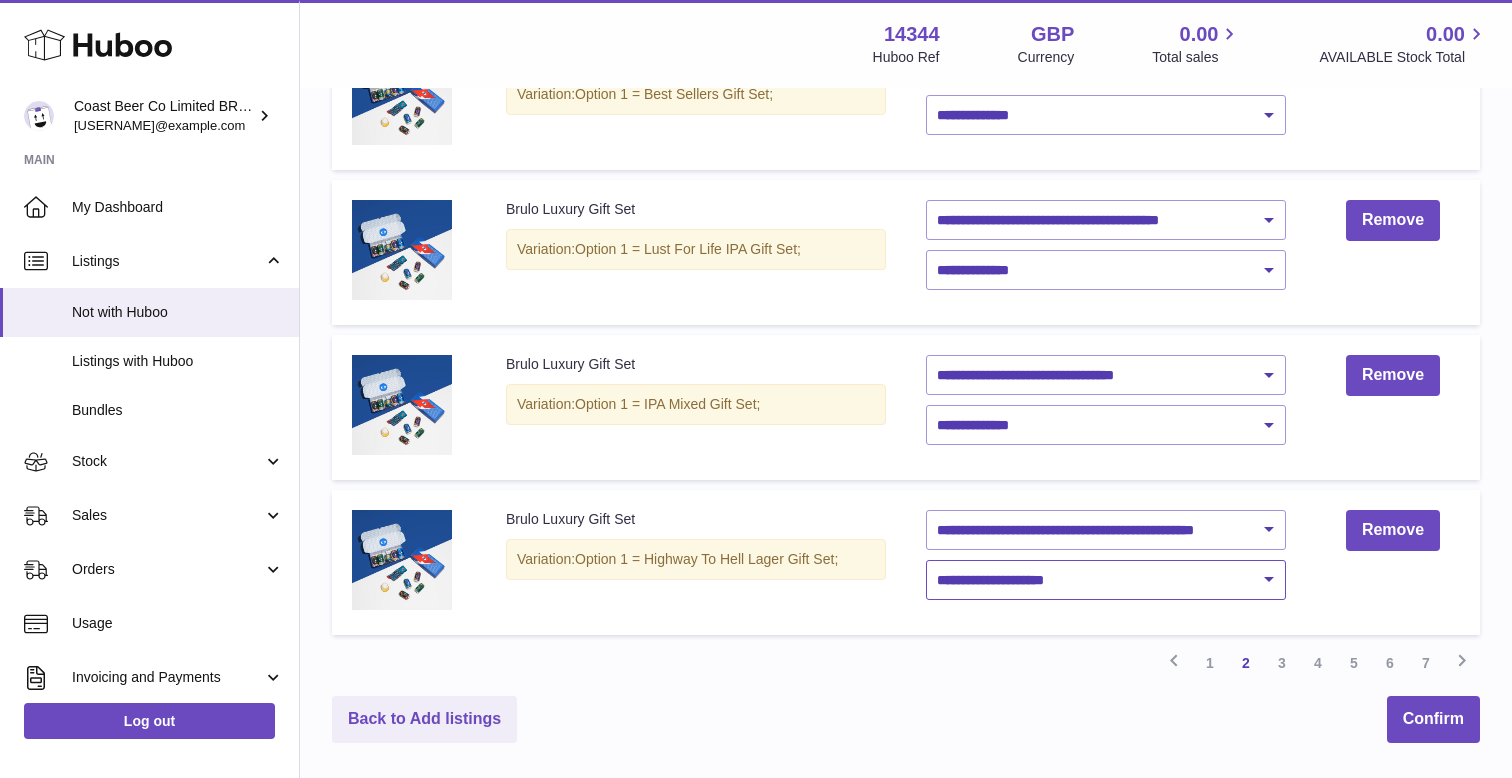 click on "**********" at bounding box center [1106, 580] 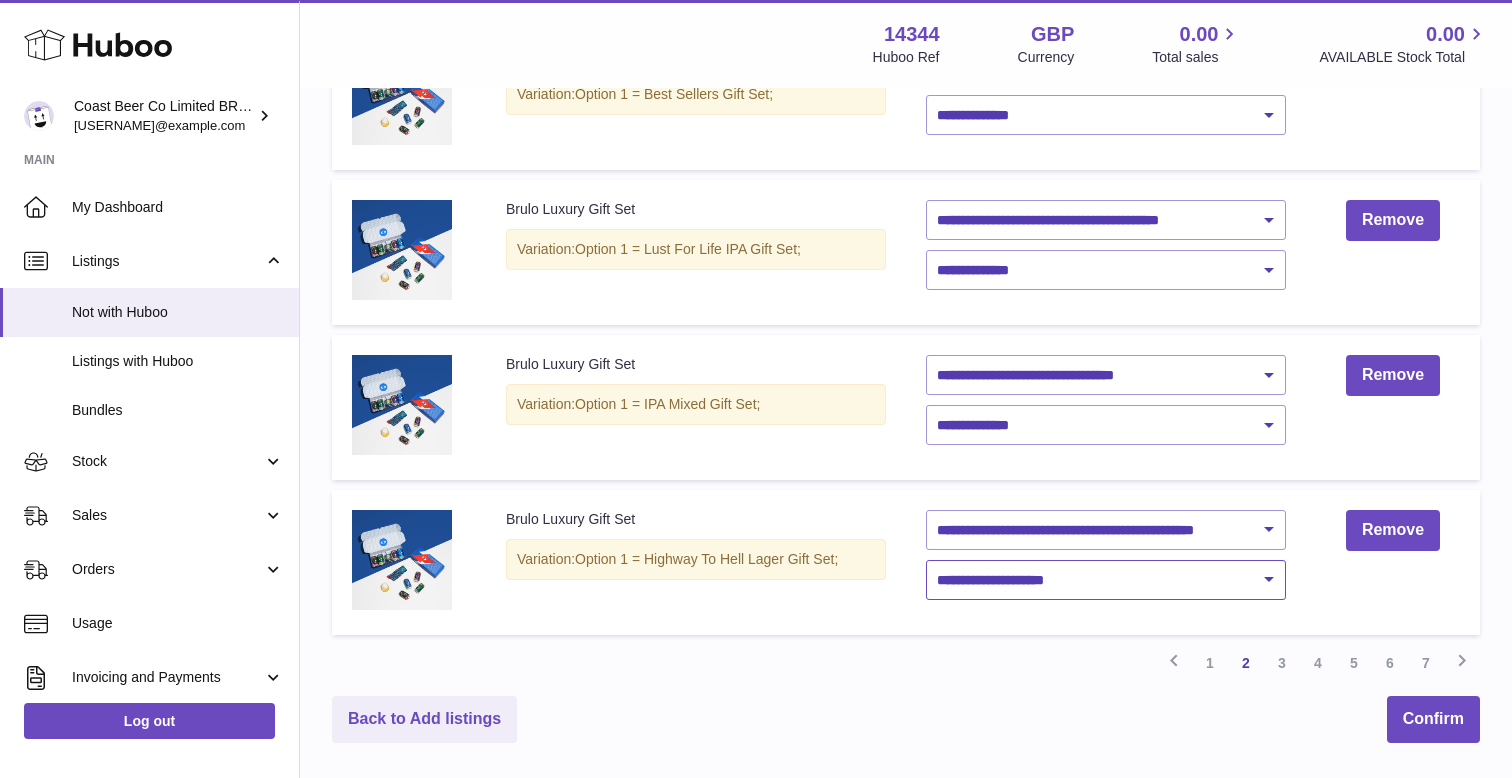 select on "****" 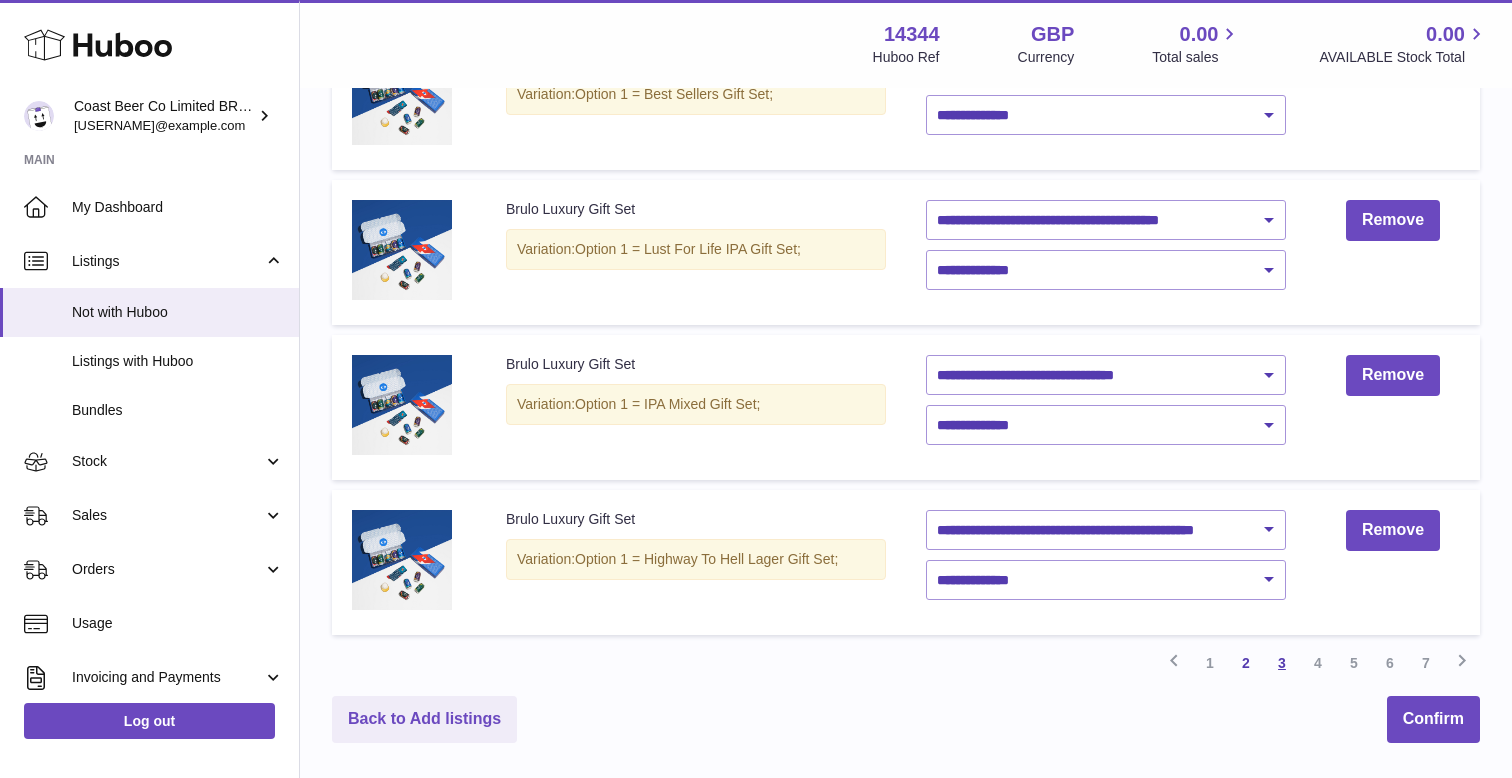 click on "3" at bounding box center (1282, 663) 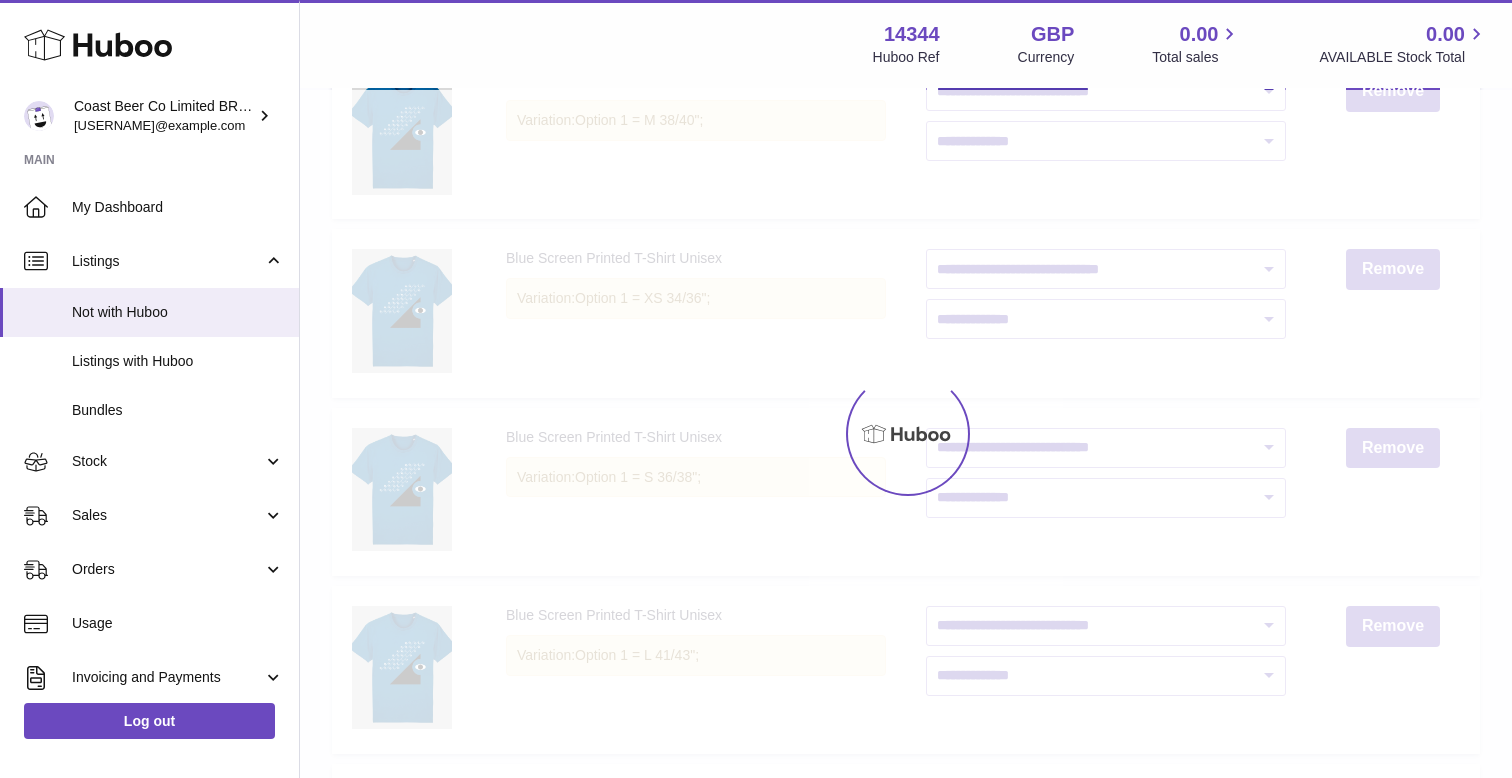 scroll, scrollTop: 90, scrollLeft: 0, axis: vertical 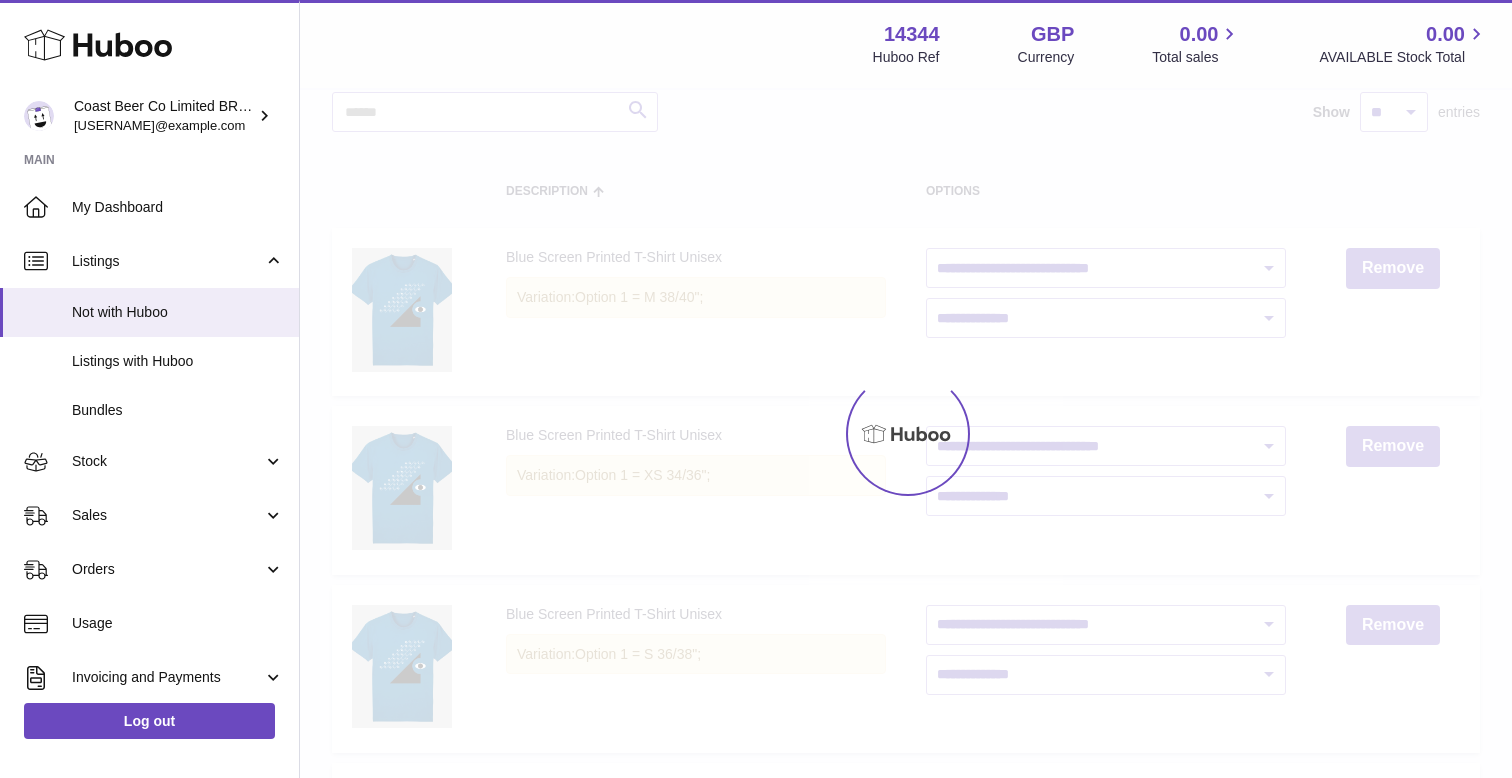 select on "********" 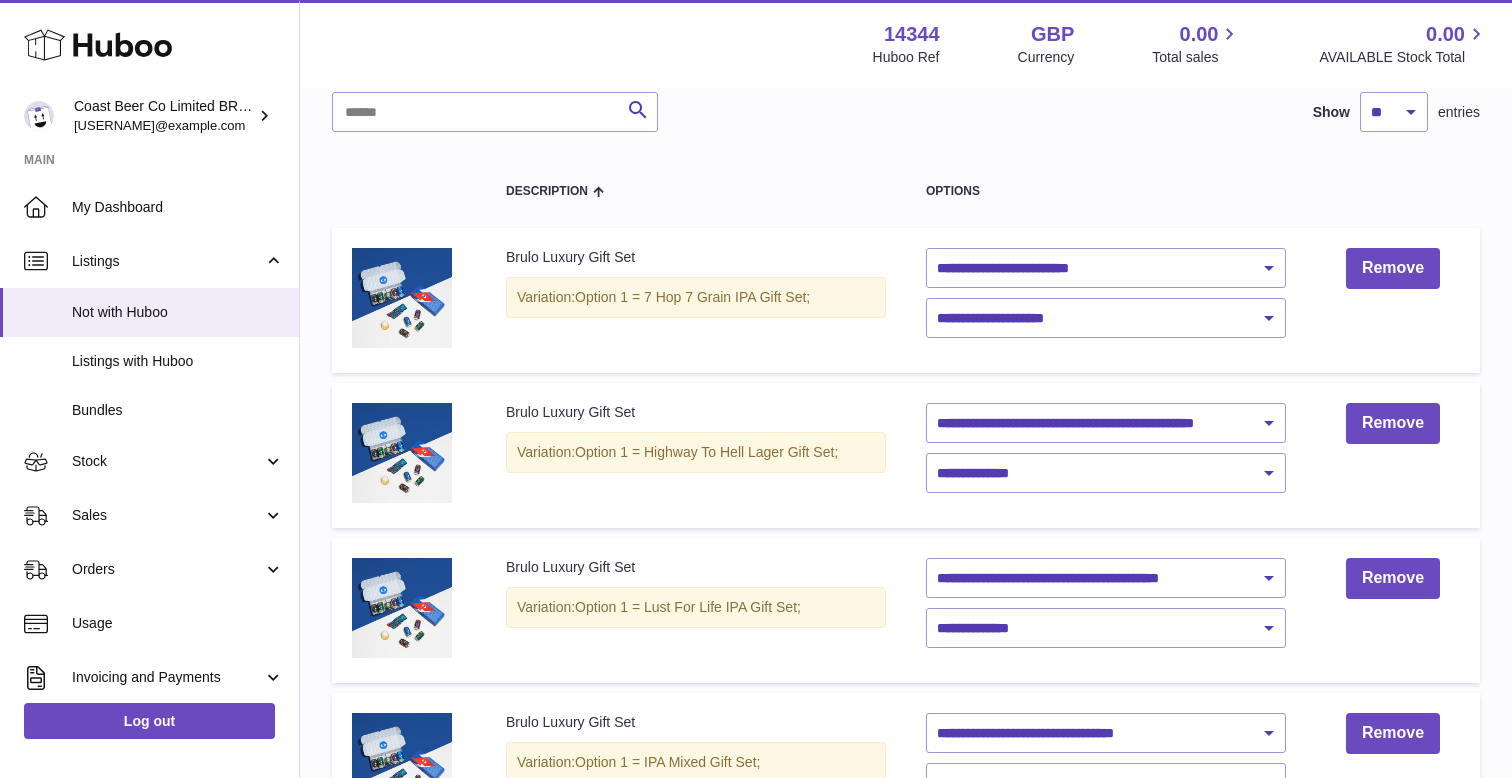 click on "**********" at bounding box center [1106, 300] 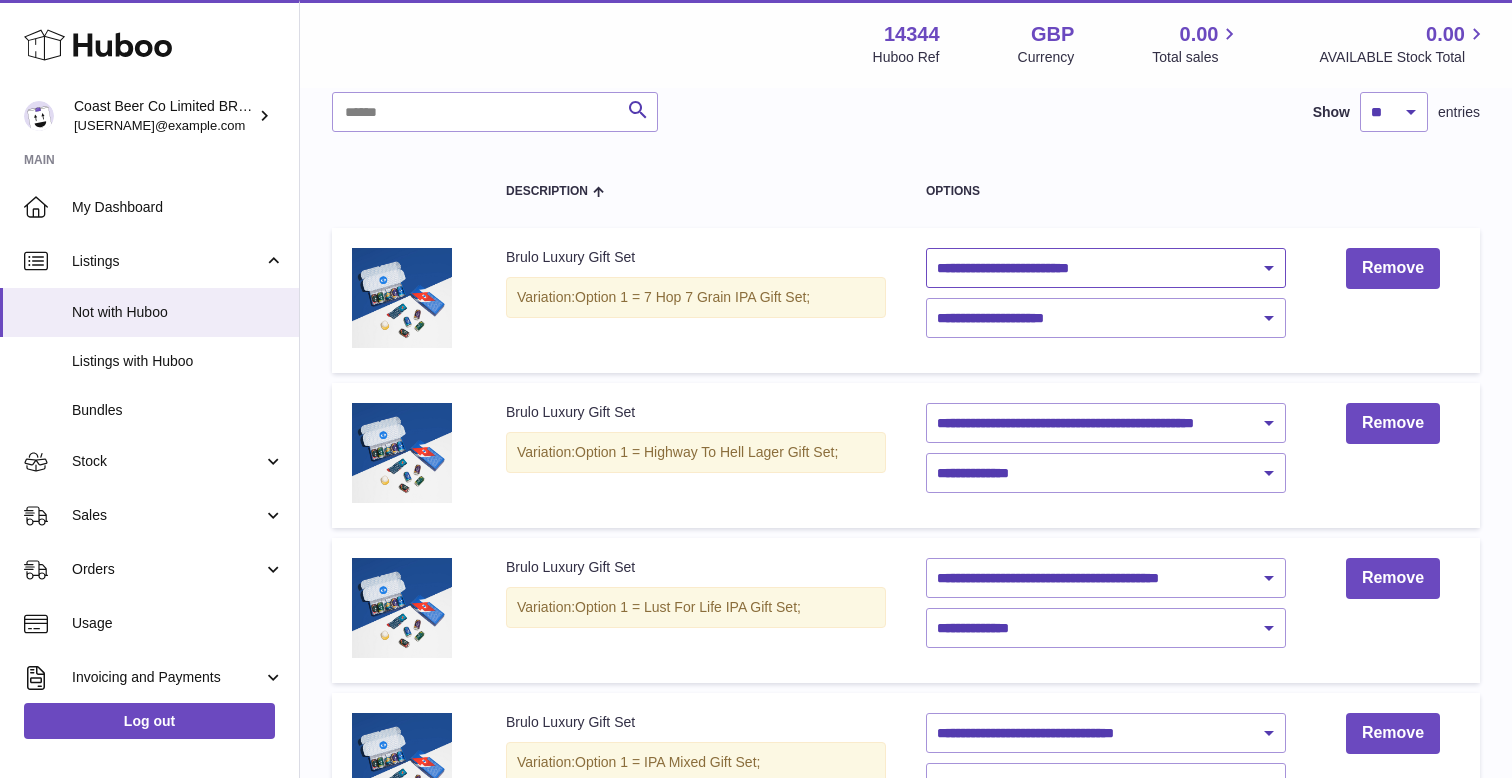 click on "**********" at bounding box center (1106, 268) 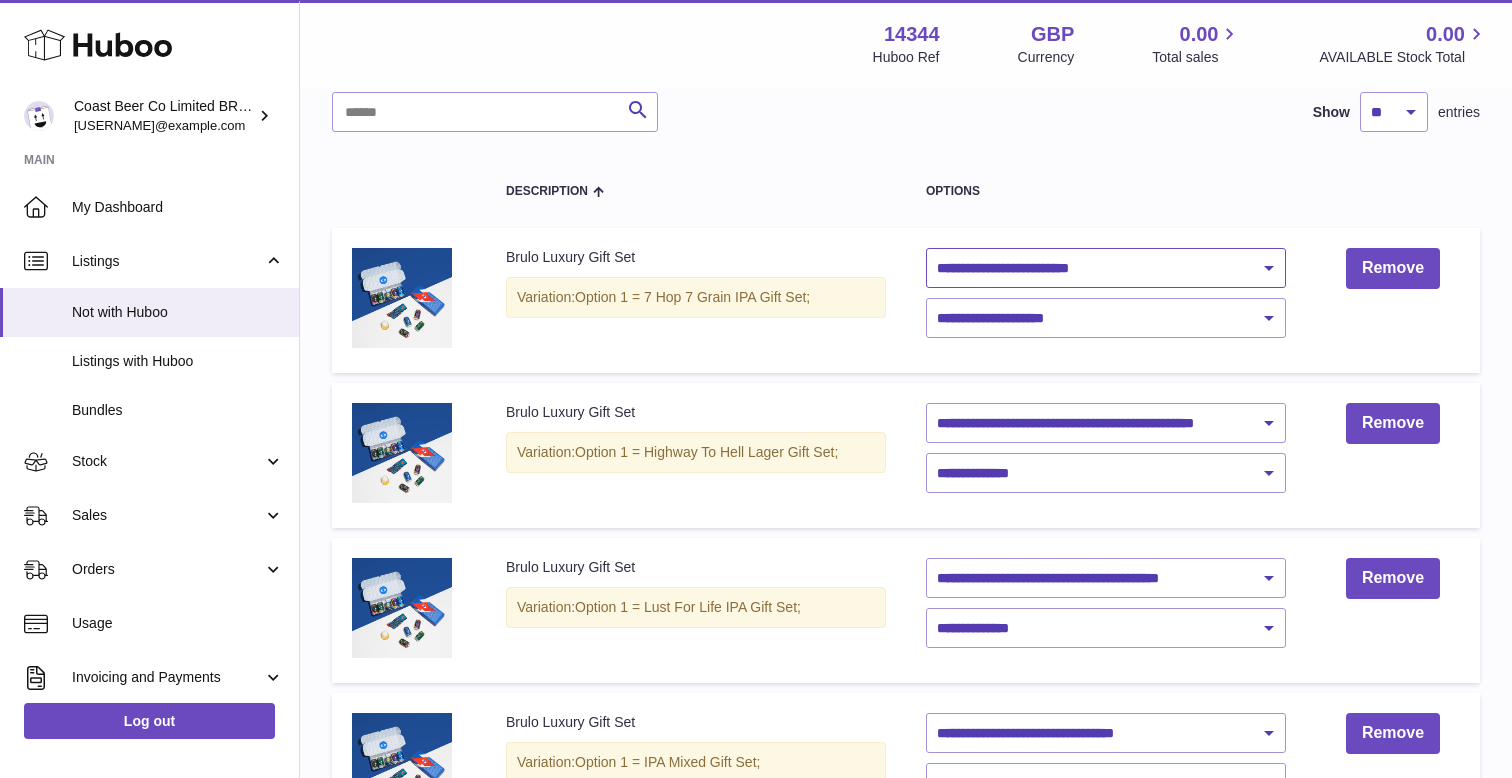 select on "********" 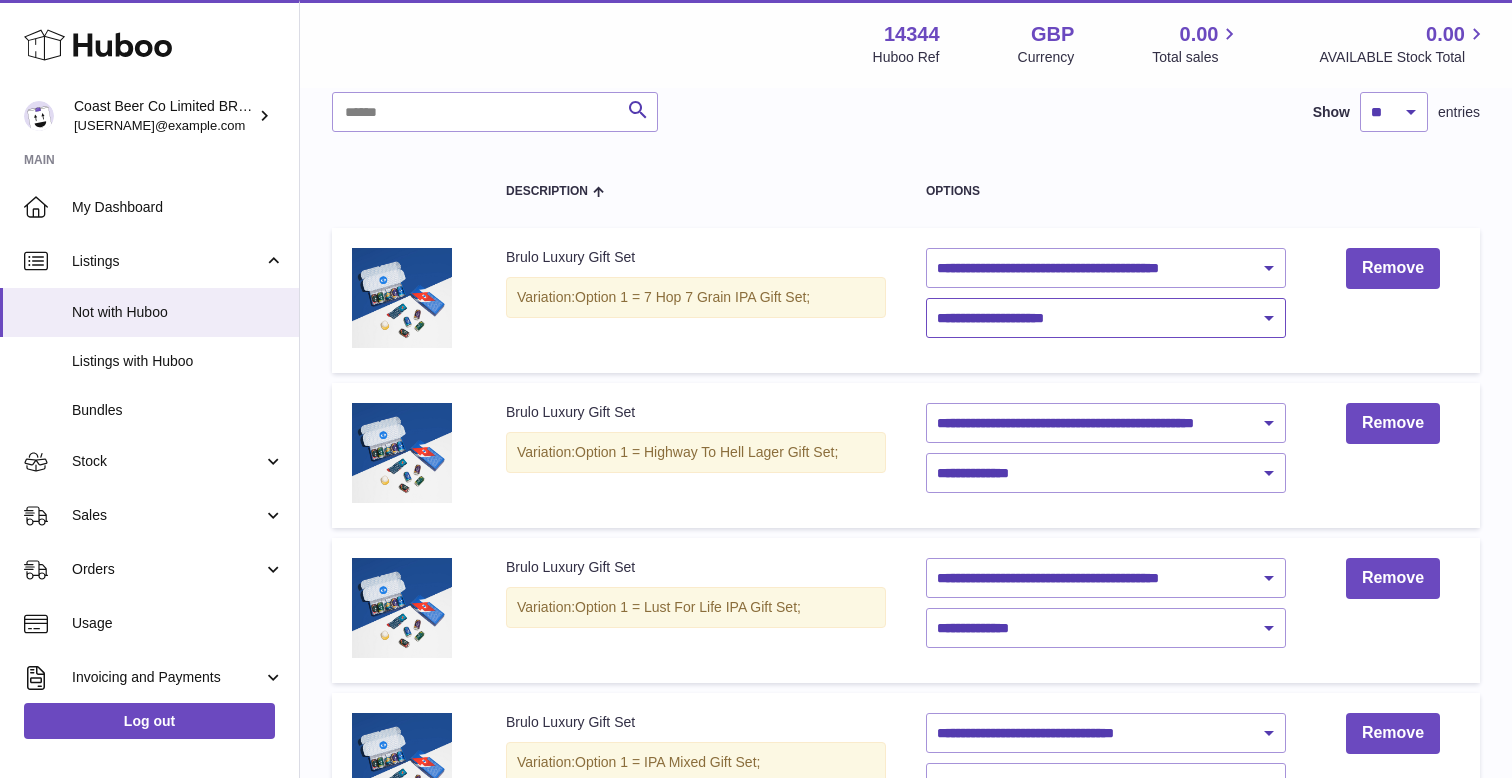 drag, startPoint x: 1012, startPoint y: 253, endPoint x: 1012, endPoint y: 324, distance: 71 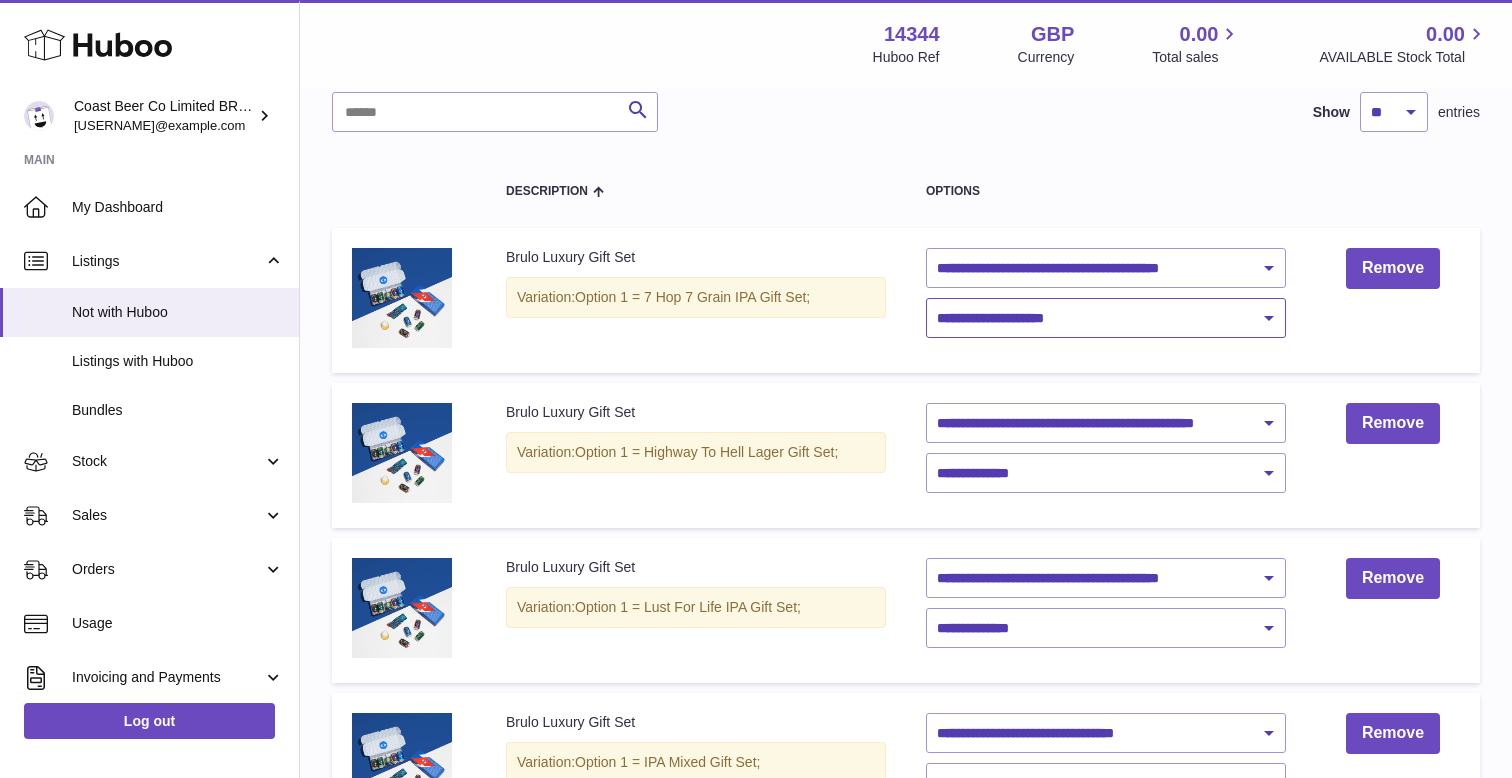 select on "****" 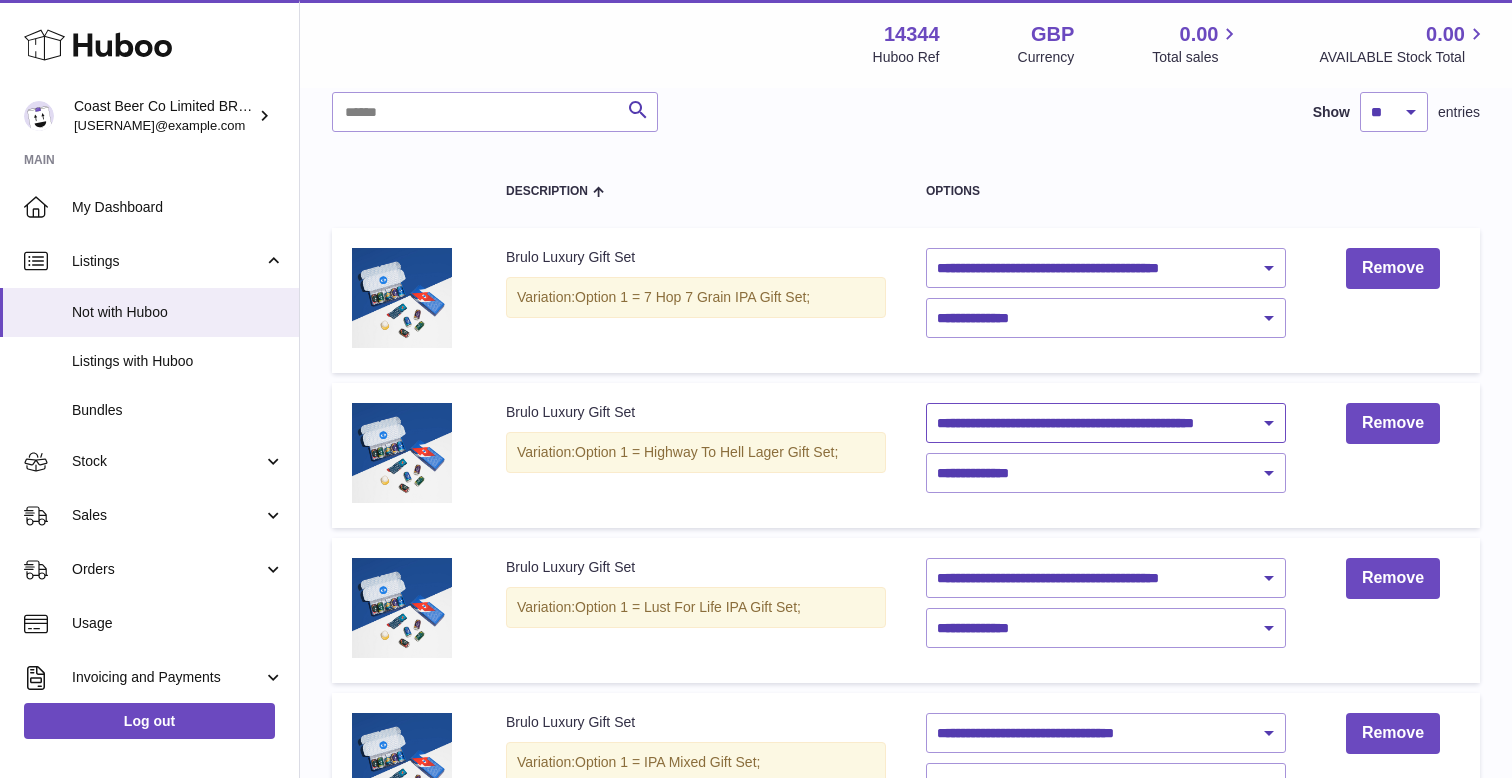 click on "**********" at bounding box center (1106, 423) 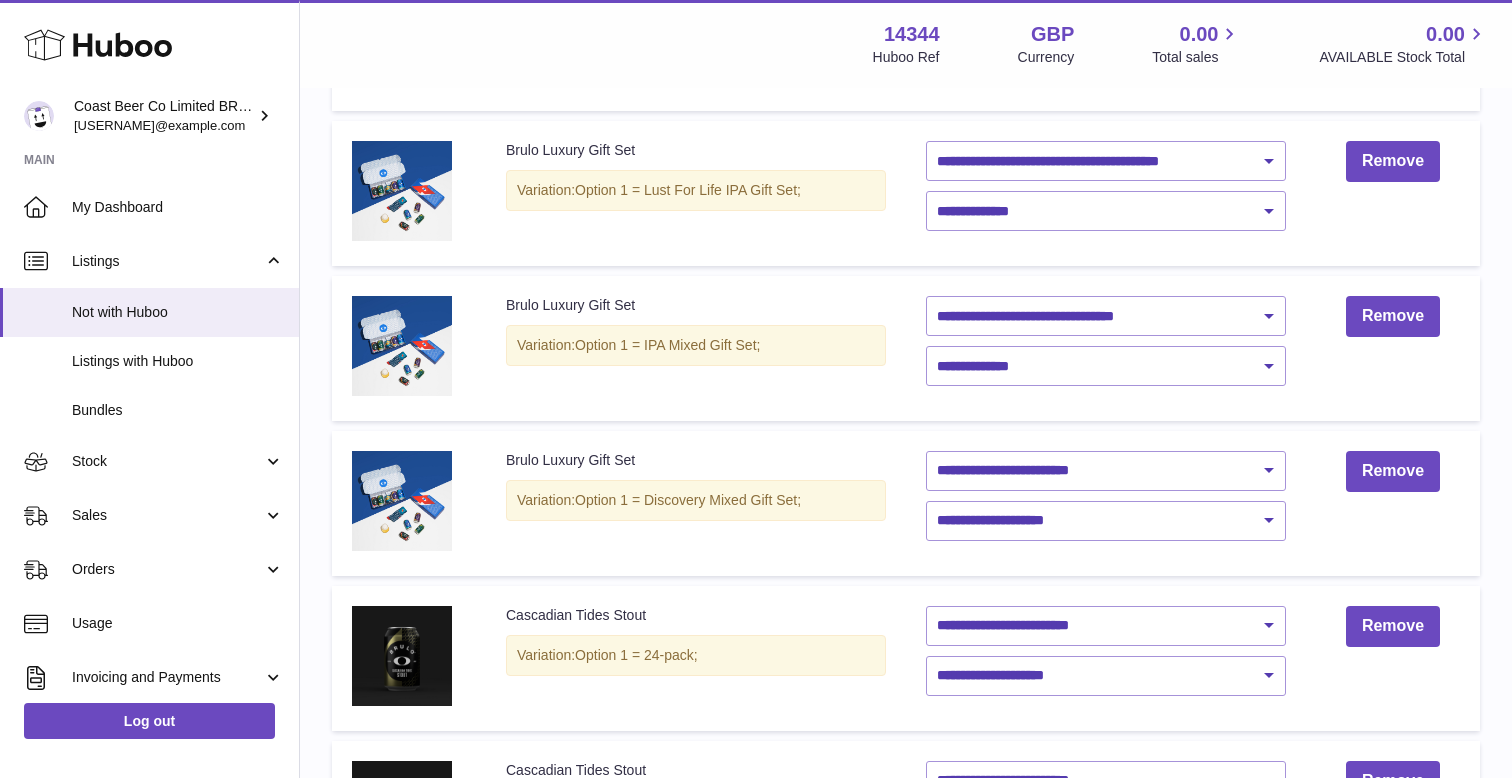 scroll, scrollTop: 509, scrollLeft: 0, axis: vertical 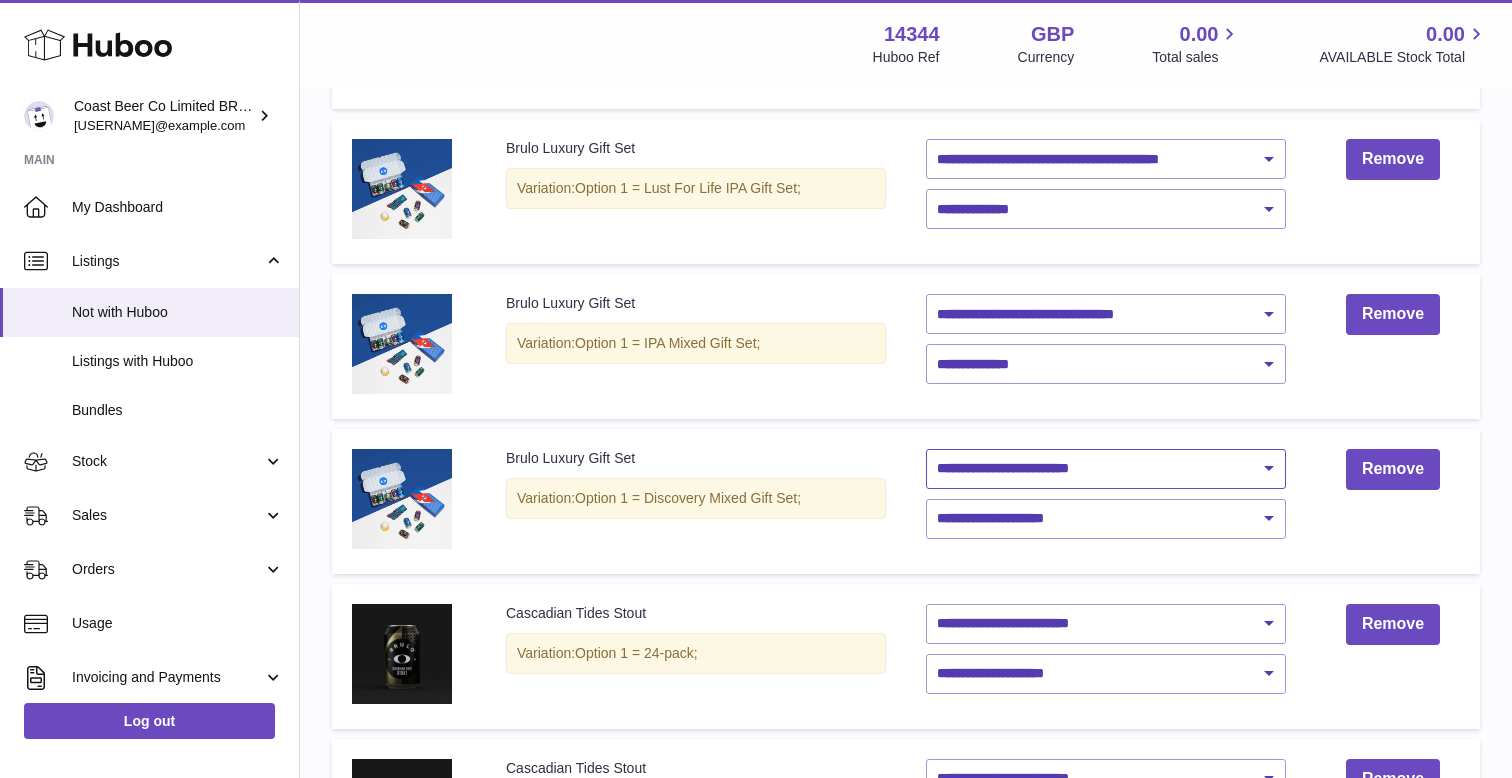 click on "**********" at bounding box center [1106, 469] 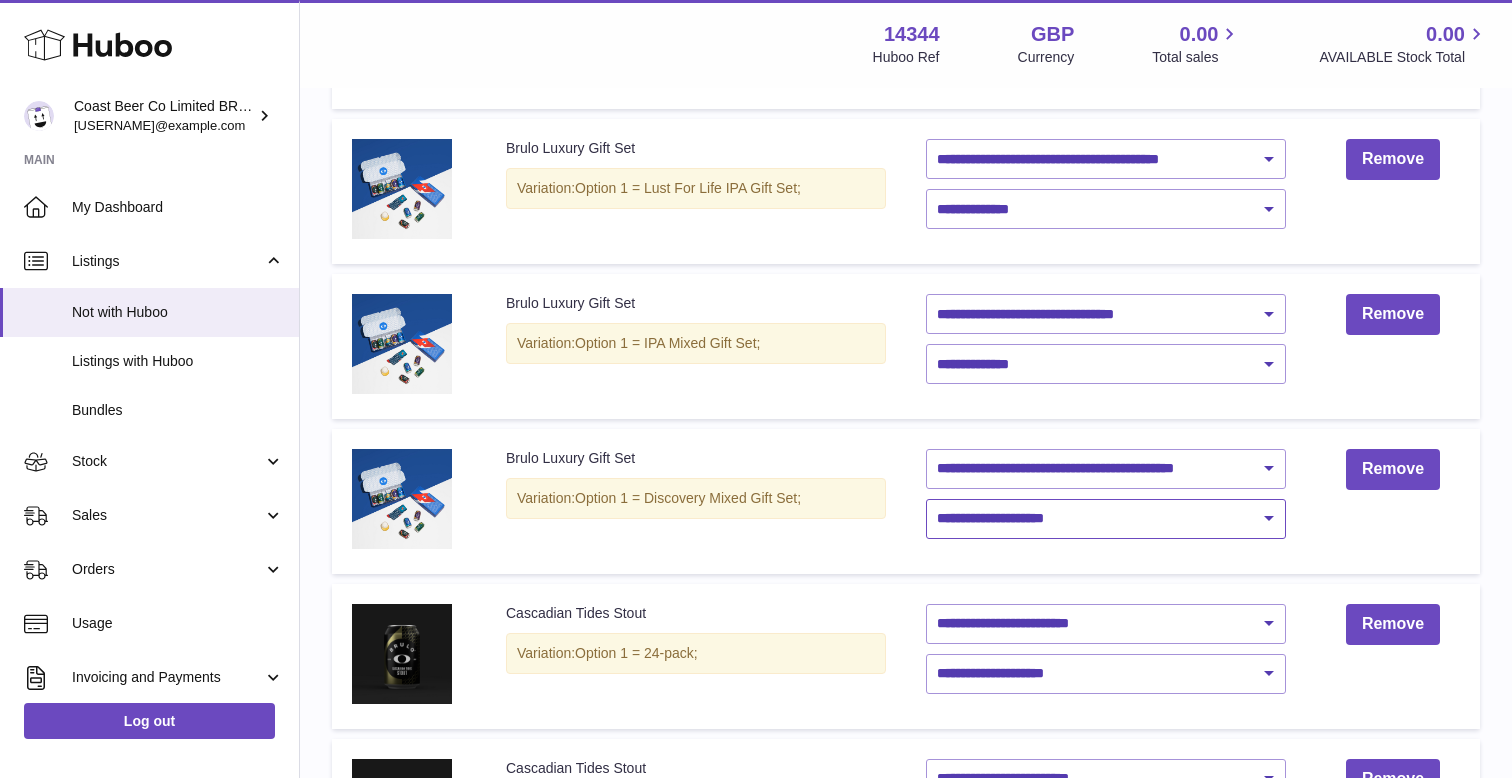 click on "**********" at bounding box center (1106, 519) 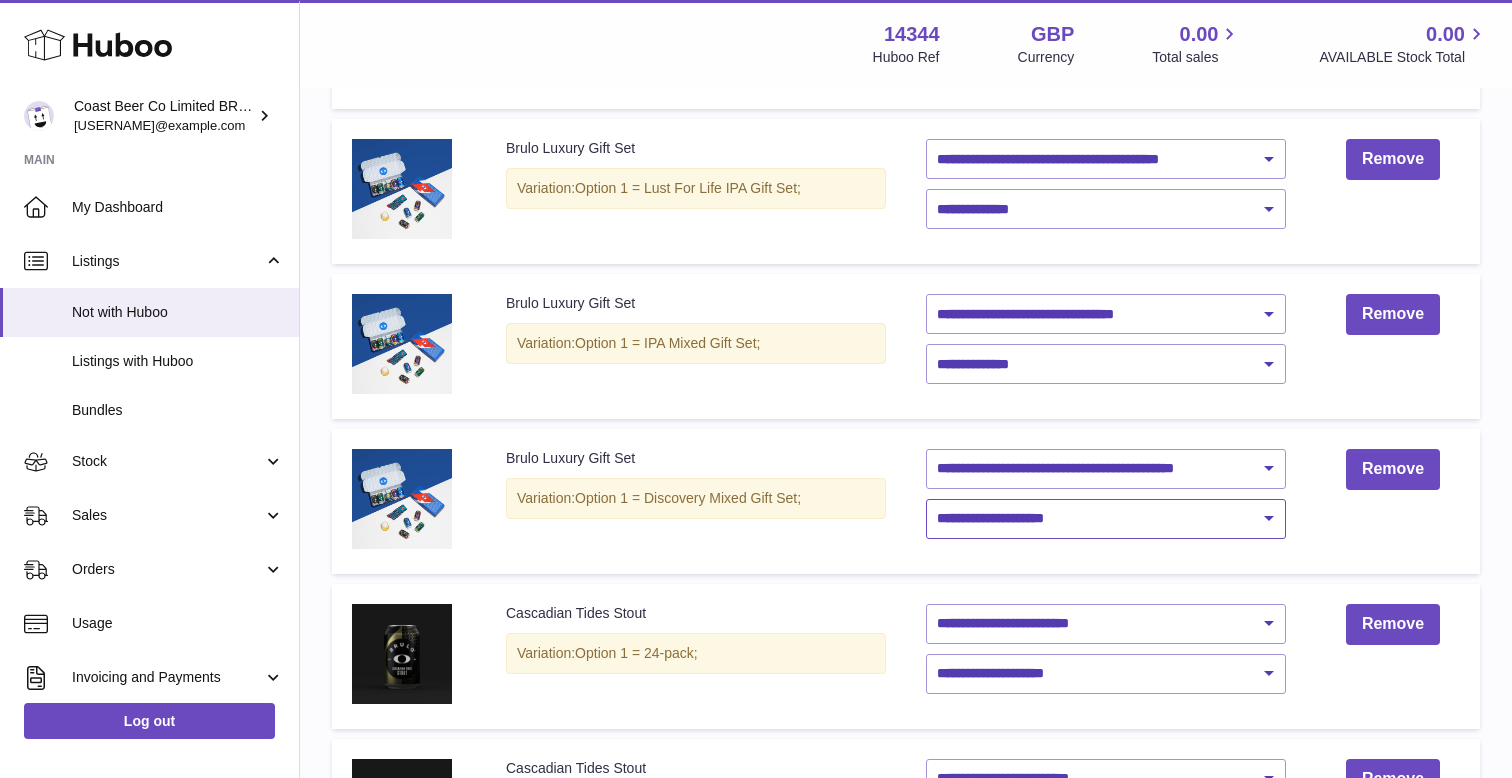 select on "****" 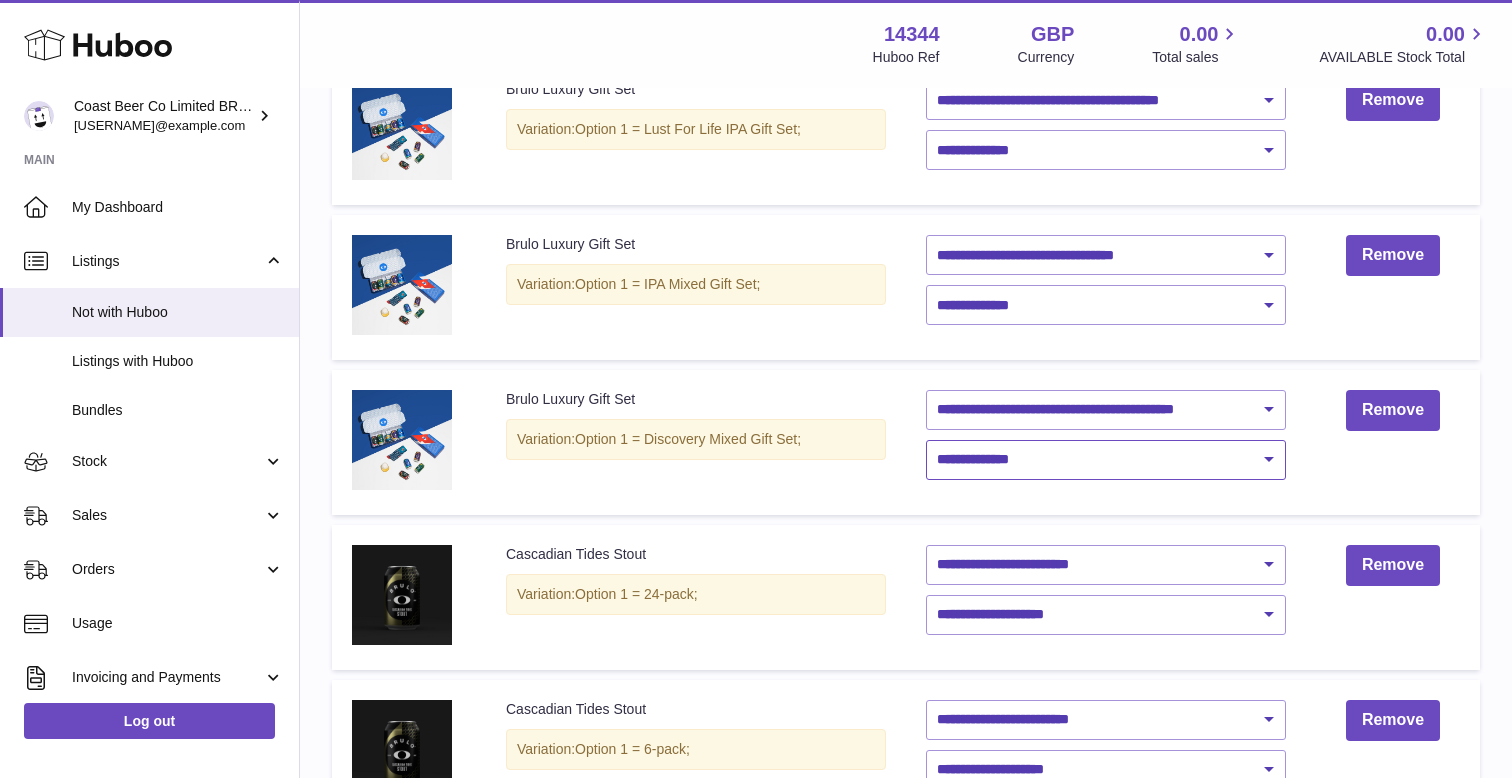 scroll, scrollTop: 680, scrollLeft: 0, axis: vertical 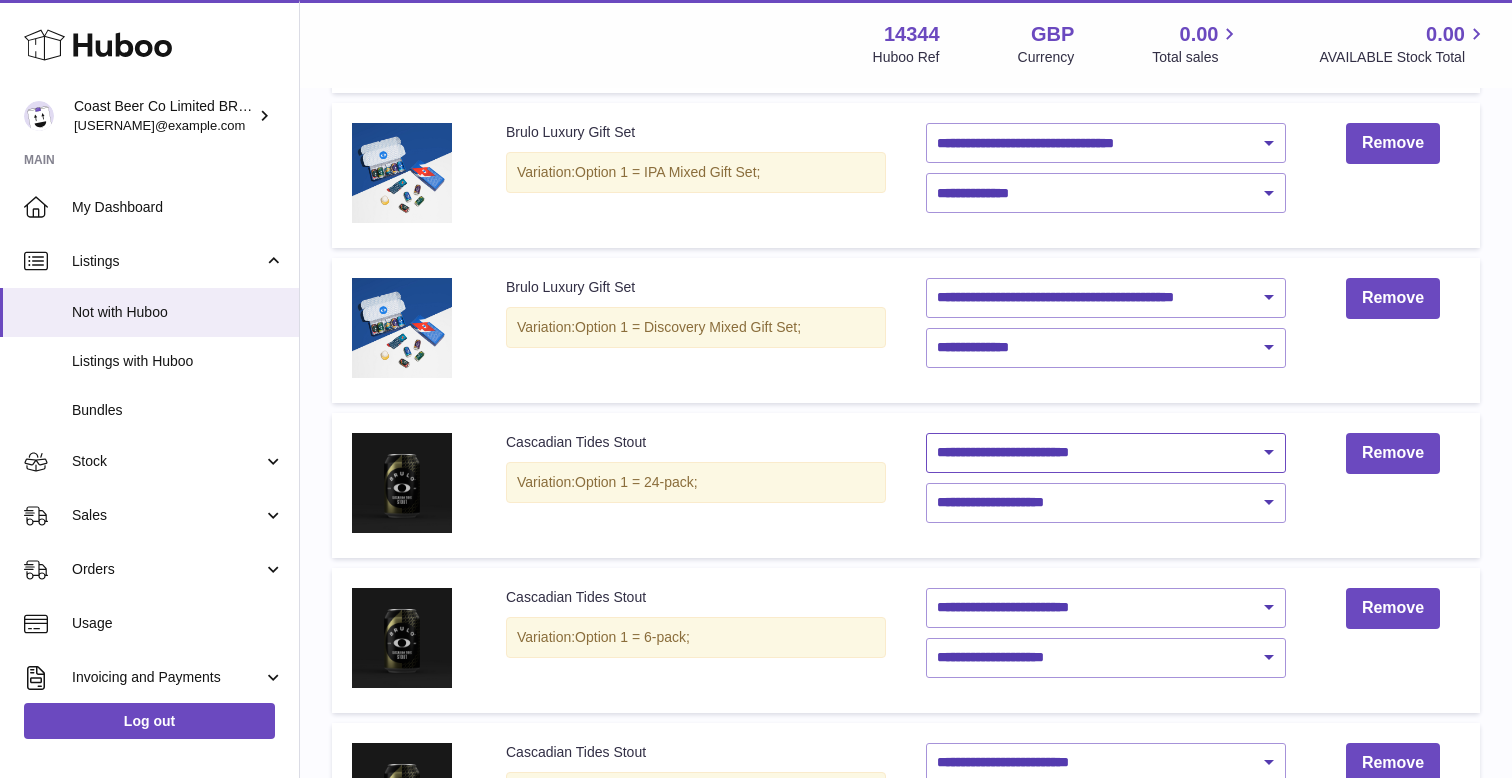 click on "**********" at bounding box center (1106, 453) 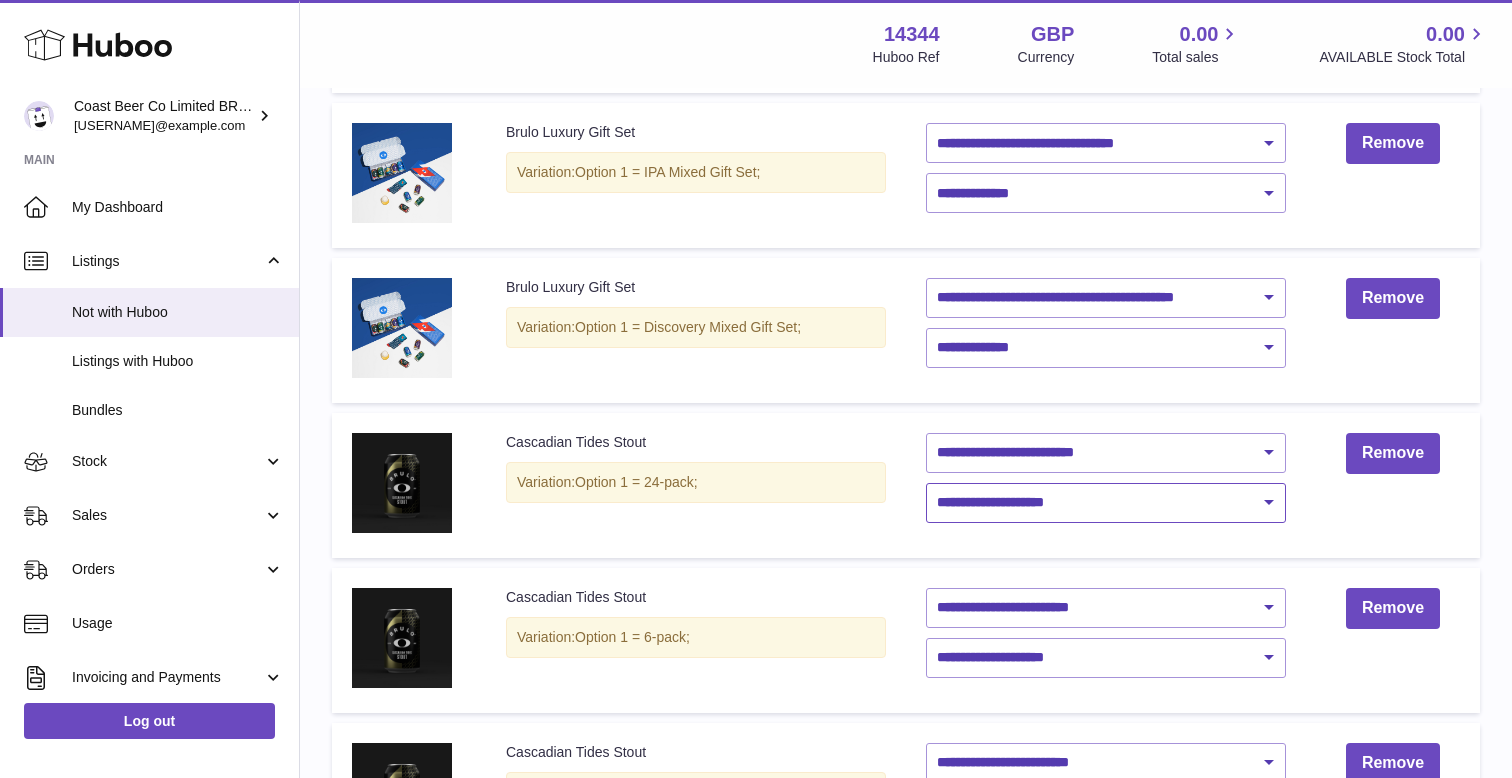 click on "**********" at bounding box center (1106, 503) 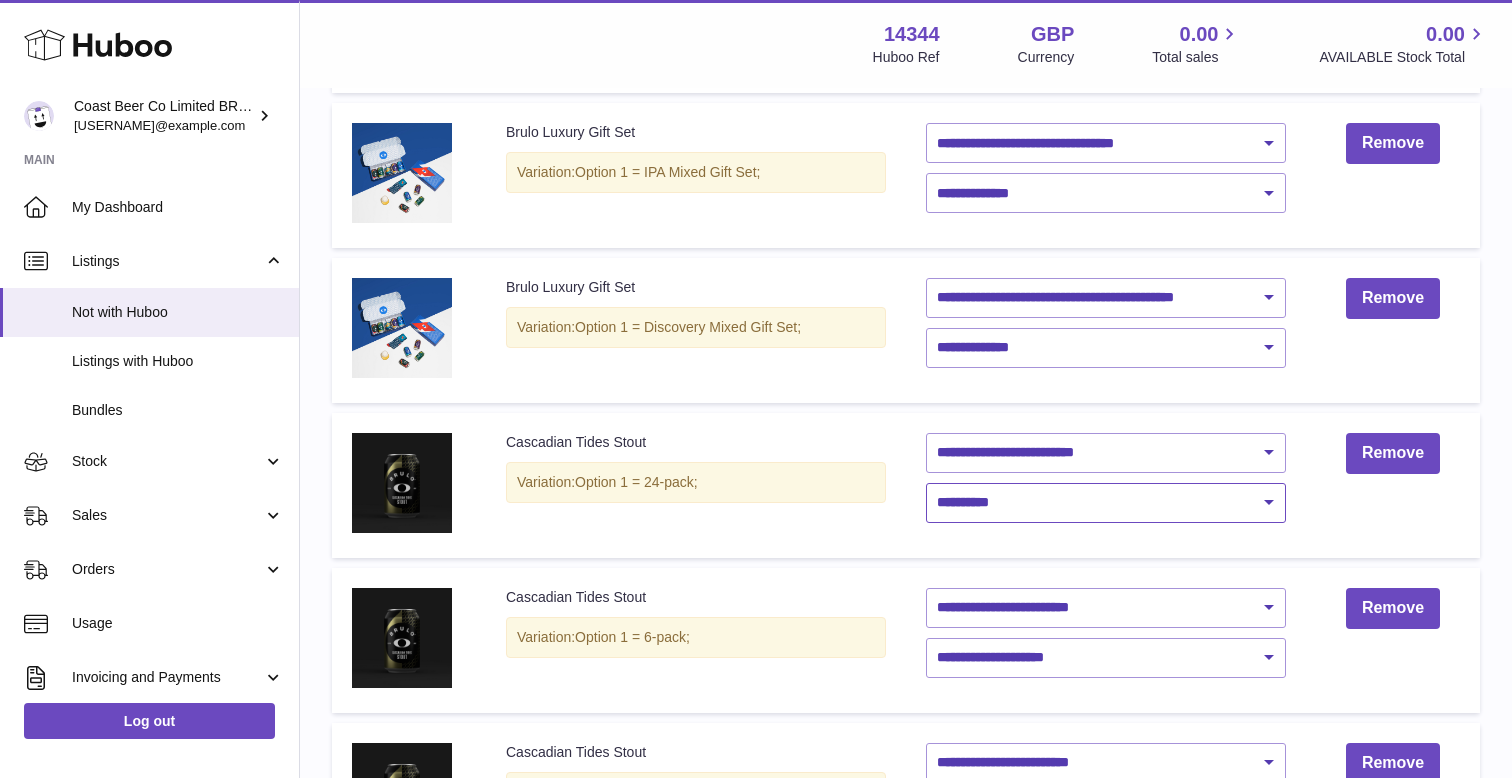 click on "**********" at bounding box center [1106, 503] 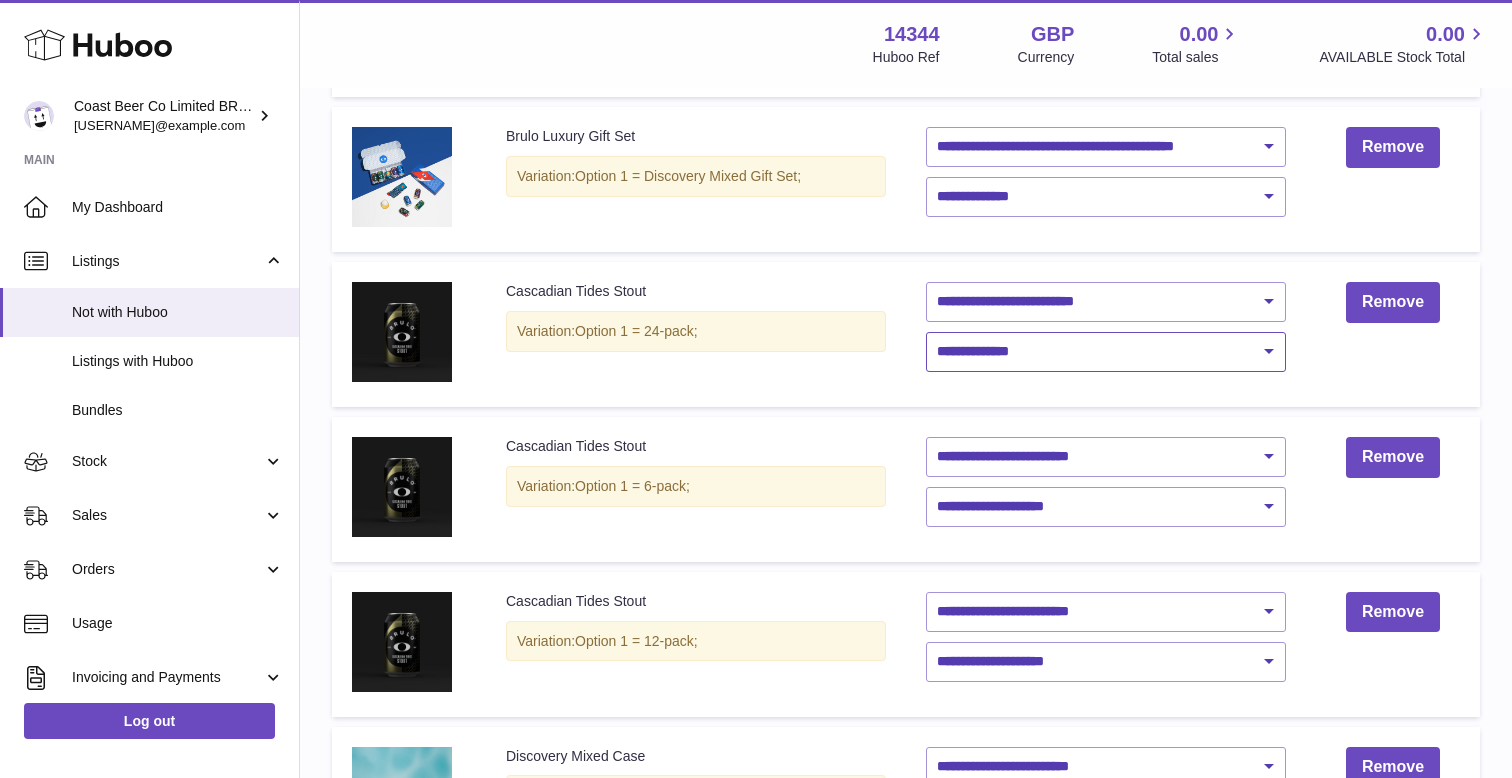 scroll, scrollTop: 864, scrollLeft: 0, axis: vertical 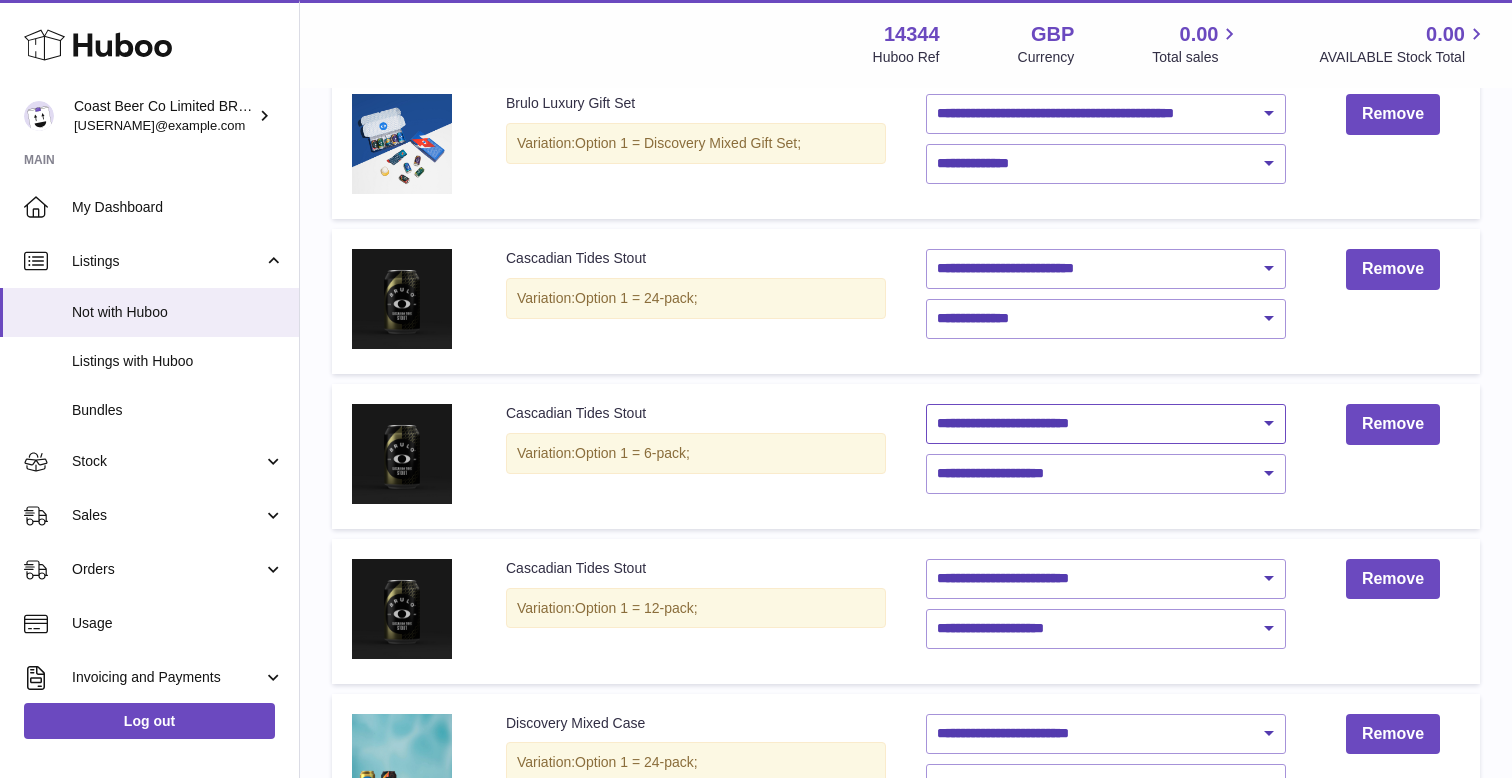 click on "**********" at bounding box center (1106, 424) 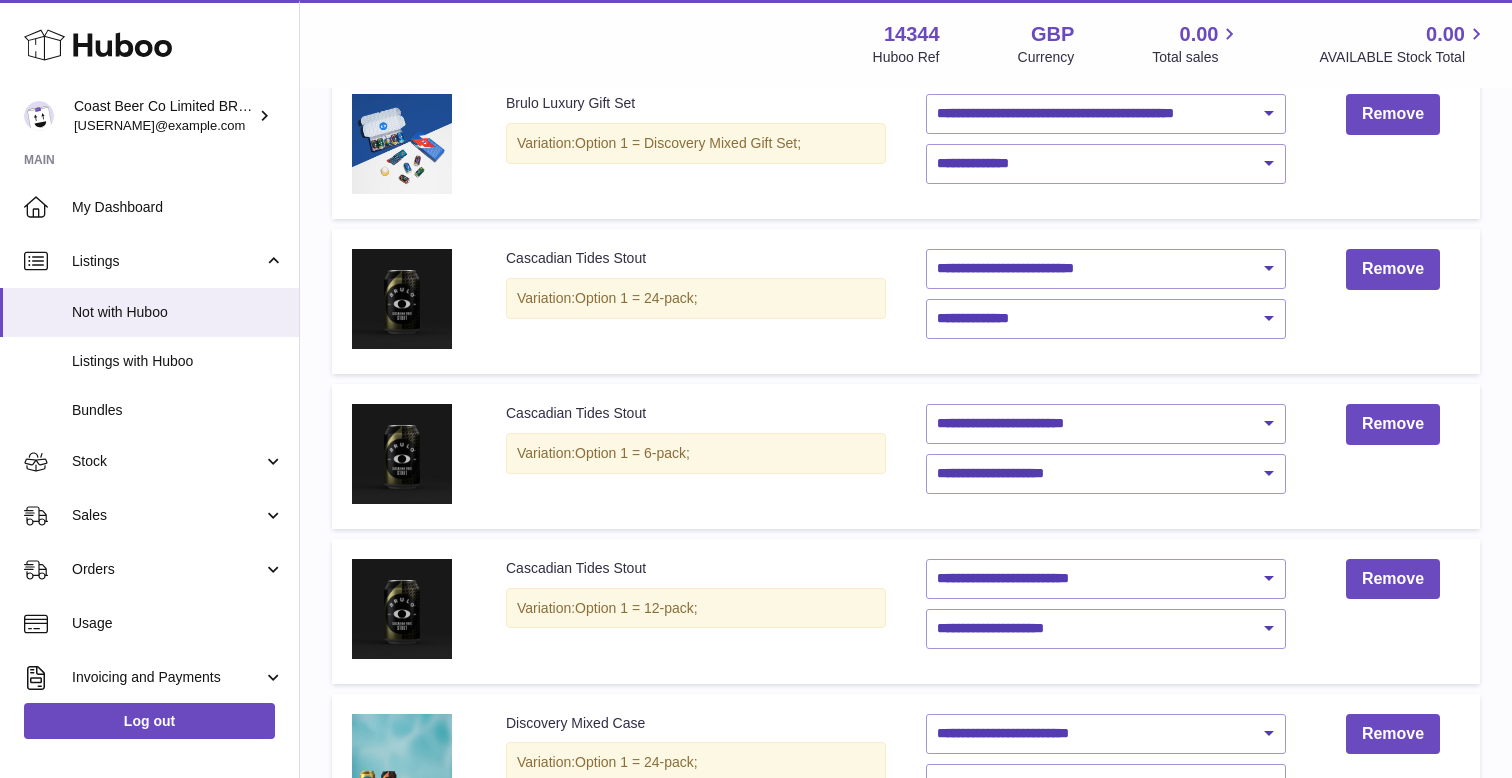 drag, startPoint x: 1002, startPoint y: 428, endPoint x: 993, endPoint y: 506, distance: 78.51752 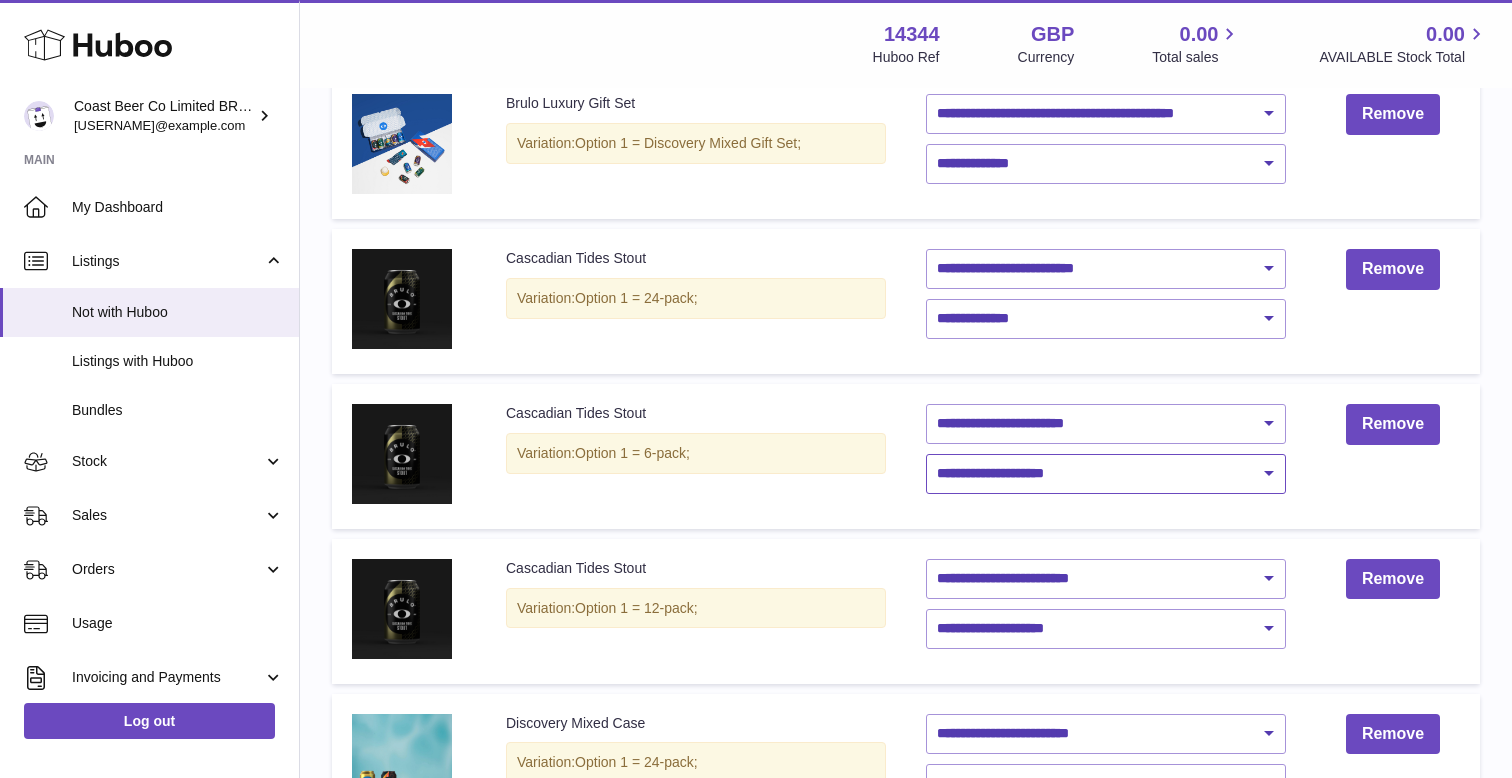 click on "**********" at bounding box center [1106, 474] 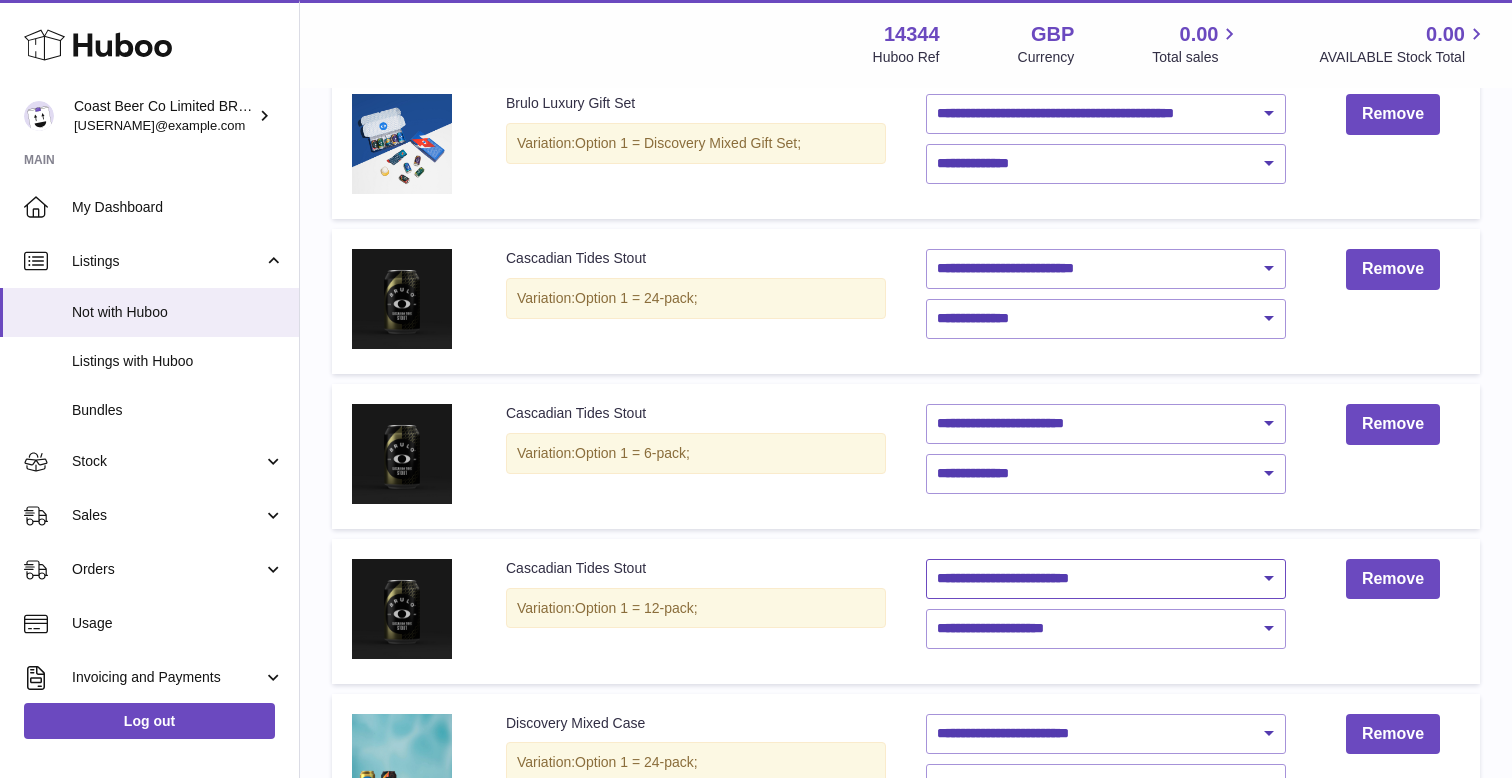 click on "**********" at bounding box center (1106, 579) 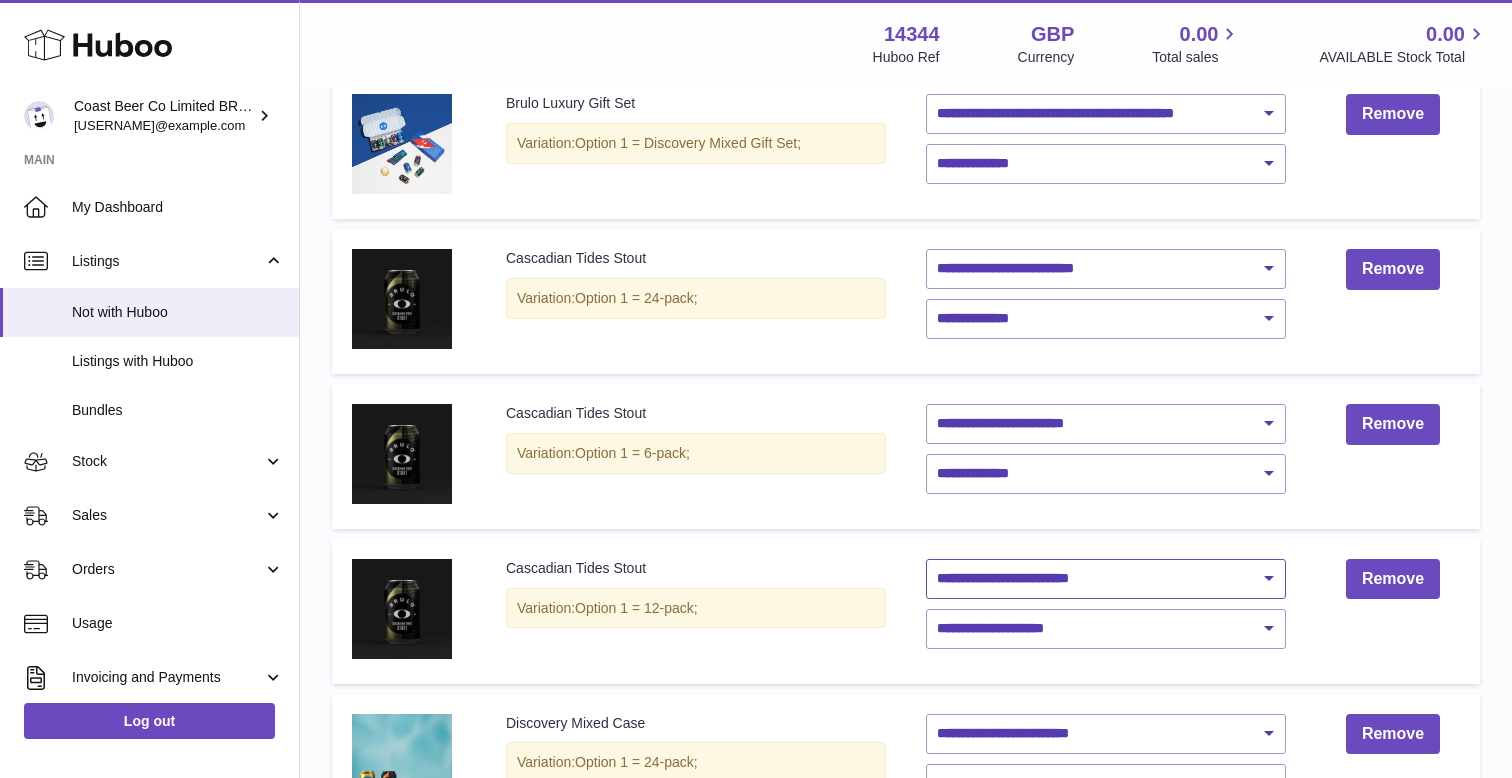 select on "********" 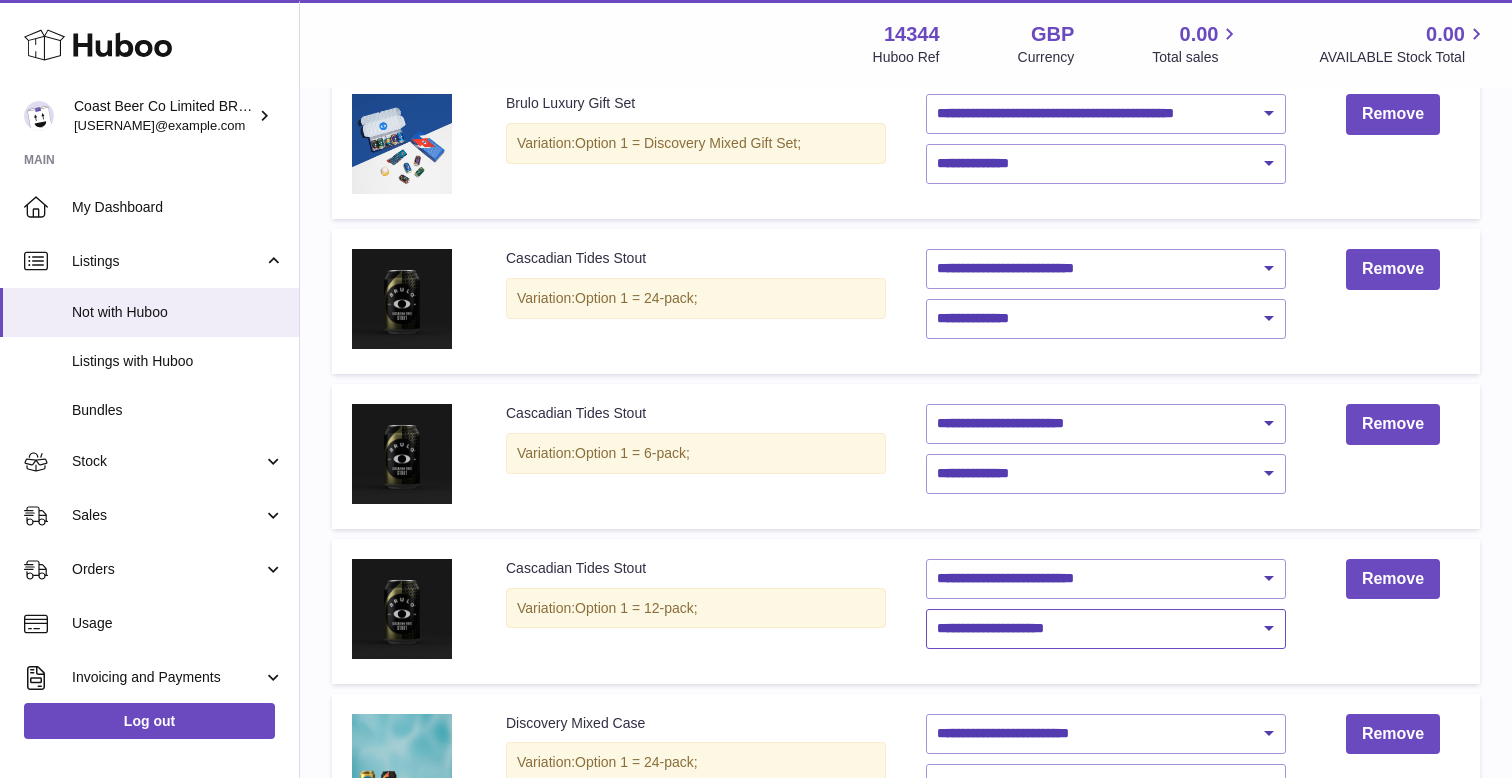 click on "**********" at bounding box center [1106, 629] 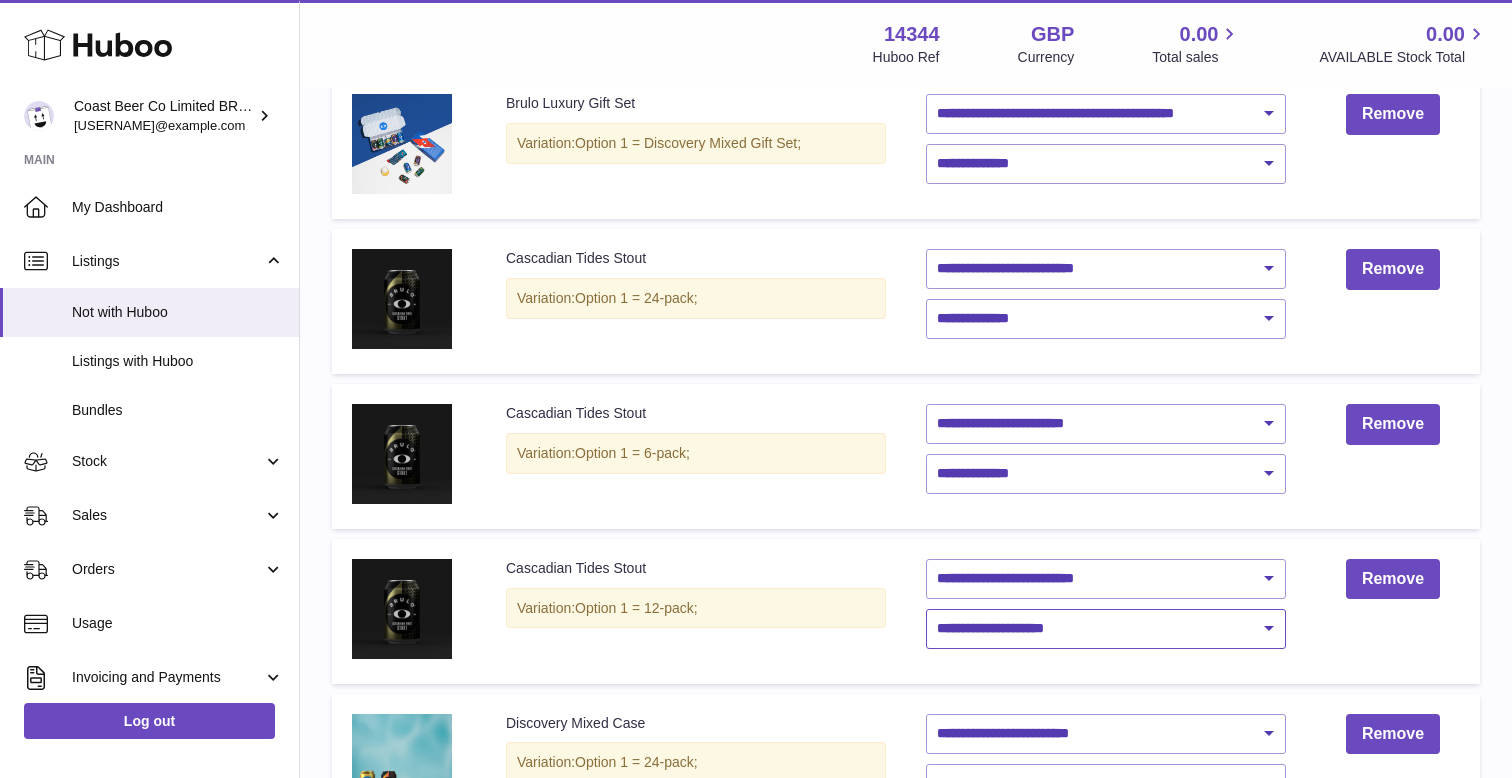 select on "****" 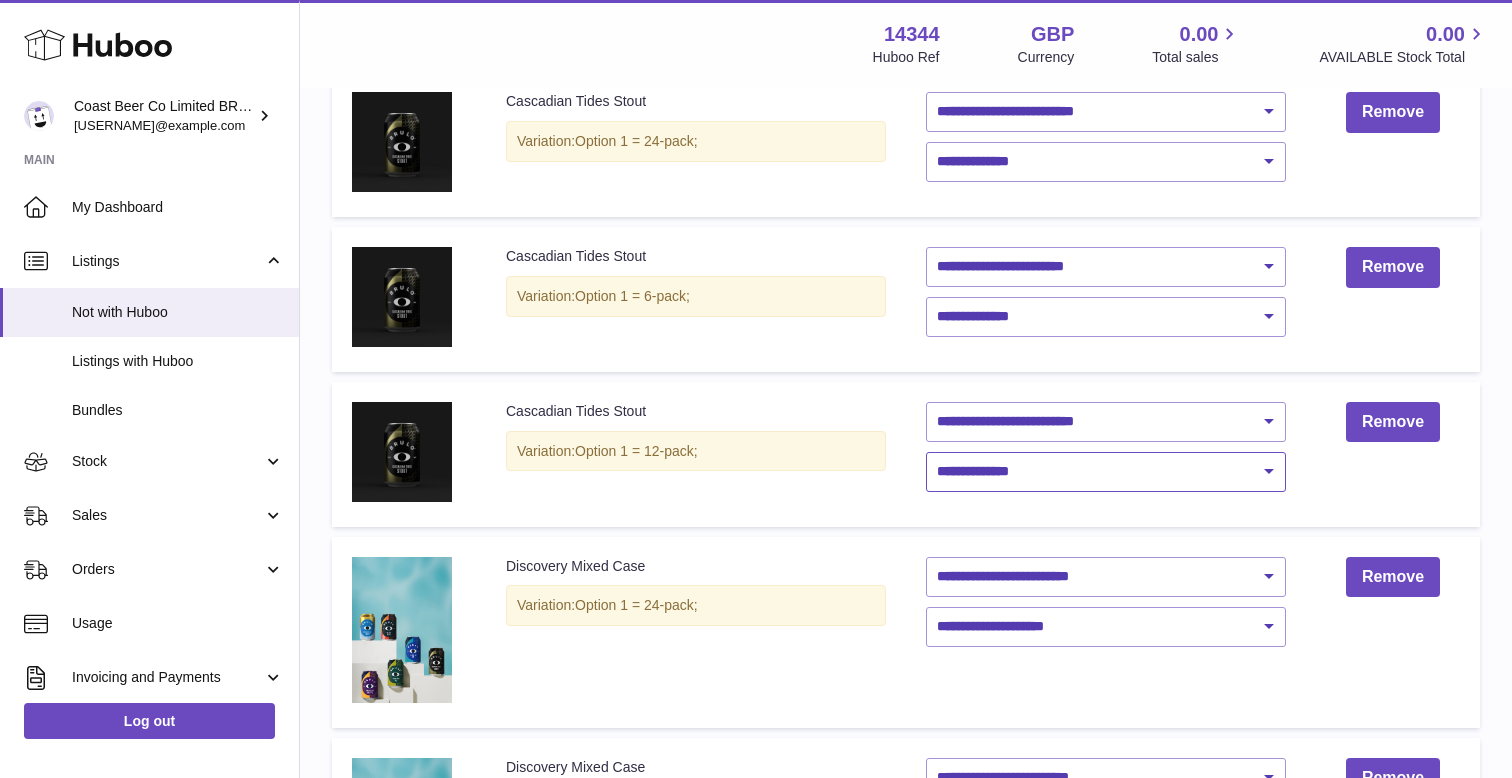 scroll, scrollTop: 1108, scrollLeft: 0, axis: vertical 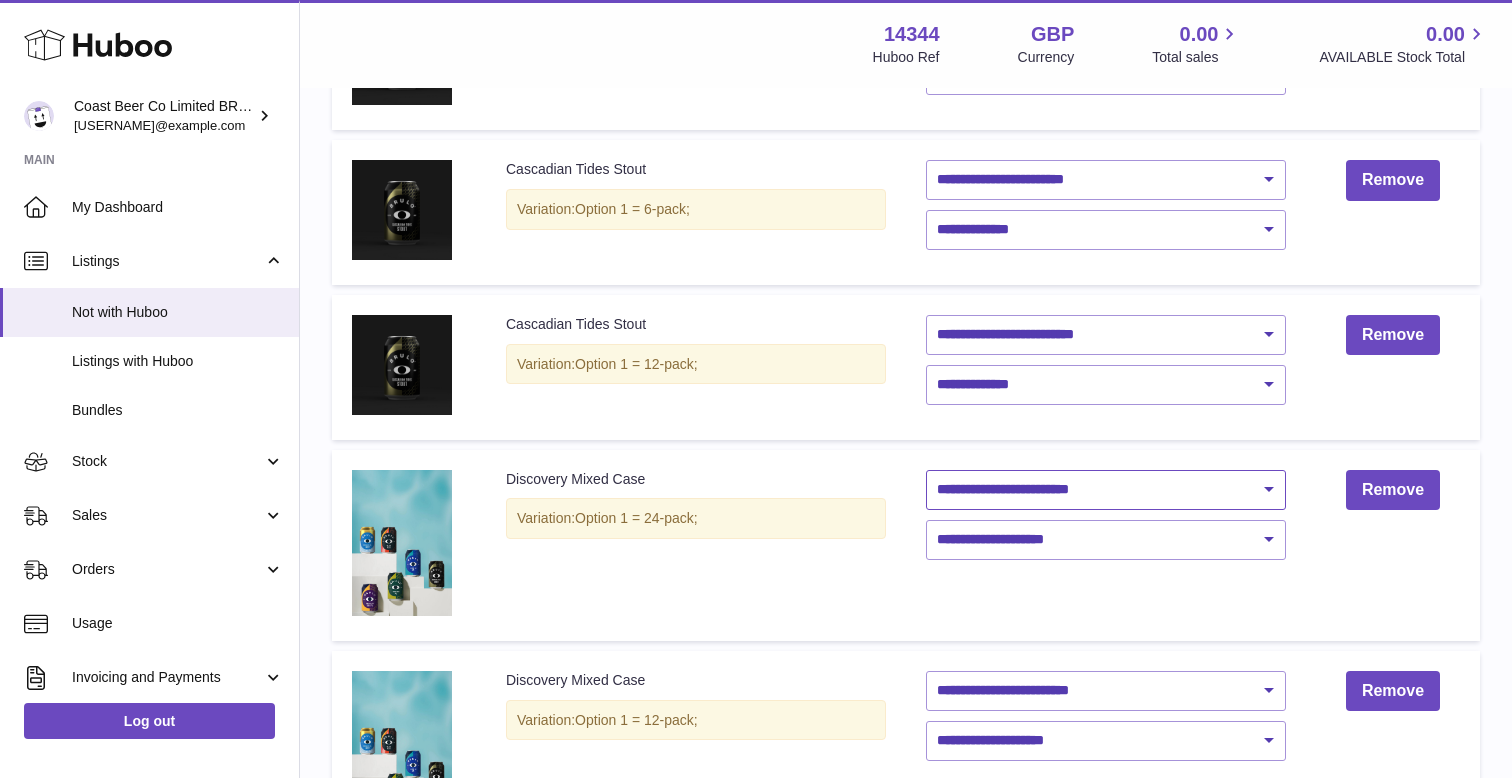click on "**********" at bounding box center (1106, 490) 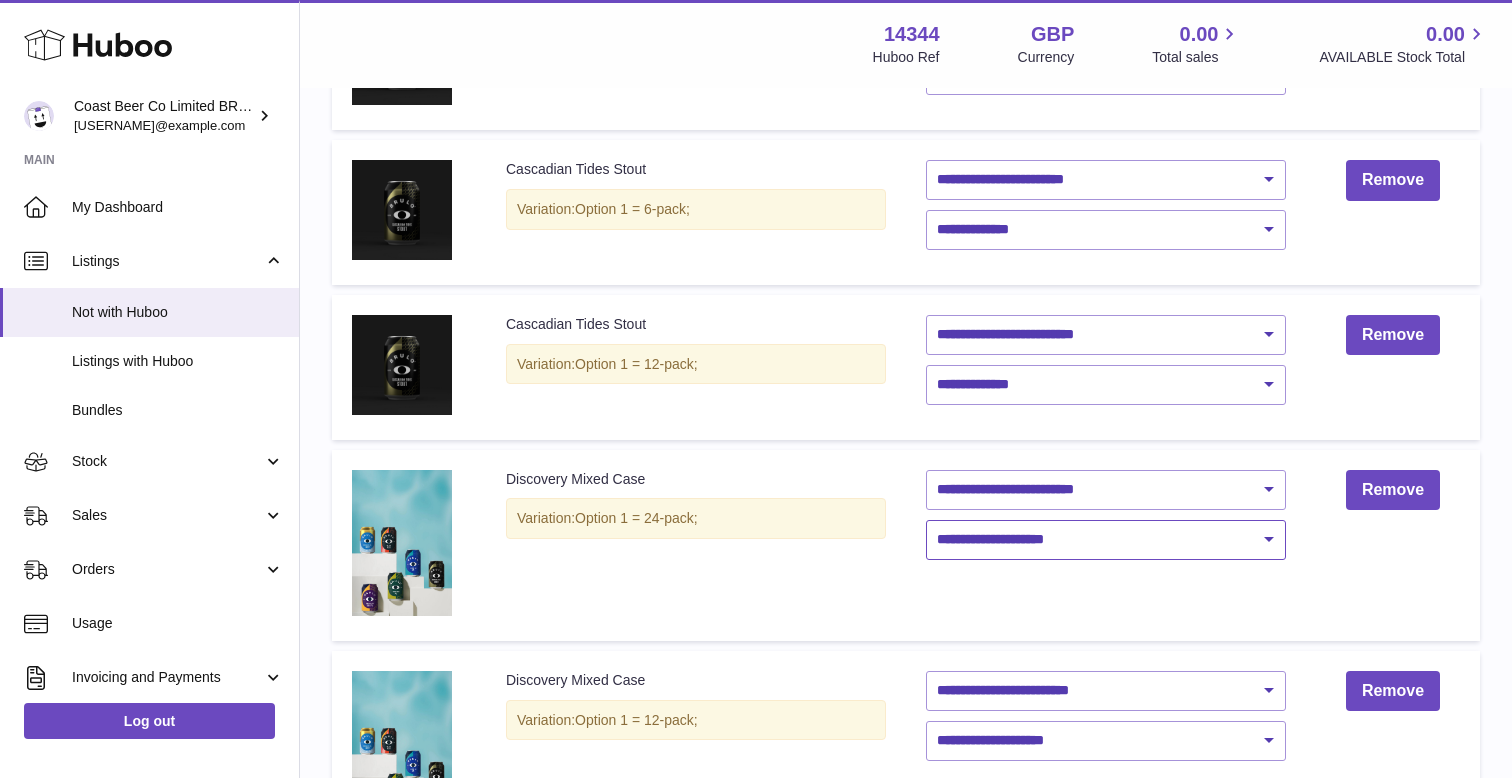click on "**********" at bounding box center [1106, 540] 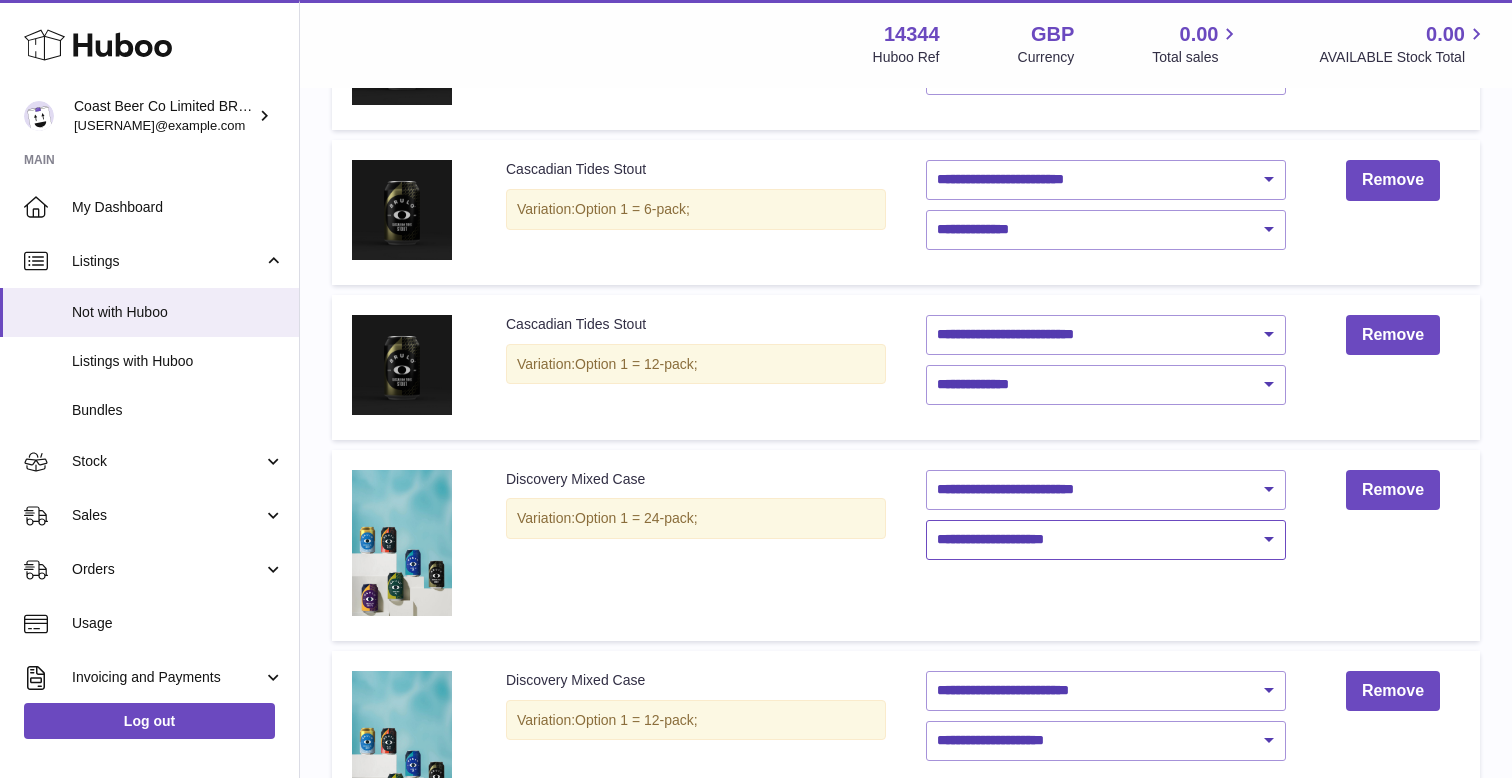 select on "****" 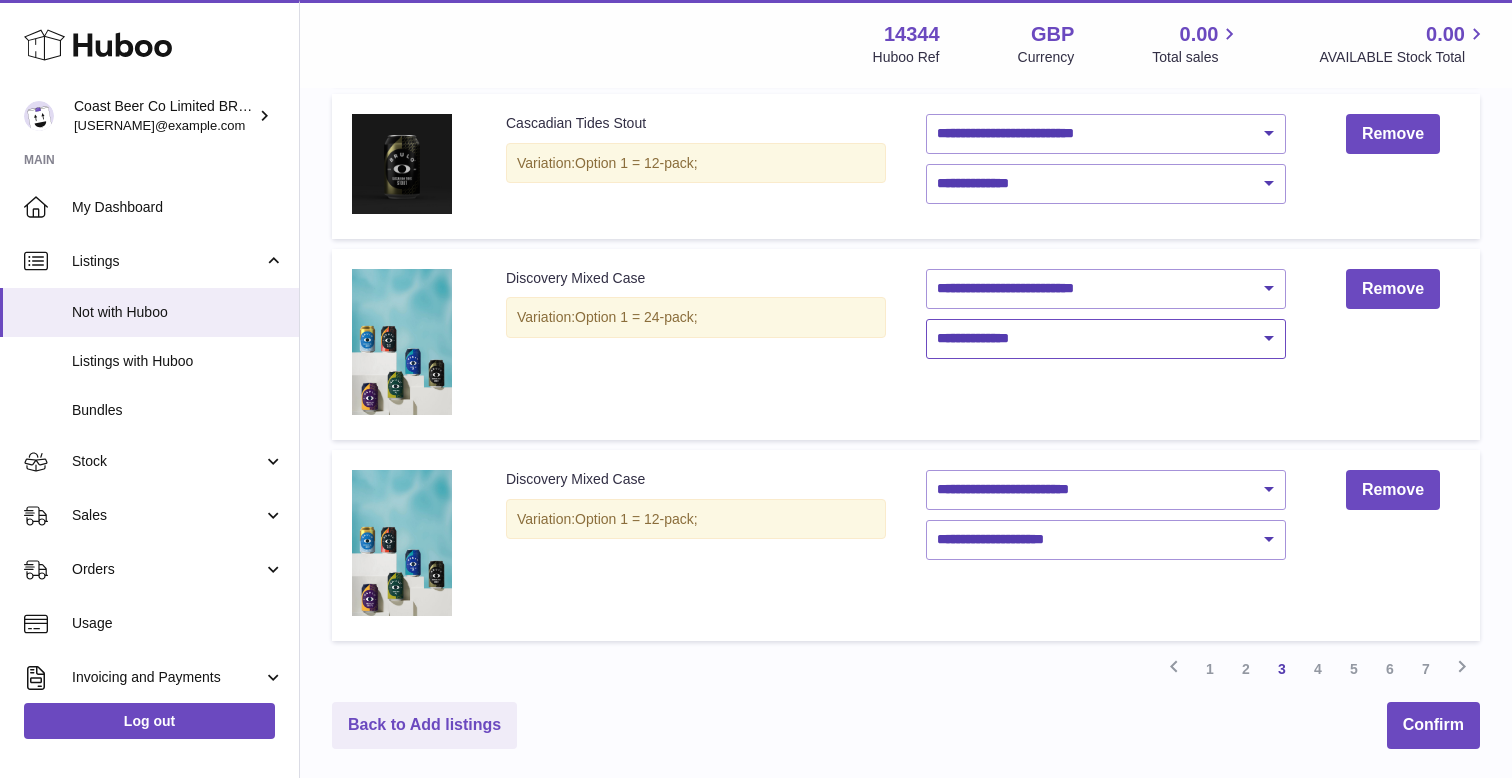 scroll, scrollTop: 1330, scrollLeft: 0, axis: vertical 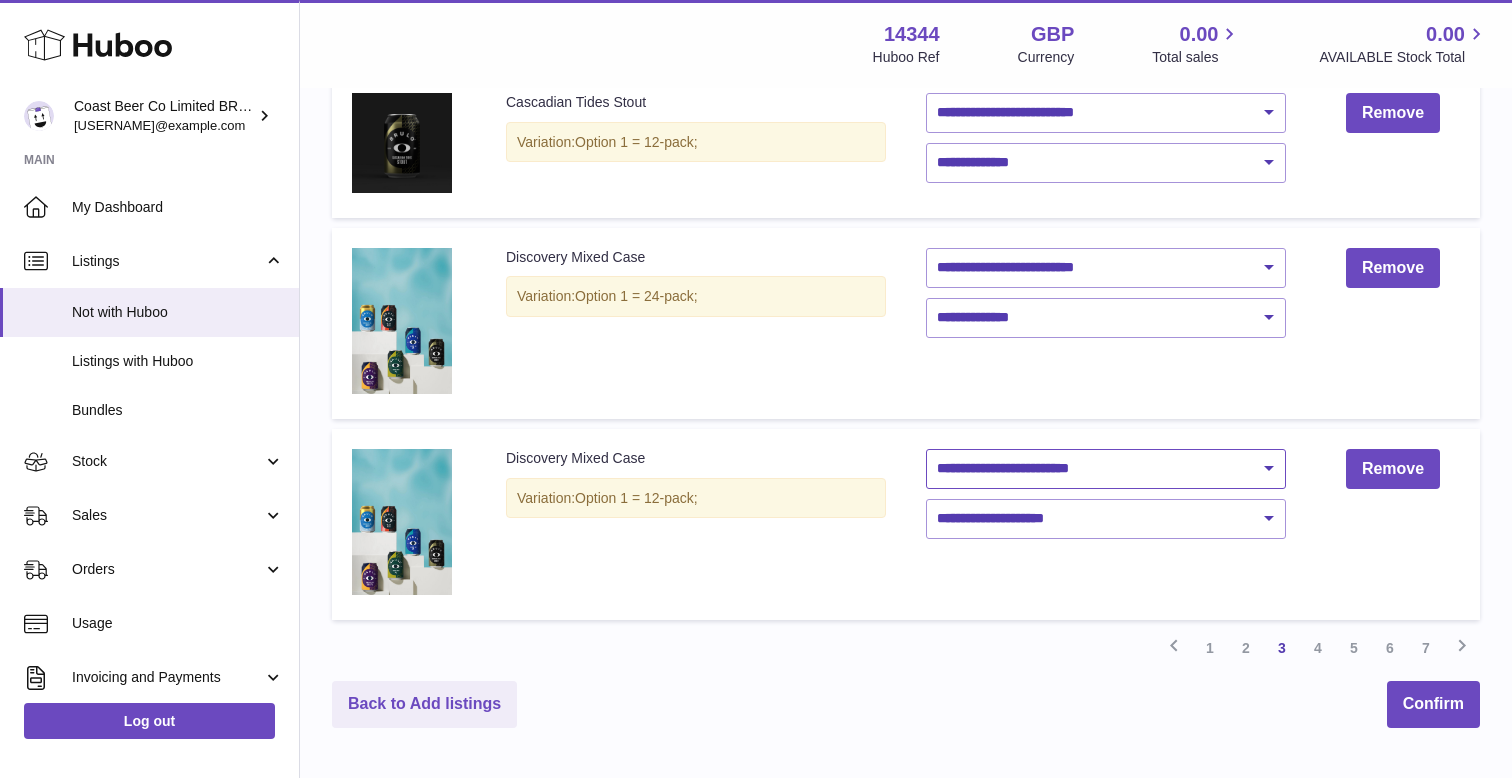 click on "**********" at bounding box center [1106, 469] 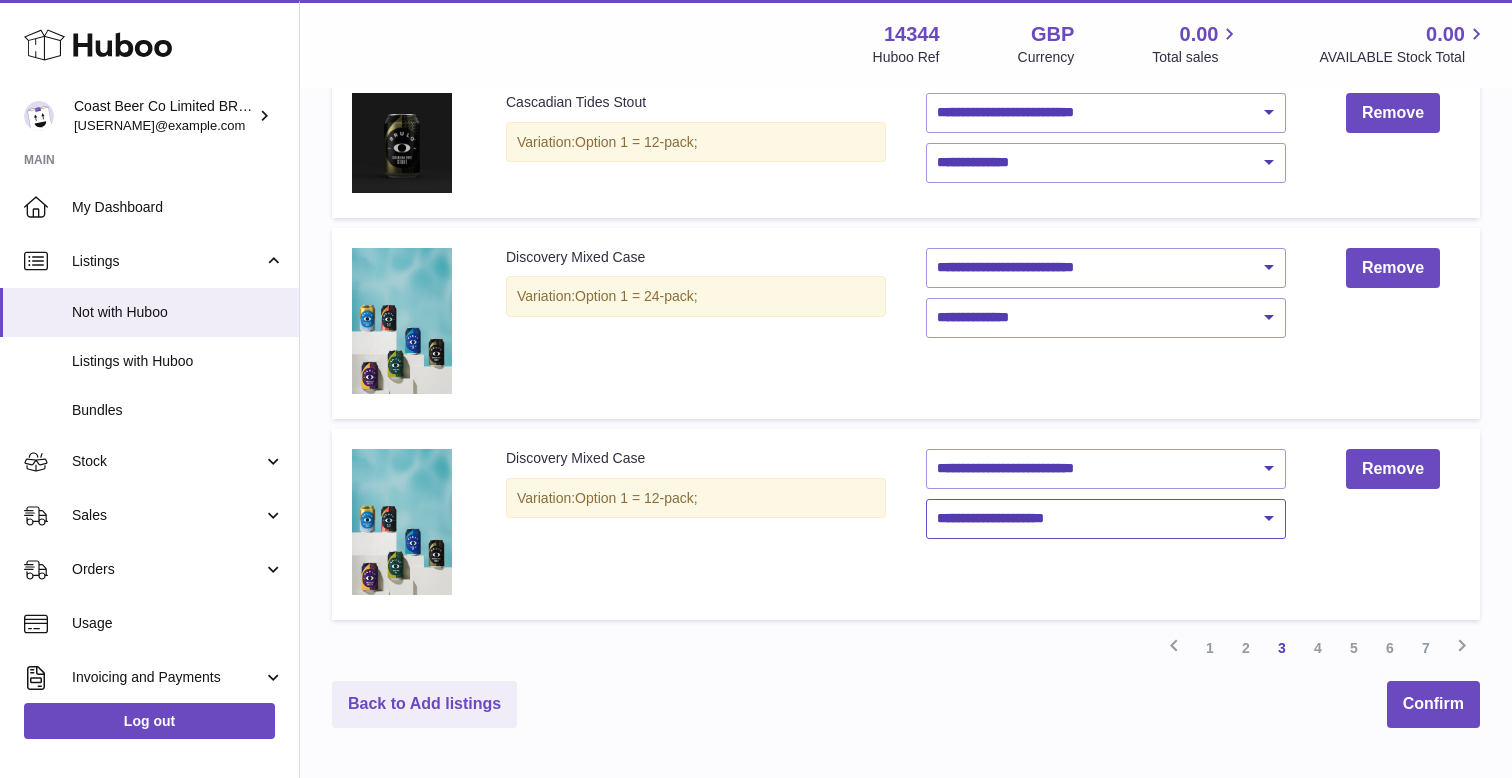 click on "**********" at bounding box center (1106, 519) 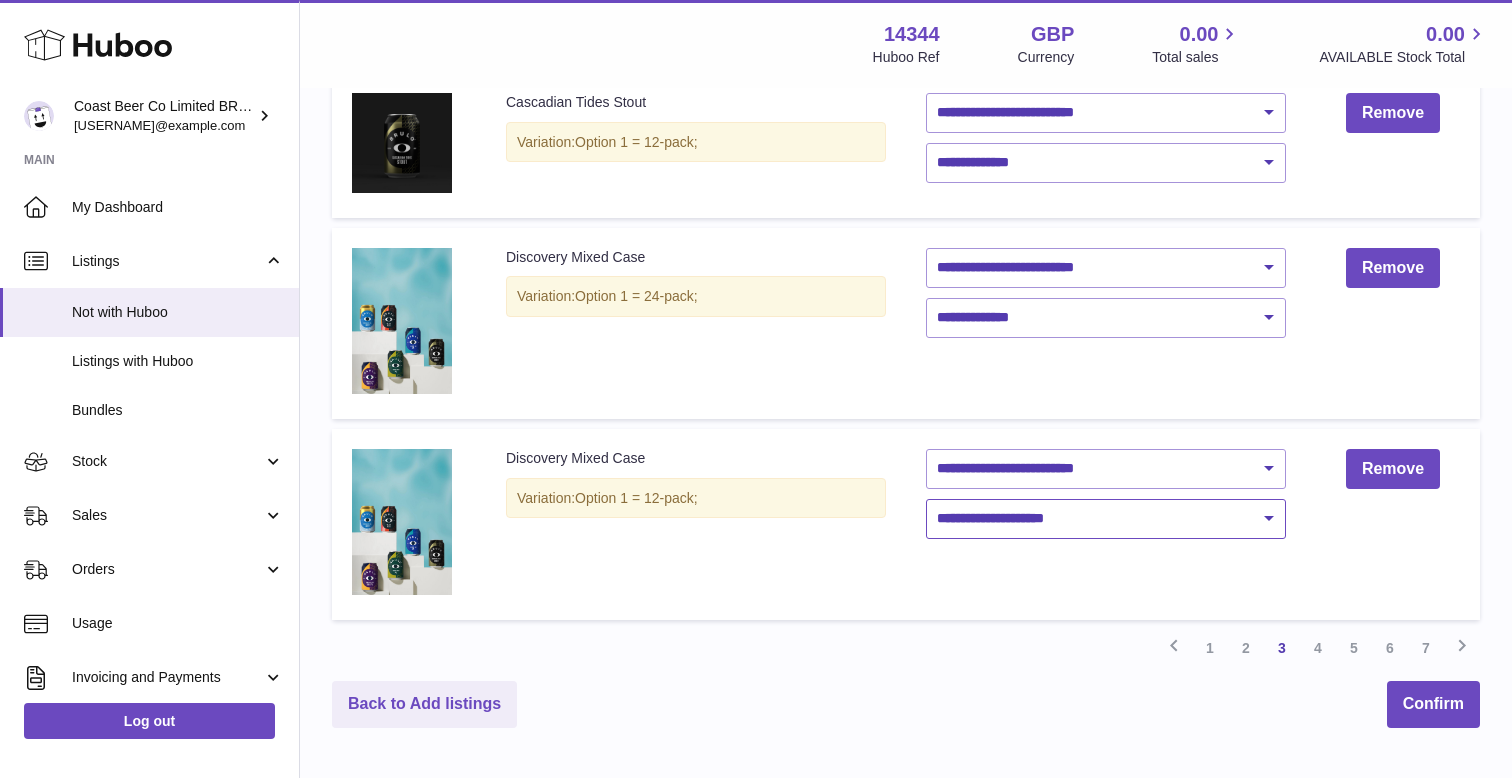 select on "****" 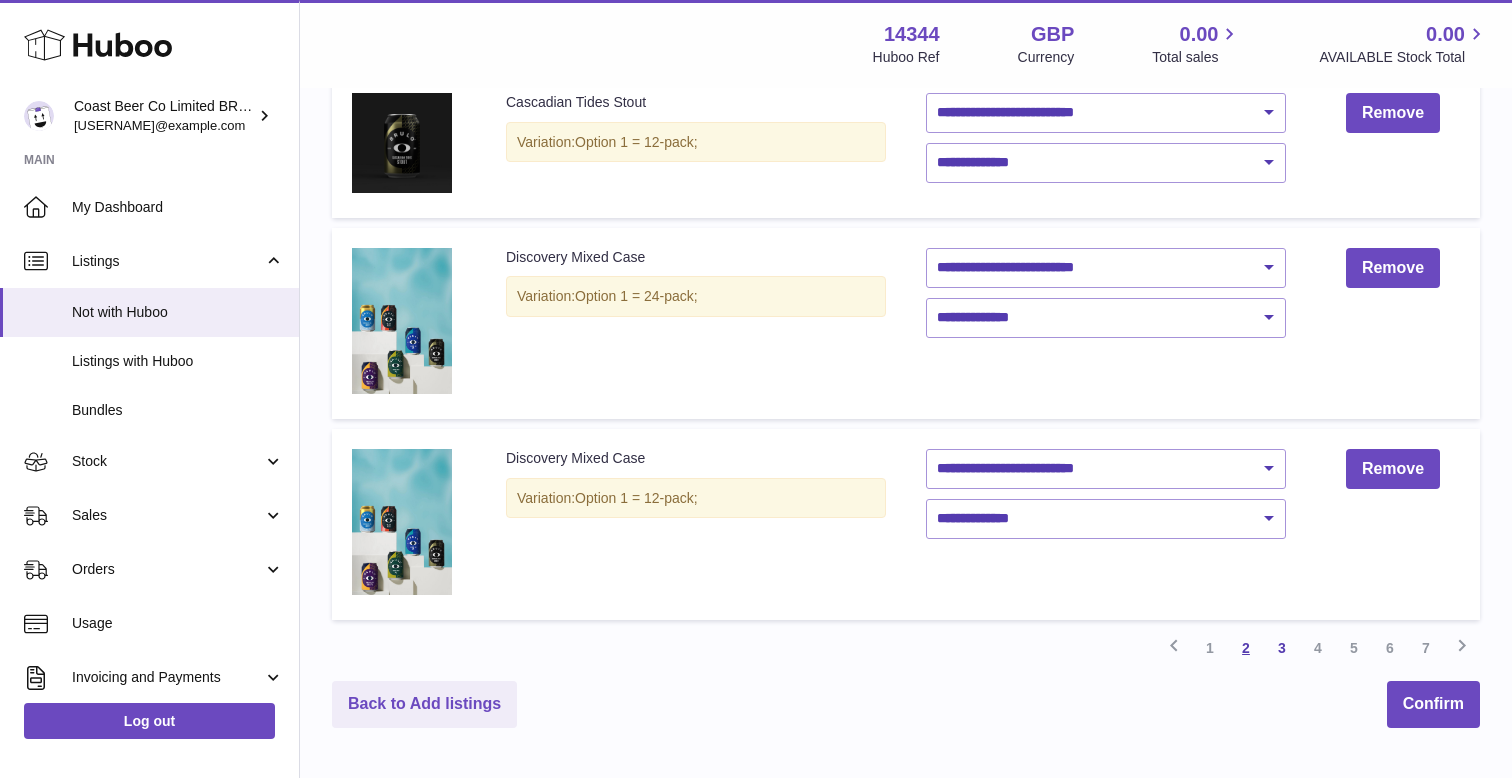 click on "2" at bounding box center [1246, 648] 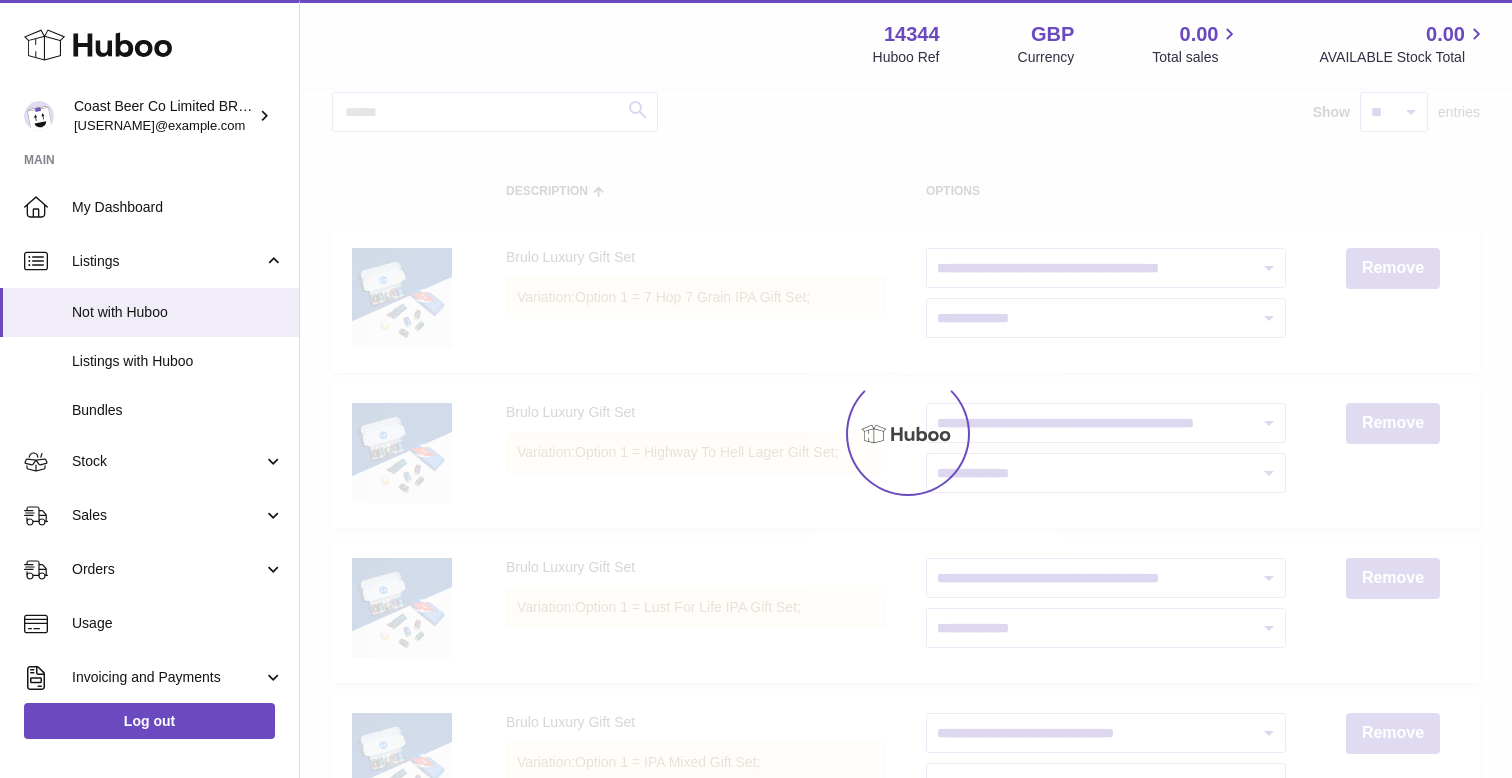 select on "********" 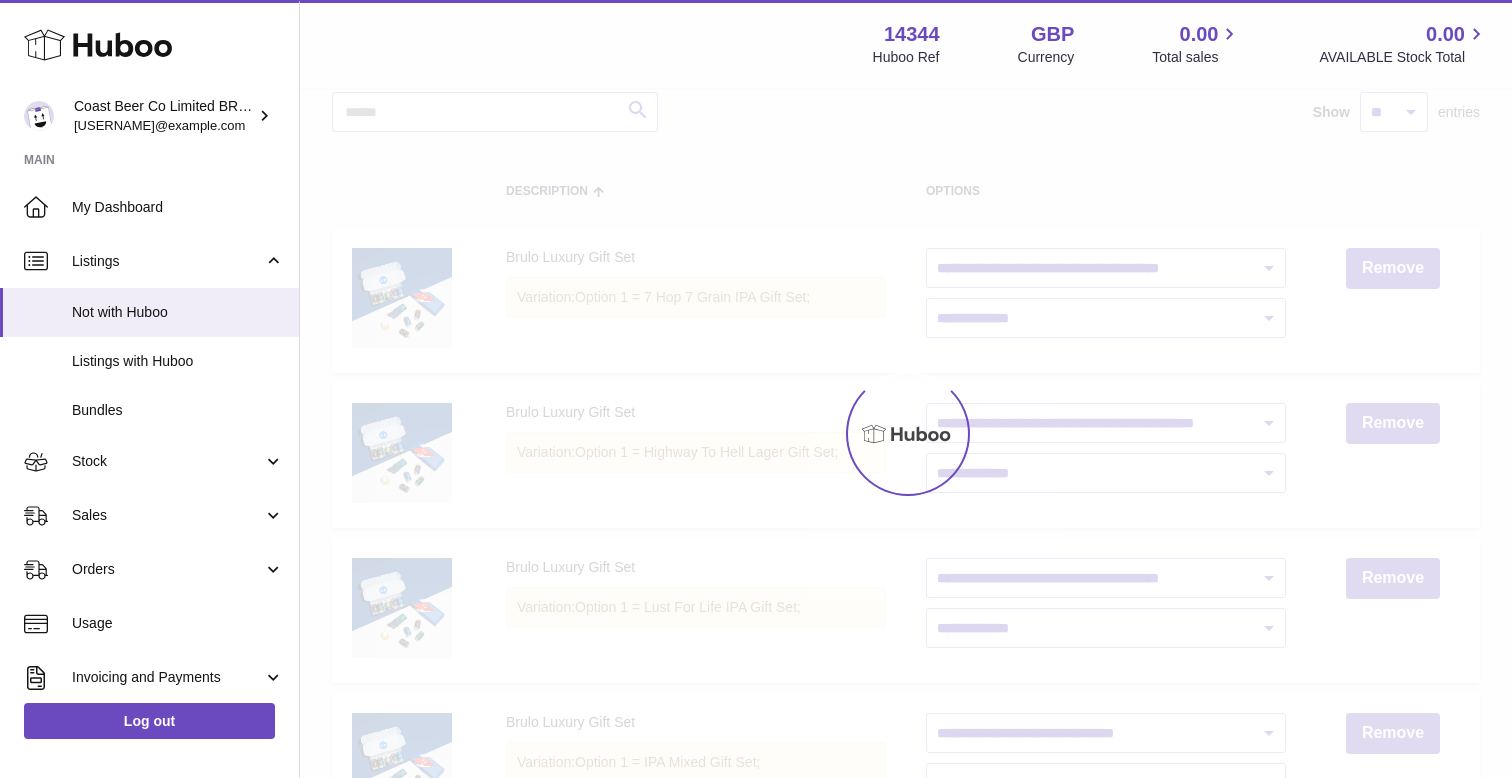 select on "****" 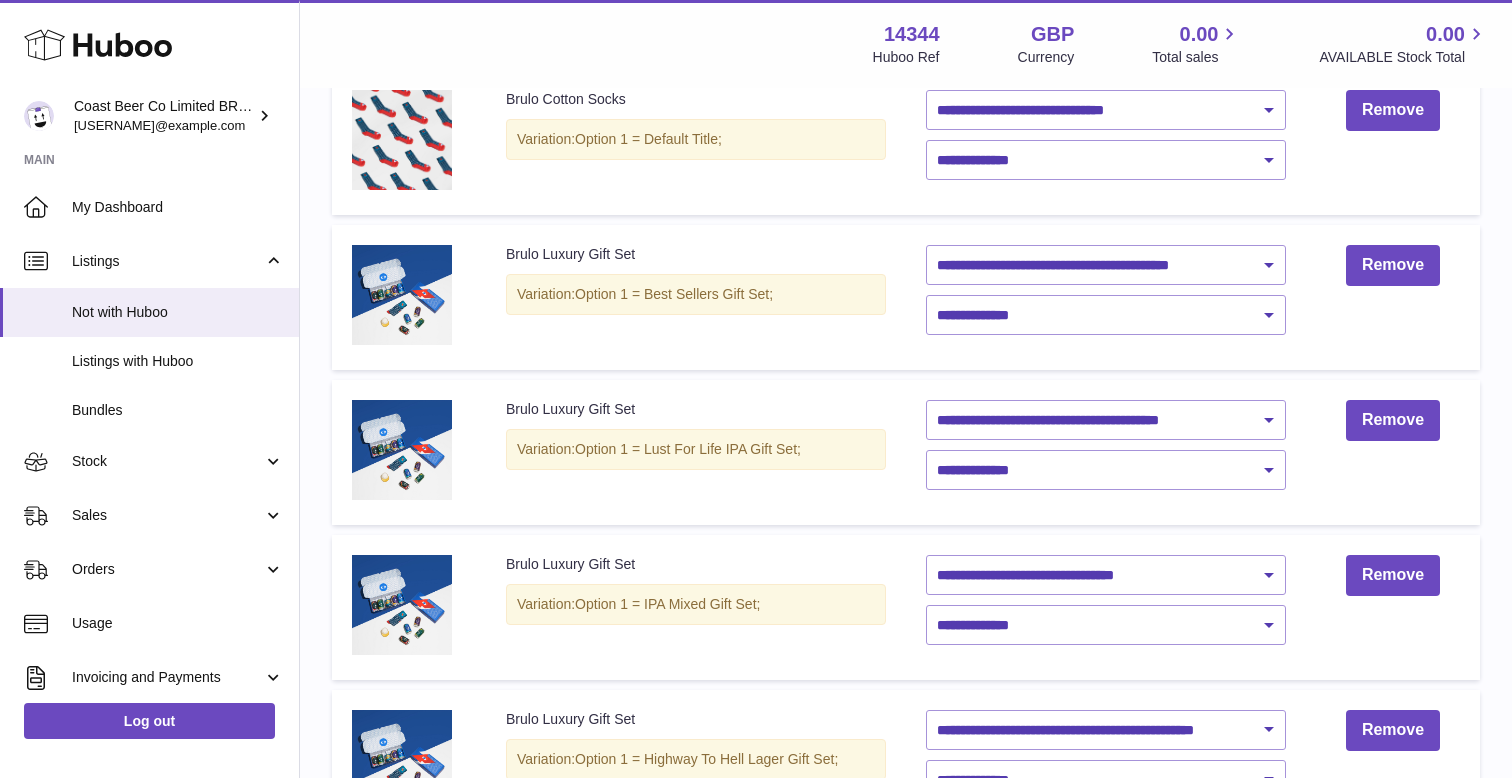 scroll, scrollTop: 1461, scrollLeft: 0, axis: vertical 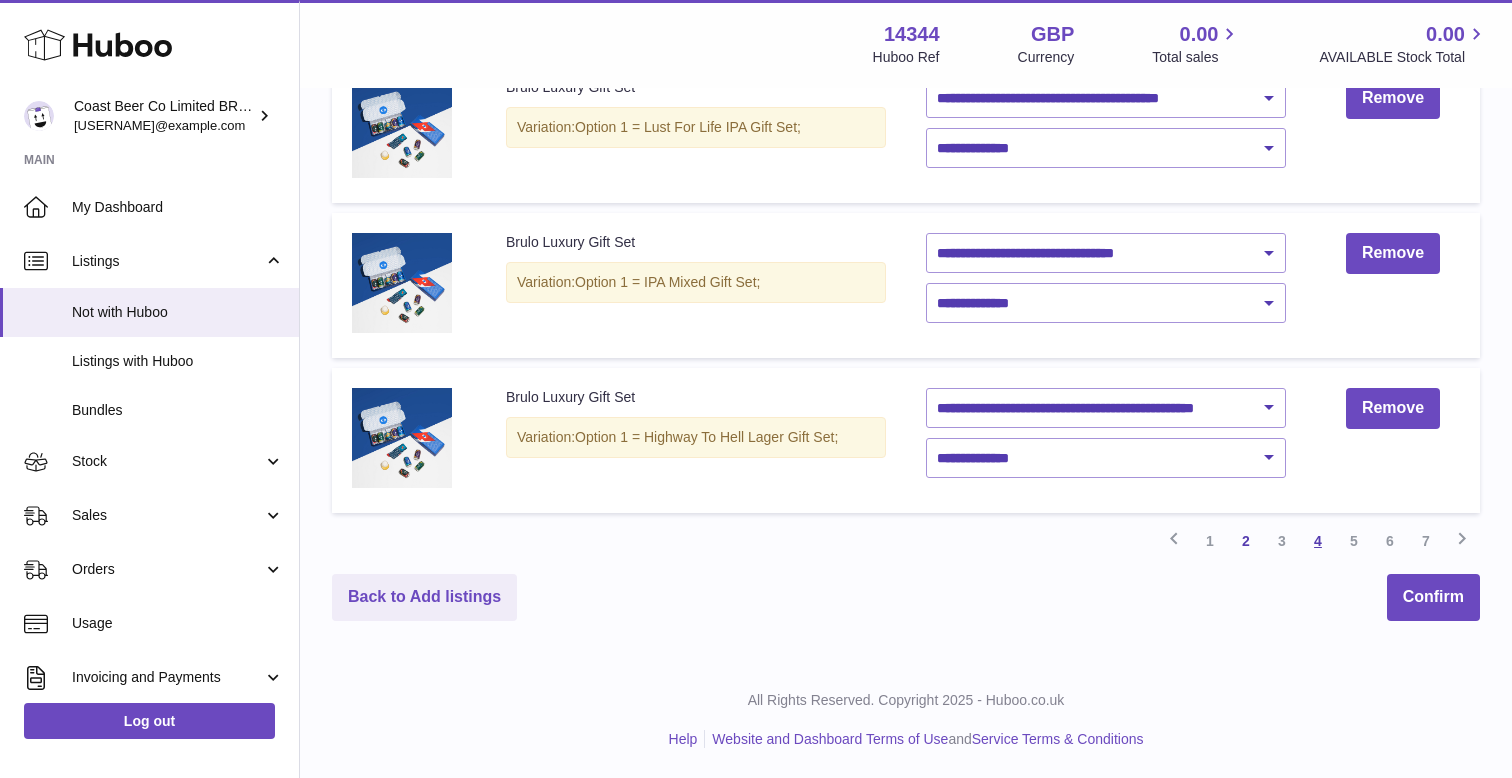 click on "4" at bounding box center [1318, 541] 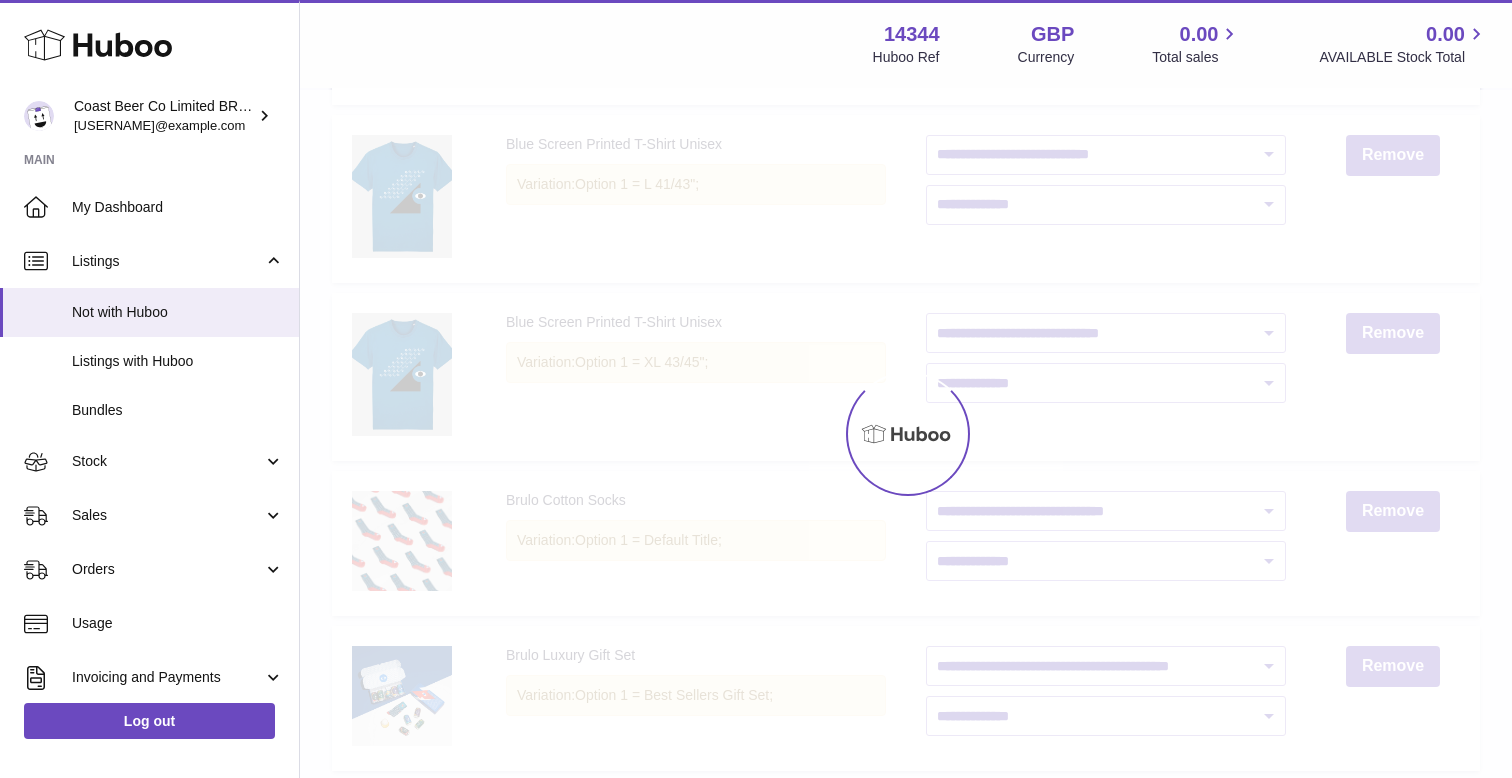 scroll, scrollTop: 90, scrollLeft: 0, axis: vertical 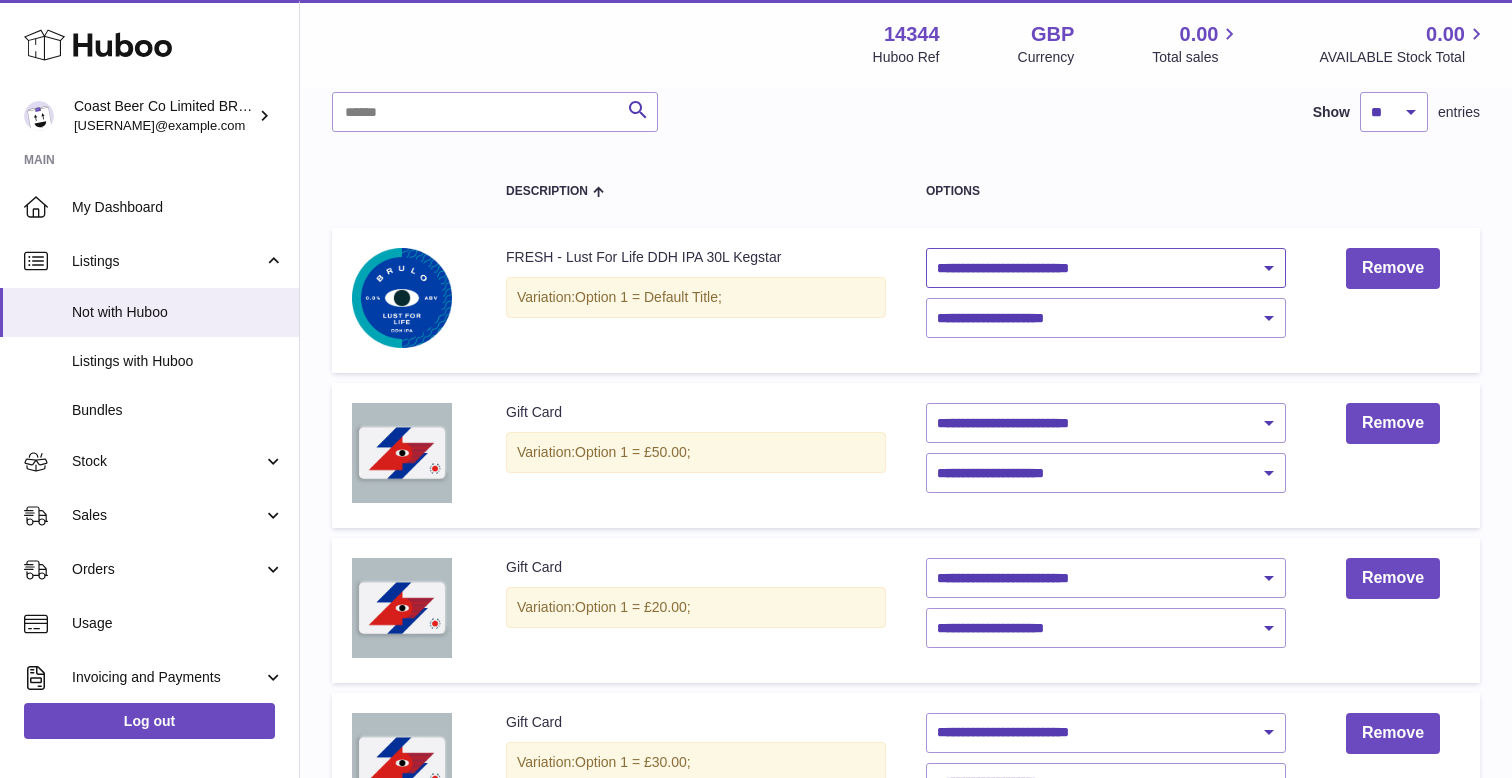 click on "**********" at bounding box center [1106, 268] 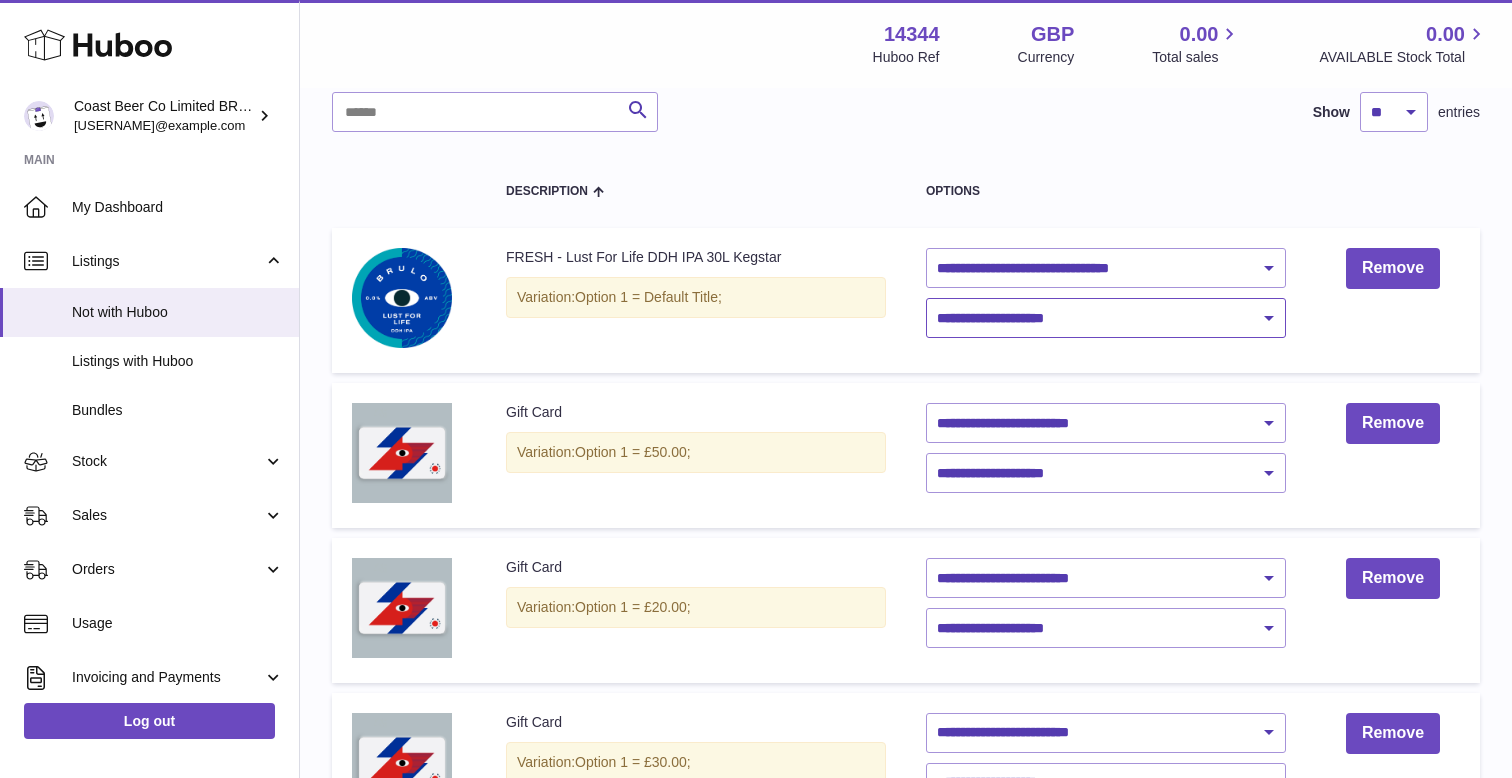 click on "**********" at bounding box center (1106, 318) 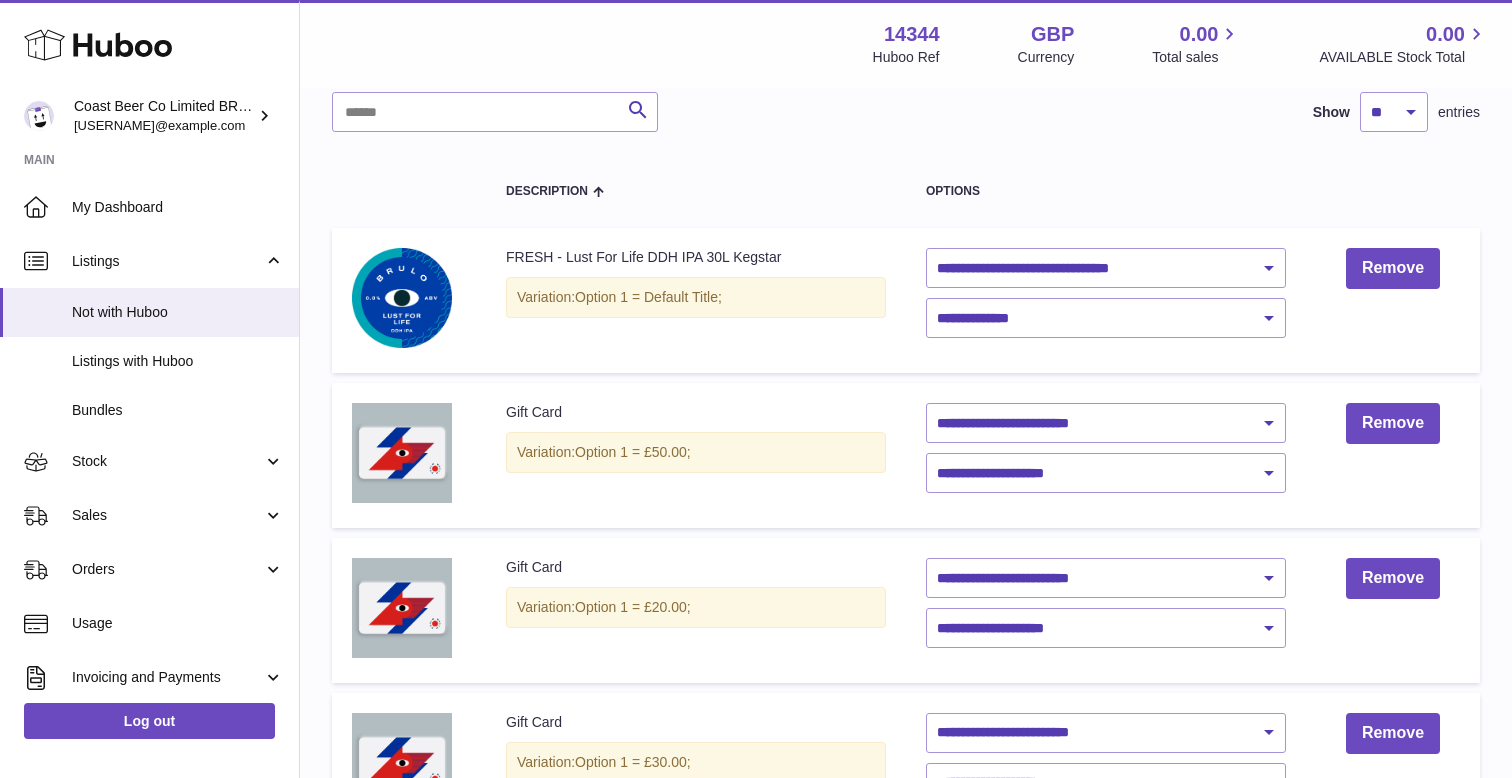 click on "**********" at bounding box center [1106, 455] 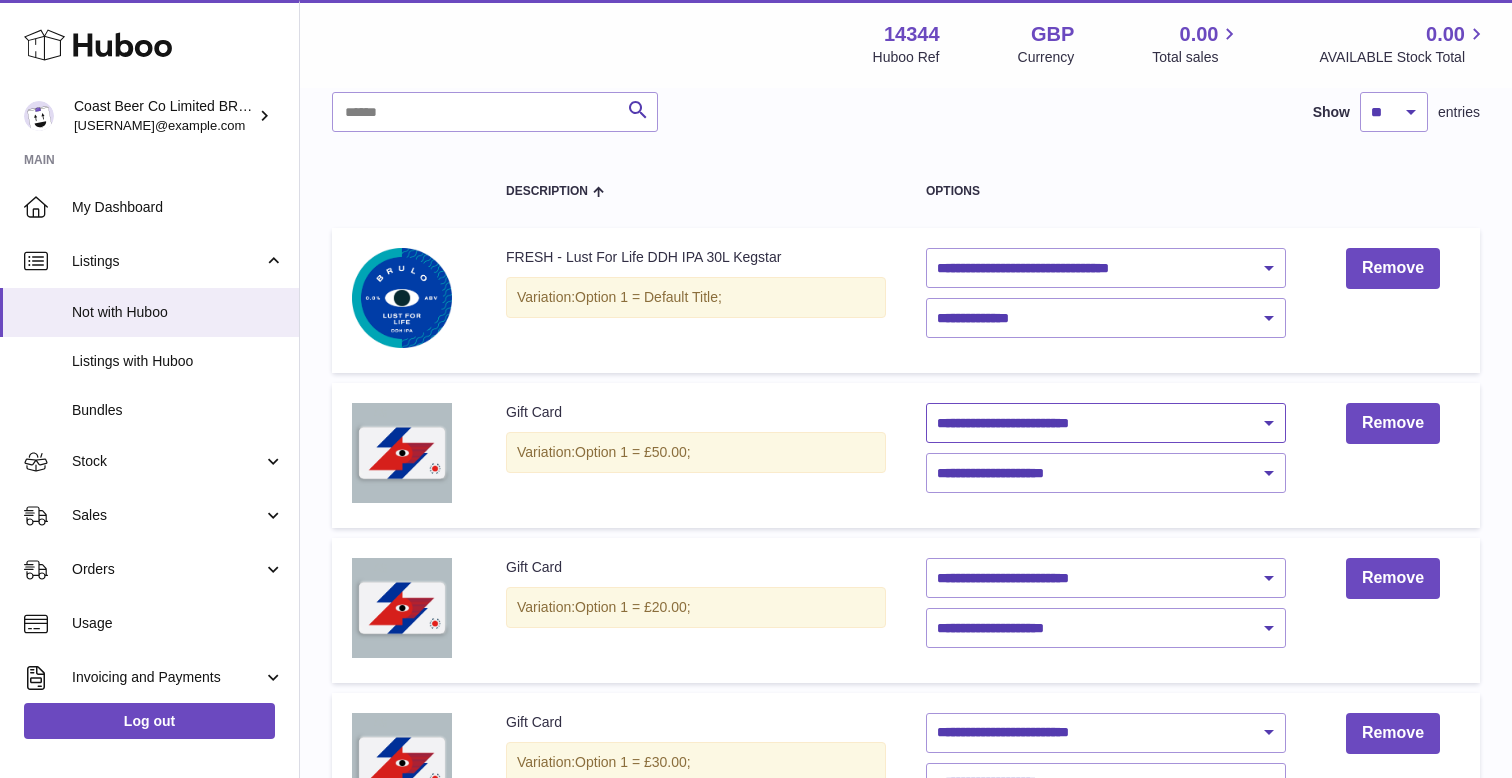 click on "**********" at bounding box center (1106, 423) 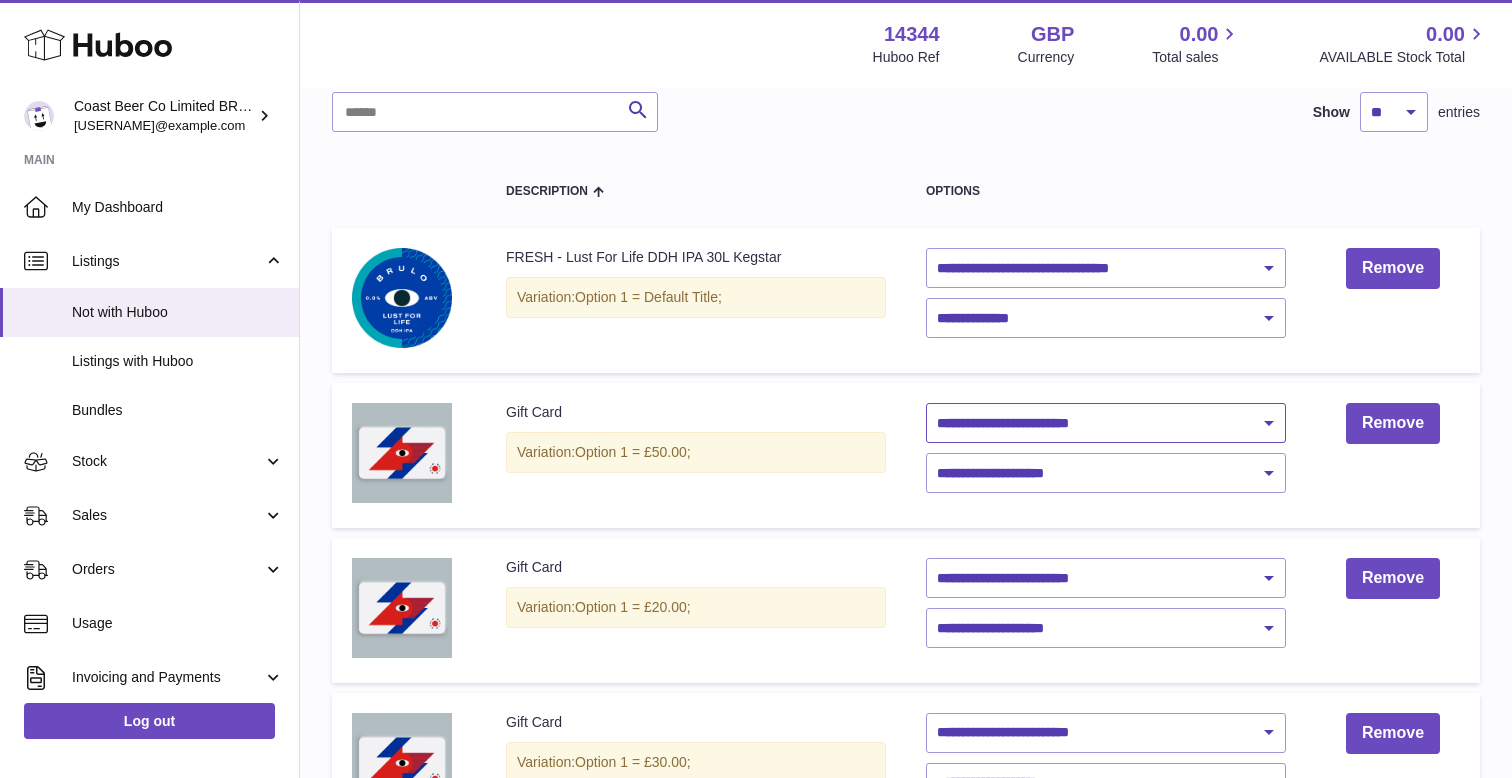 select on "********" 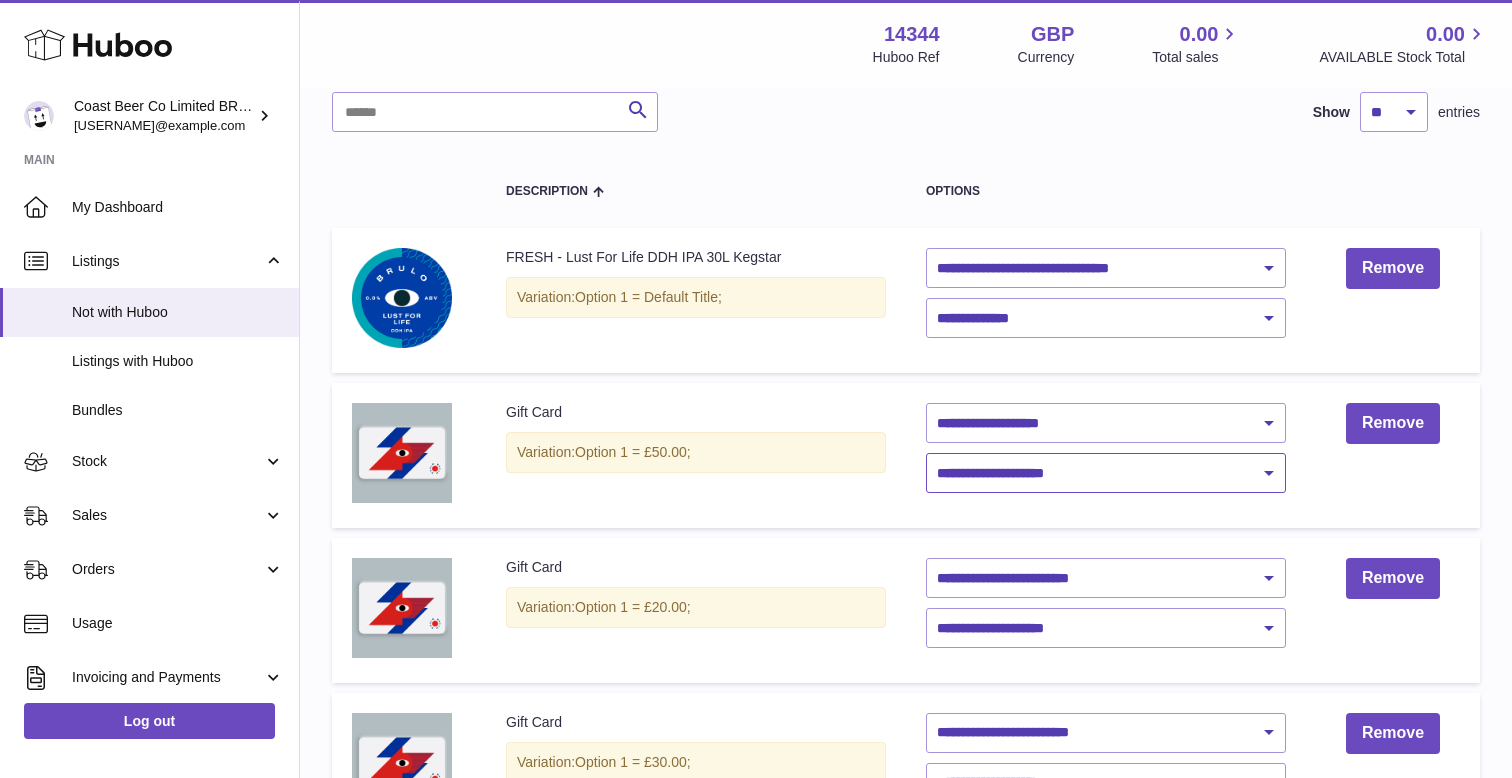 click on "**********" at bounding box center (1106, 473) 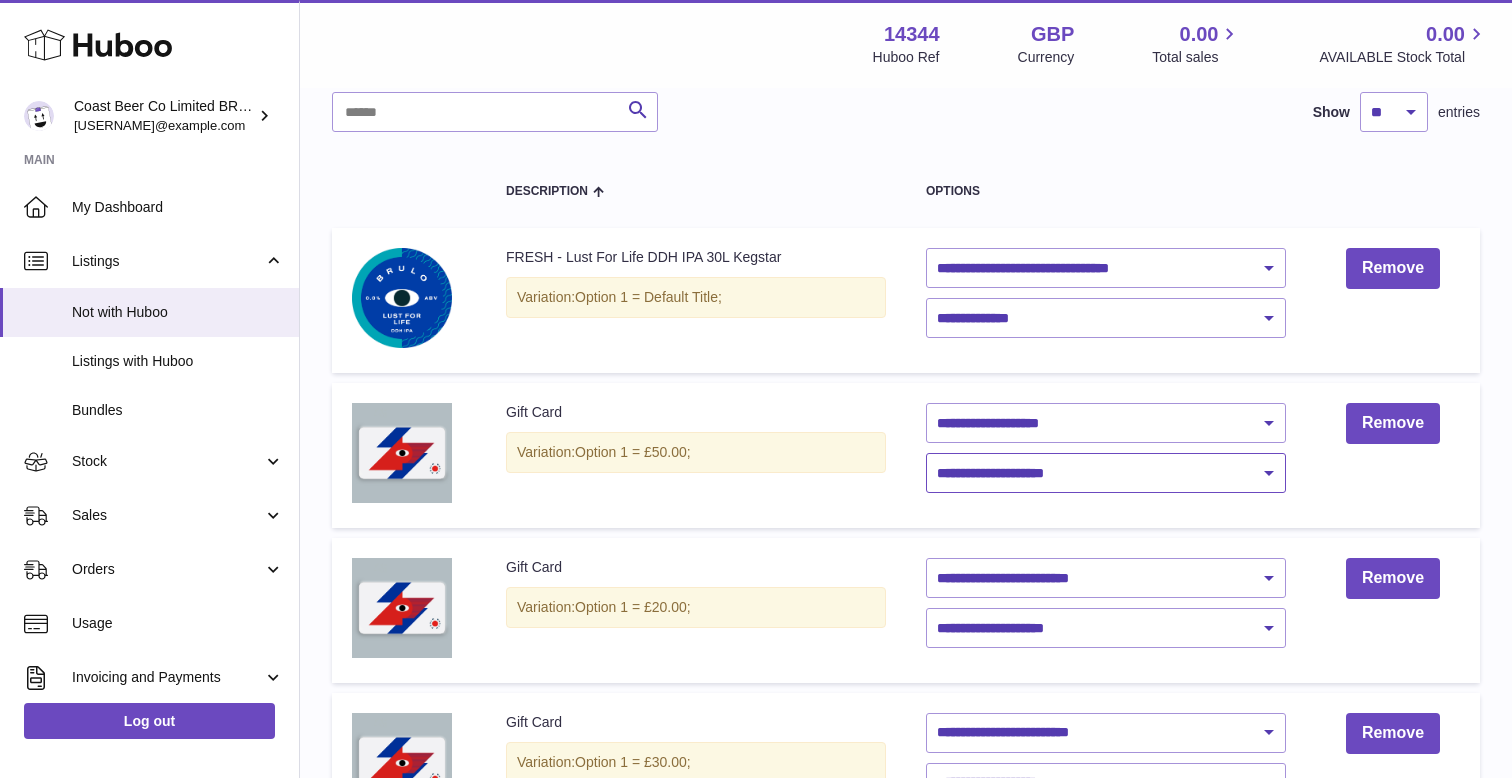 select on "****" 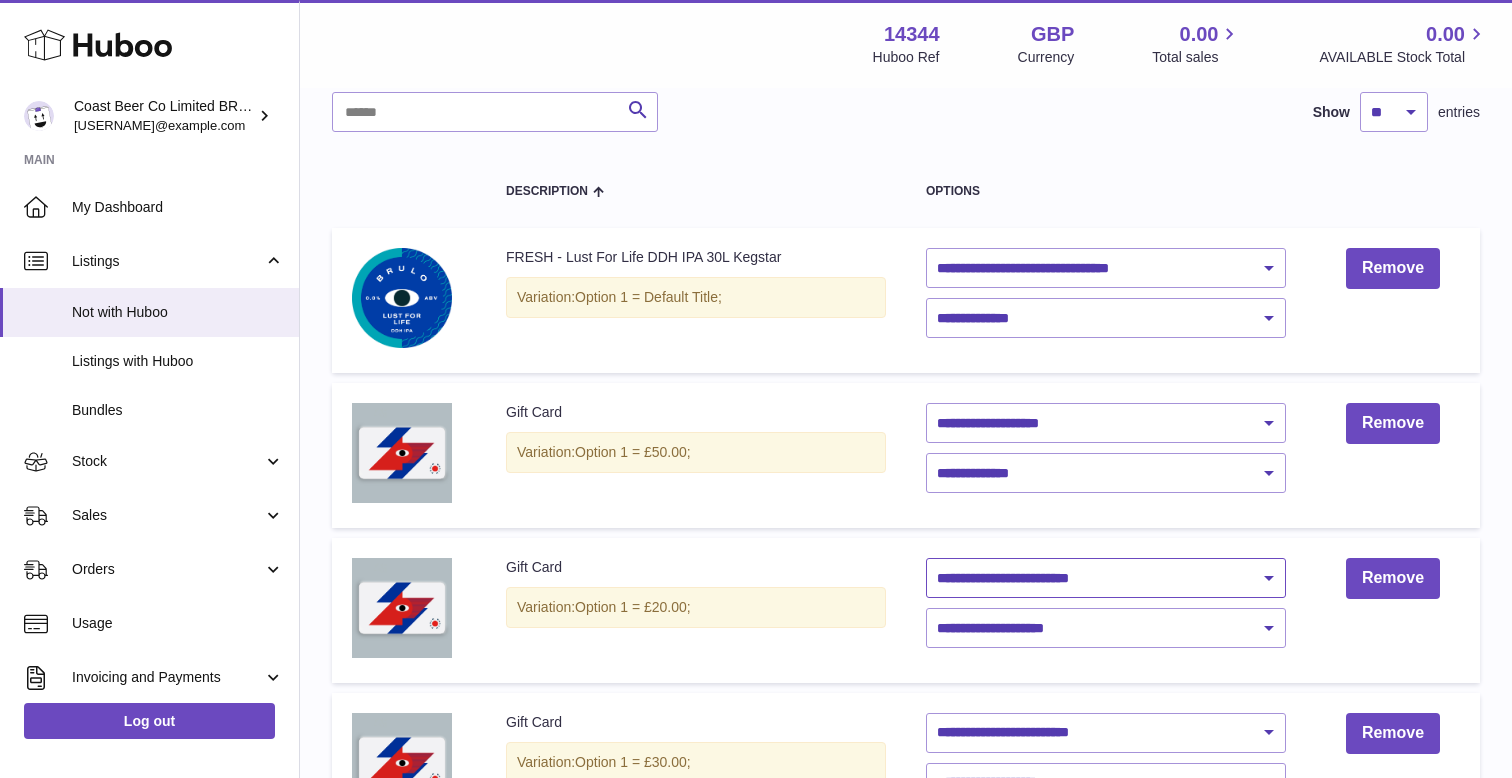 click on "**********" at bounding box center (1106, 578) 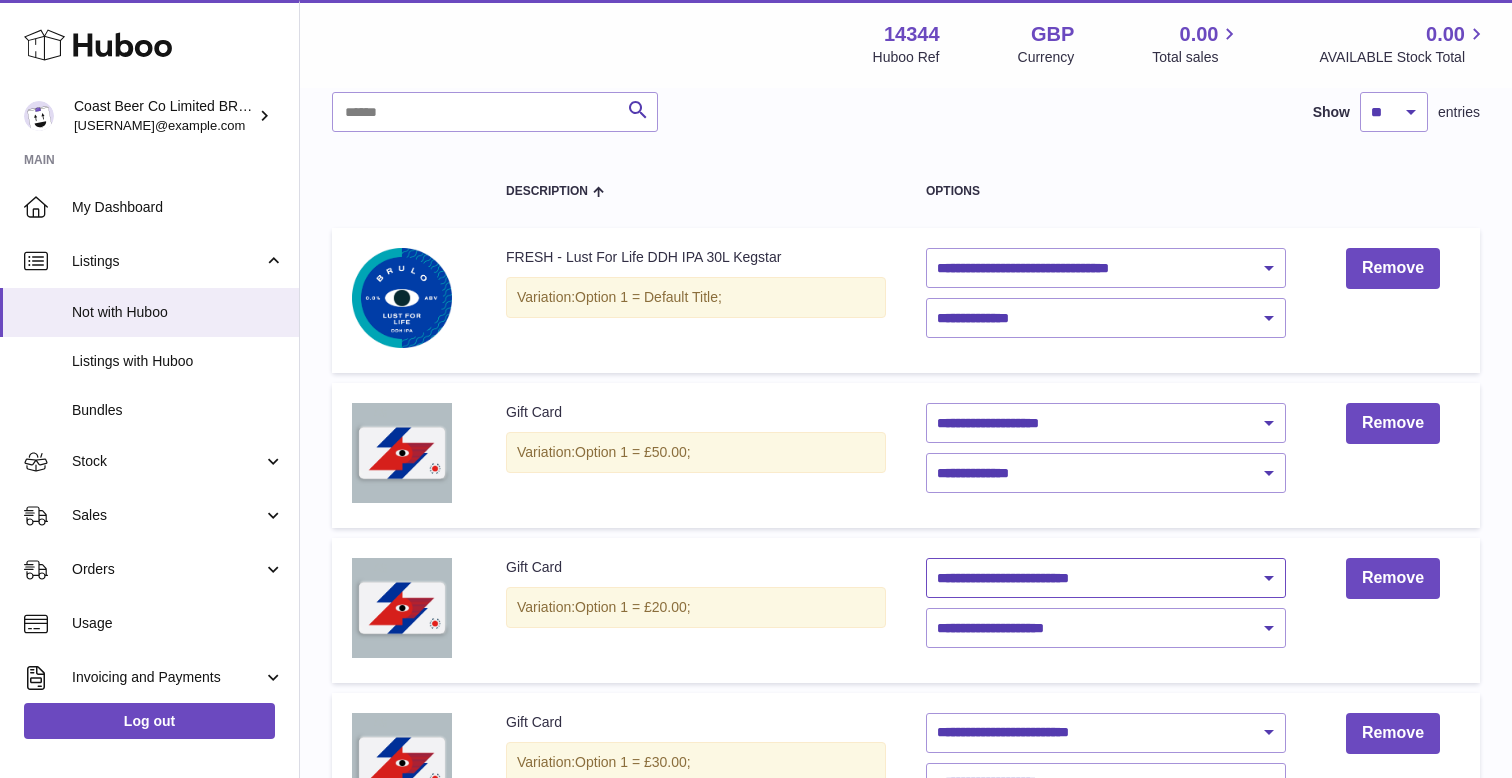 select on "********" 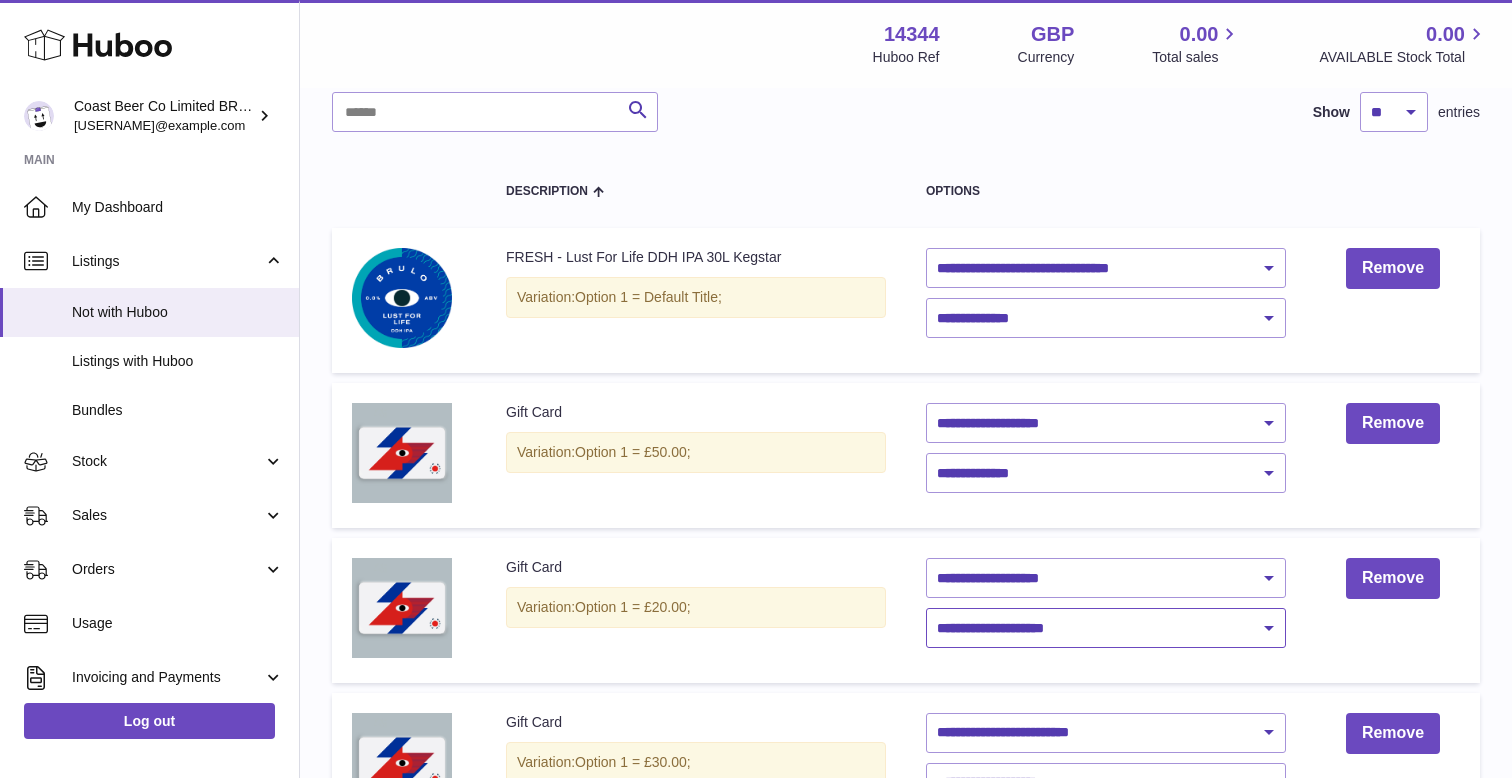 click on "**********" at bounding box center (1106, 628) 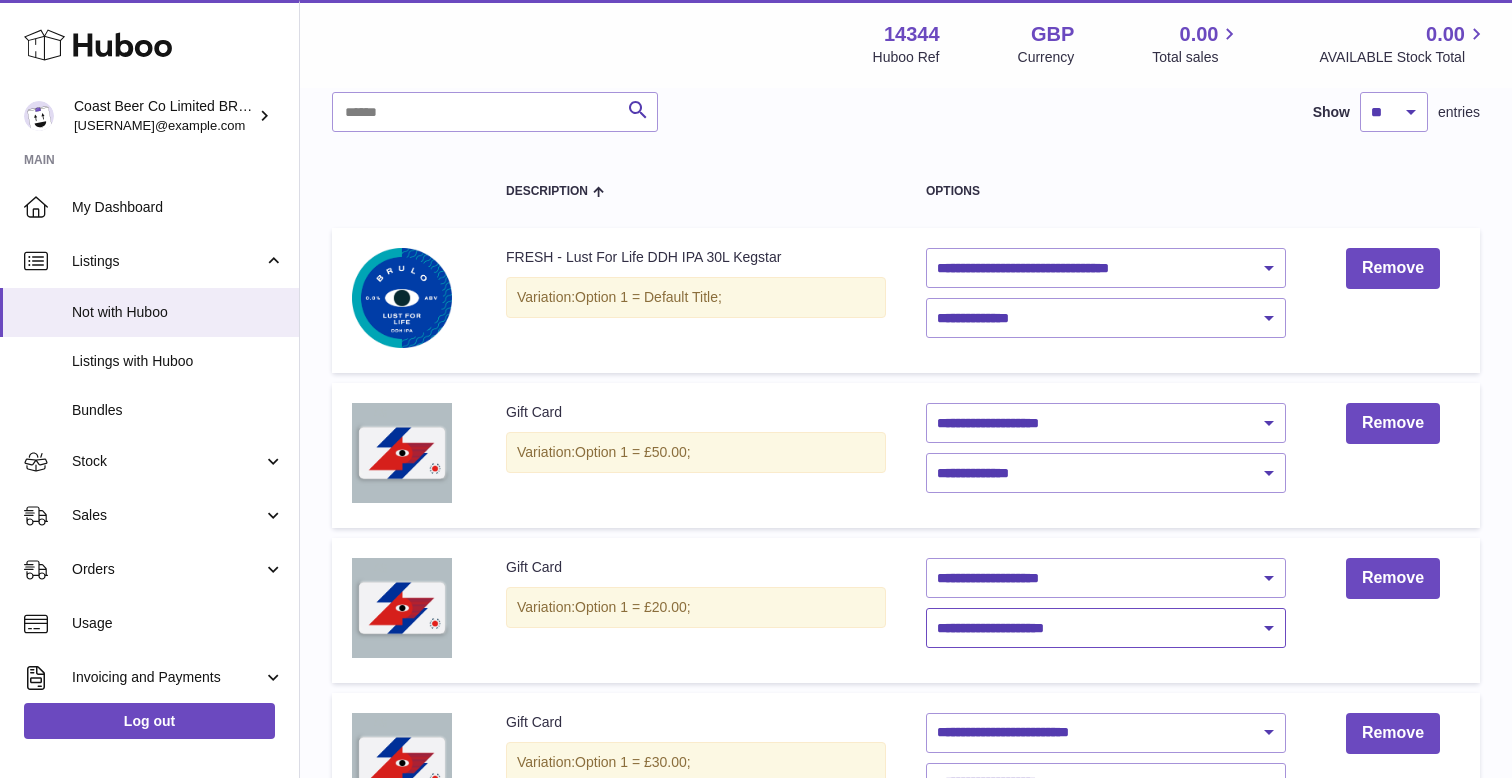 select on "****" 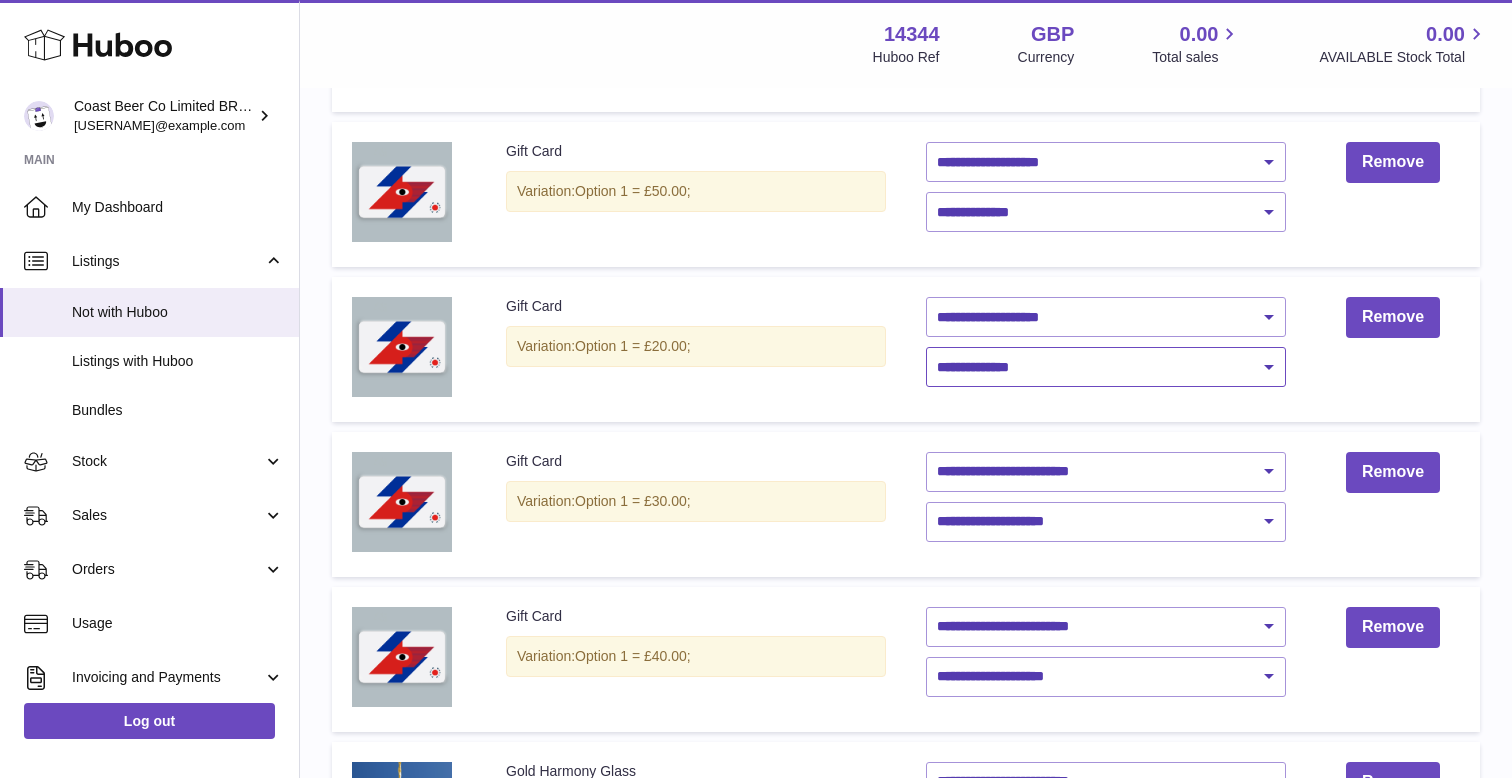 scroll, scrollTop: 439, scrollLeft: 0, axis: vertical 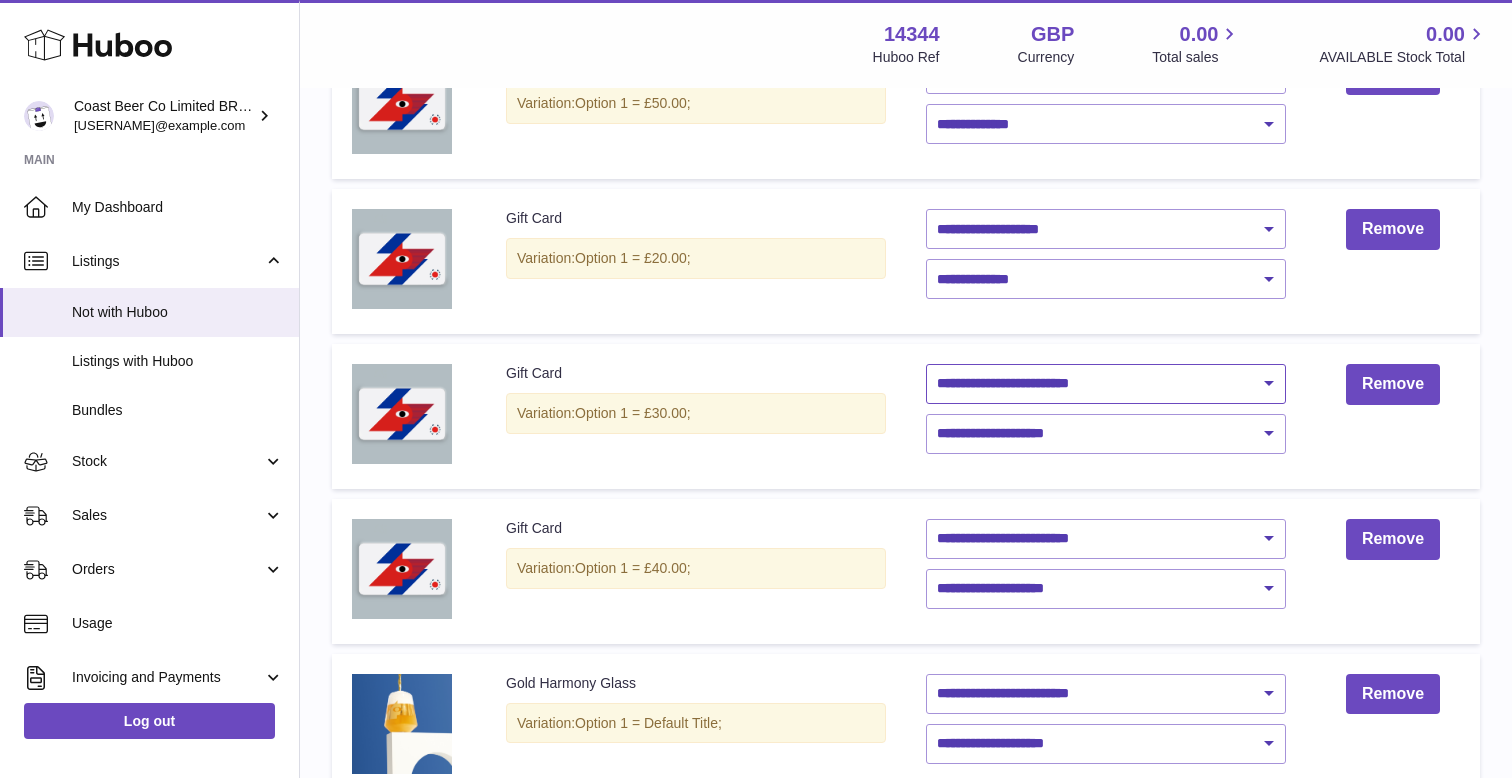 click on "**********" at bounding box center [1106, 384] 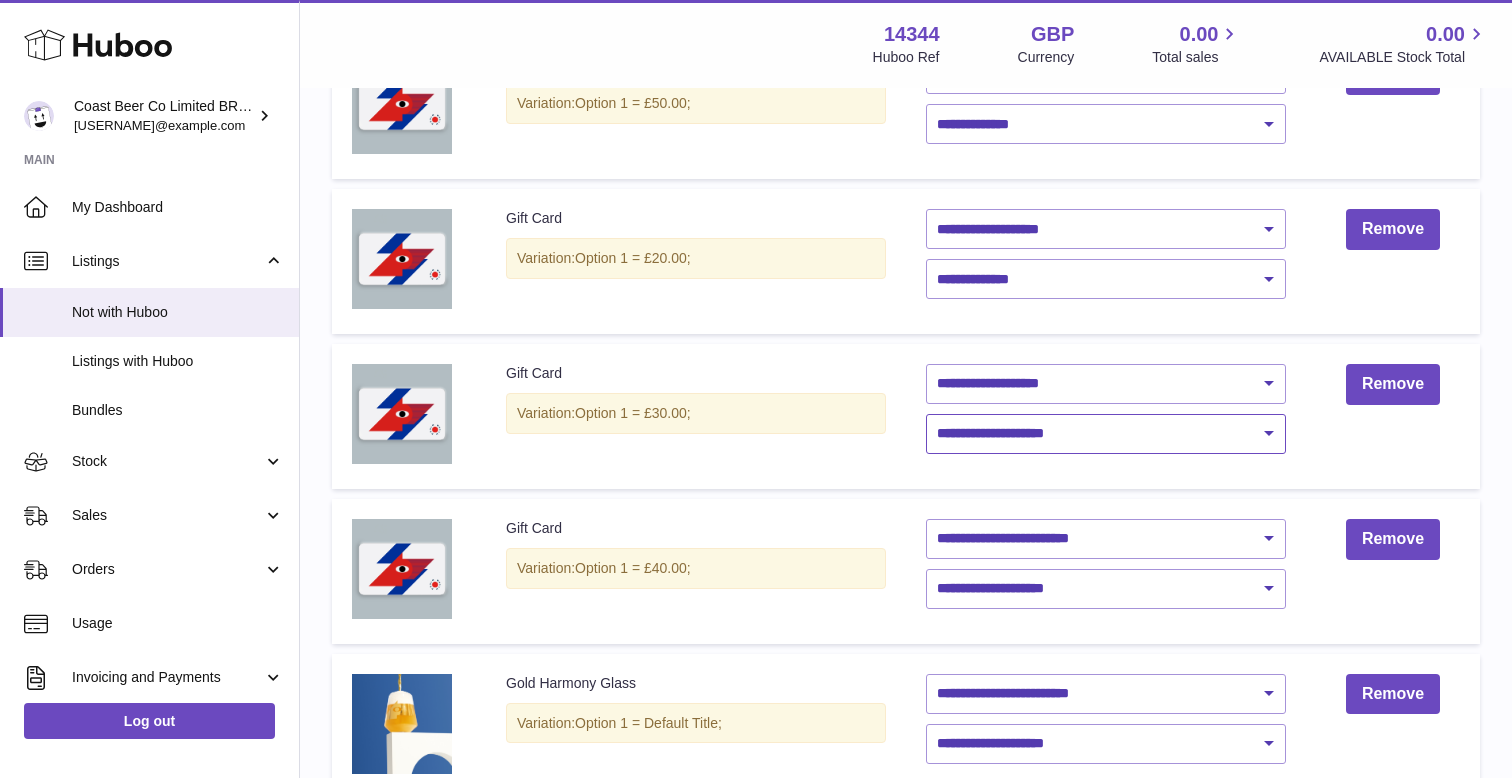 click on "**********" at bounding box center (1106, 434) 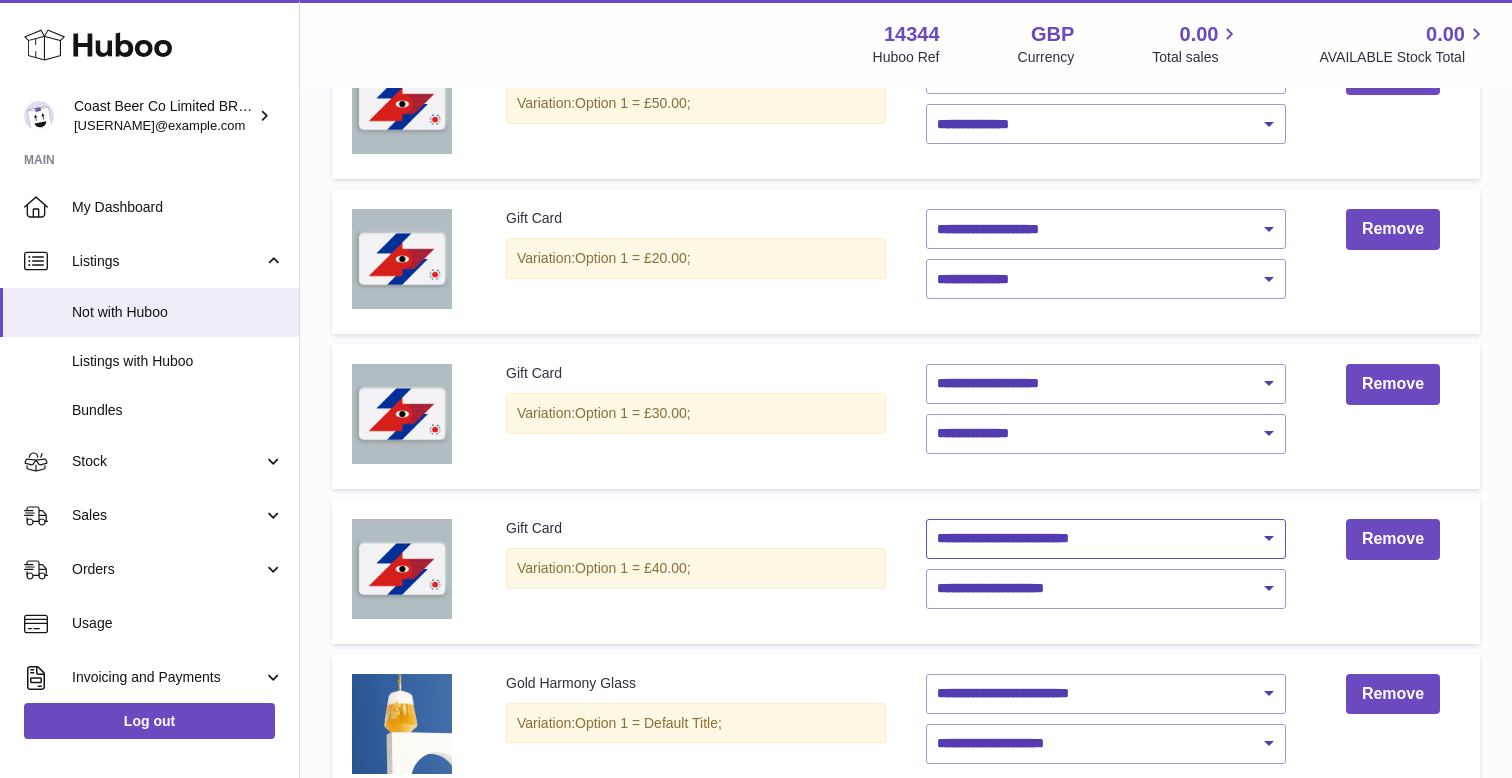 click on "**********" at bounding box center (1106, 539) 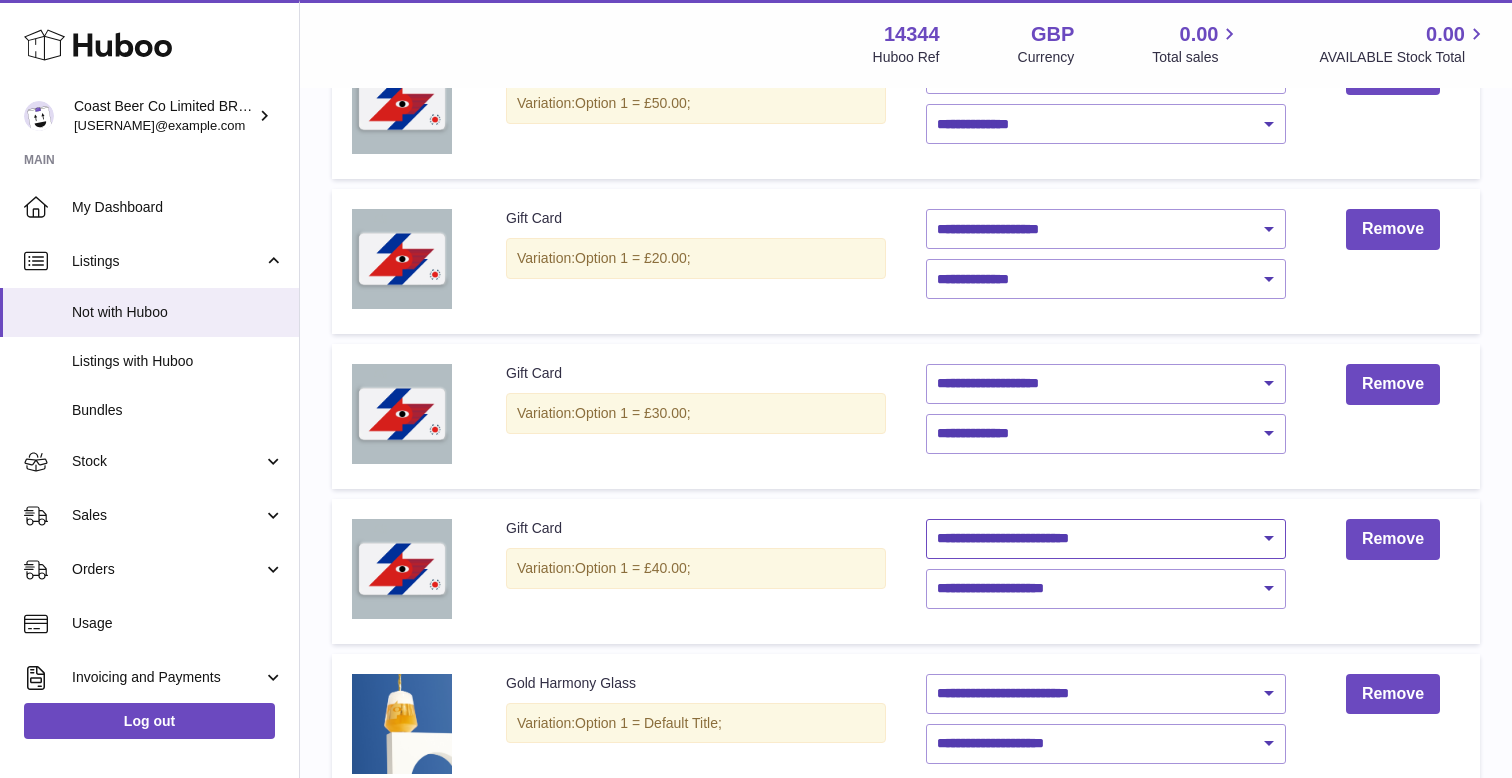 select on "********" 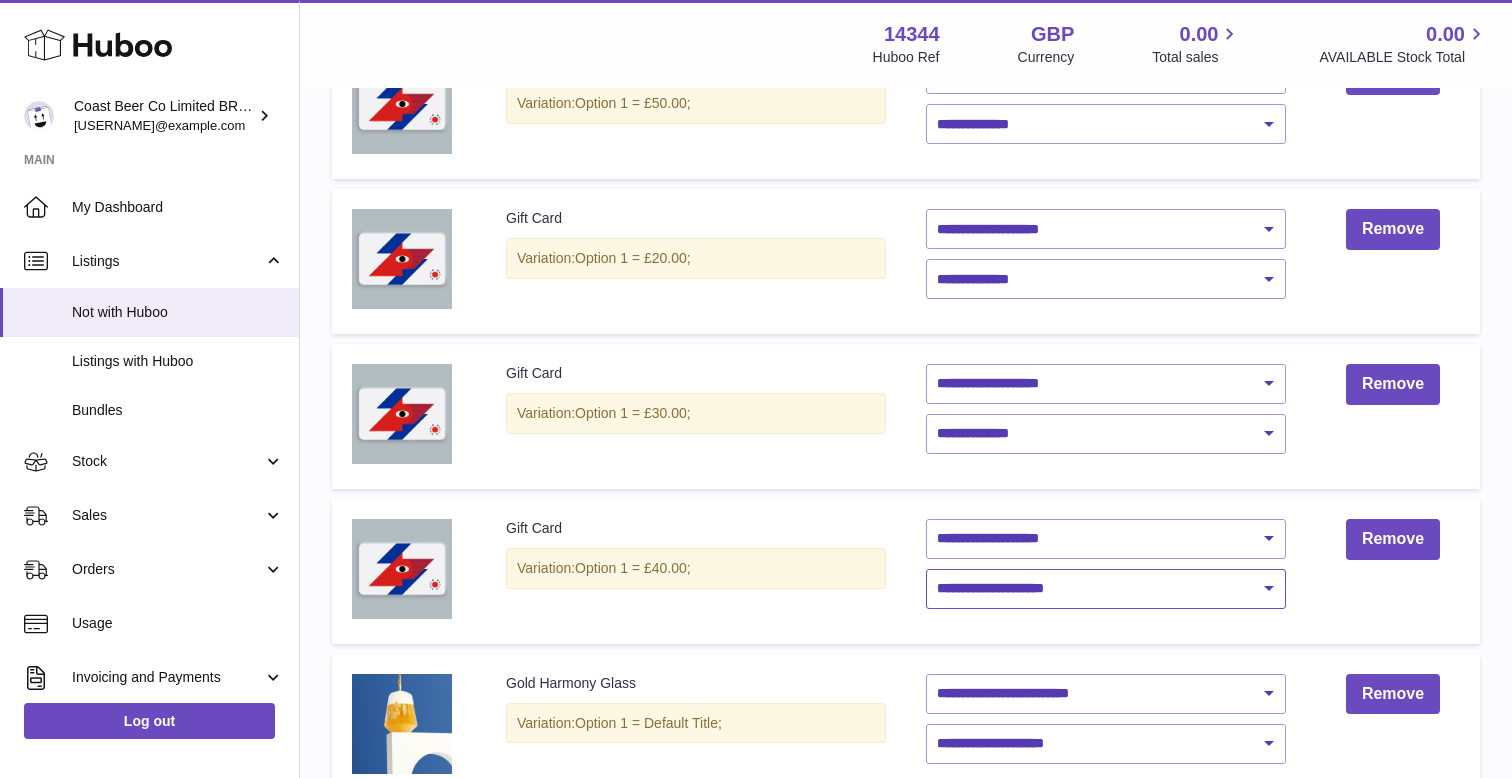 click on "**********" at bounding box center [1106, 589] 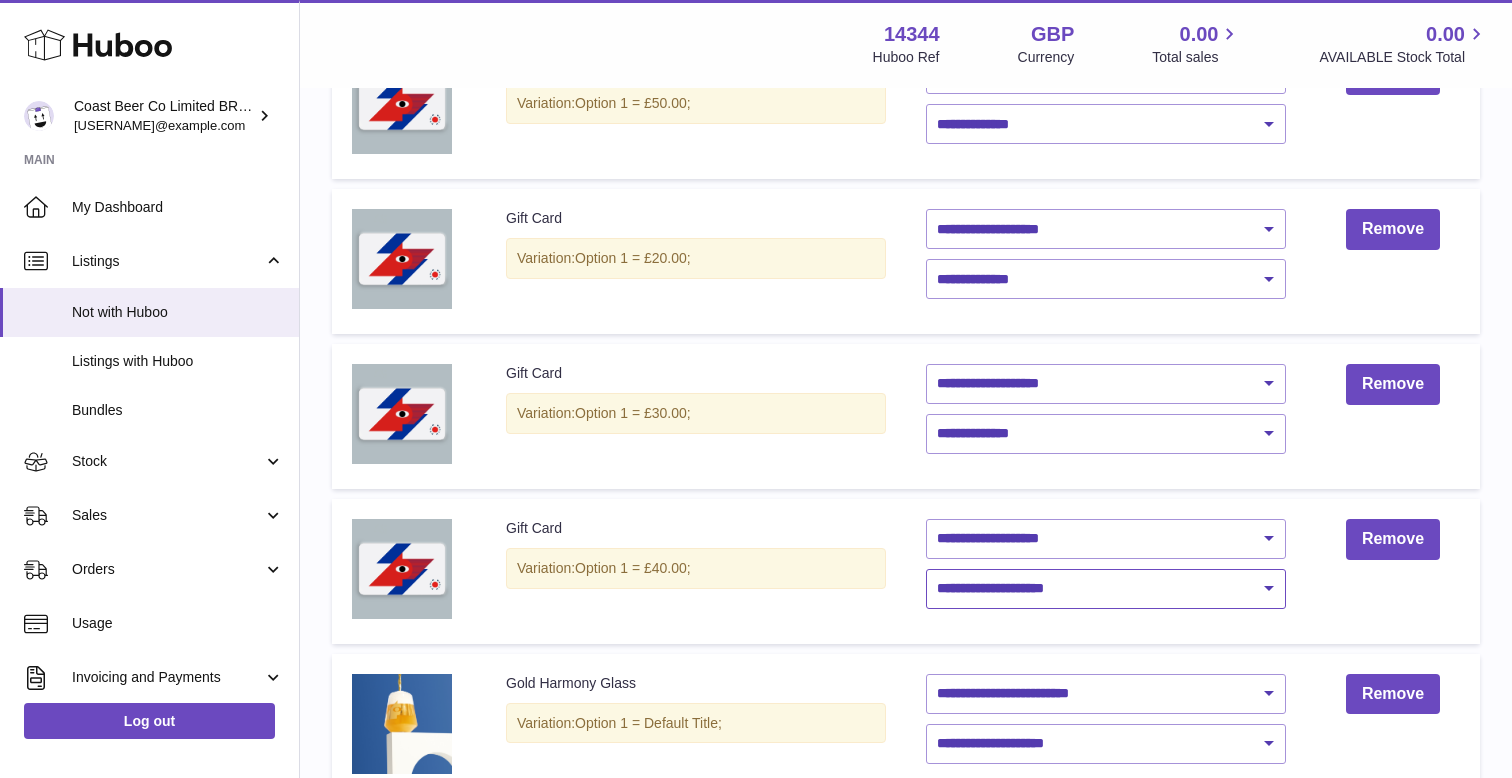 select on "****" 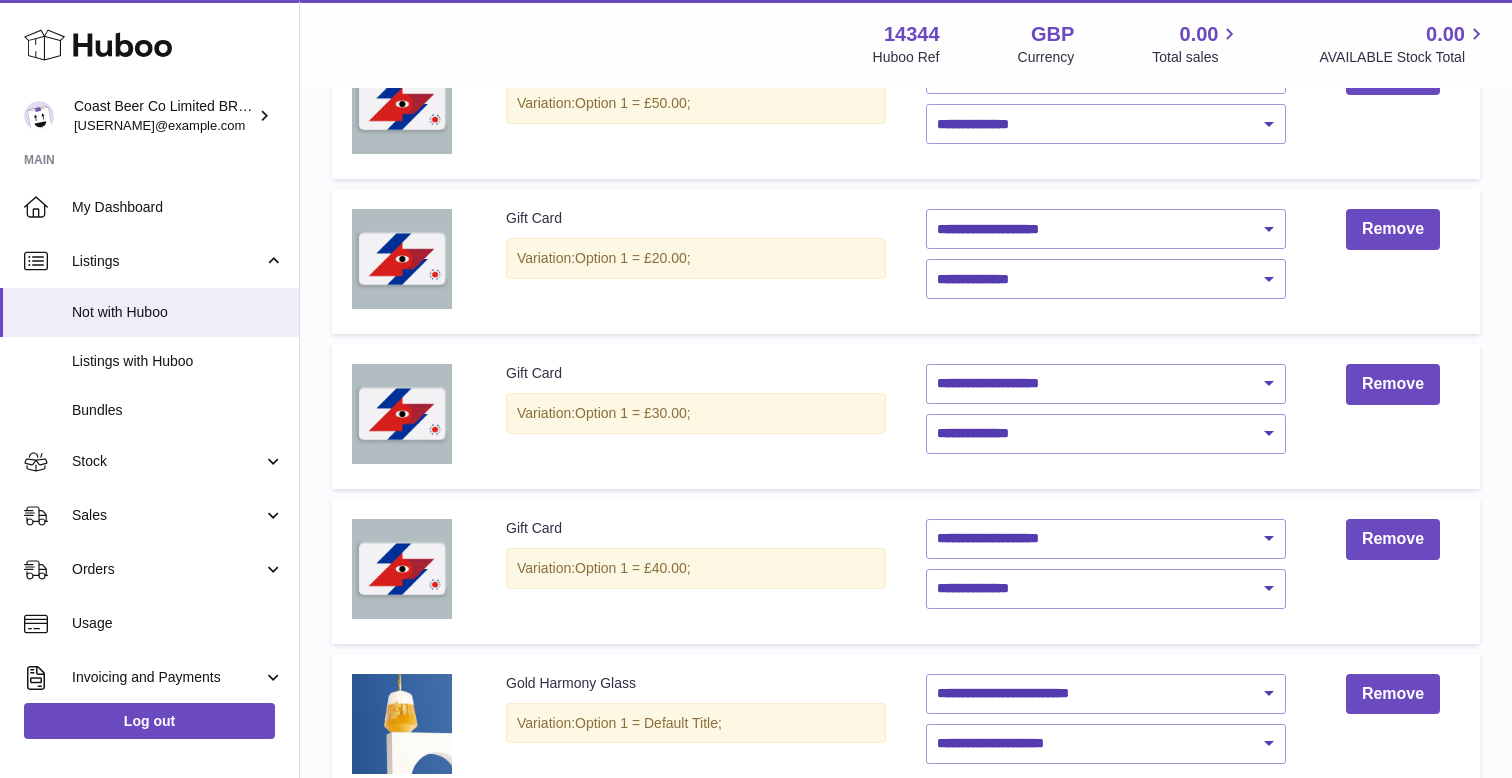 drag, startPoint x: 1024, startPoint y: 578, endPoint x: 942, endPoint y: 667, distance: 121.016525 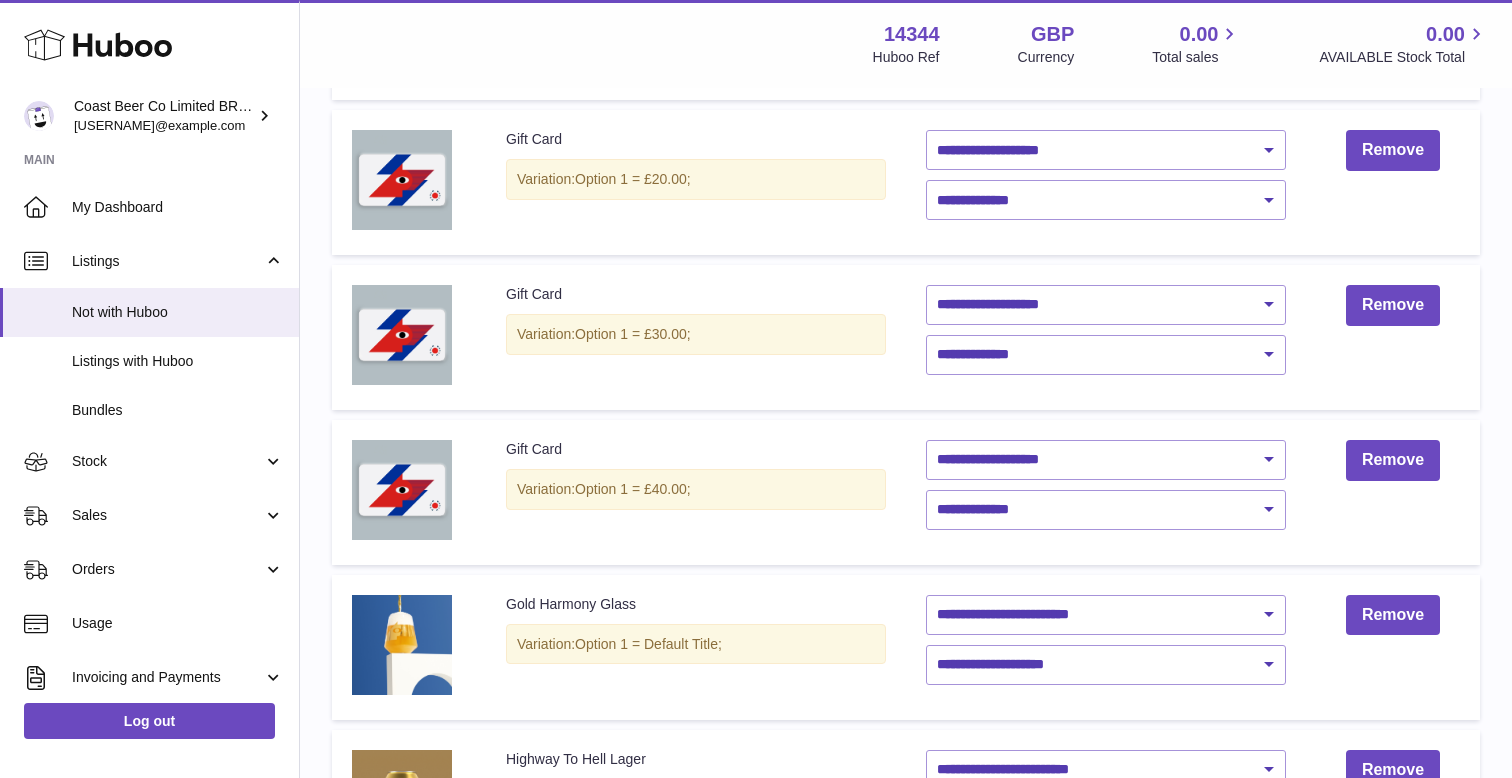 scroll, scrollTop: 698, scrollLeft: 0, axis: vertical 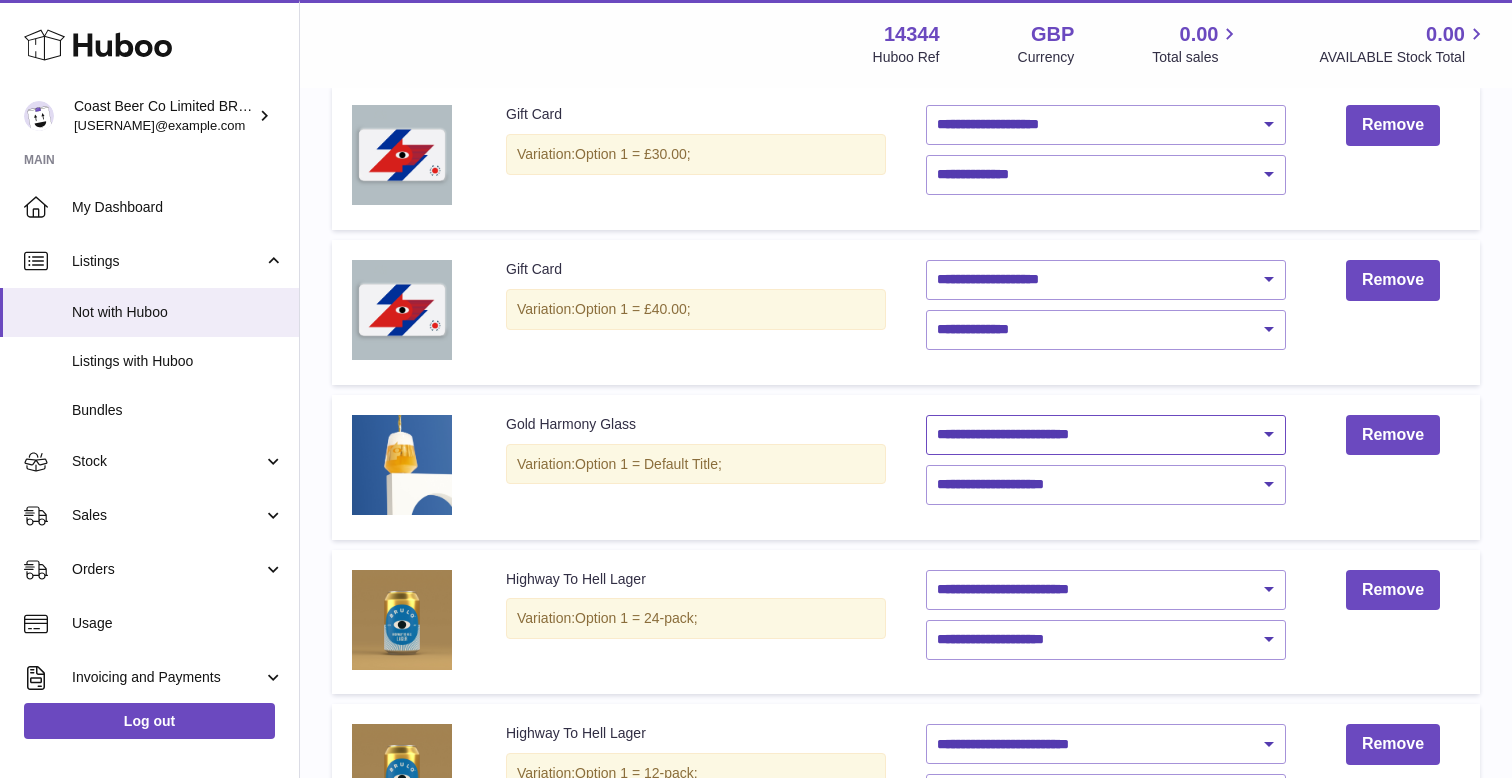 click on "**********" at bounding box center [1106, 435] 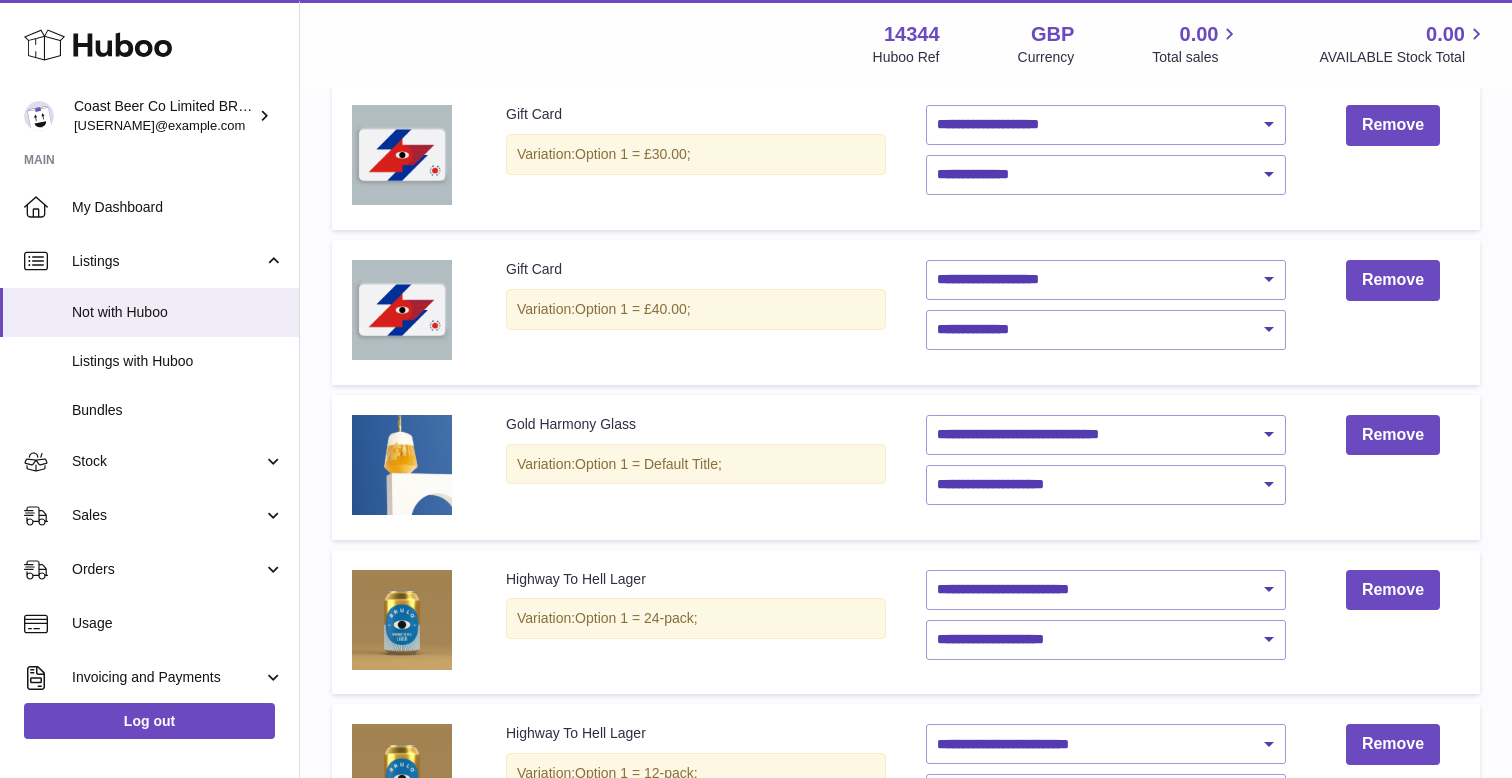 click on "**********" at bounding box center (1106, 467) 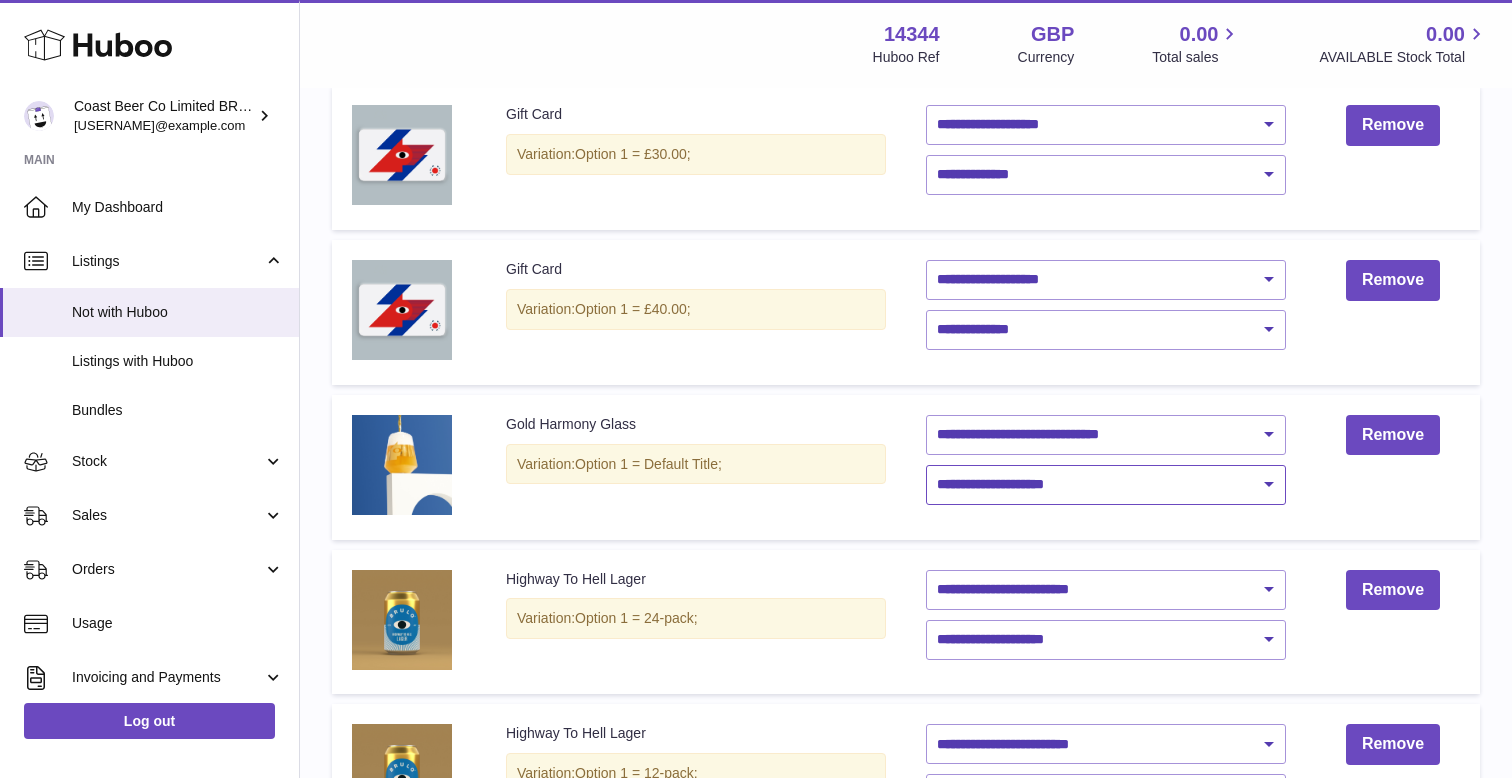 click on "**********" at bounding box center (1106, 485) 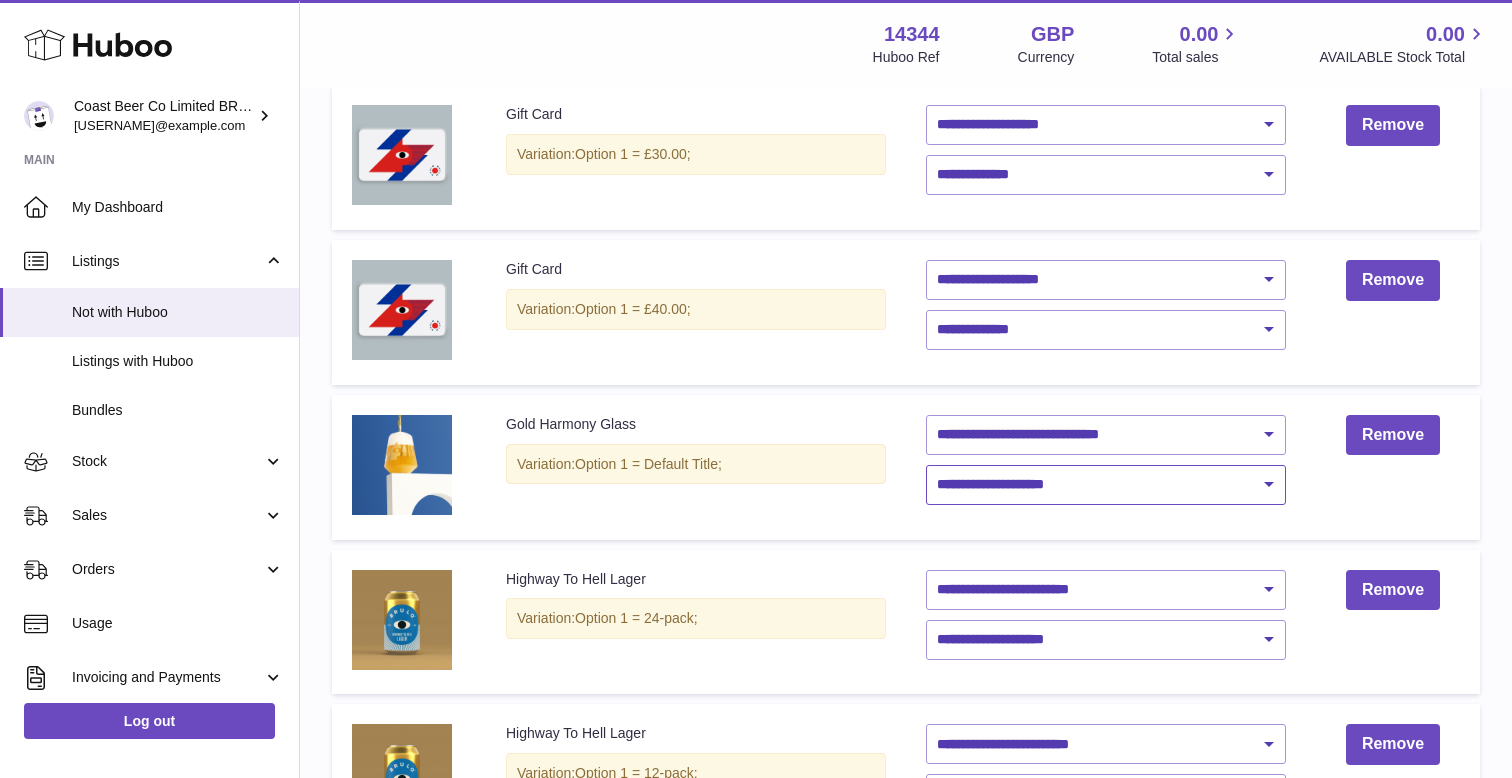 select on "****" 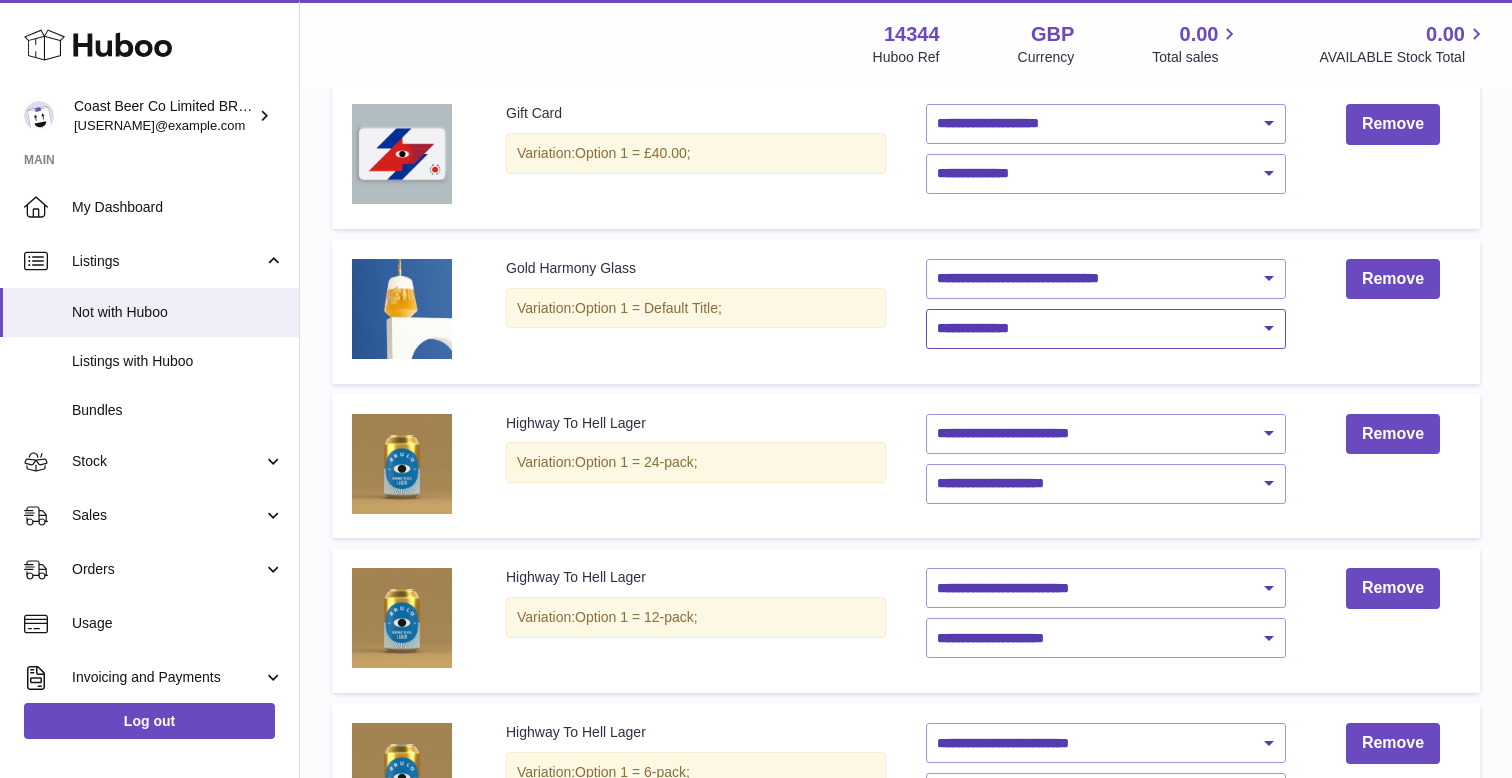 scroll, scrollTop: 885, scrollLeft: 0, axis: vertical 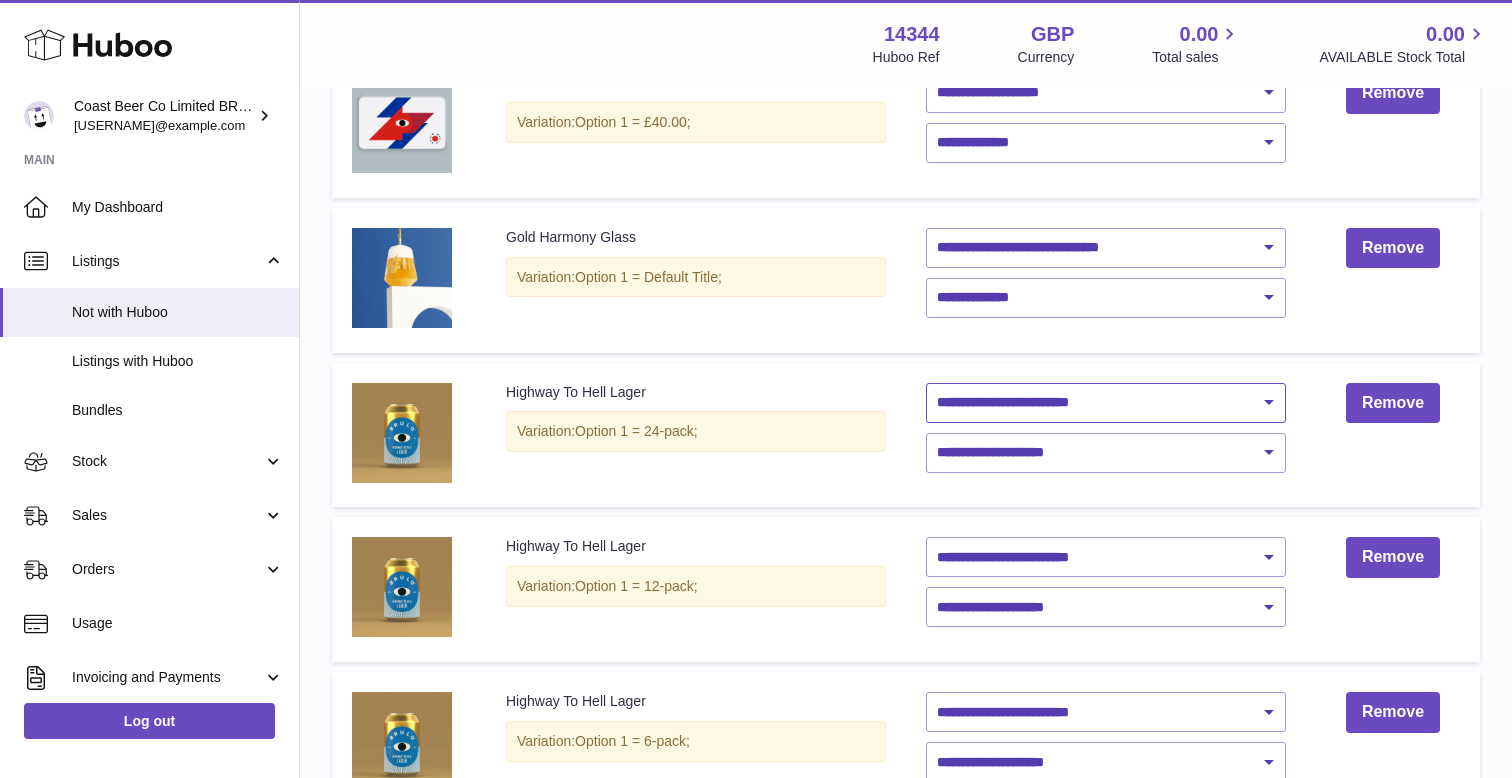 click on "**********" at bounding box center [1106, 403] 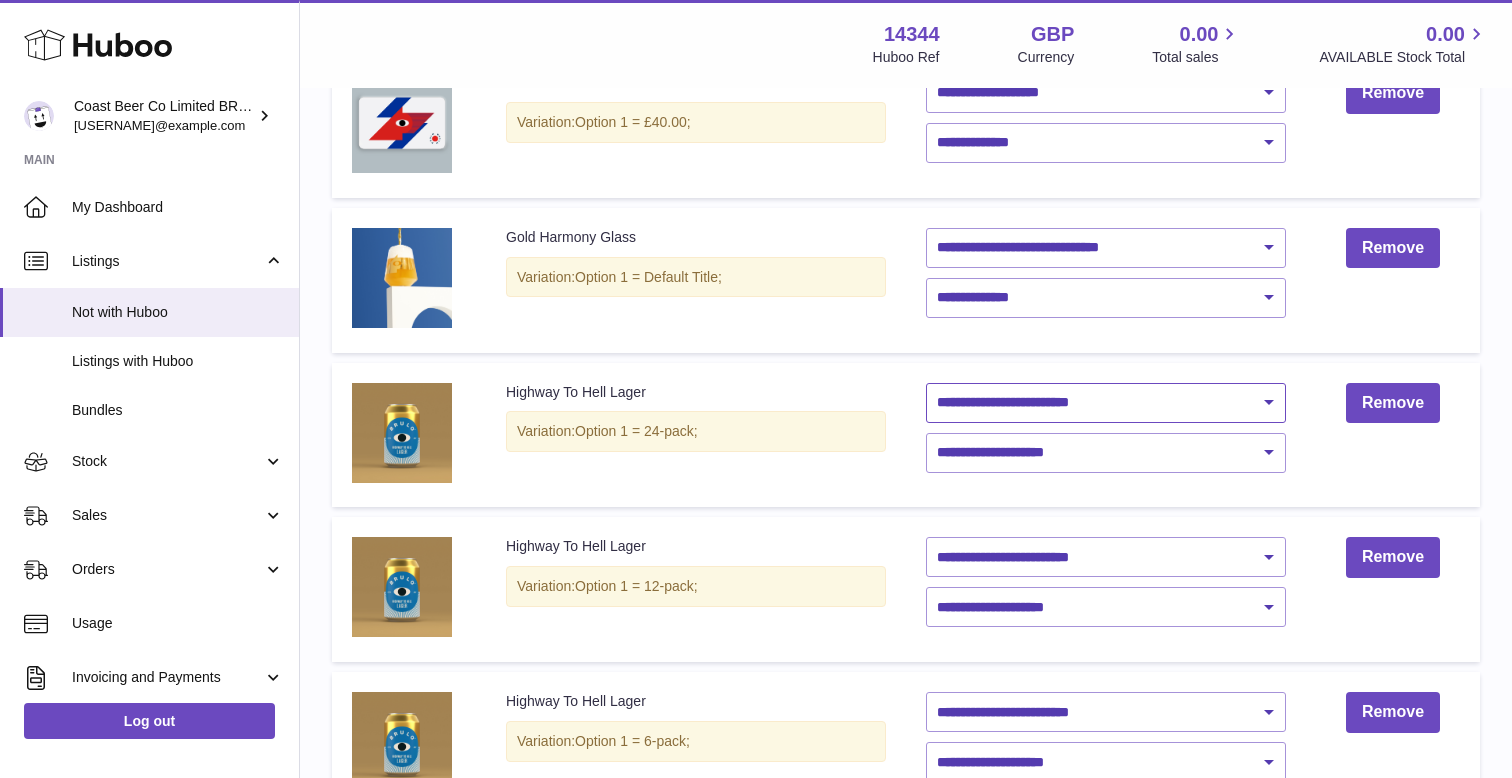 select on "********" 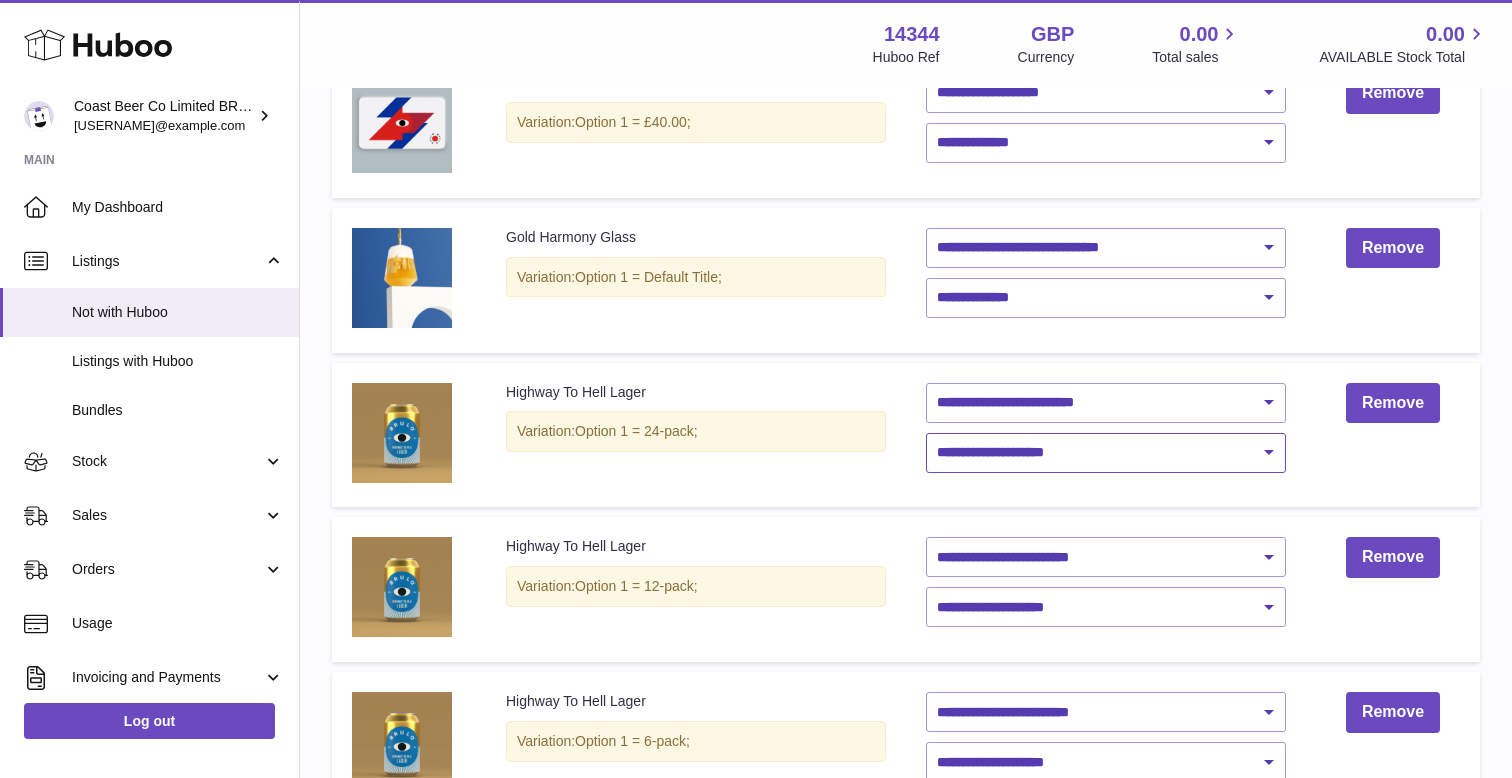 click on "**********" at bounding box center (1106, 453) 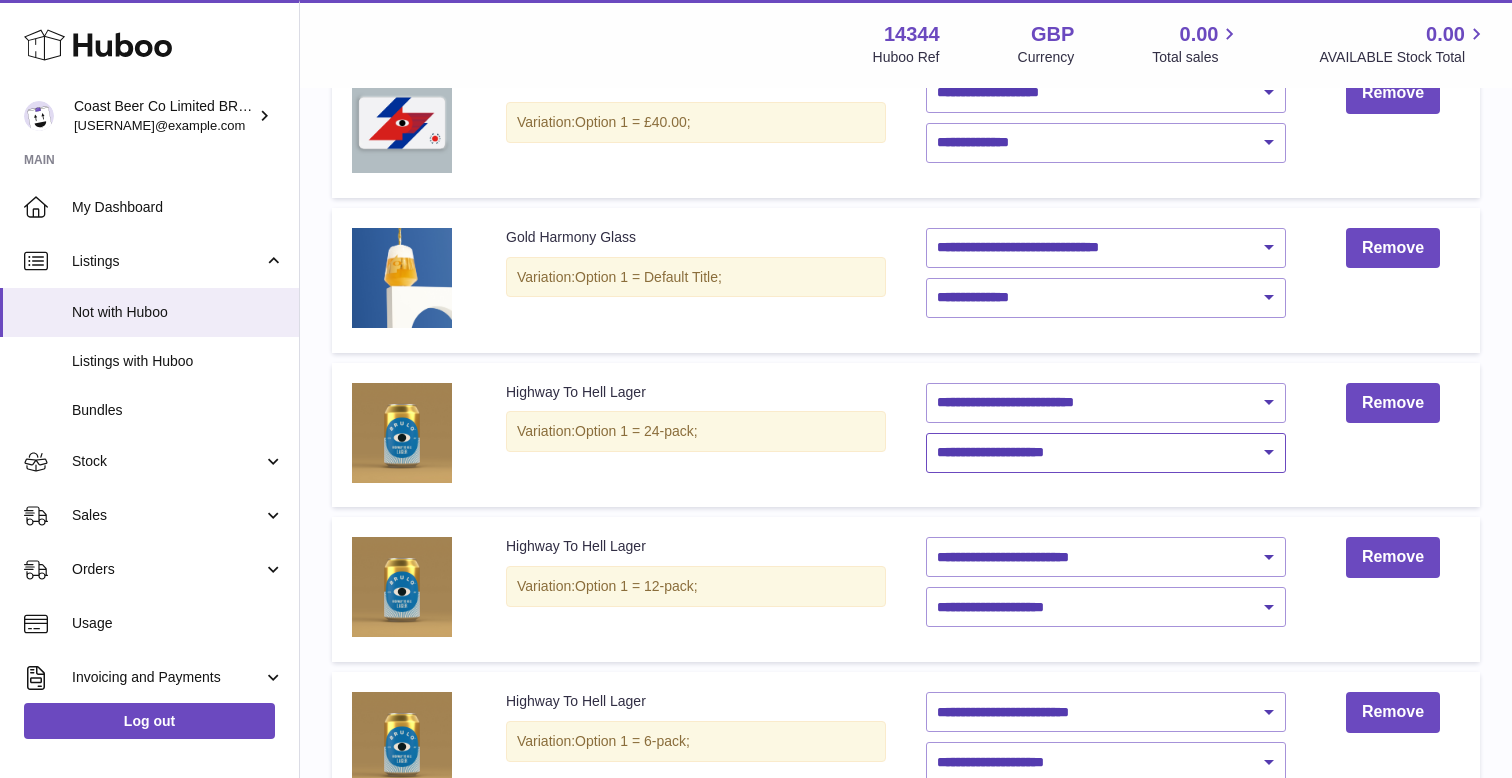 select on "****" 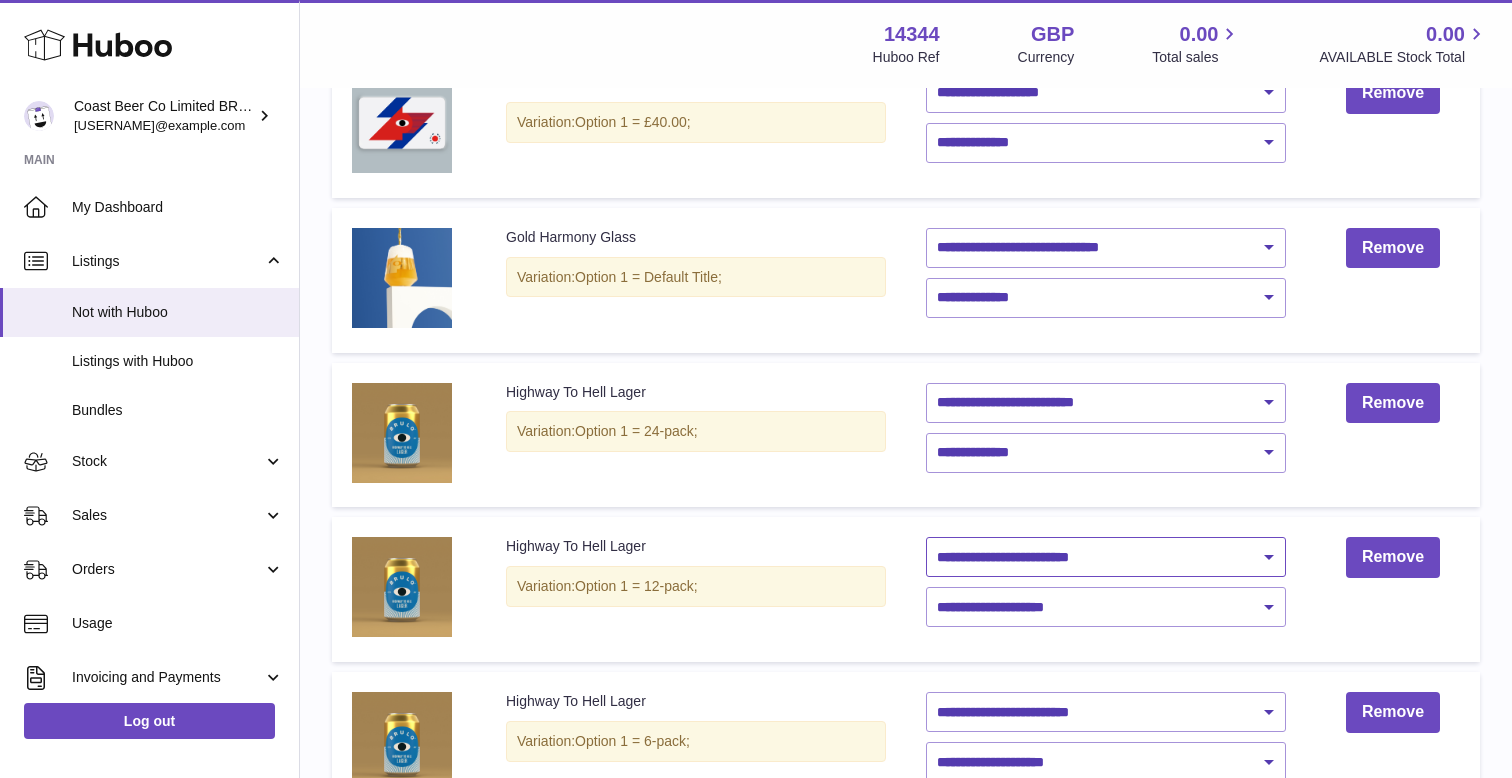 click on "**********" at bounding box center (1106, 557) 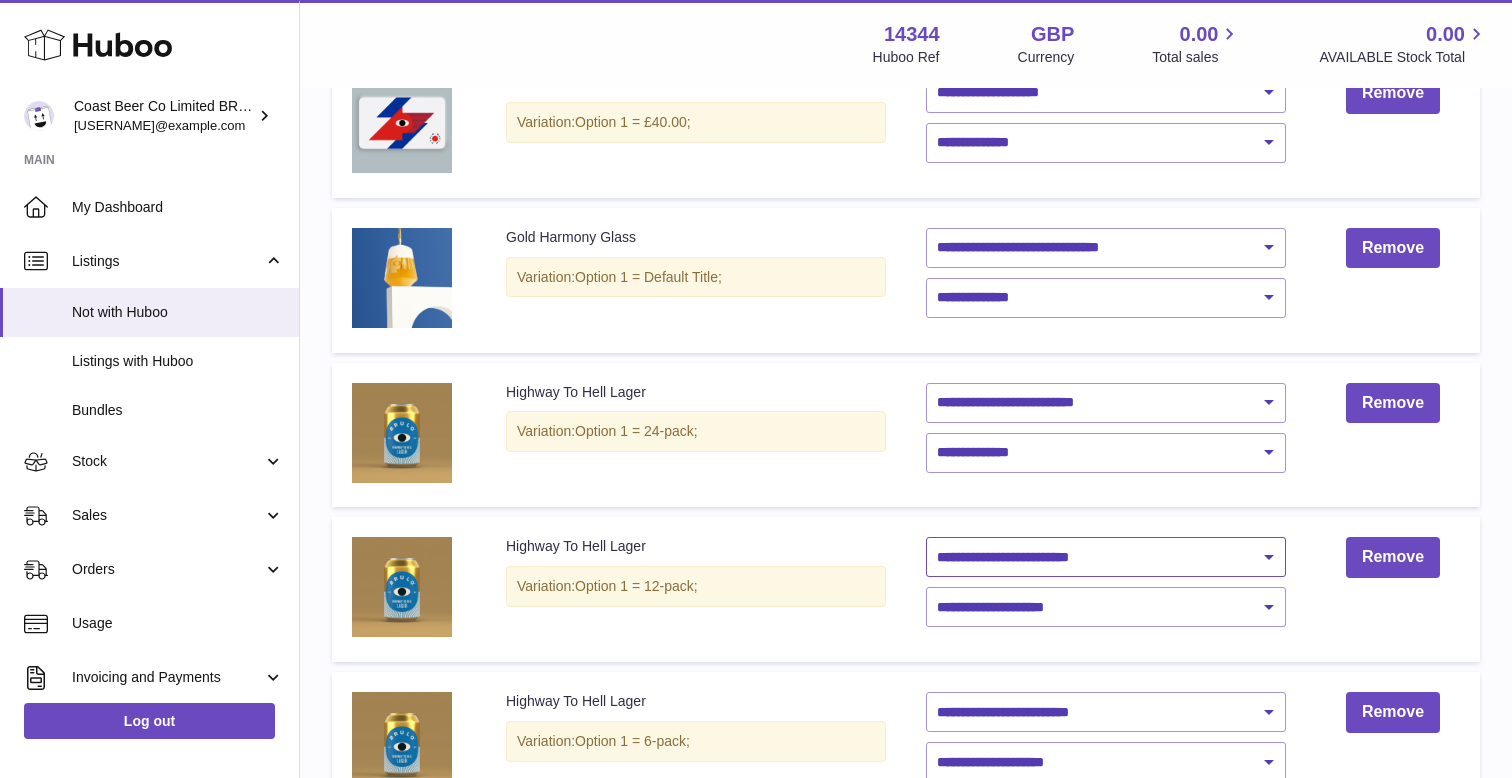 select on "********" 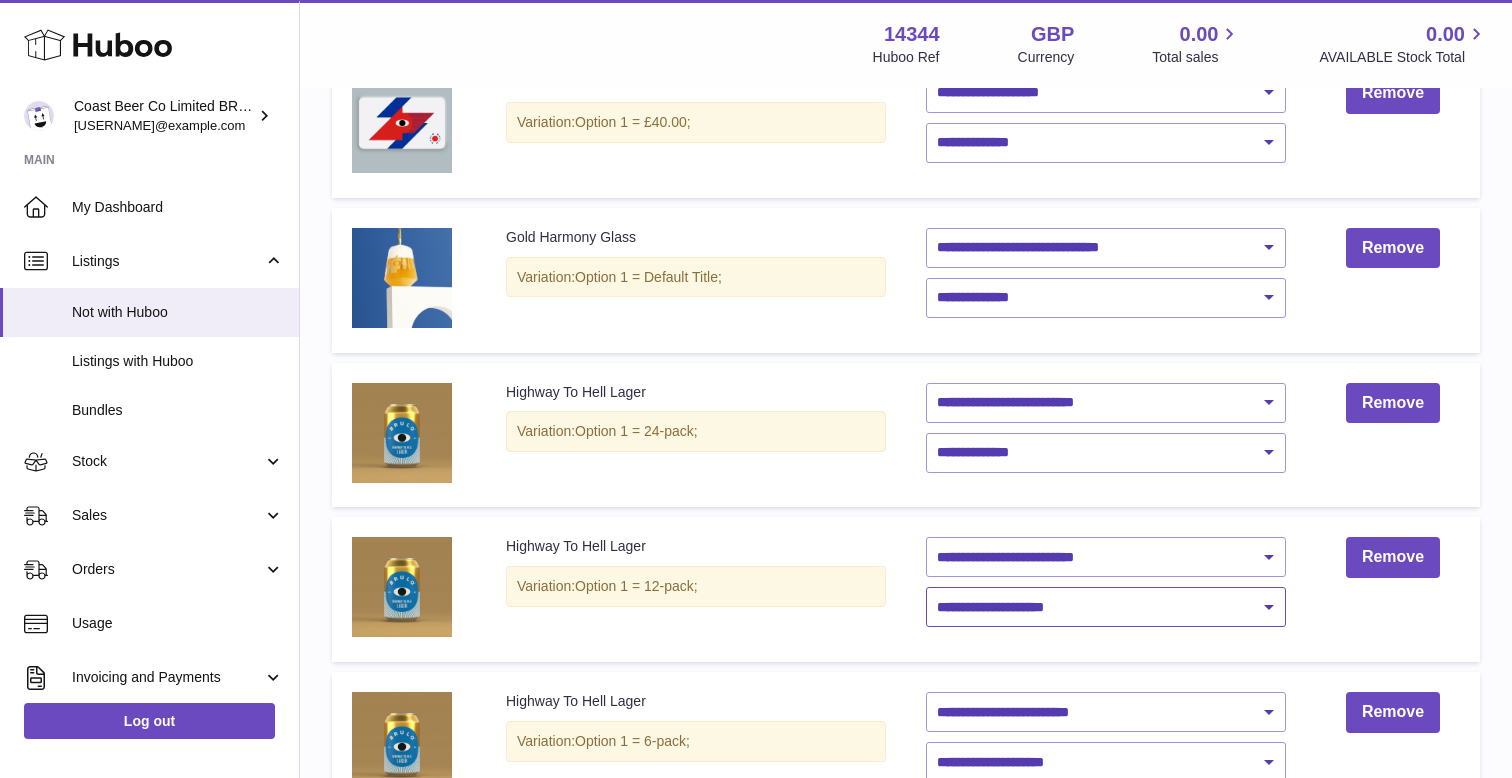 click on "**********" at bounding box center (1106, 607) 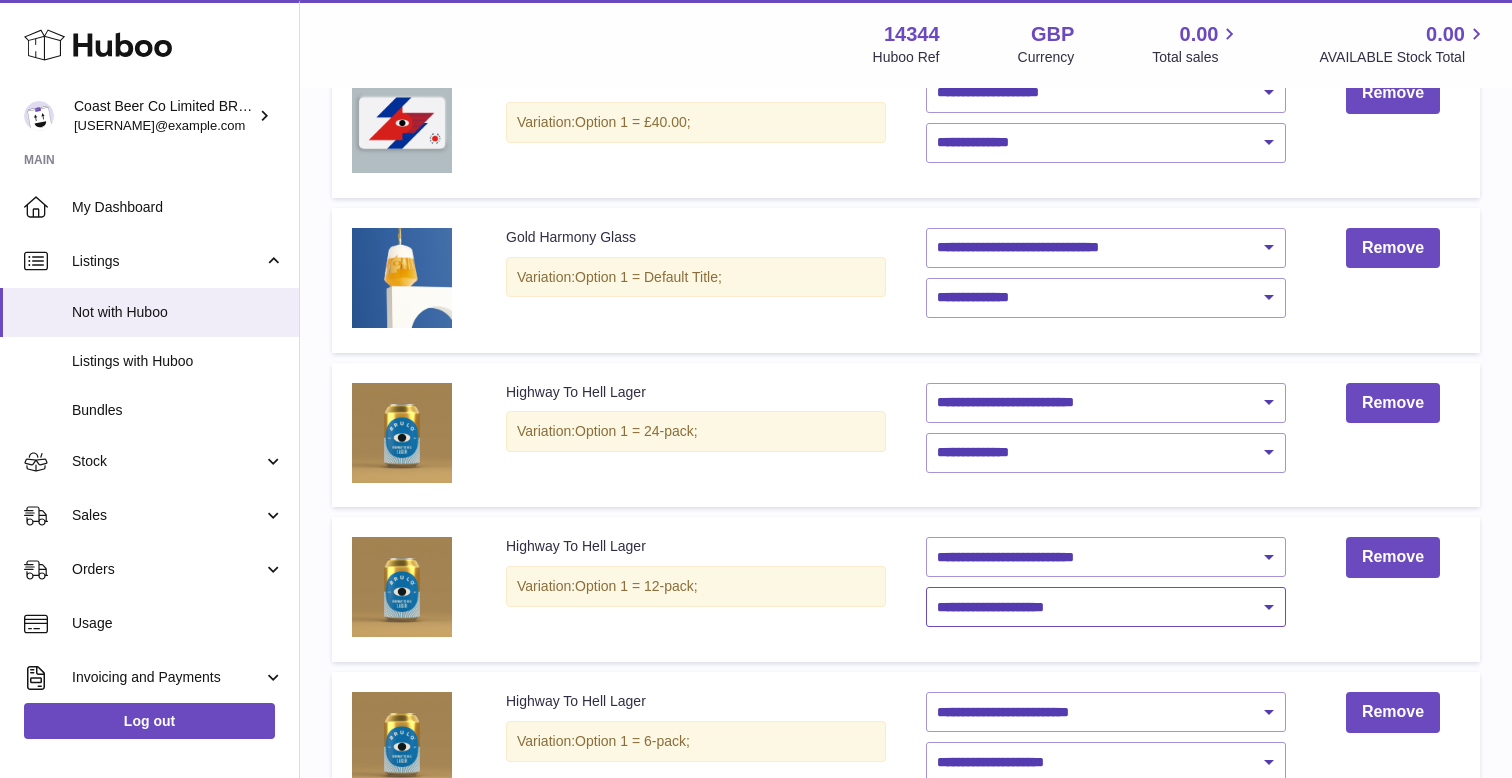select on "****" 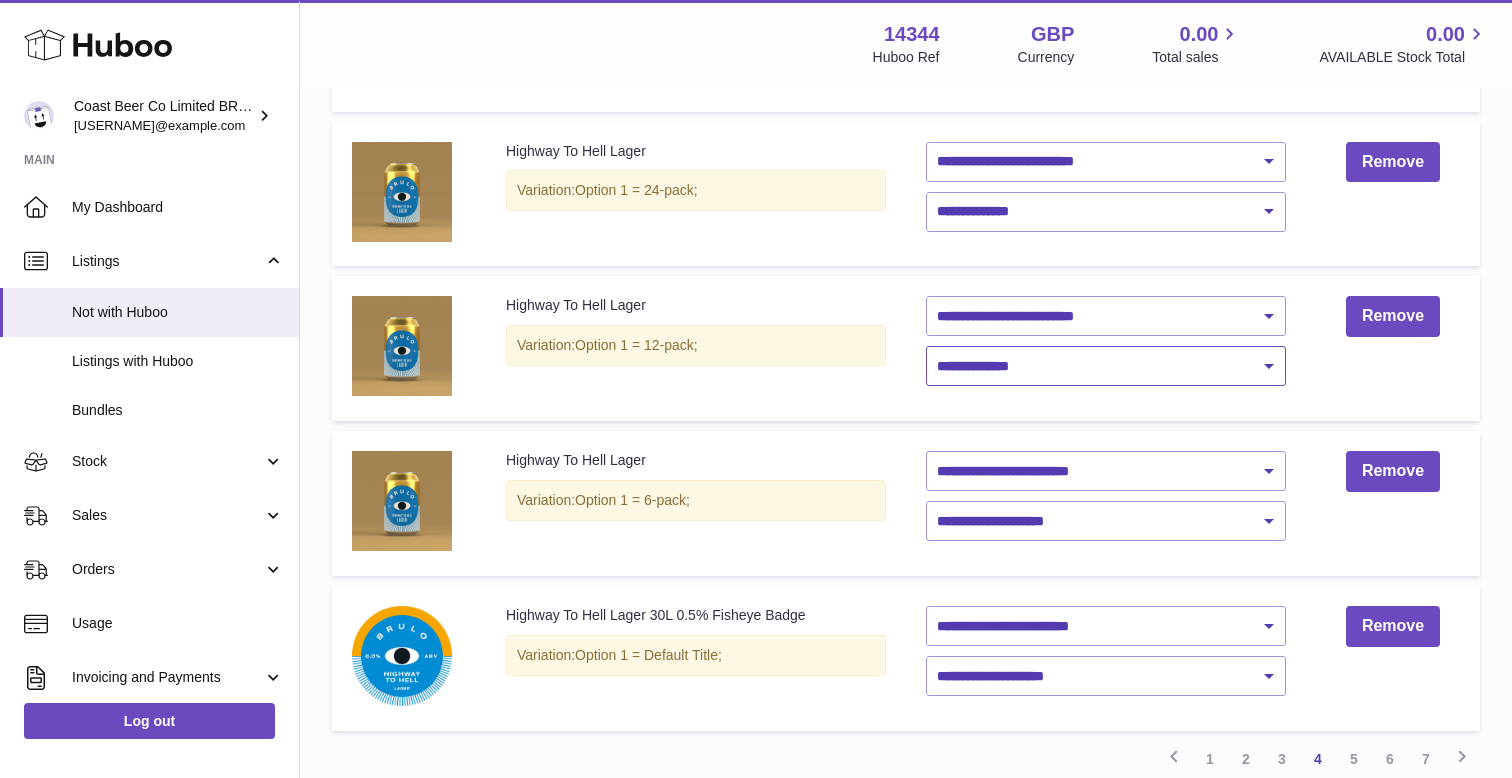 scroll, scrollTop: 1142, scrollLeft: 0, axis: vertical 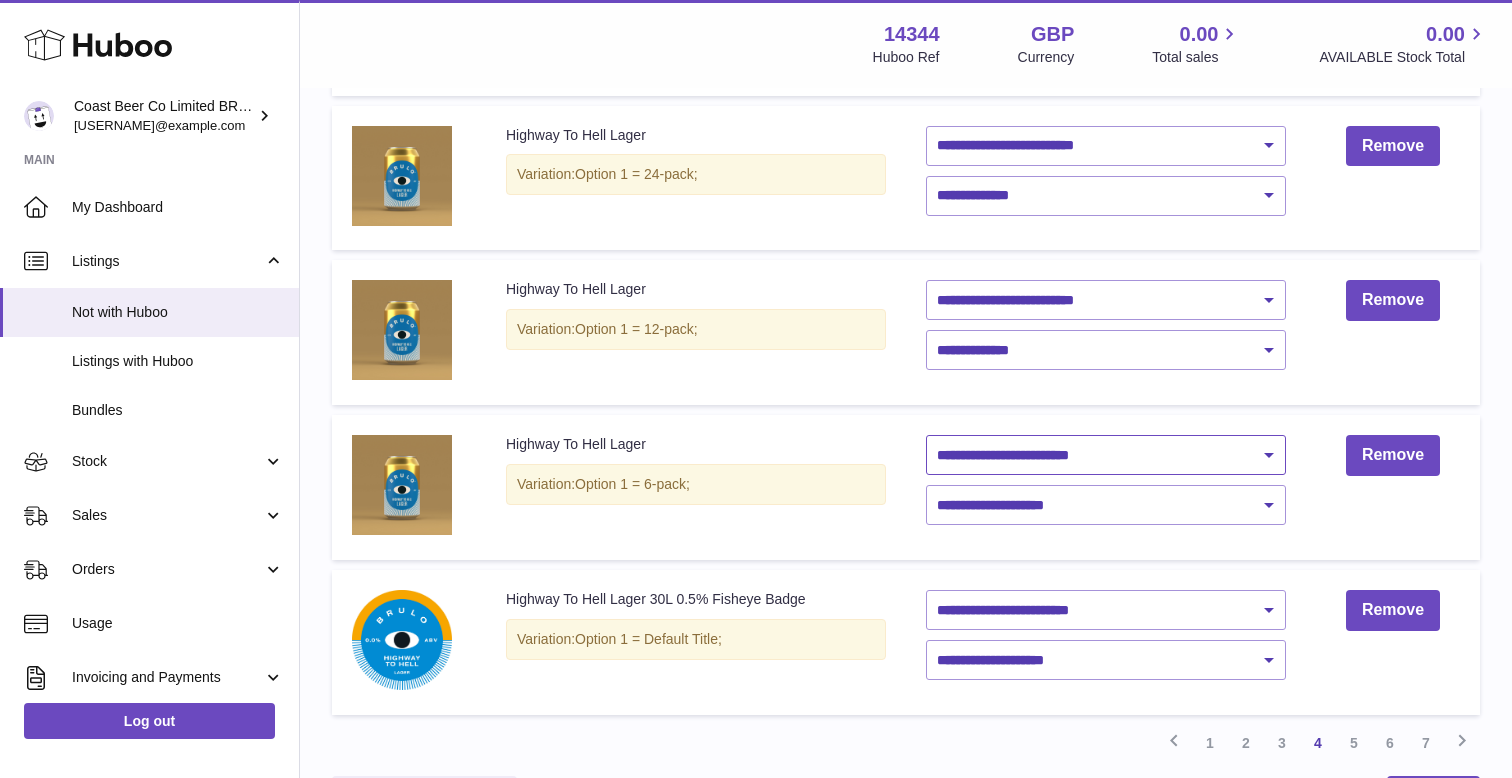 click on "**********" at bounding box center (1106, 455) 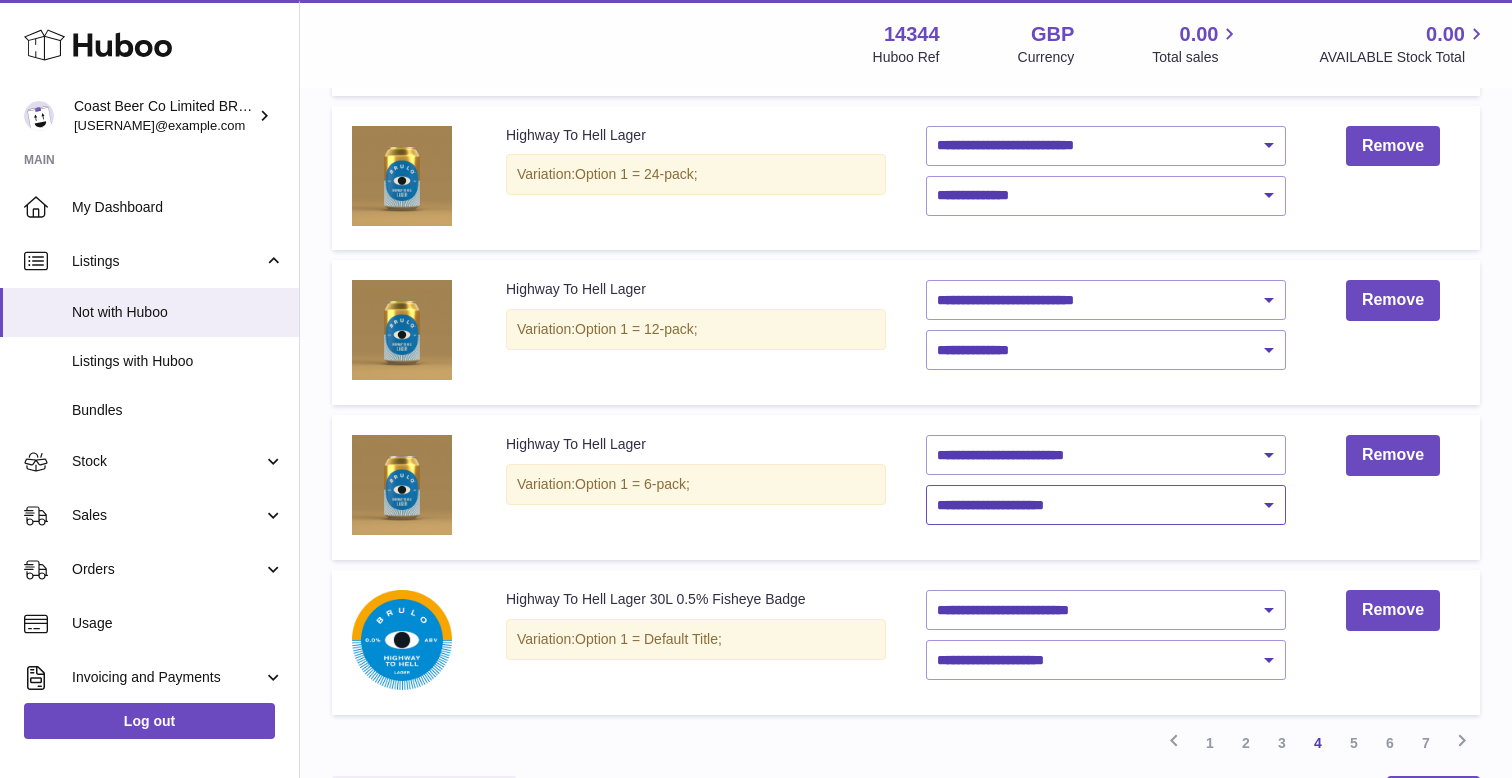 click on "**********" at bounding box center [1106, 505] 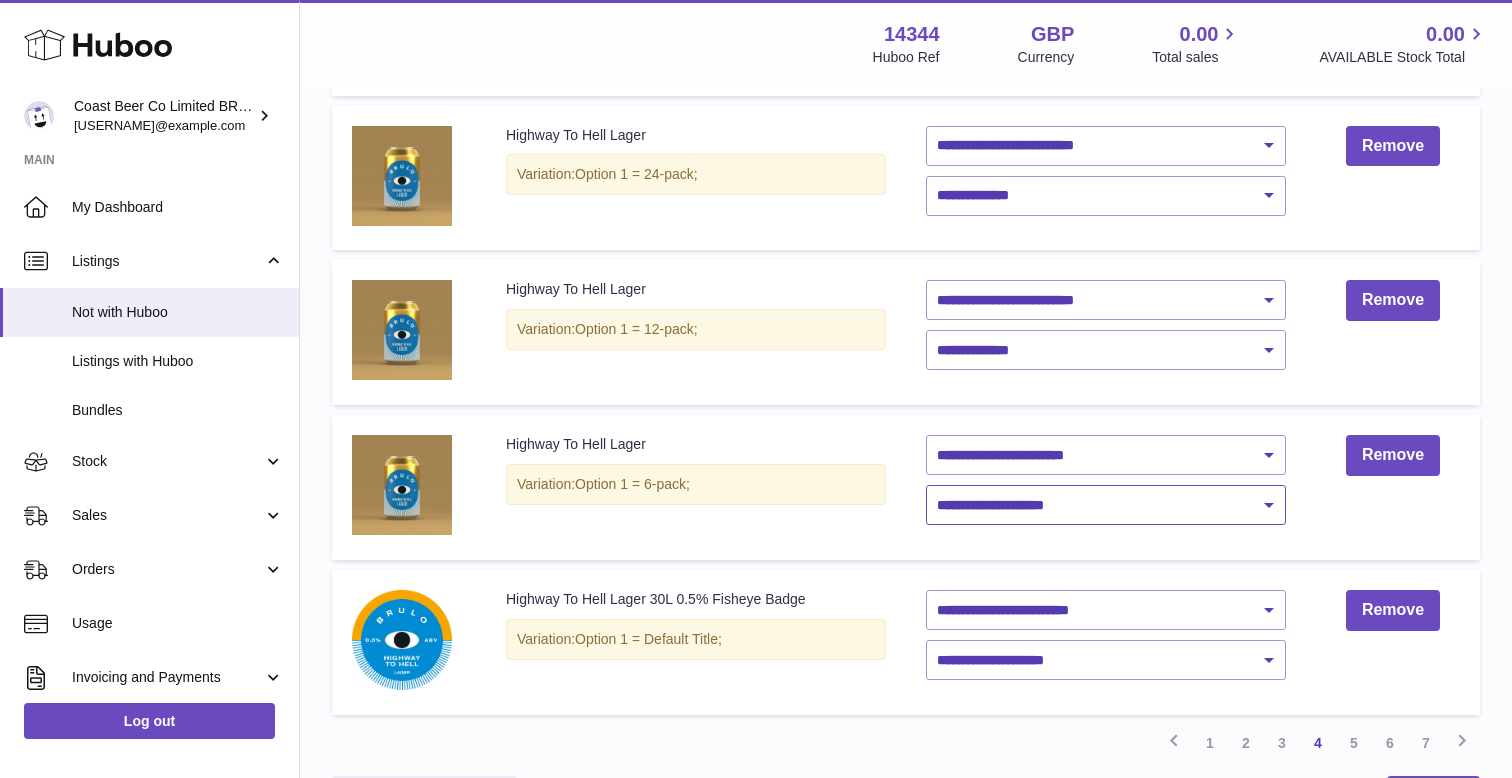 select on "****" 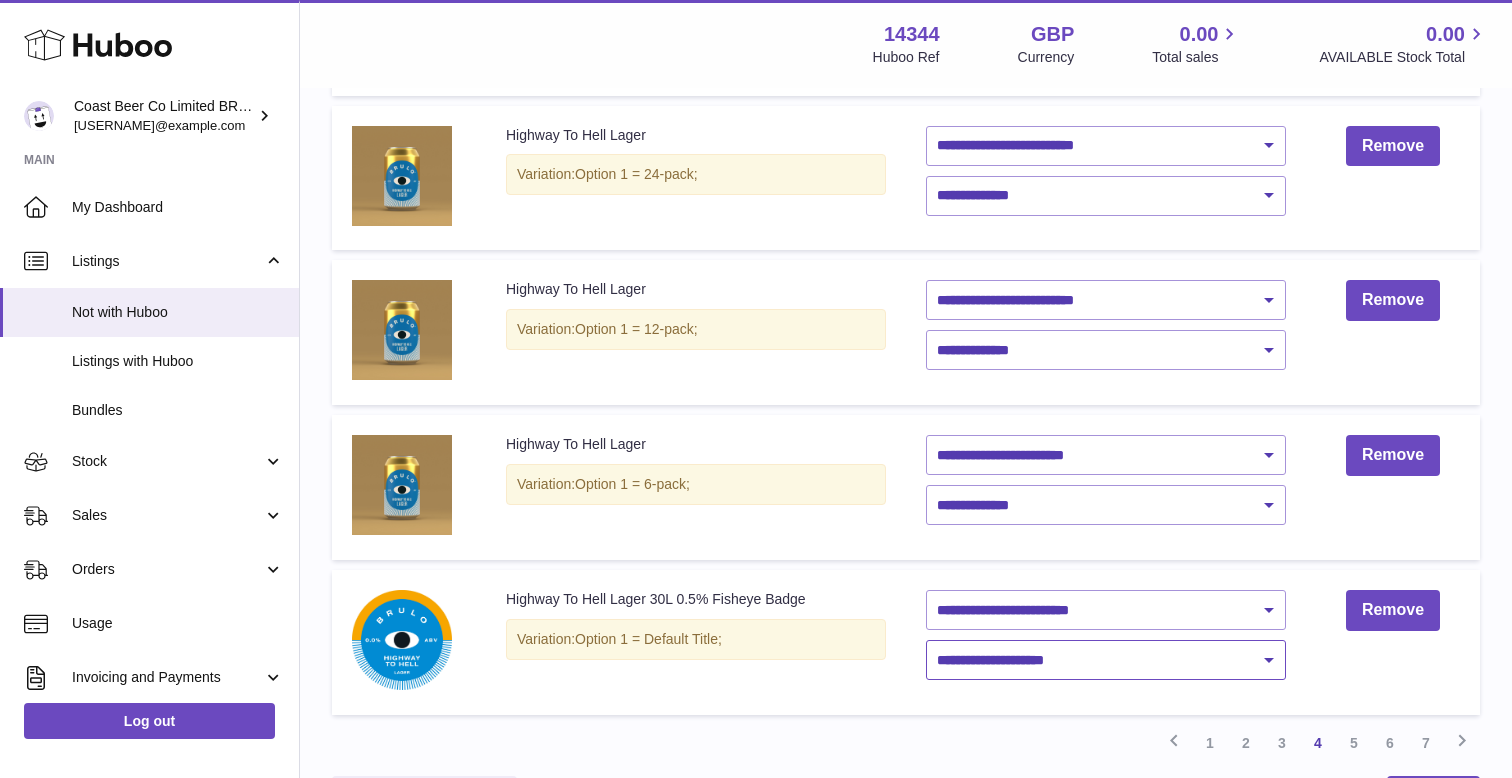 click on "**********" at bounding box center [1106, 660] 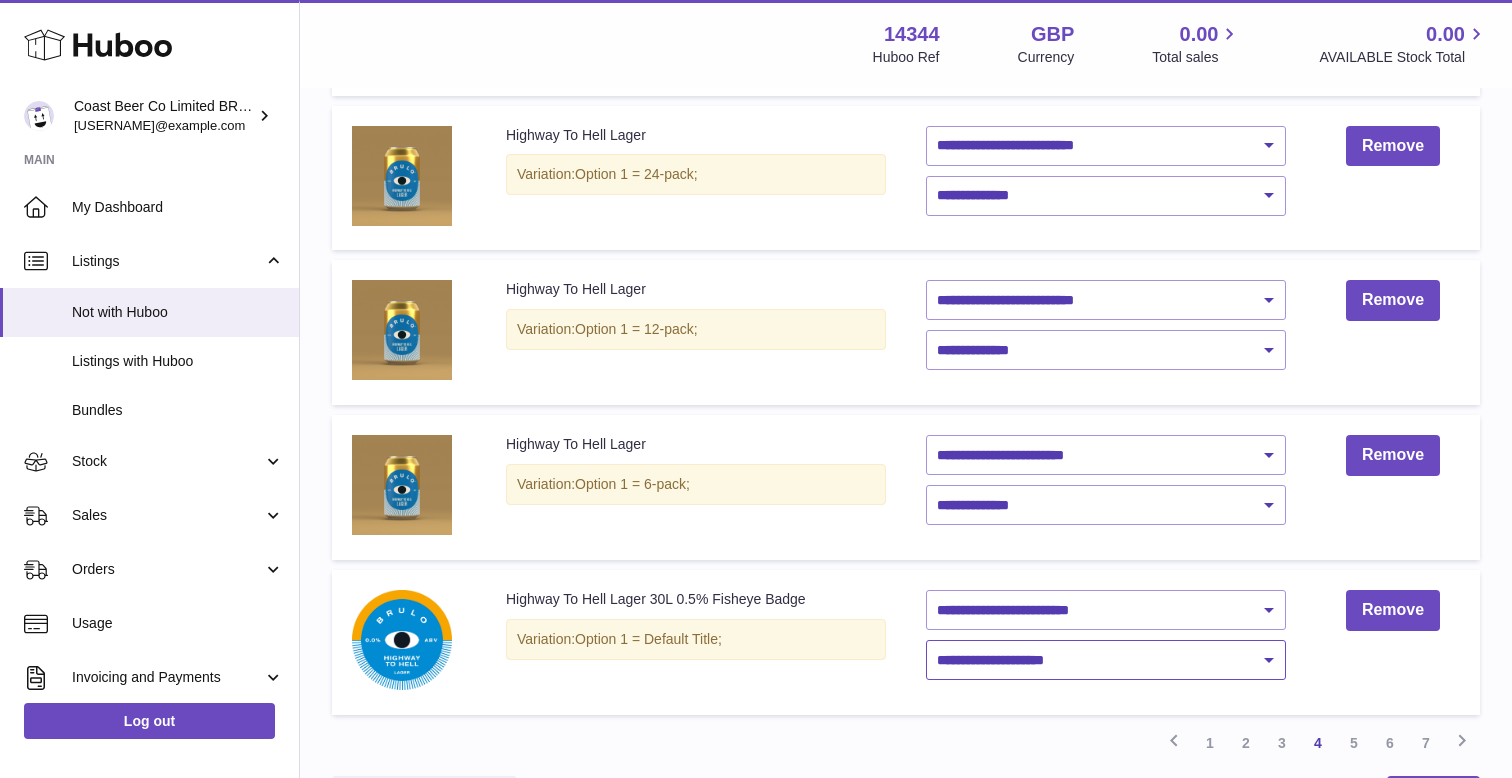 select on "****" 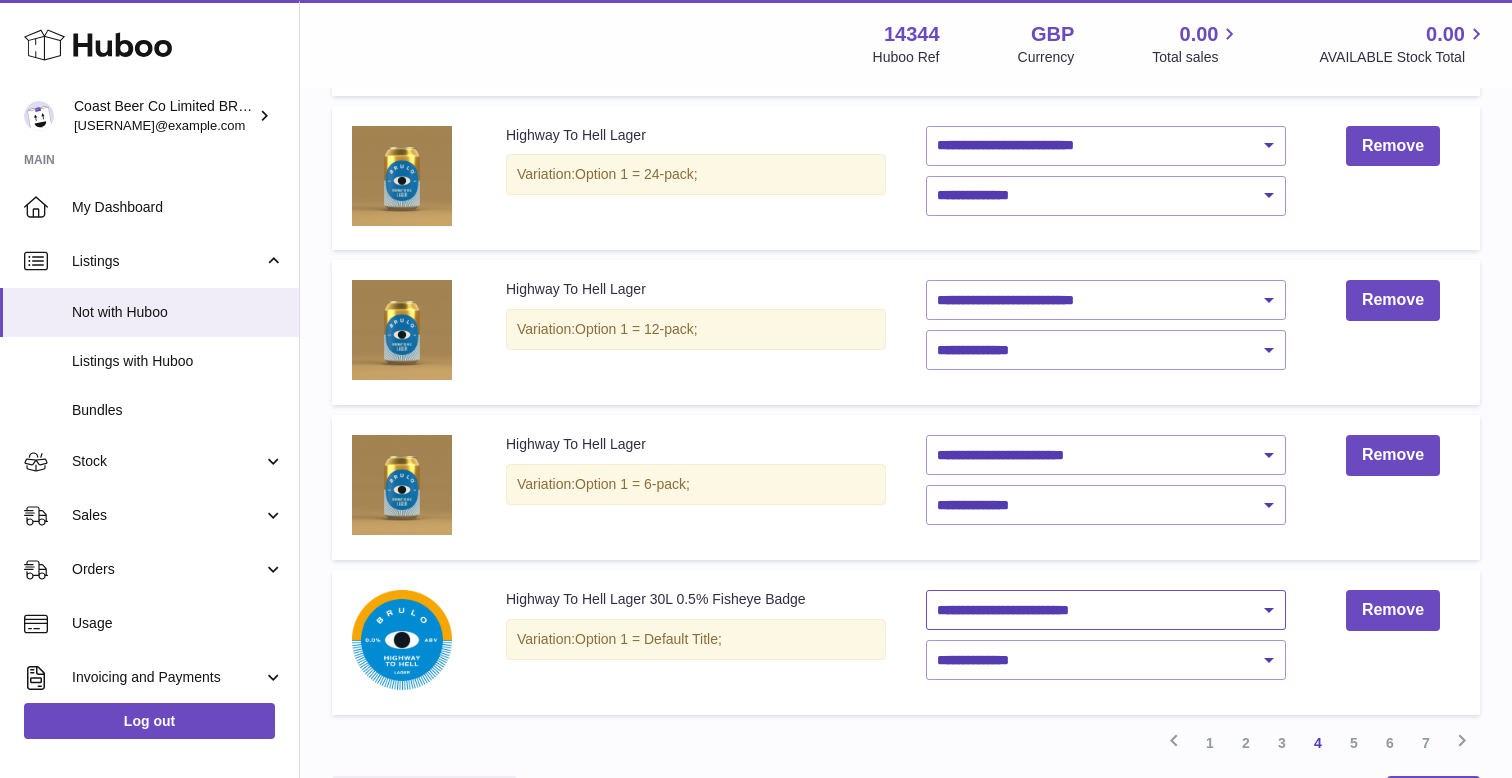 click on "**********" at bounding box center [1106, 610] 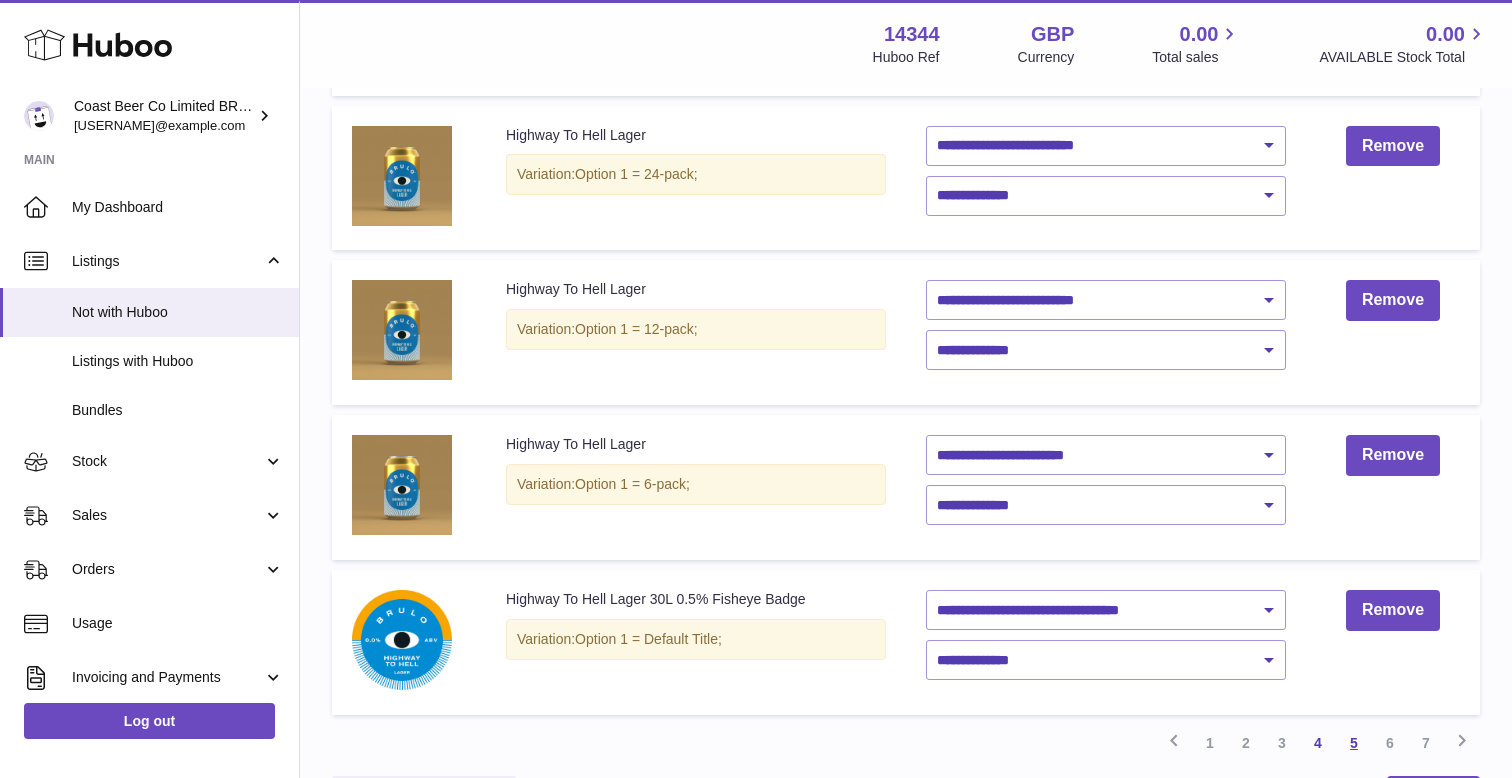 click on "5" at bounding box center [1354, 743] 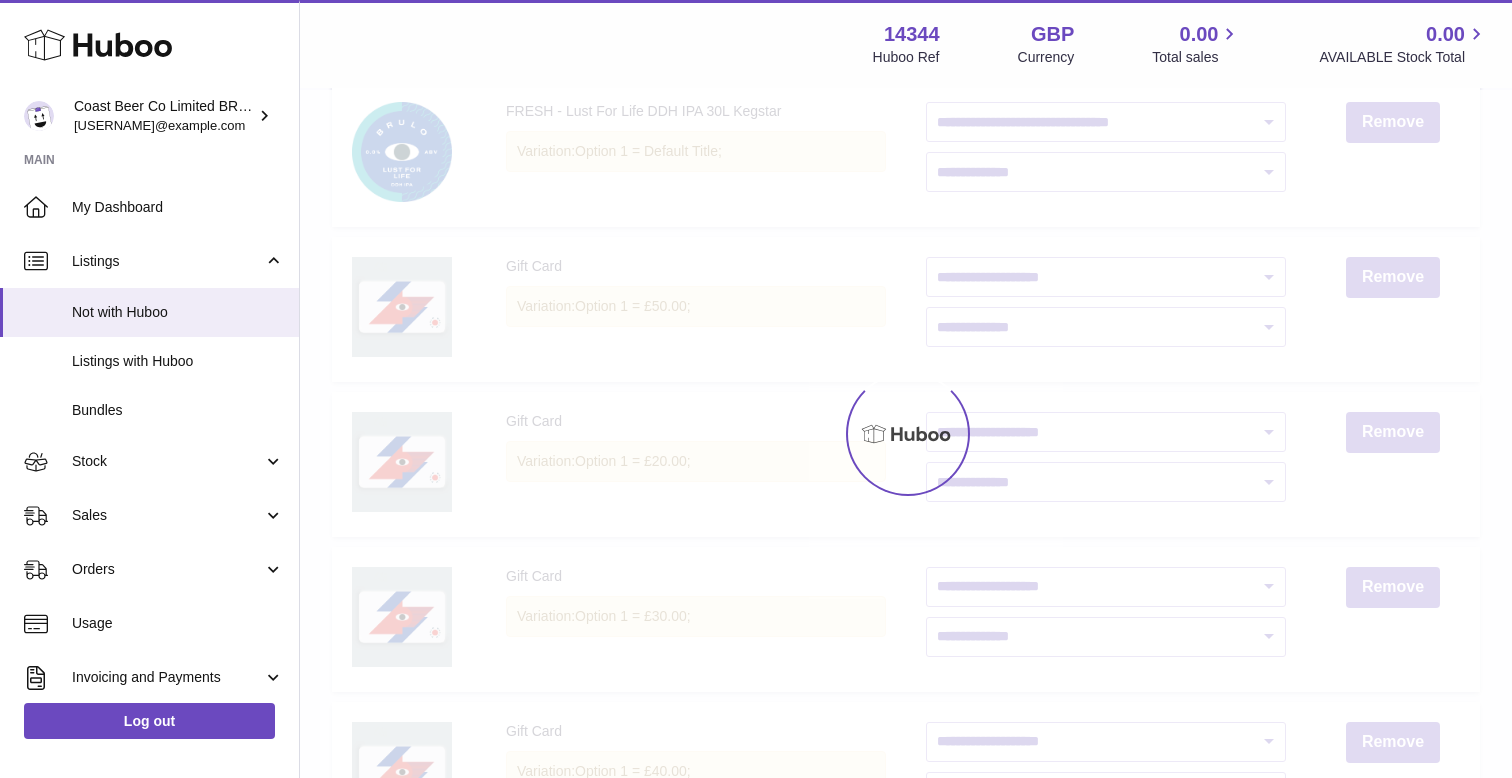 scroll, scrollTop: 90, scrollLeft: 0, axis: vertical 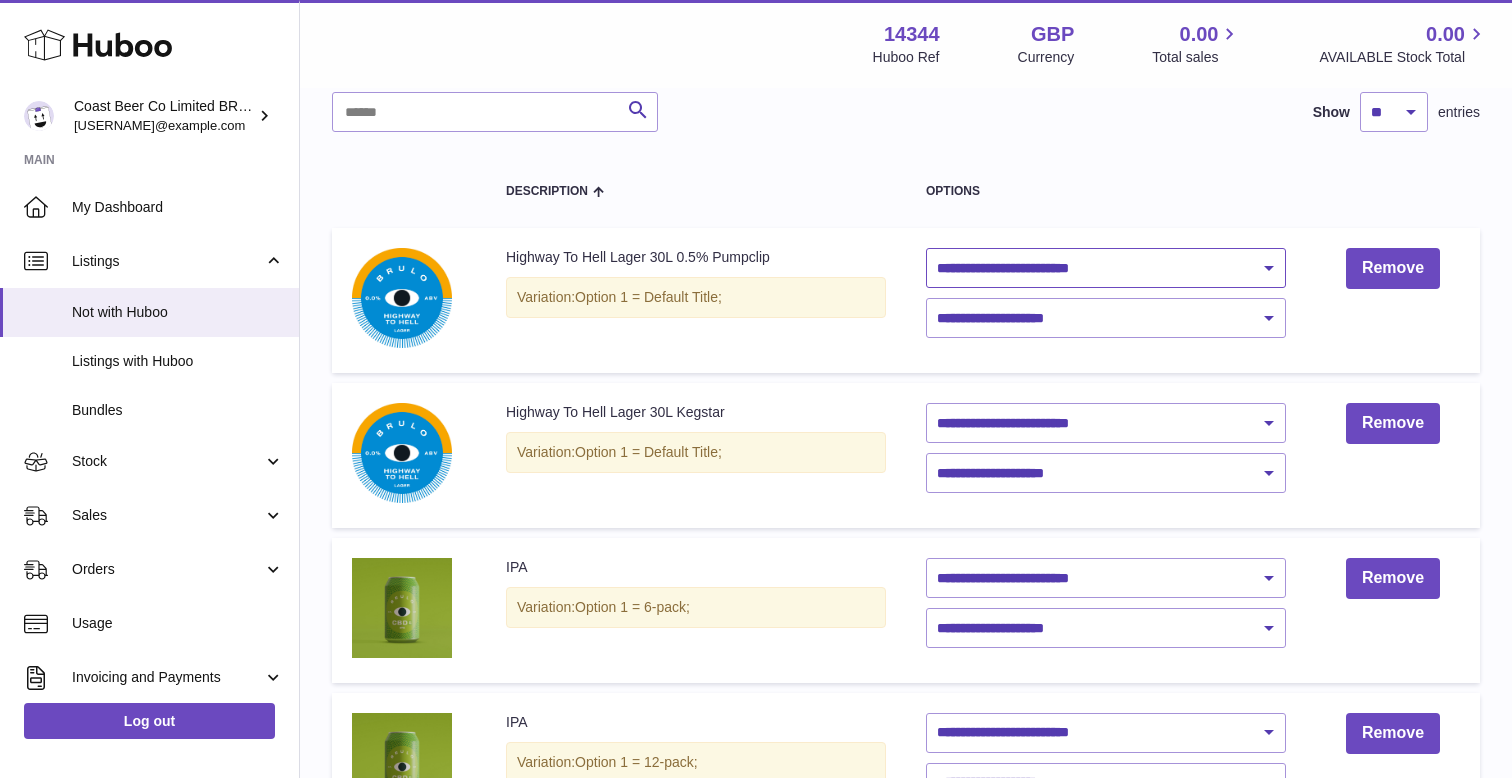 click on "**********" at bounding box center (1106, 268) 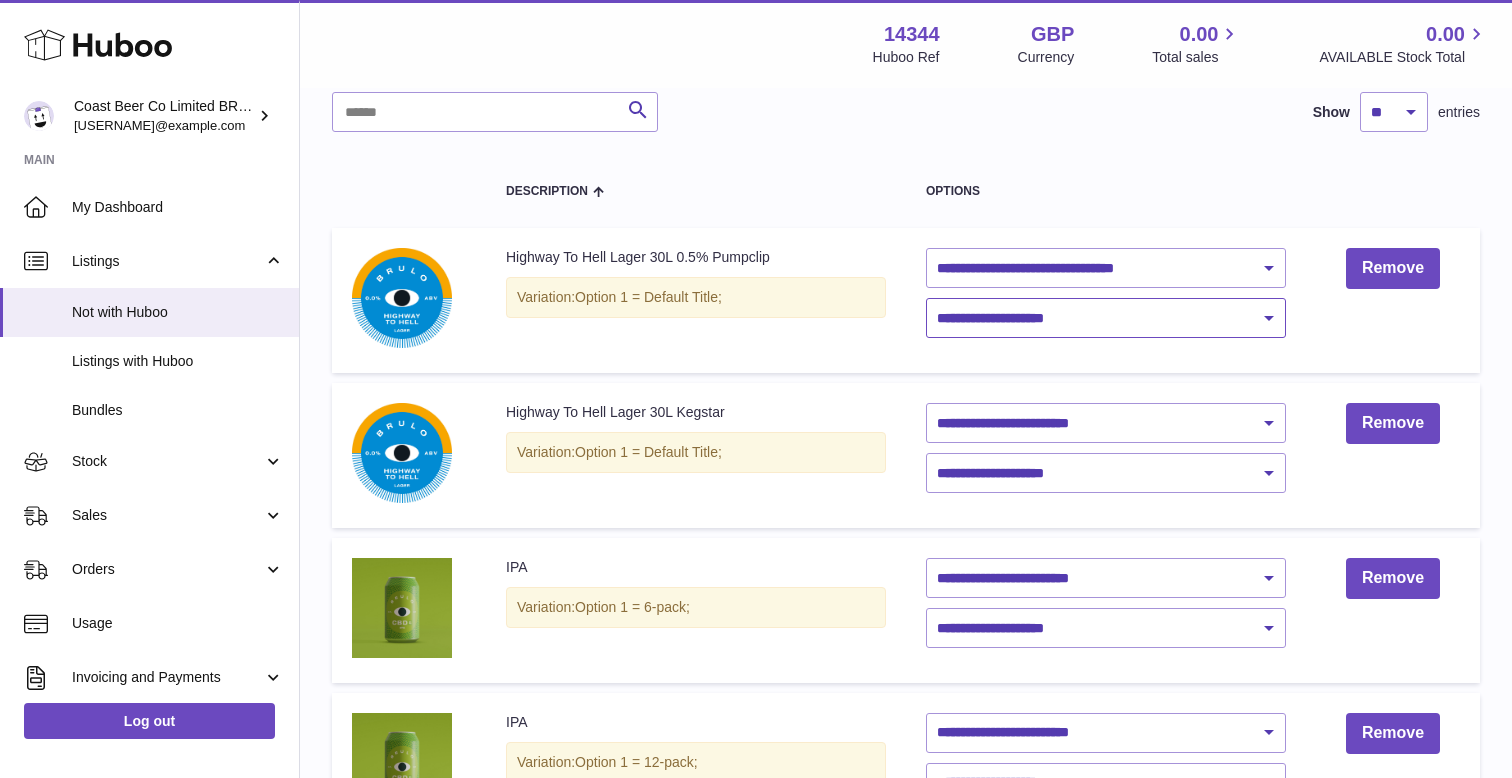 click on "**********" at bounding box center (1106, 318) 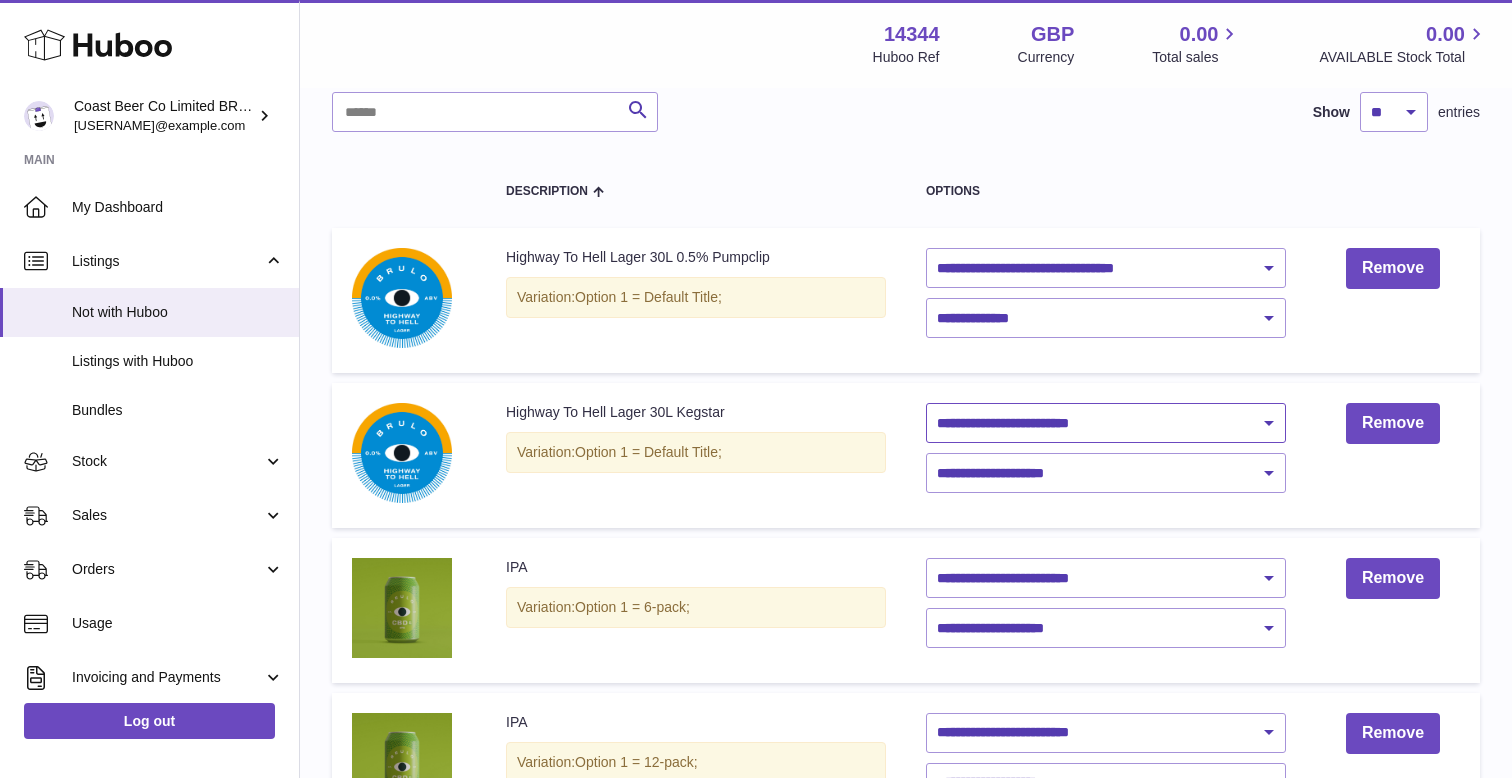 click on "**********" at bounding box center [1106, 423] 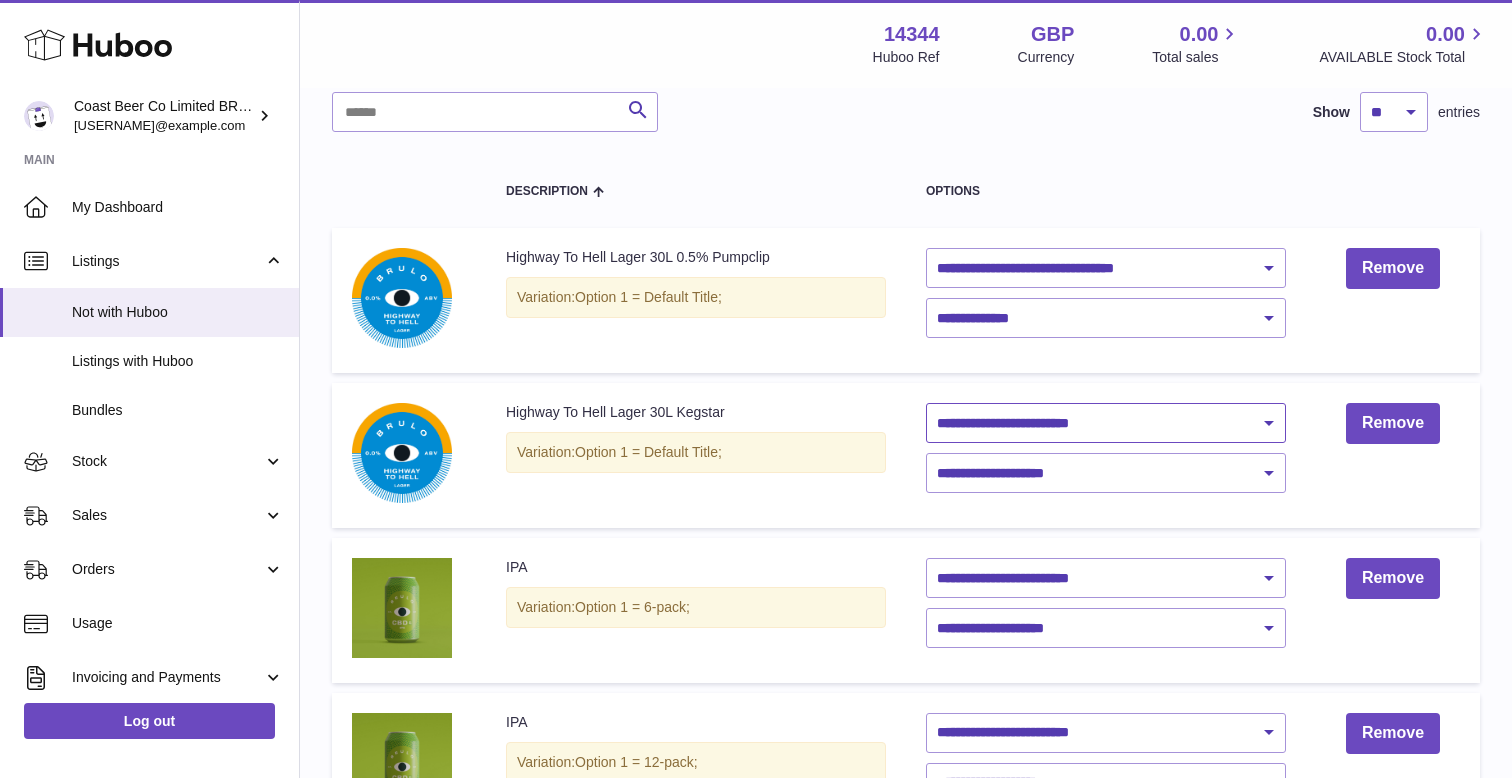 select on "********" 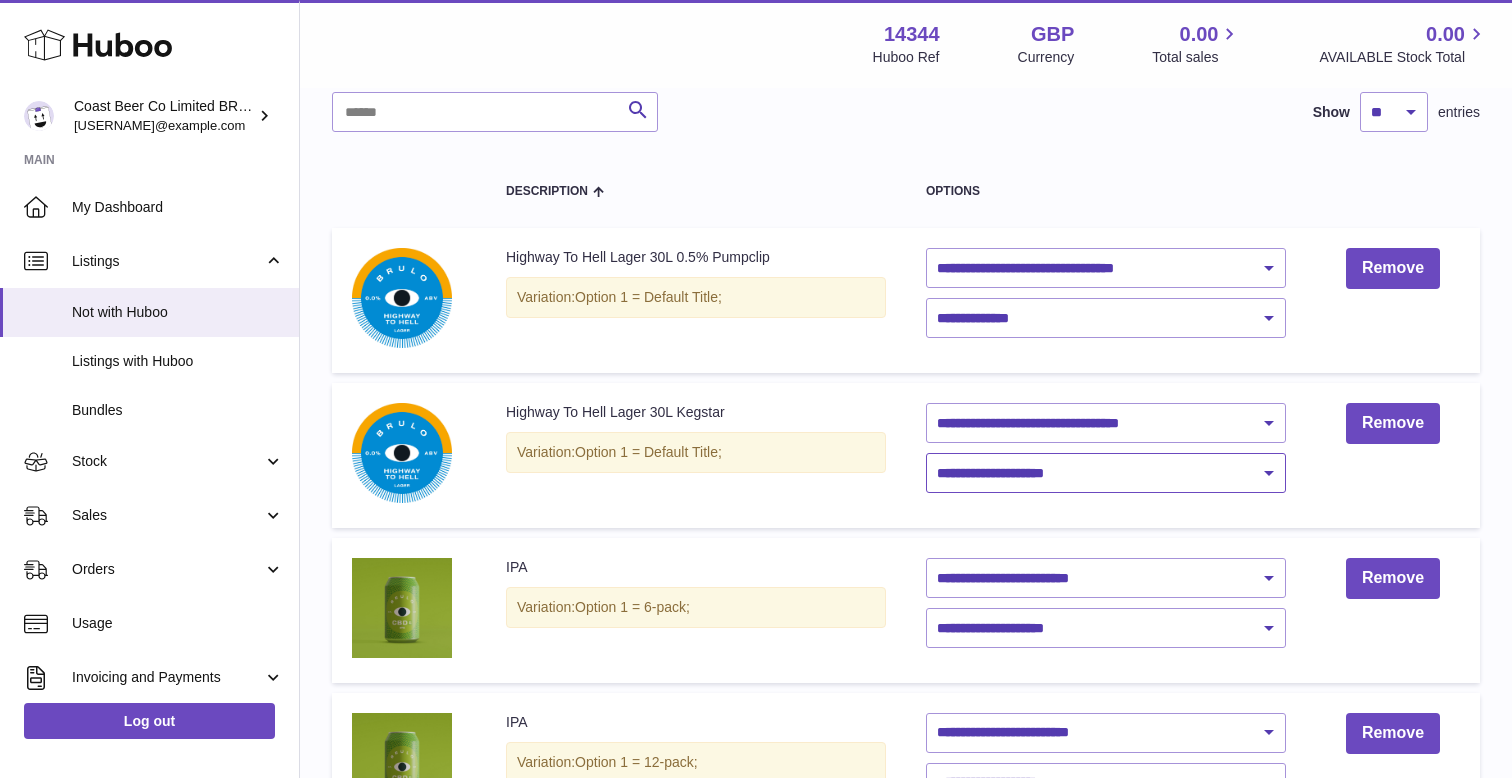 click on "**********" at bounding box center (1106, 473) 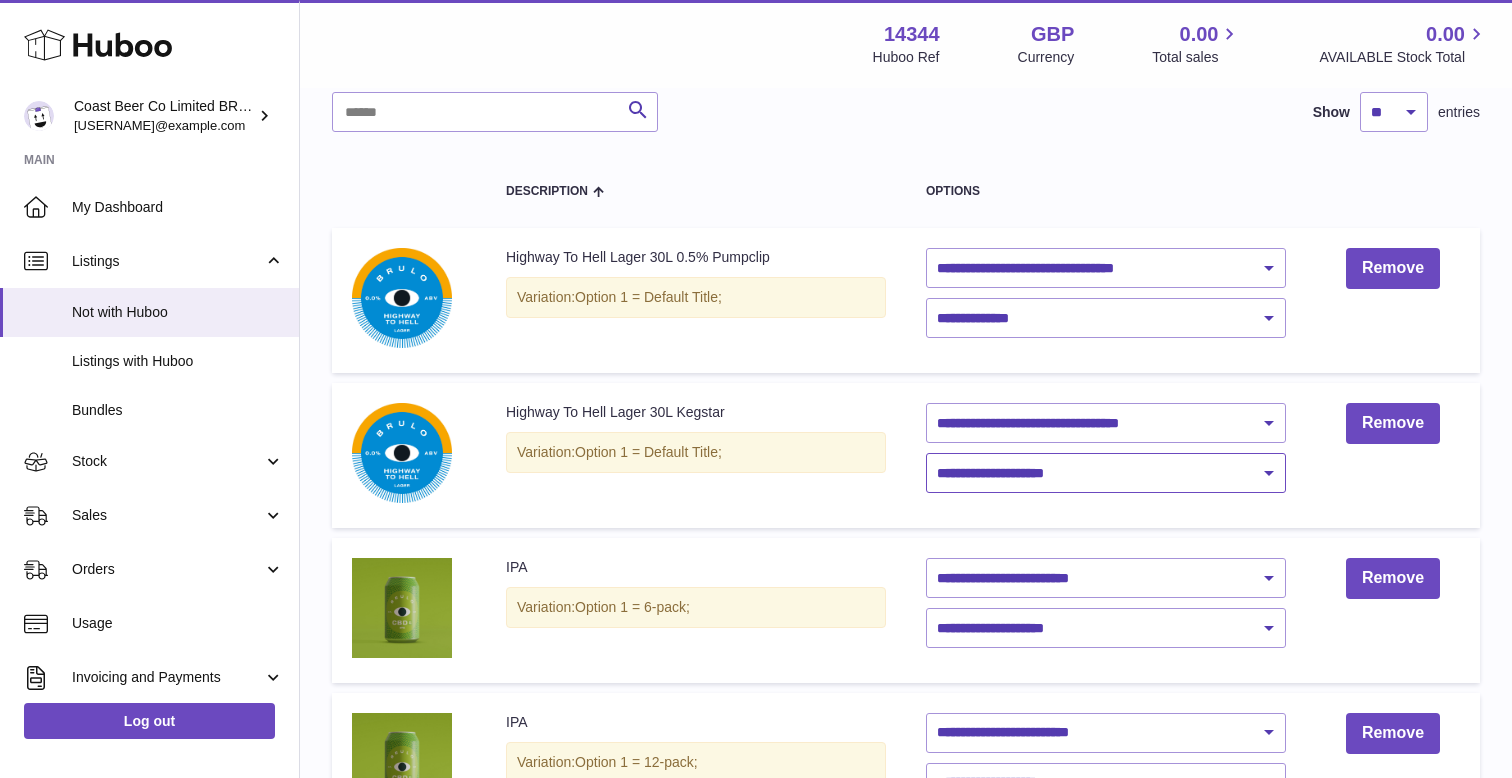 select on "****" 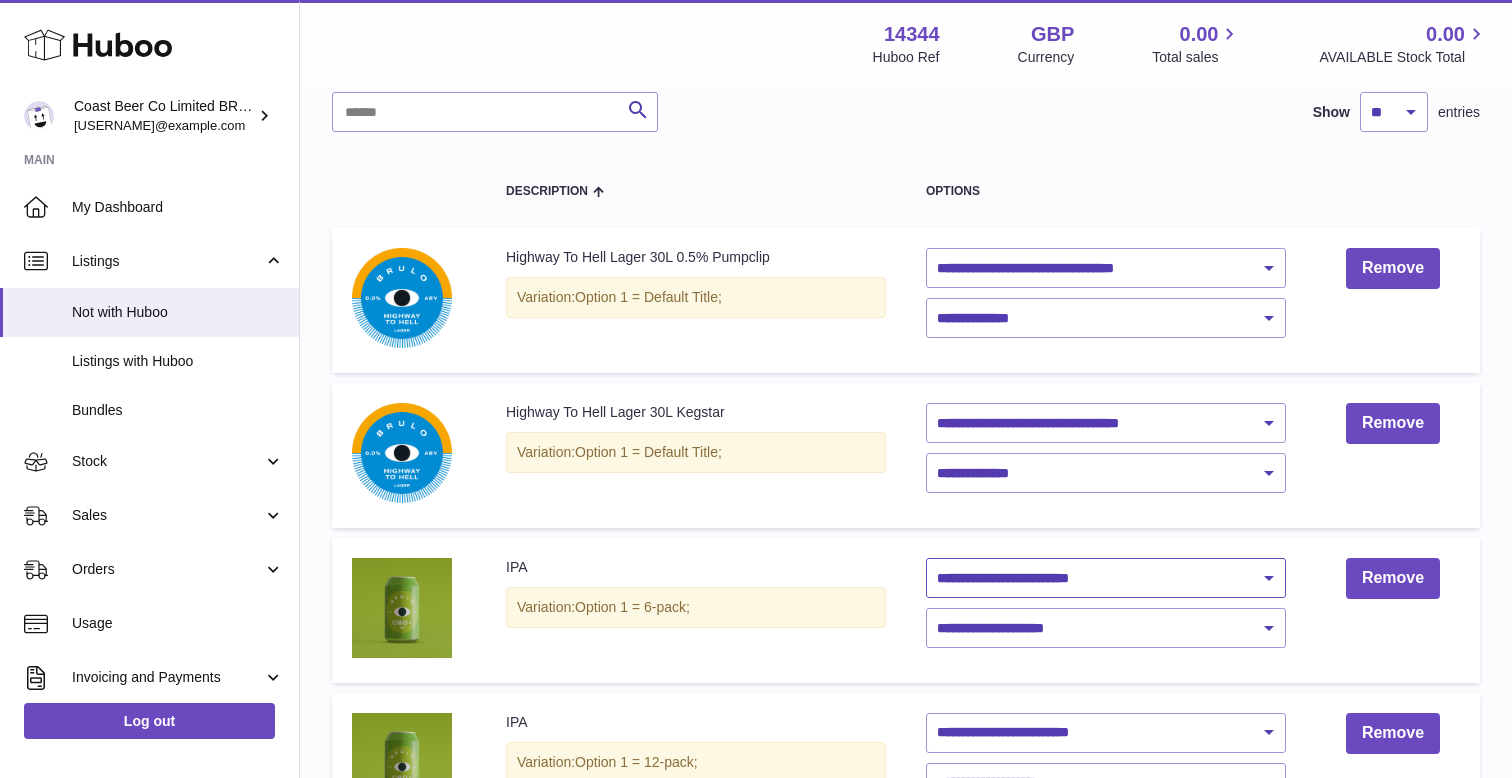 click on "**********" at bounding box center [1106, 578] 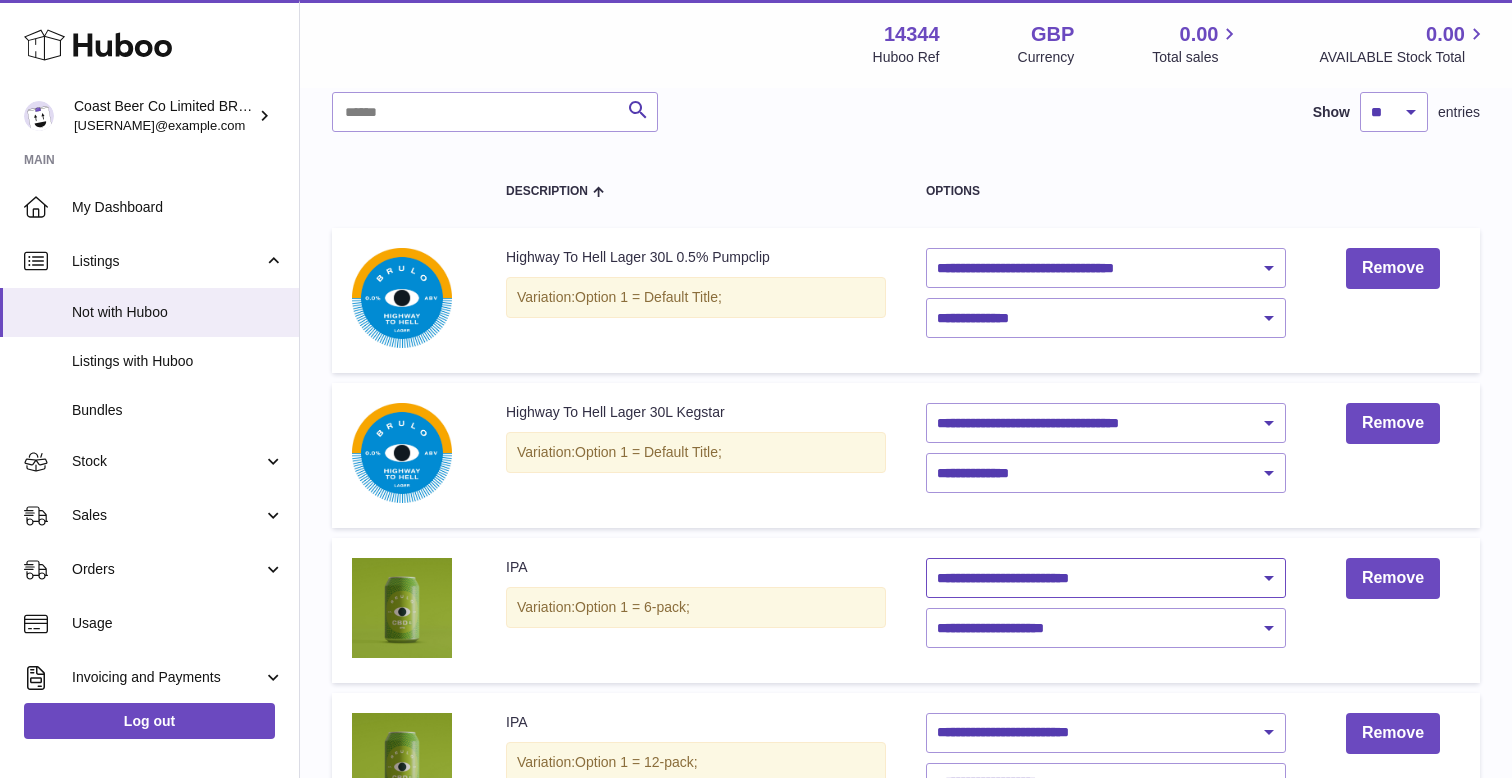 select on "********" 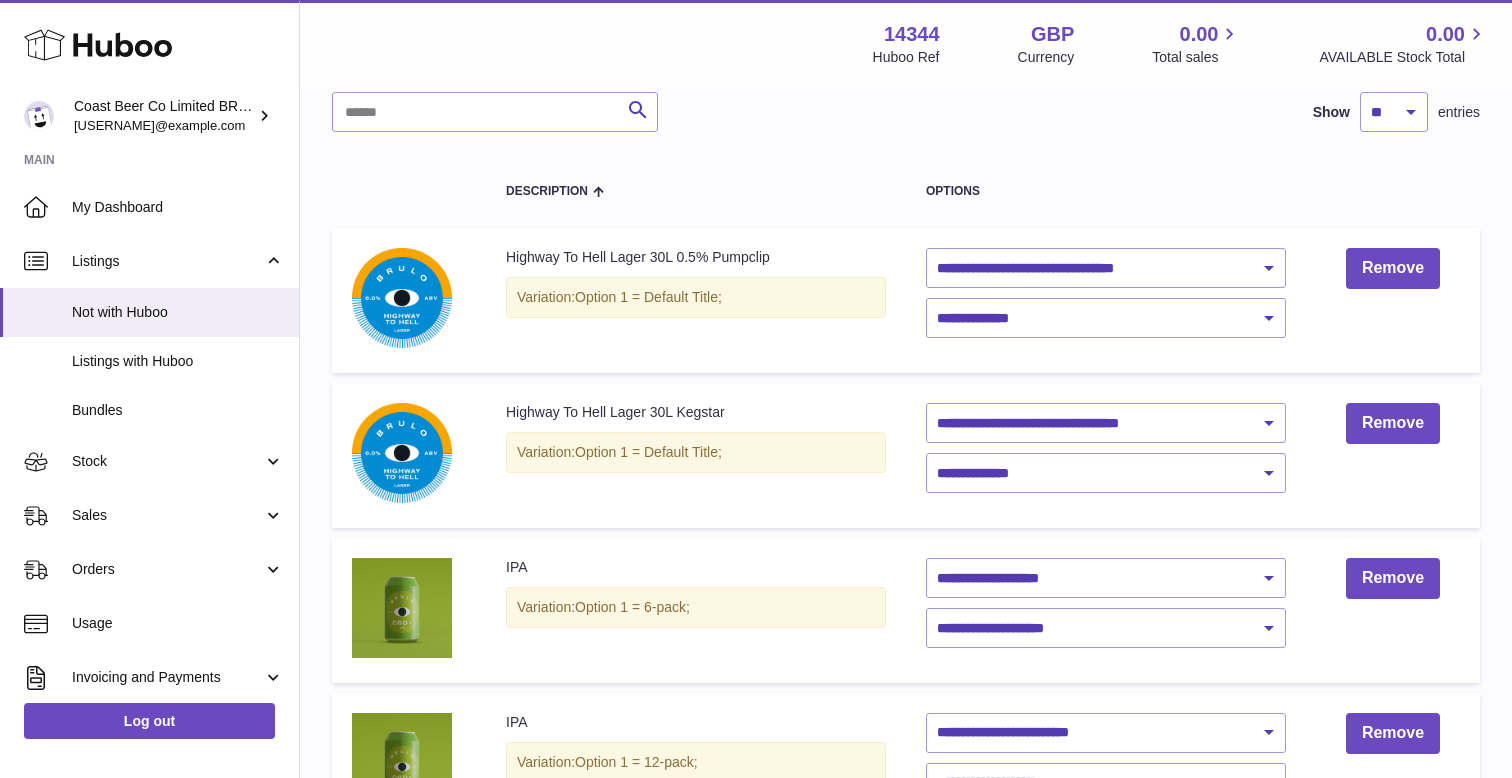 click on "**********" at bounding box center [1106, 610] 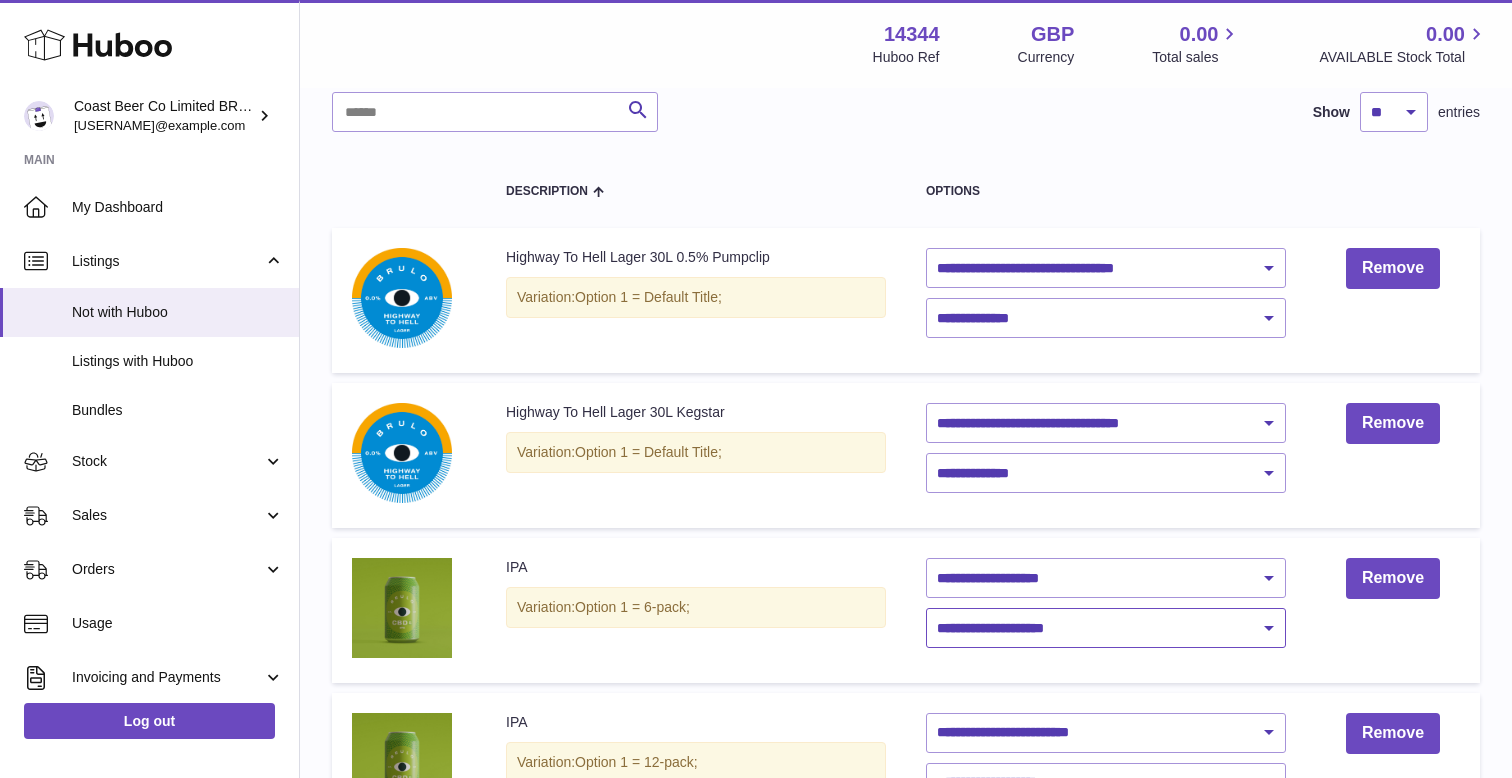 click on "**********" at bounding box center [1106, 628] 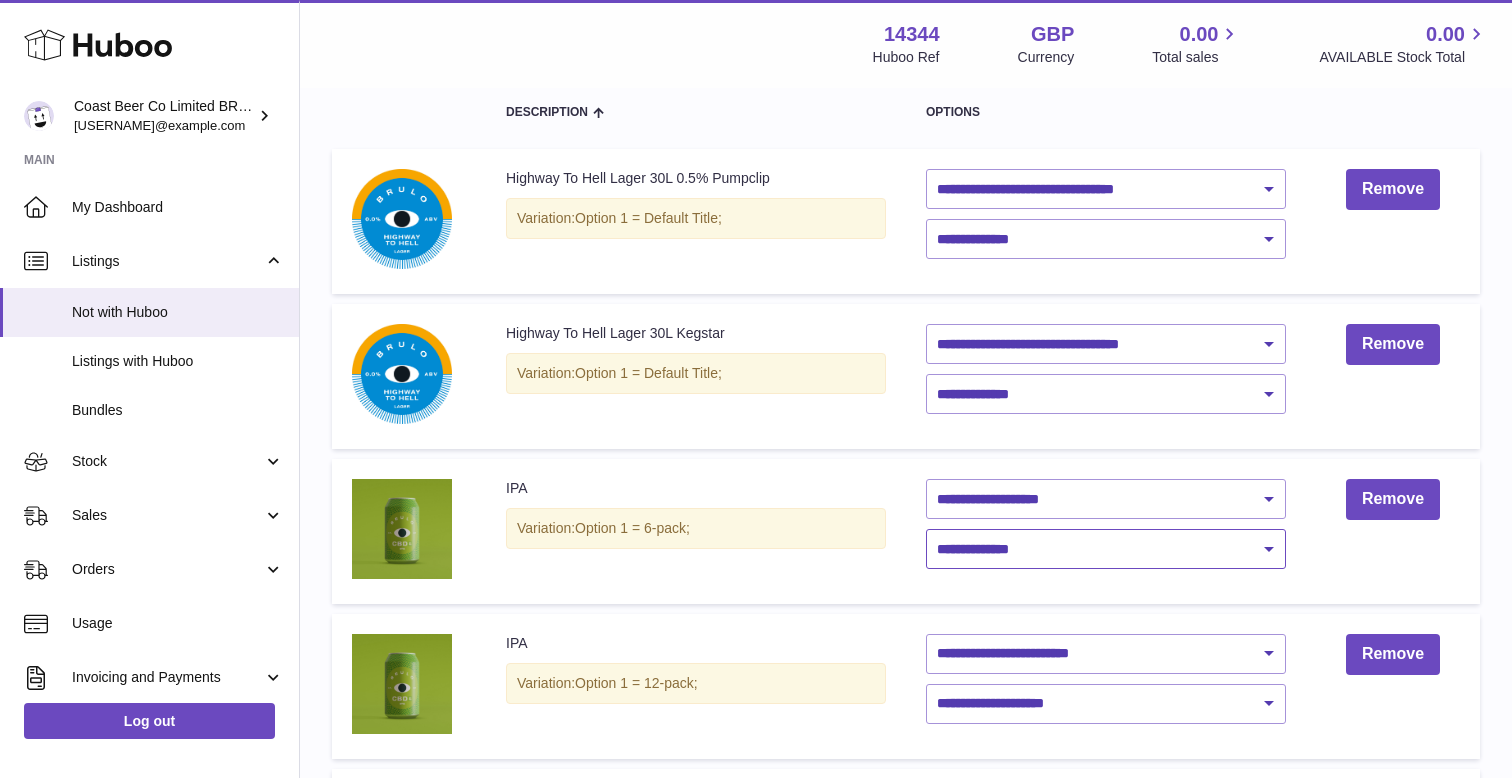 scroll, scrollTop: 429, scrollLeft: 0, axis: vertical 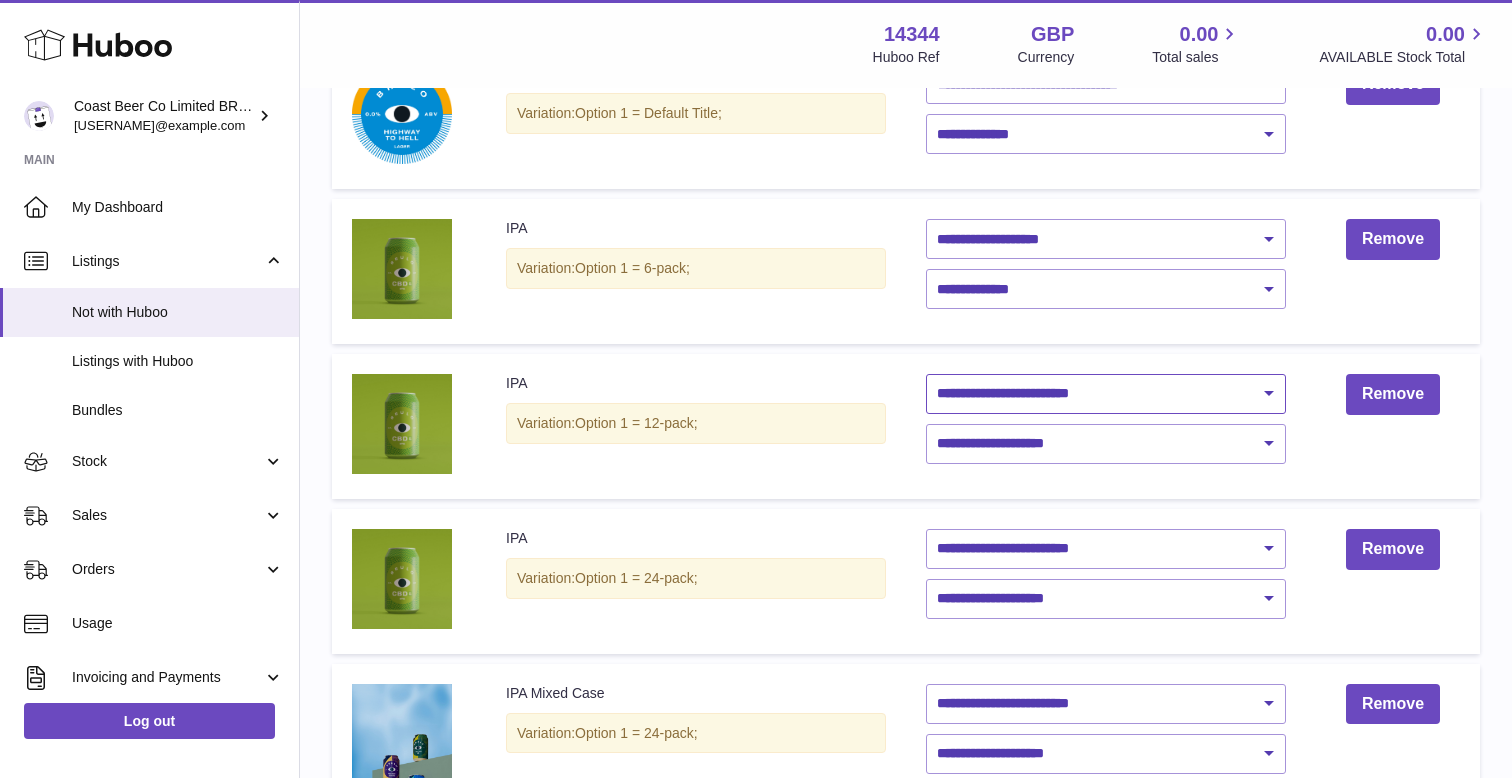 click on "**********" at bounding box center [1106, 394] 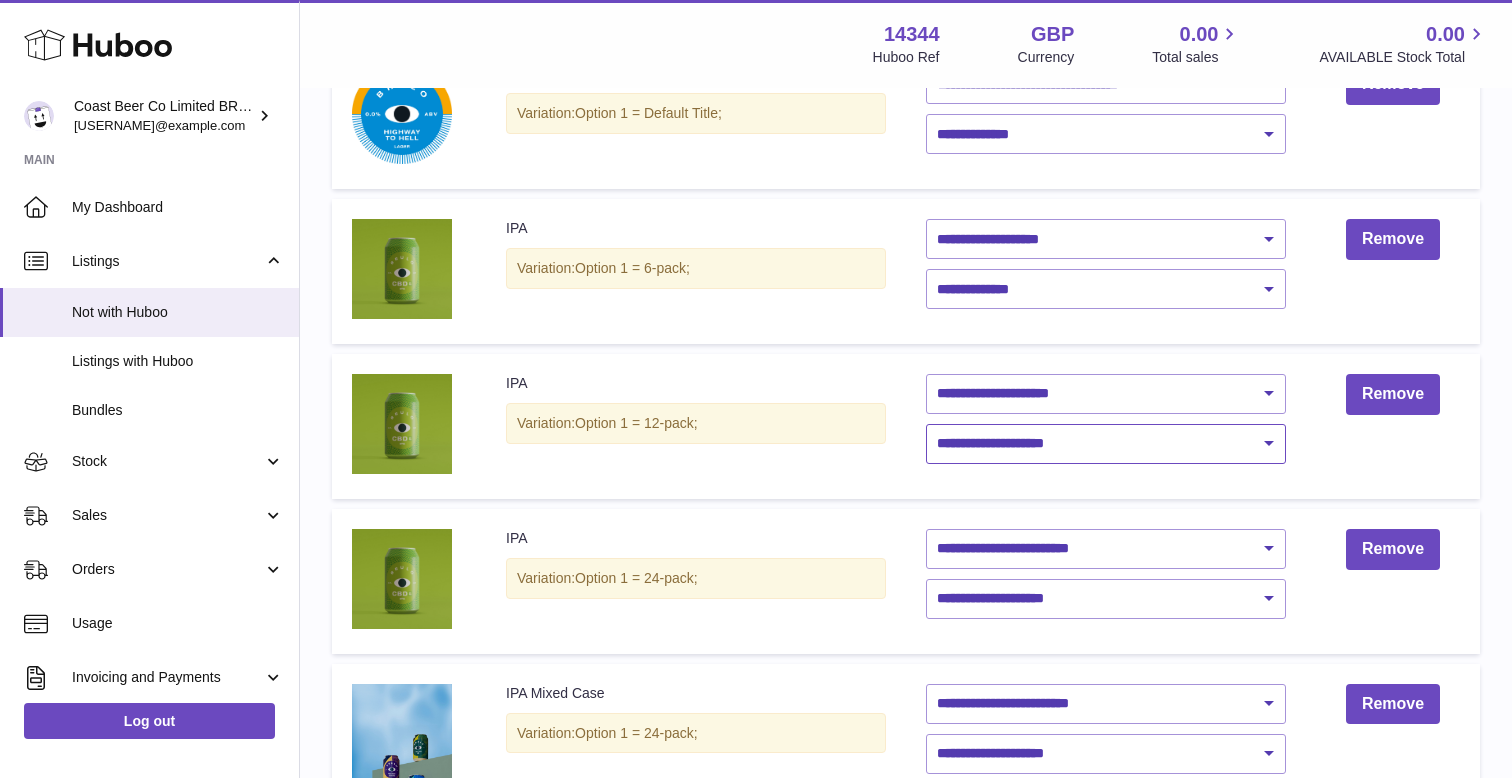 click on "**********" at bounding box center [1106, 444] 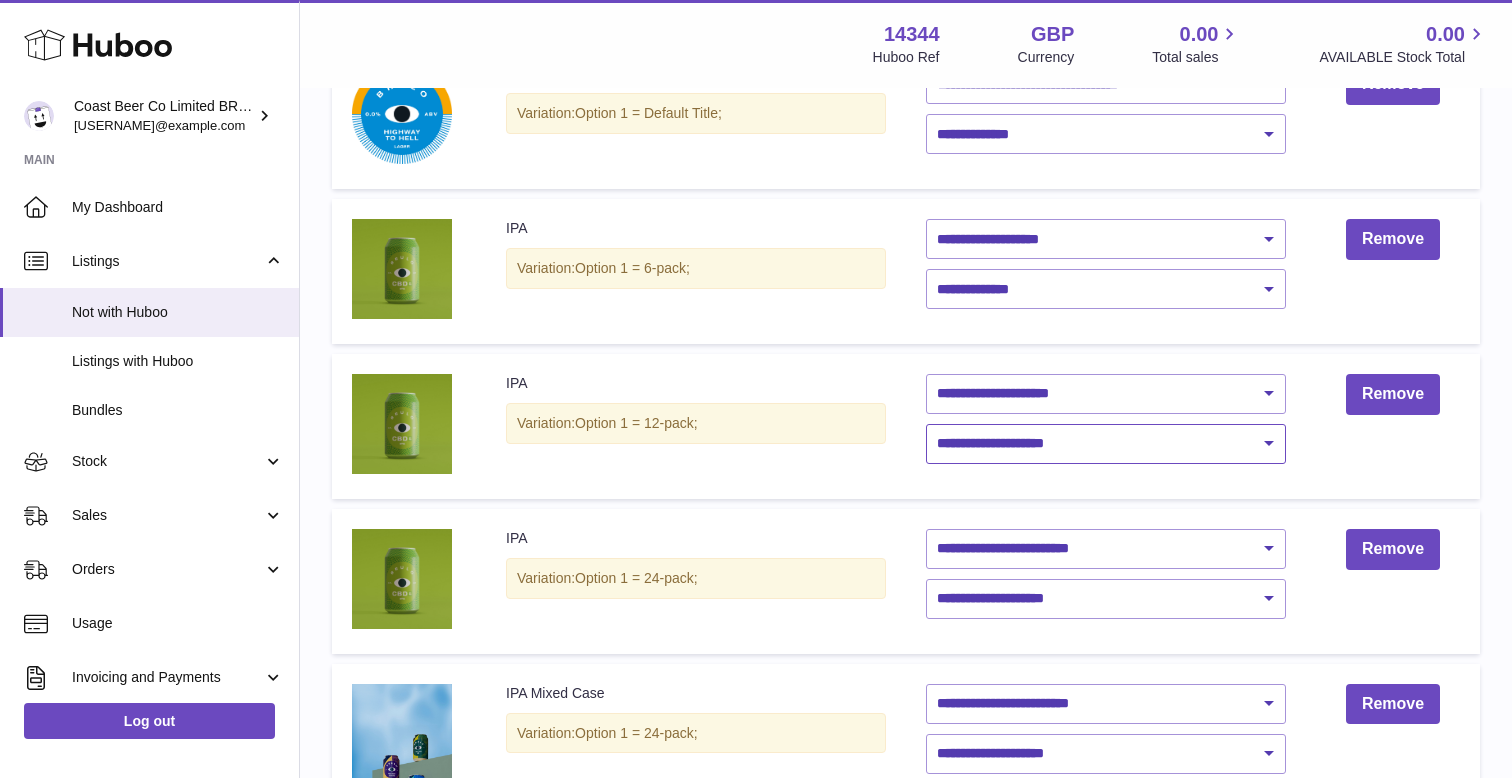 select on "****" 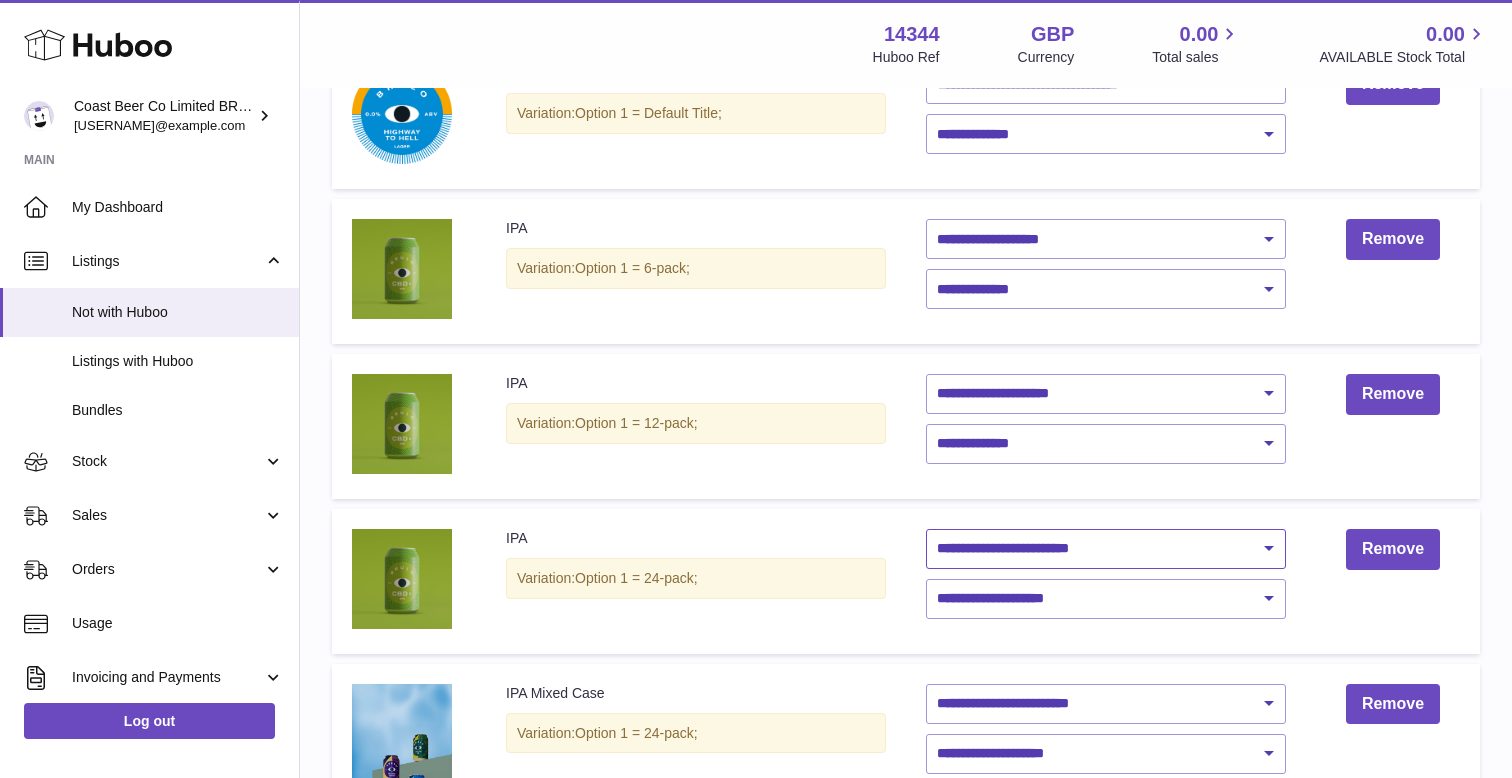 click on "**********" at bounding box center [1106, 549] 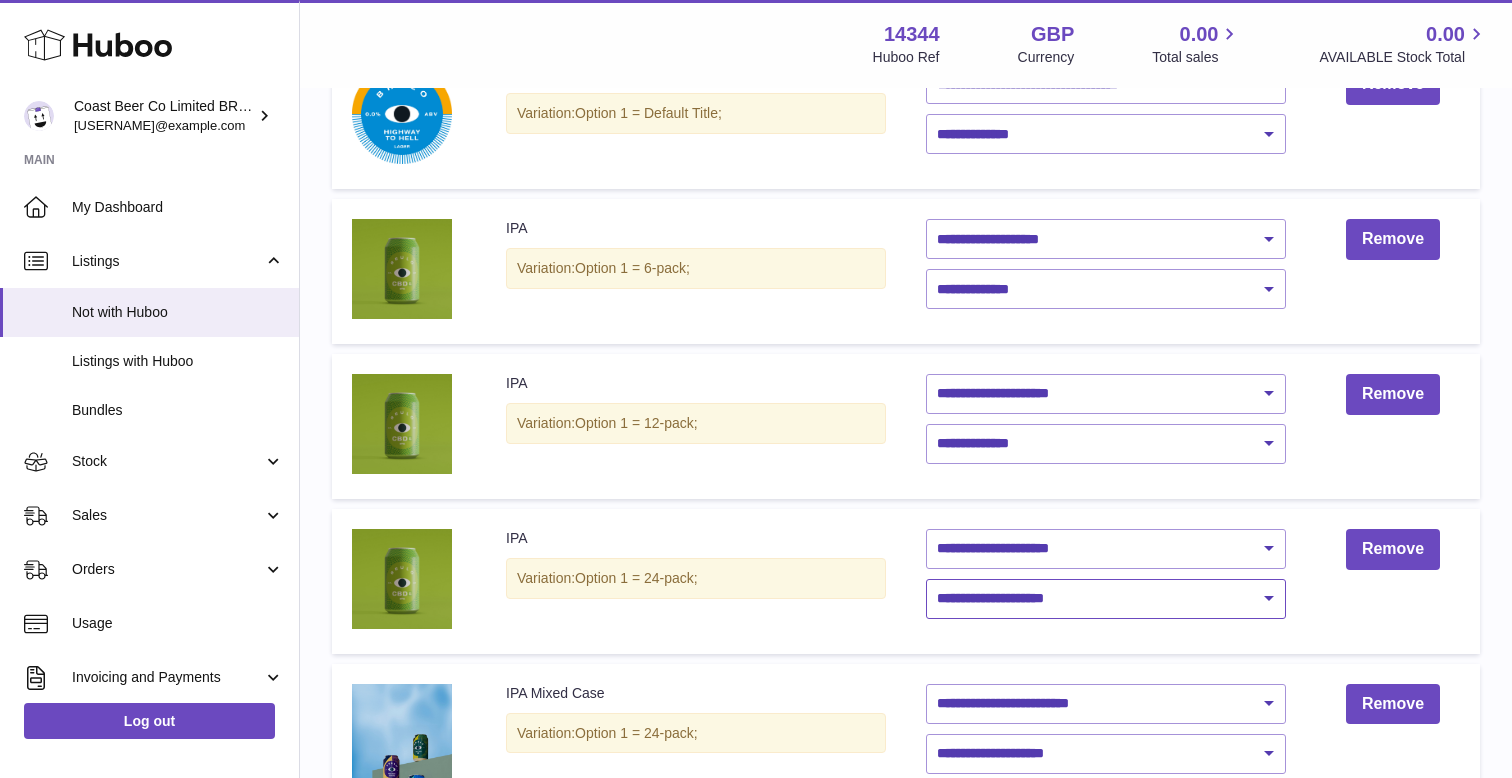 click on "**********" at bounding box center [1106, 599] 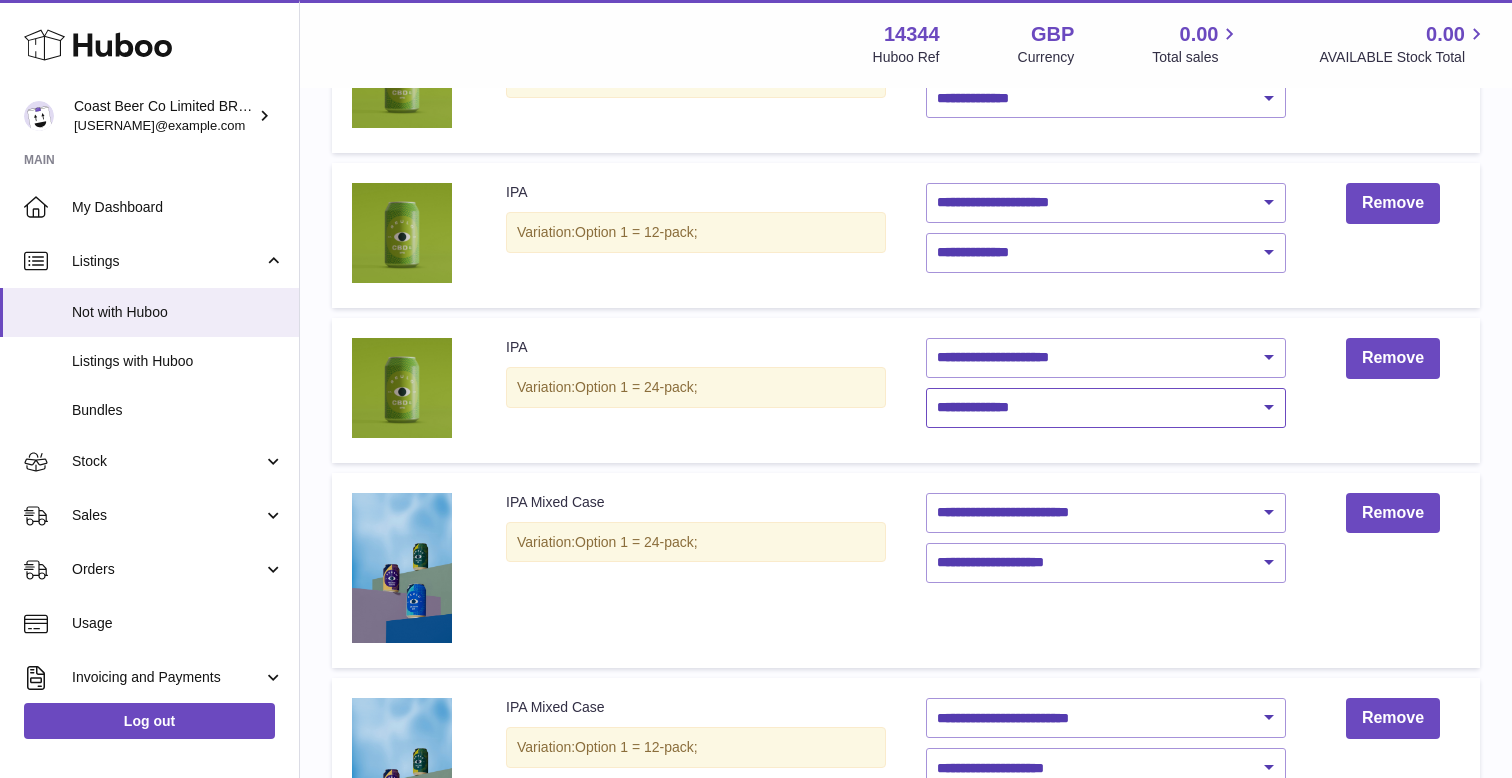scroll, scrollTop: 732, scrollLeft: 0, axis: vertical 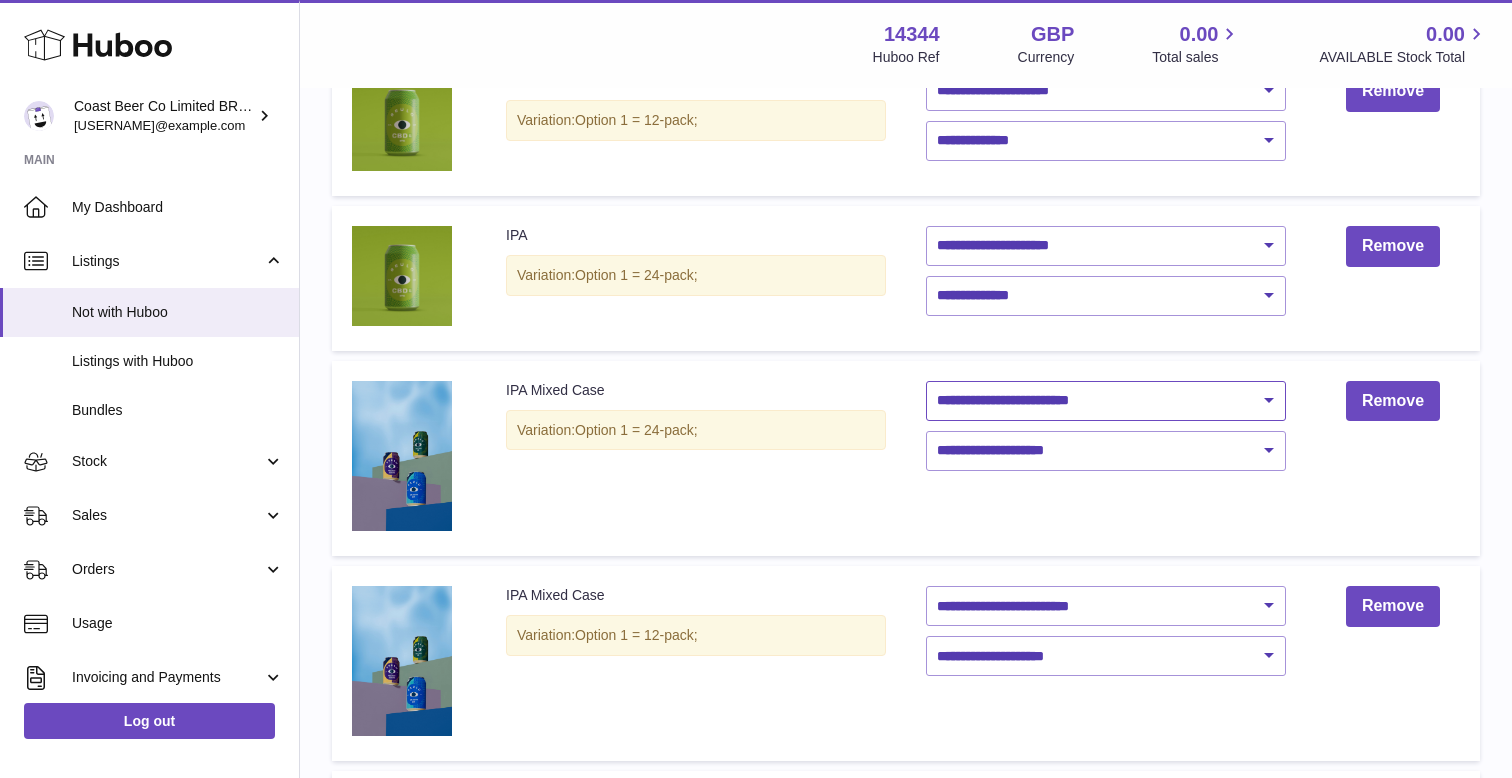 click on "**********" at bounding box center (1106, 401) 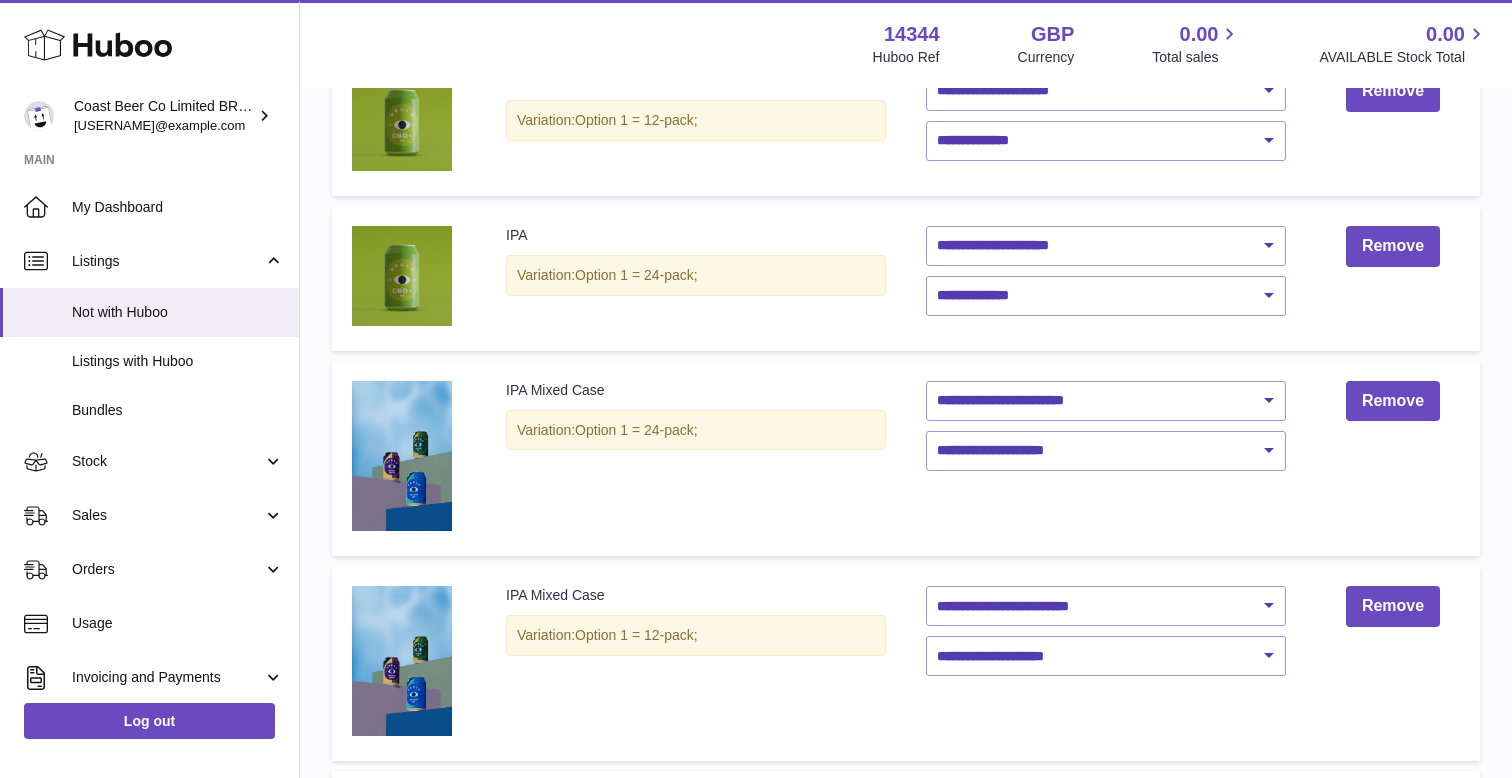 click on "**********" at bounding box center (1106, 458) 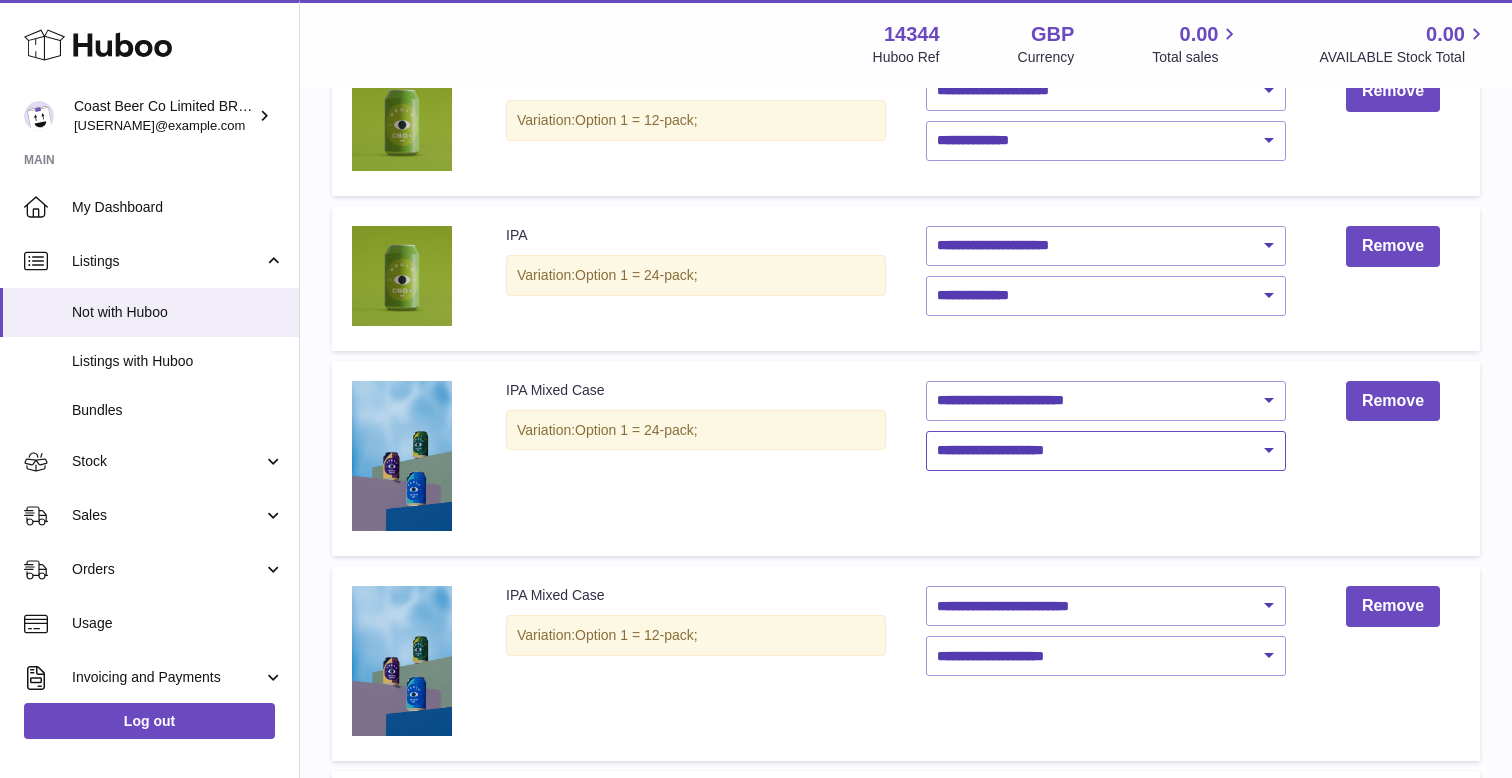 click on "**********" at bounding box center (1106, 451) 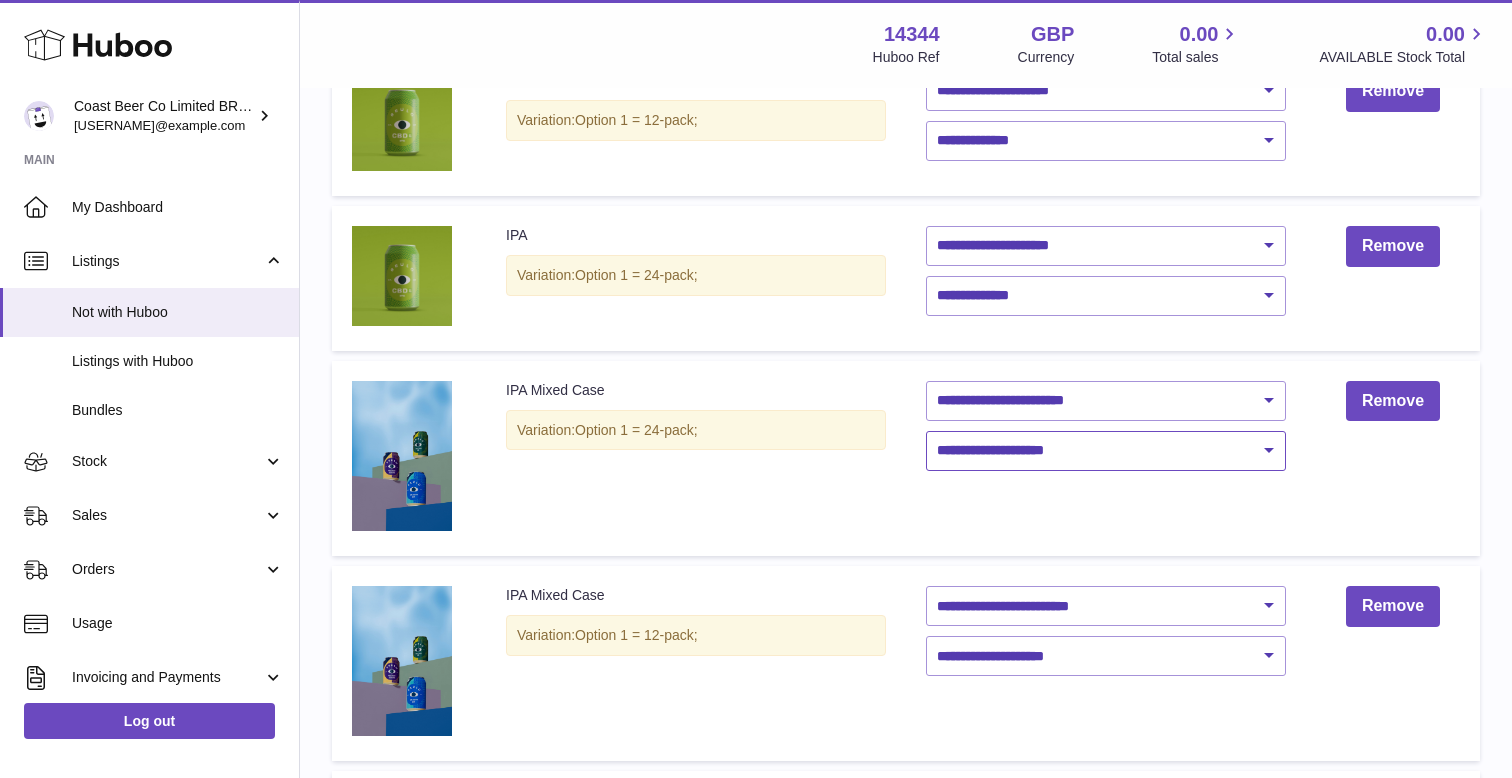 select on "****" 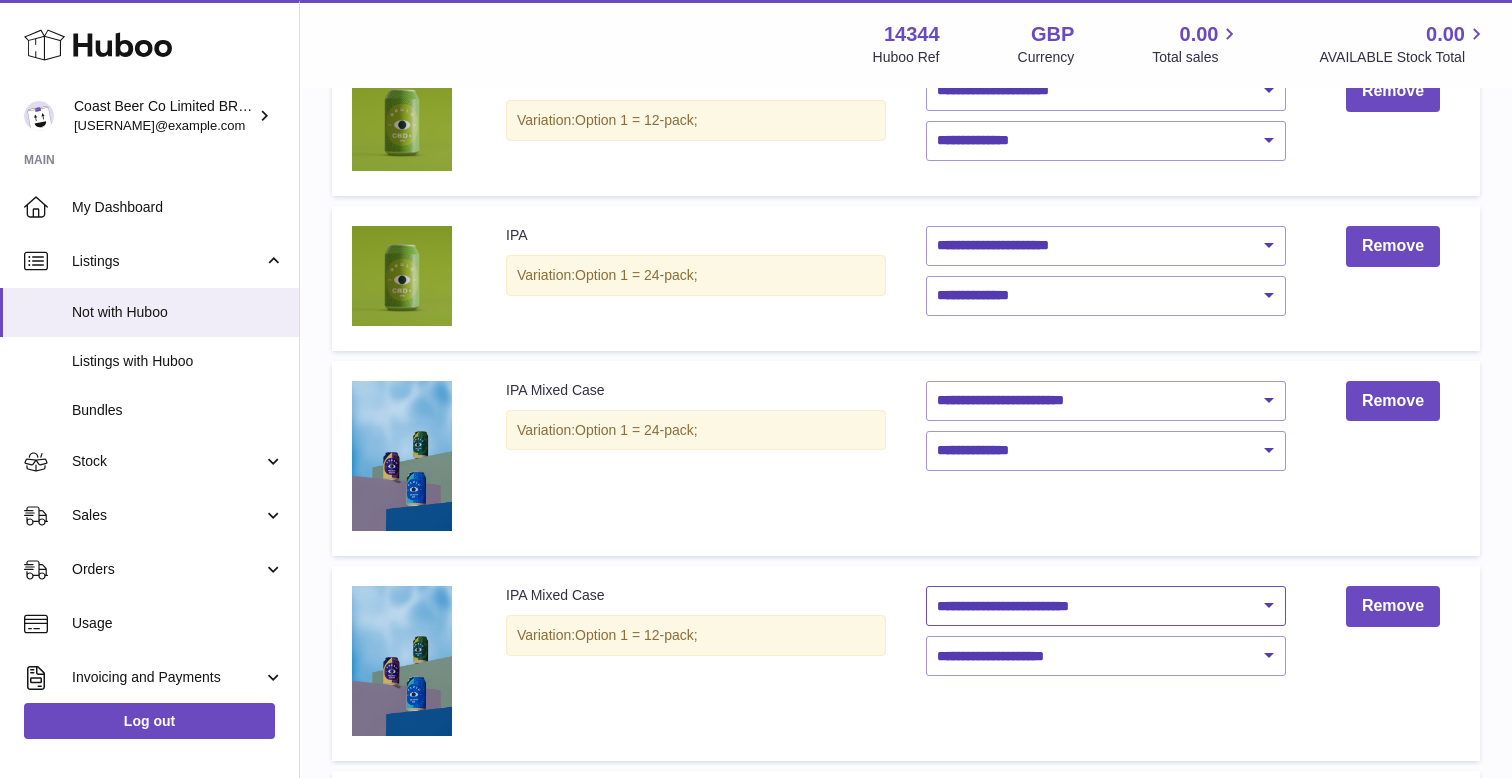 click on "**********" at bounding box center [1106, 606] 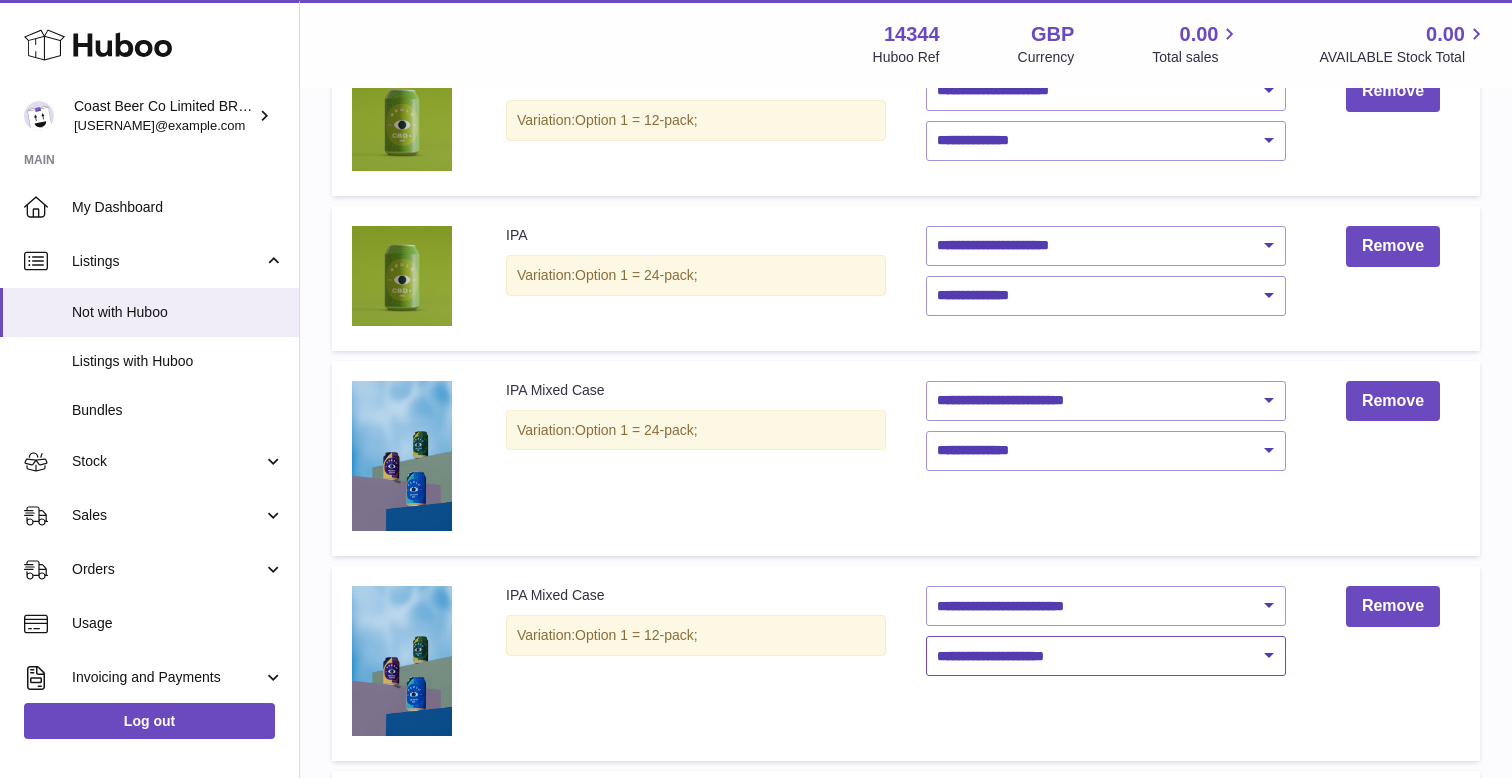 click on "**********" at bounding box center [1106, 656] 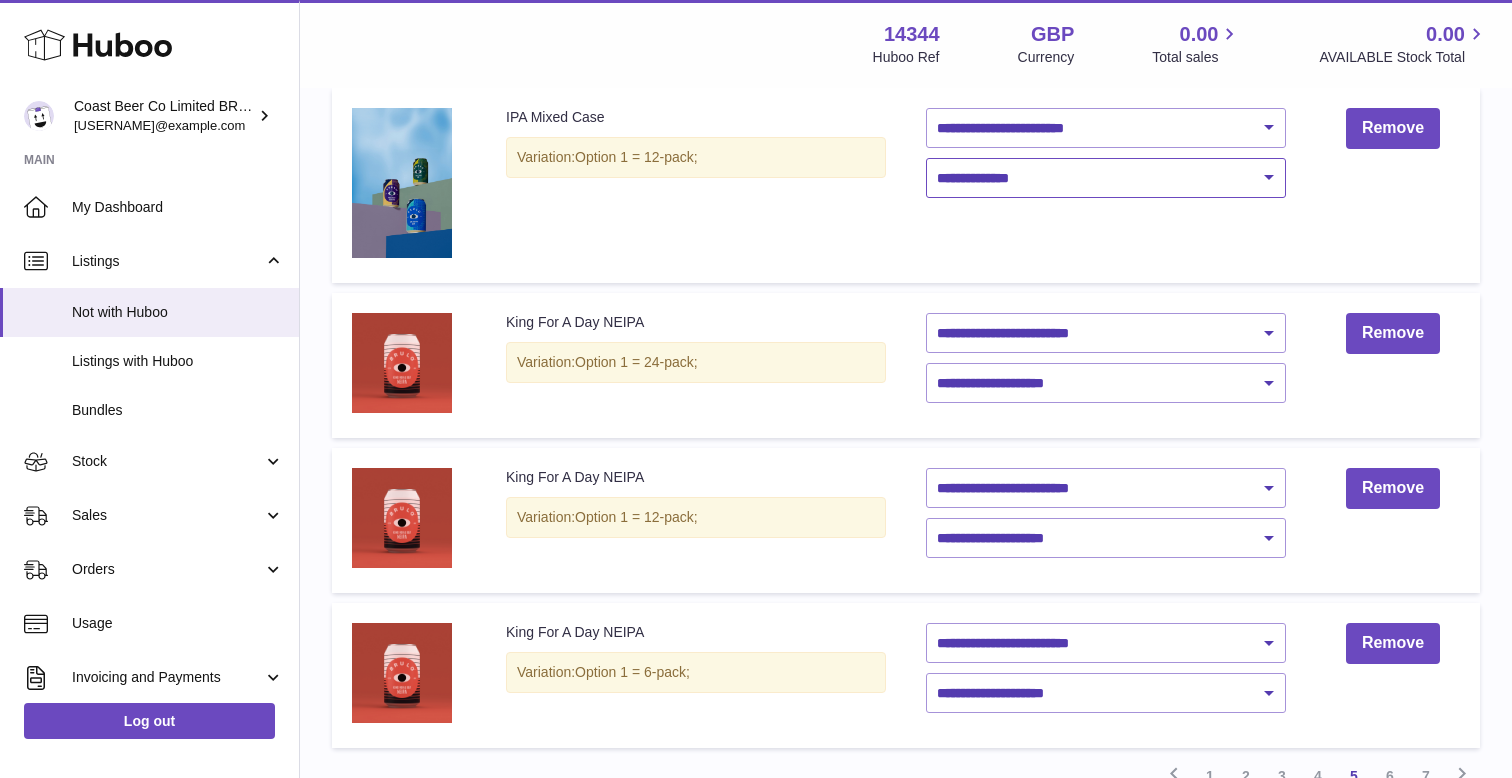 scroll, scrollTop: 1258, scrollLeft: 0, axis: vertical 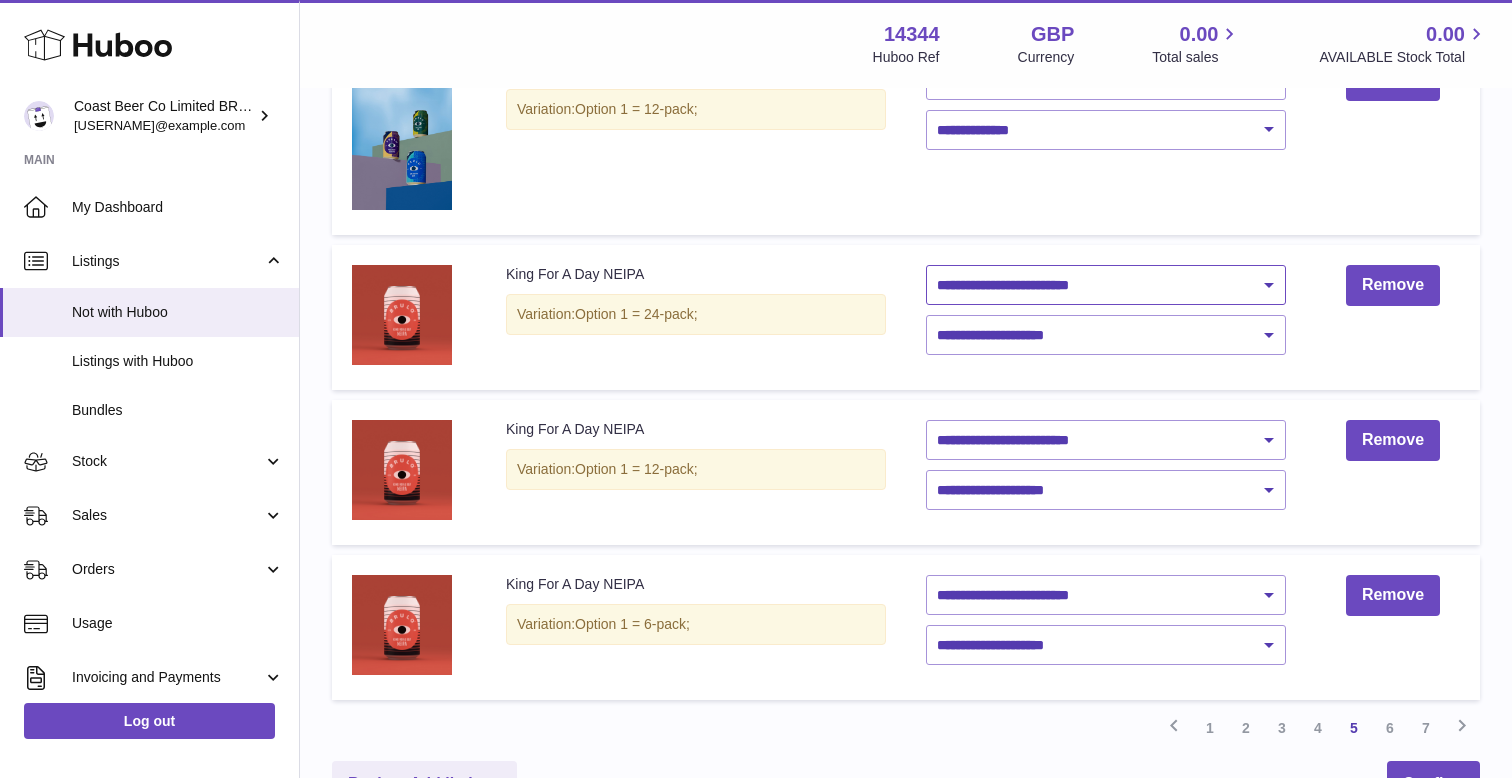 click on "**********" at bounding box center [1106, 285] 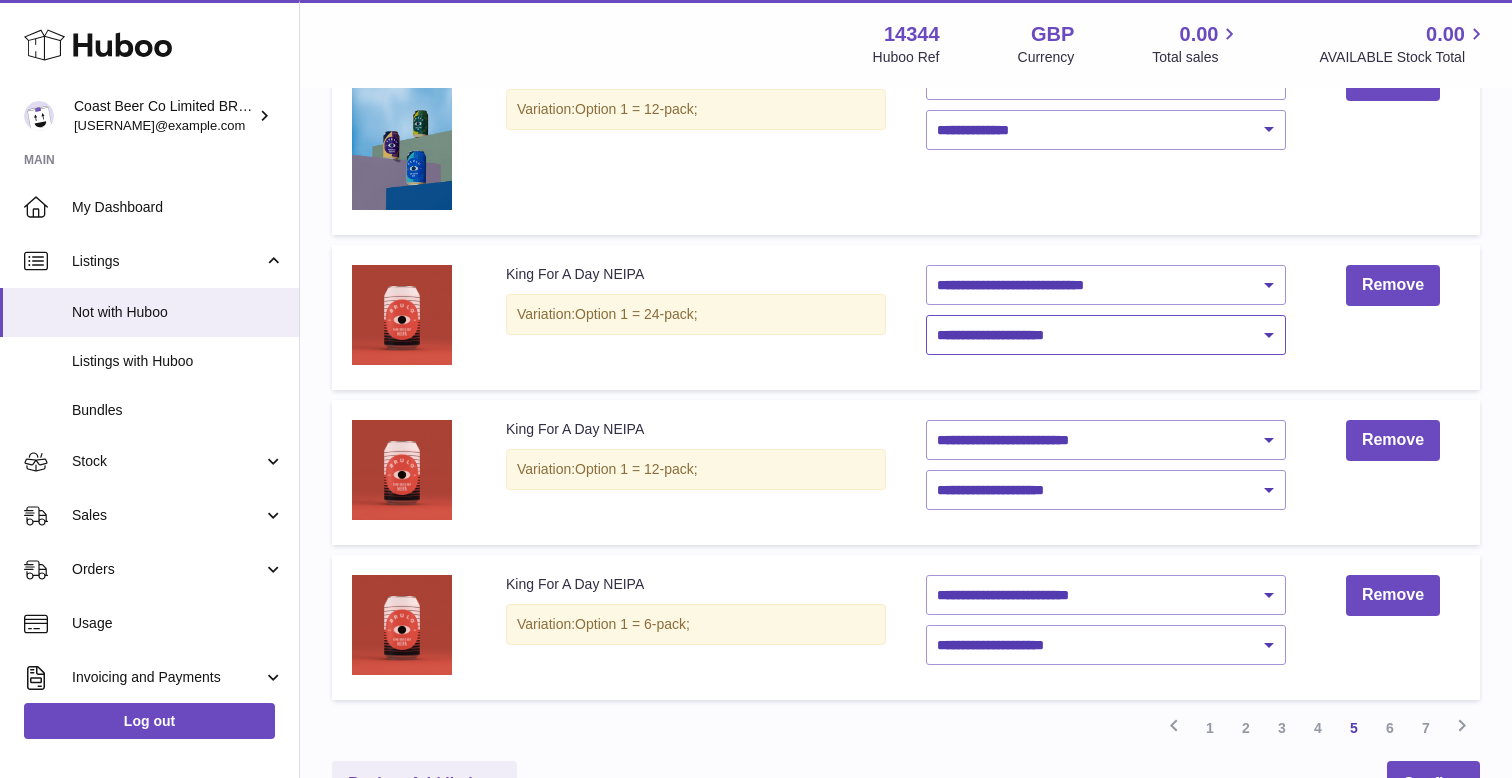 click on "**********" at bounding box center [1106, 335] 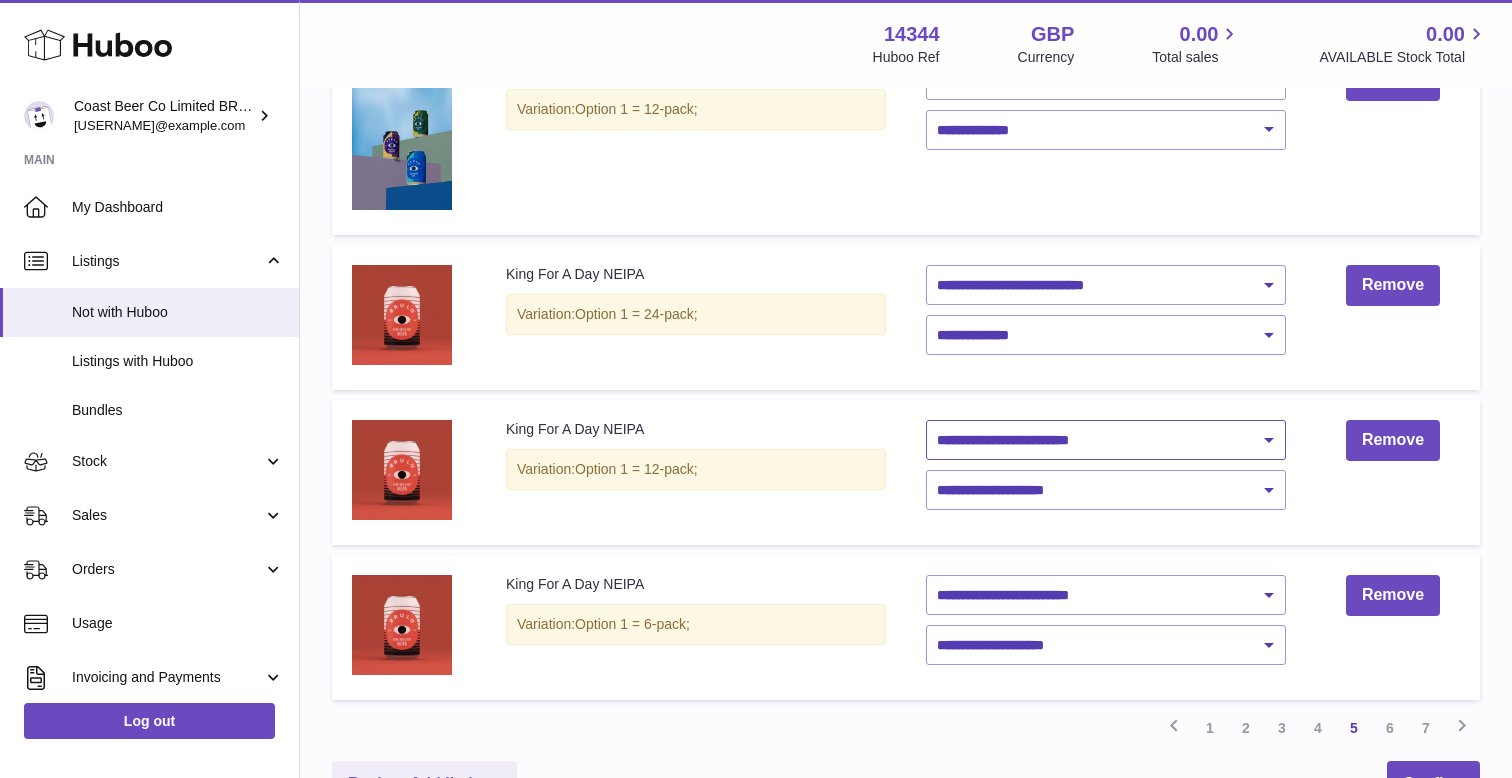 drag, startPoint x: 1014, startPoint y: 343, endPoint x: 1014, endPoint y: 432, distance: 89 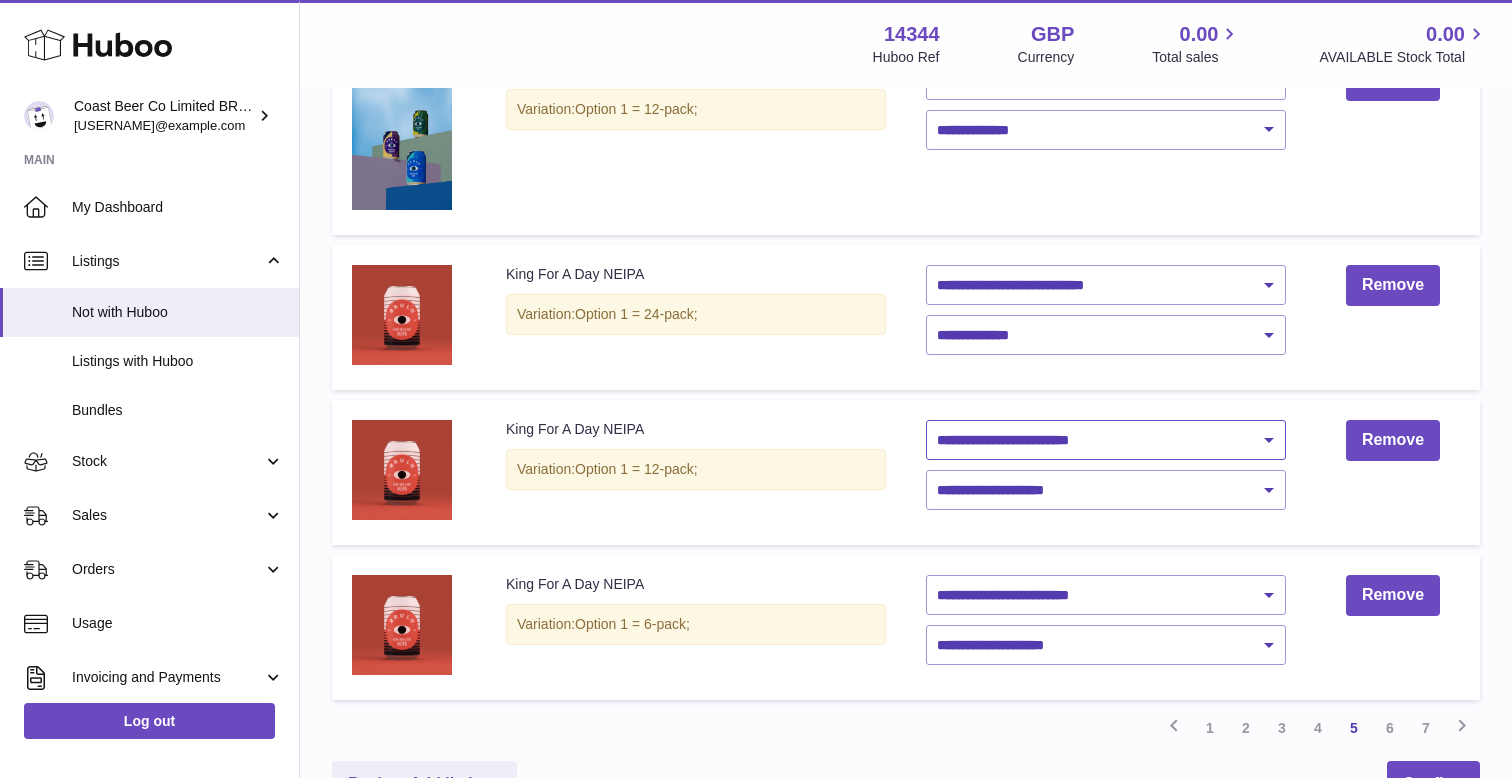 select on "********" 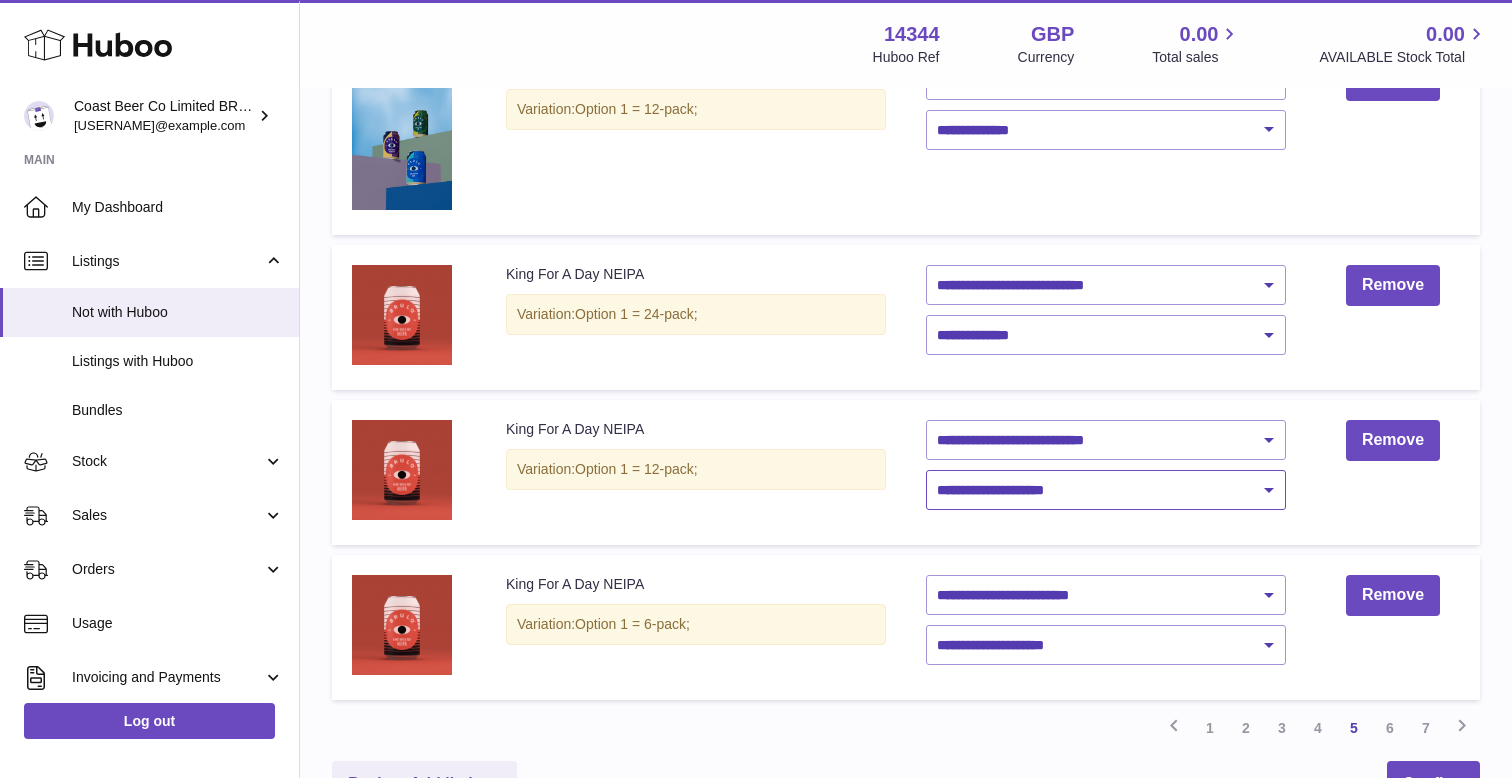 click on "**********" at bounding box center [1106, 490] 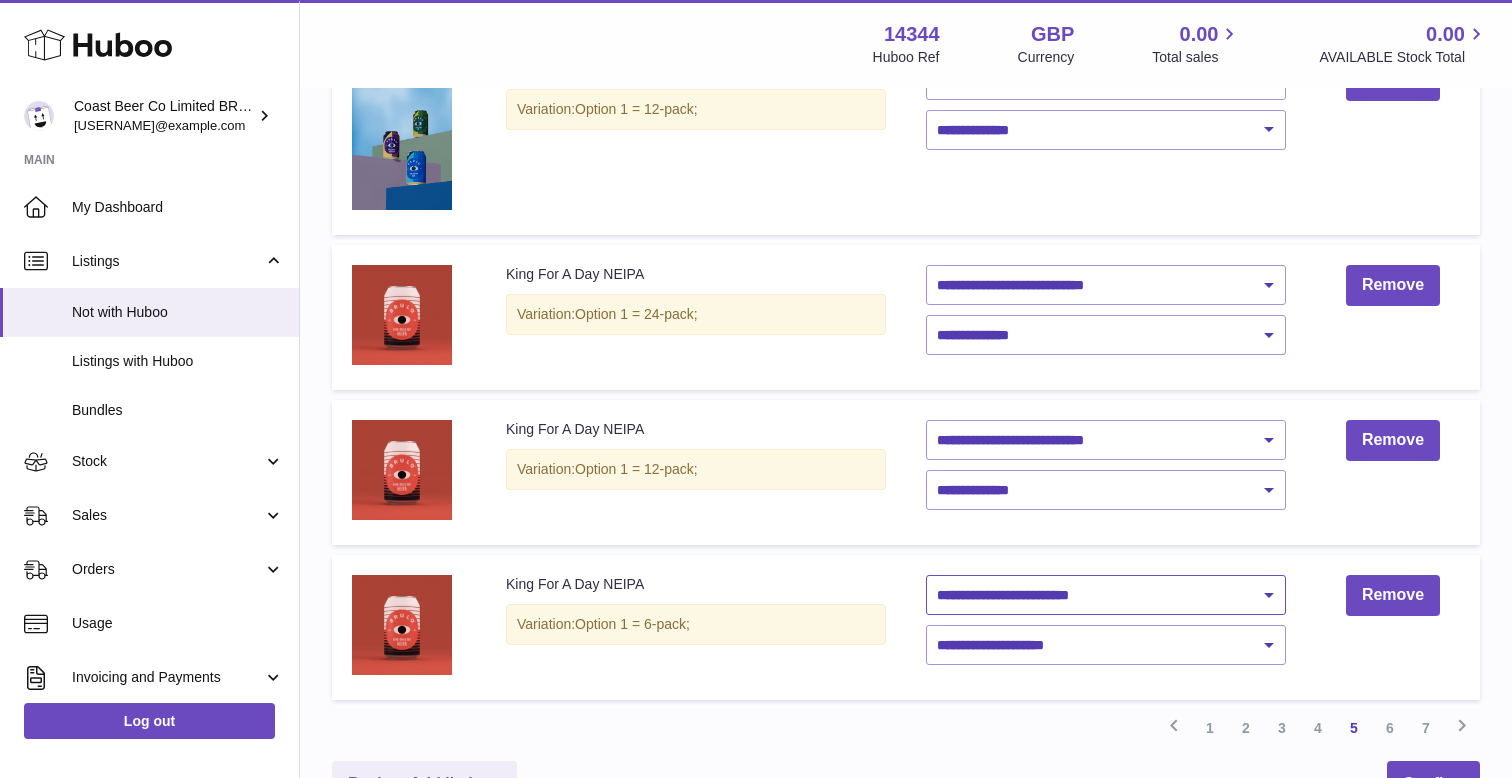click on "**********" at bounding box center (1106, 595) 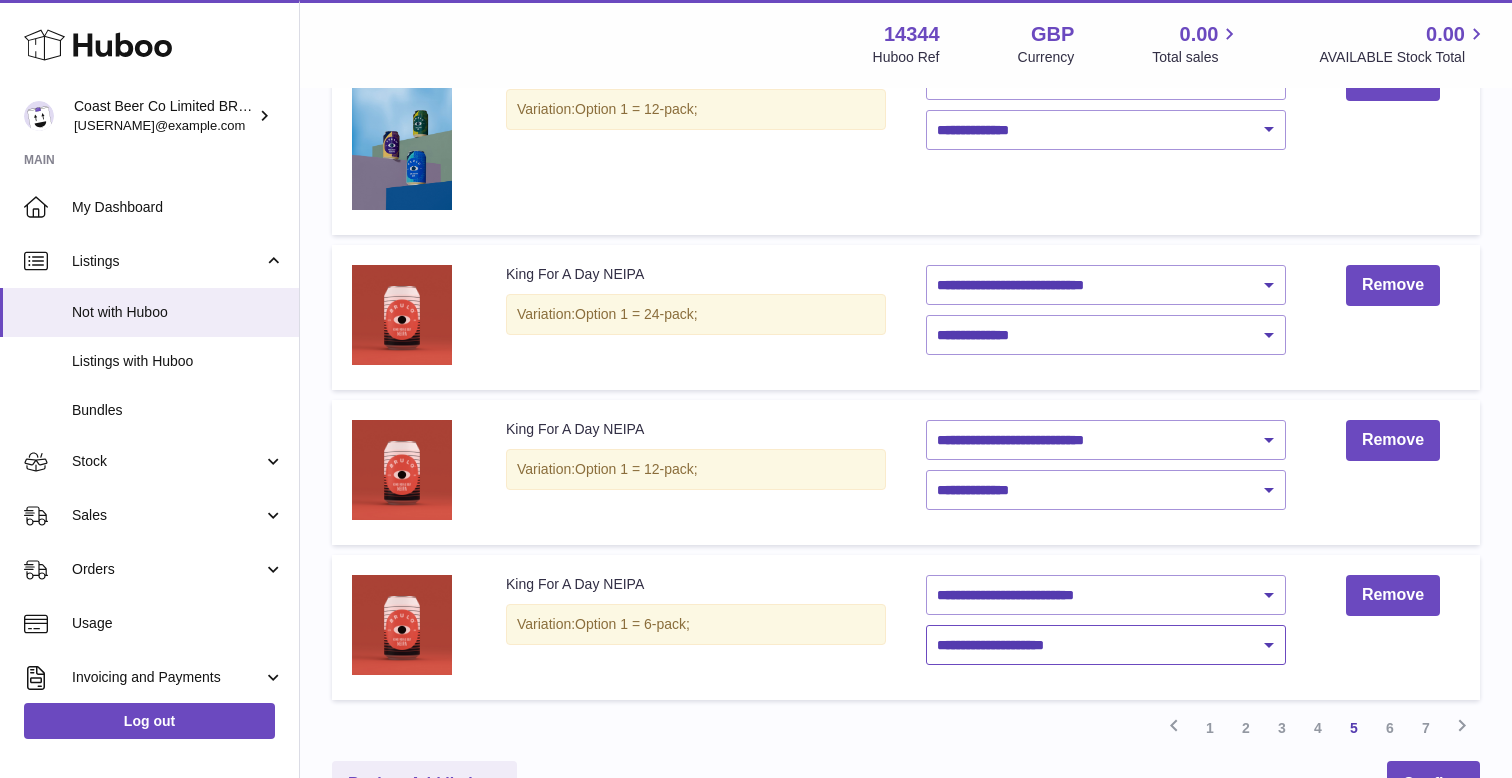 click on "**********" at bounding box center (1106, 645) 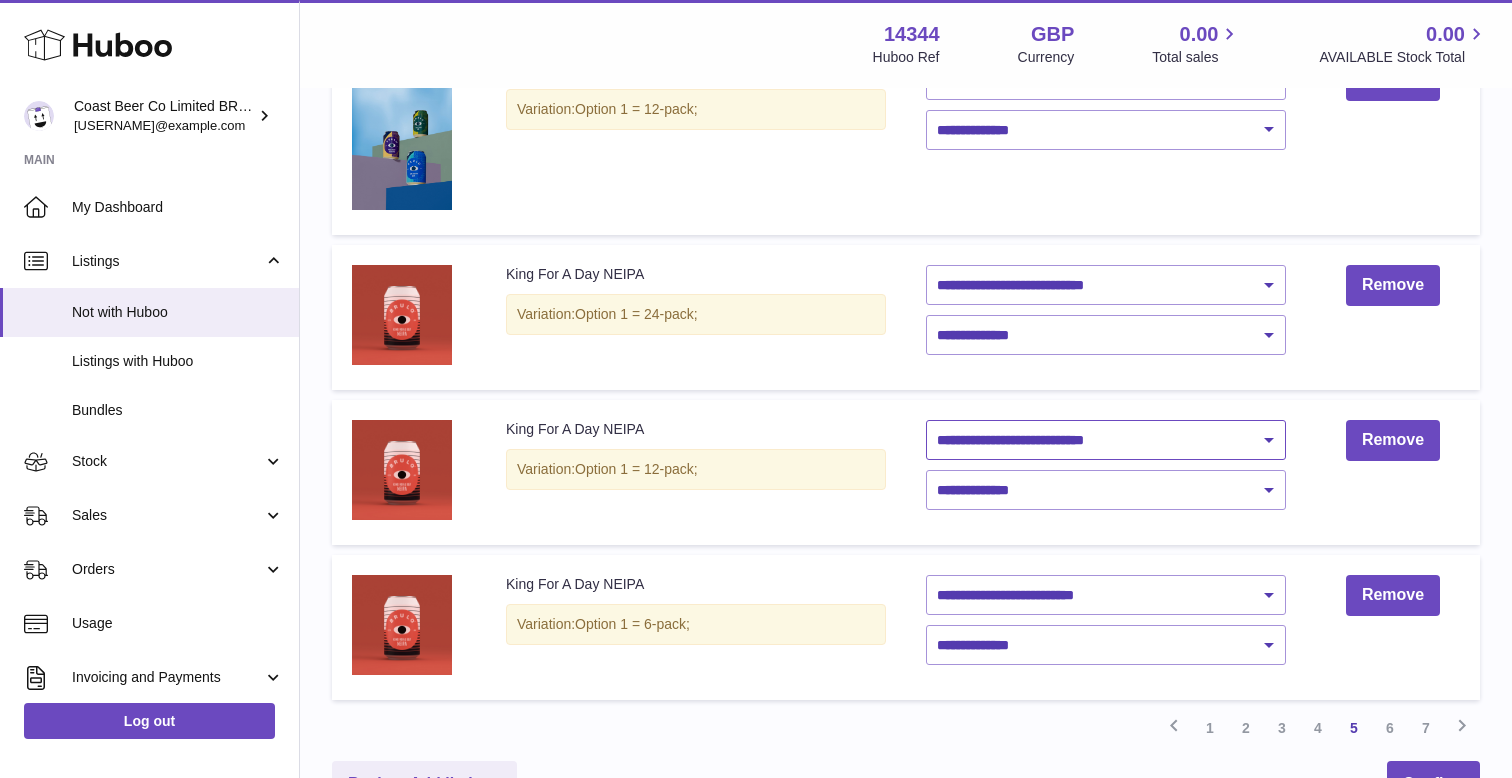 click on "**********" at bounding box center [1106, 440] 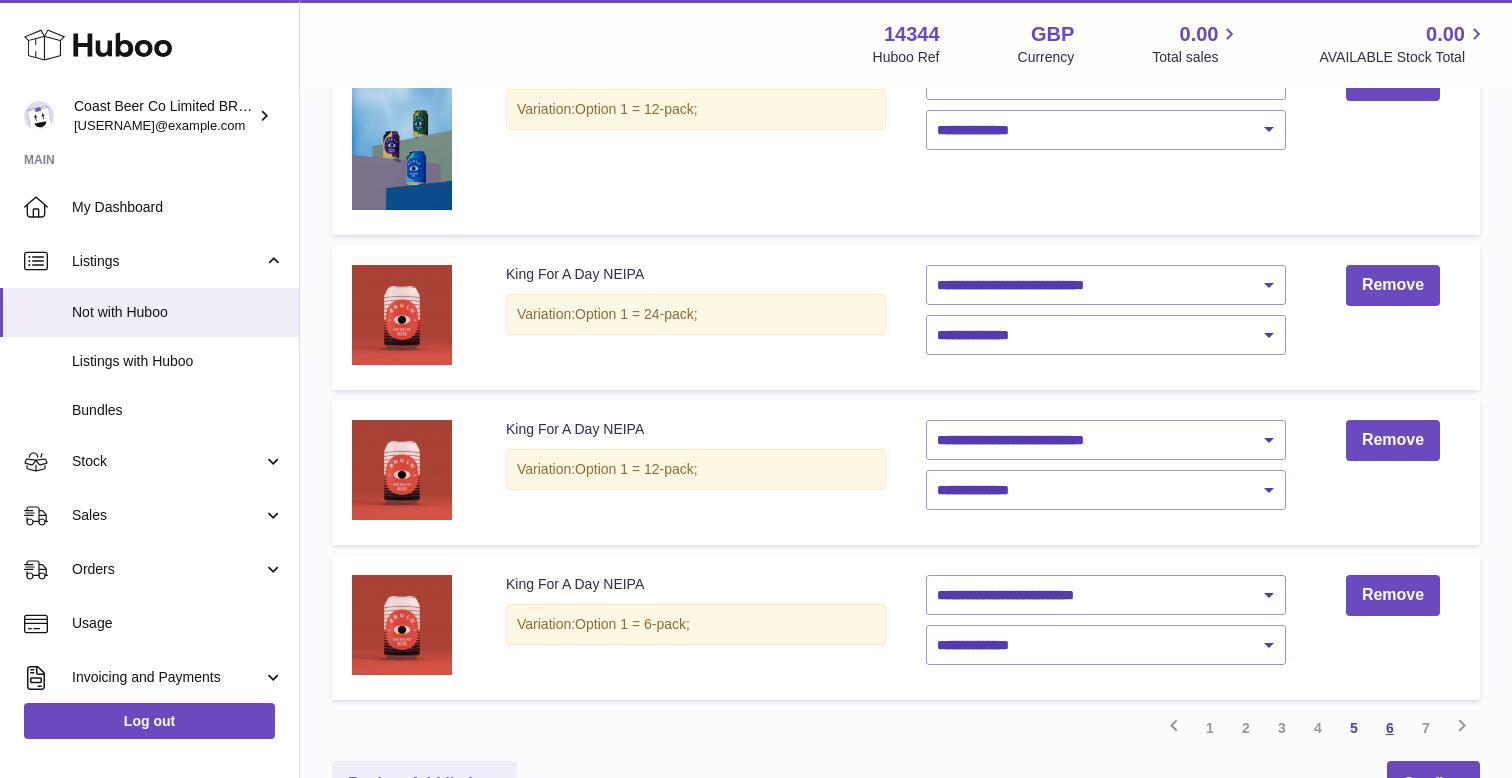click on "6" at bounding box center [1390, 728] 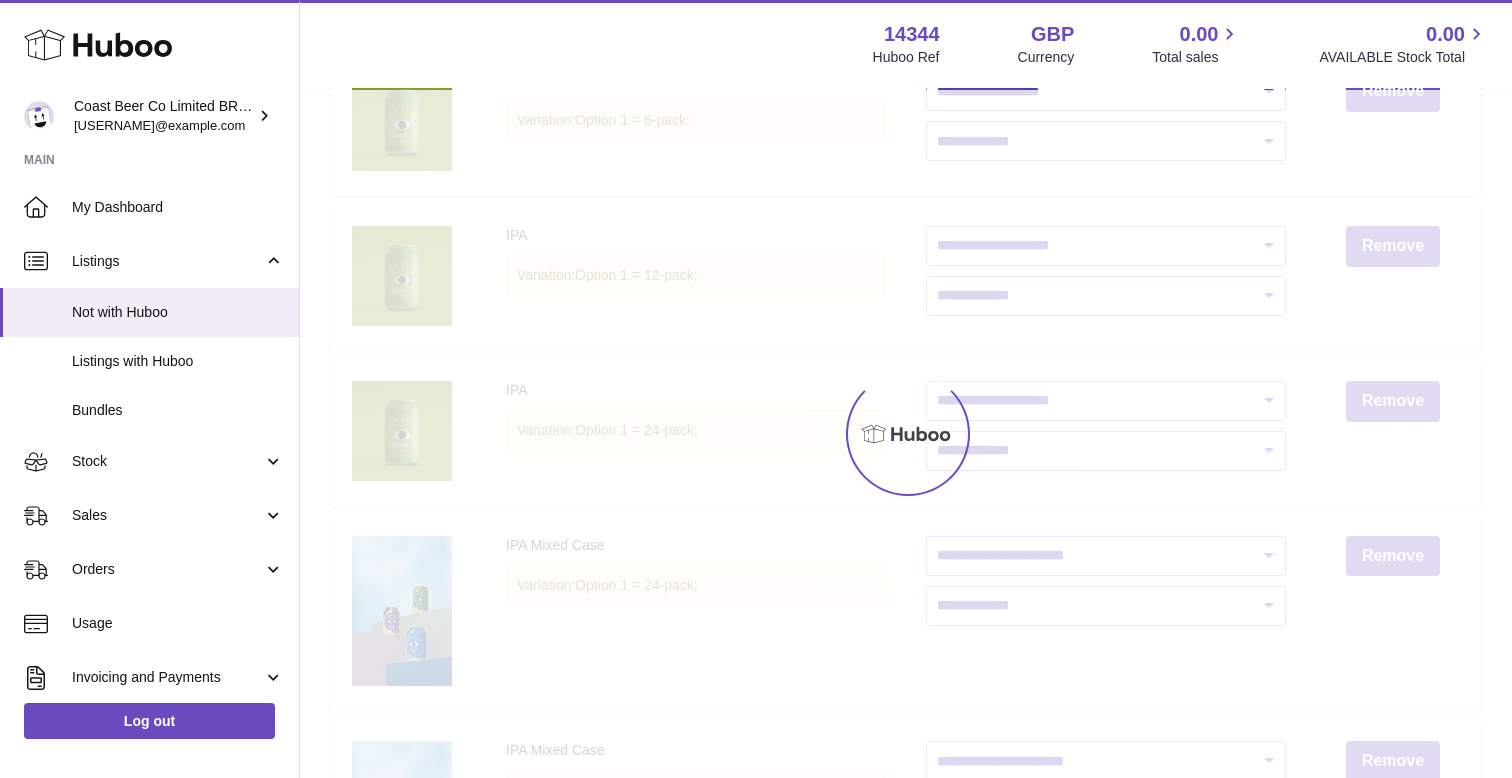 scroll, scrollTop: 90, scrollLeft: 0, axis: vertical 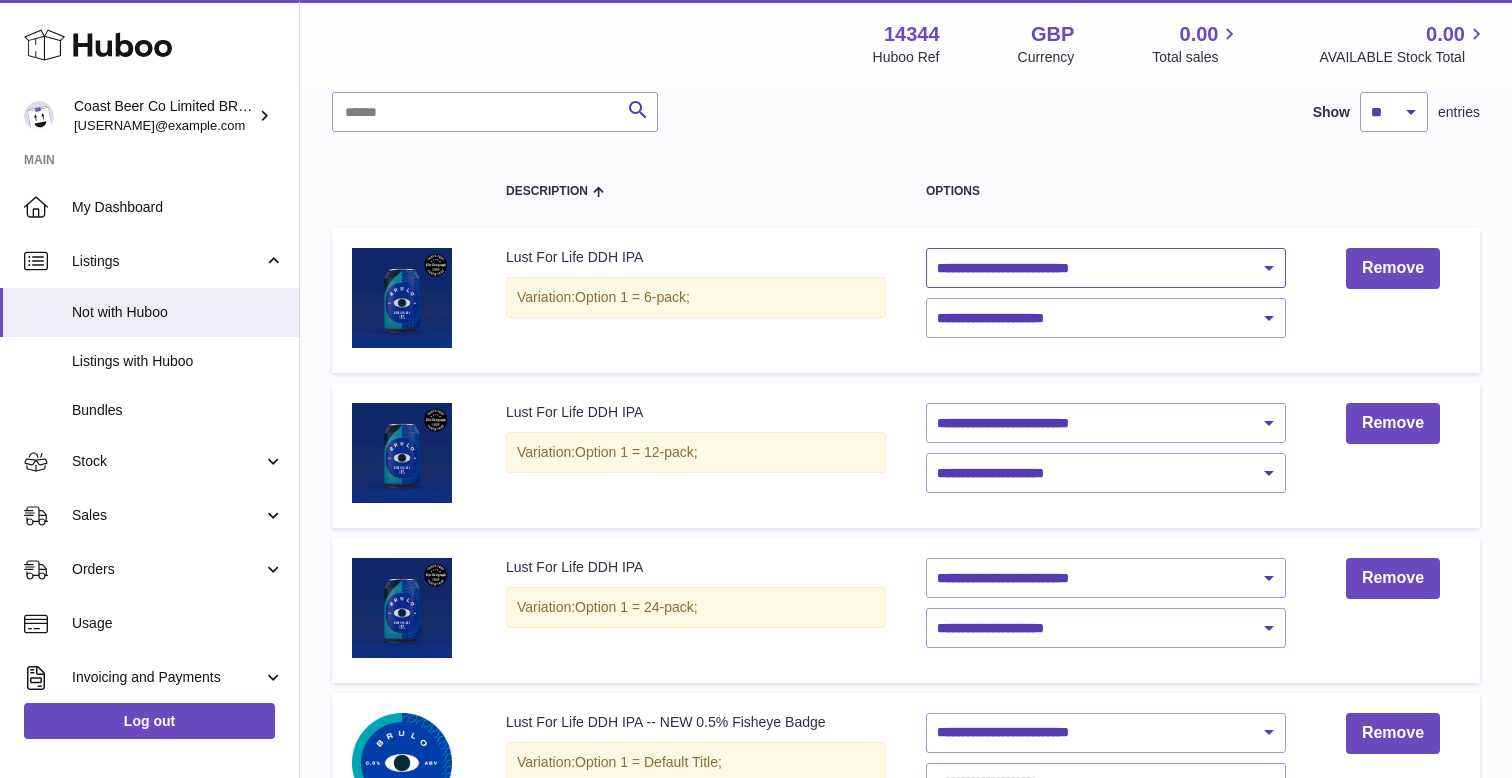 click on "**********" at bounding box center (1106, 268) 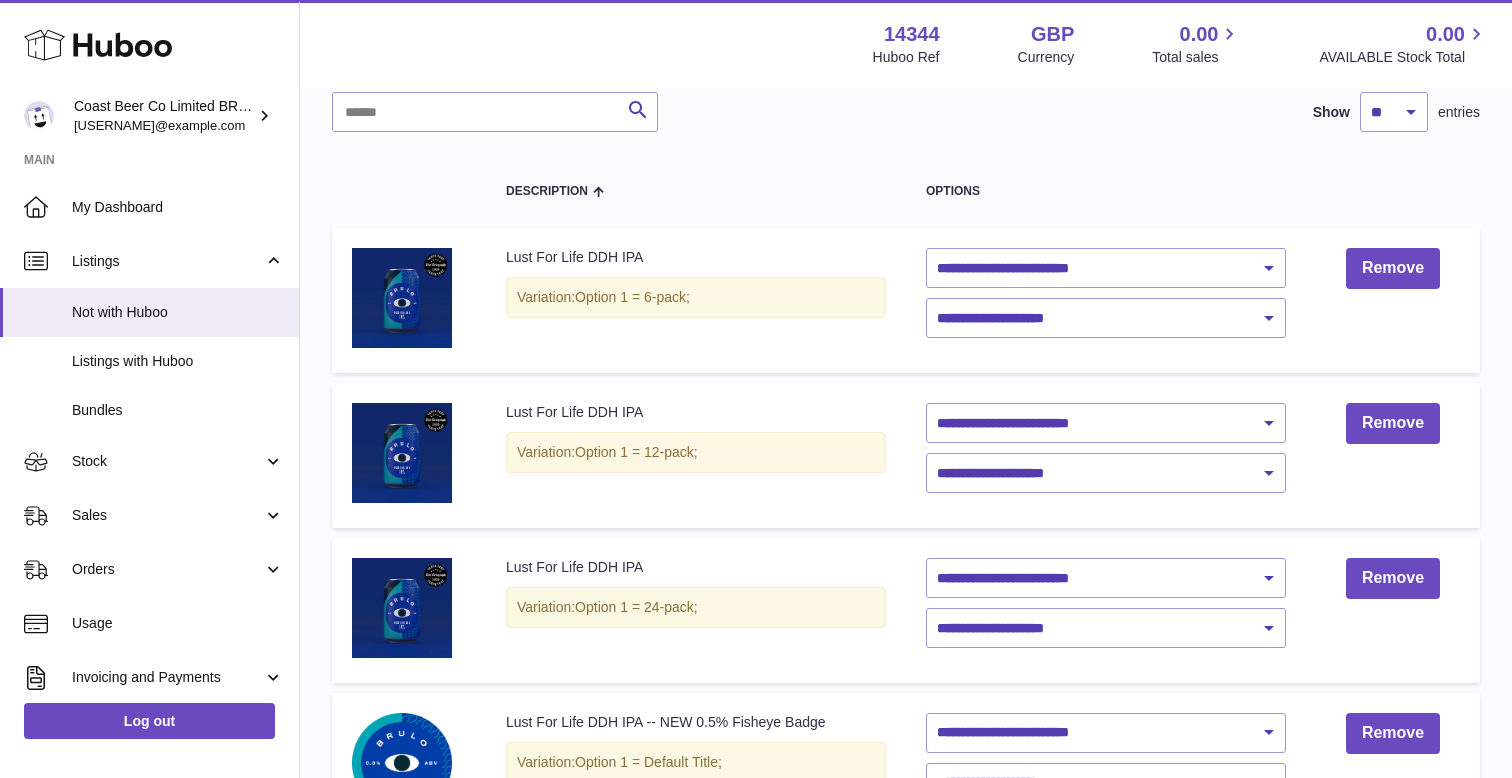 click on "**********" at bounding box center (1106, 300) 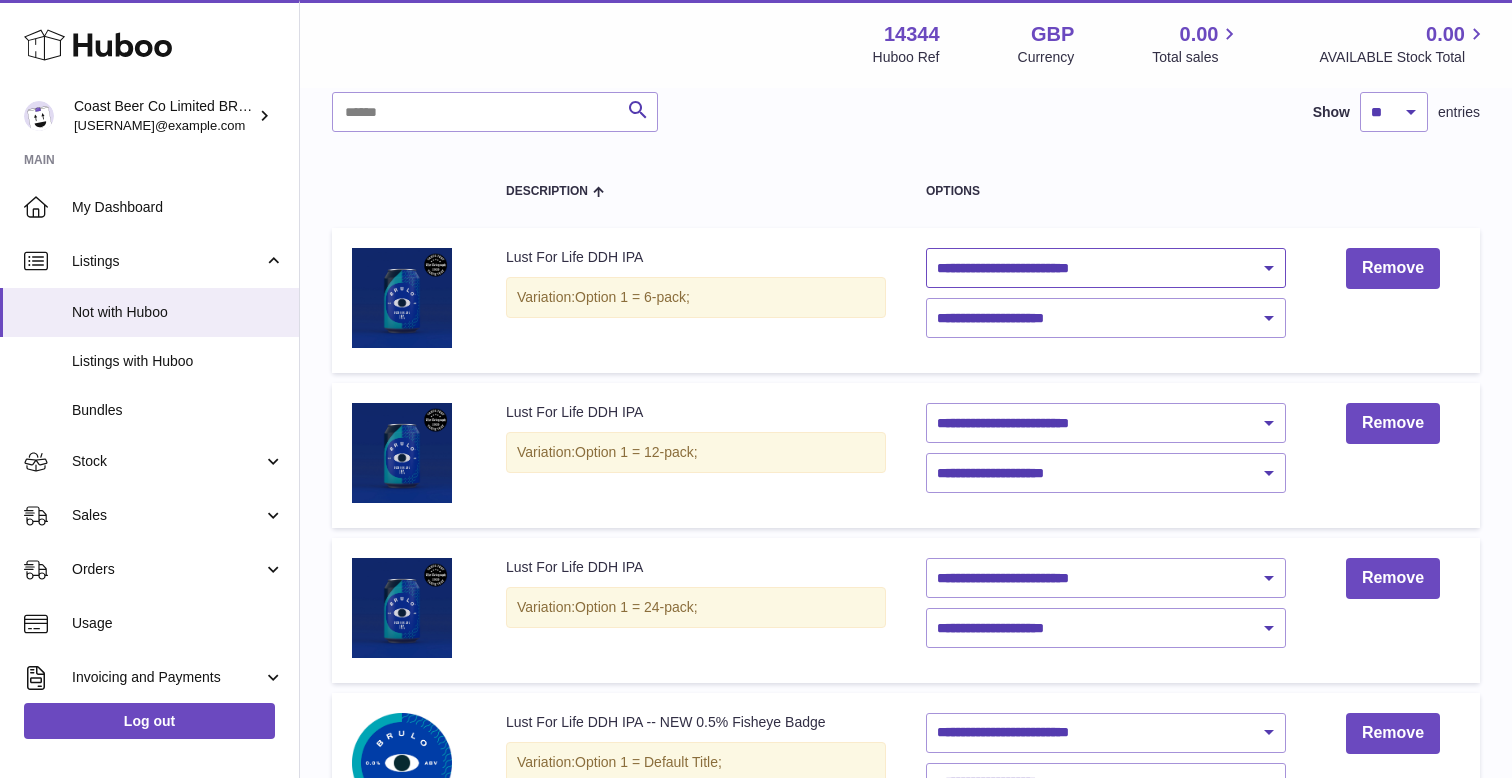 click on "**********" at bounding box center (1106, 268) 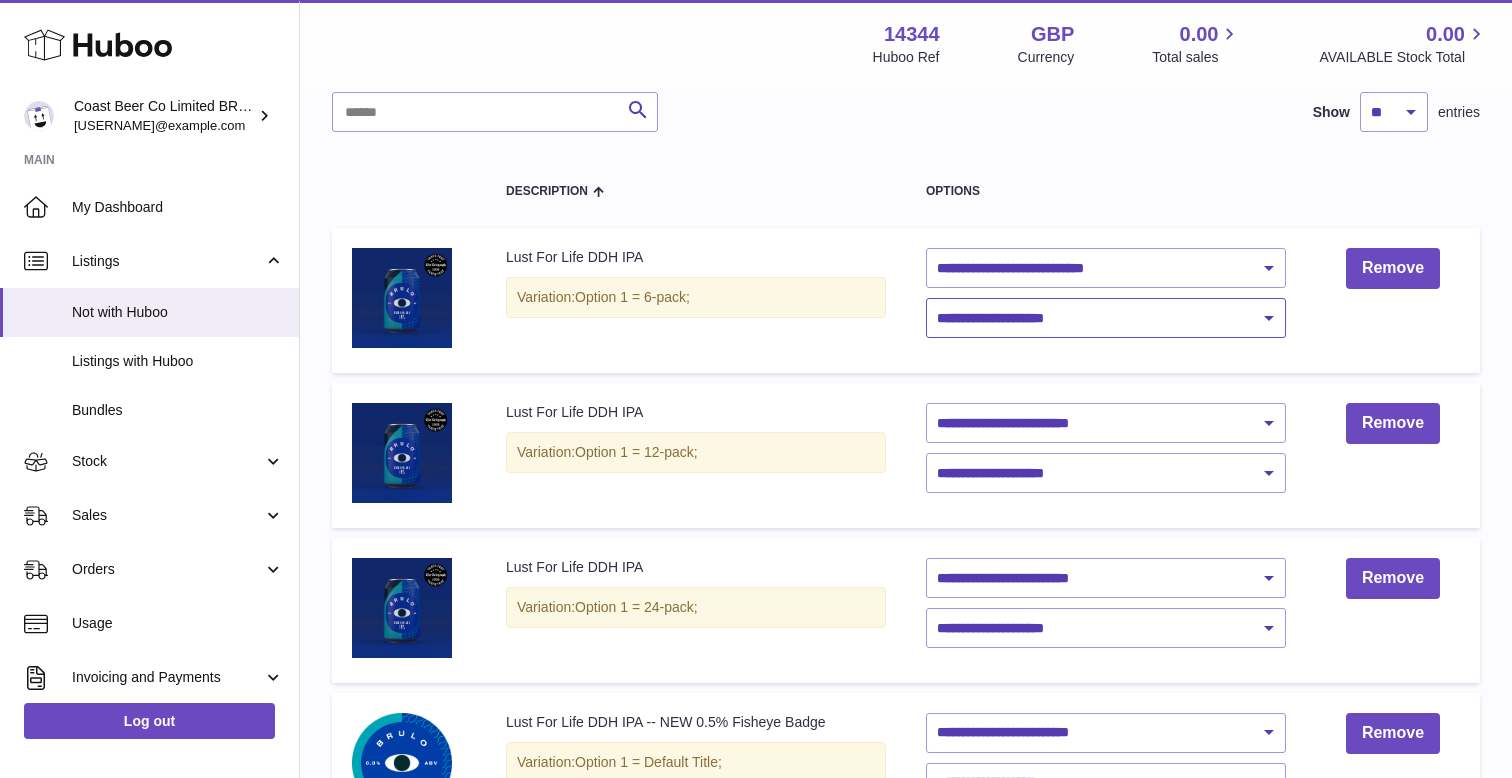 click on "**********" at bounding box center [1106, 318] 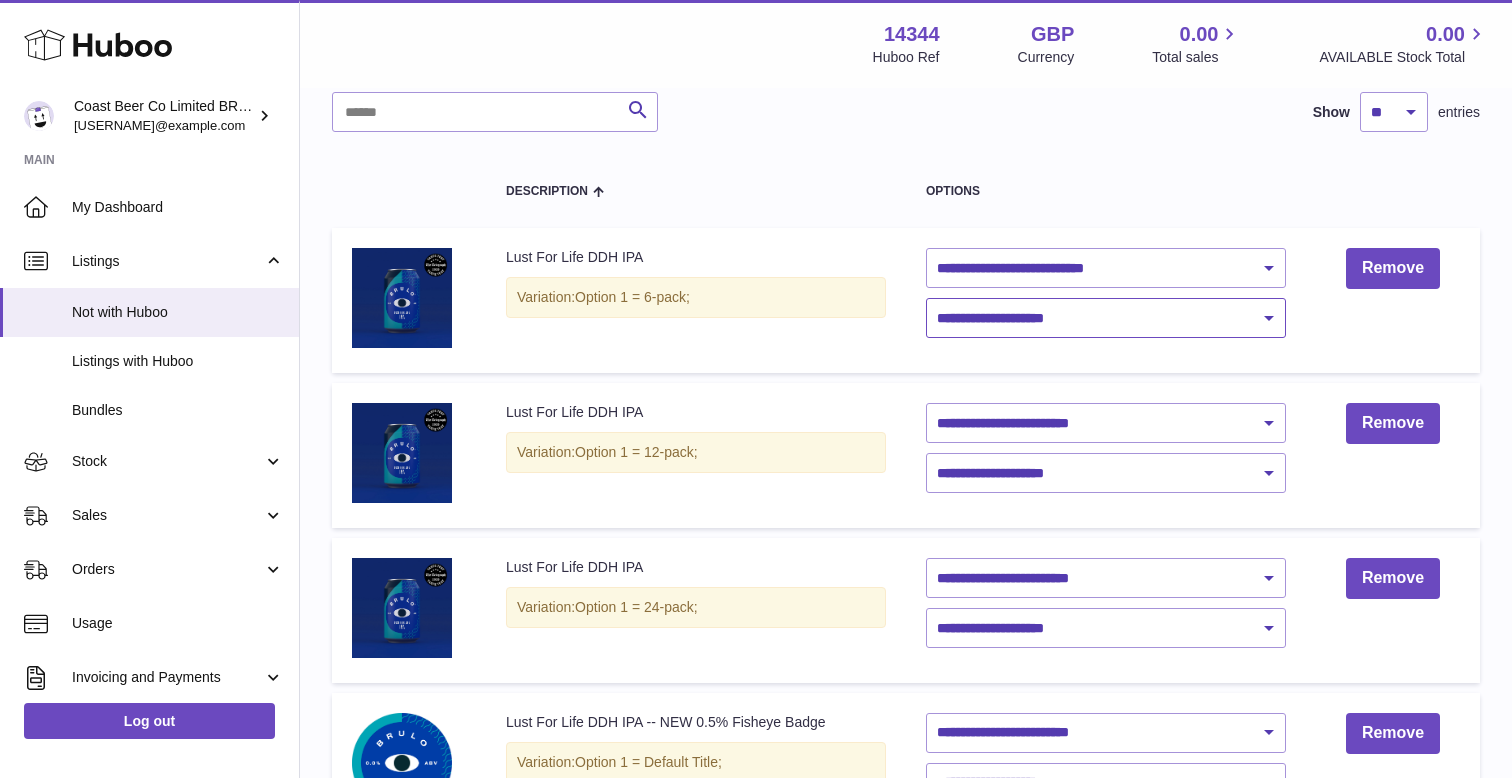 select on "****" 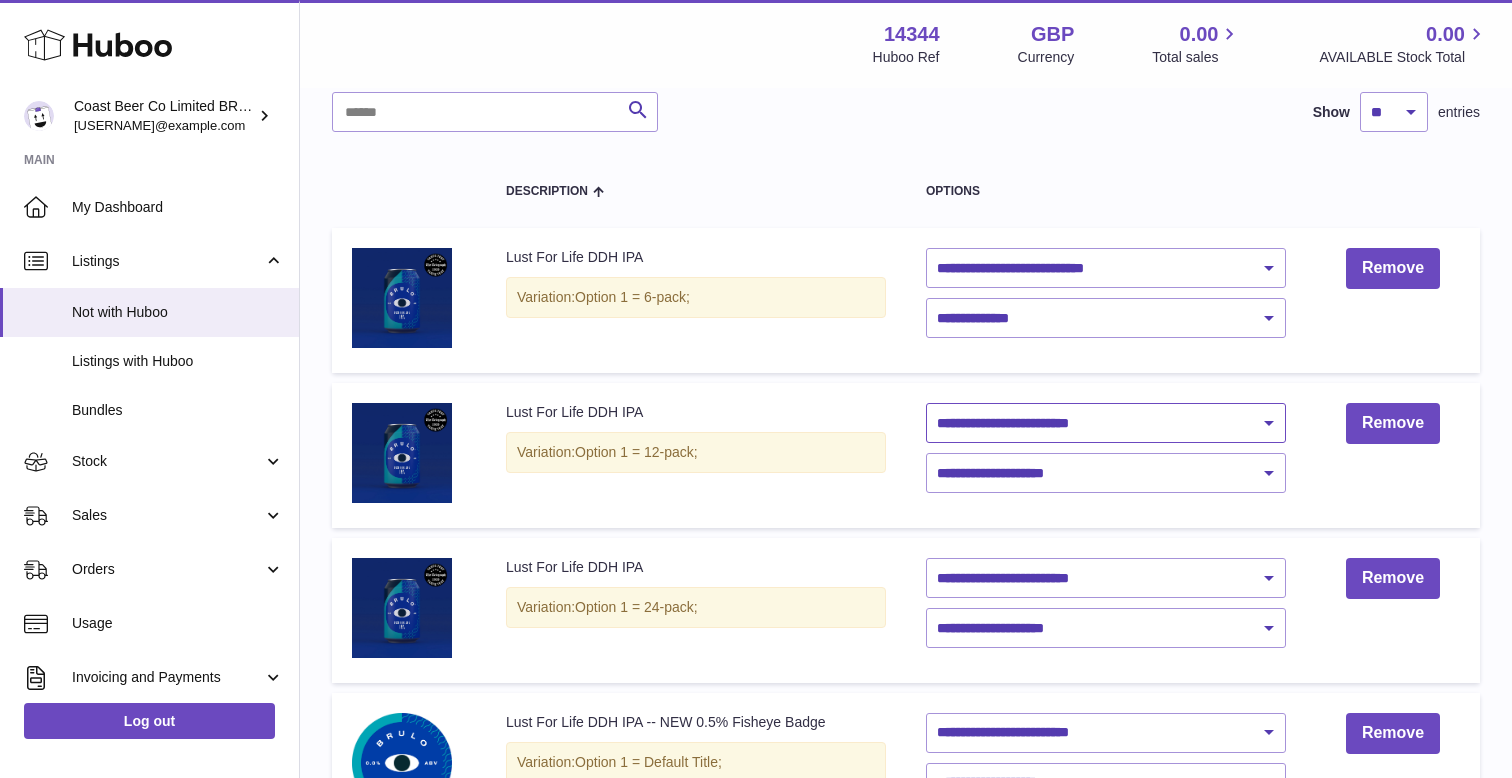click on "**********" at bounding box center [1106, 423] 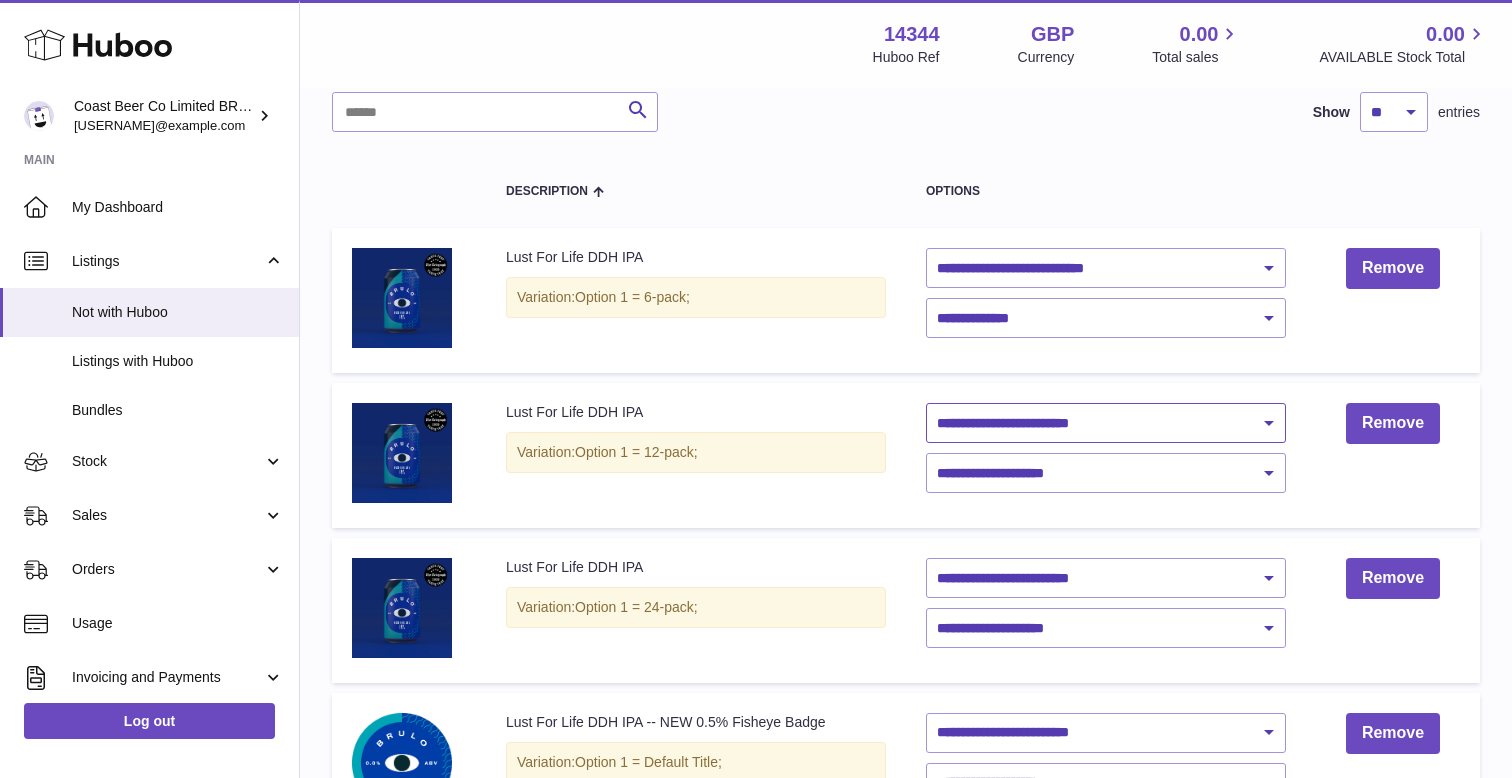 select on "********" 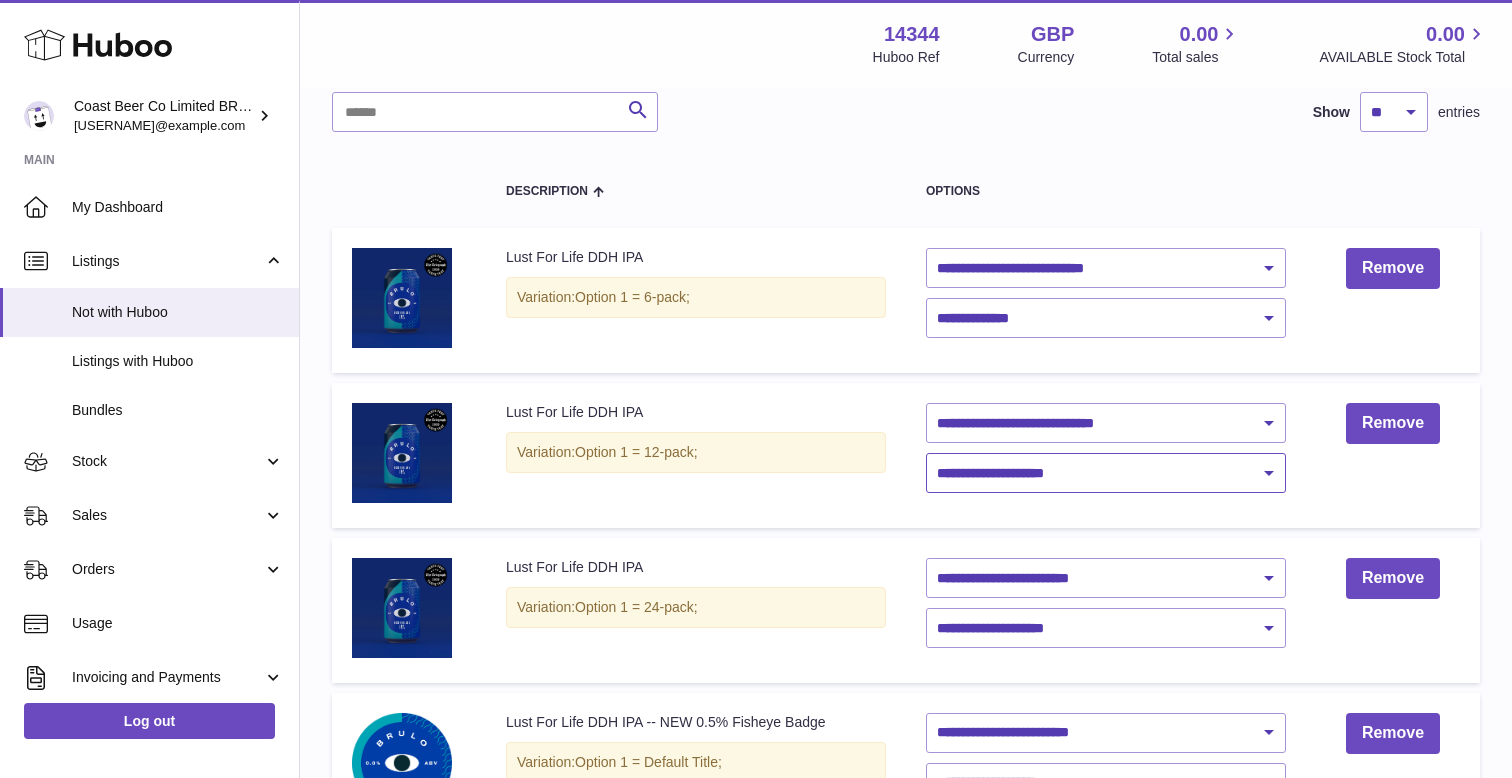 click on "**********" at bounding box center [1106, 473] 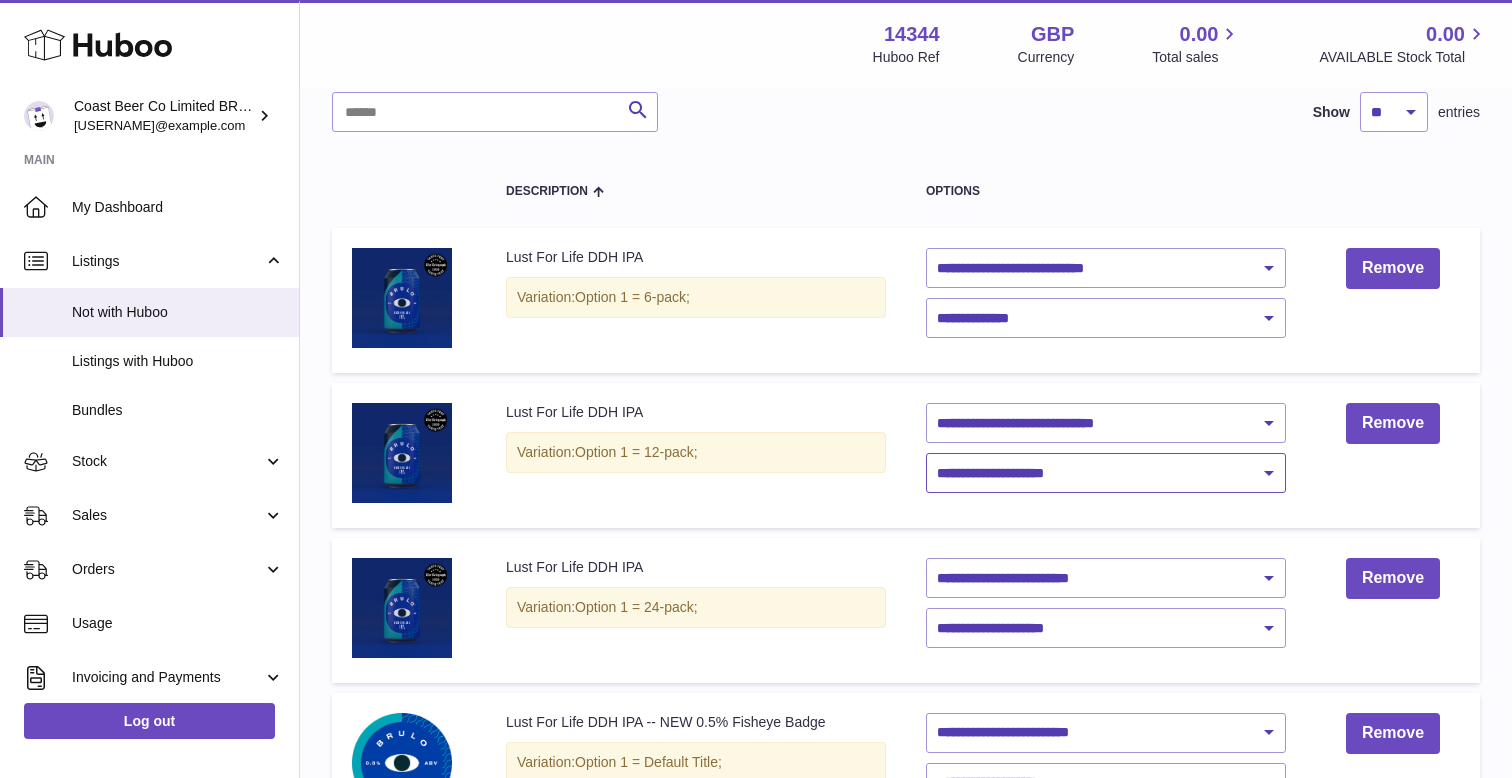 select on "****" 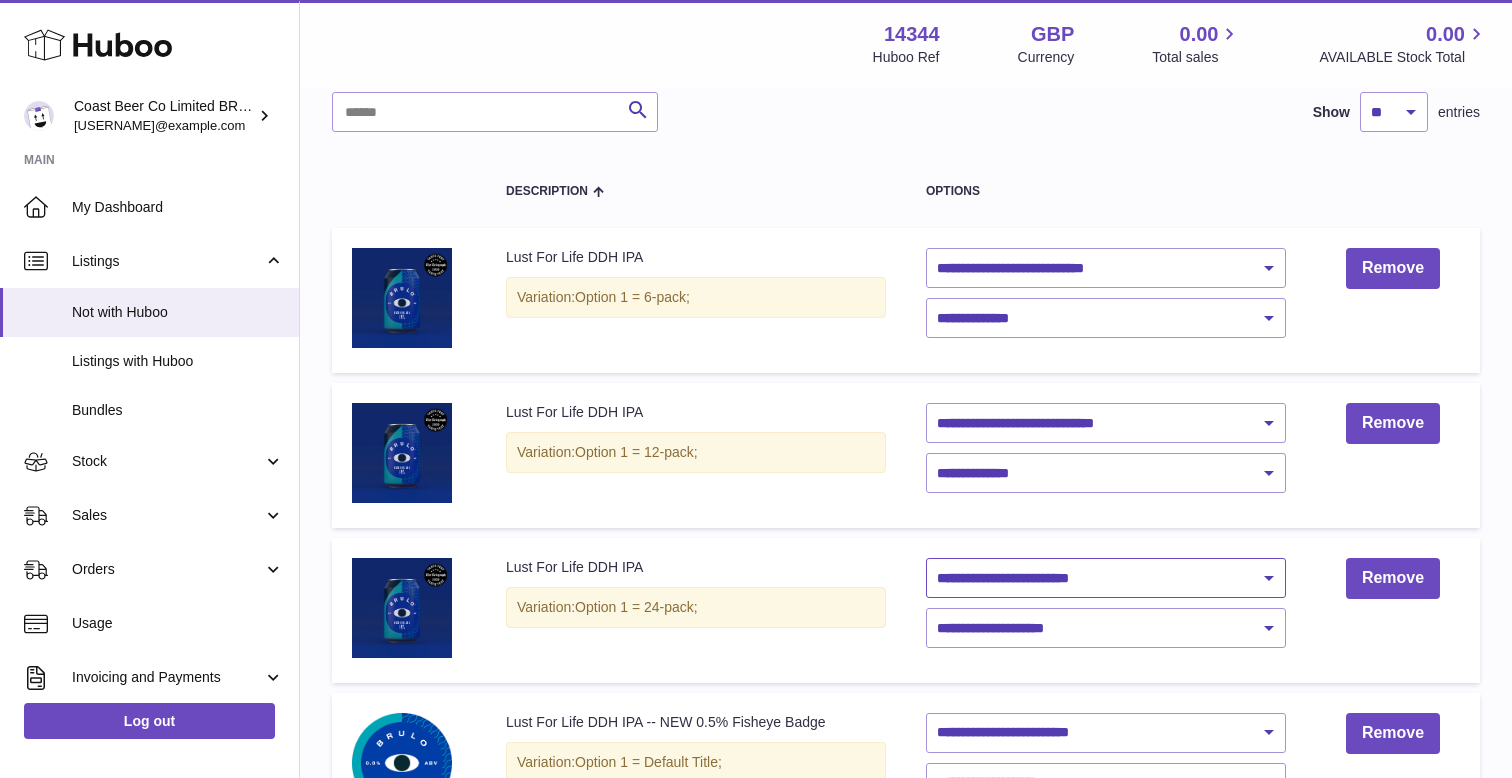 click on "**********" at bounding box center (1106, 578) 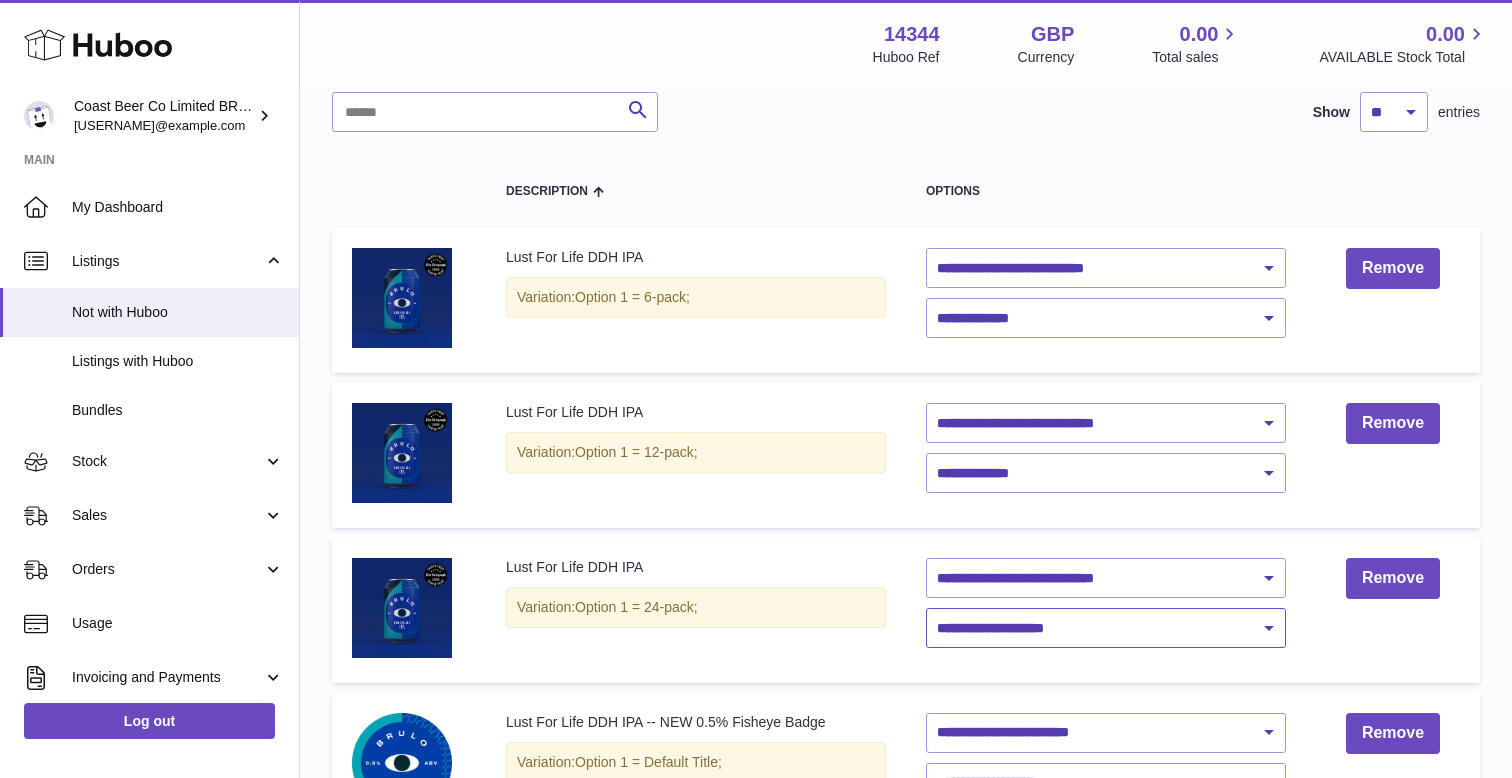 click on "**********" at bounding box center (1106, 628) 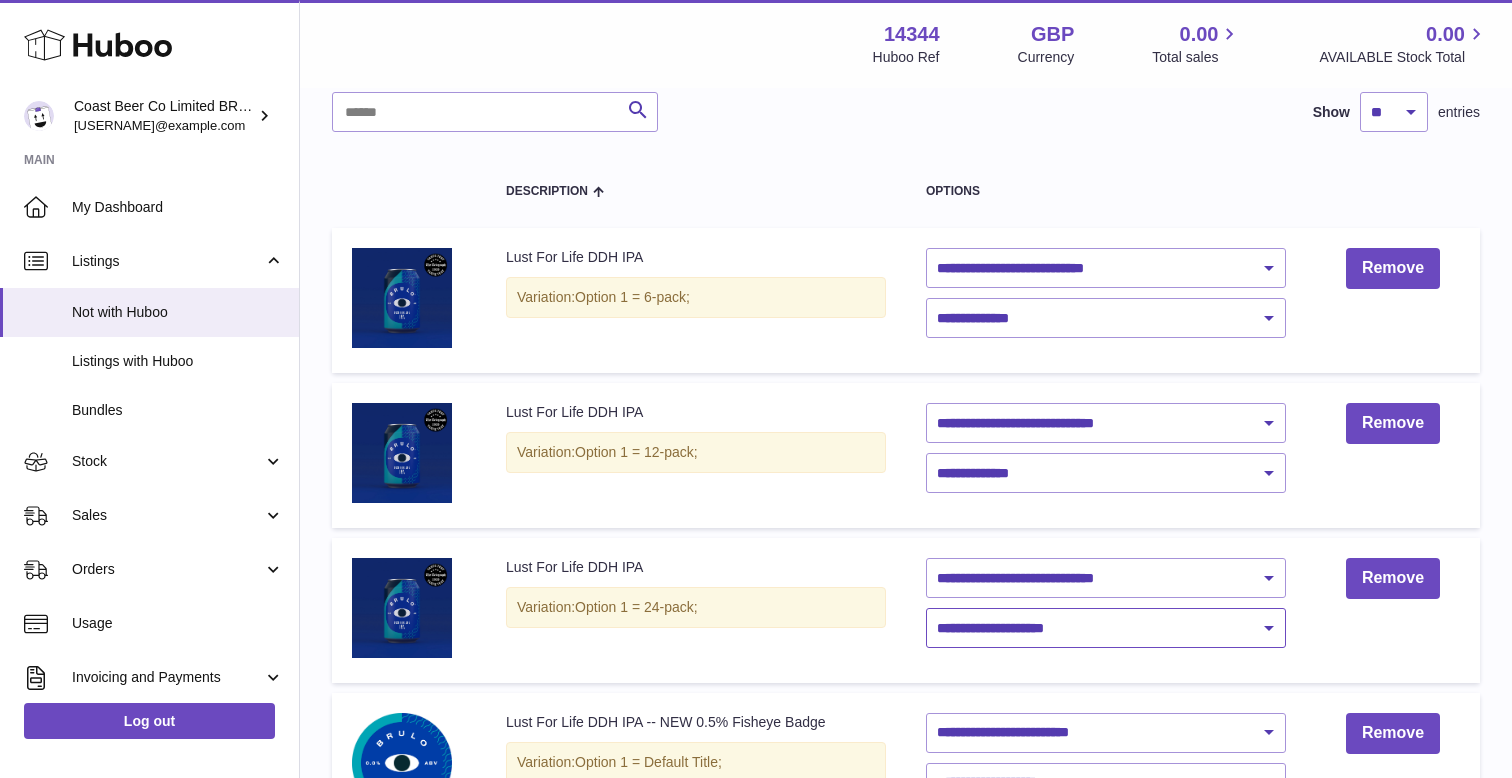 select on "****" 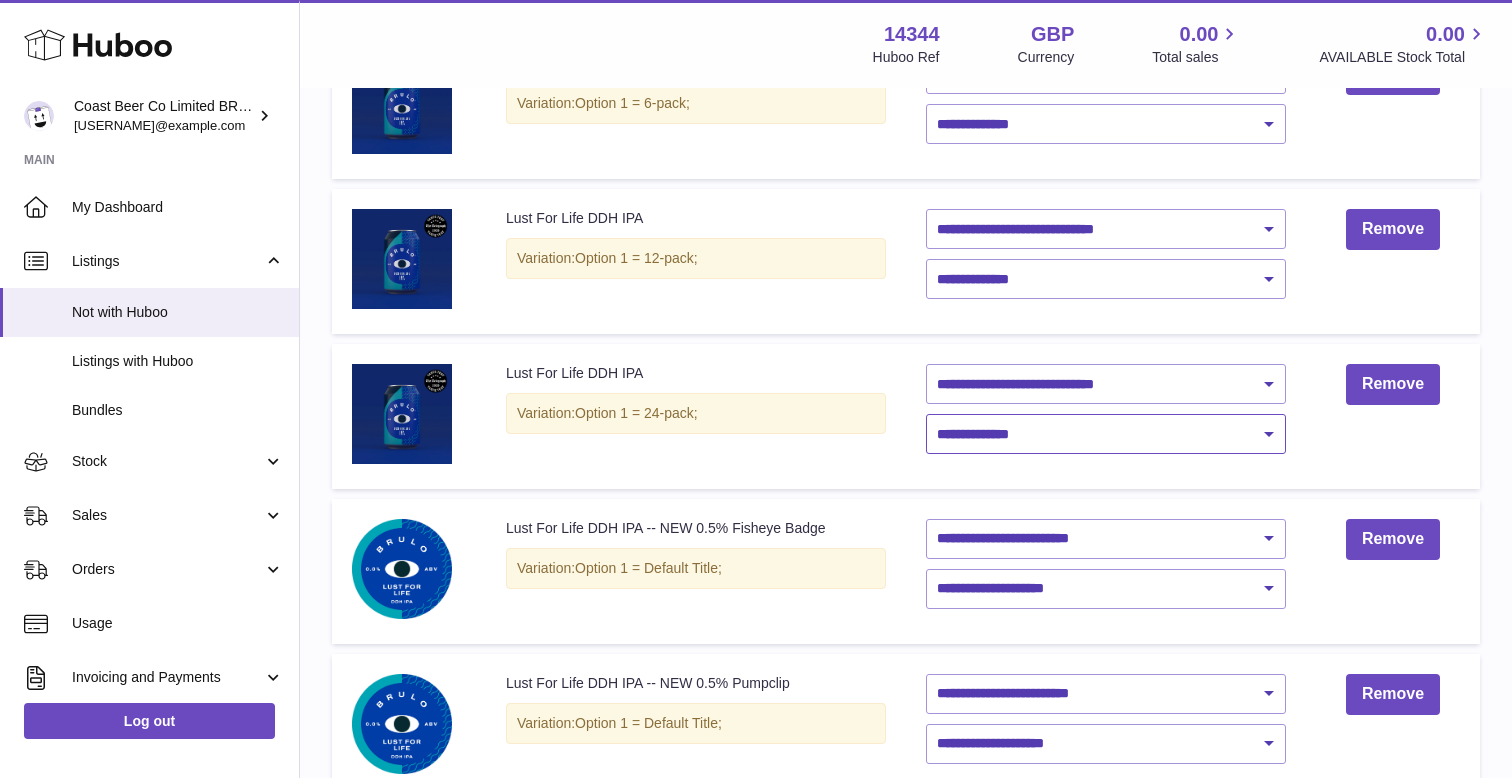 scroll, scrollTop: 377, scrollLeft: 0, axis: vertical 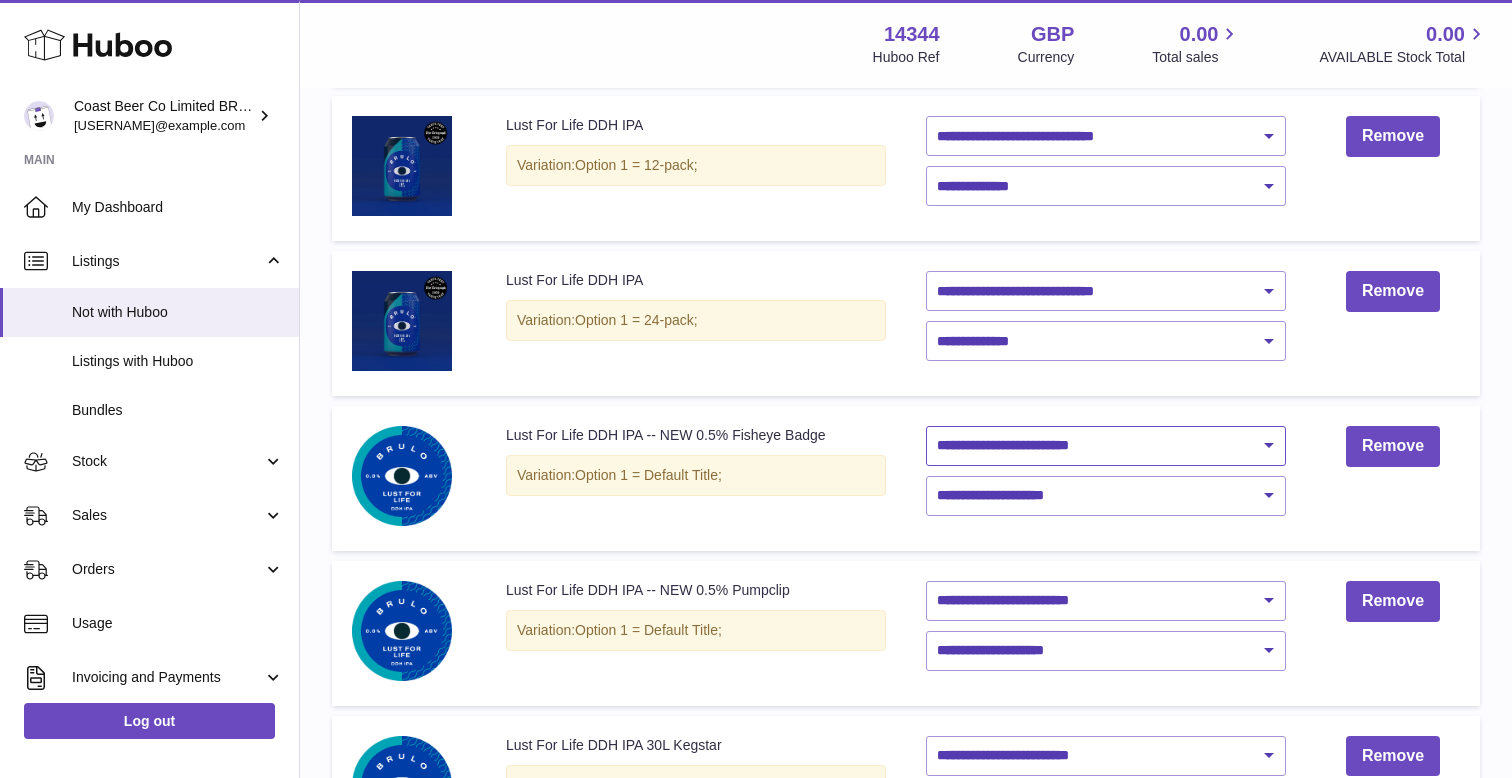 click on "**********" at bounding box center [1106, 446] 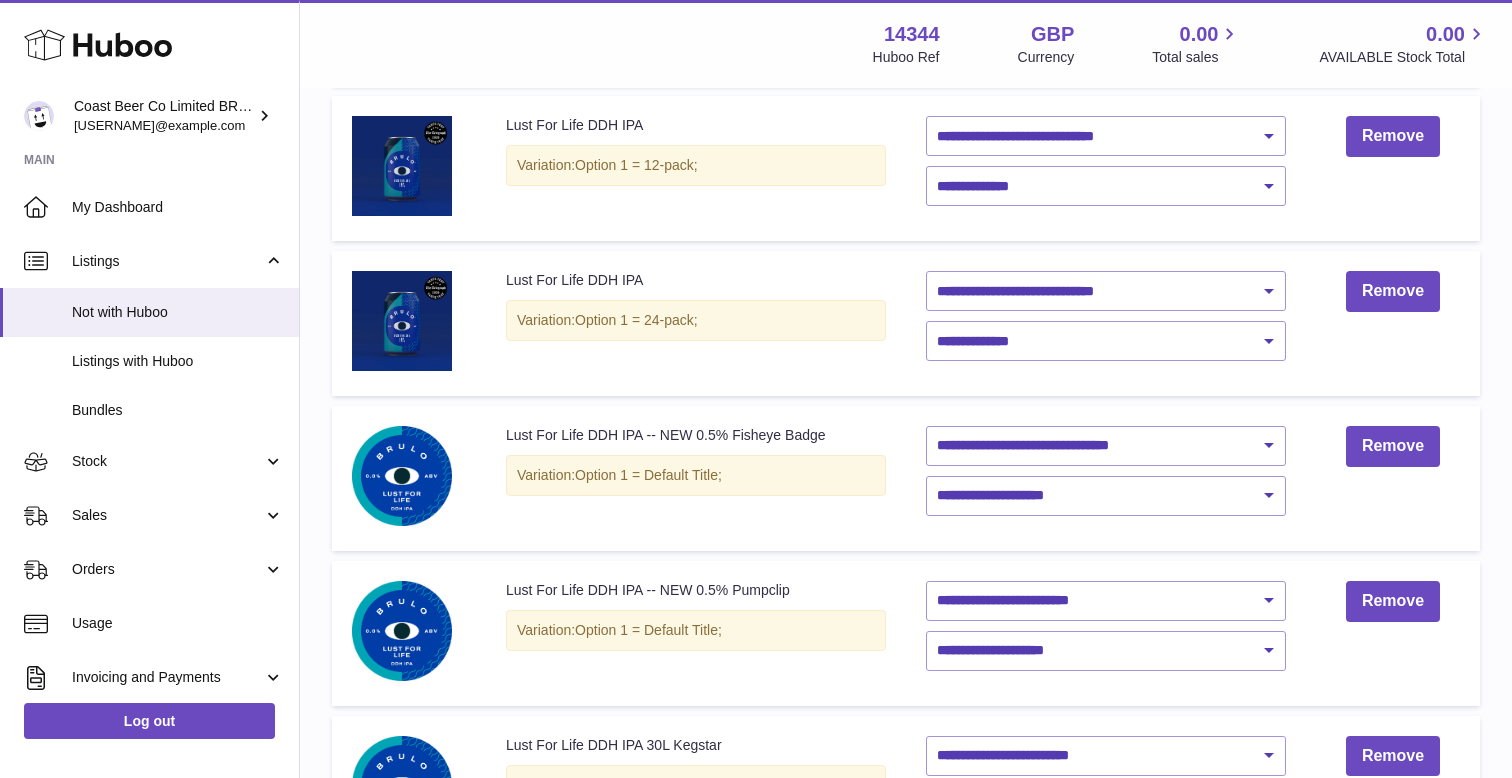 click on "**********" at bounding box center (1106, 478) 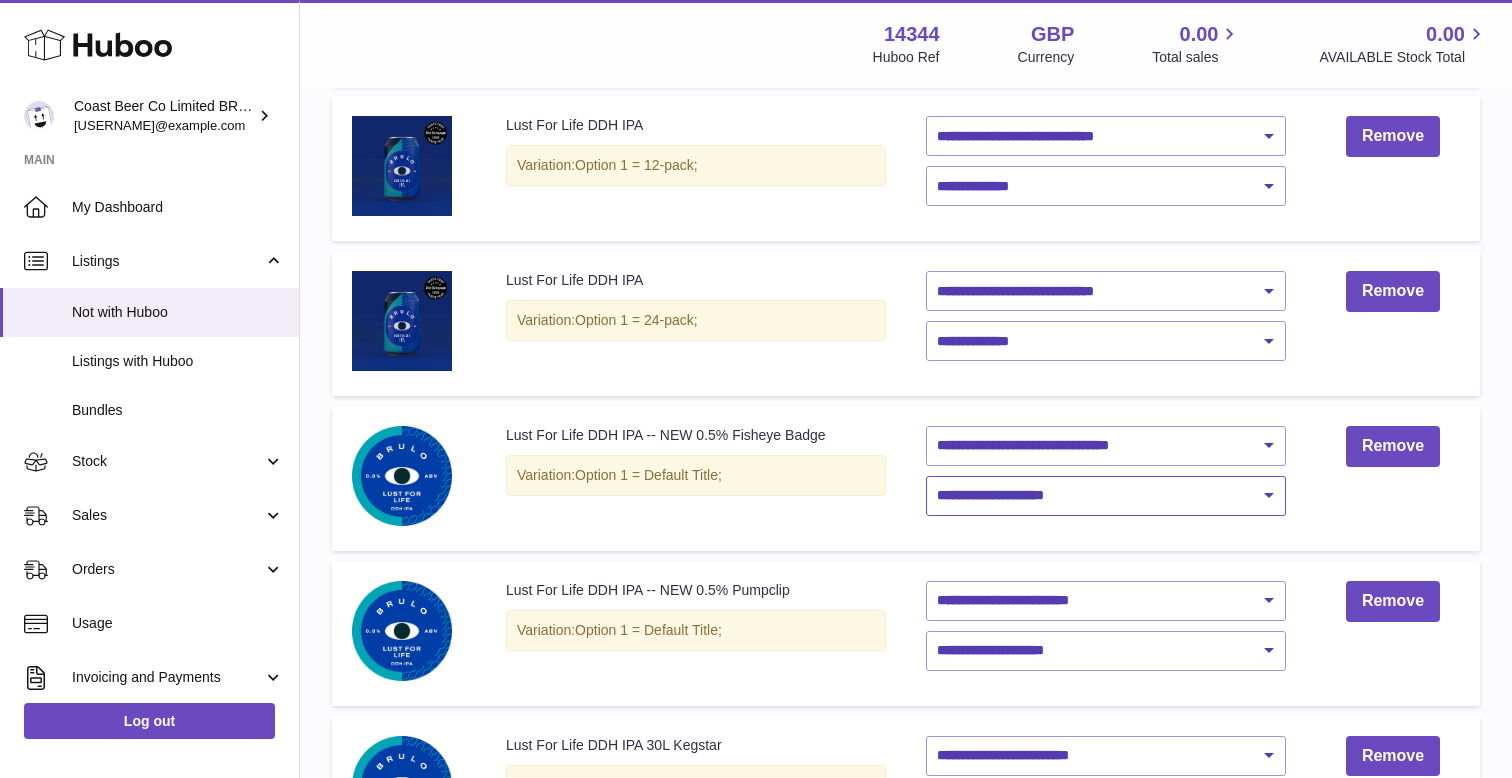 click on "**********" at bounding box center (1106, 496) 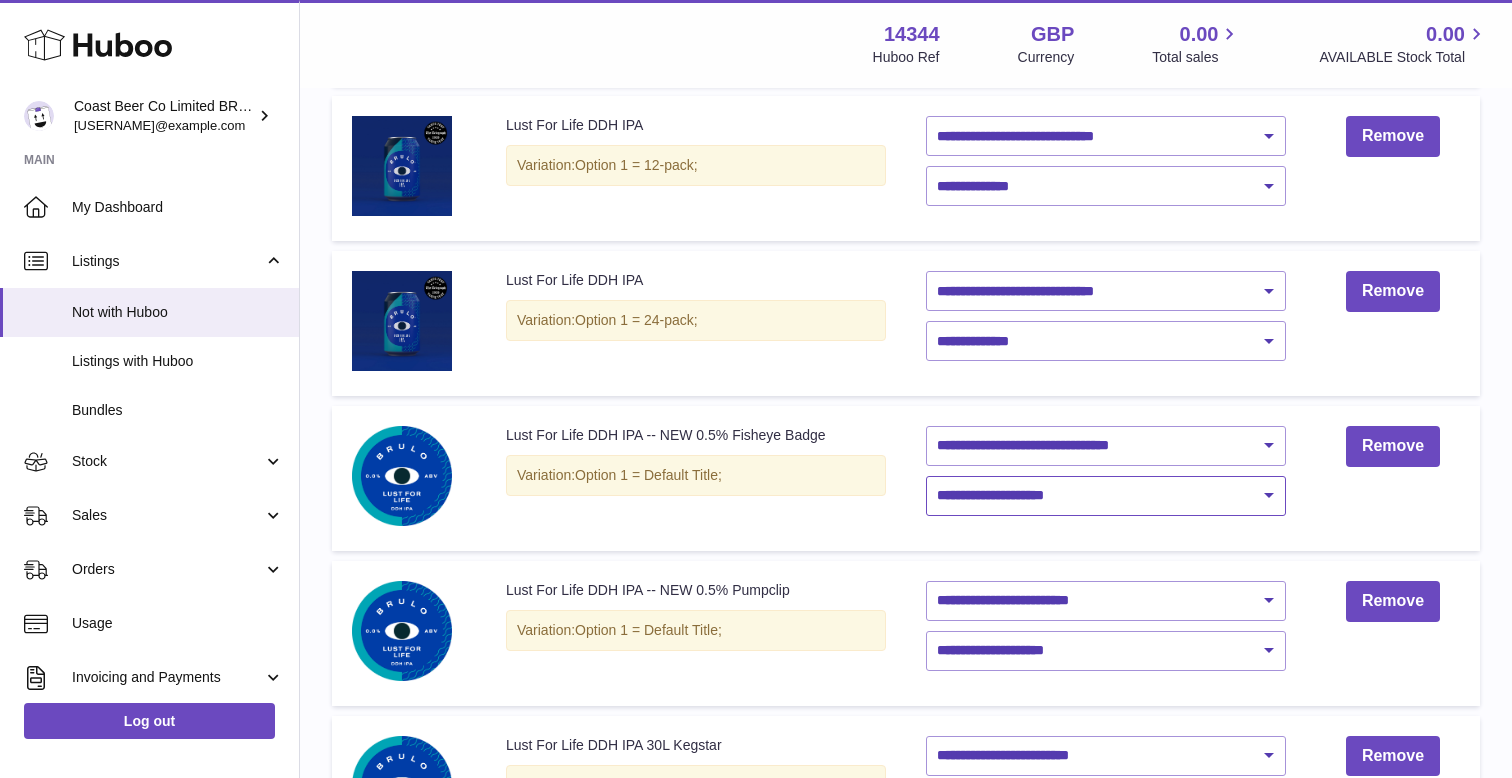 select on "****" 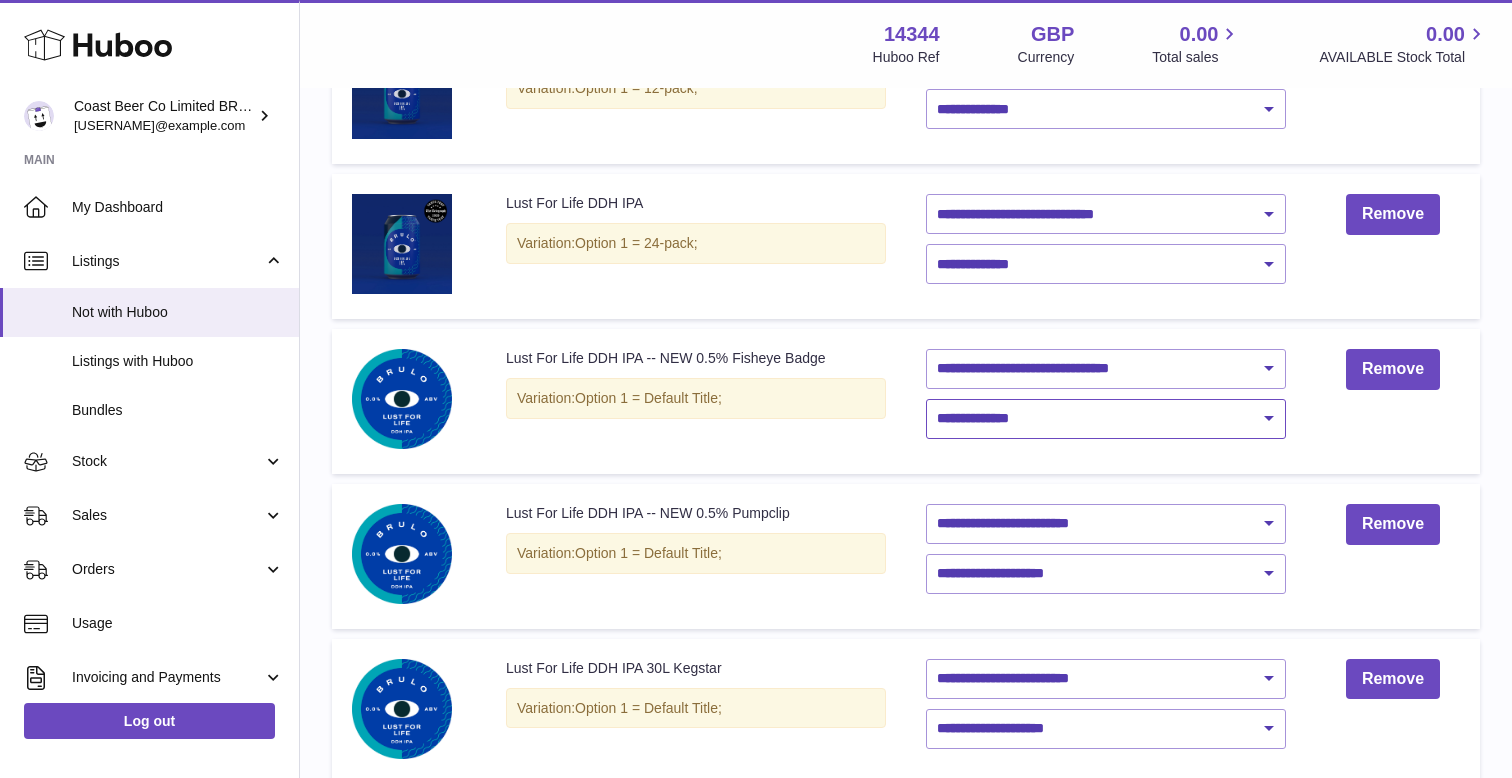 scroll, scrollTop: 633, scrollLeft: 0, axis: vertical 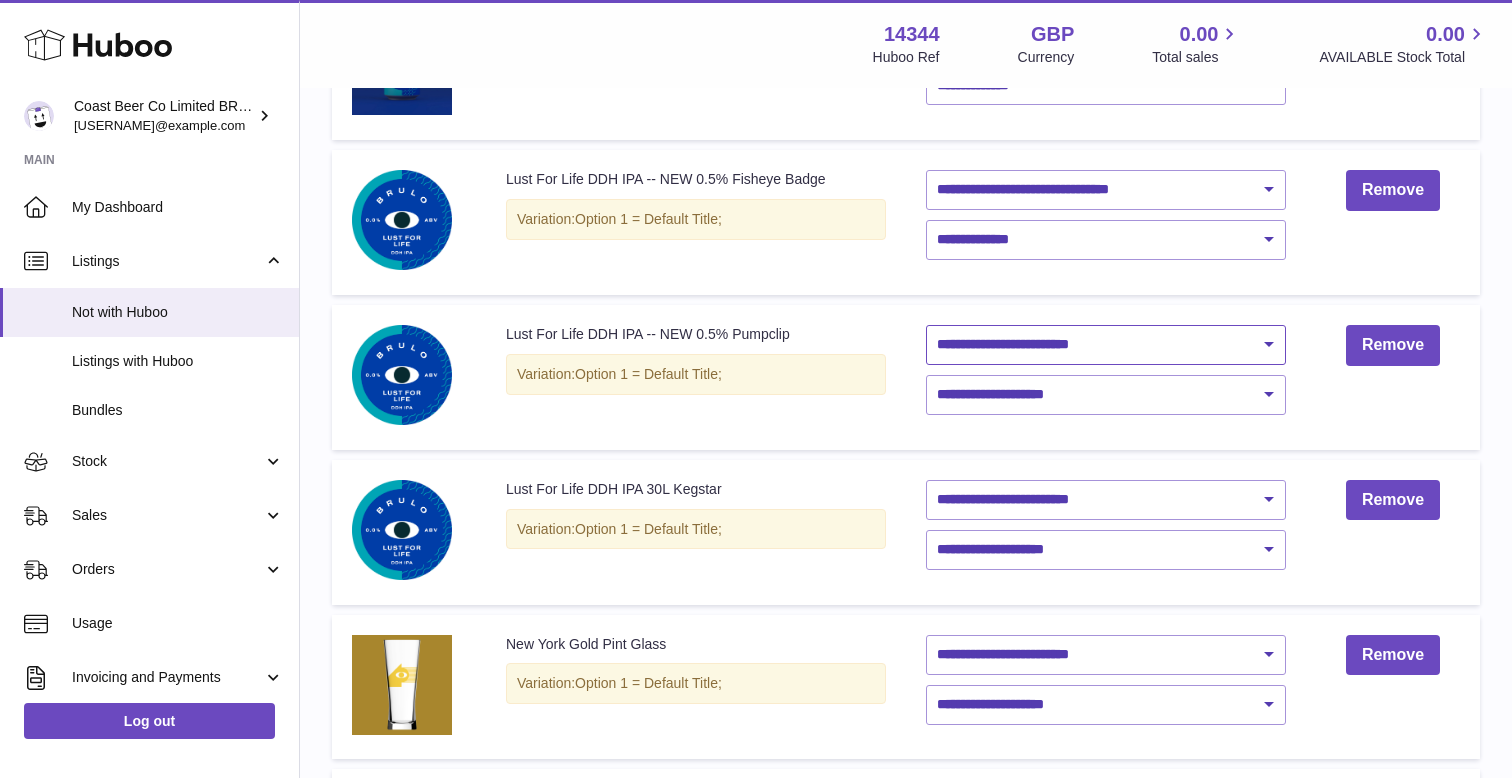 click on "**********" at bounding box center [1106, 345] 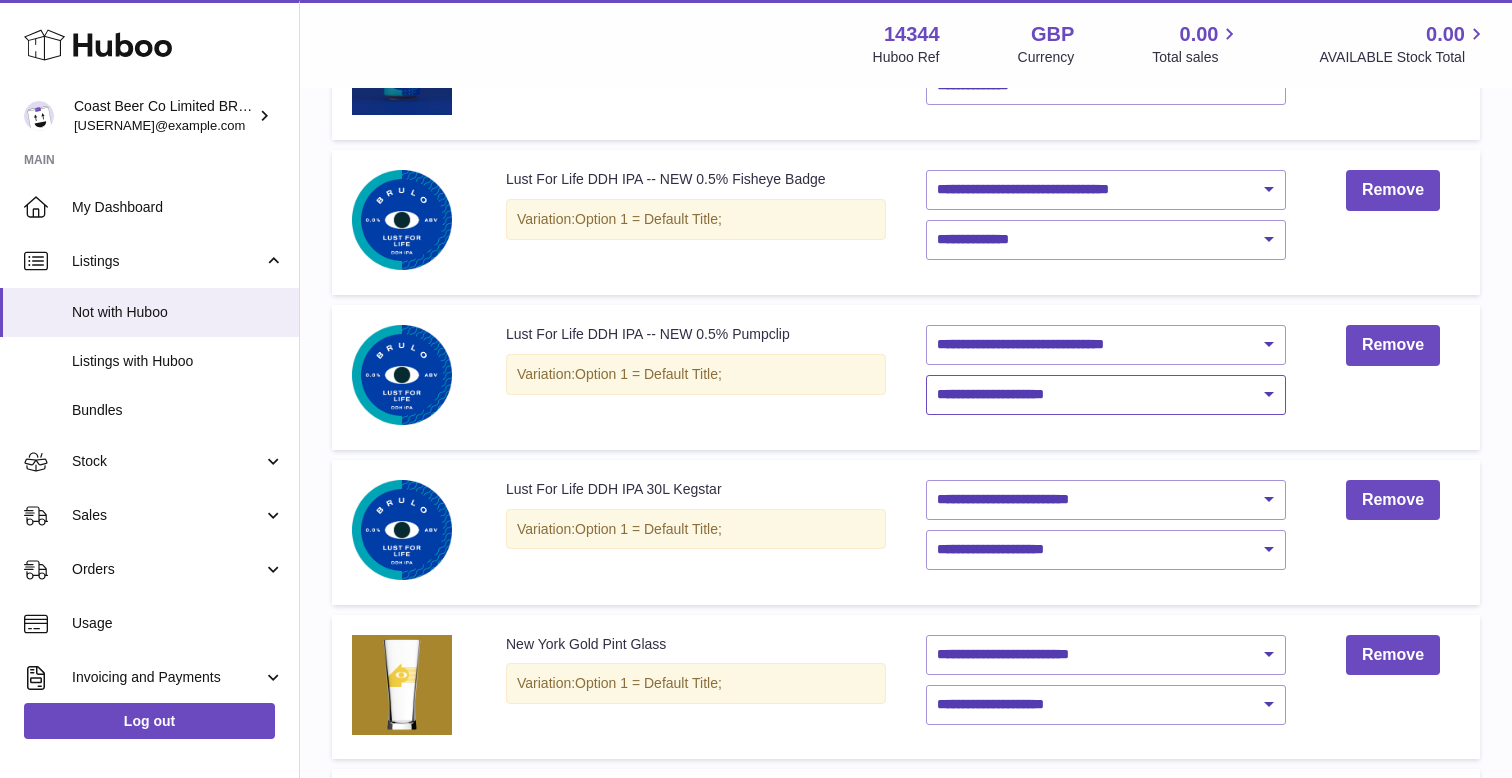 click on "**********" at bounding box center (1106, 395) 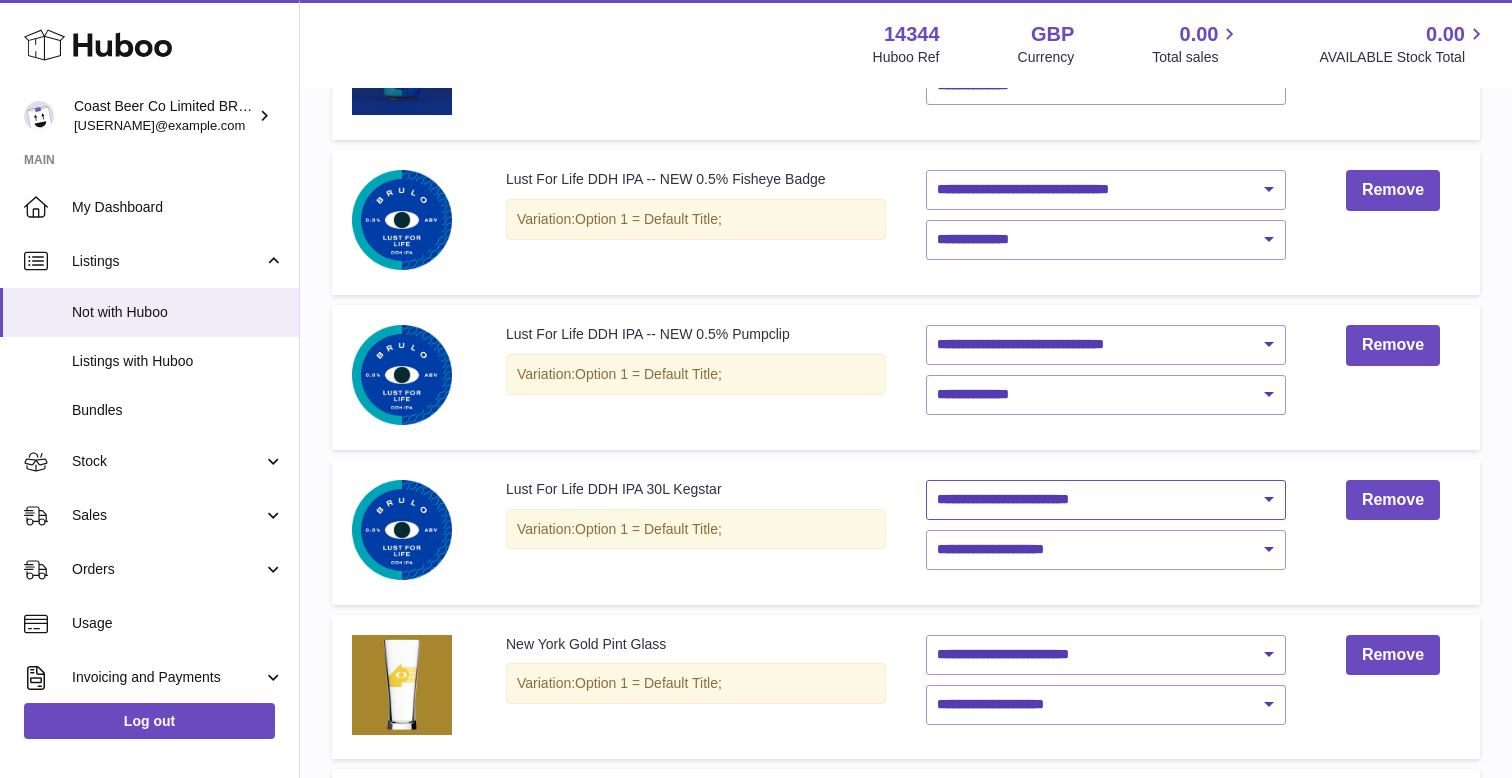 click on "**********" at bounding box center [1106, 500] 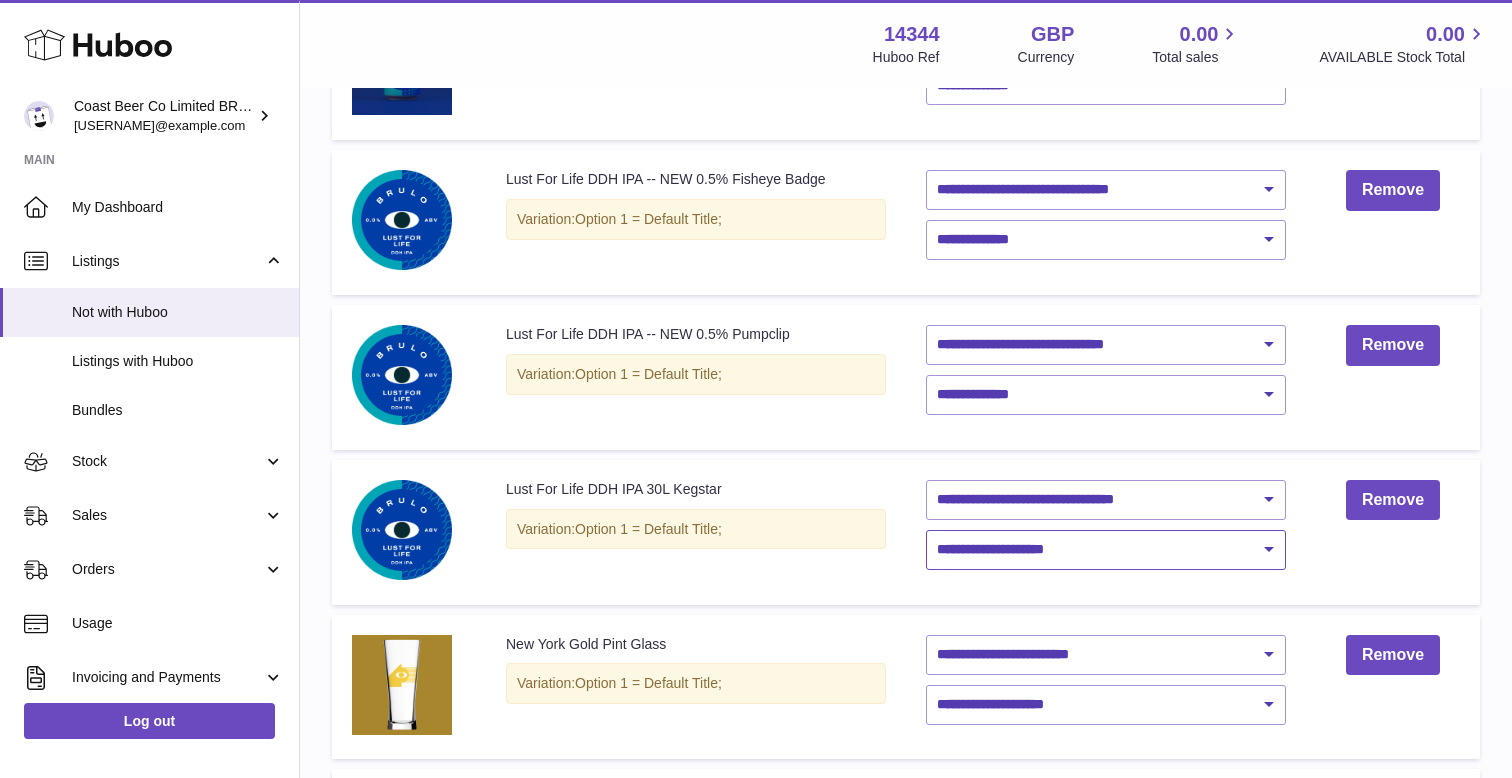 click on "**********" at bounding box center [1106, 550] 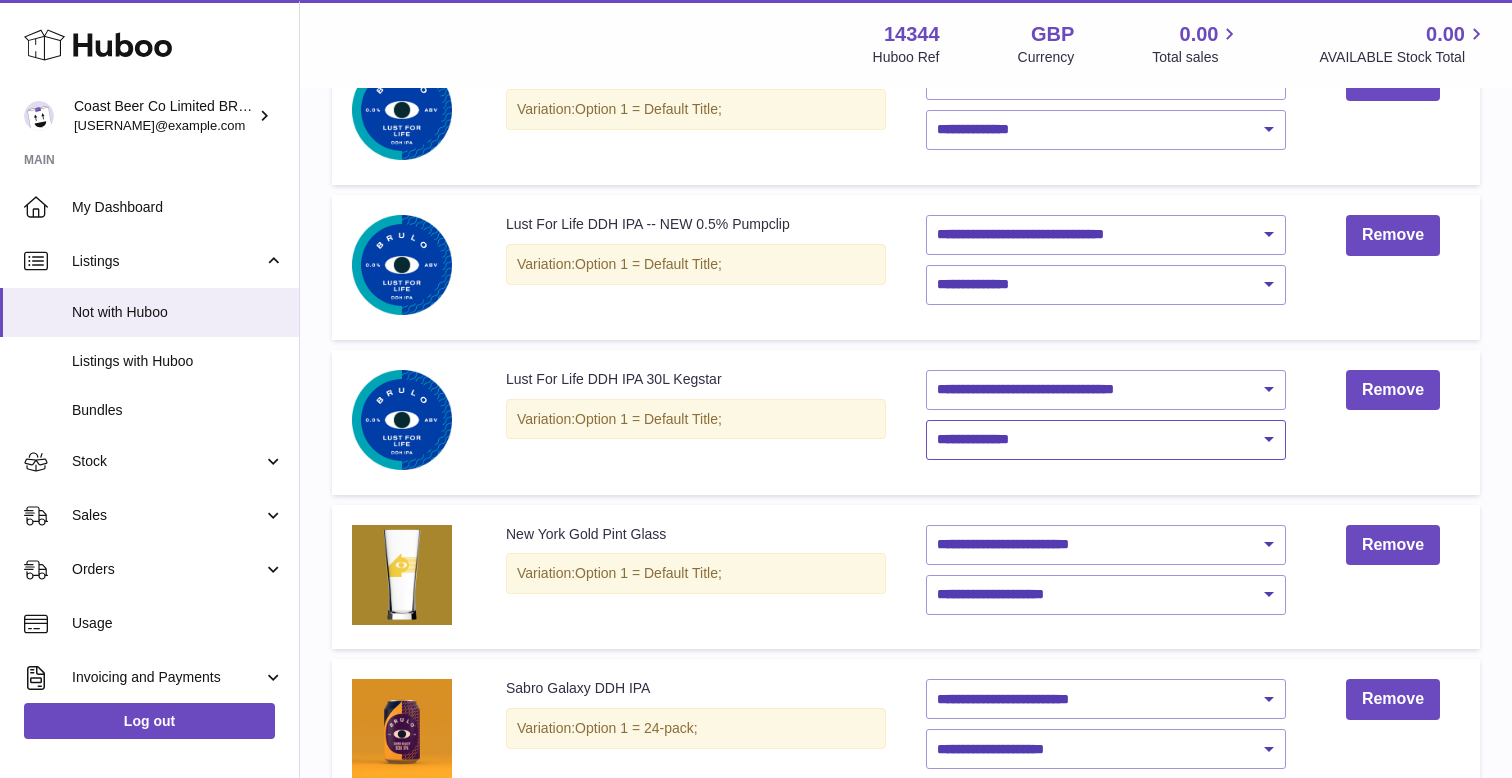 scroll, scrollTop: 779, scrollLeft: 0, axis: vertical 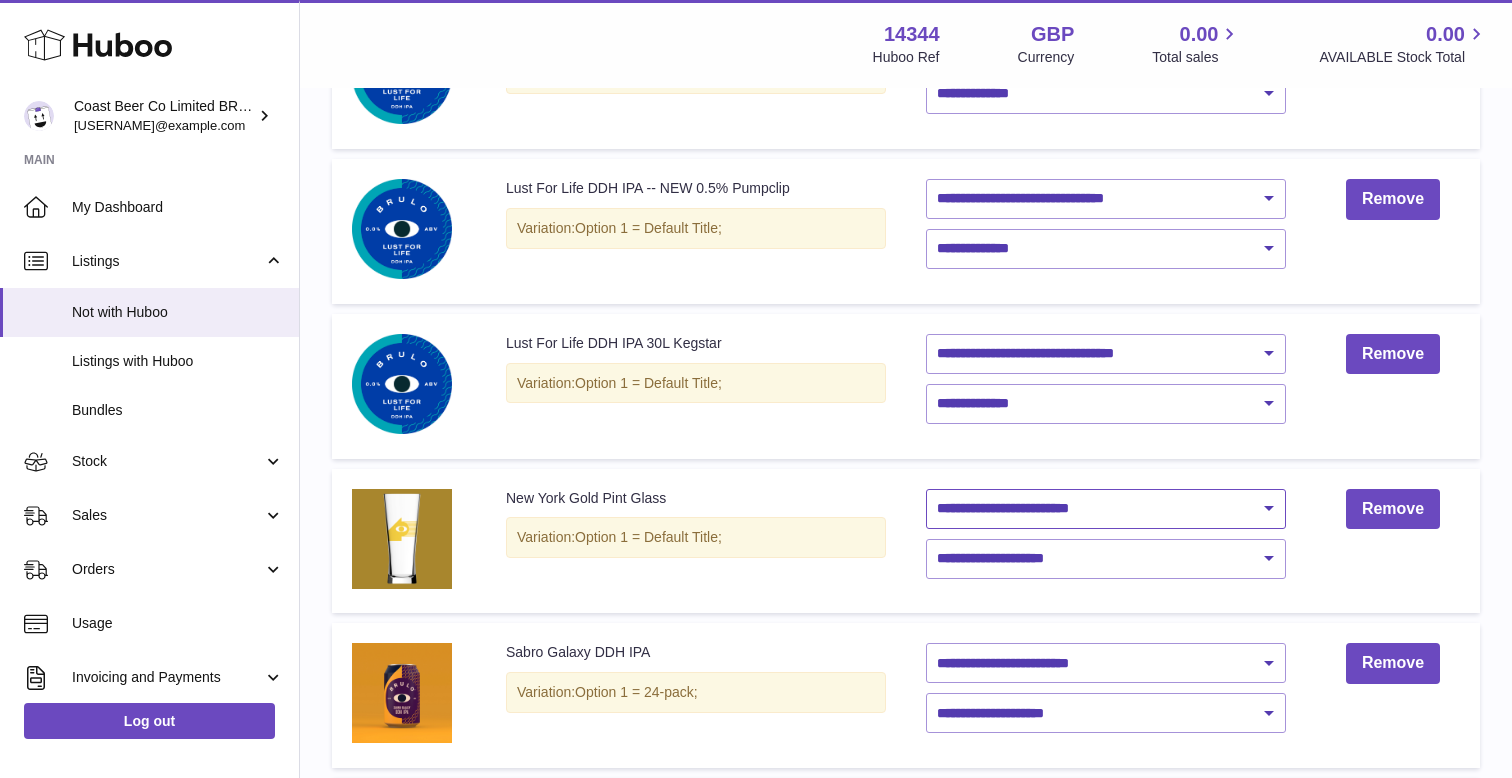 click on "**********" at bounding box center [1106, 509] 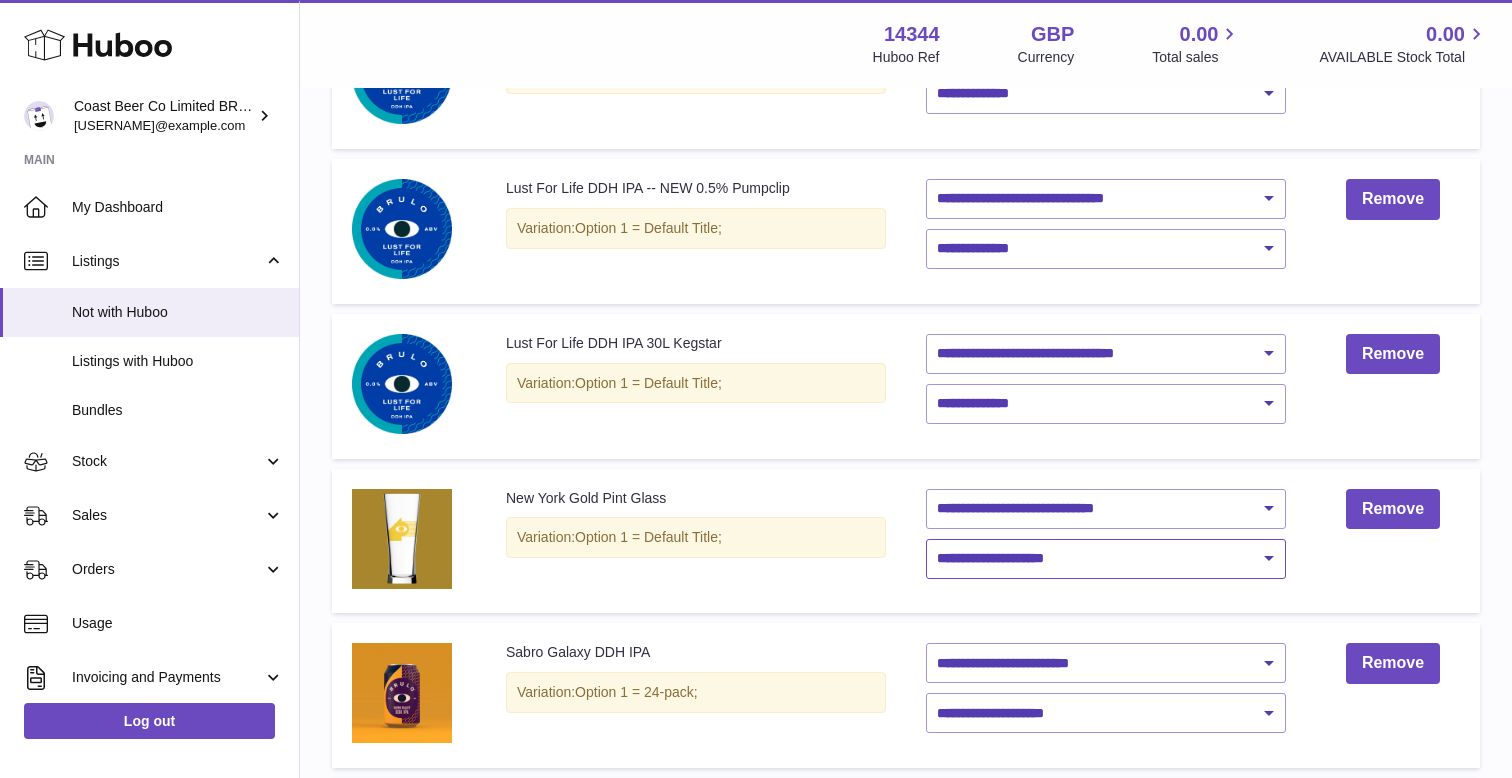 click on "**********" at bounding box center [1106, 559] 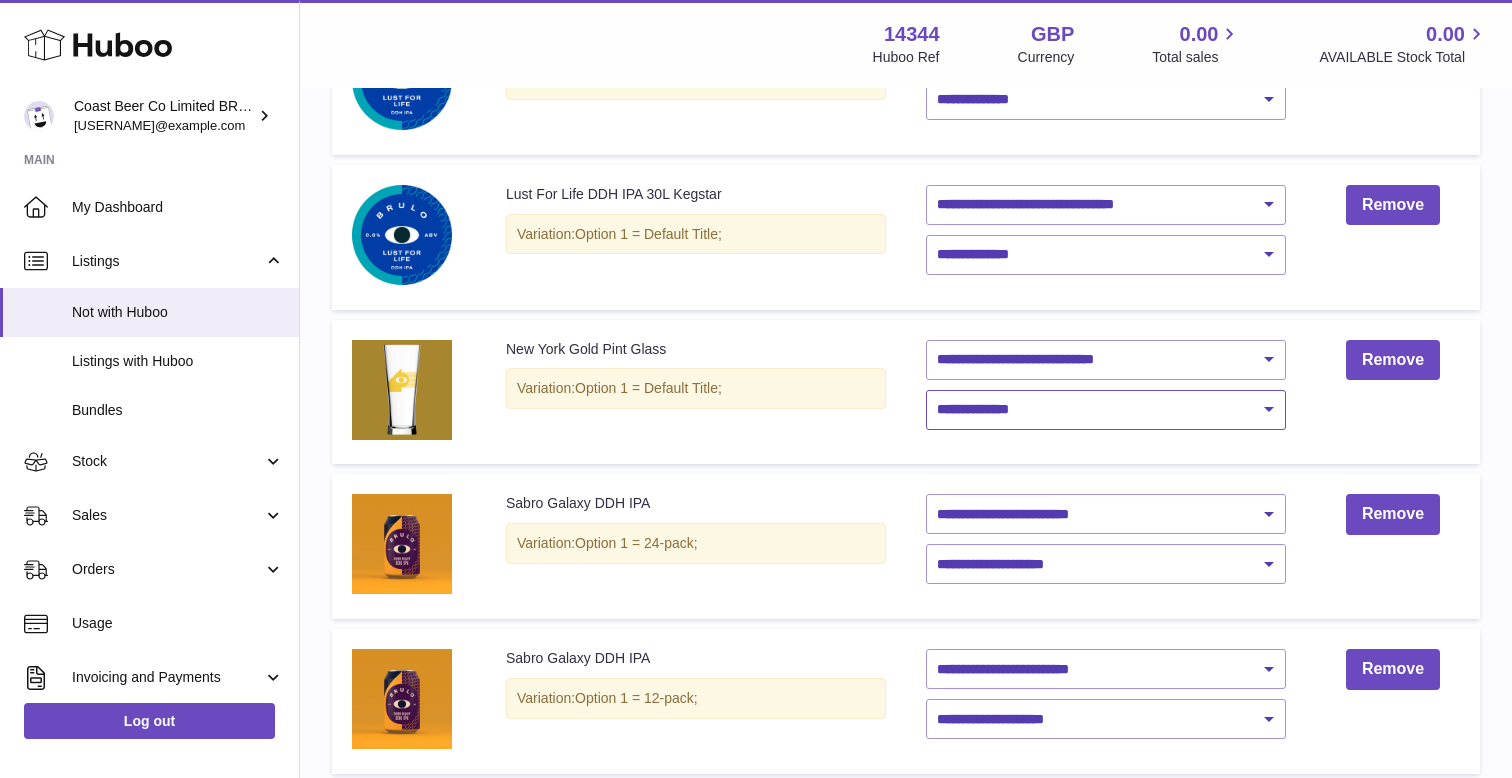scroll, scrollTop: 982, scrollLeft: 0, axis: vertical 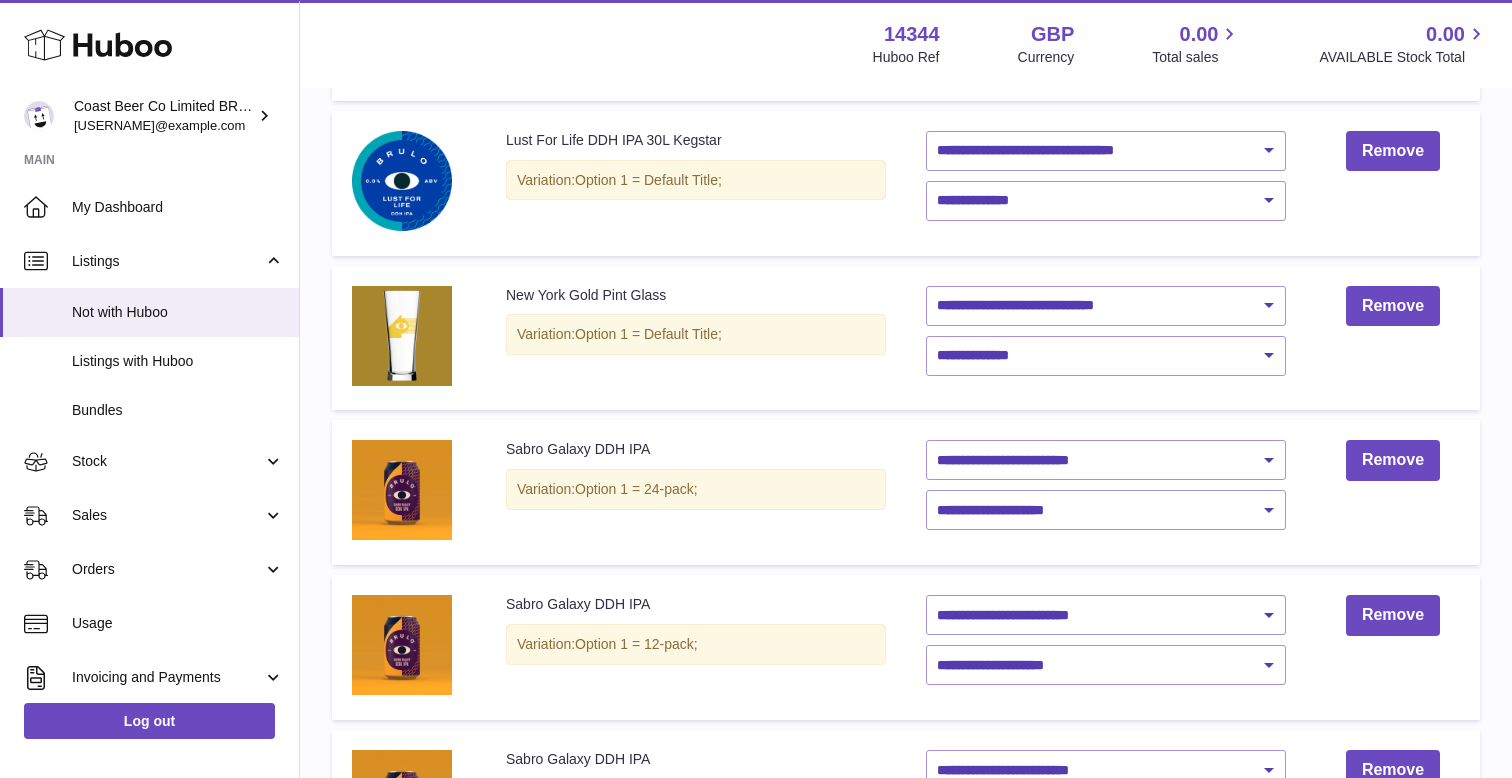 click on "**********" at bounding box center (1106, 492) 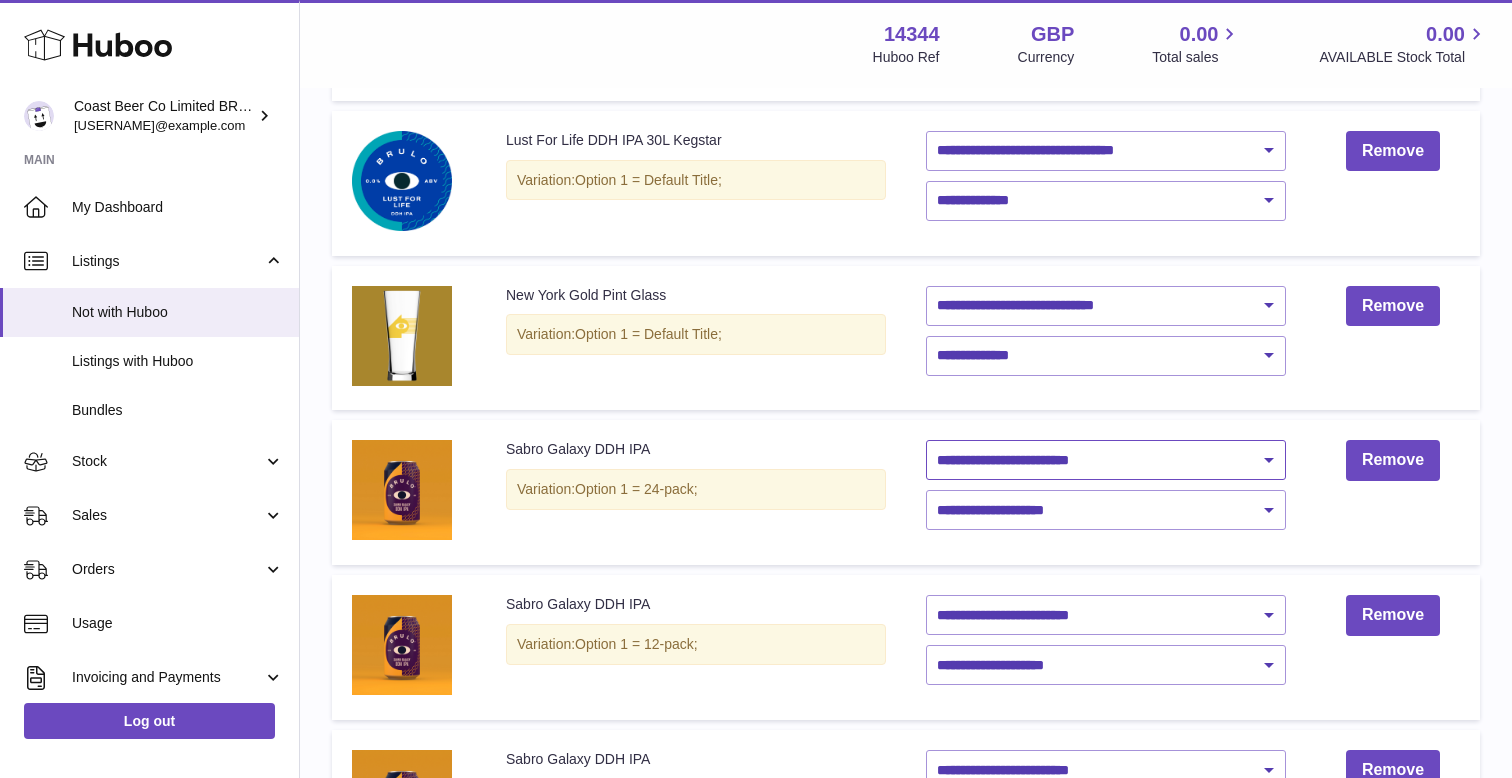 click on "**********" at bounding box center (1106, 460) 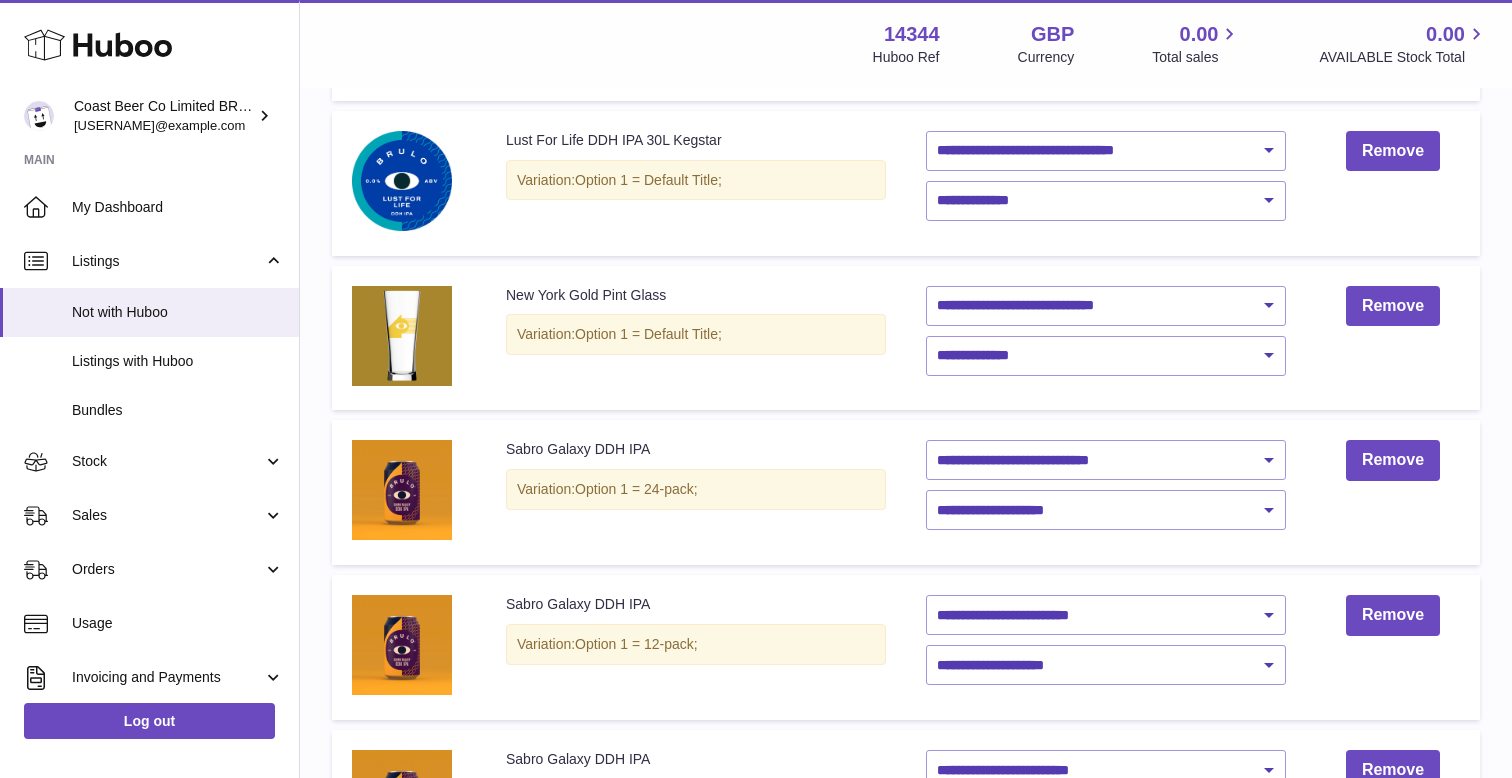 click on "**********" at bounding box center [1106, 492] 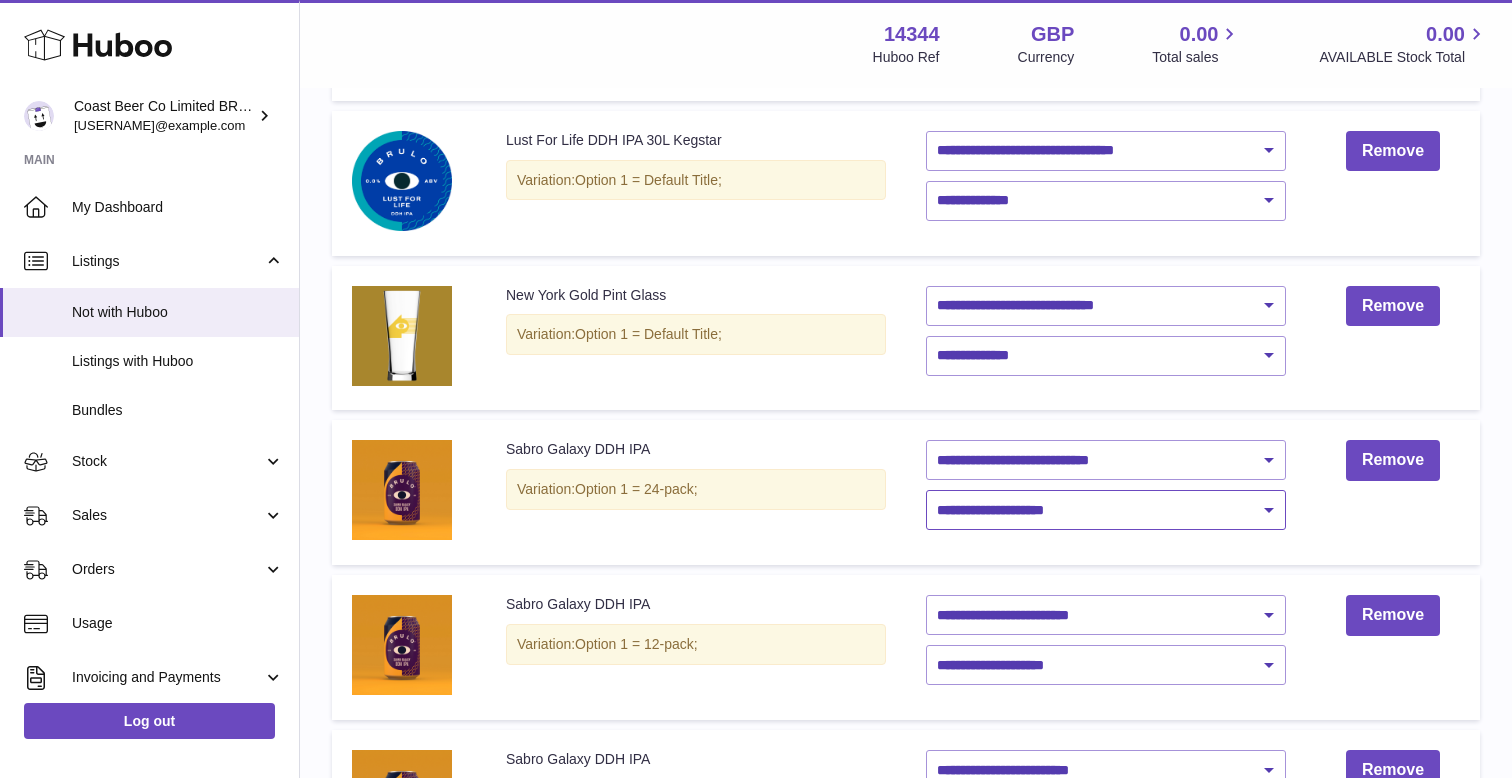 click on "**********" at bounding box center (1106, 510) 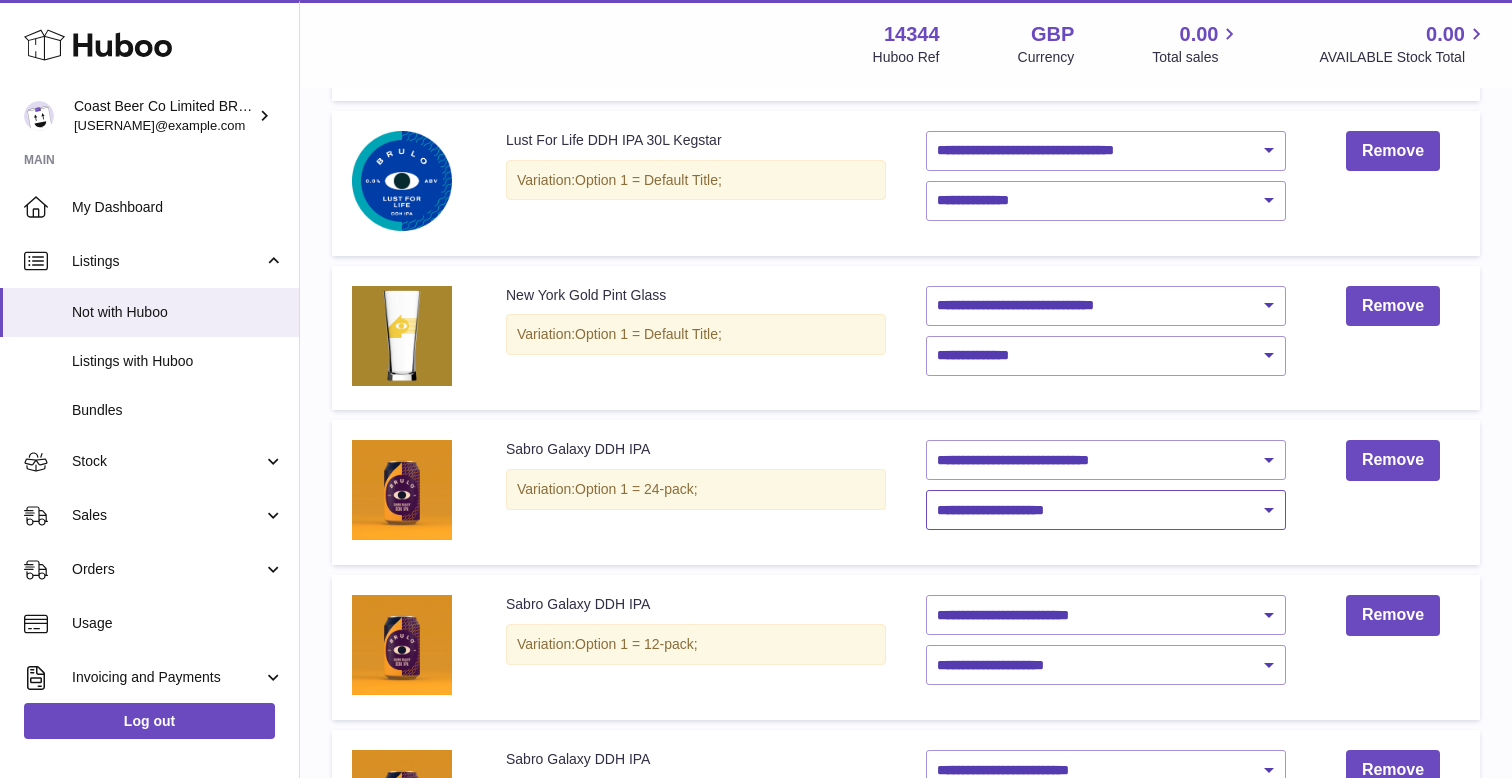 select on "****" 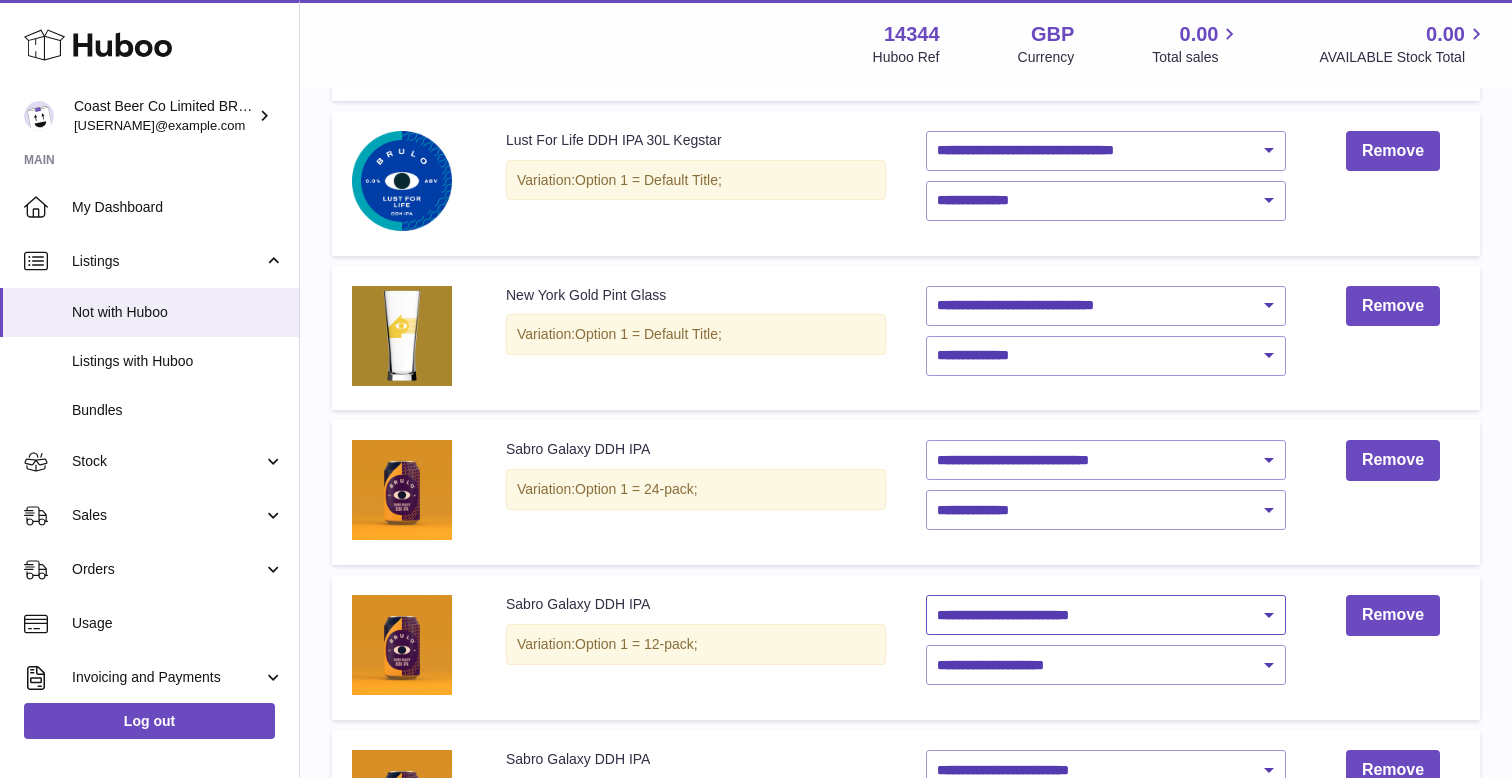 click on "**********" at bounding box center (1106, 615) 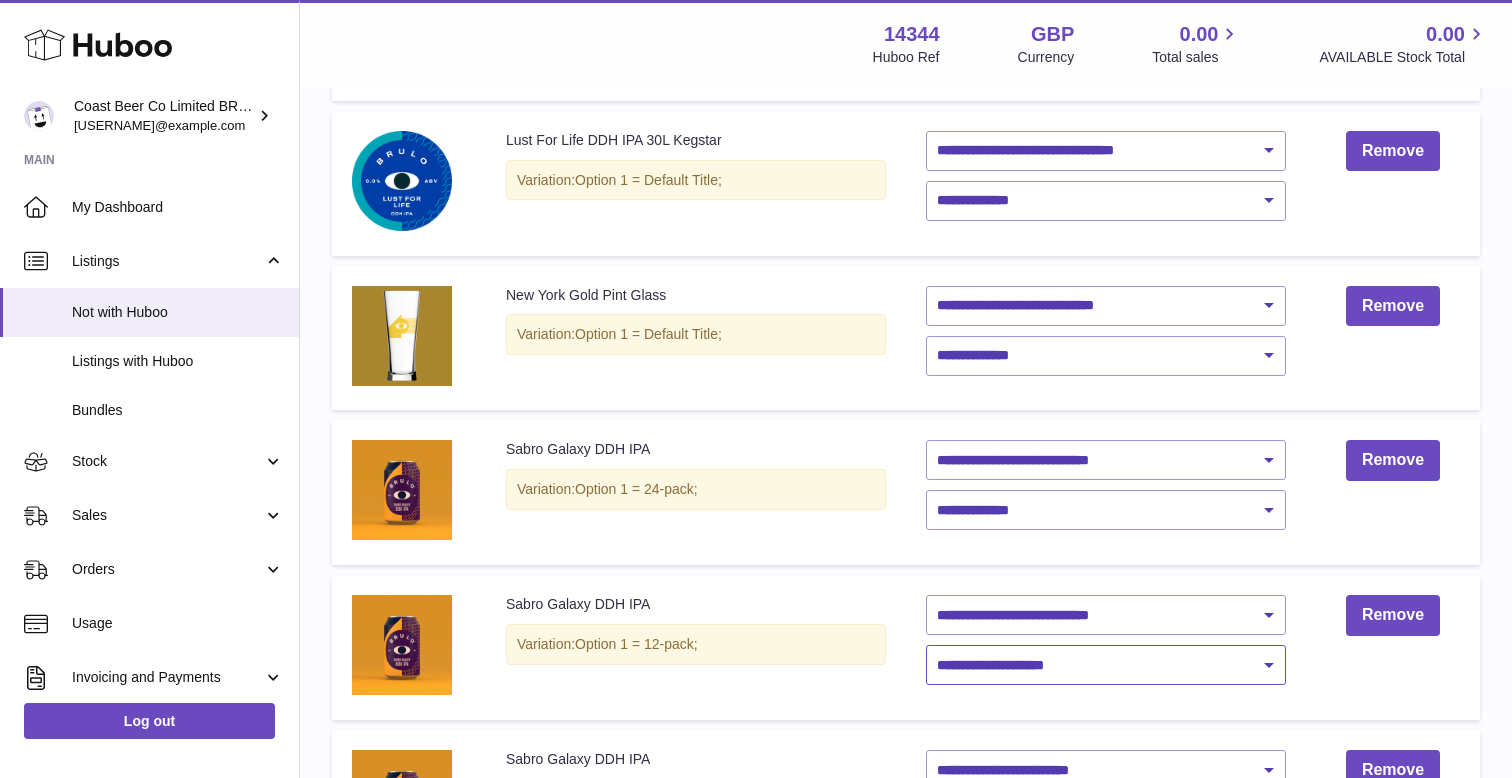 click on "**********" at bounding box center (1106, 665) 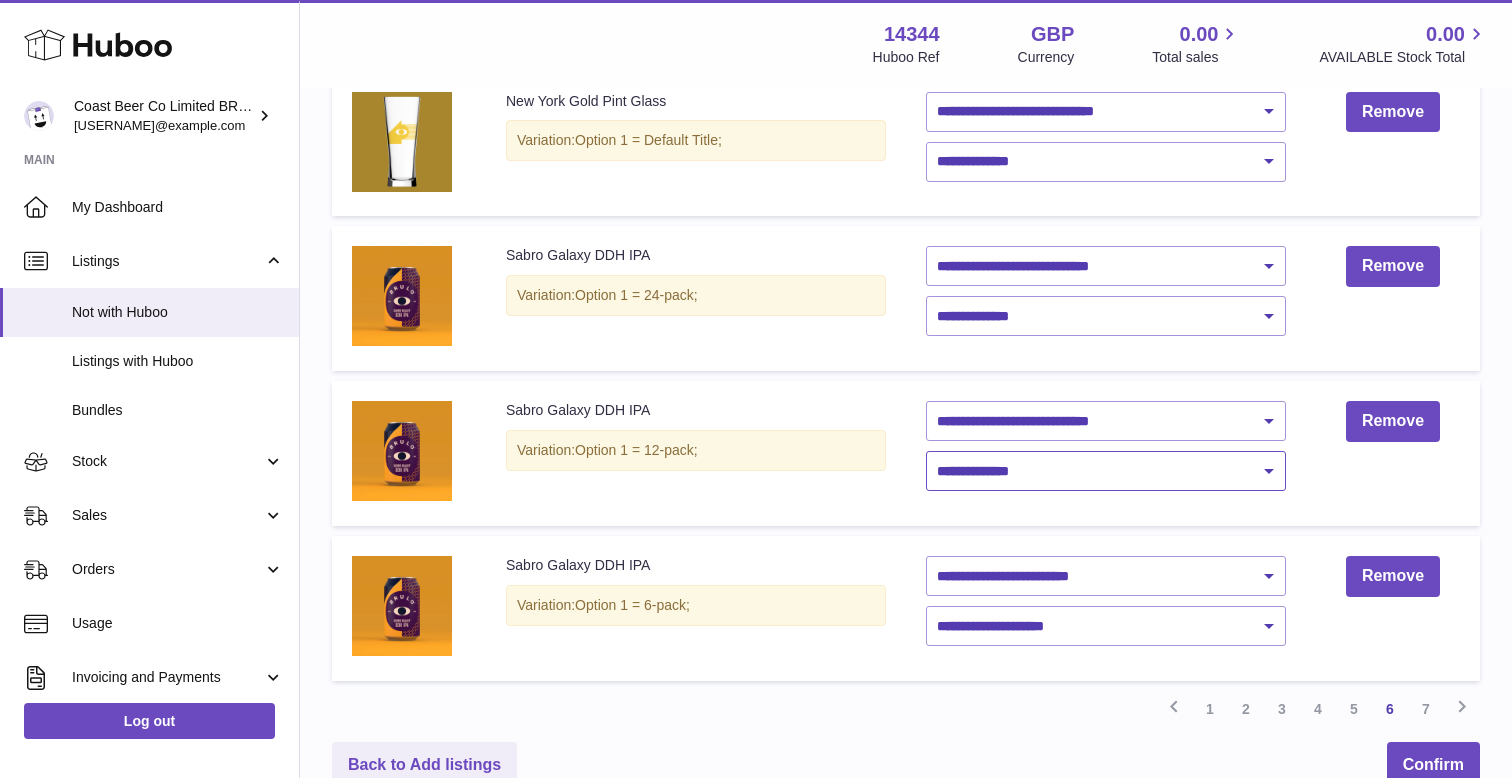 scroll, scrollTop: 1269, scrollLeft: 0, axis: vertical 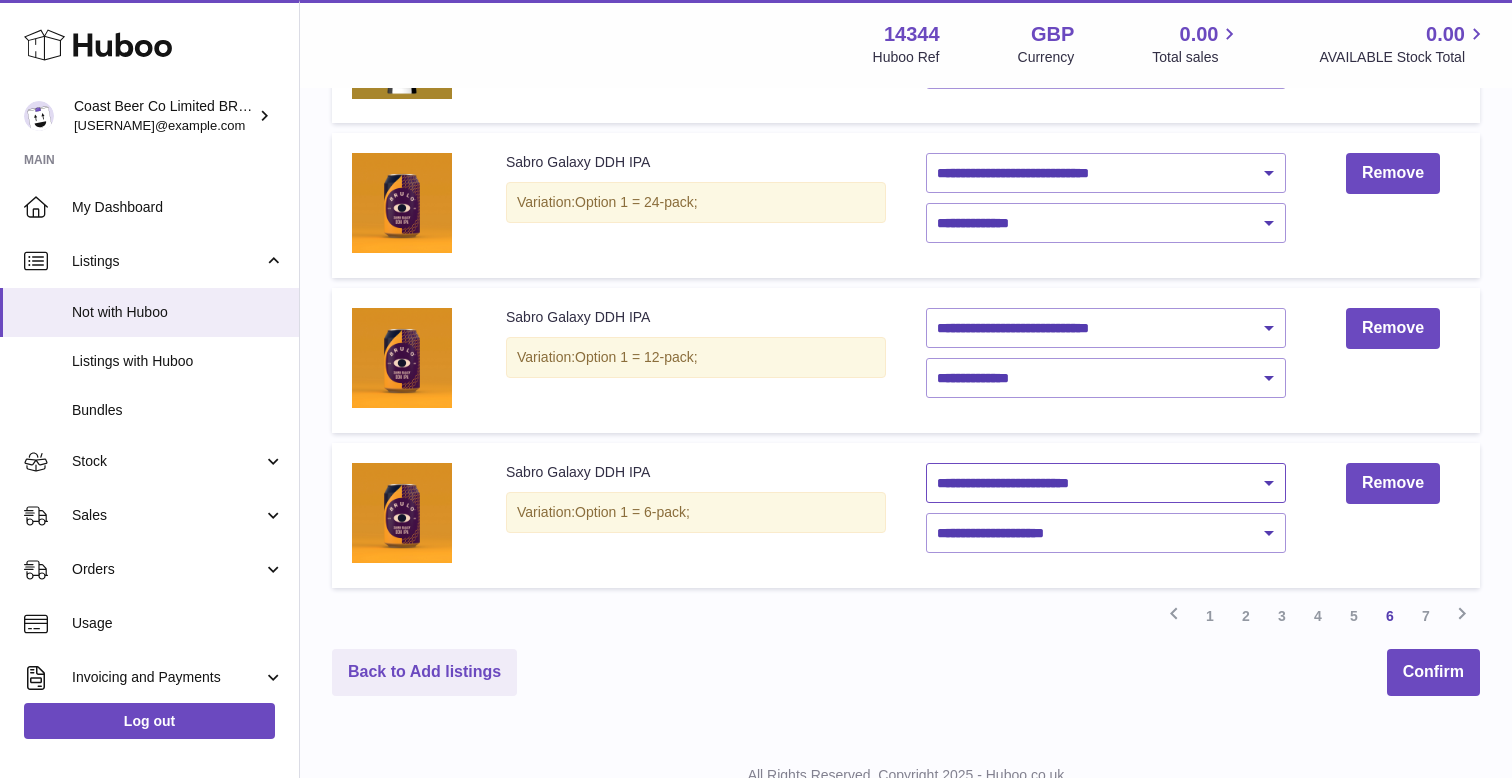 click on "**********" at bounding box center (1106, 483) 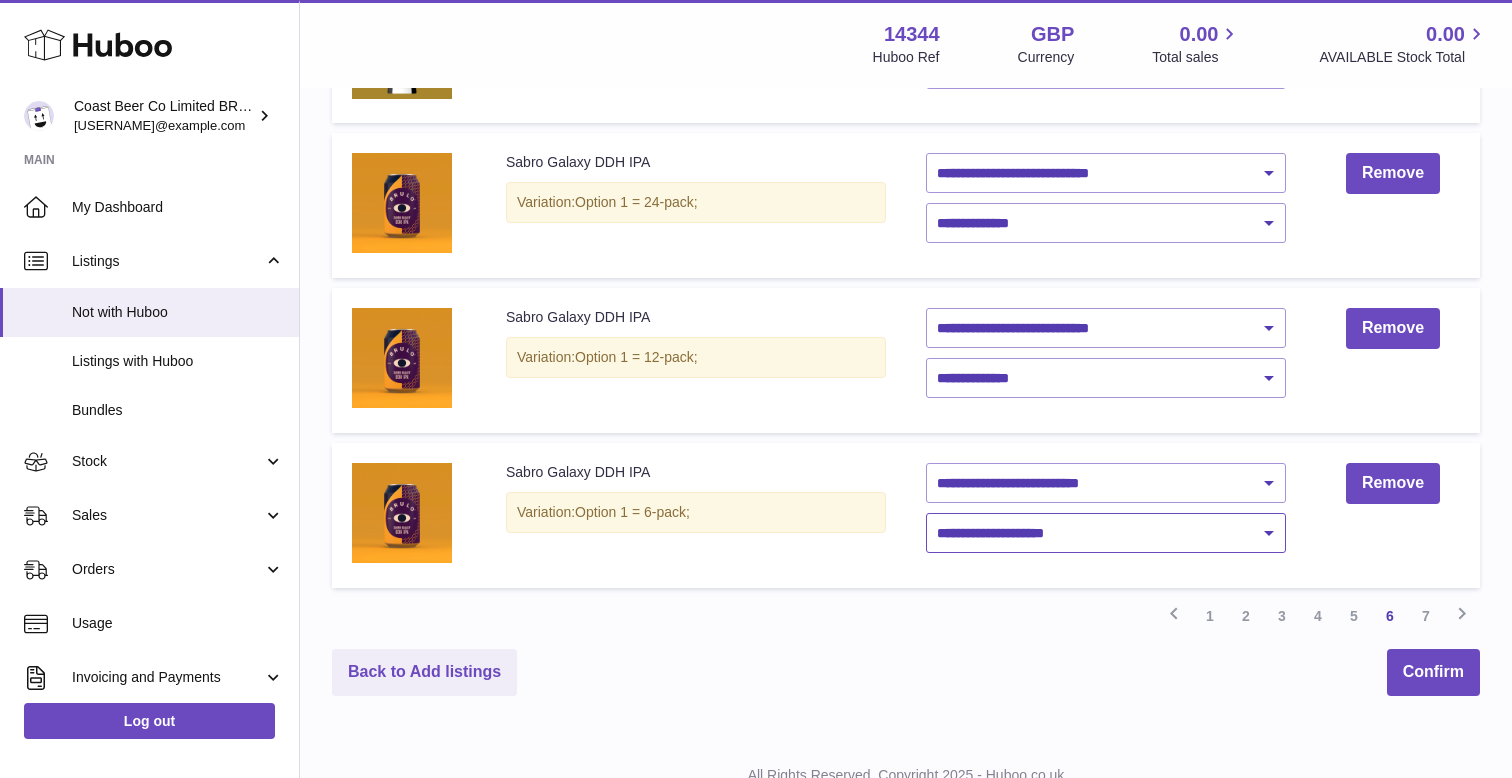 click on "**********" at bounding box center [1106, 533] 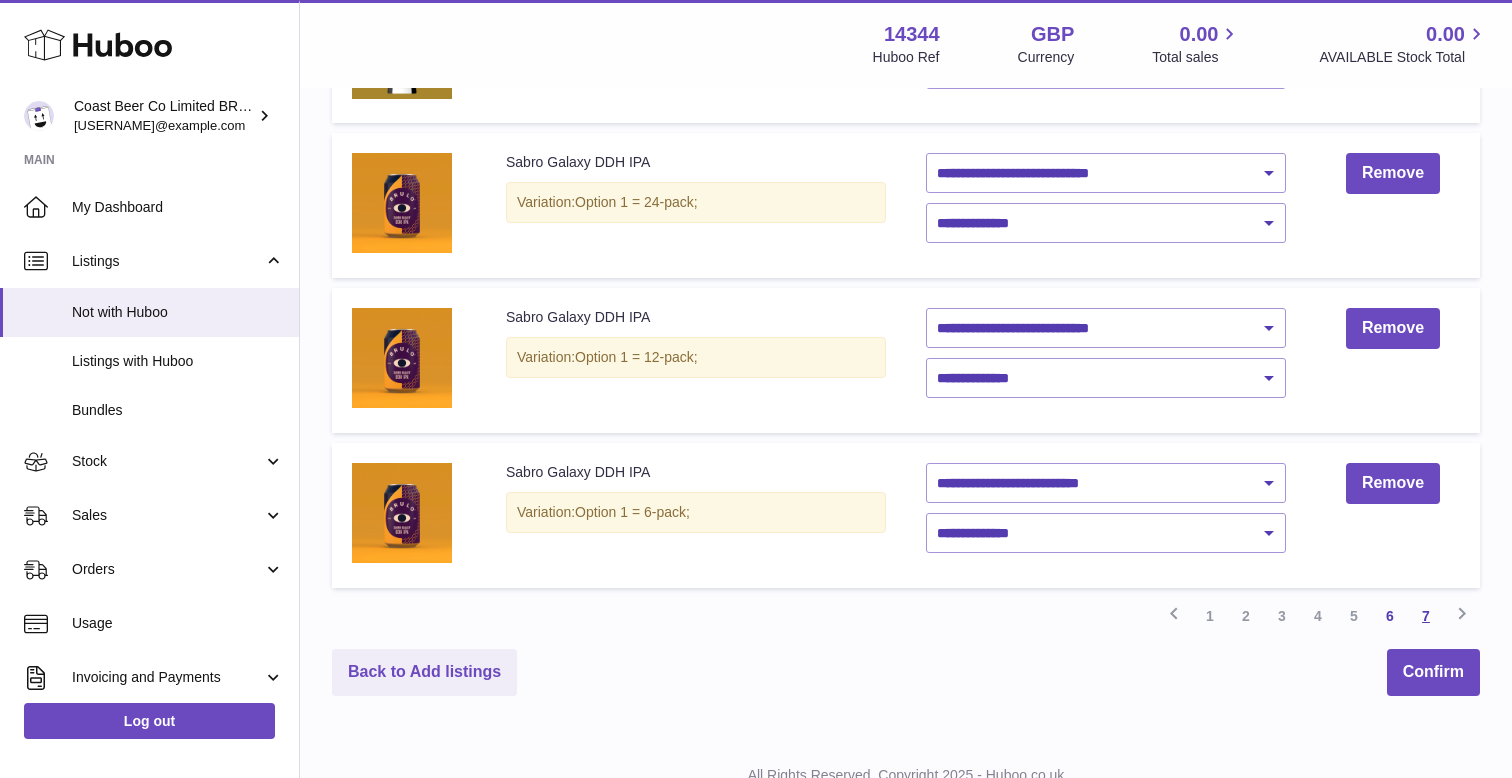 click on "7" at bounding box center (1426, 616) 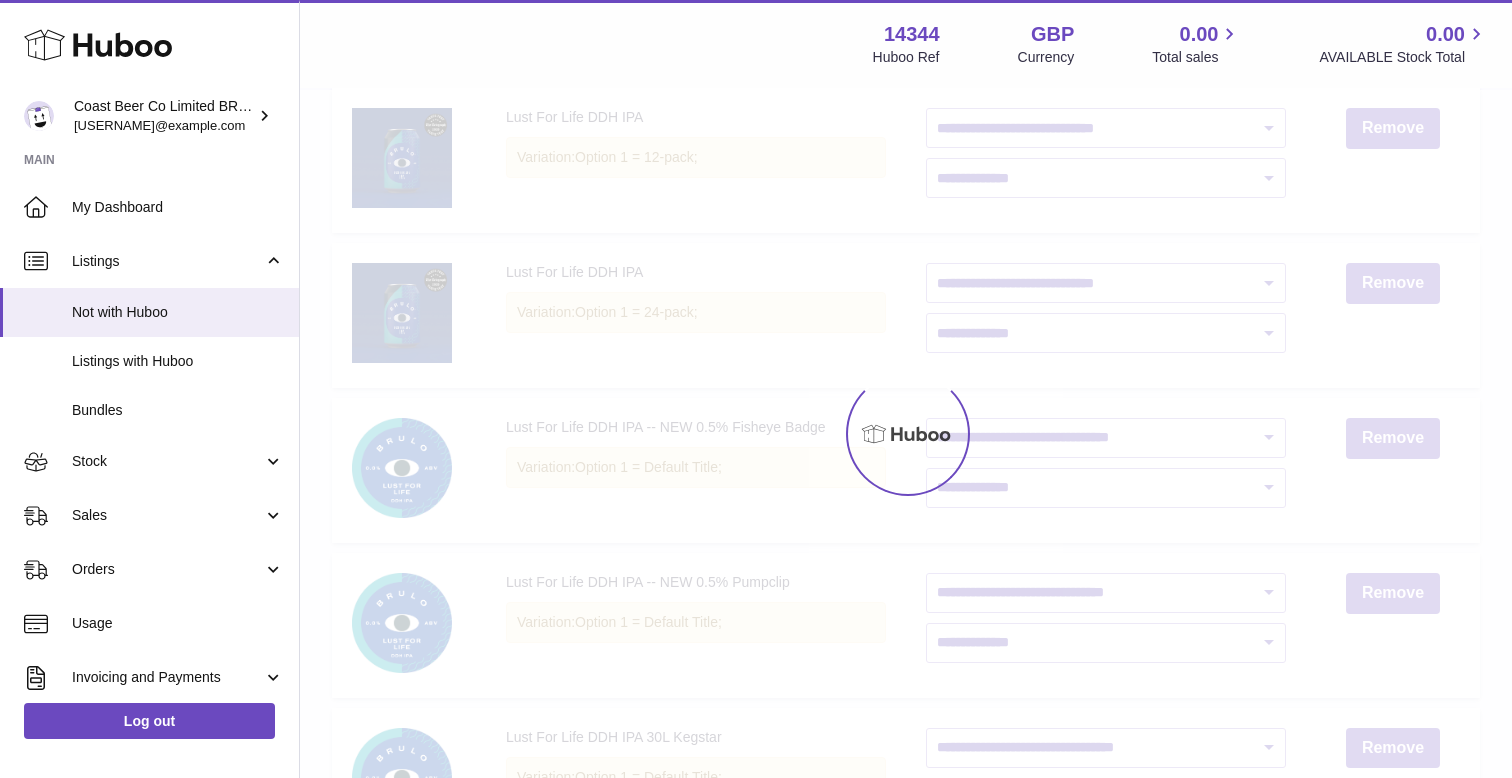 scroll, scrollTop: 90, scrollLeft: 0, axis: vertical 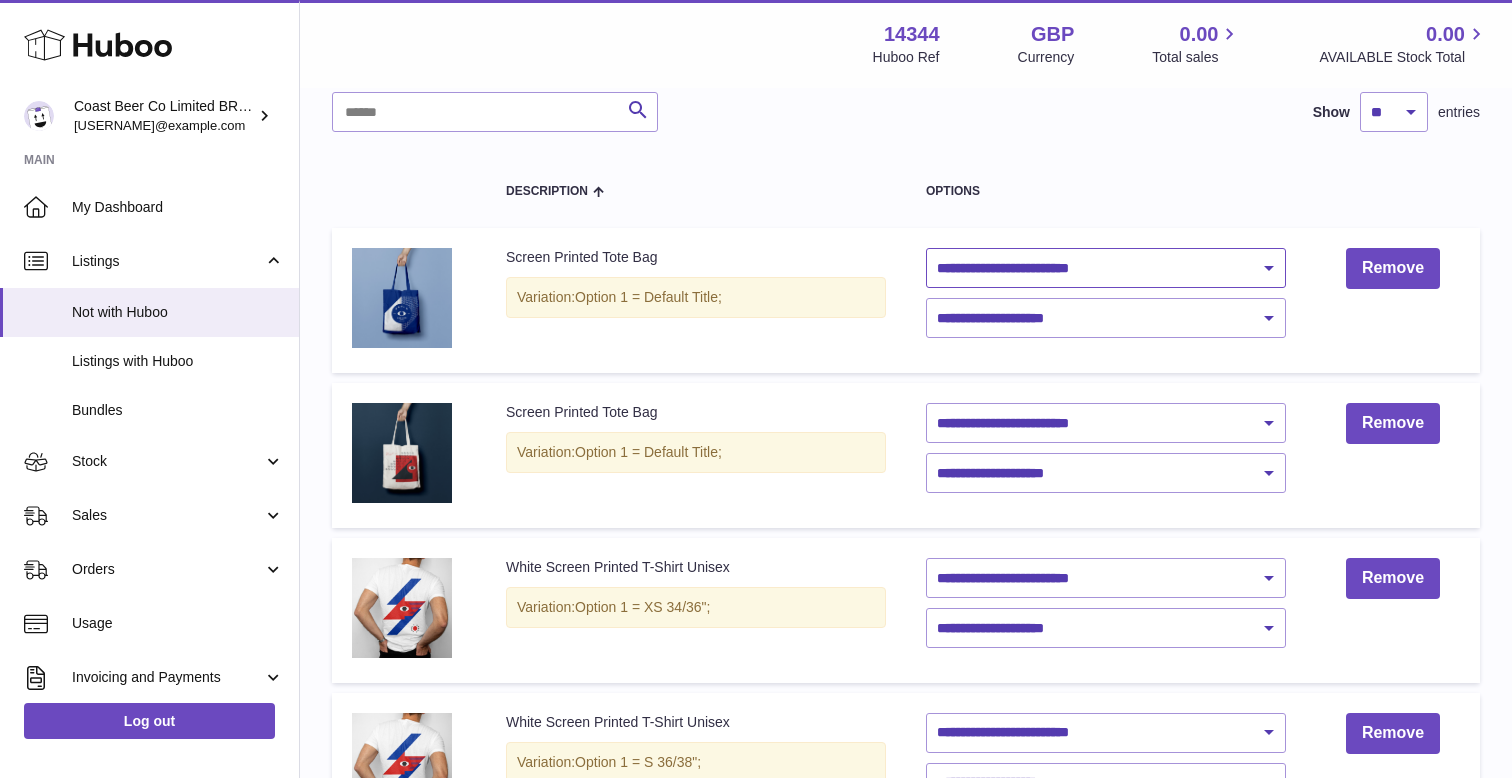 click on "**********" at bounding box center (1106, 268) 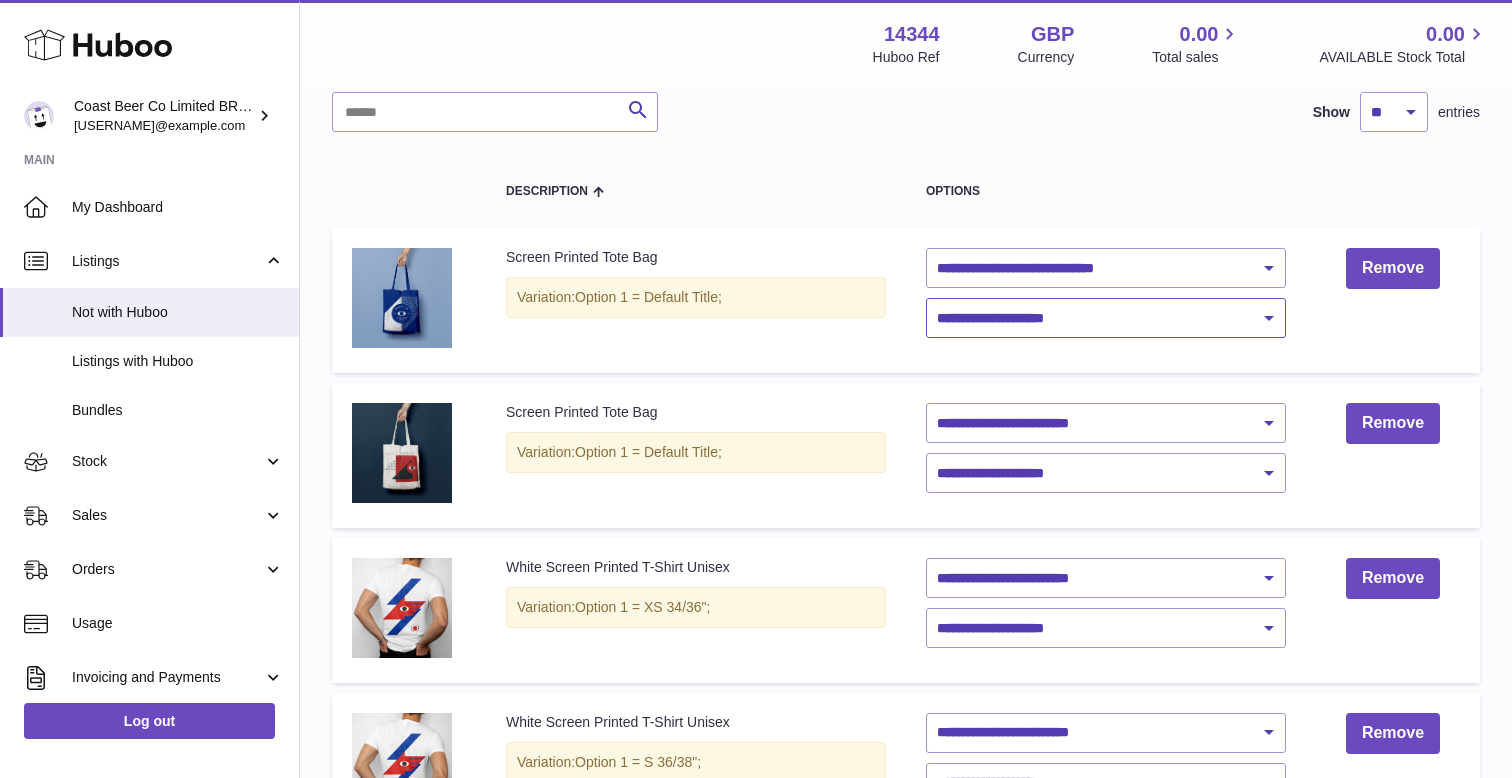 click on "**********" at bounding box center [1106, 318] 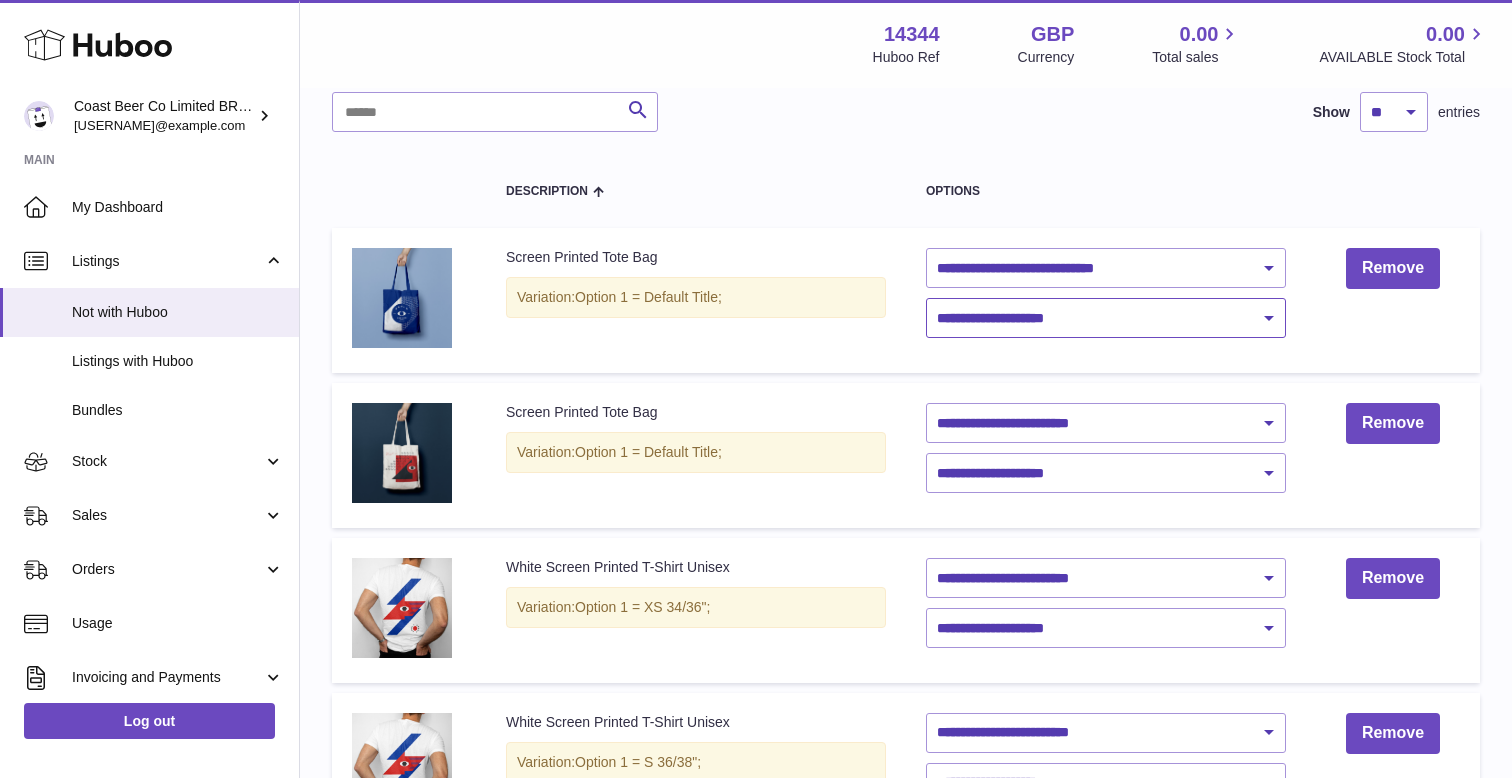 select on "****" 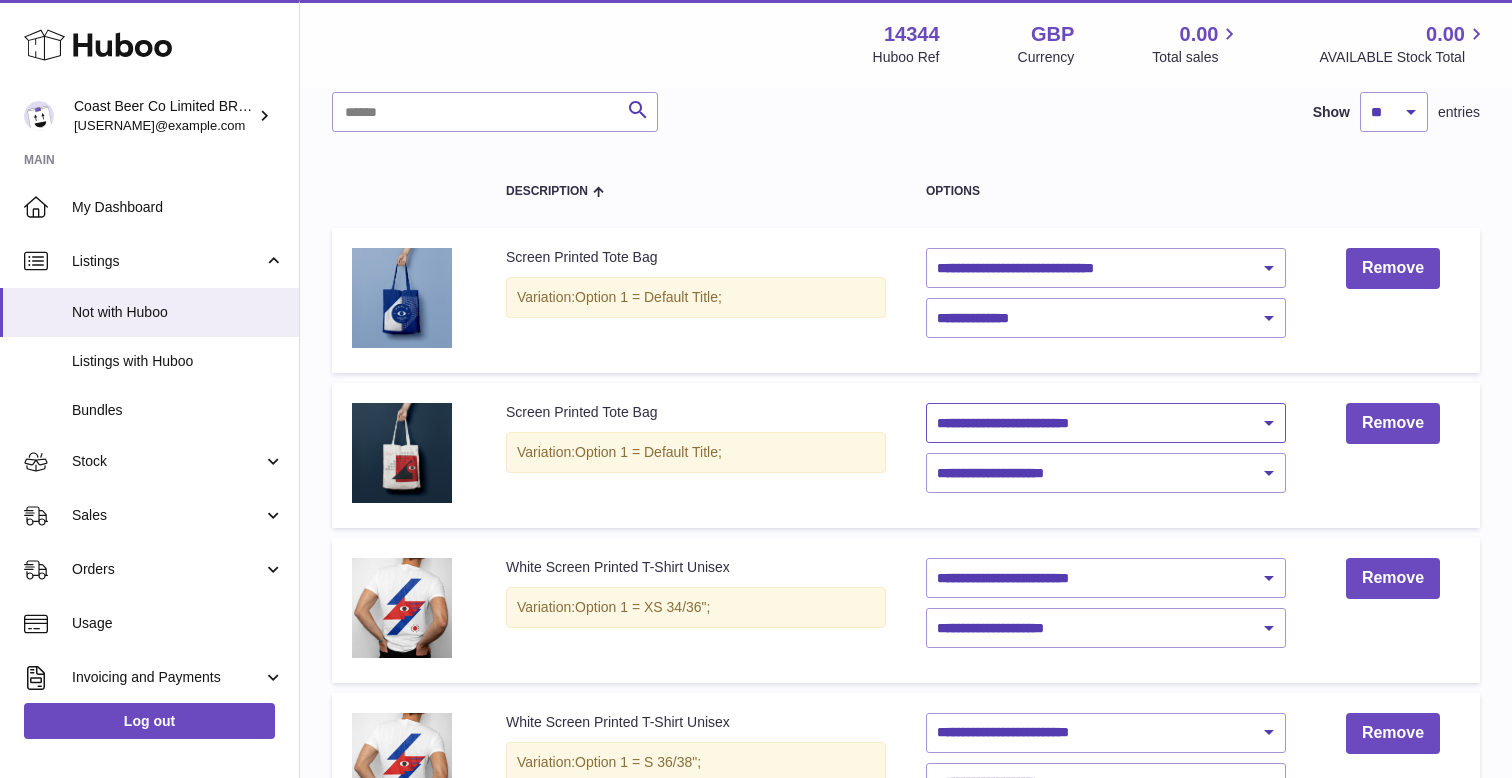 click on "**********" at bounding box center (1106, 423) 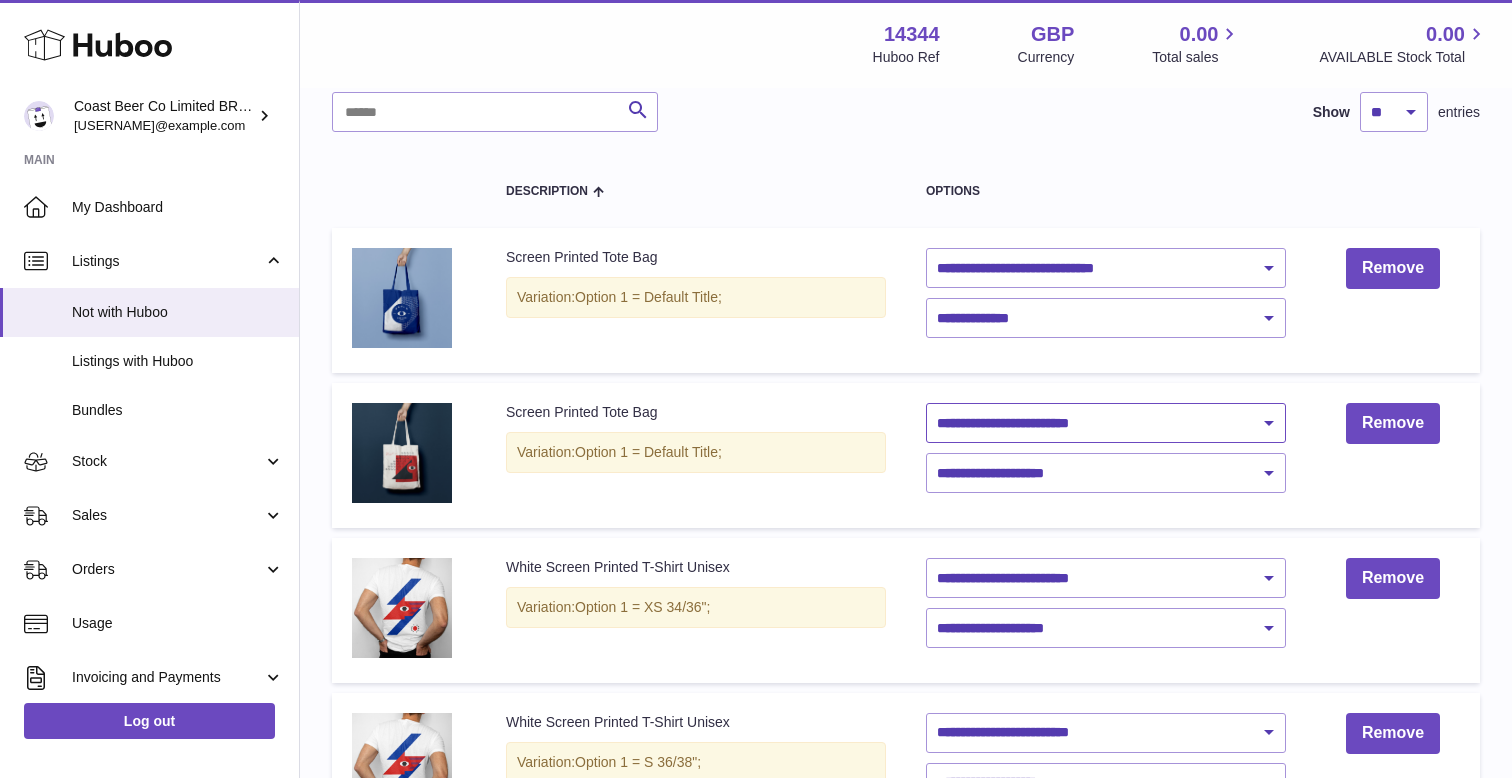 select on "********" 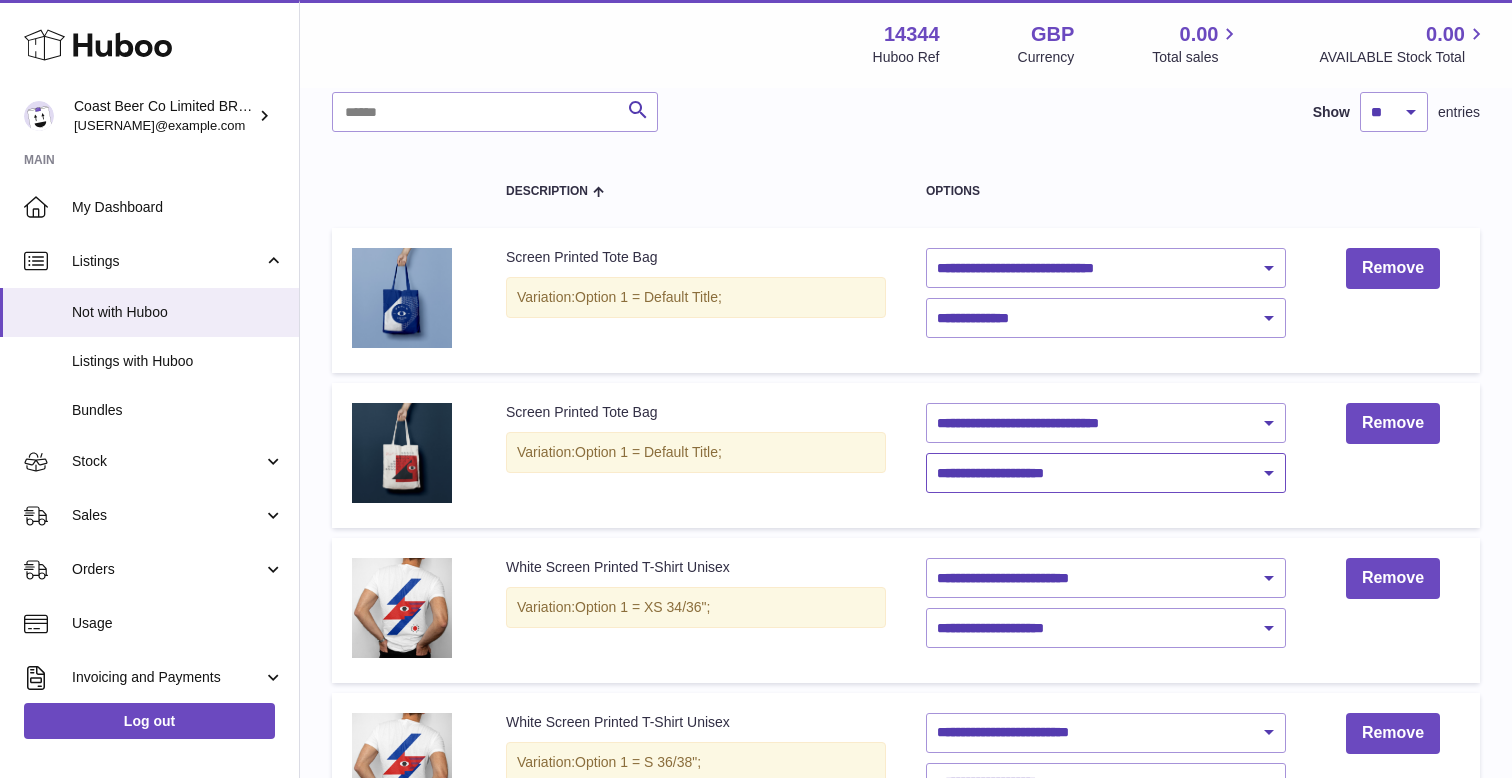 click on "**********" at bounding box center [1106, 473] 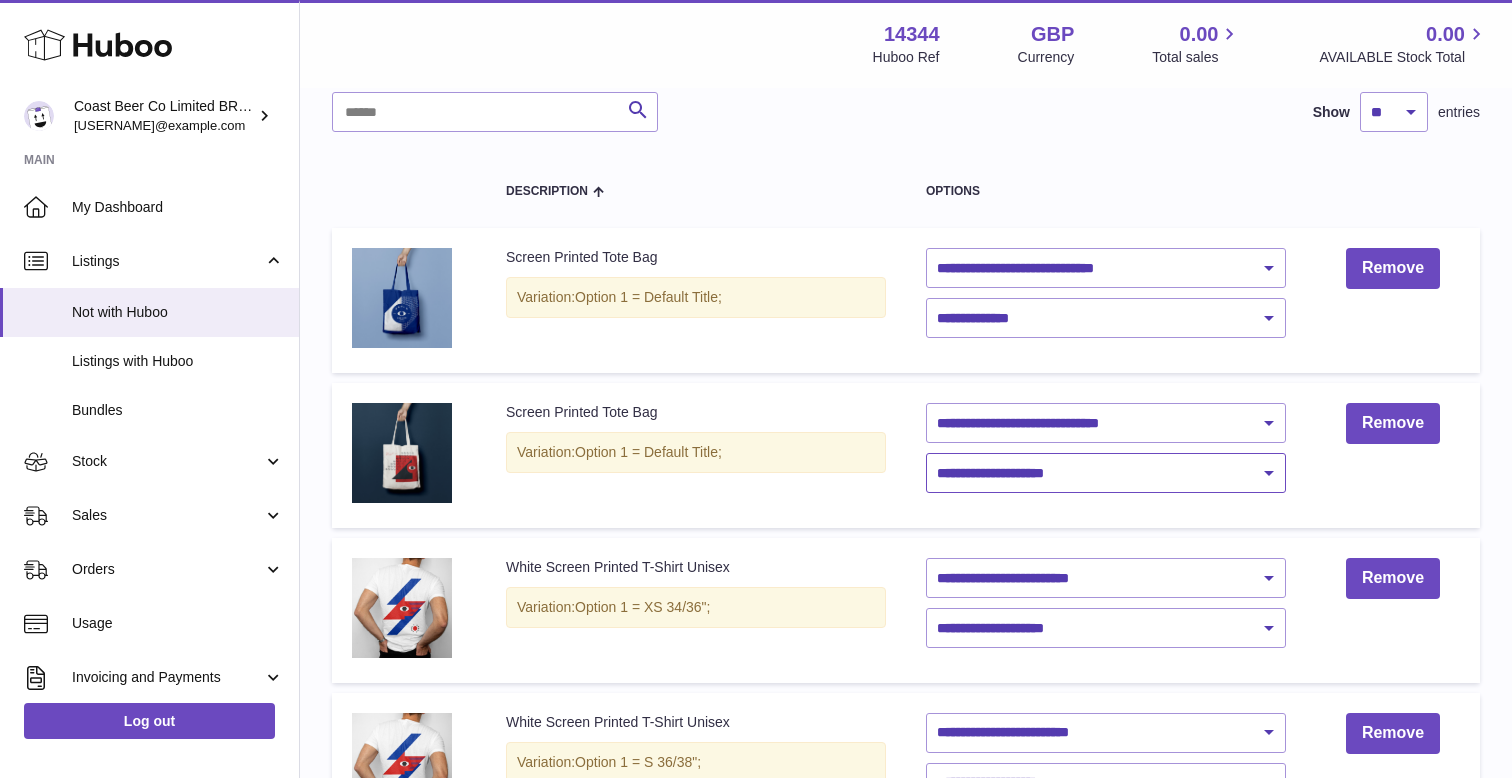 select on "****" 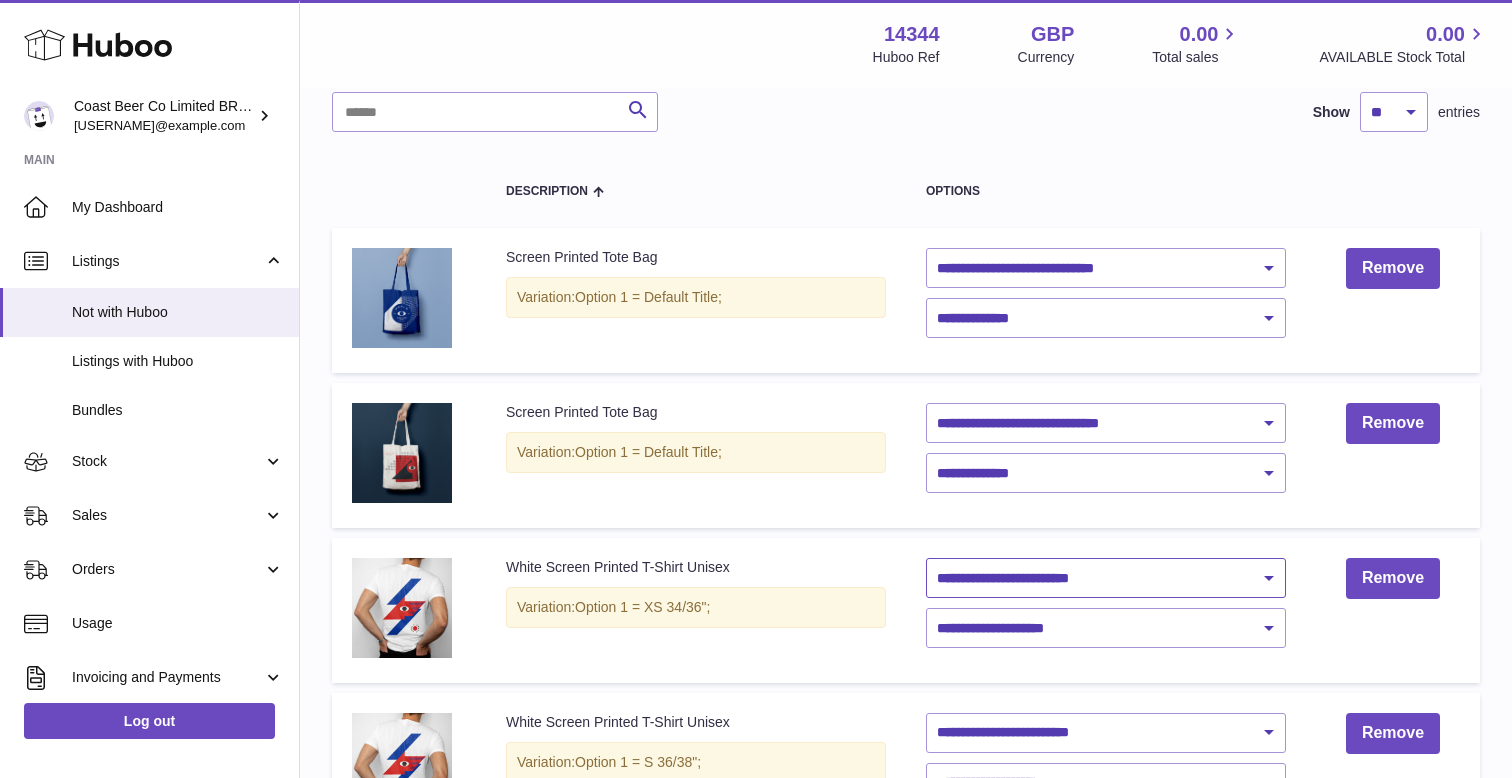 click on "**********" at bounding box center [1106, 578] 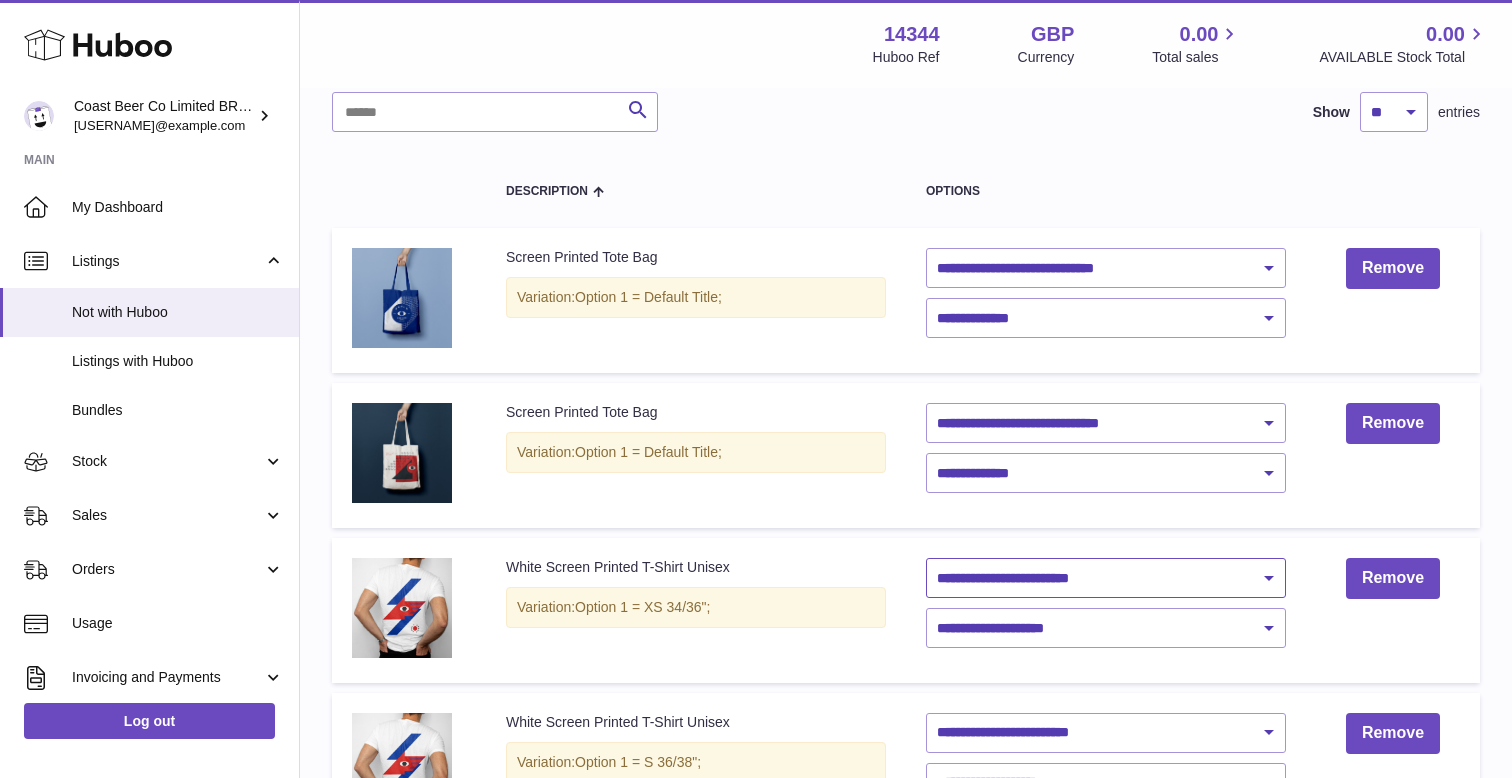 select on "********" 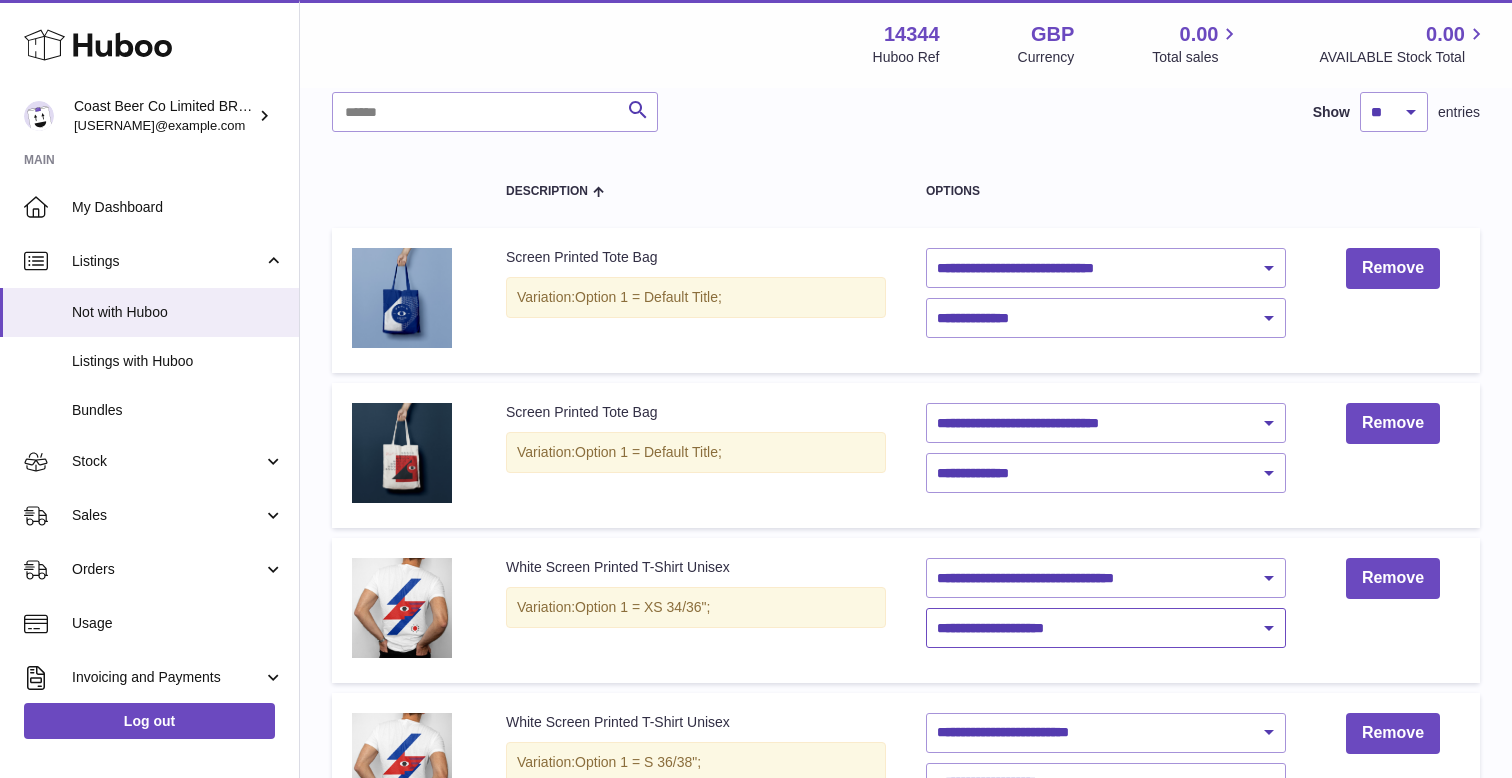 click on "**********" at bounding box center (1106, 628) 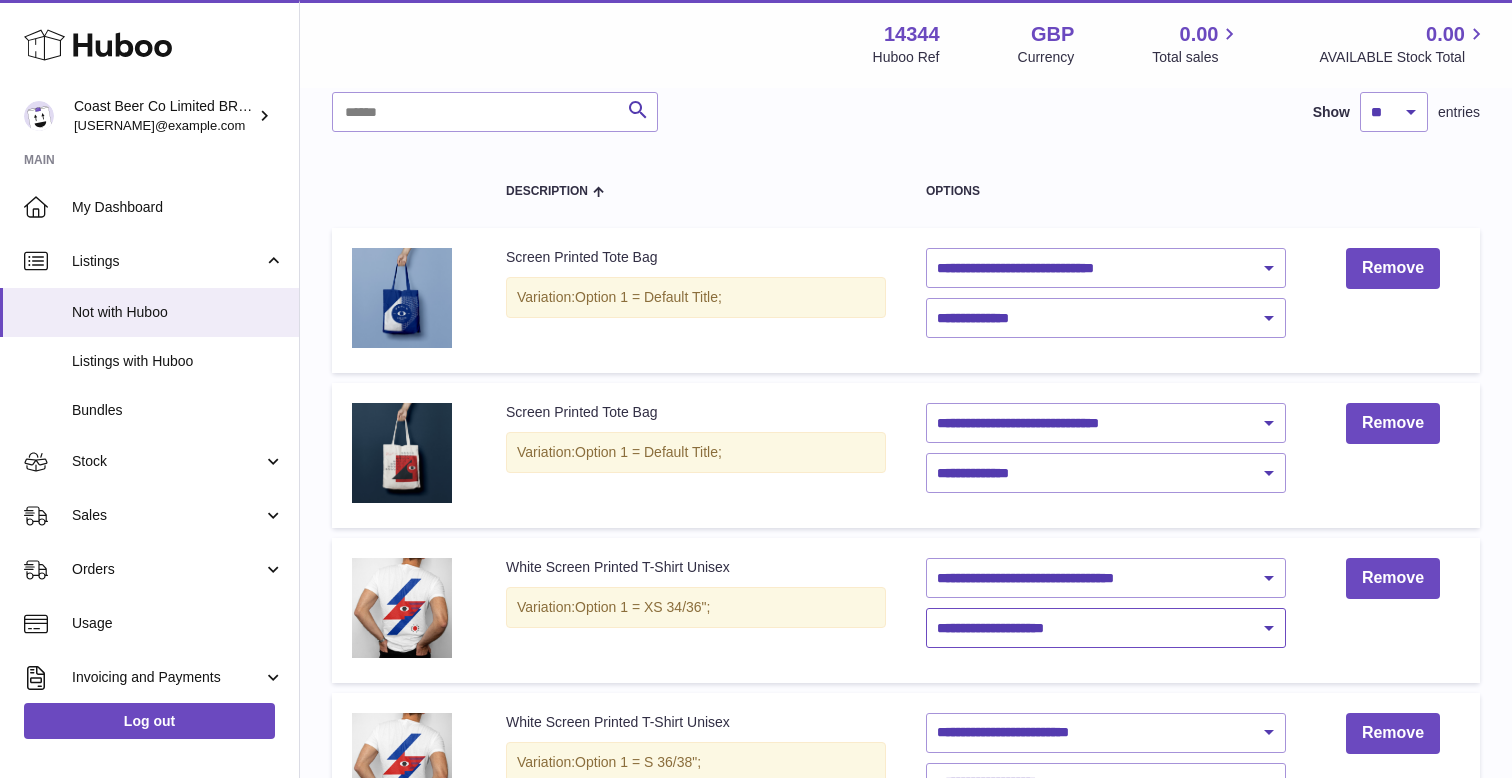select on "****" 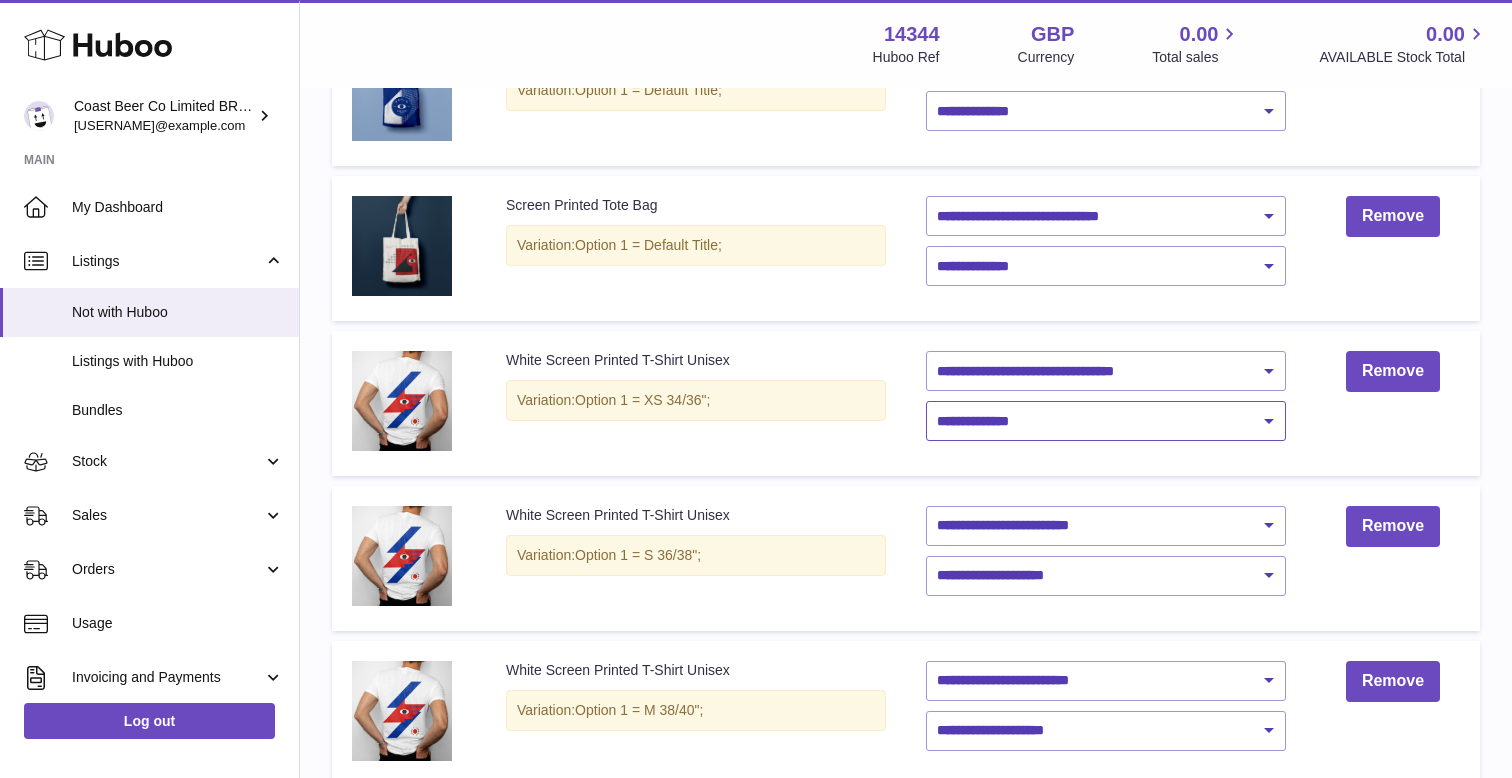 scroll, scrollTop: 399, scrollLeft: 0, axis: vertical 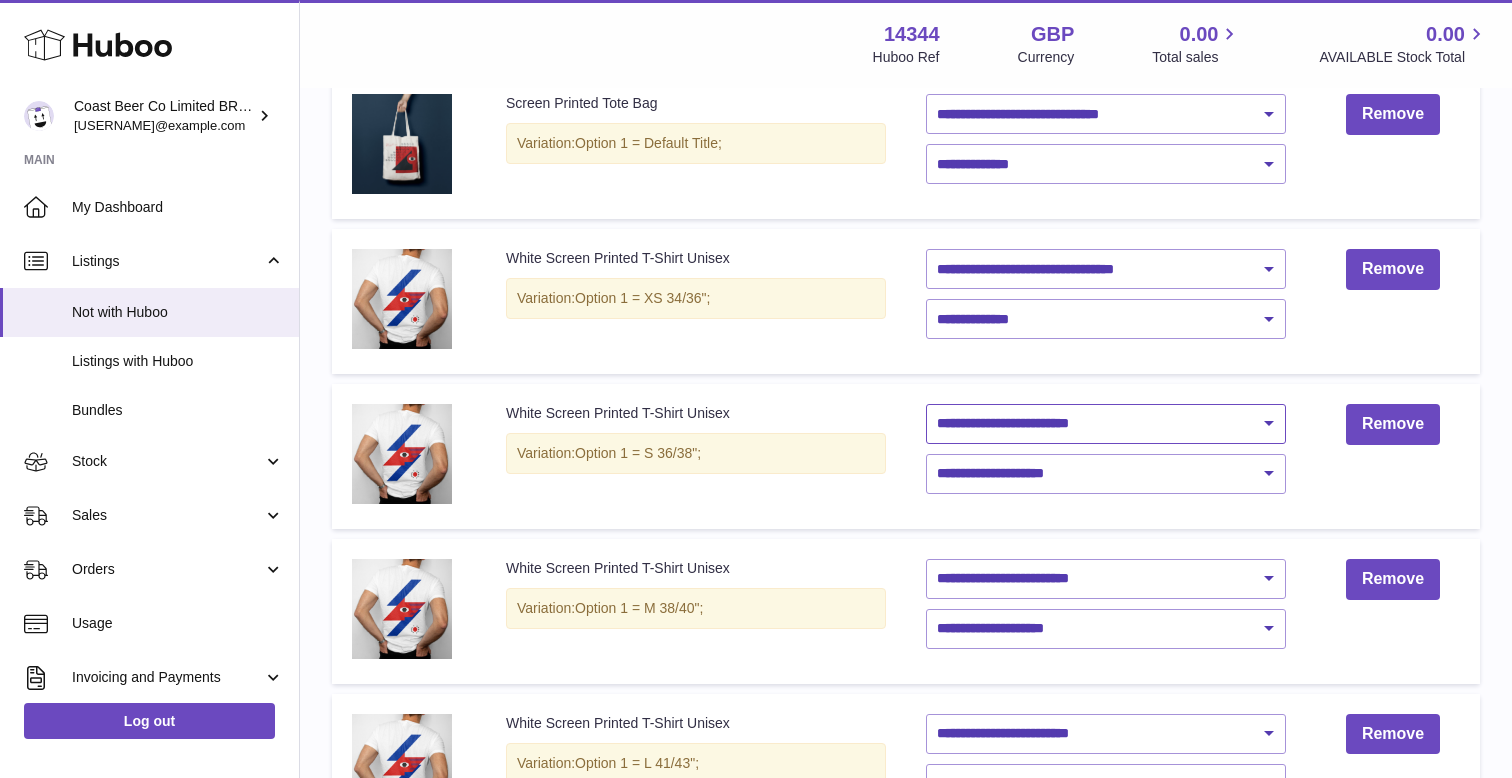 click on "**********" at bounding box center [1106, 424] 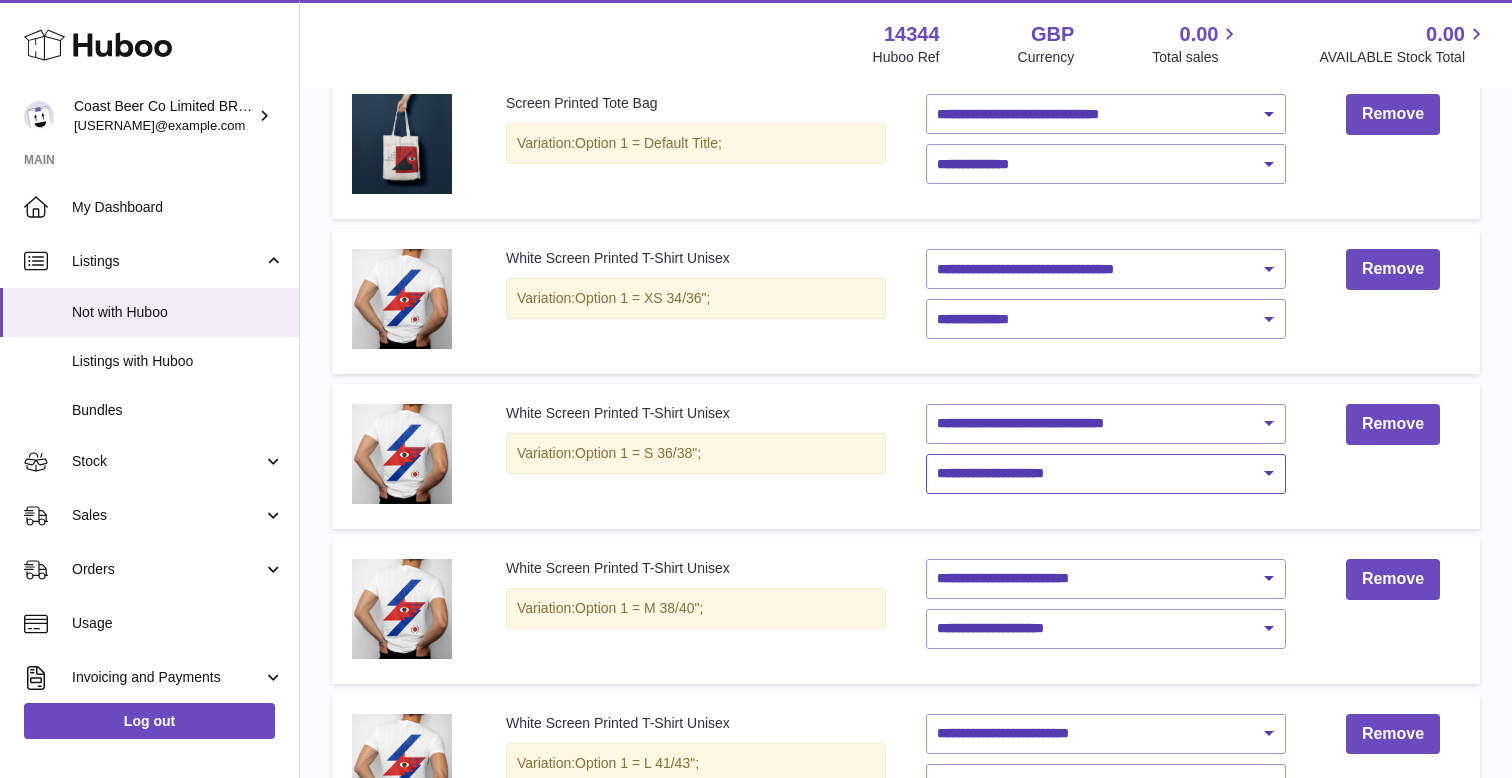 click on "**********" at bounding box center (1106, 474) 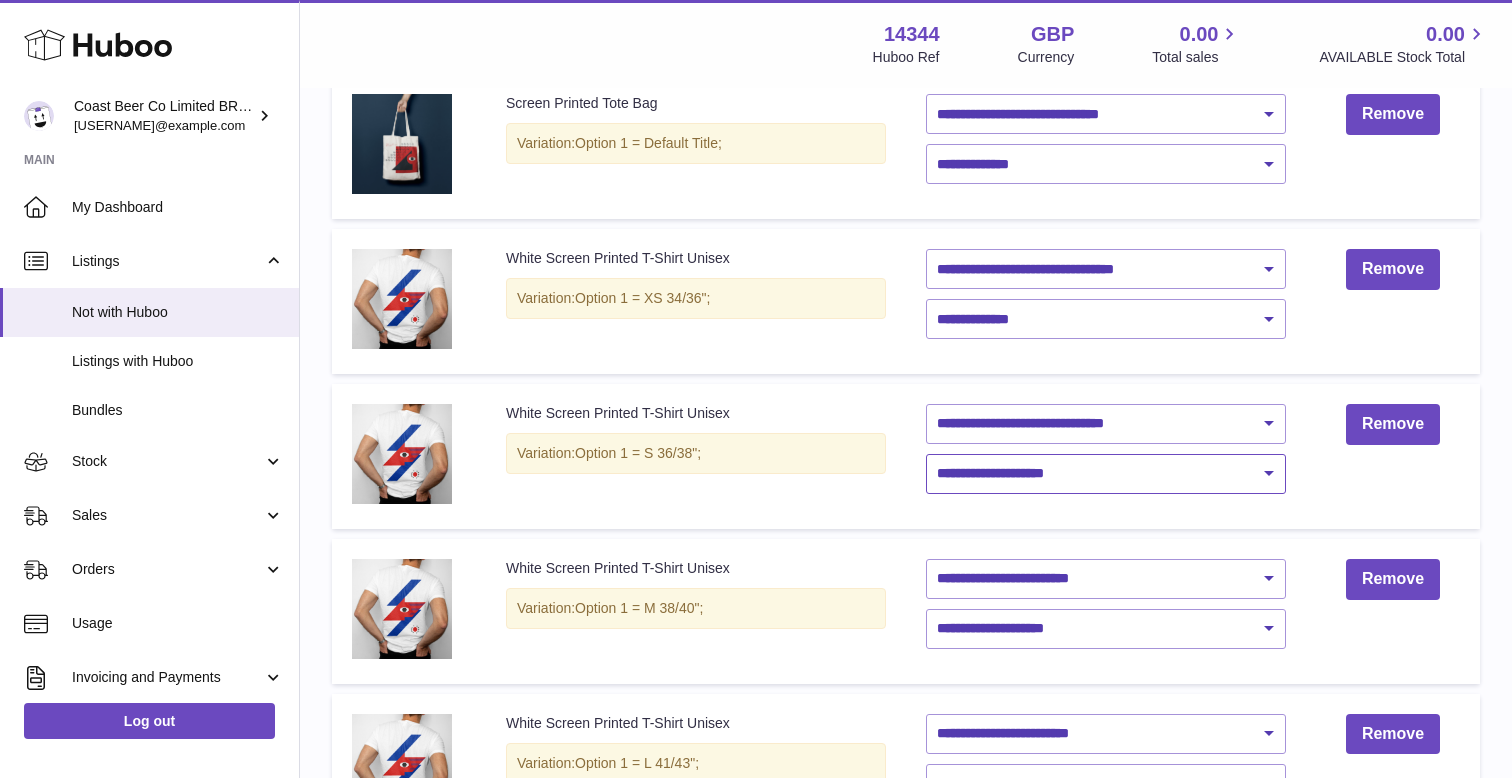 select on "****" 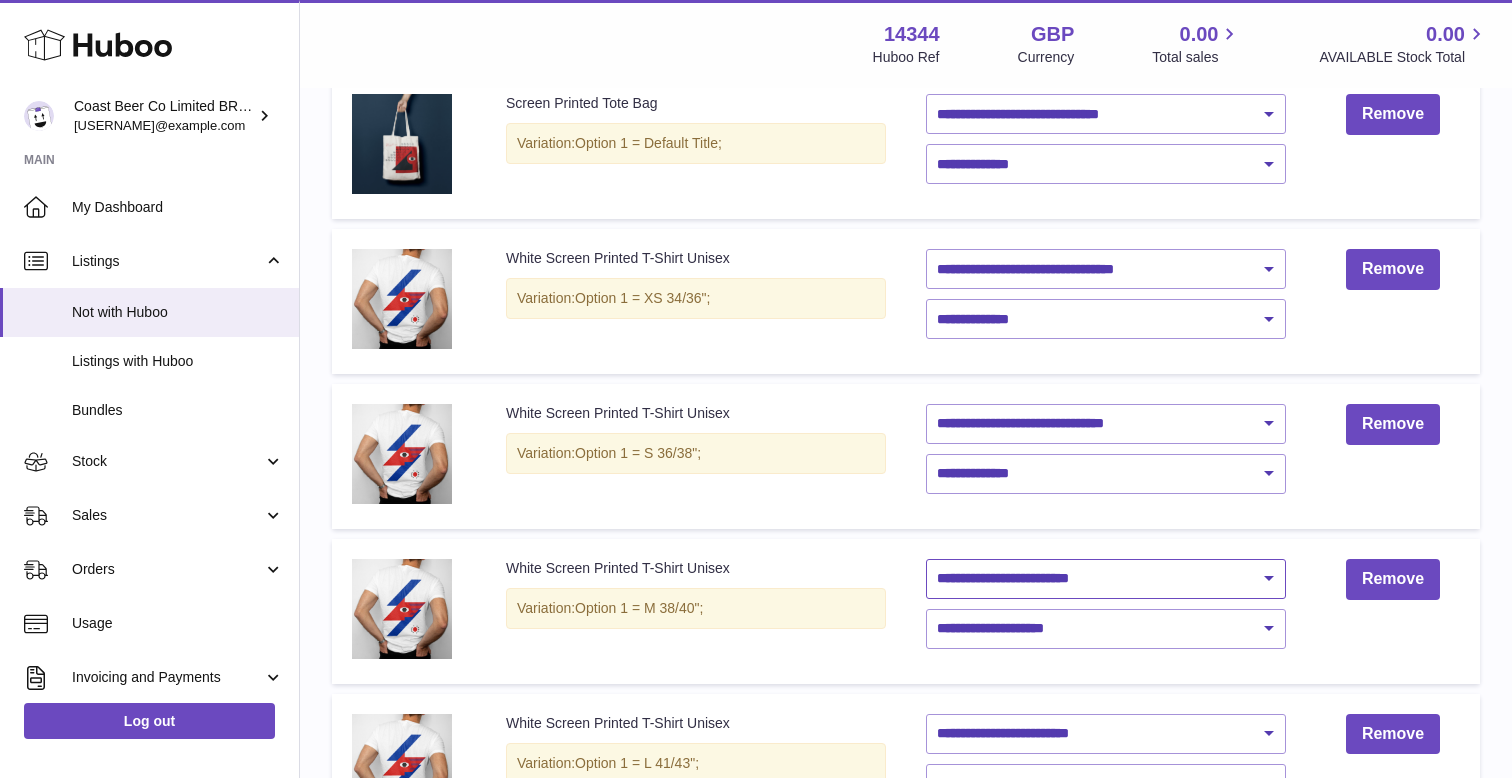 click on "**********" at bounding box center (1106, 579) 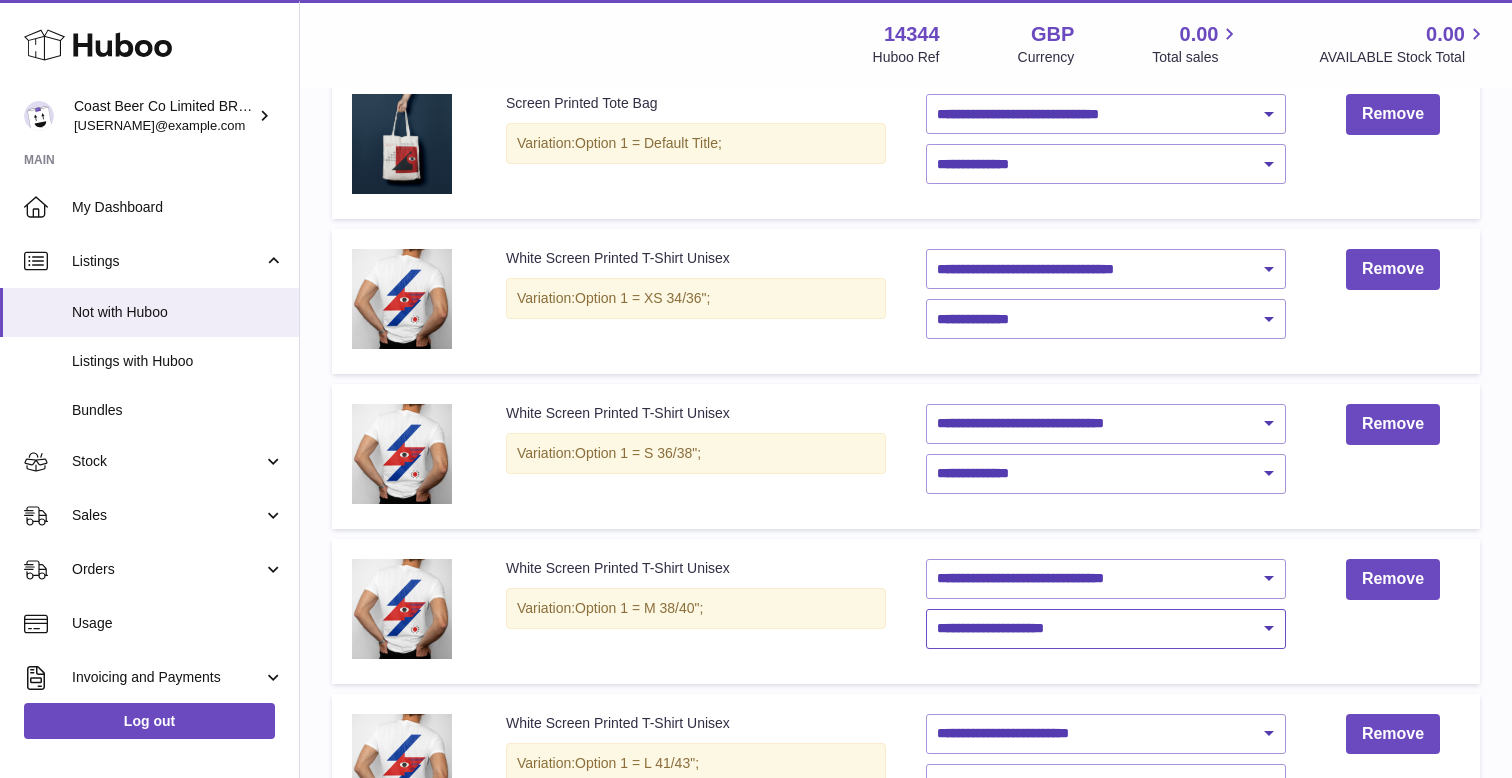 click on "**********" at bounding box center (1106, 629) 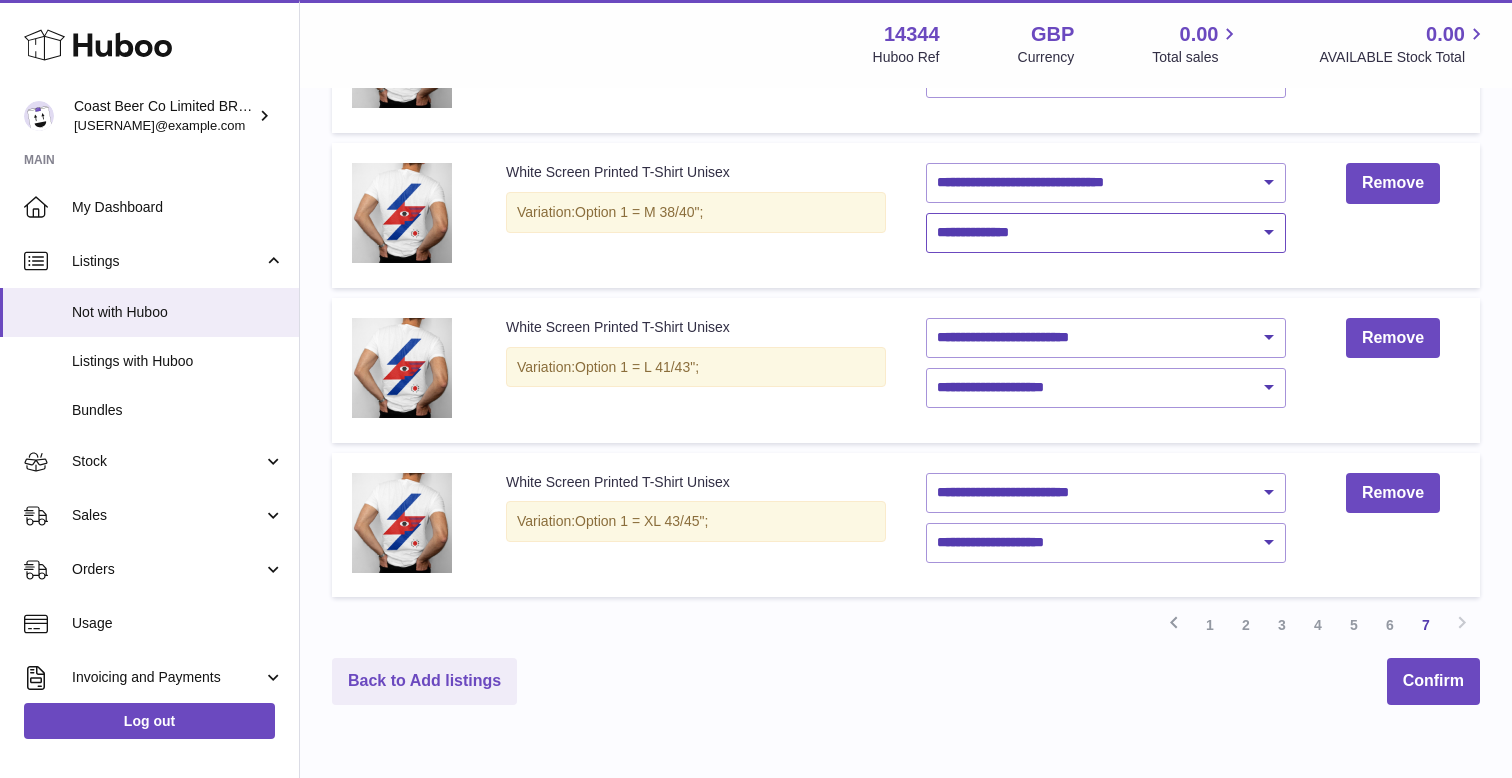 scroll, scrollTop: 816, scrollLeft: 0, axis: vertical 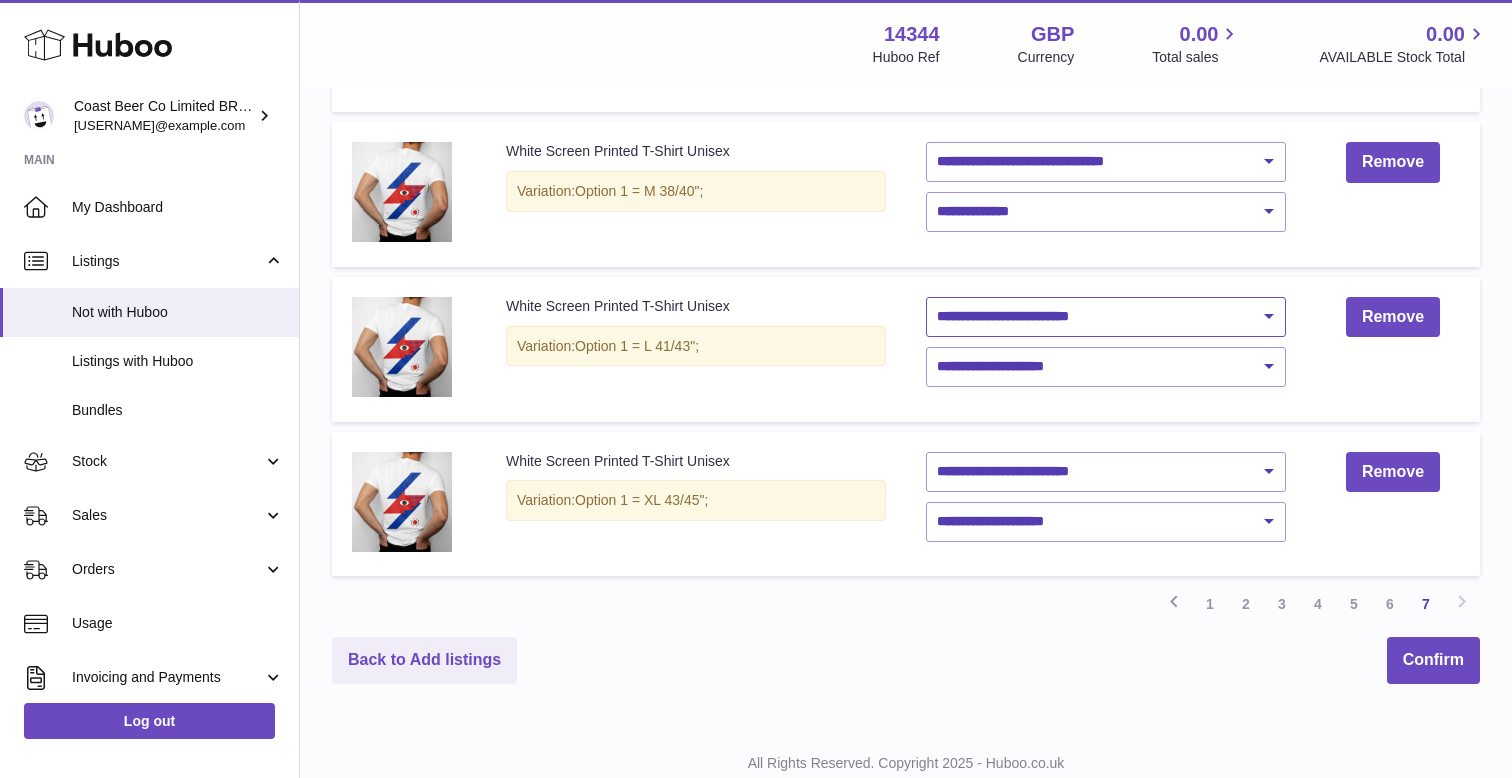 click on "**********" at bounding box center (1106, 317) 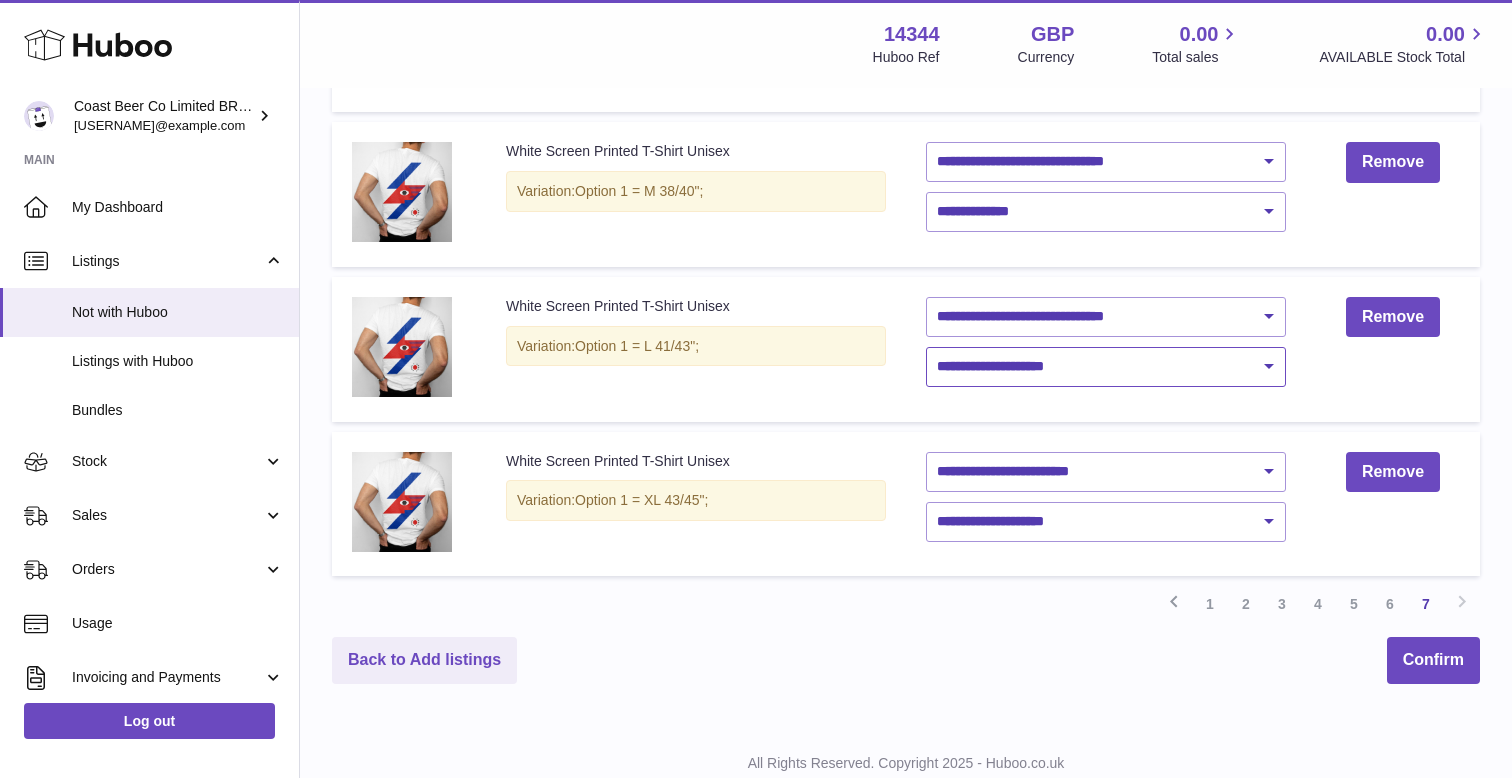 click on "**********" at bounding box center (1106, 367) 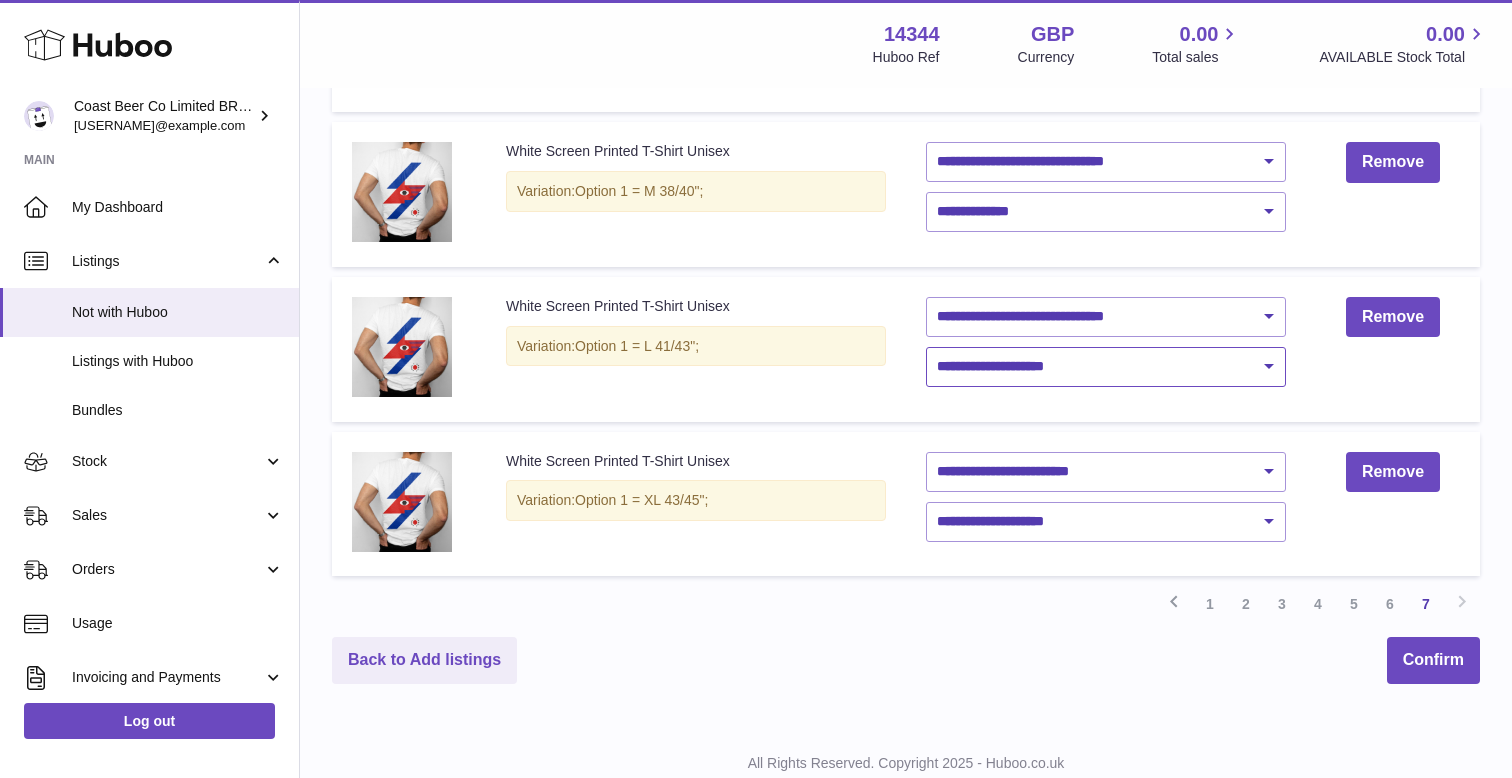 select on "****" 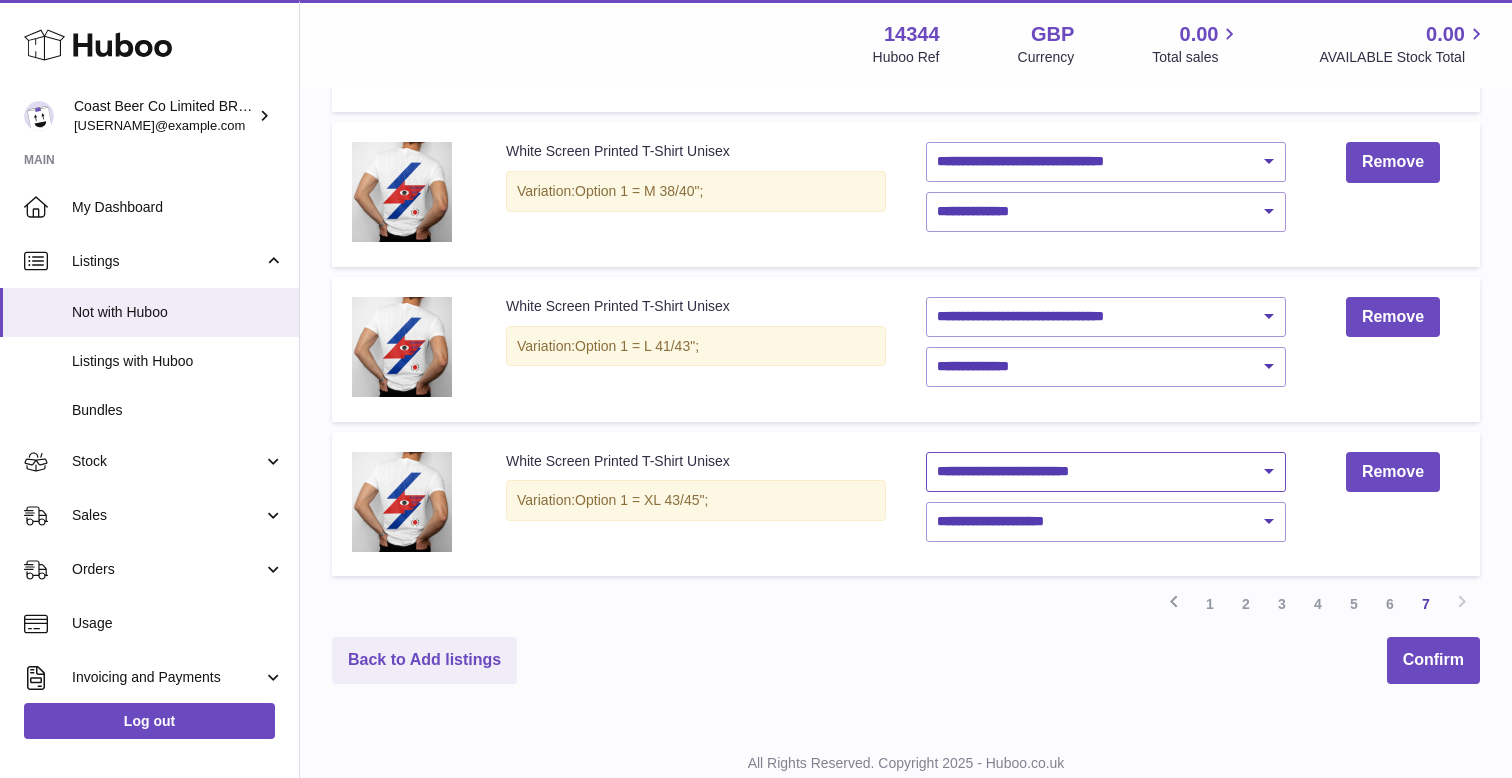 click on "**********" at bounding box center [1106, 472] 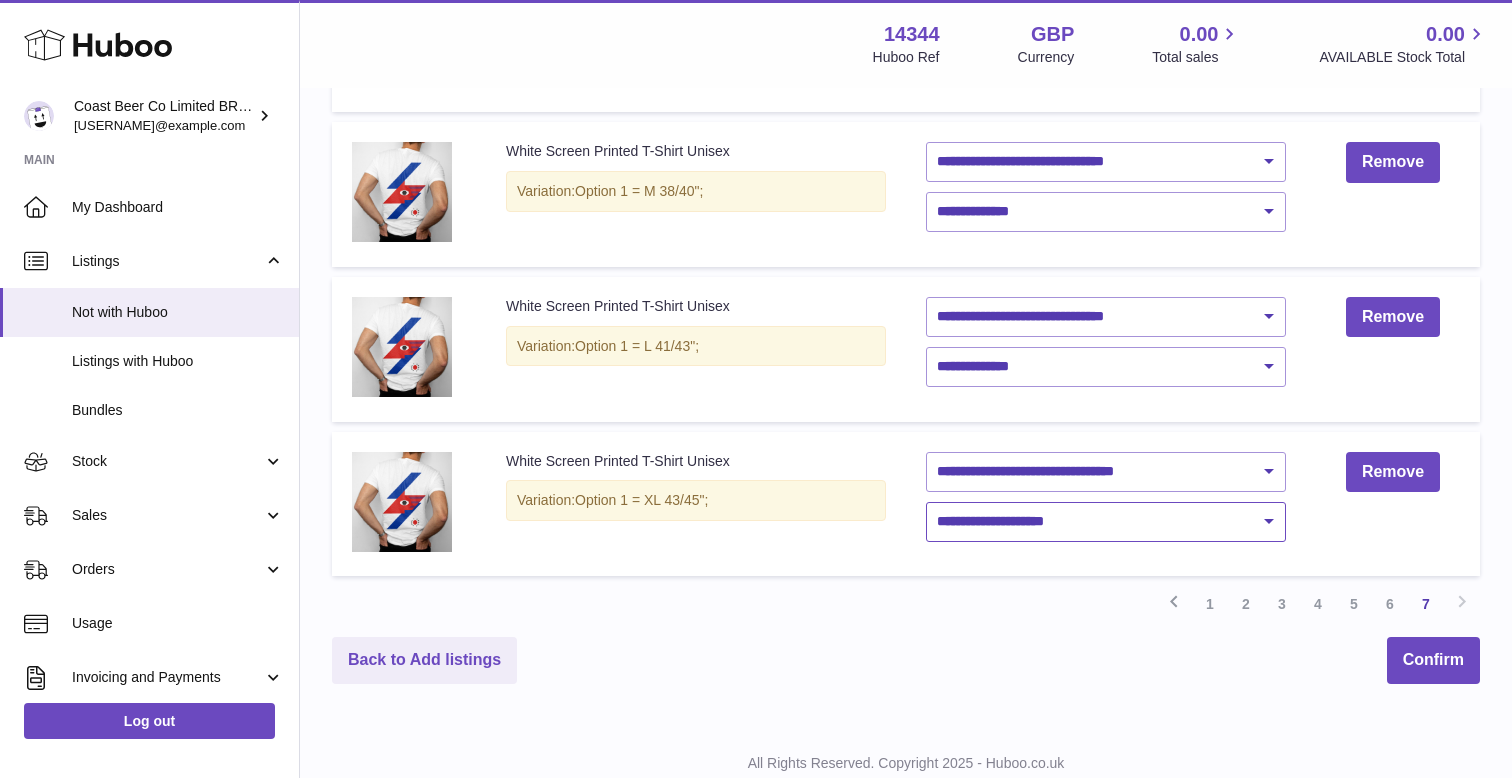 click on "**********" at bounding box center [1106, 522] 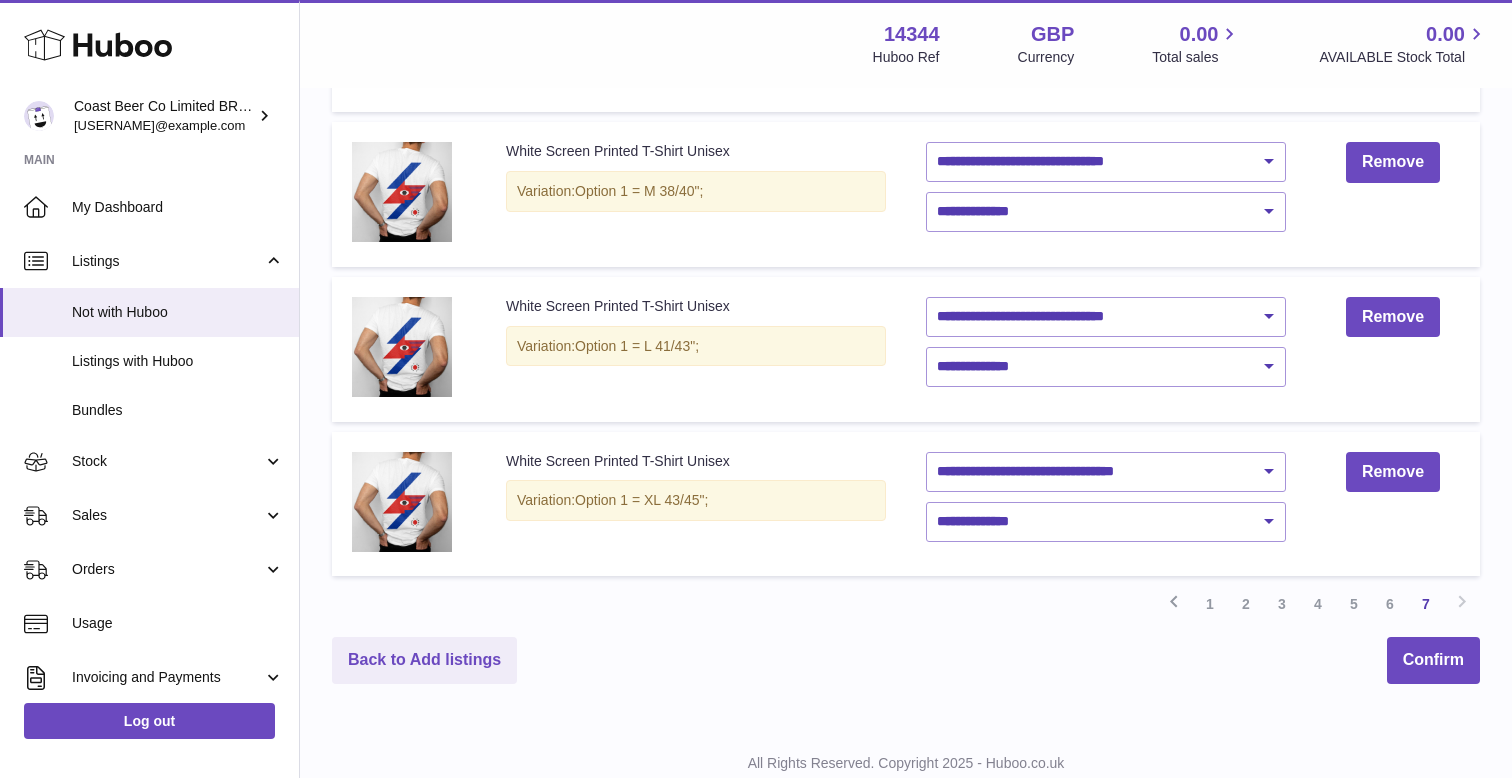 click on "**********" at bounding box center [906, 25] 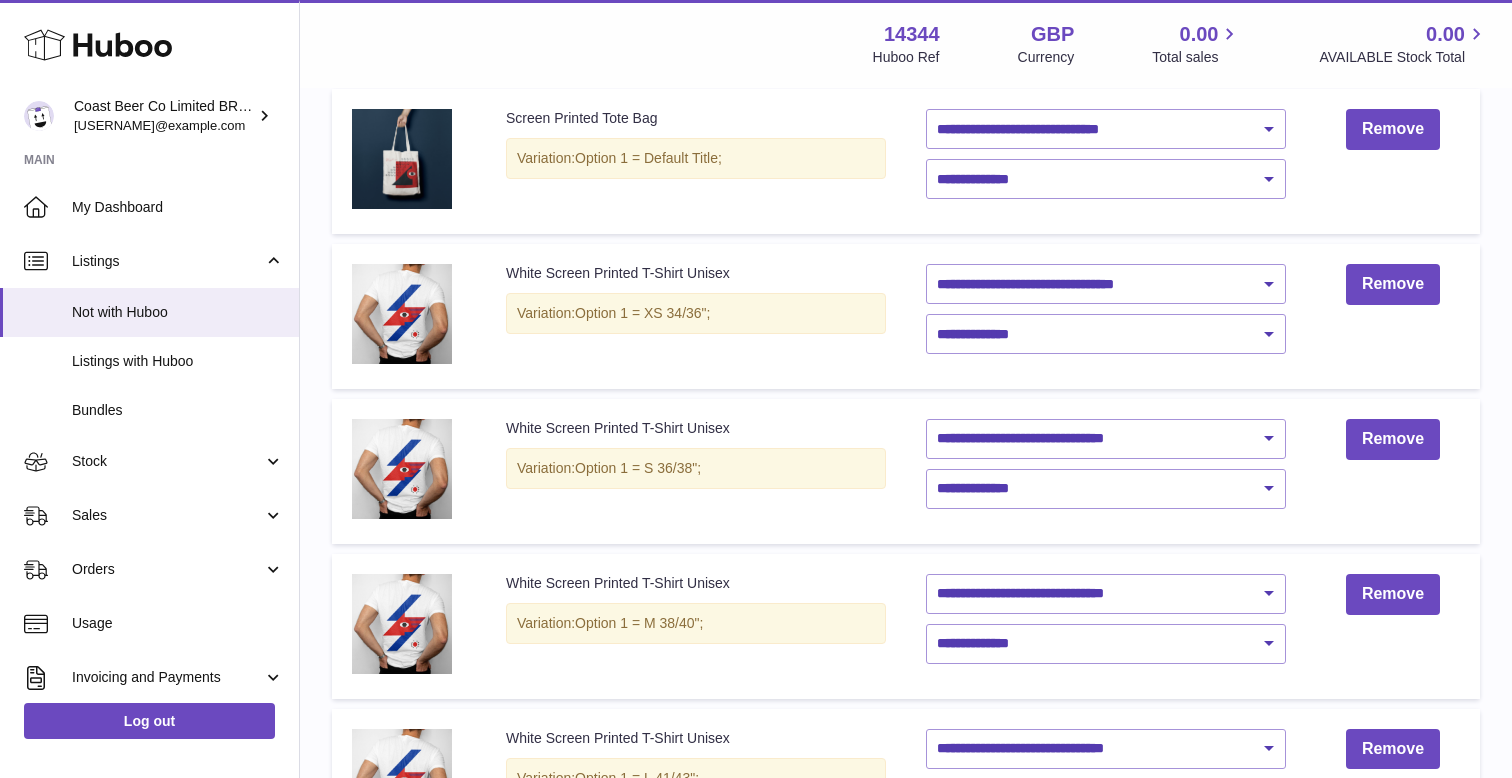 scroll, scrollTop: 880, scrollLeft: 0, axis: vertical 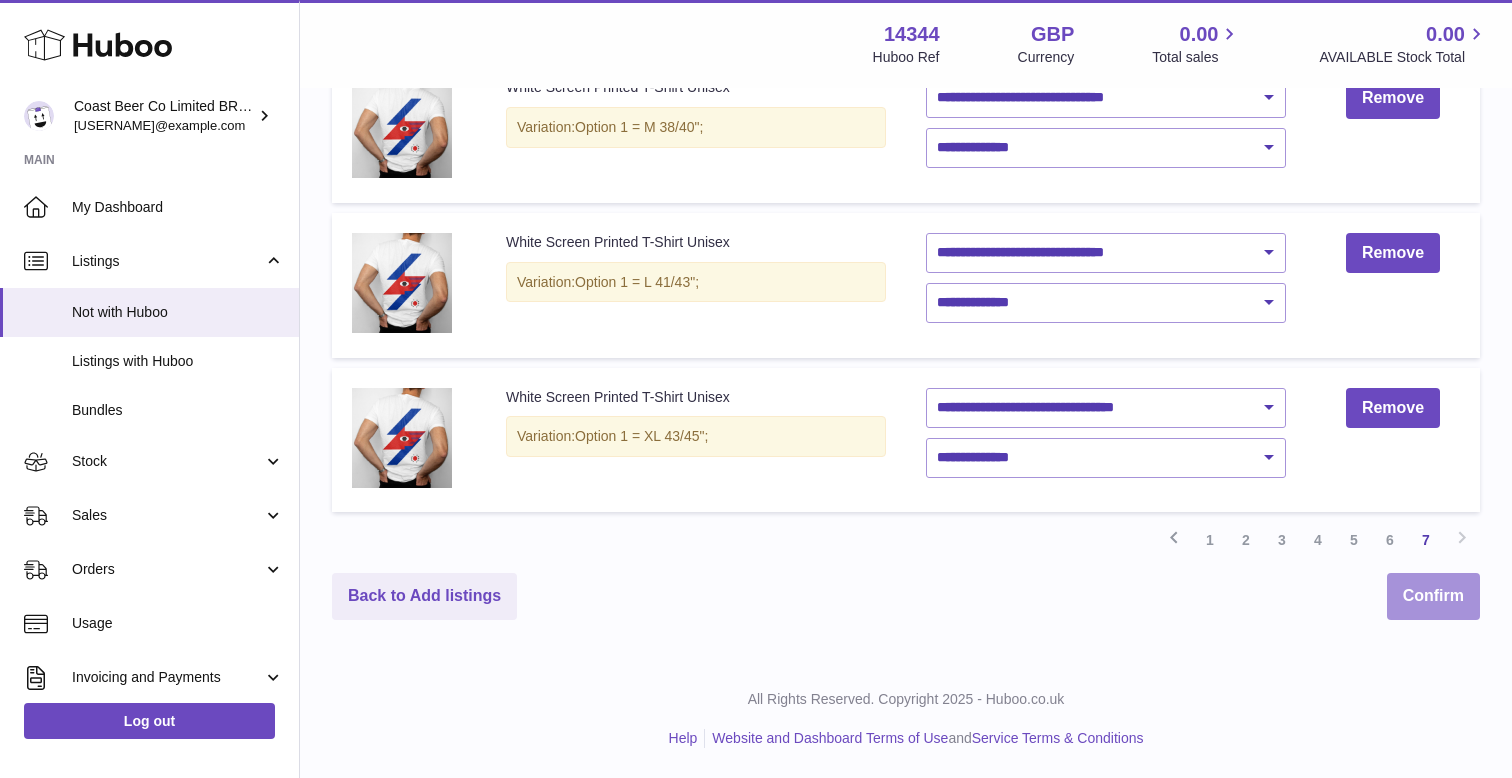 click on "Confirm" at bounding box center [1433, 596] 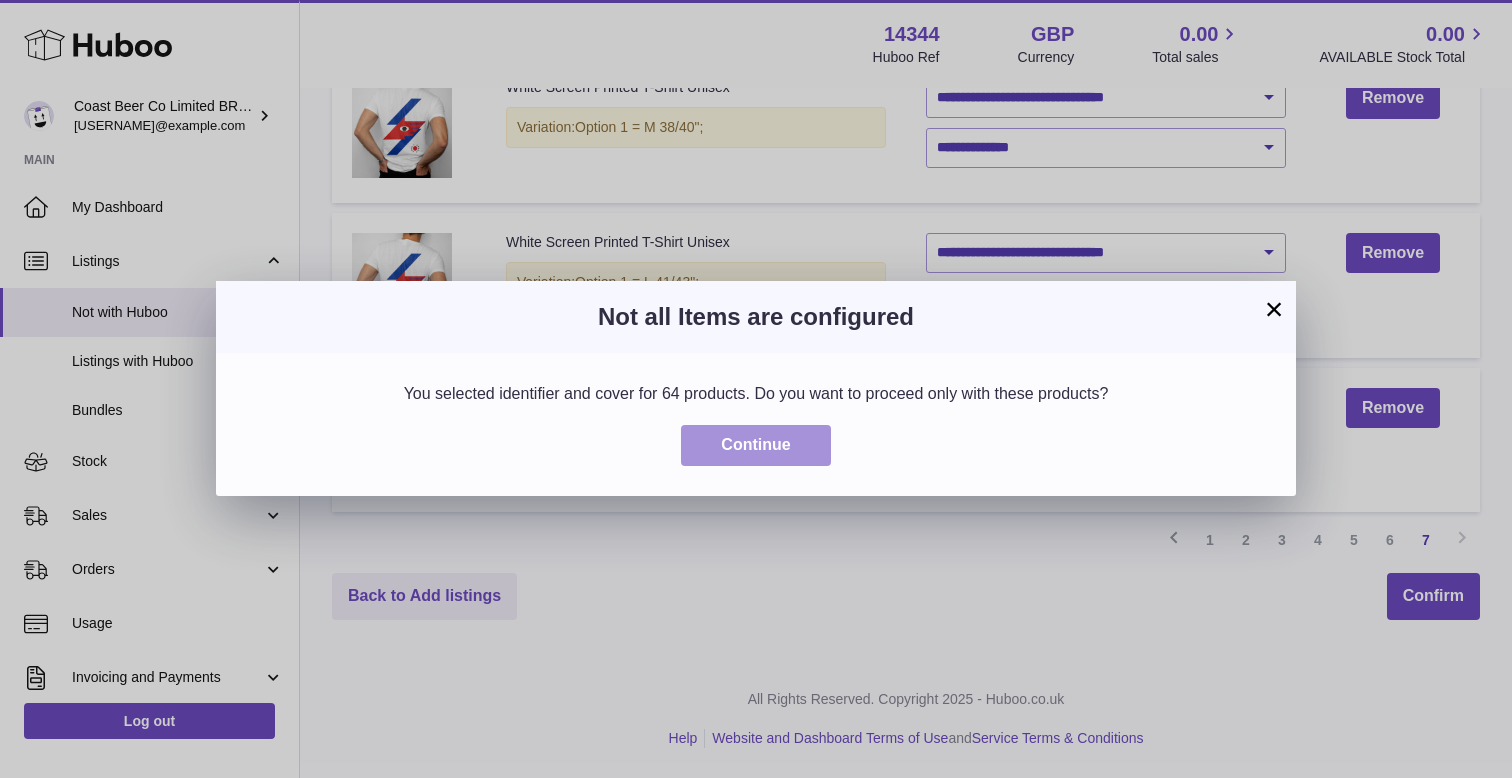 click on "Continue" at bounding box center [755, 445] 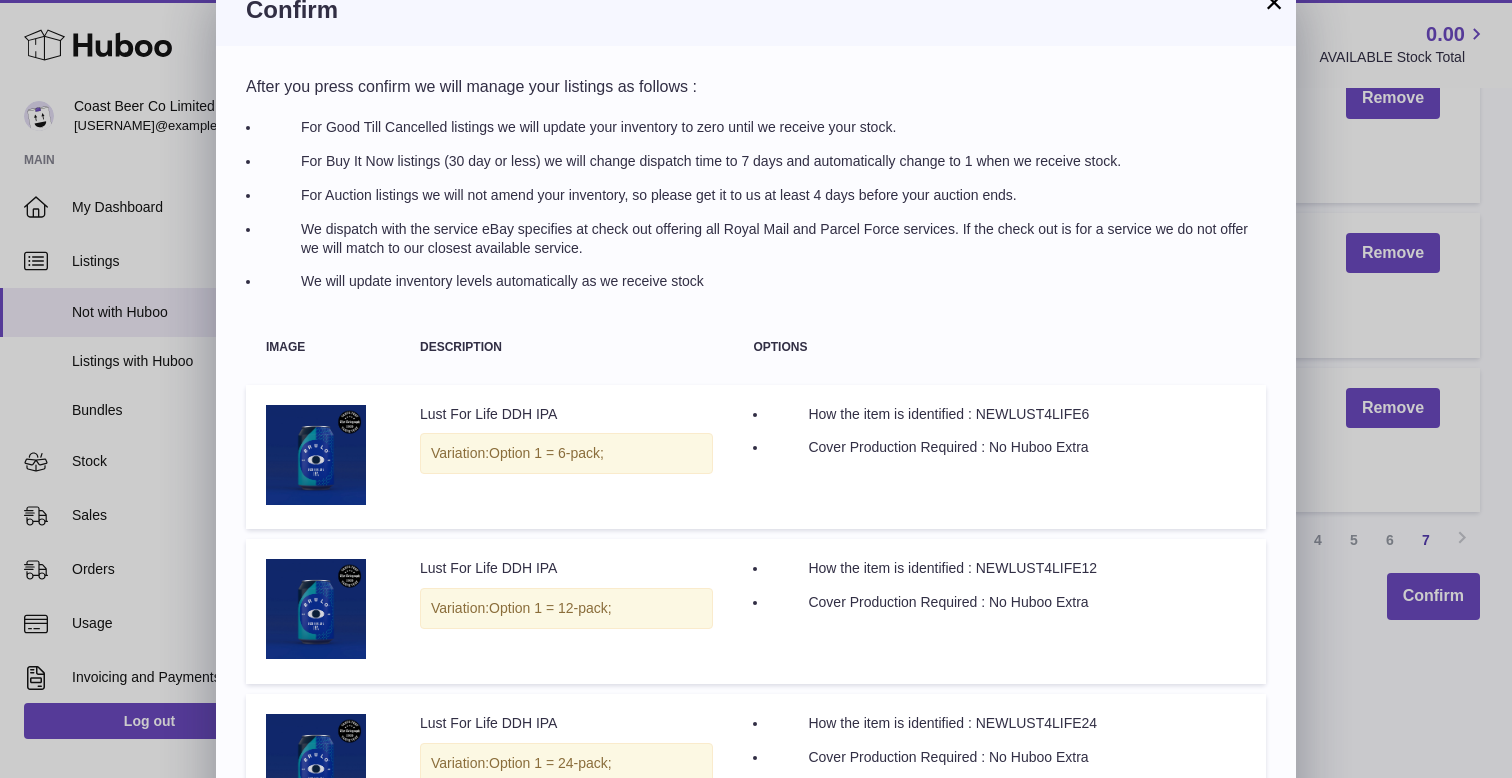 scroll, scrollTop: 0, scrollLeft: 0, axis: both 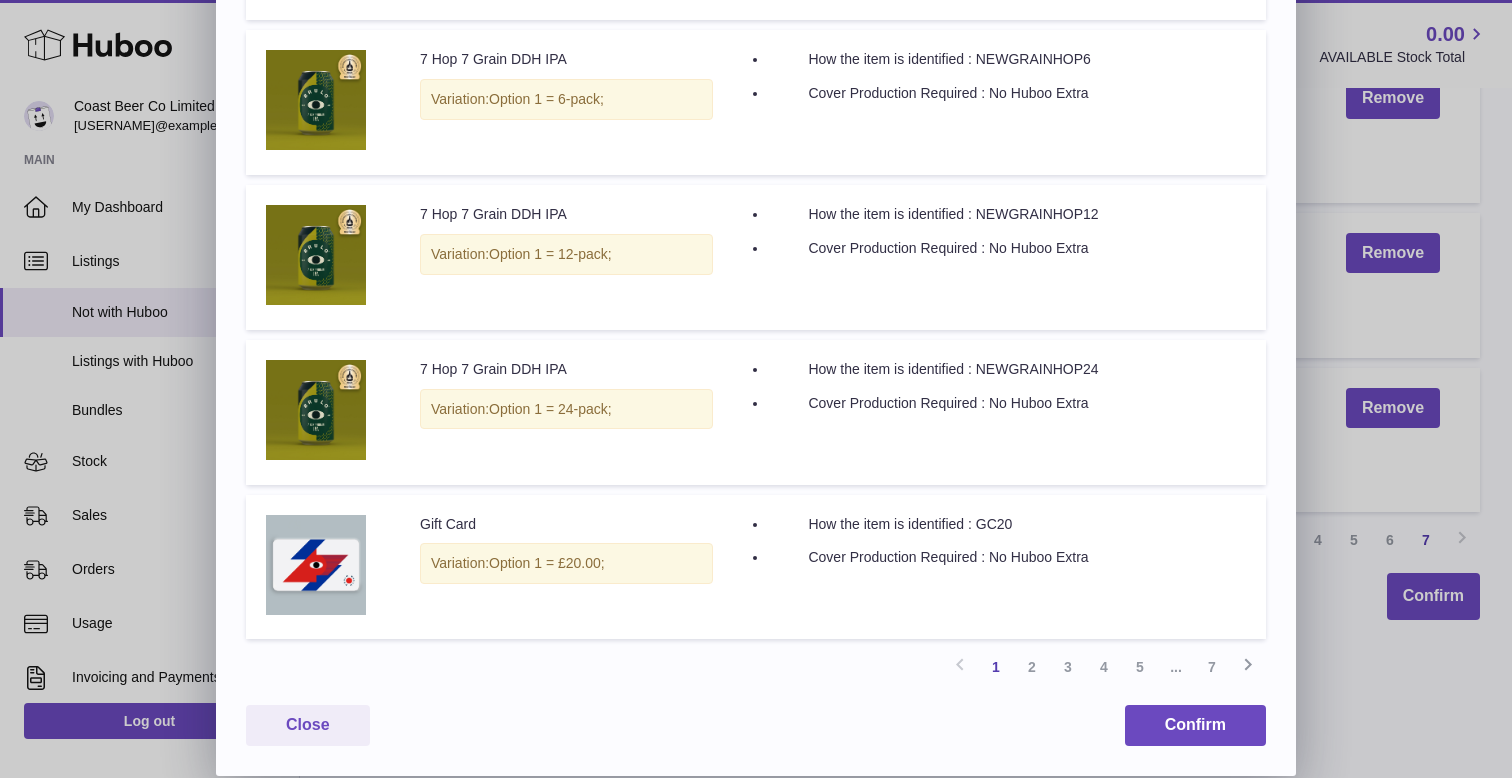 click on "×   Confirm   After you press confirm we will manage your listings as follows :
For Good Till Cancelled listings we will update your inventory to zero until we receive your stock.
For Buy It Now listings (30 day or less) we will change dispatch time to 7 days and automatically change to 1 when we receive stock.
For Auction listings we will not amend your inventory, so please get it to us at least 4 days before your auction ends.
We dispatch with the service eBay specifies at check out offering all Royal Mail and Parcel Force services. If the check out is for a service we do not offer we will match to our closest available service.
We will update inventory levels automatically as we receive stock
Image
Description
Description" at bounding box center [756, -267] 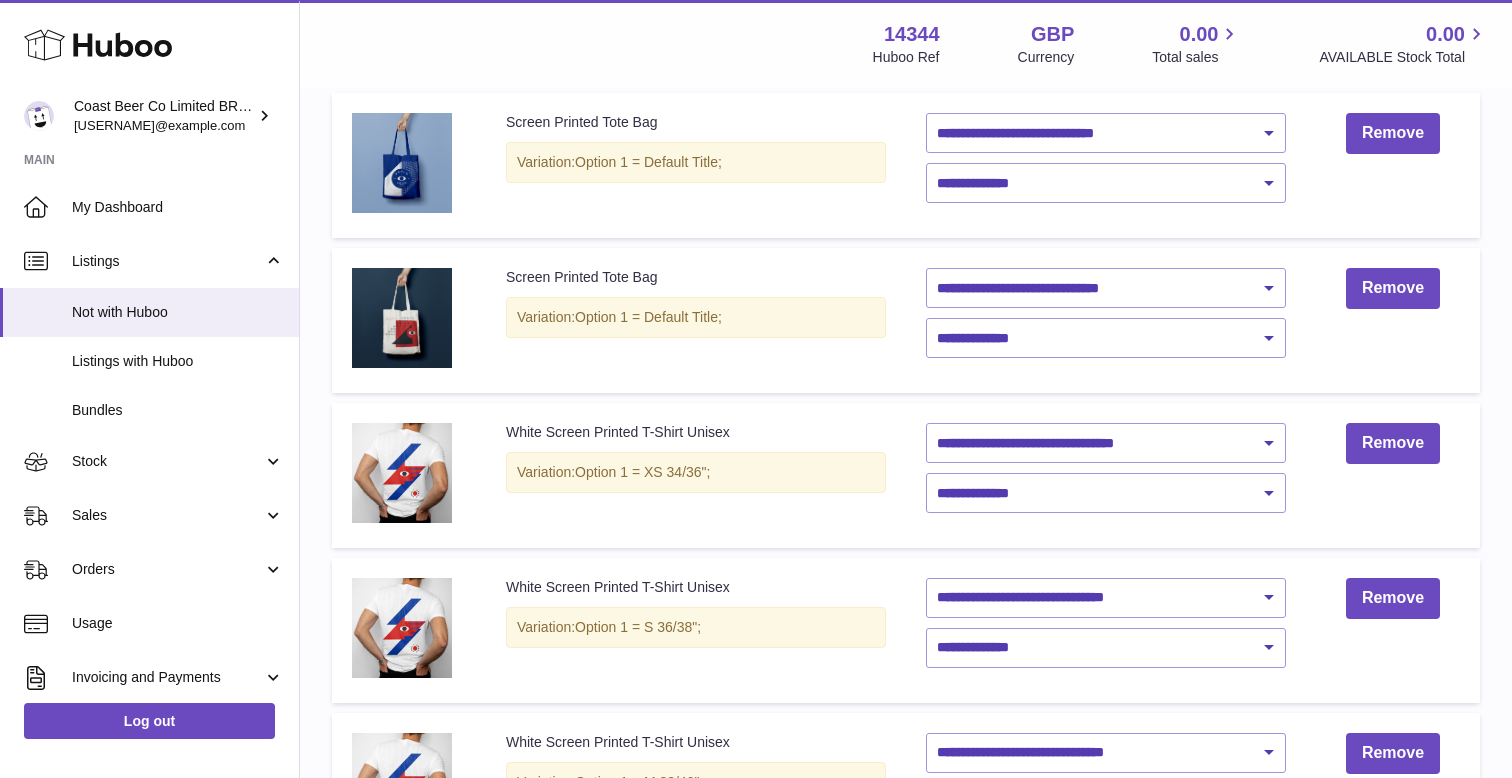 scroll, scrollTop: 880, scrollLeft: 0, axis: vertical 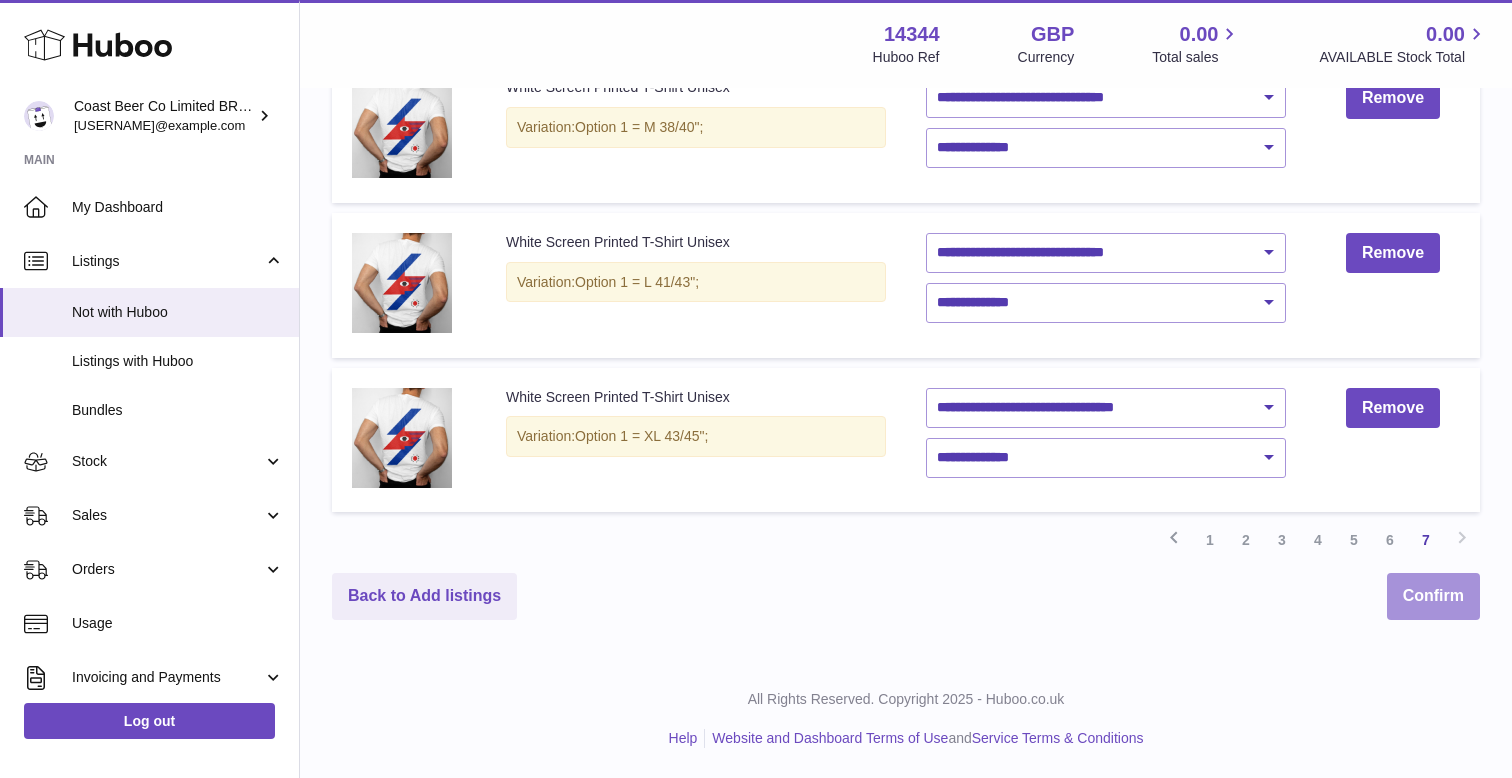 click on "Confirm" at bounding box center [1433, 596] 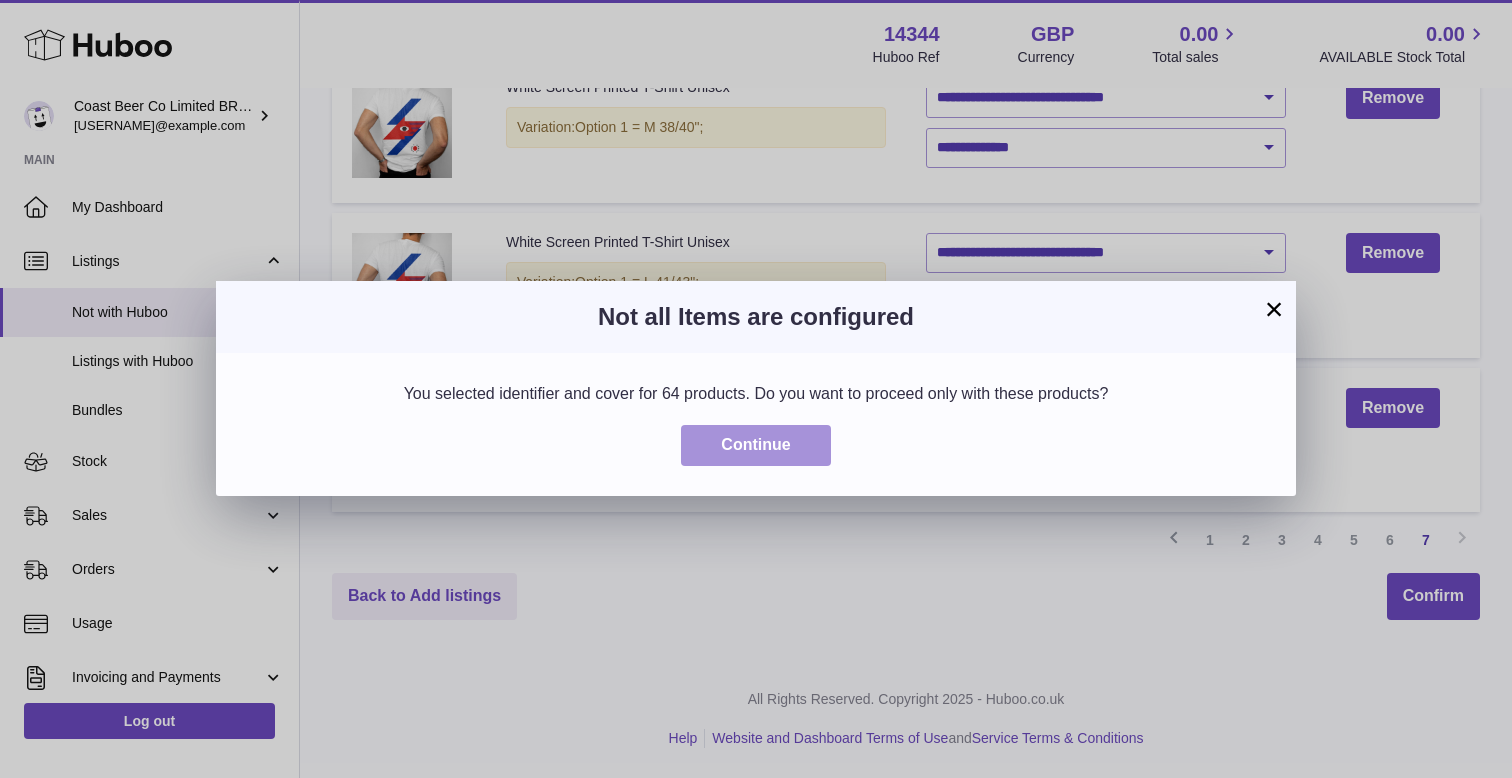 click on "Continue" at bounding box center [755, 445] 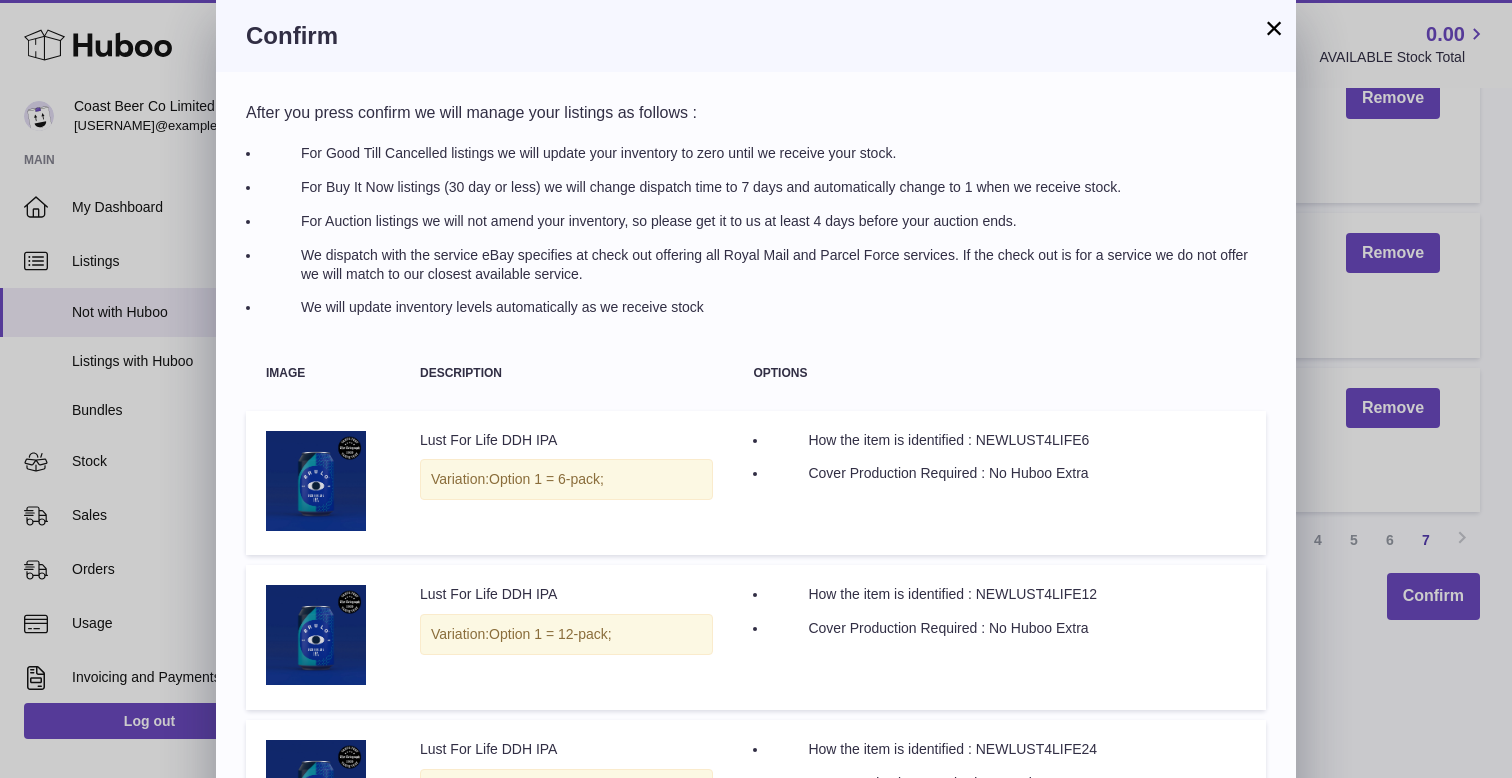 drag, startPoint x: 347, startPoint y: 250, endPoint x: 513, endPoint y: 279, distance: 168.5141 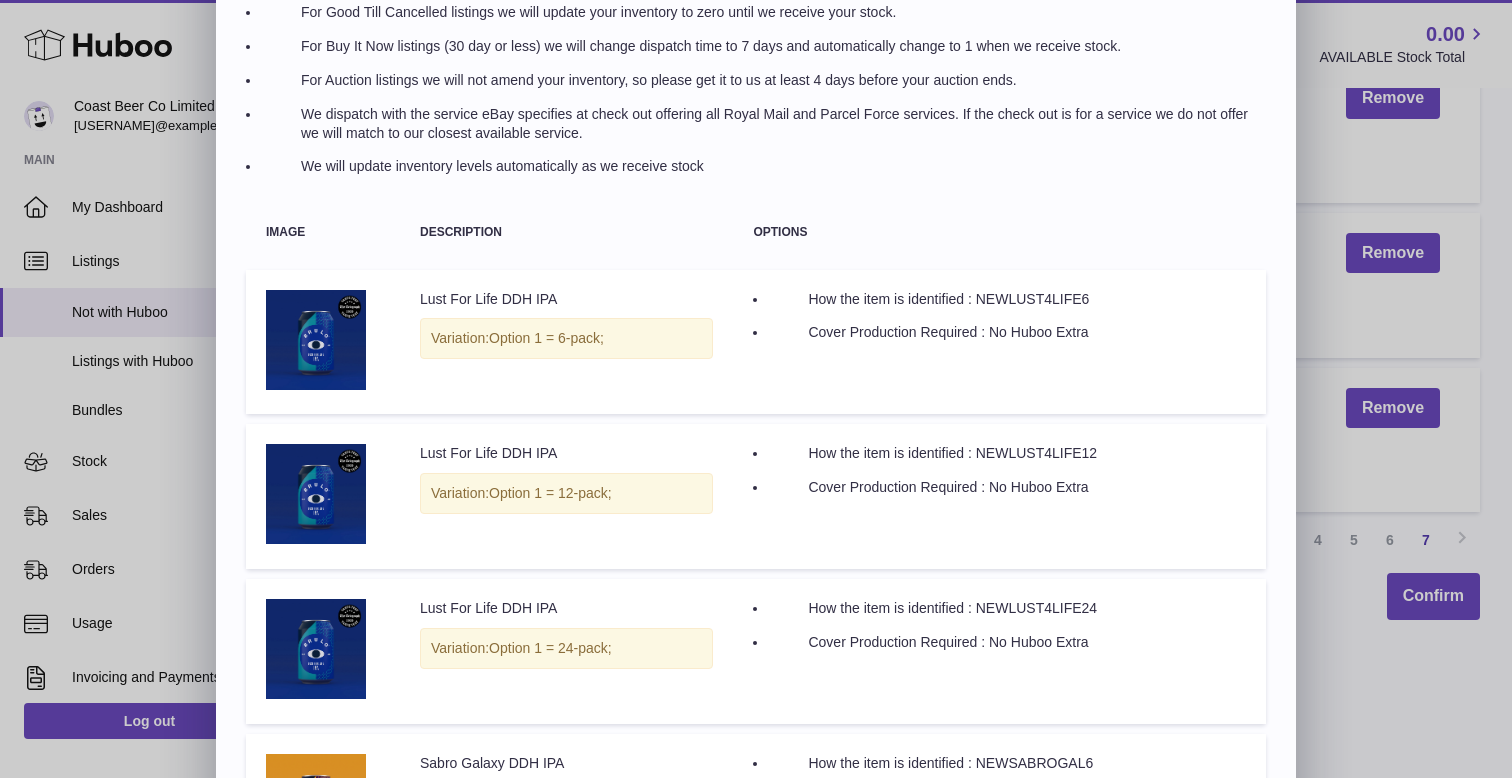 scroll, scrollTop: 0, scrollLeft: 0, axis: both 